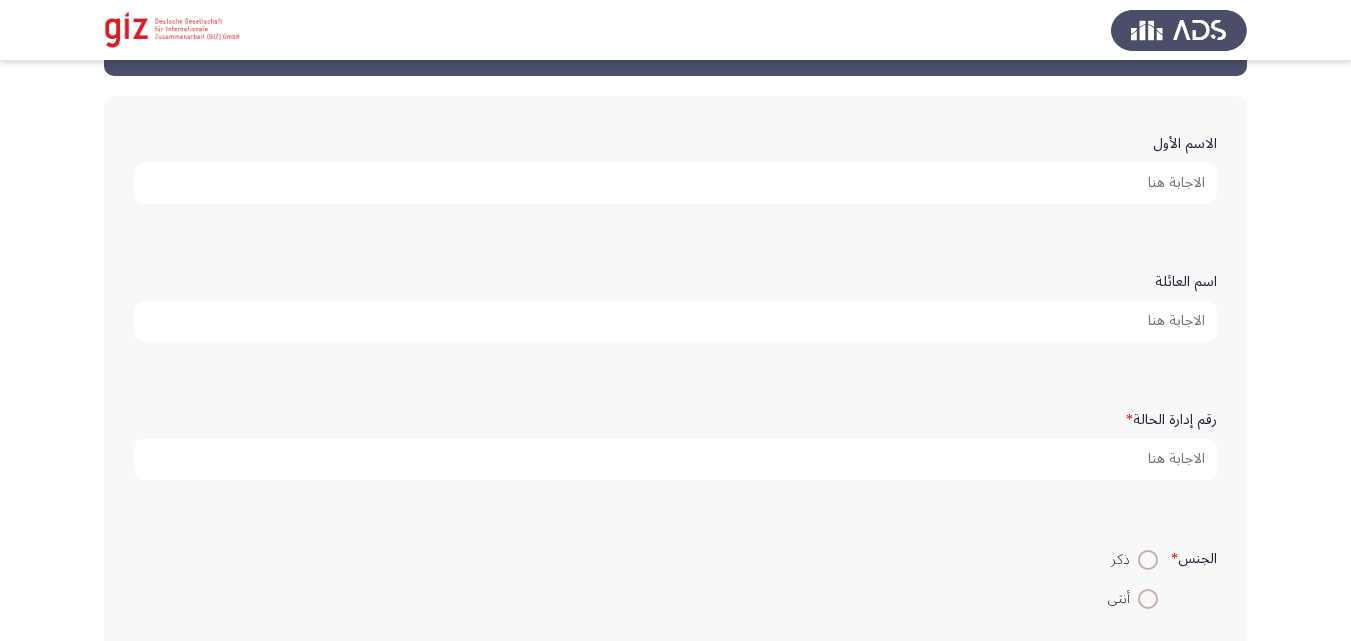 scroll, scrollTop: 82, scrollLeft: 0, axis: vertical 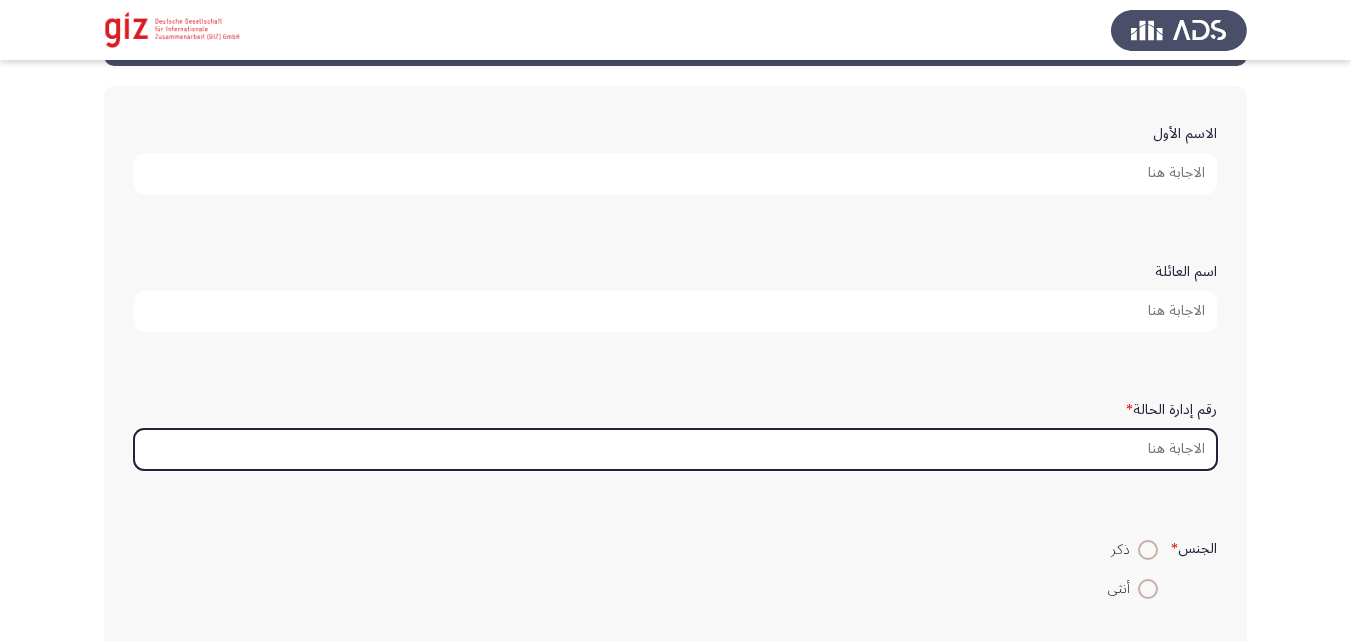 click on "رقم إدارة الحالة   *" at bounding box center (675, 449) 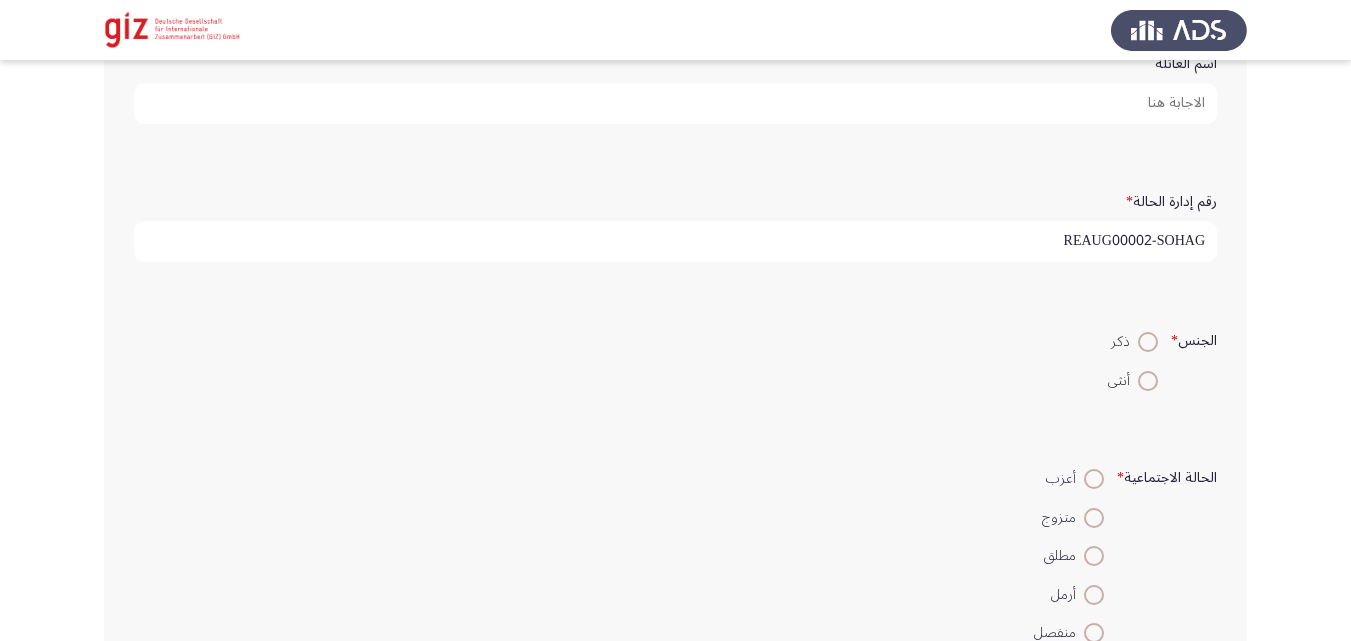 scroll, scrollTop: 291, scrollLeft: 0, axis: vertical 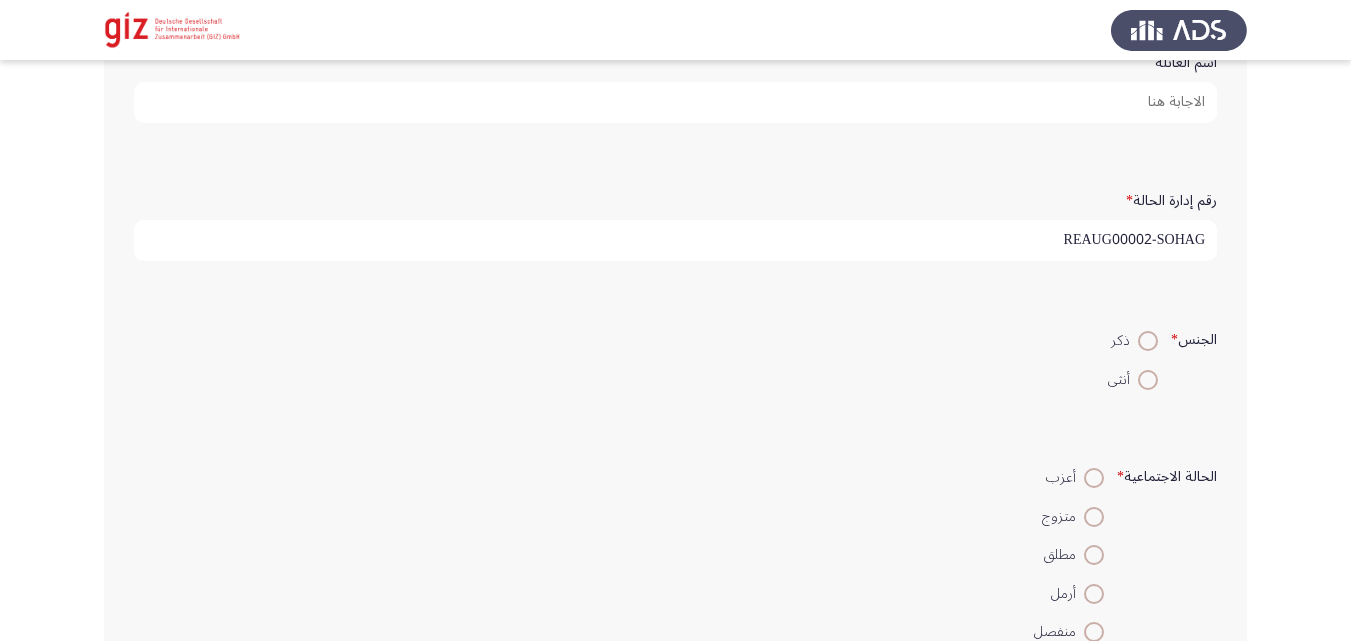 type on "REAUG00002-SOHAG" 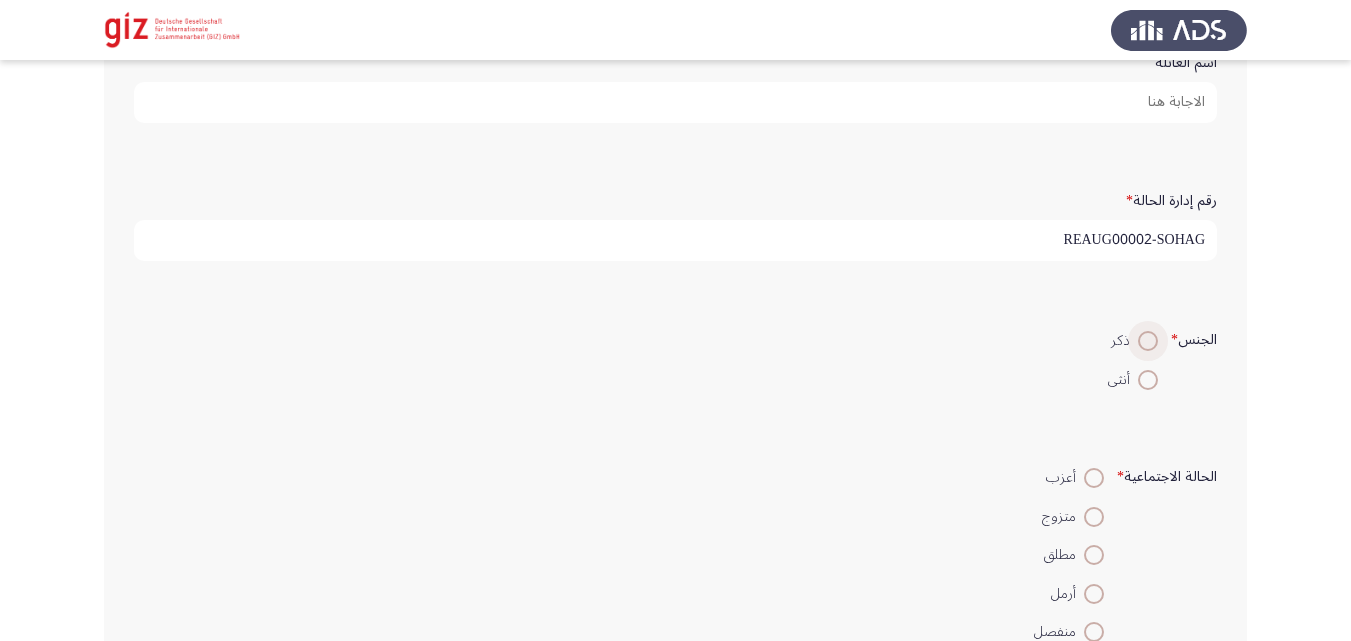 click at bounding box center (1148, 341) 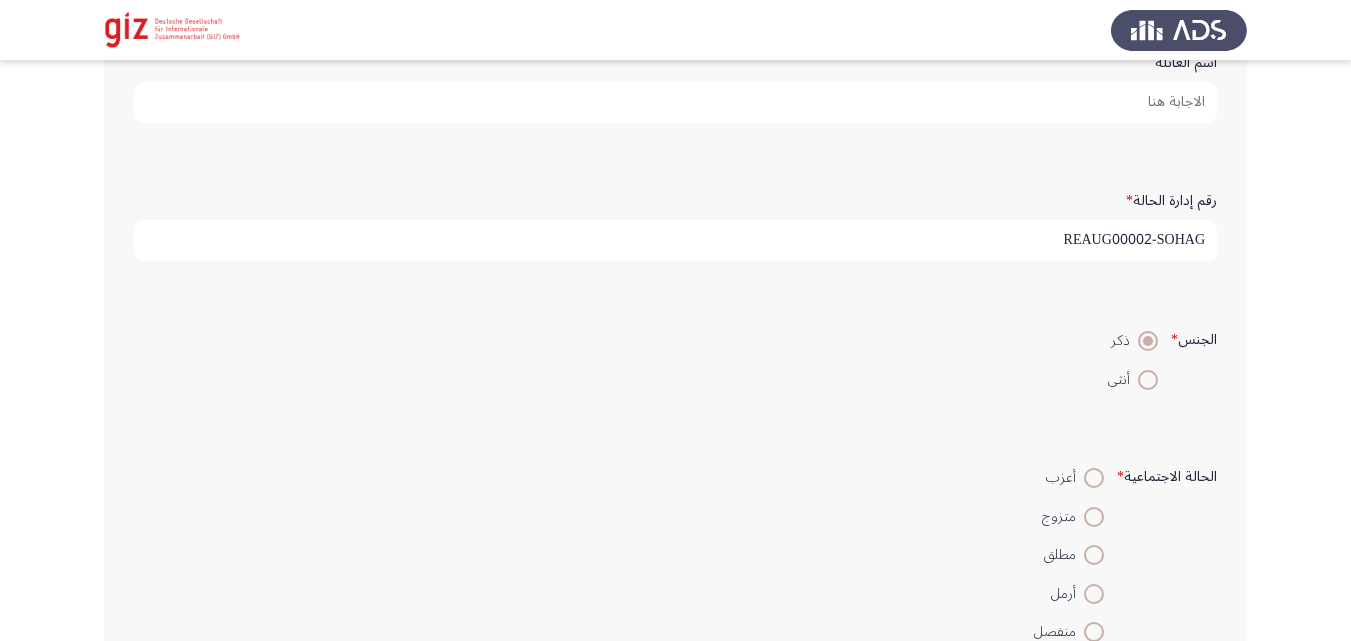click on "اسم العائلة" at bounding box center [675, 102] 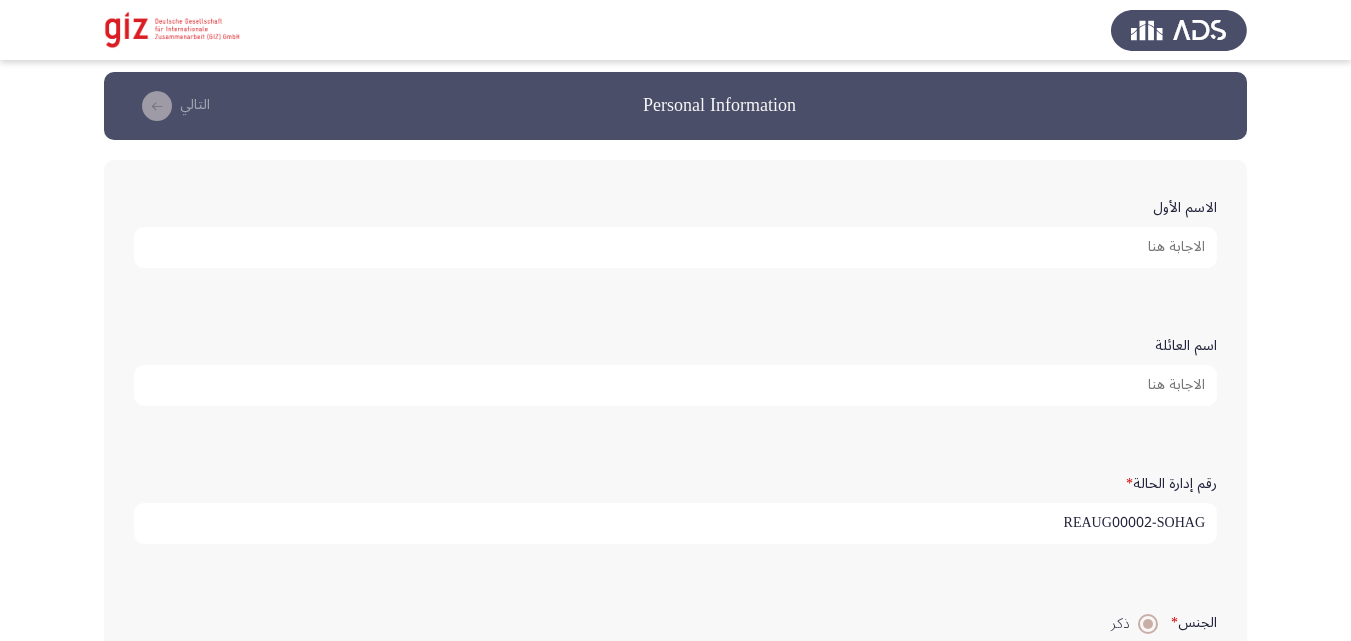 scroll, scrollTop: 0, scrollLeft: 0, axis: both 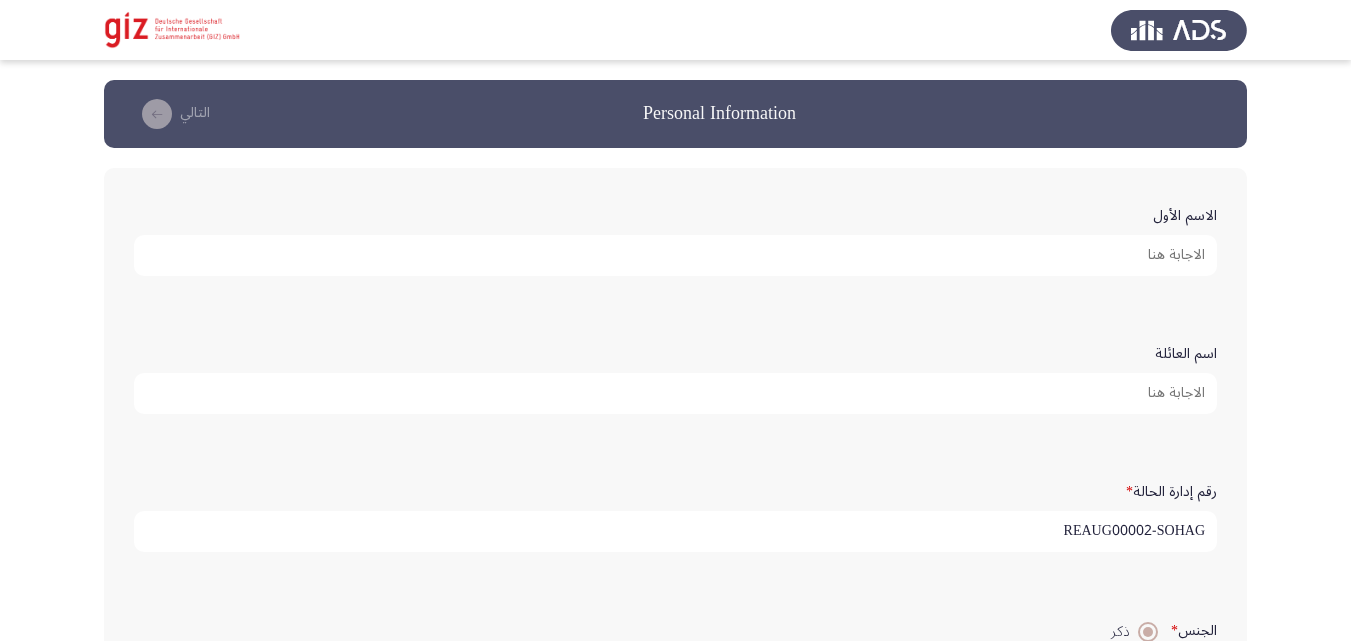 click on "الاسم الأول" 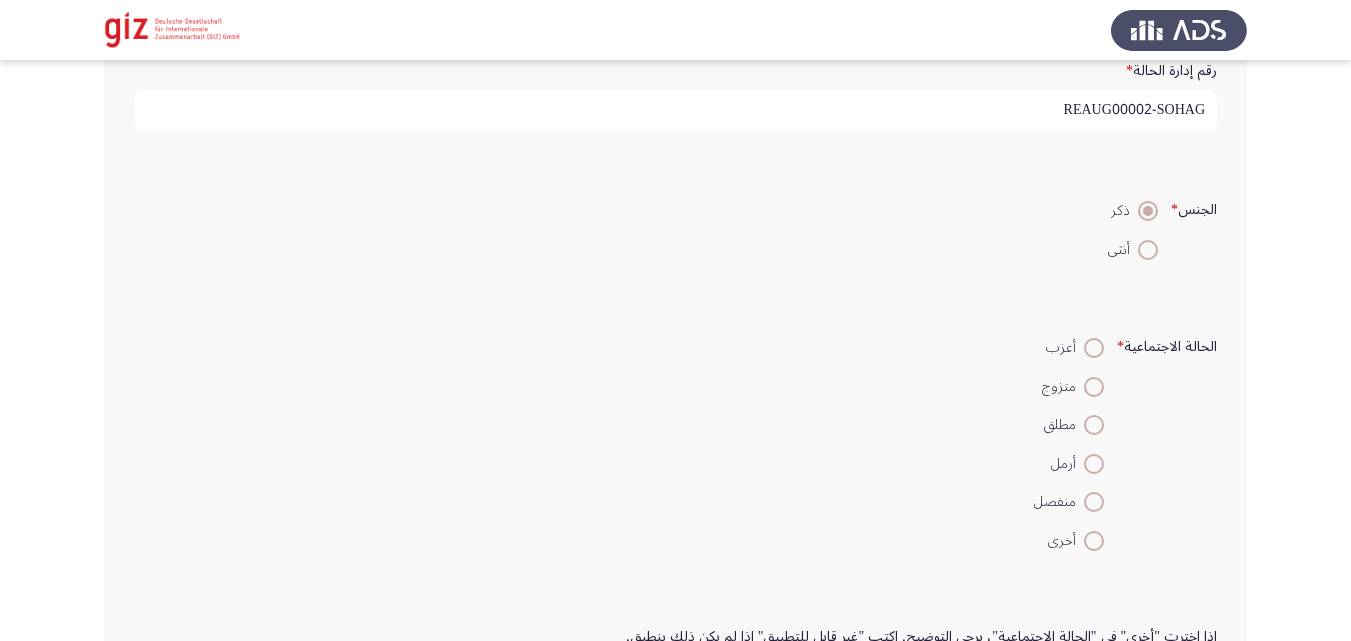 scroll, scrollTop: 449, scrollLeft: 0, axis: vertical 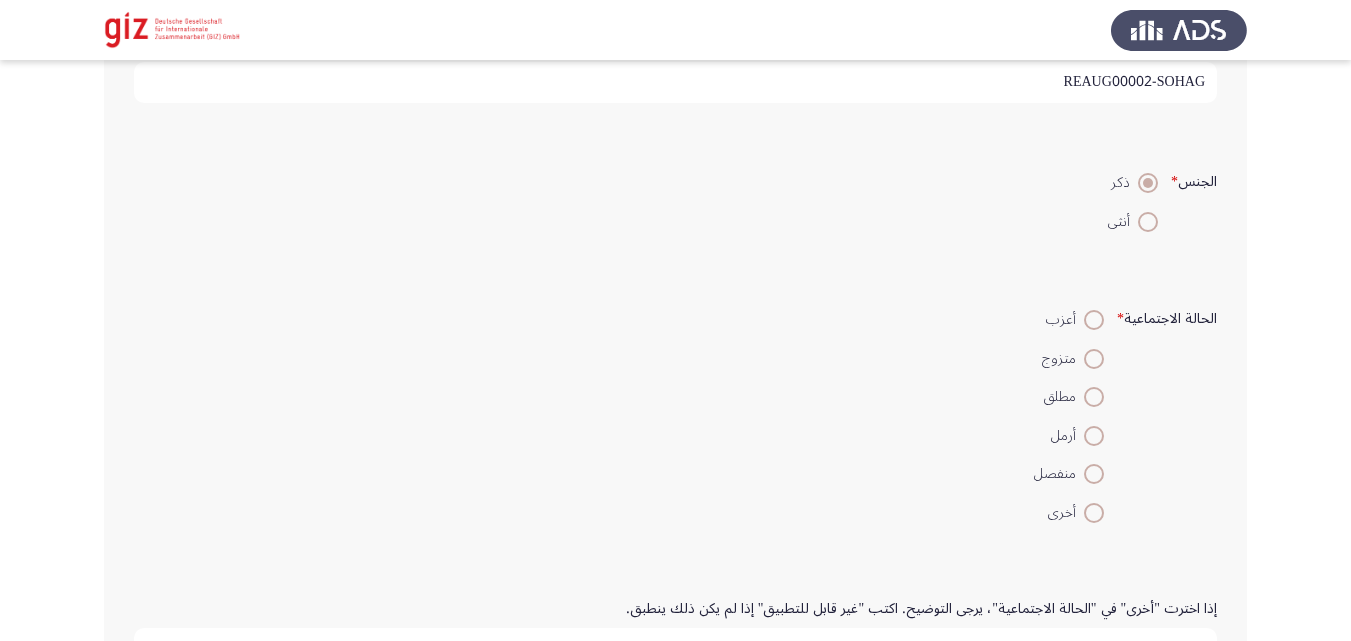 type on "عمرو محمود كريم" 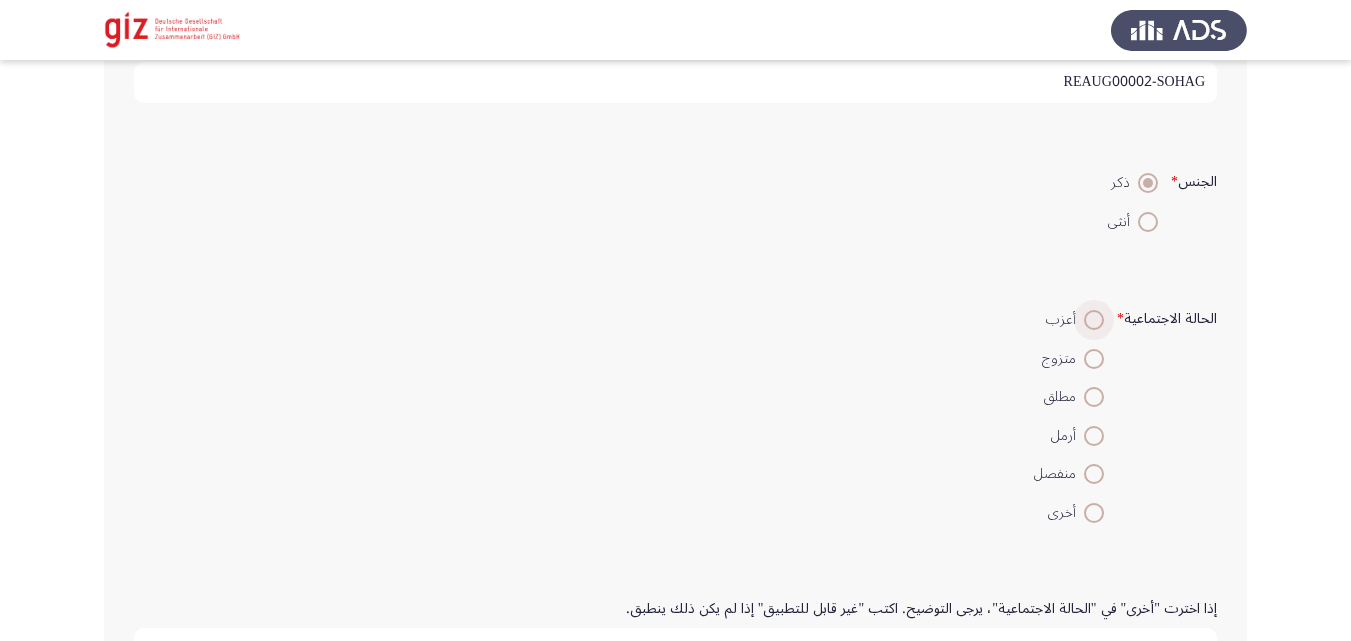 click at bounding box center [1094, 320] 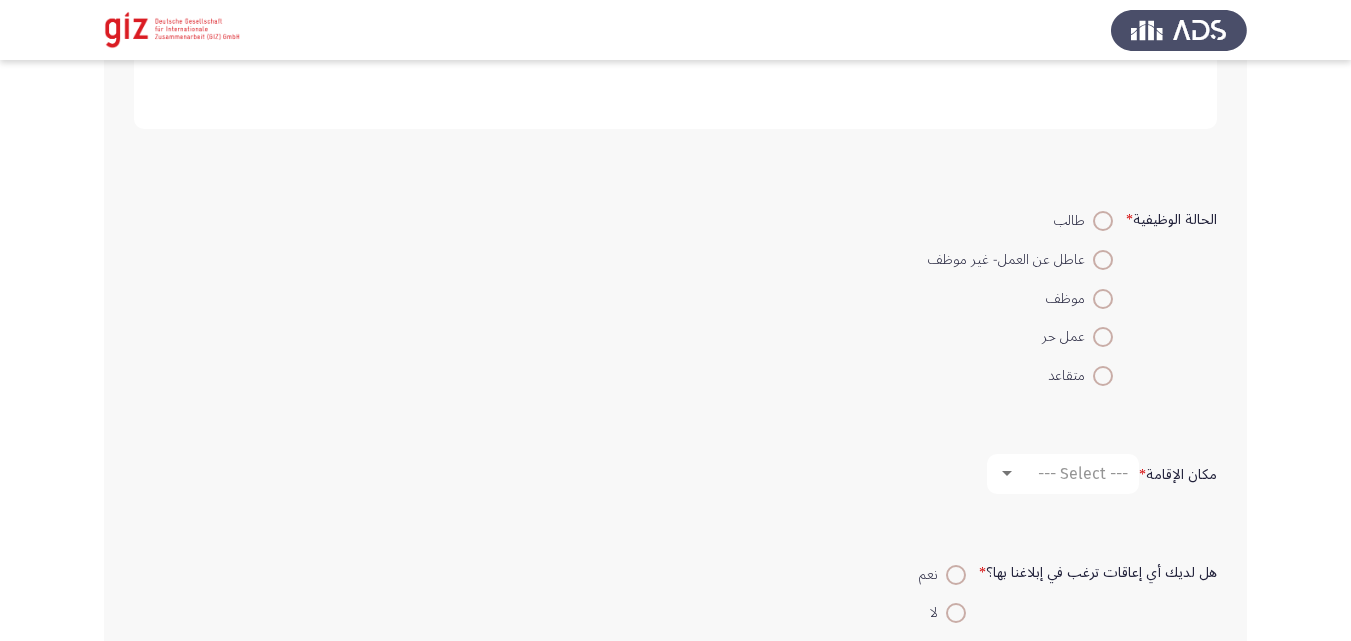 scroll, scrollTop: 1066, scrollLeft: 0, axis: vertical 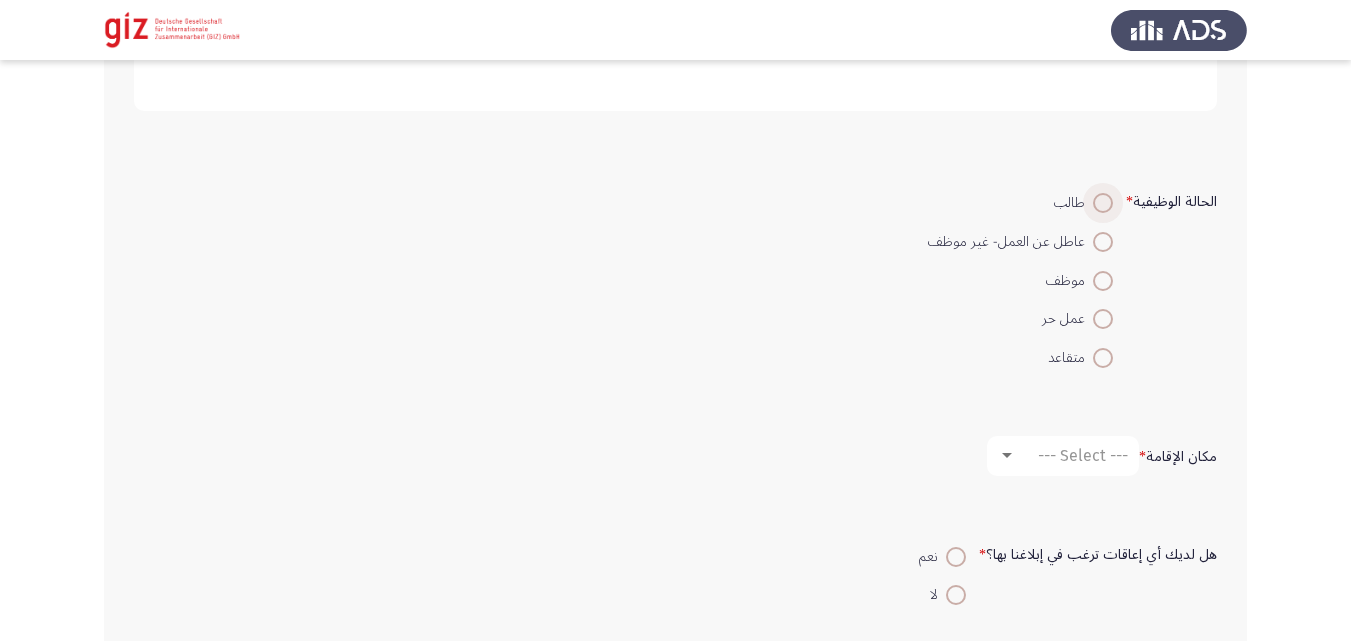 click at bounding box center (1103, 203) 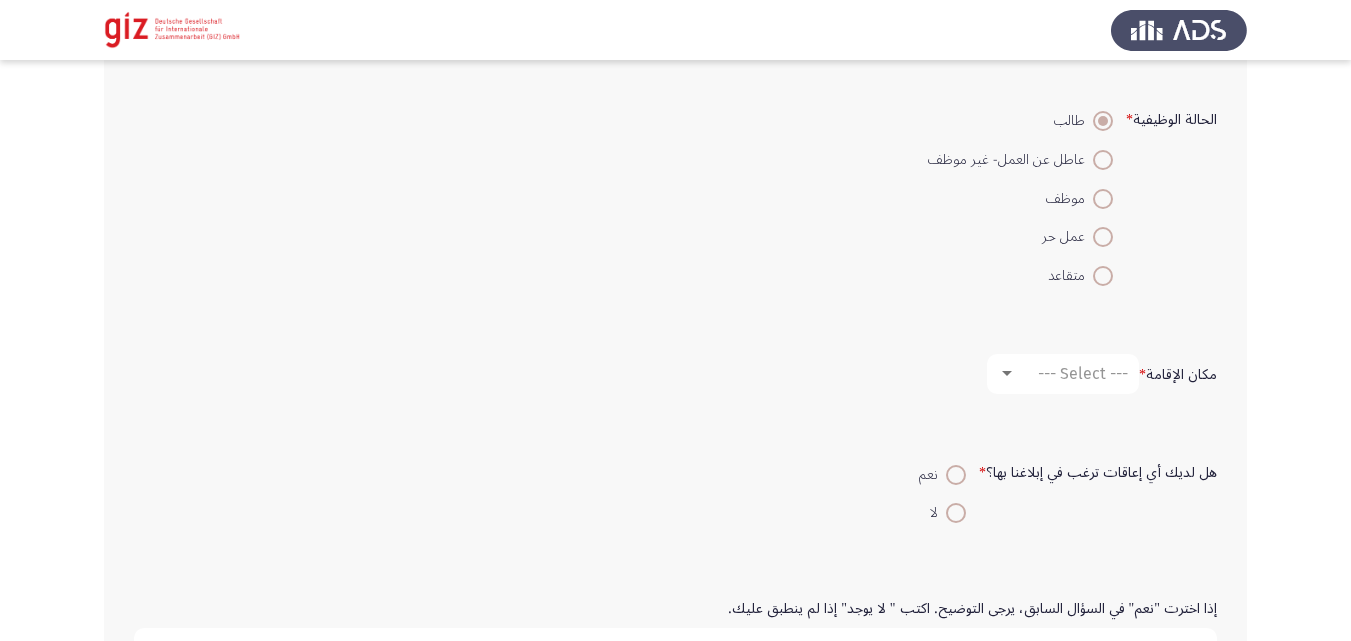 scroll, scrollTop: 1173, scrollLeft: 0, axis: vertical 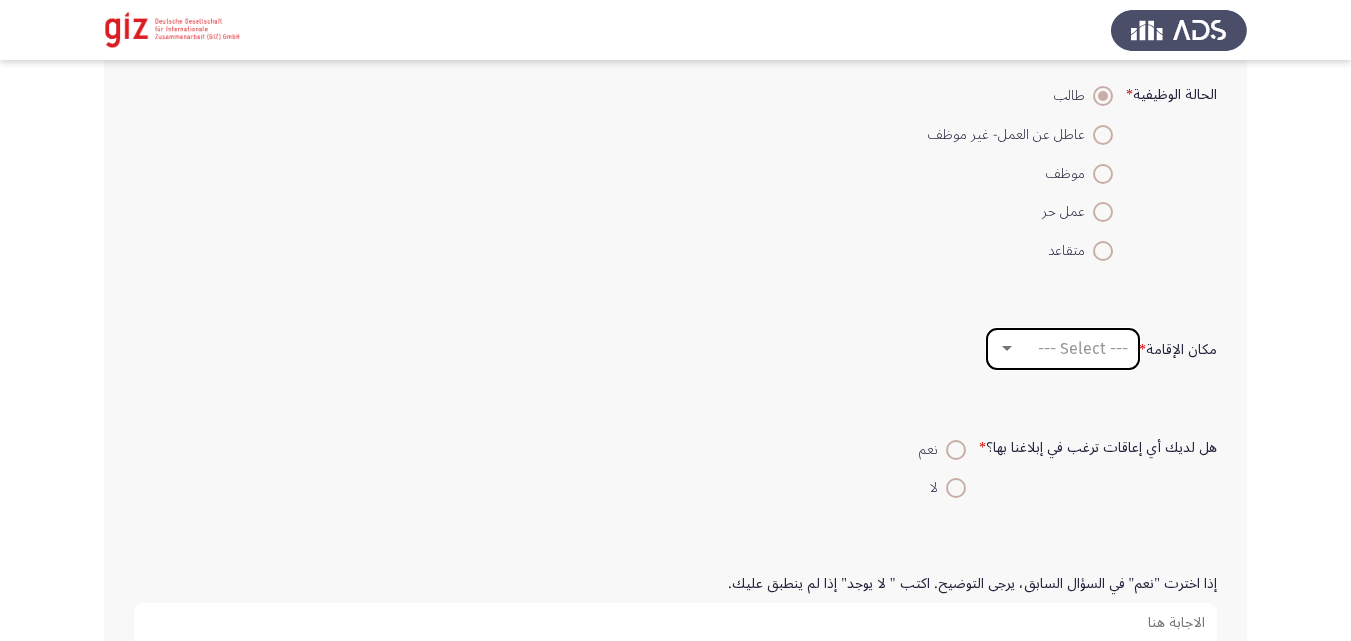 click on "--- Select ---" at bounding box center (1083, 348) 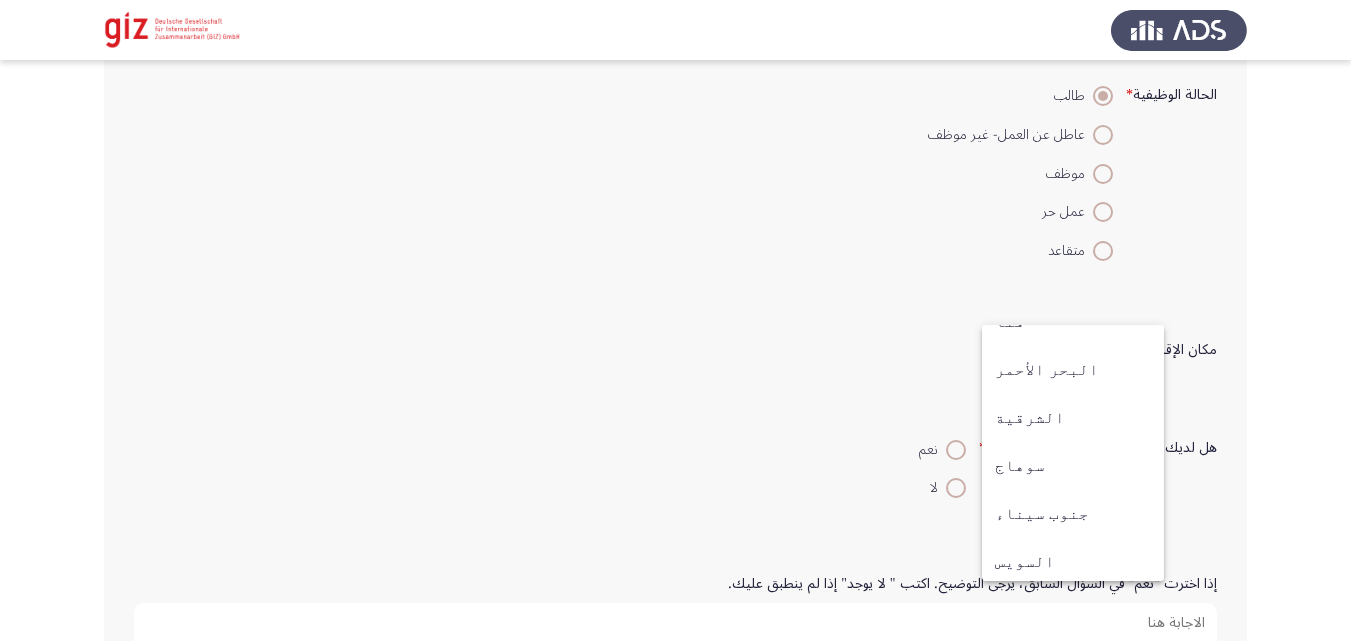 scroll, scrollTop: 1040, scrollLeft: 0, axis: vertical 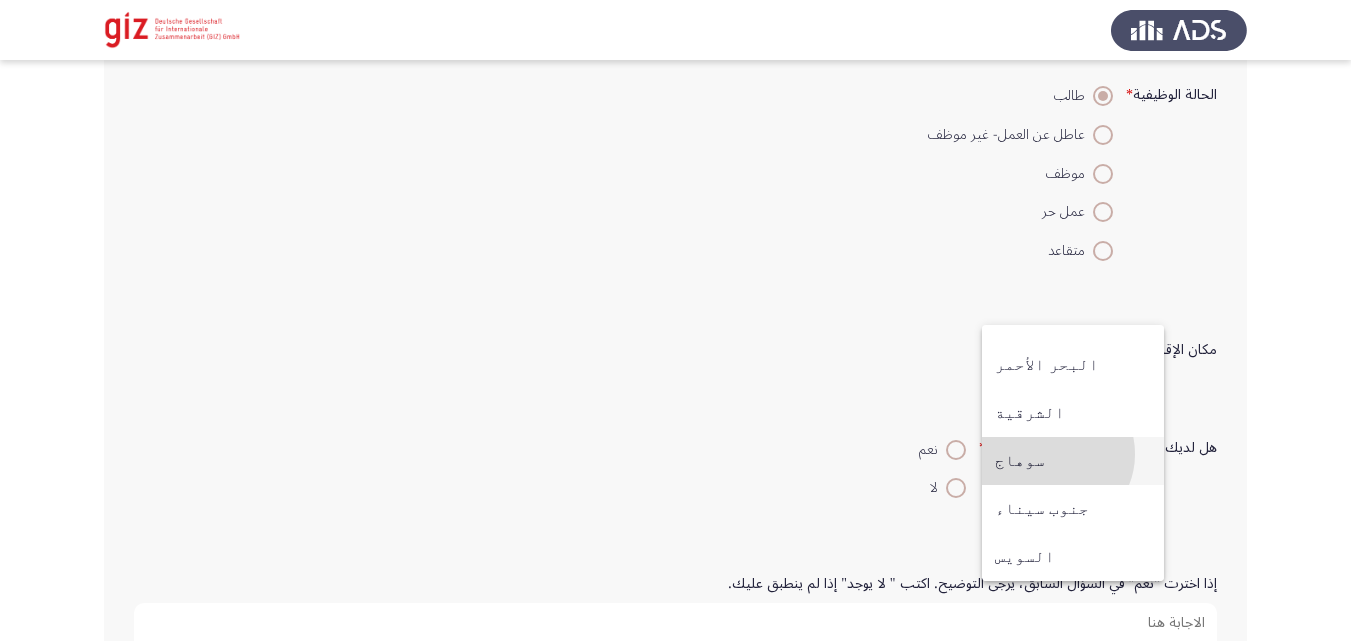 click on "سوهاج" at bounding box center (1073, 461) 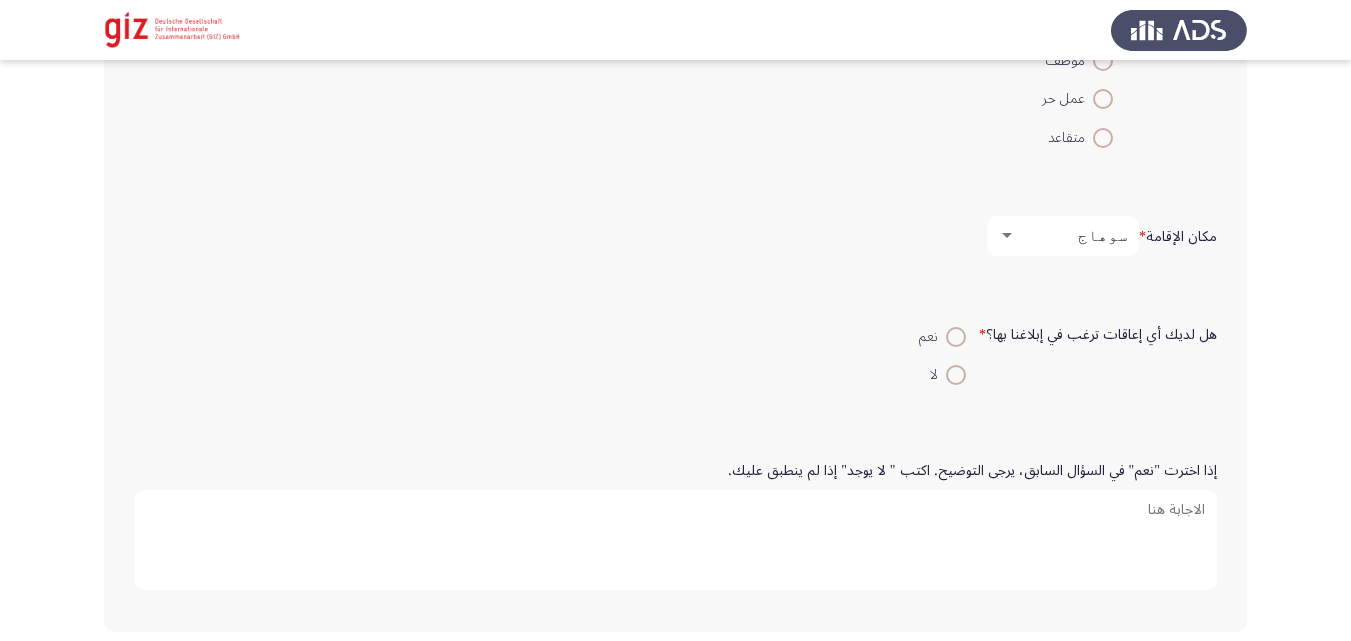 scroll, scrollTop: 1305, scrollLeft: 0, axis: vertical 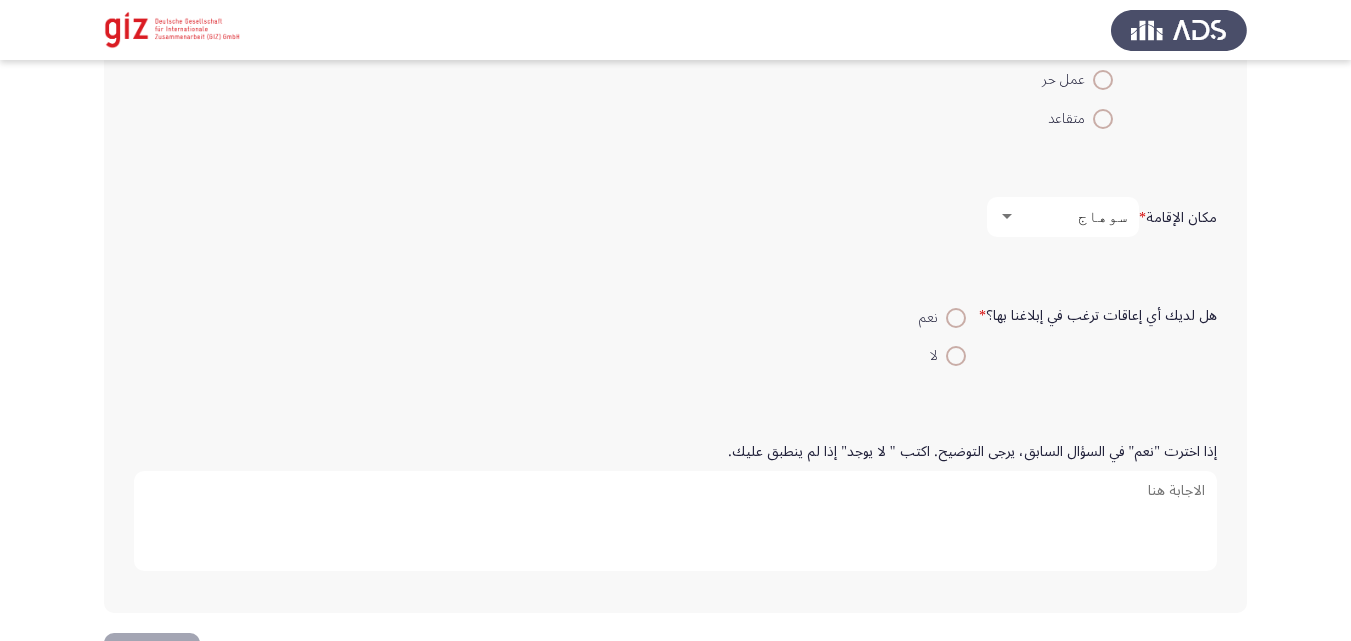 click on "لا" at bounding box center (938, 356) 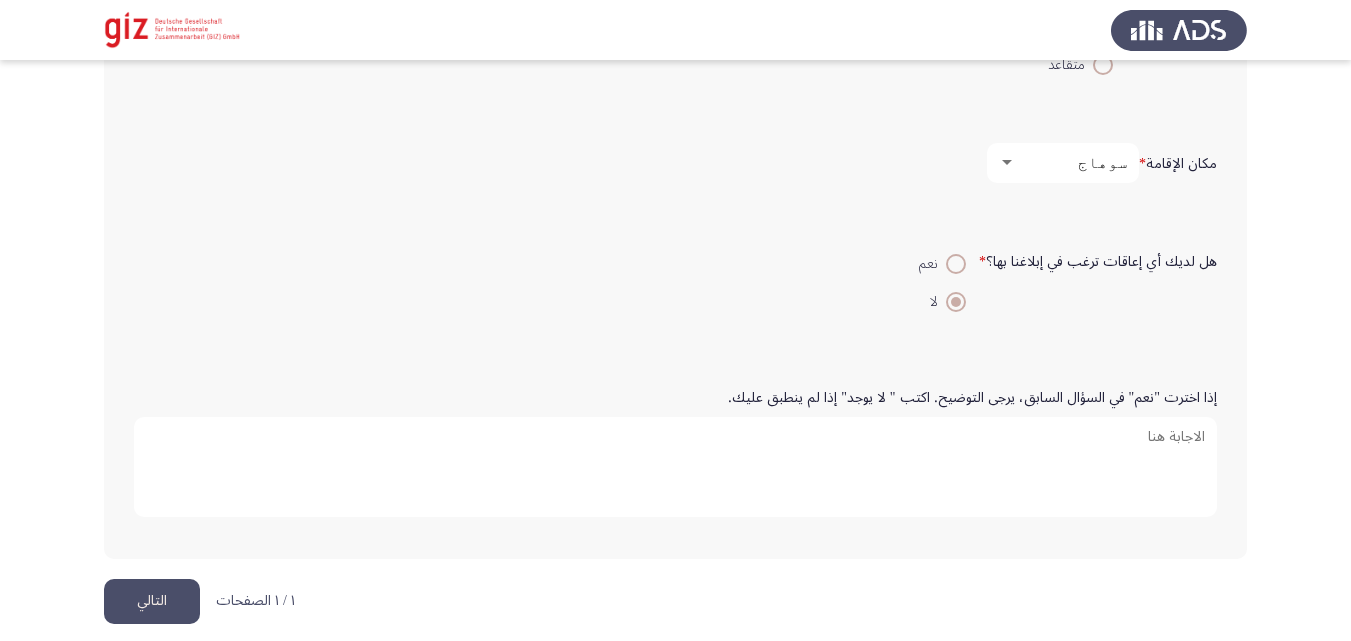 scroll, scrollTop: 1377, scrollLeft: 0, axis: vertical 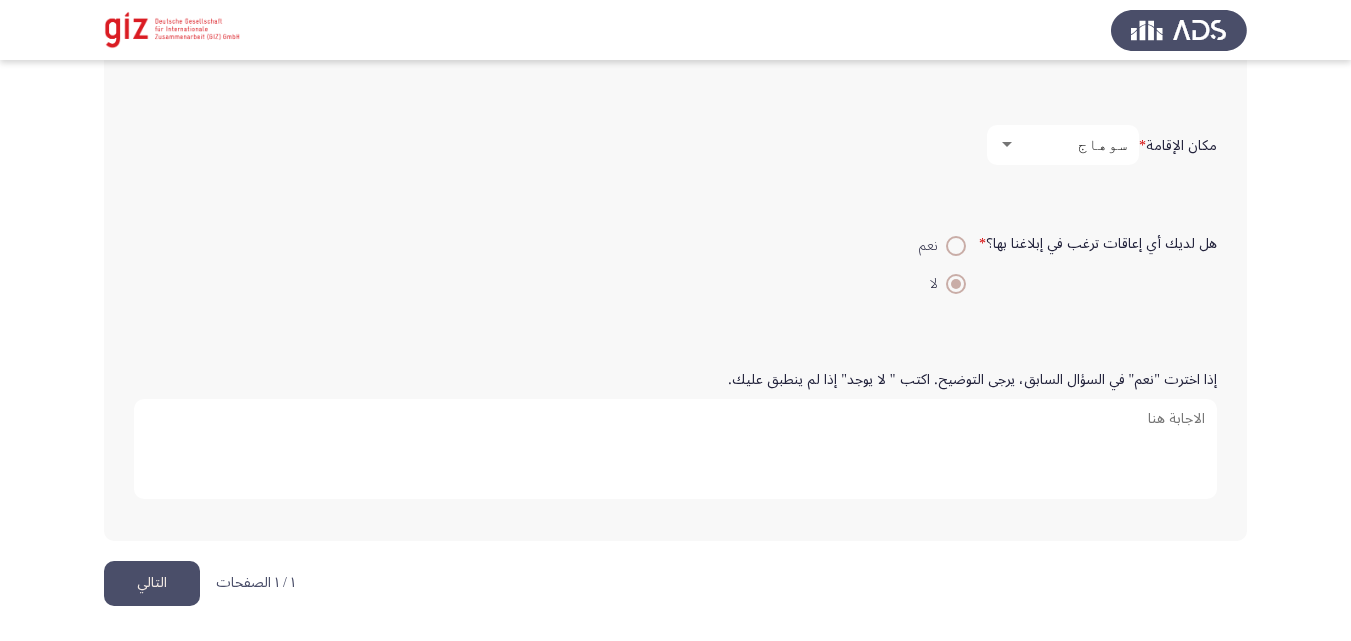 click on "التالي" 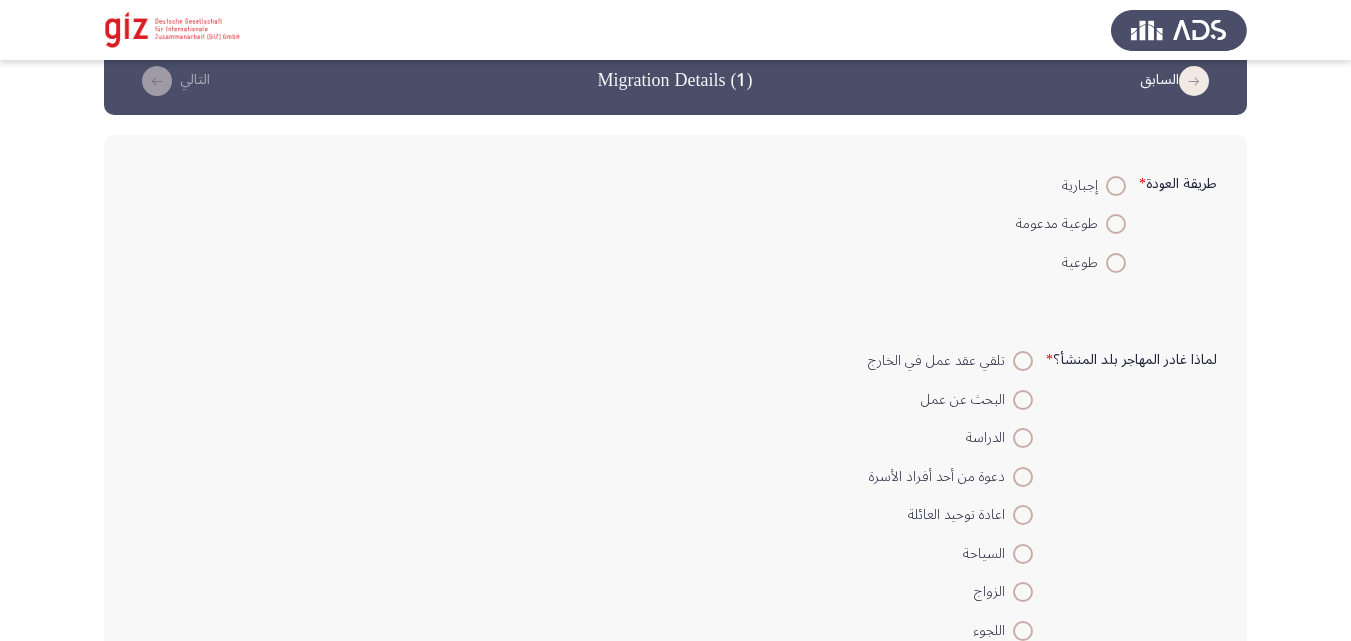 scroll, scrollTop: 37, scrollLeft: 0, axis: vertical 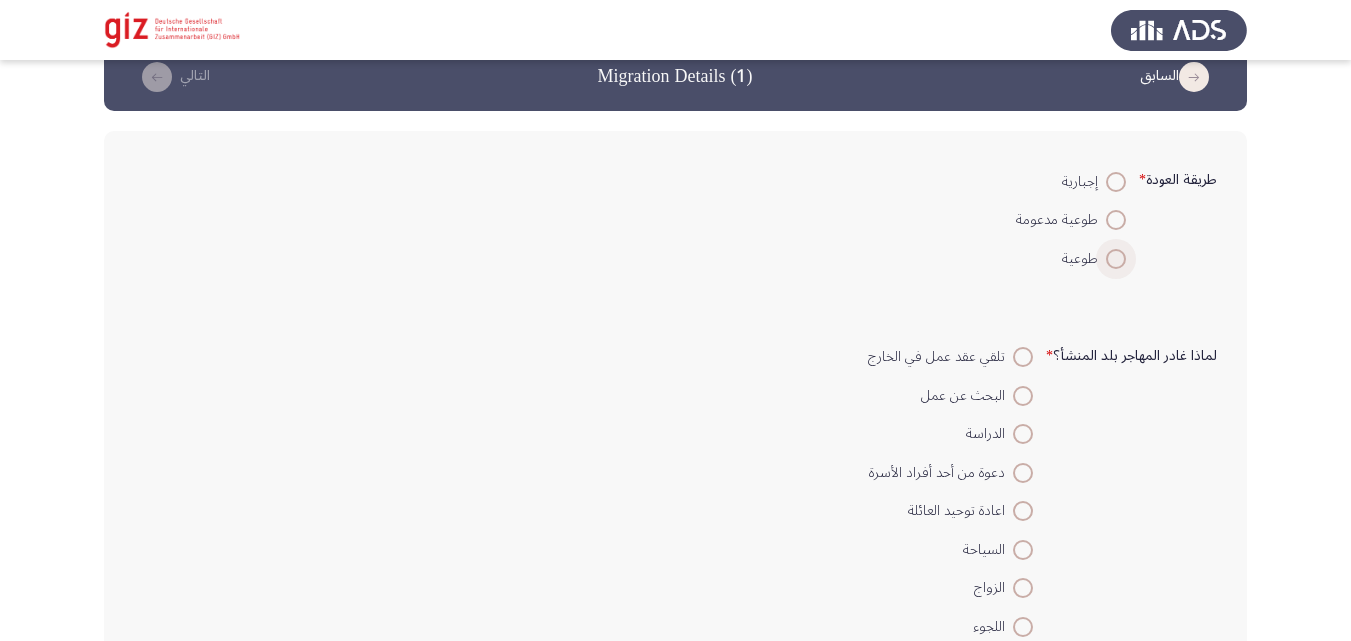 click at bounding box center (1116, 259) 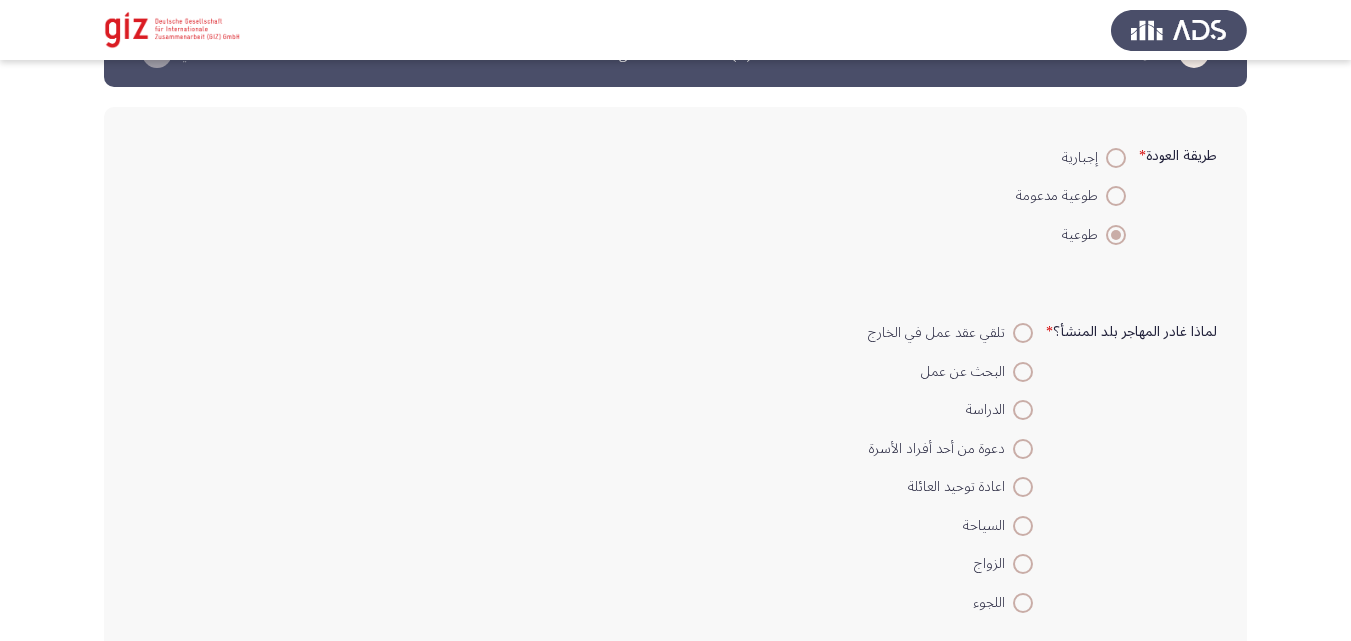 scroll, scrollTop: 62, scrollLeft: 0, axis: vertical 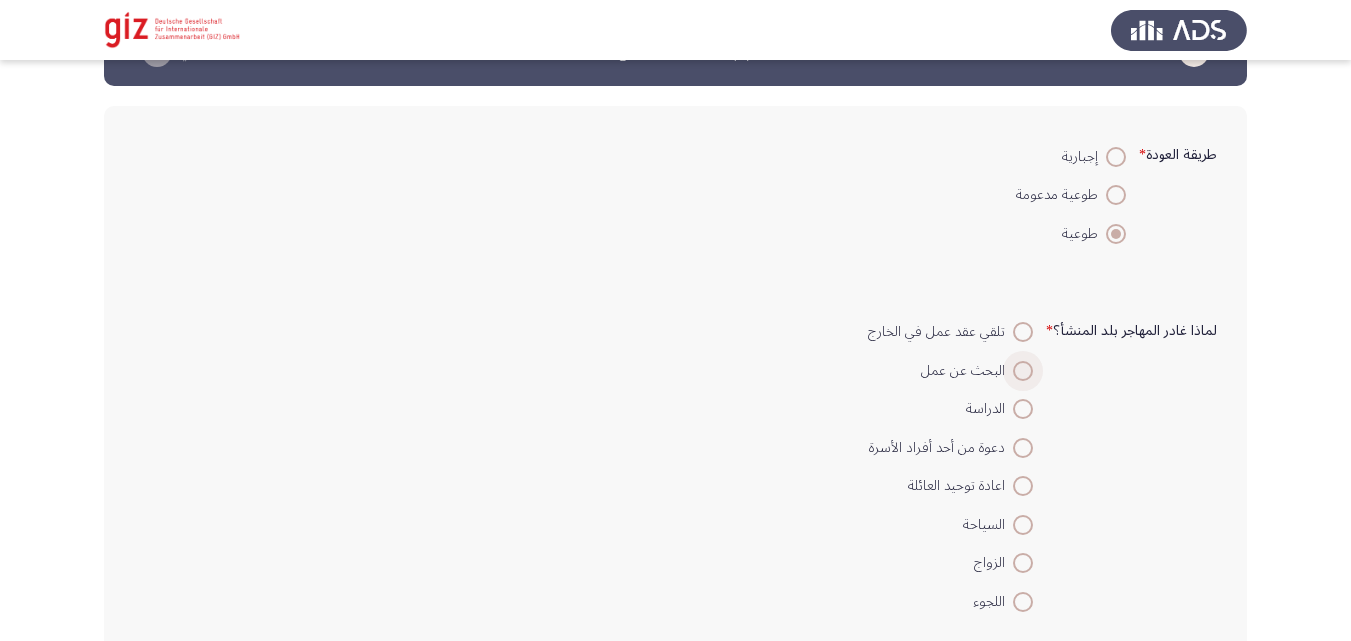 click at bounding box center (1023, 371) 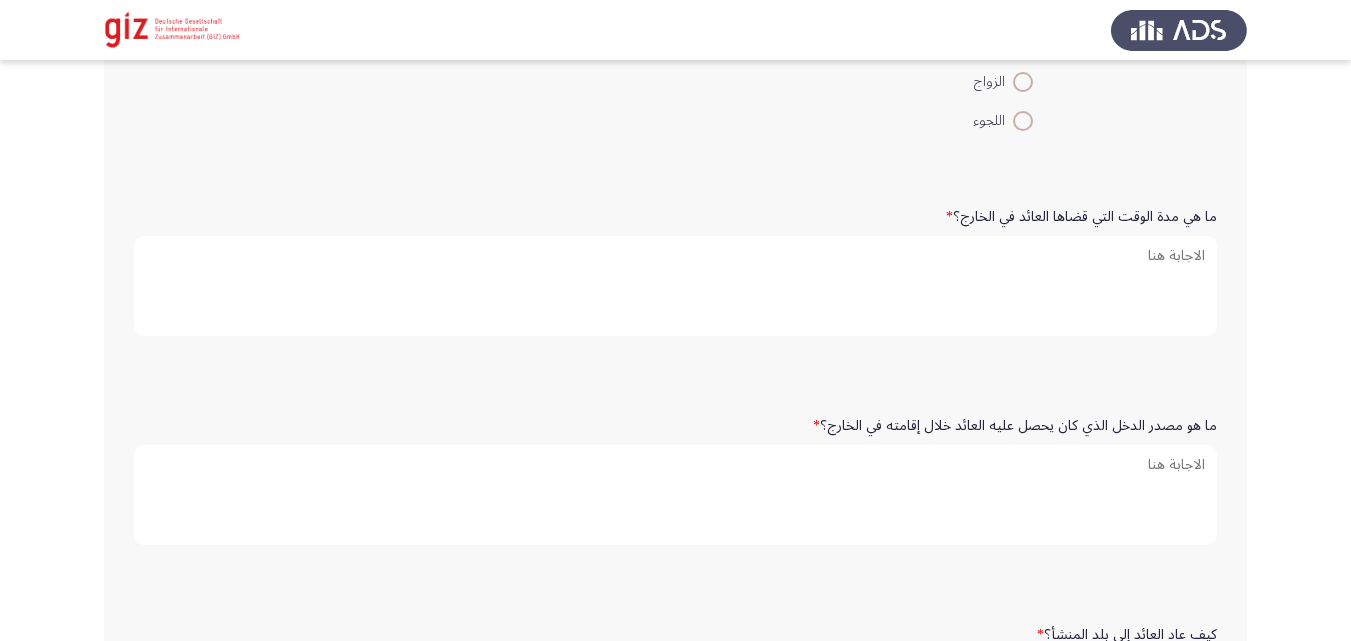 scroll, scrollTop: 570, scrollLeft: 0, axis: vertical 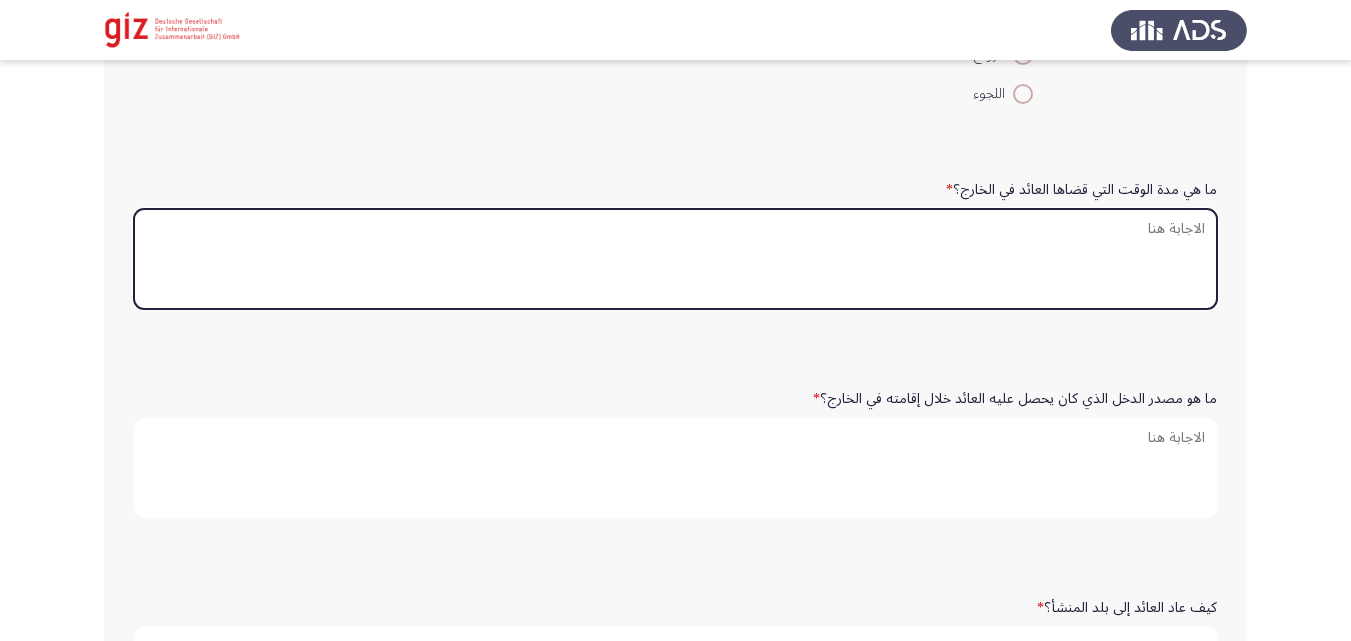 click on "ما هي مدة الوقت التي قضاها العائد في الخارج؟   *" at bounding box center [675, 259] 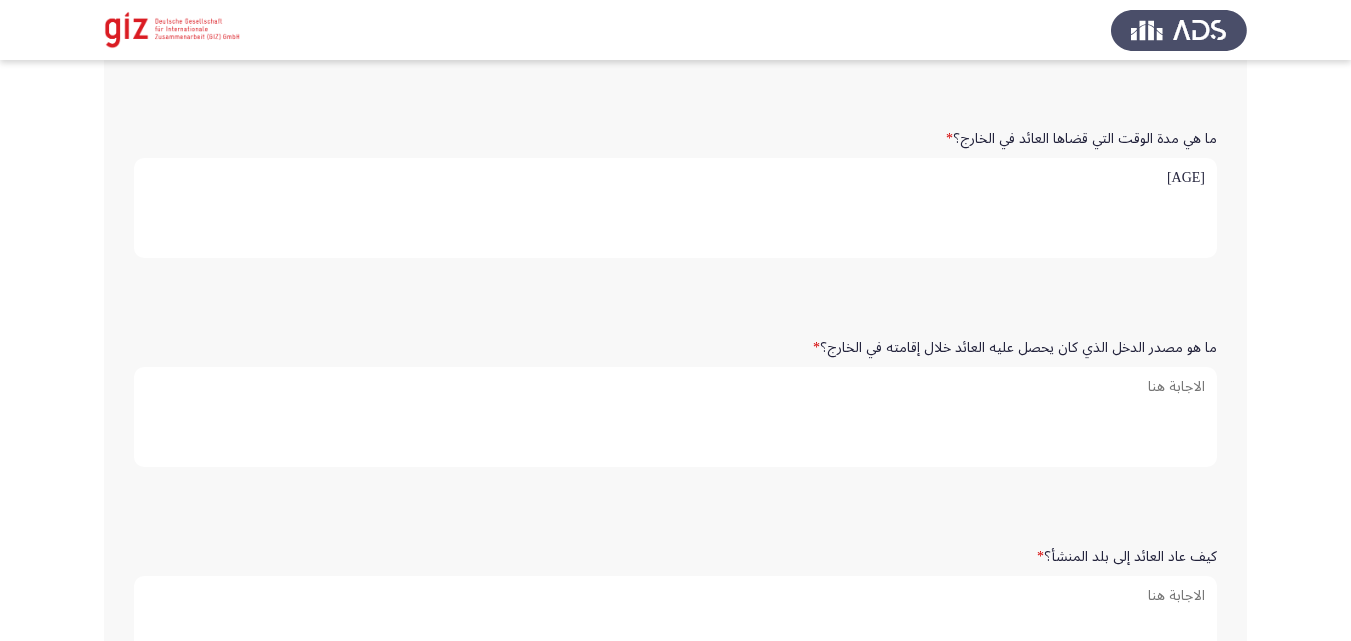 scroll, scrollTop: 627, scrollLeft: 0, axis: vertical 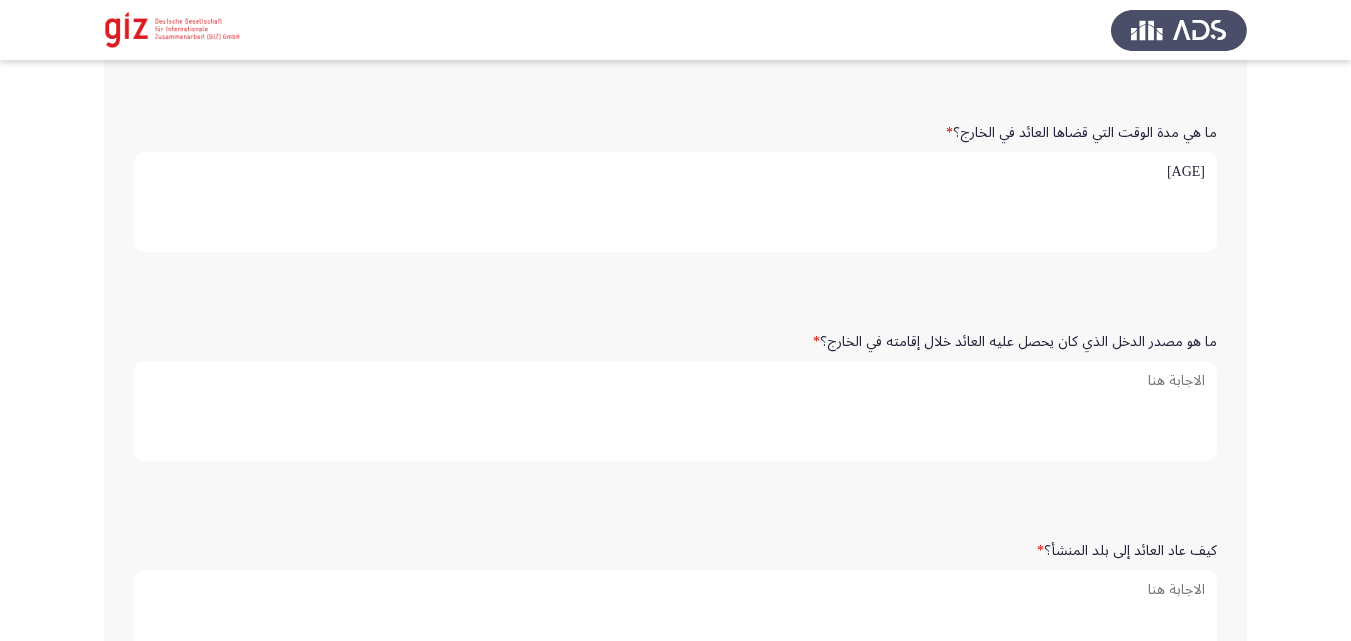 type on "5 سنين" 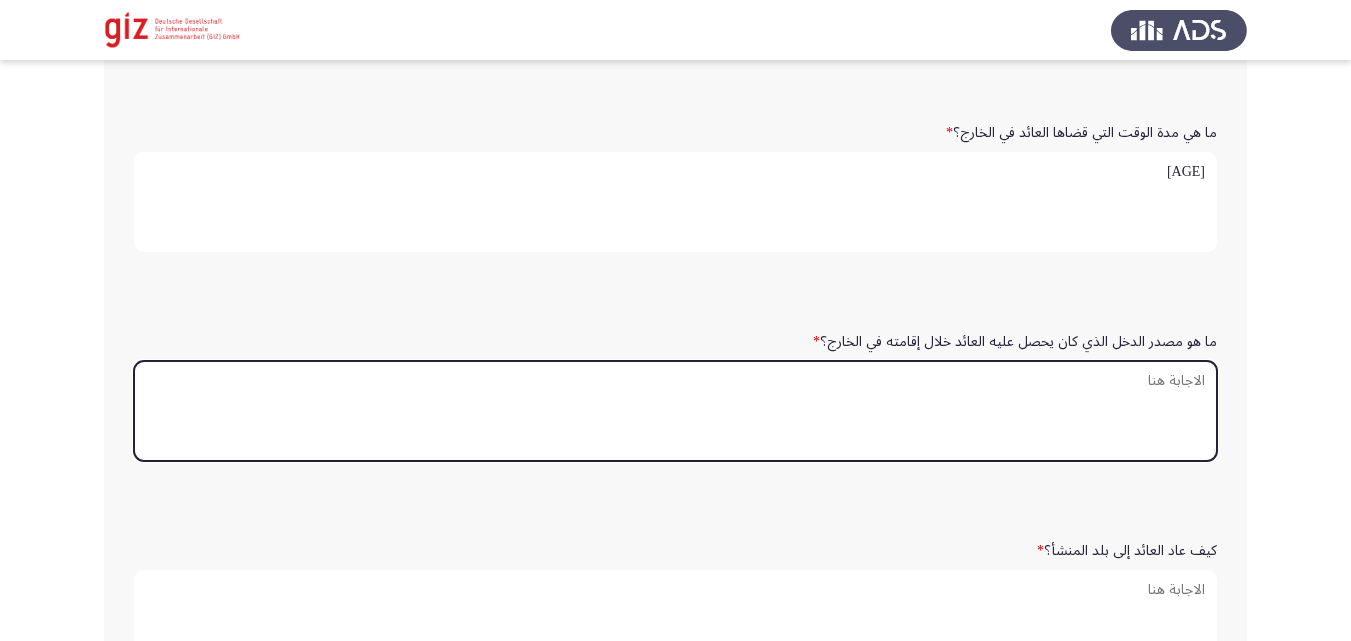 click on "ما هو مصدر الدخل الذي كان يحصل عليه العائد خلال إقامته في الخارج؟   *" at bounding box center [675, 411] 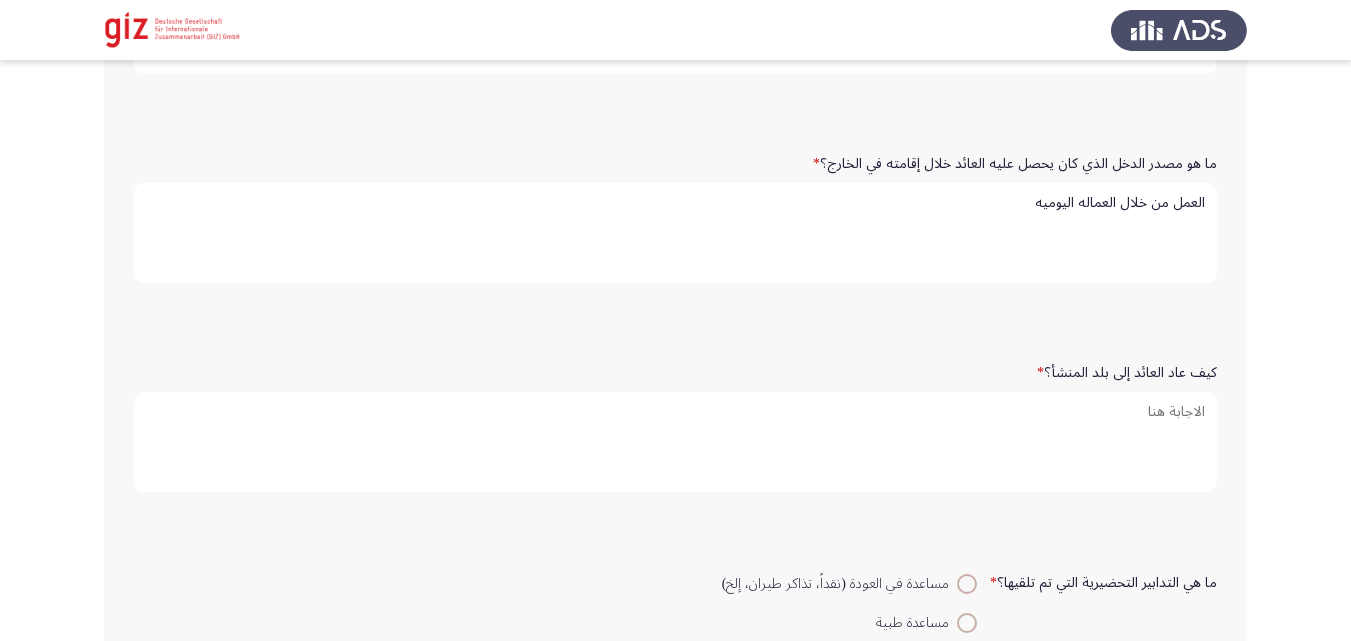 scroll, scrollTop: 853, scrollLeft: 0, axis: vertical 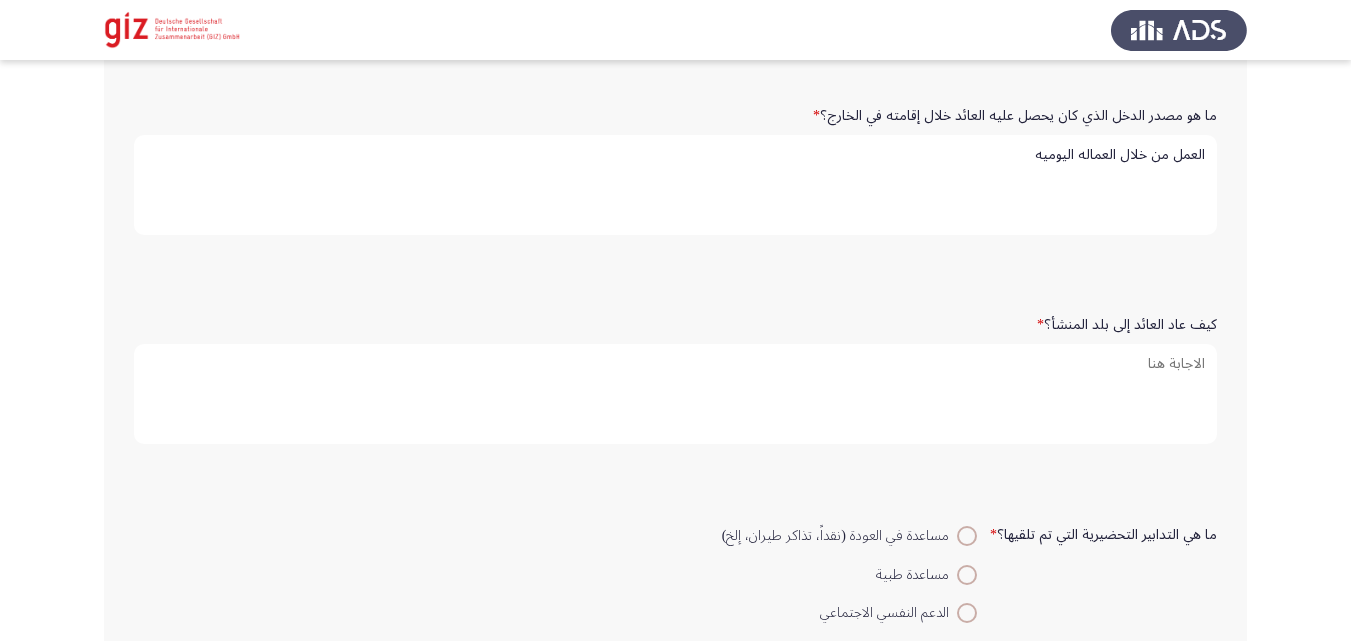 type on "العمل من خلال العماله اليوميه" 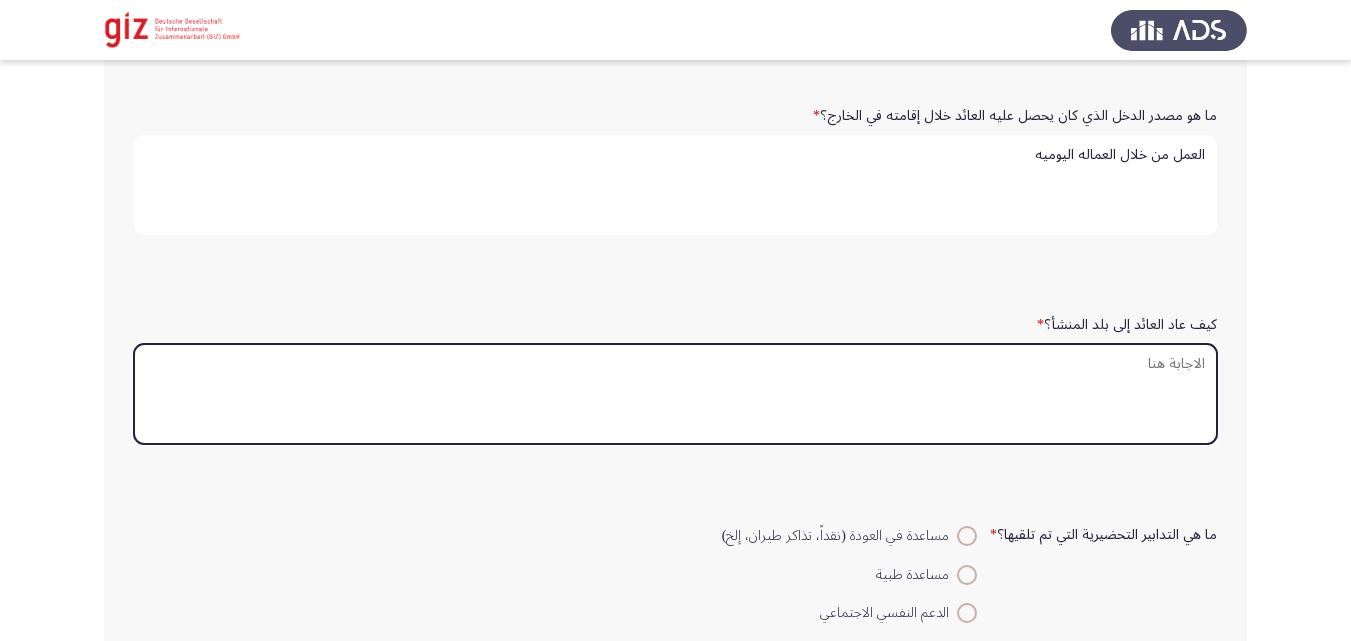 click on "كيف عاد العائد إلى بلد المنشأ؟   *" at bounding box center (675, 394) 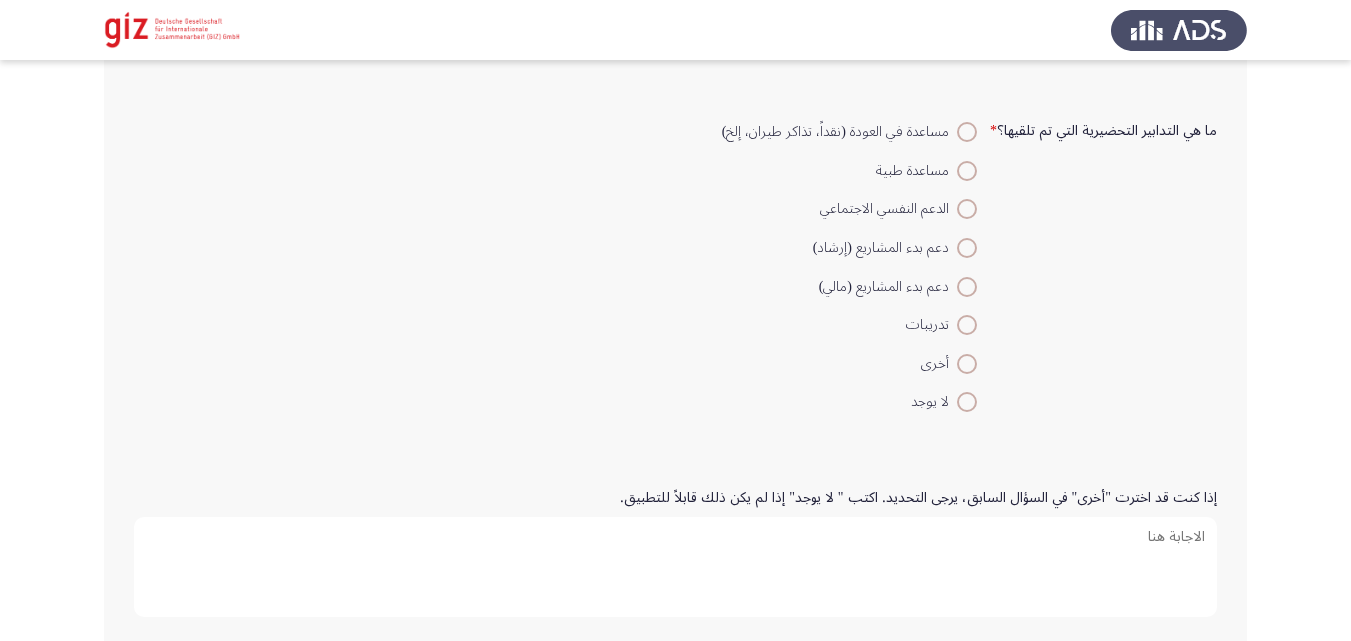 scroll, scrollTop: 1288, scrollLeft: 0, axis: vertical 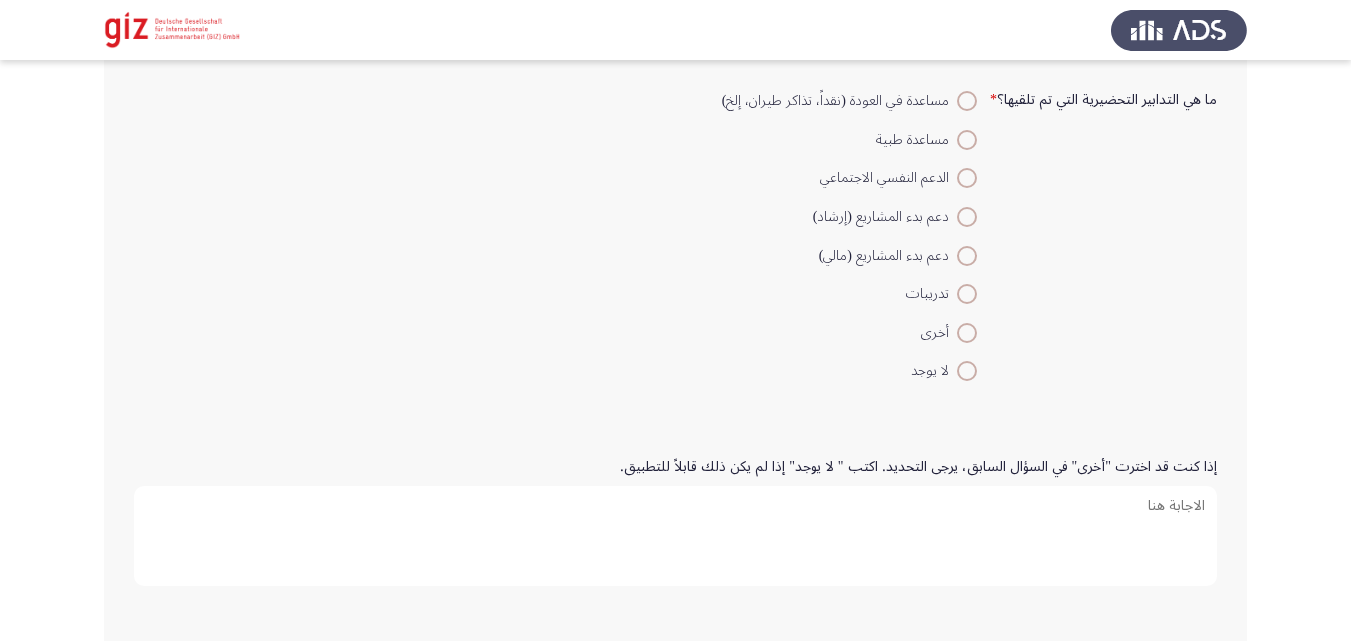 type on "طوعي" 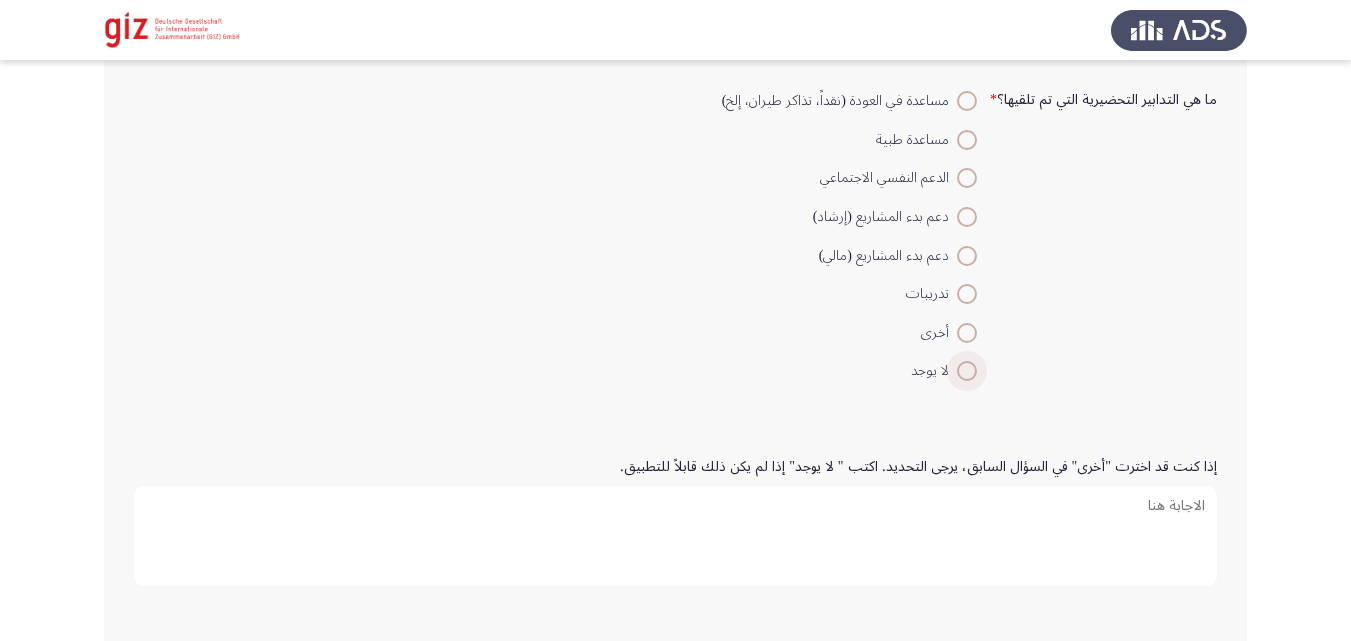 click at bounding box center (967, 371) 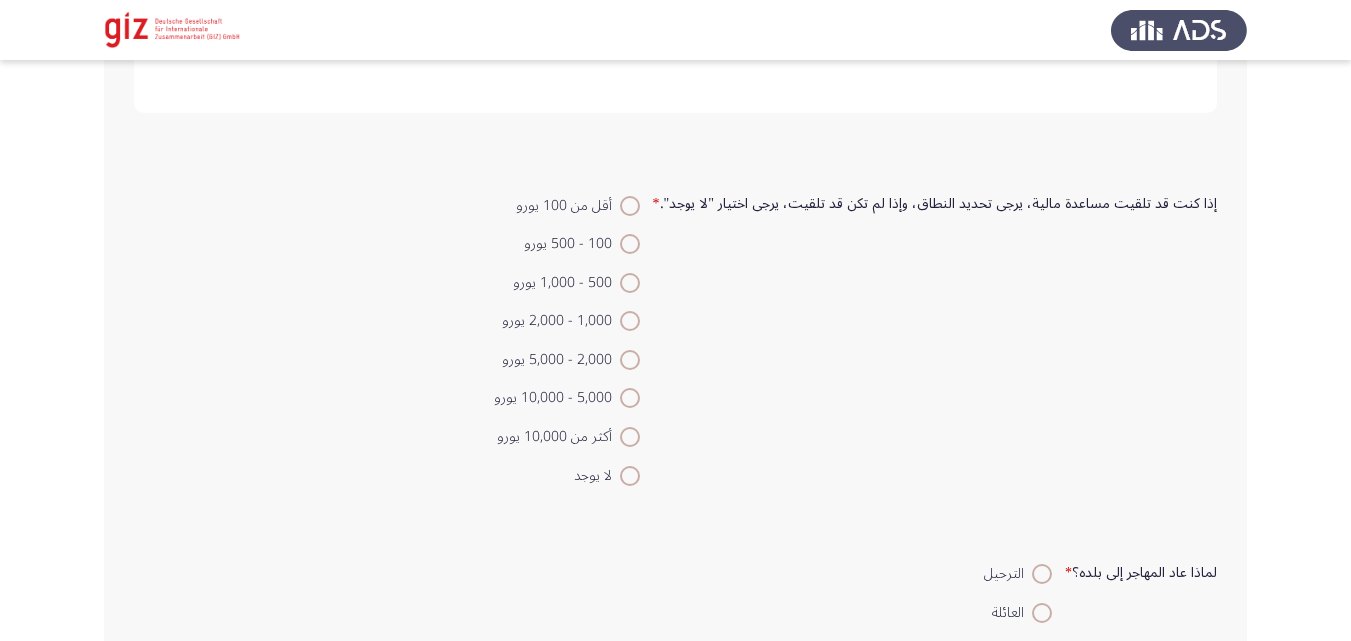 scroll, scrollTop: 1763, scrollLeft: 0, axis: vertical 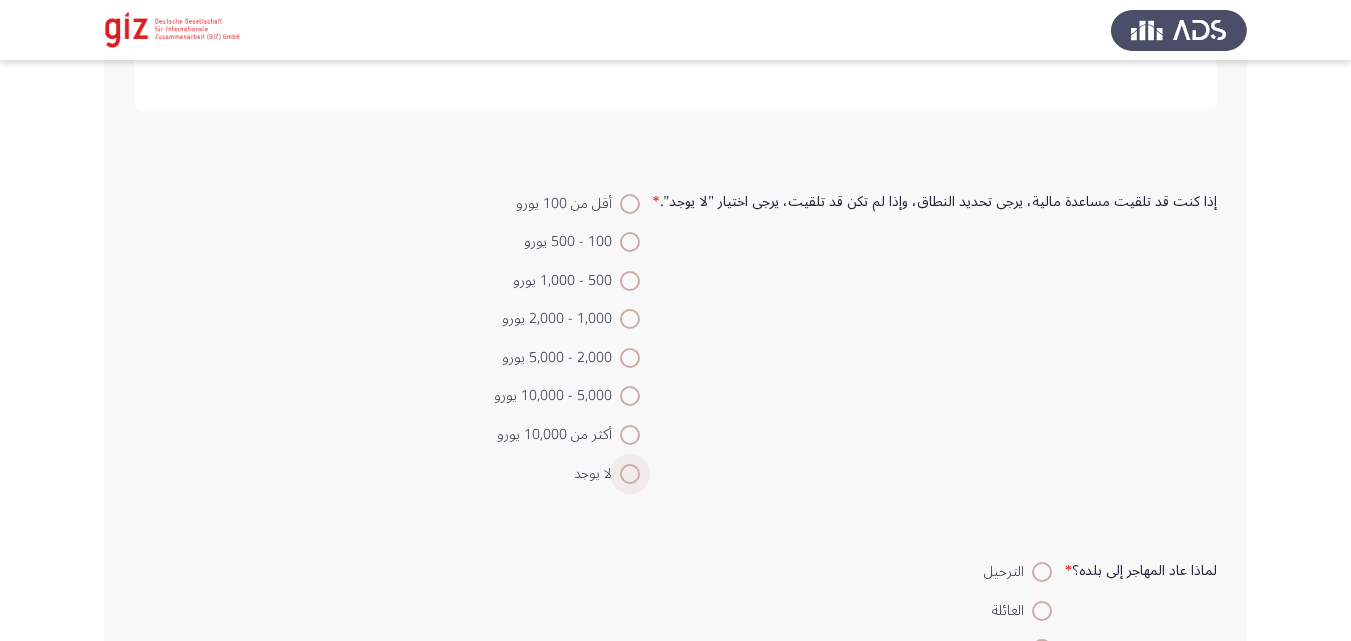 click at bounding box center (630, 474) 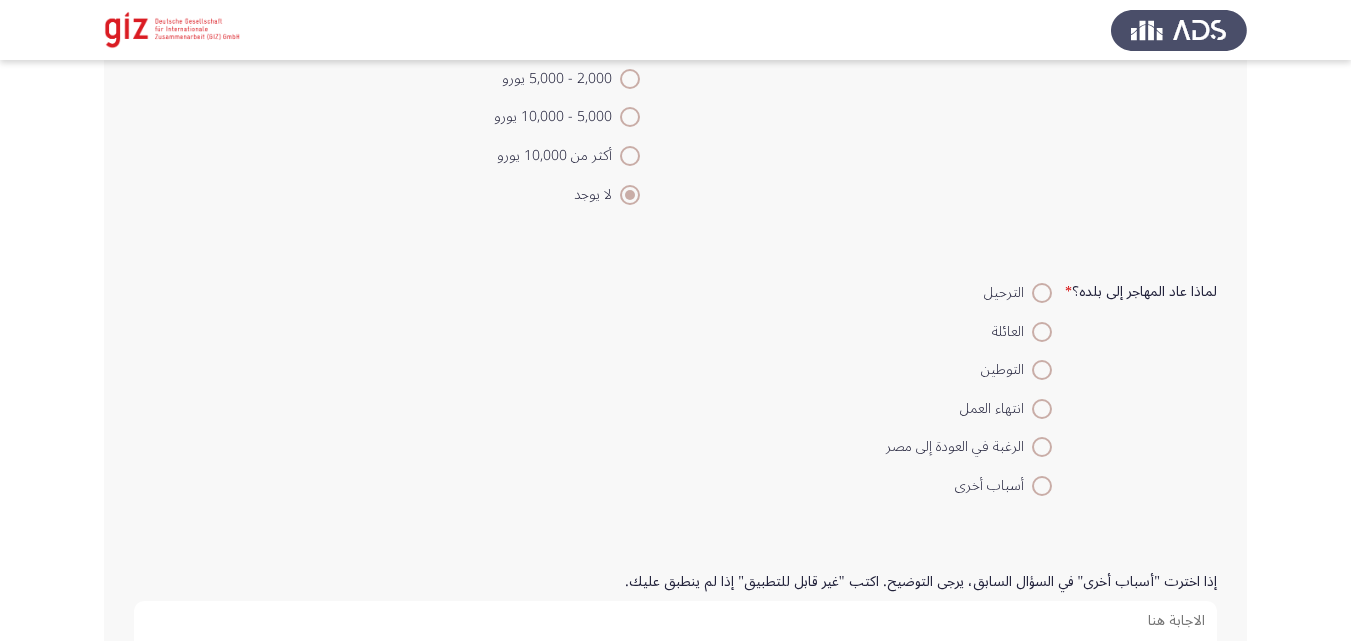 scroll, scrollTop: 2107, scrollLeft: 0, axis: vertical 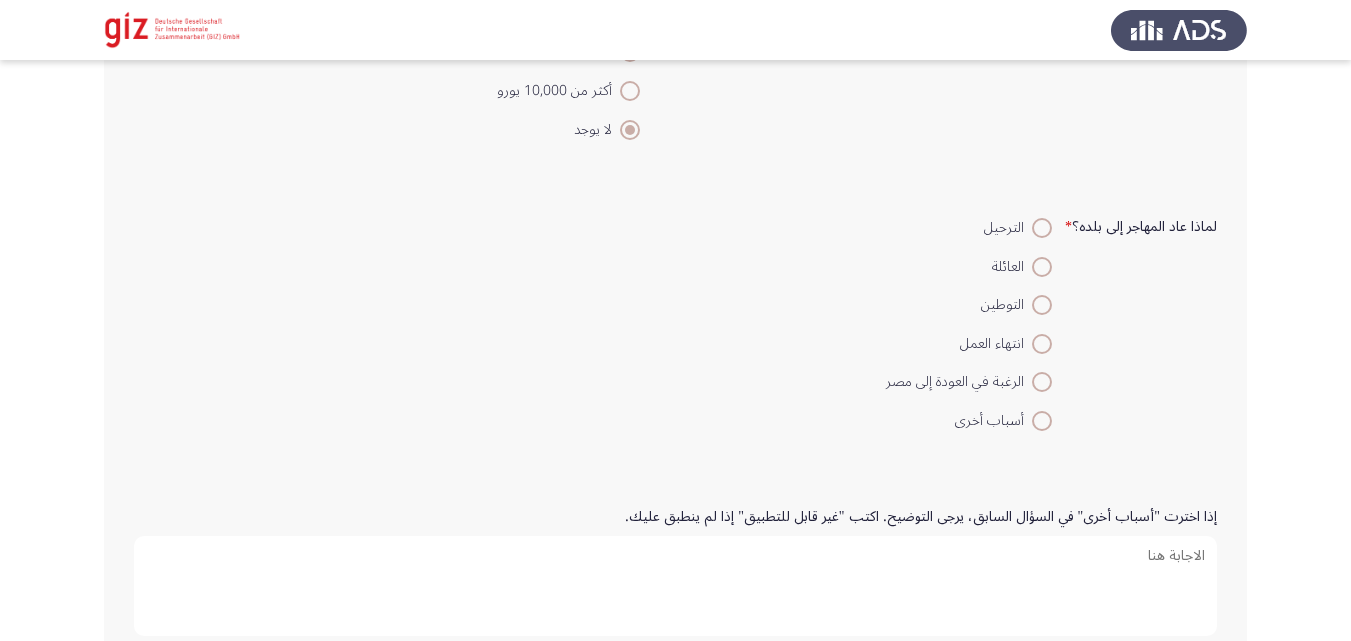 click at bounding box center (1042, 267) 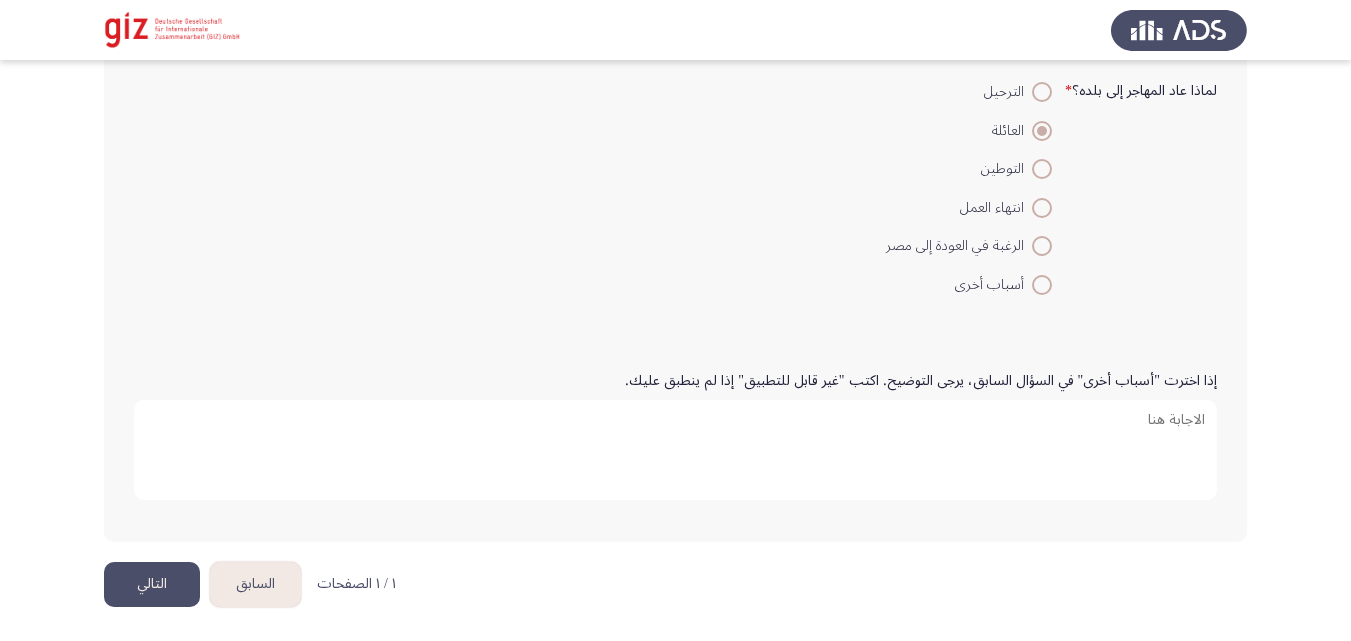 scroll, scrollTop: 2244, scrollLeft: 0, axis: vertical 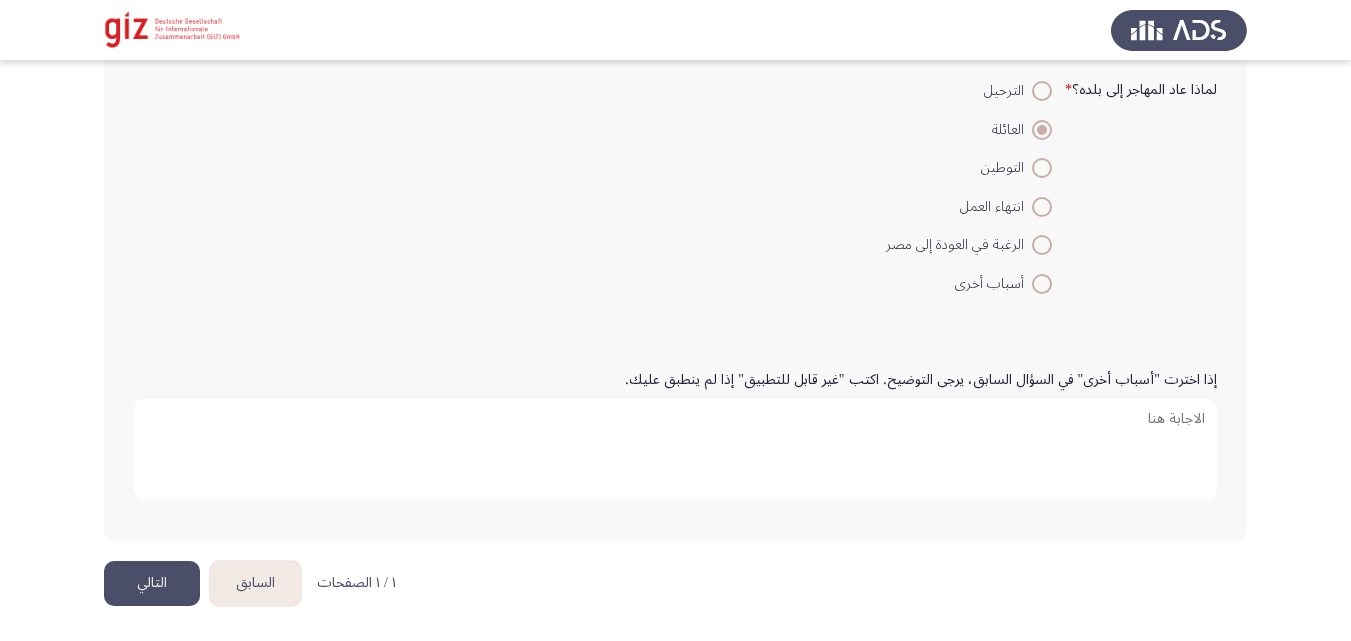 click on "التالي" 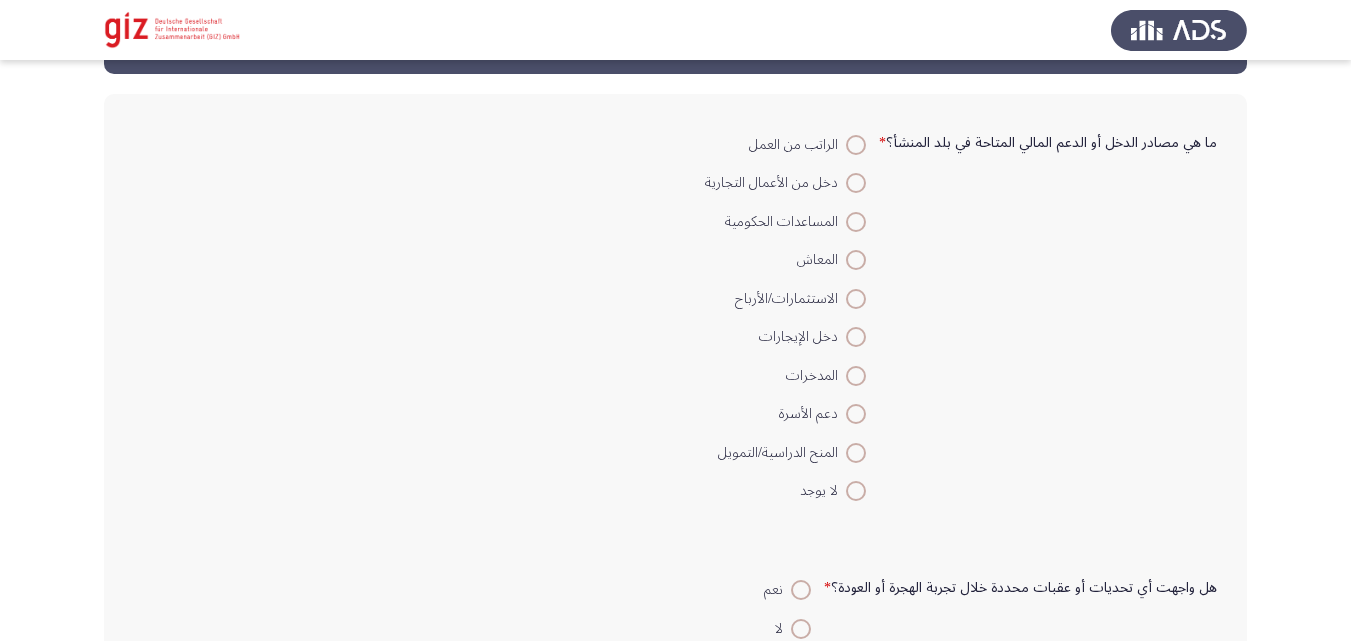 scroll, scrollTop: 93, scrollLeft: 0, axis: vertical 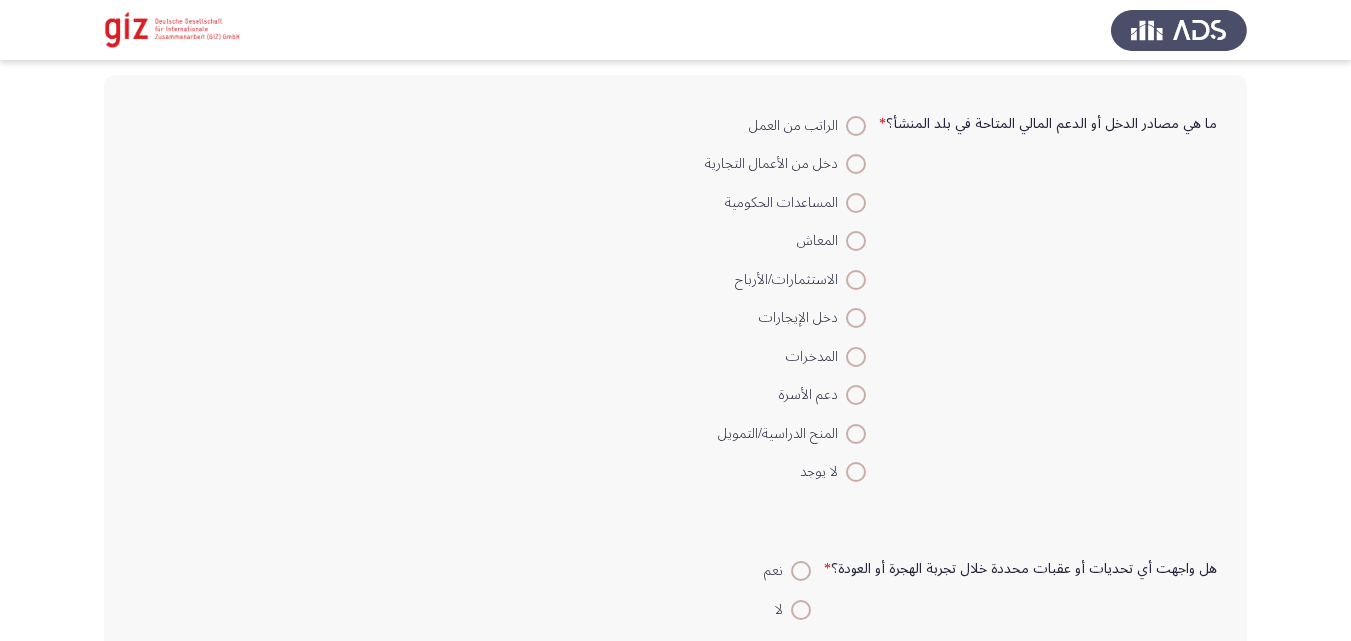 click at bounding box center (856, 126) 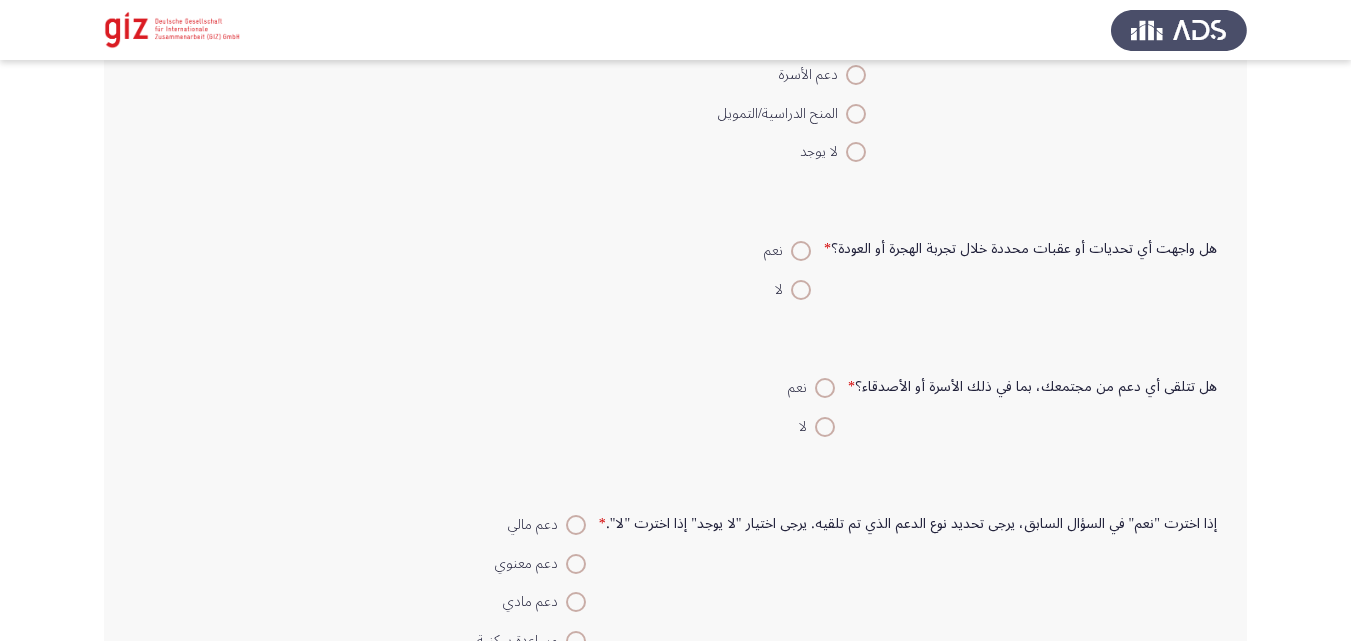 scroll, scrollTop: 428, scrollLeft: 0, axis: vertical 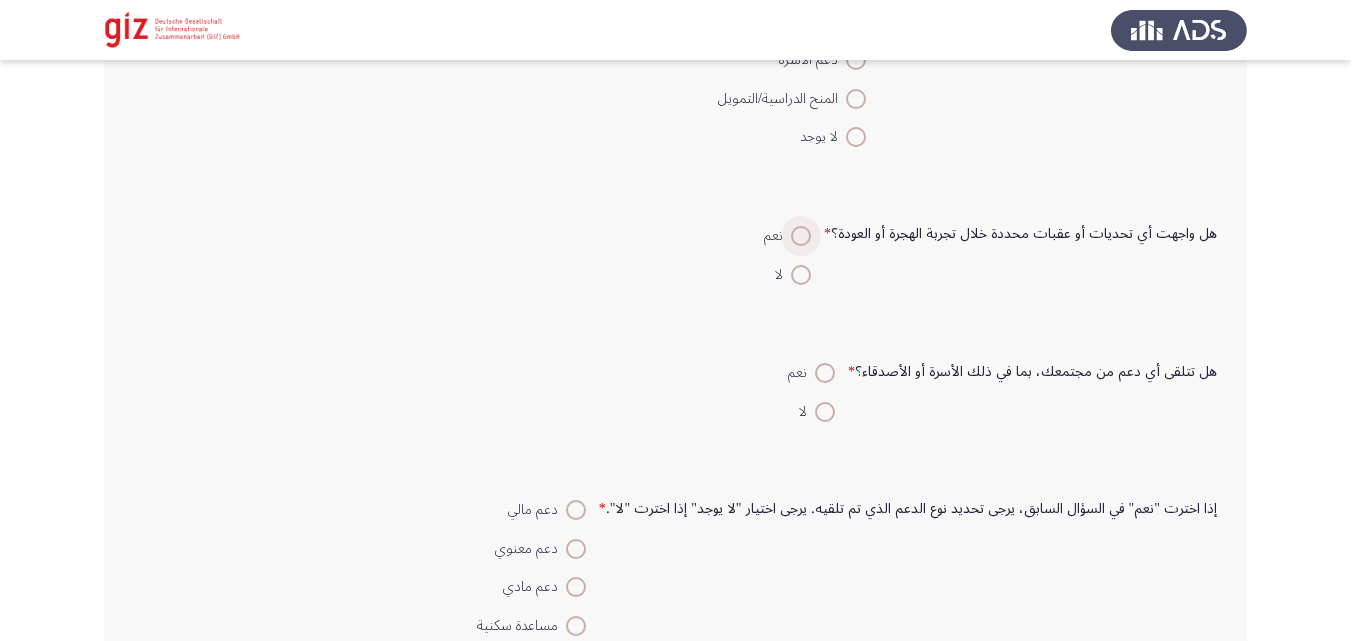 click on "نعم" at bounding box center (777, 236) 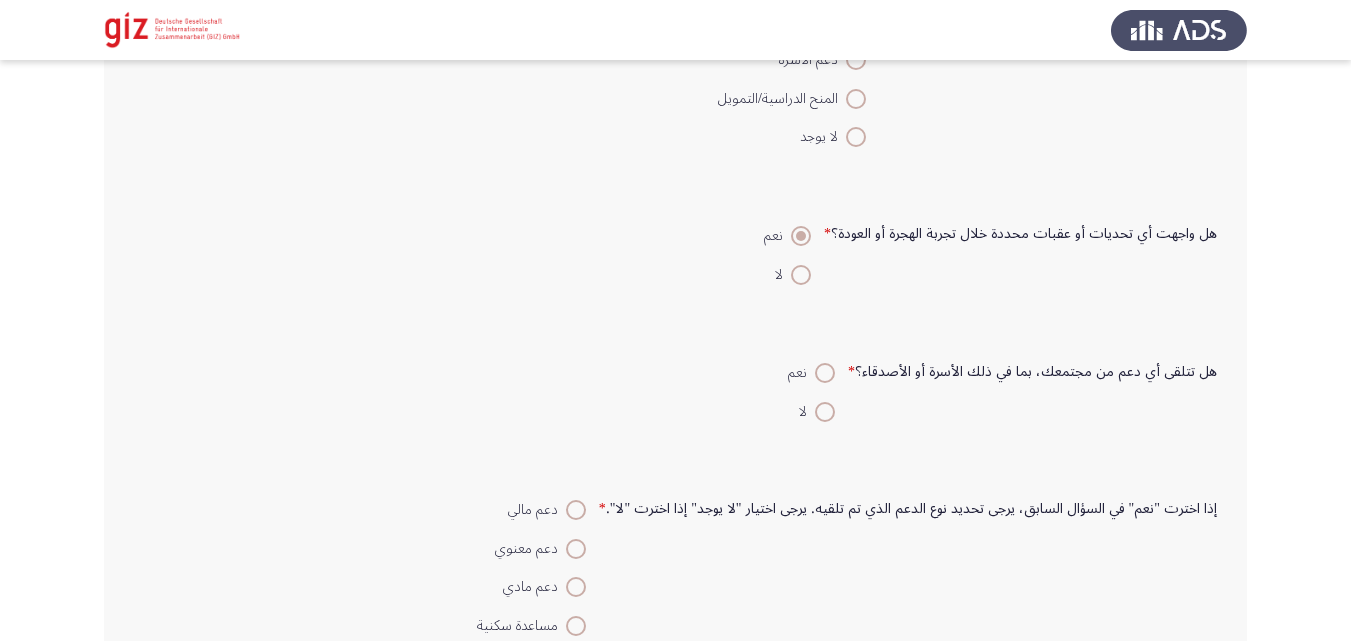 click on "لا" at bounding box center [807, 412] 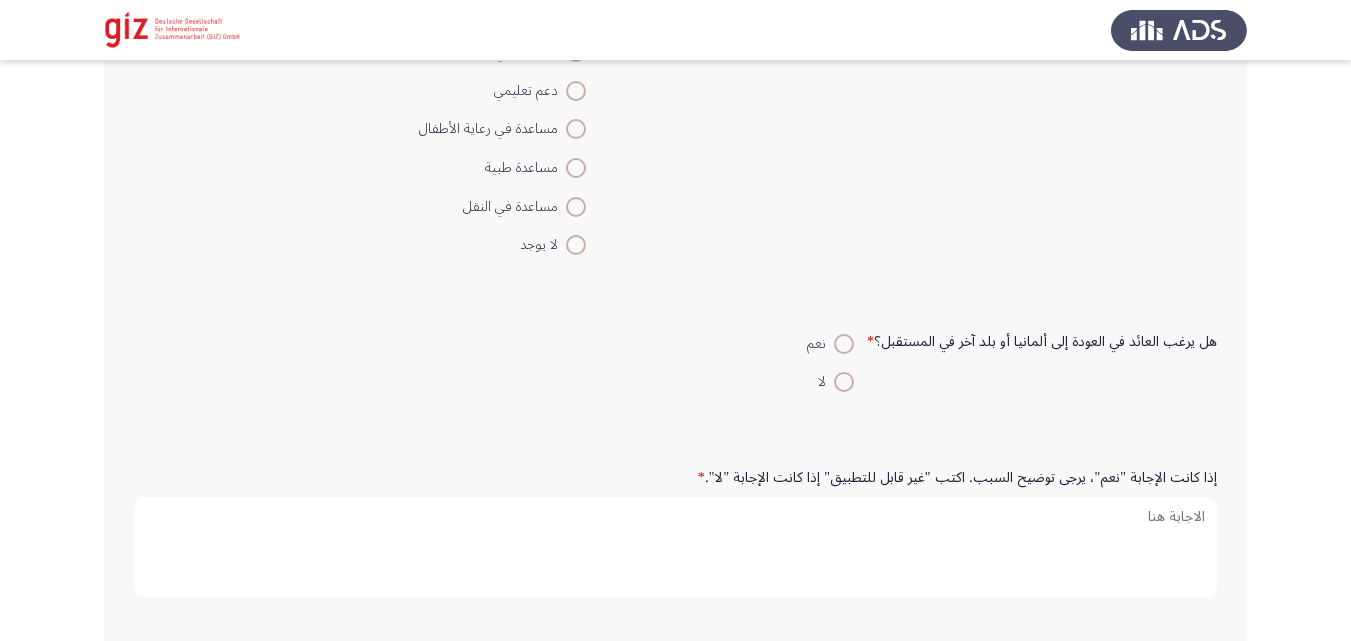 scroll, scrollTop: 1042, scrollLeft: 0, axis: vertical 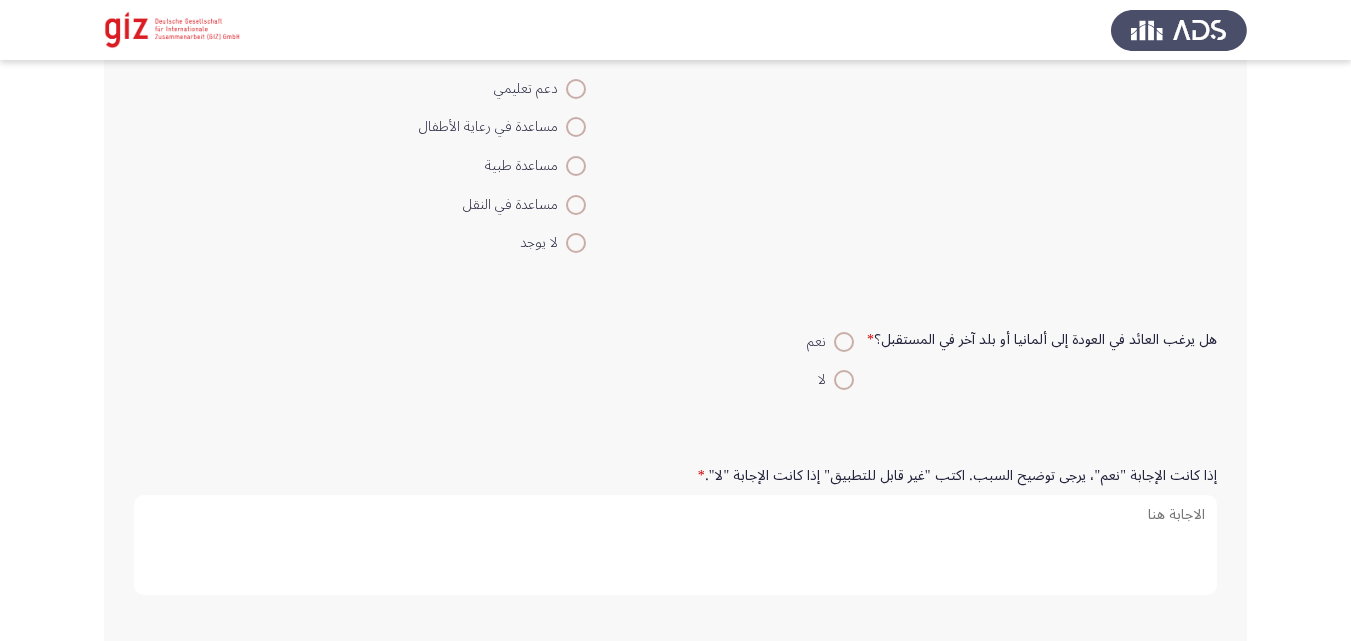 click at bounding box center (576, 243) 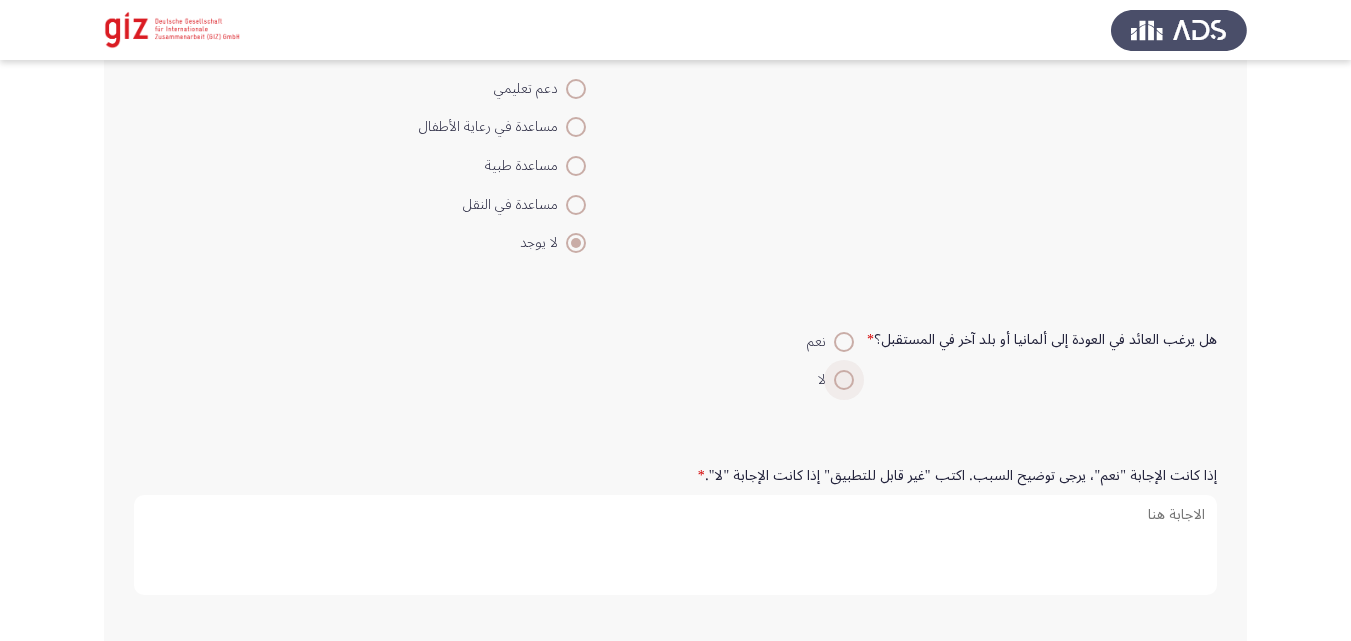 click at bounding box center [844, 380] 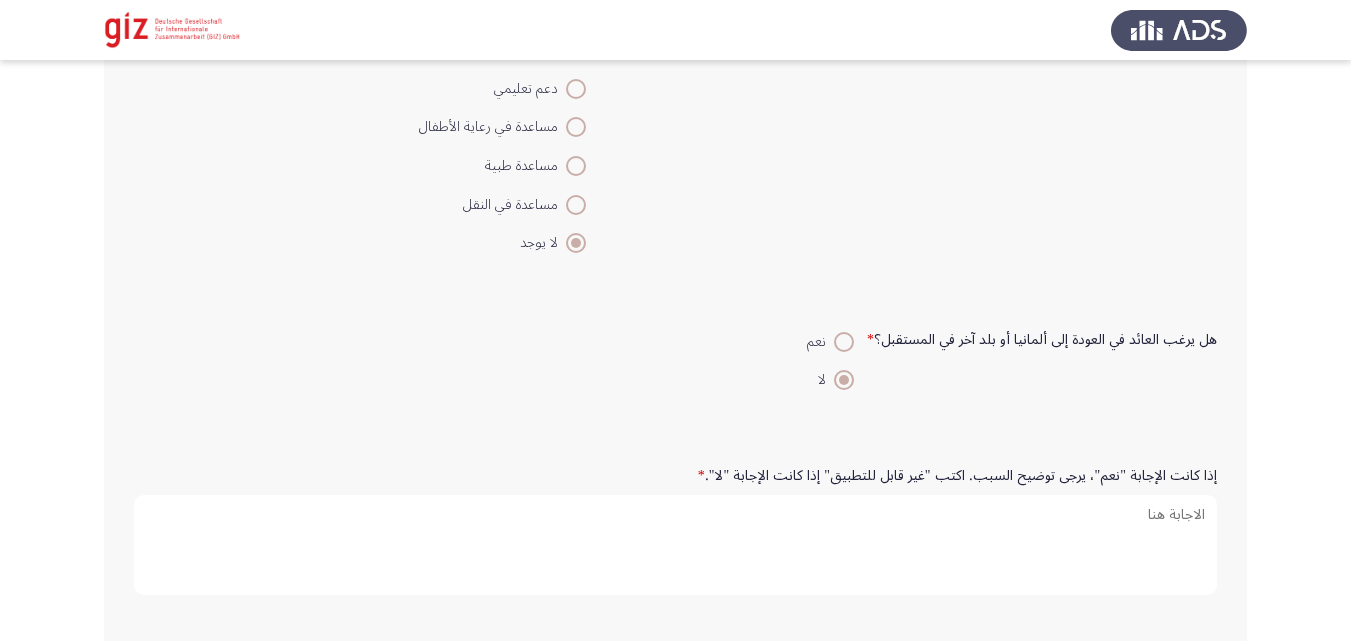 click at bounding box center [844, 342] 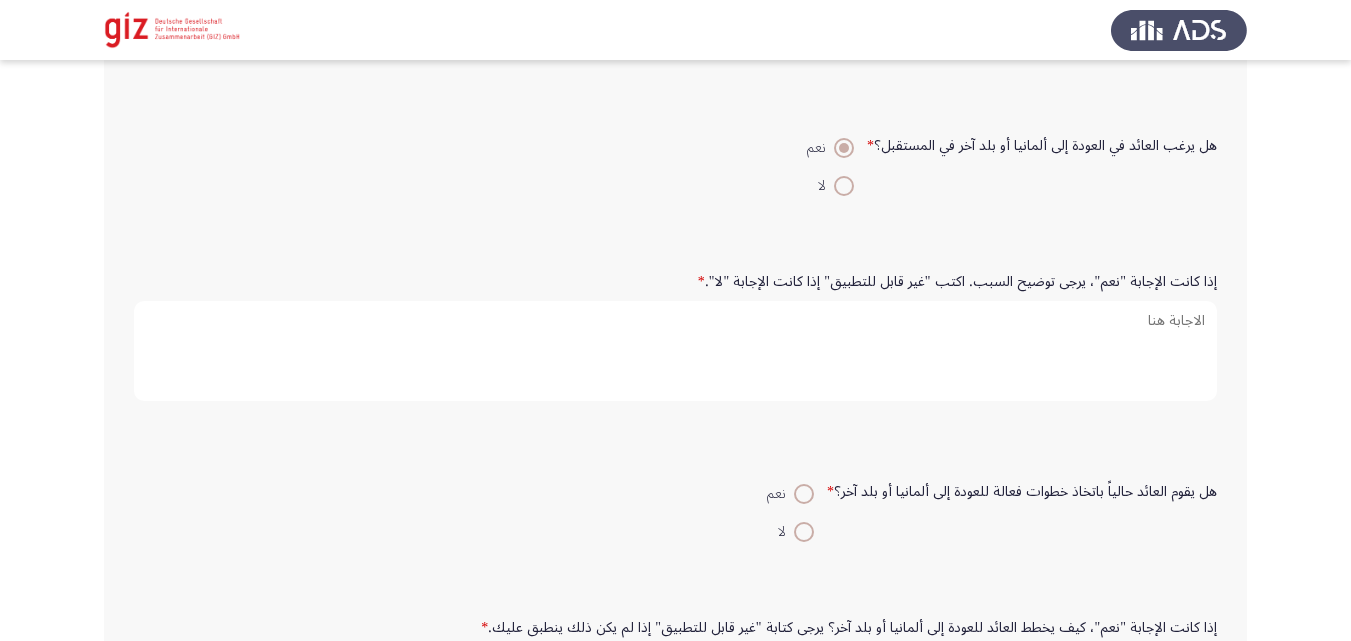scroll, scrollTop: 1262, scrollLeft: 0, axis: vertical 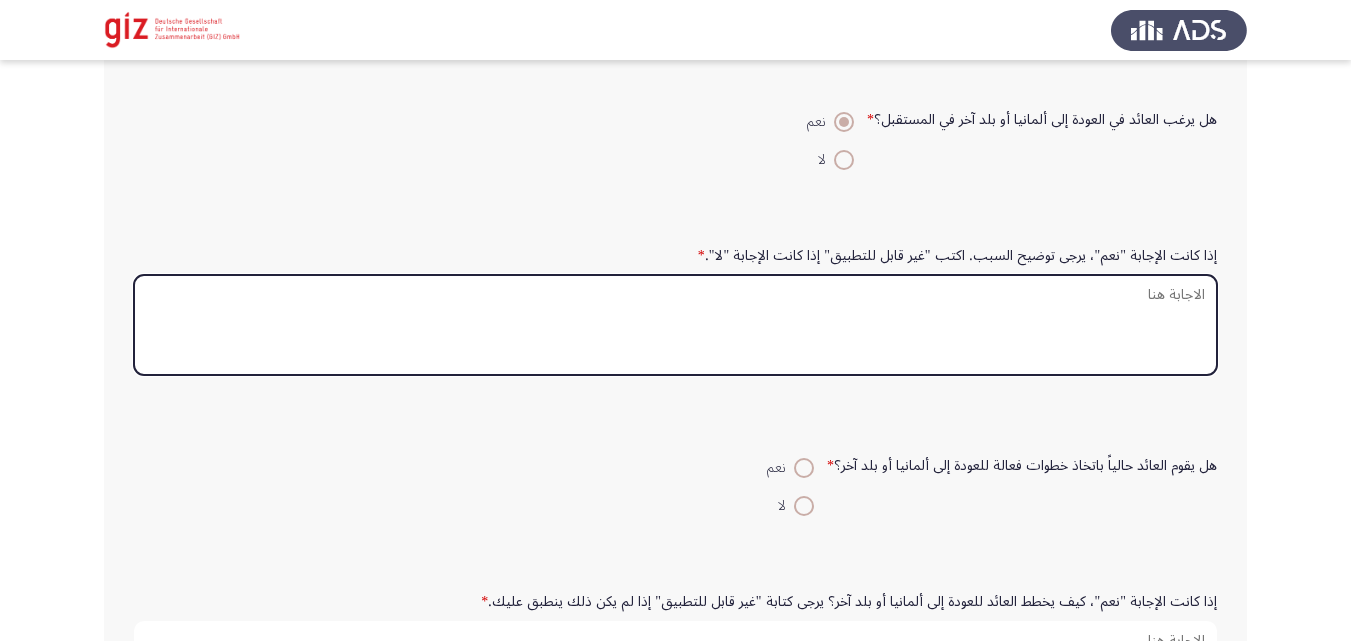 click on "إذا كانت الإجابة "نعم"، يرجى توضيح السبب. اكتب "غير قابل للتطبيق" إذا كانت الإجابة "لا".   *" at bounding box center [675, 325] 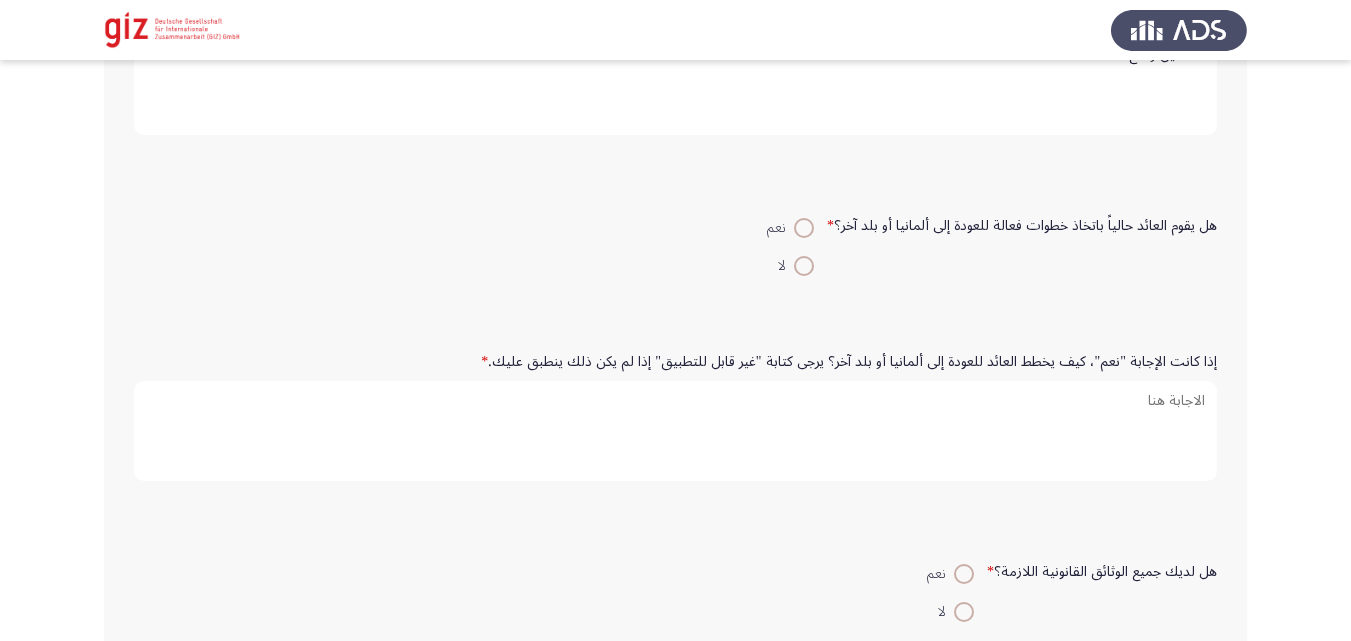 scroll, scrollTop: 1560, scrollLeft: 0, axis: vertical 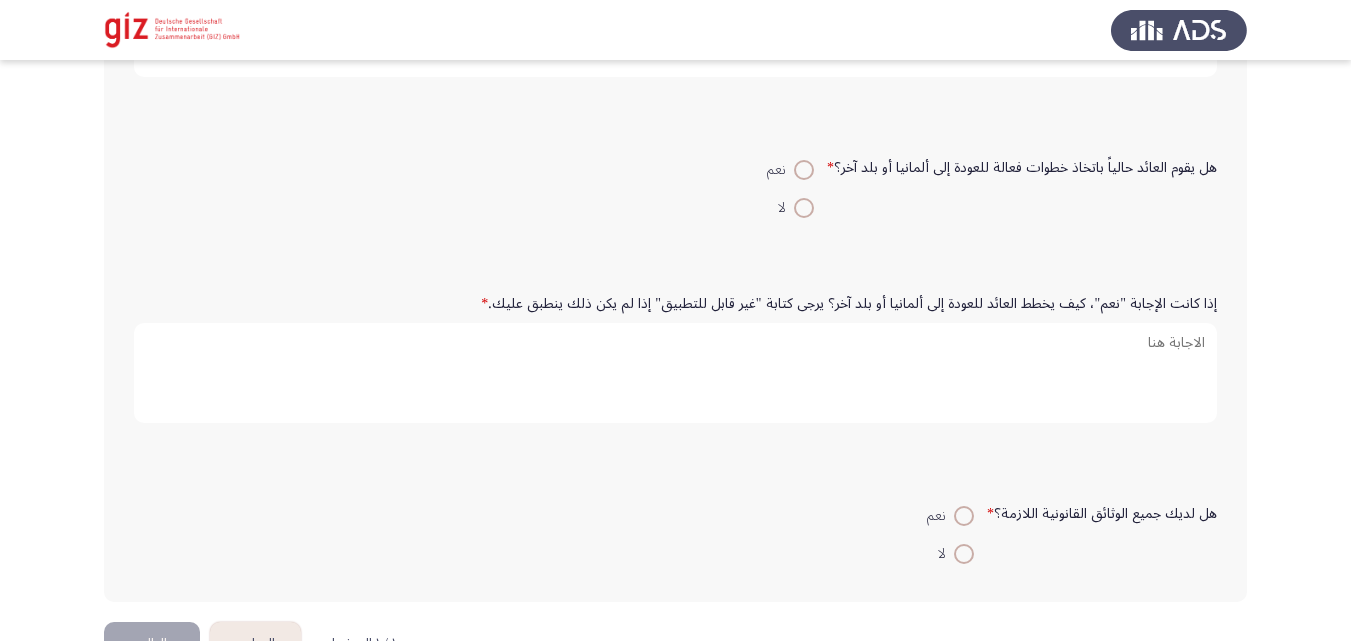 type on "لتحسين وضع العائله" 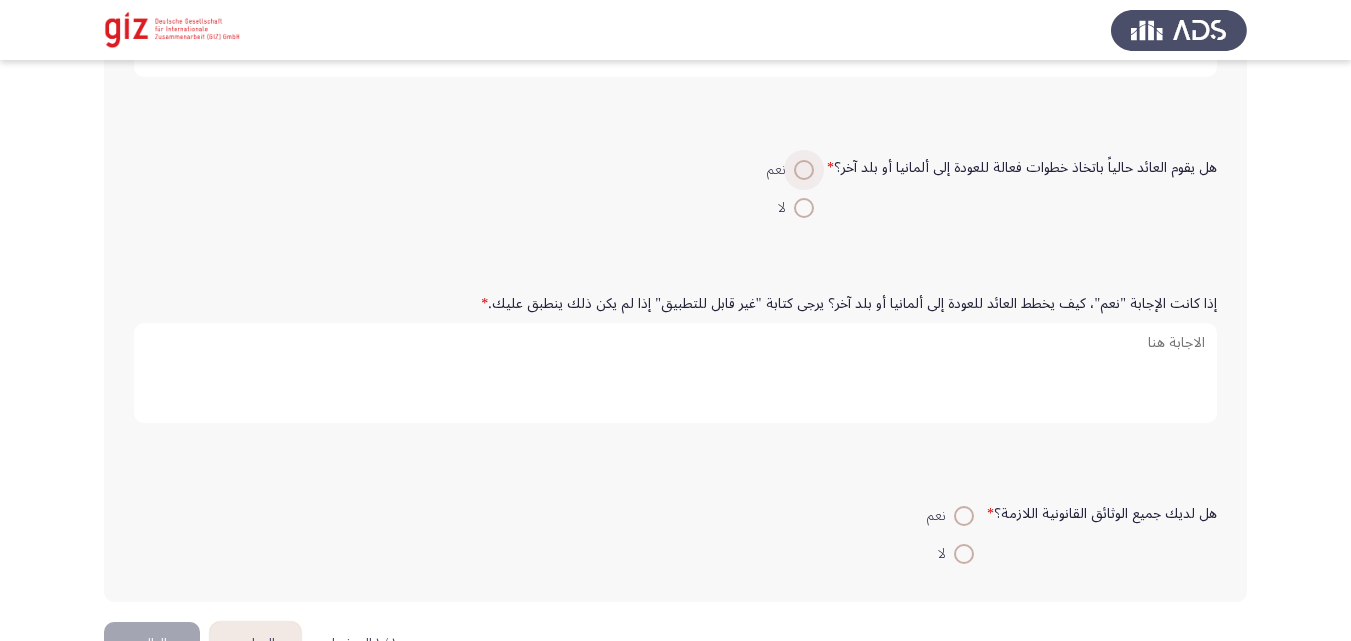 click at bounding box center [804, 170] 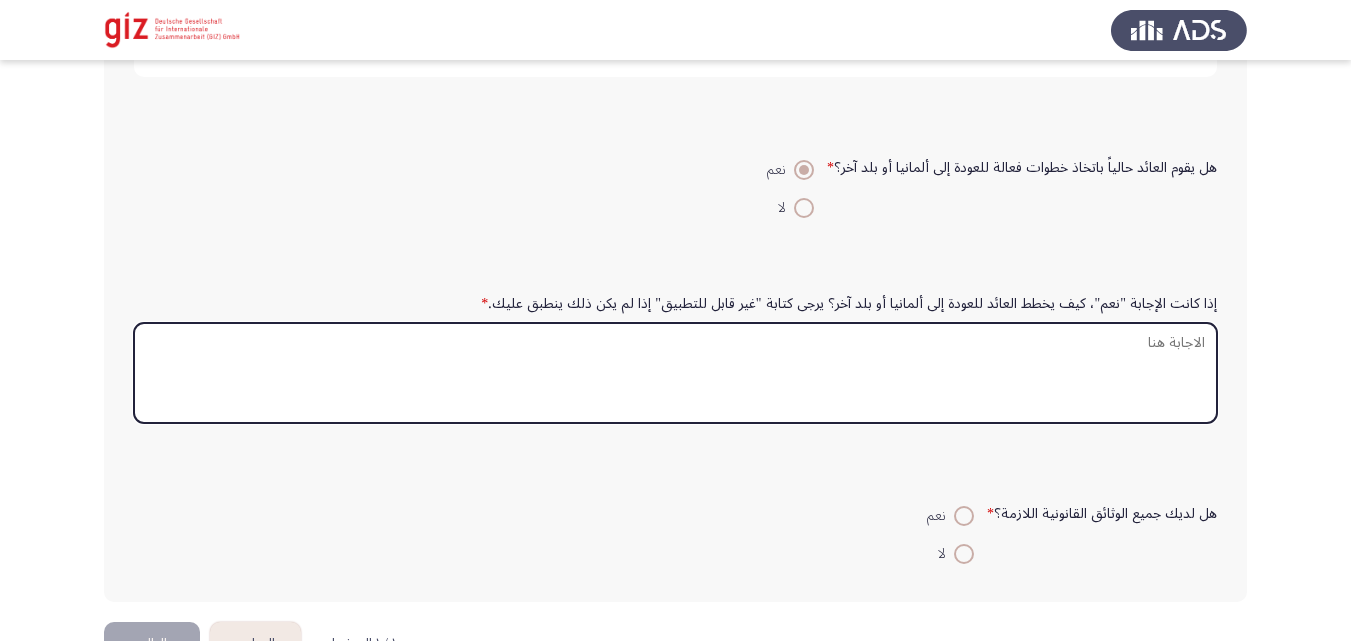 click on "إذا كانت الإجابة "نعم"، كيف يخطط العائد للعودة إلى ألمانيا أو بلد آخر؟ يرجى كتابة "غير قابل للتطبيق" إذا لم يكن ذلك ينطبق عليك.   *" at bounding box center [675, 373] 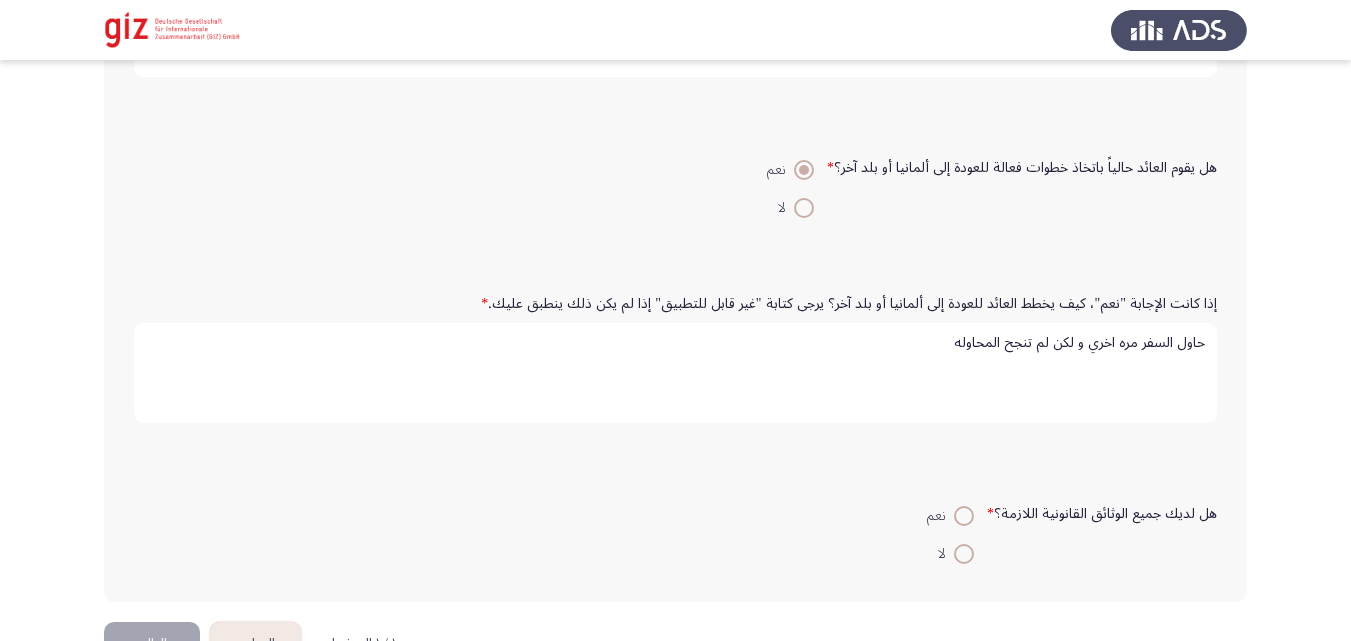 scroll, scrollTop: 1621, scrollLeft: 0, axis: vertical 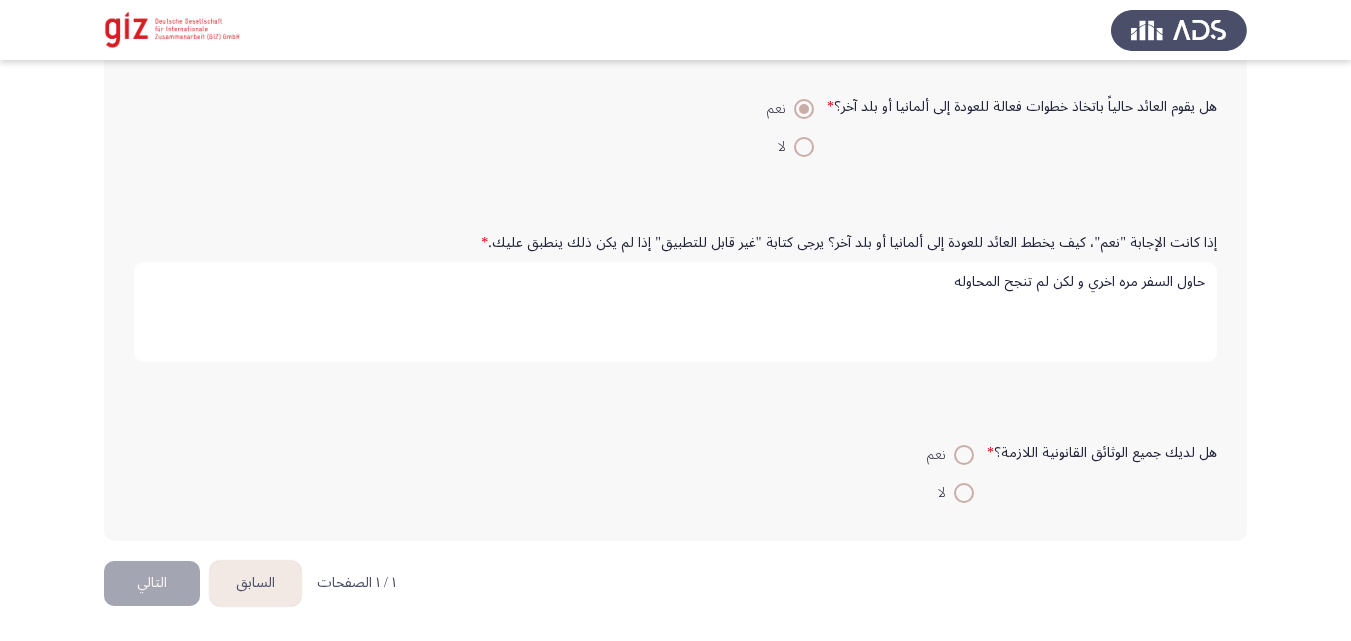 type on "حاول السفر مره اخري و لكن لم تنجح المحاوله" 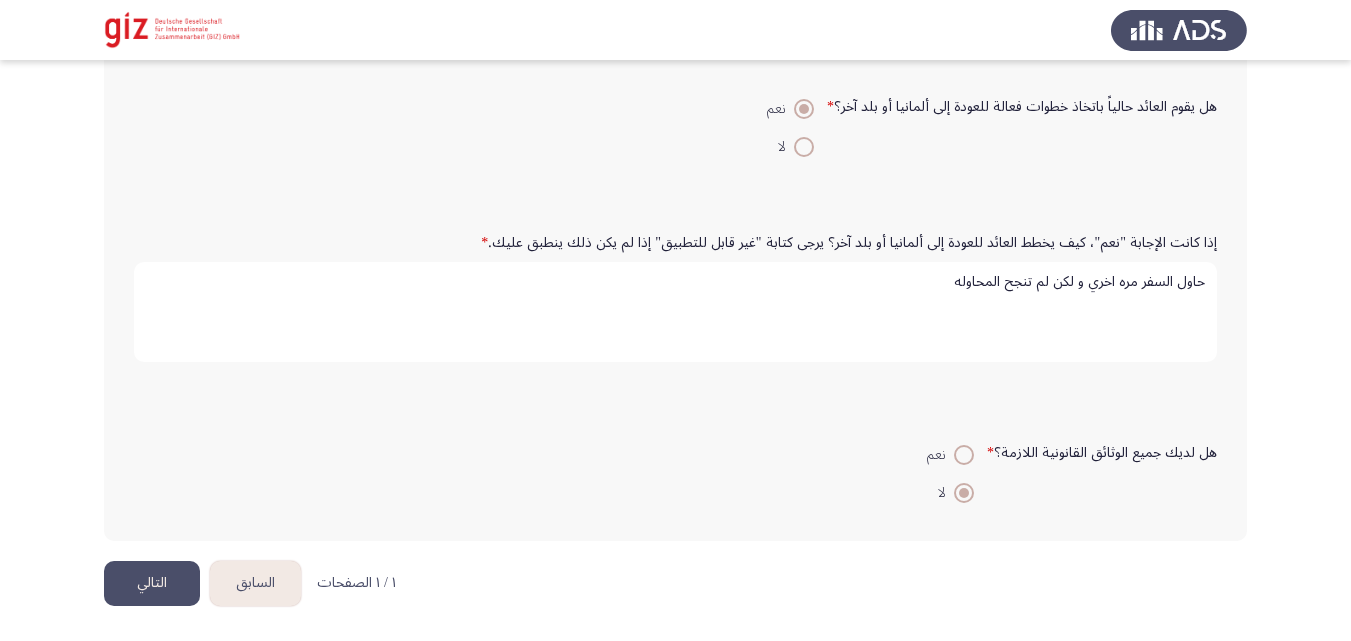 click on "التالي" 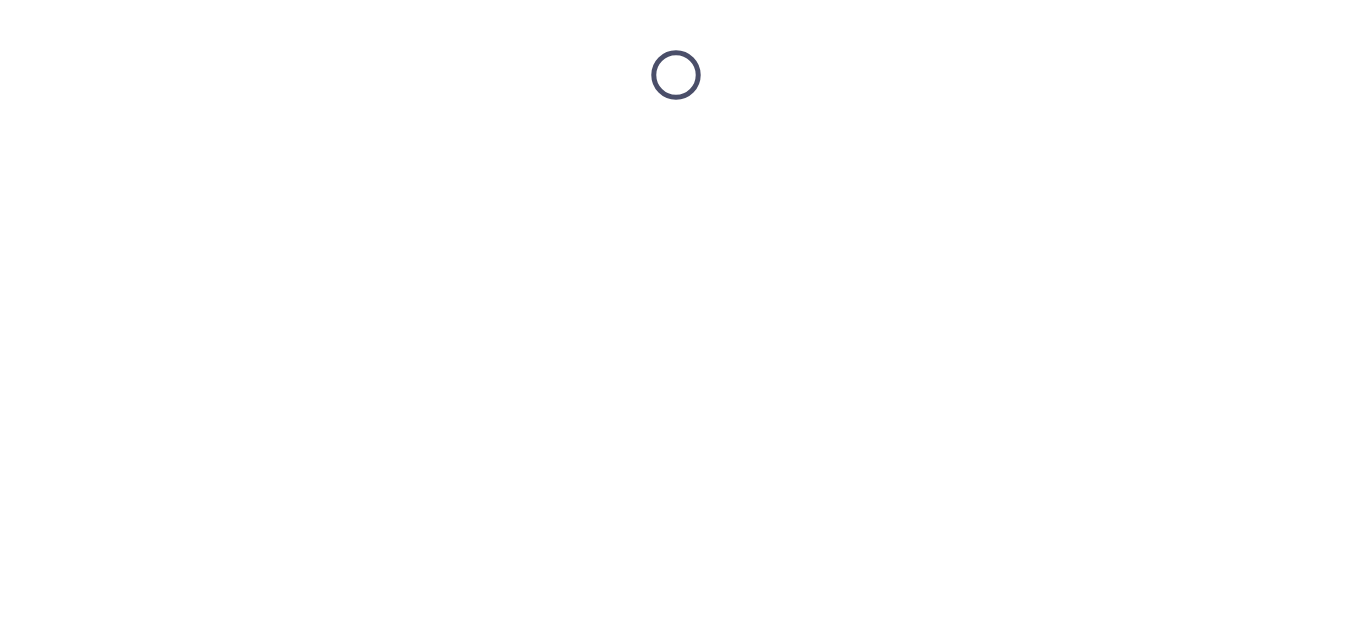 scroll, scrollTop: 0, scrollLeft: 0, axis: both 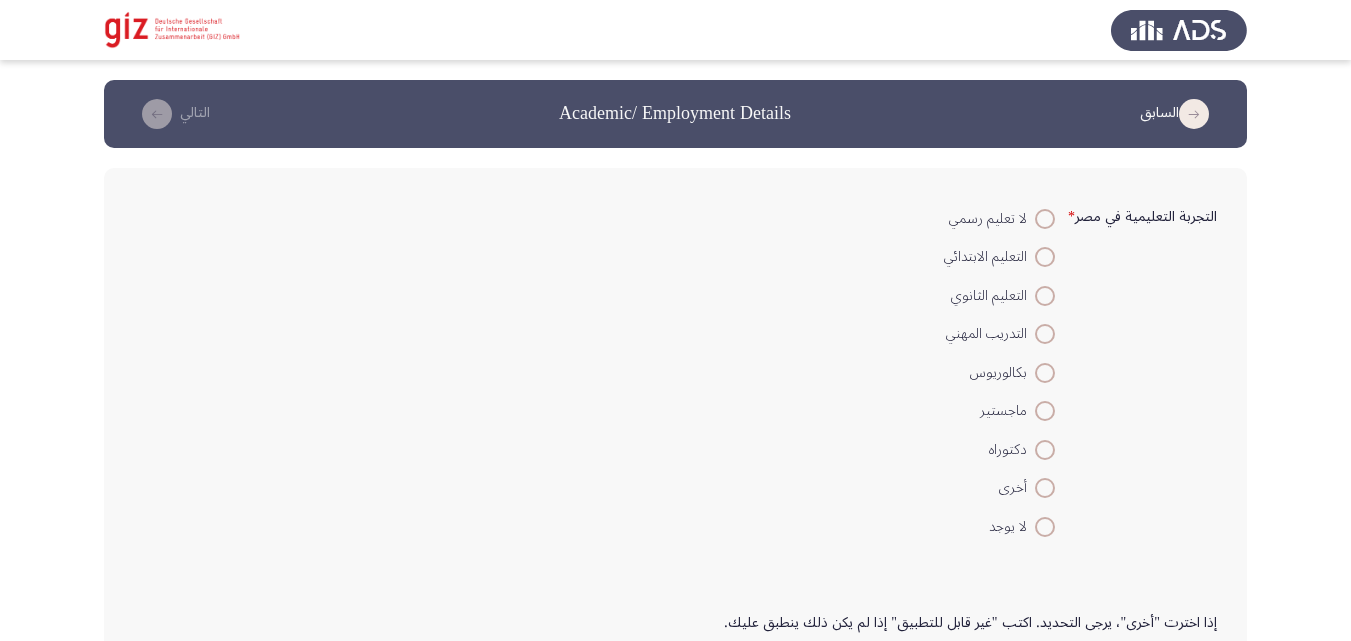 click at bounding box center (1045, 334) 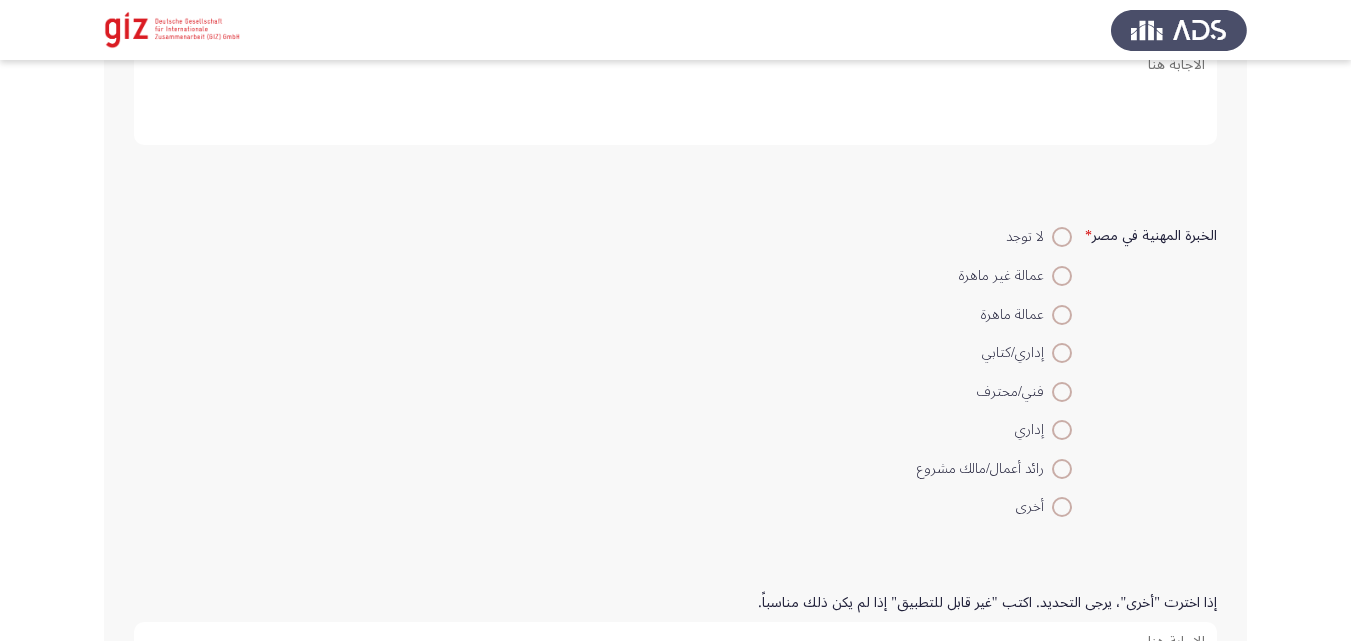 scroll, scrollTop: 643, scrollLeft: 0, axis: vertical 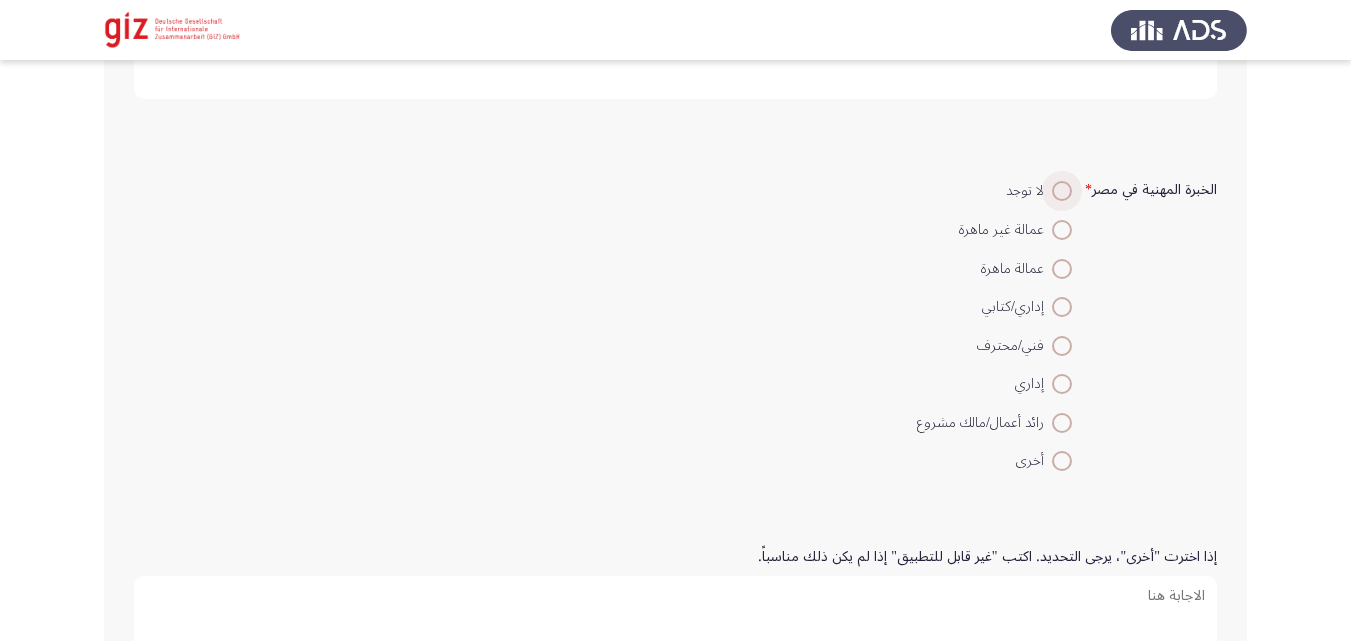 click on "لا توجد" at bounding box center [1029, 191] 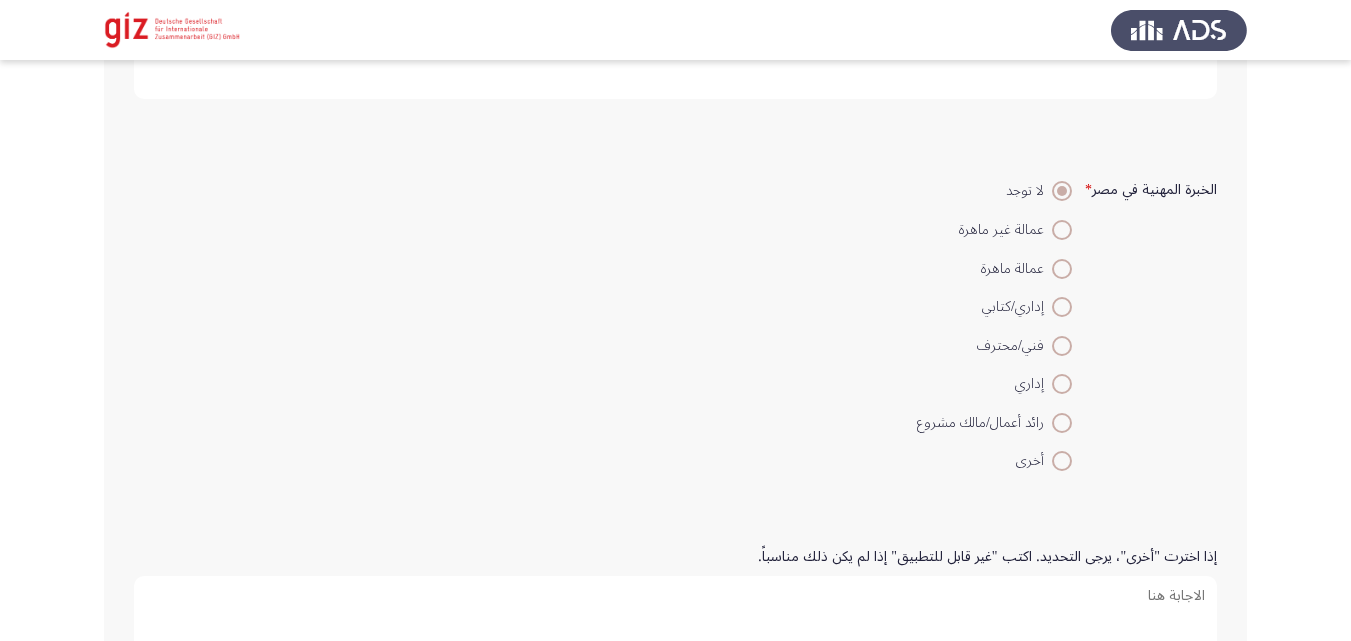 click at bounding box center (1062, 230) 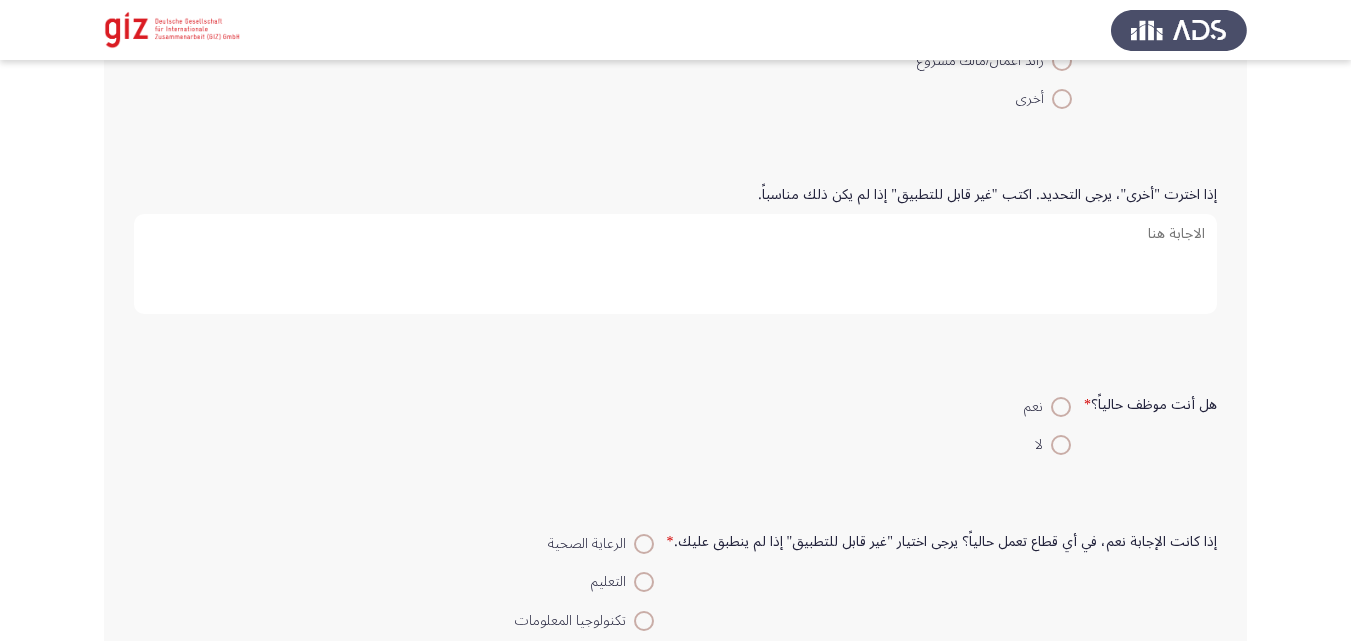 scroll, scrollTop: 1135, scrollLeft: 0, axis: vertical 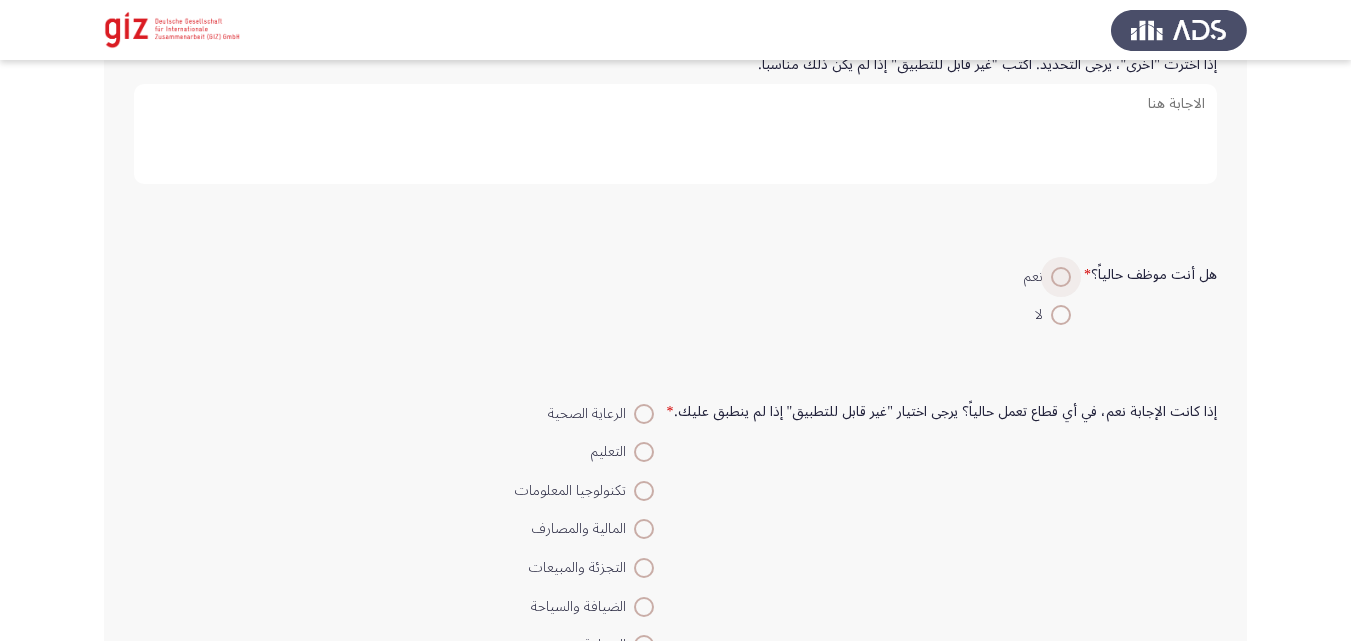 click at bounding box center (1061, 277) 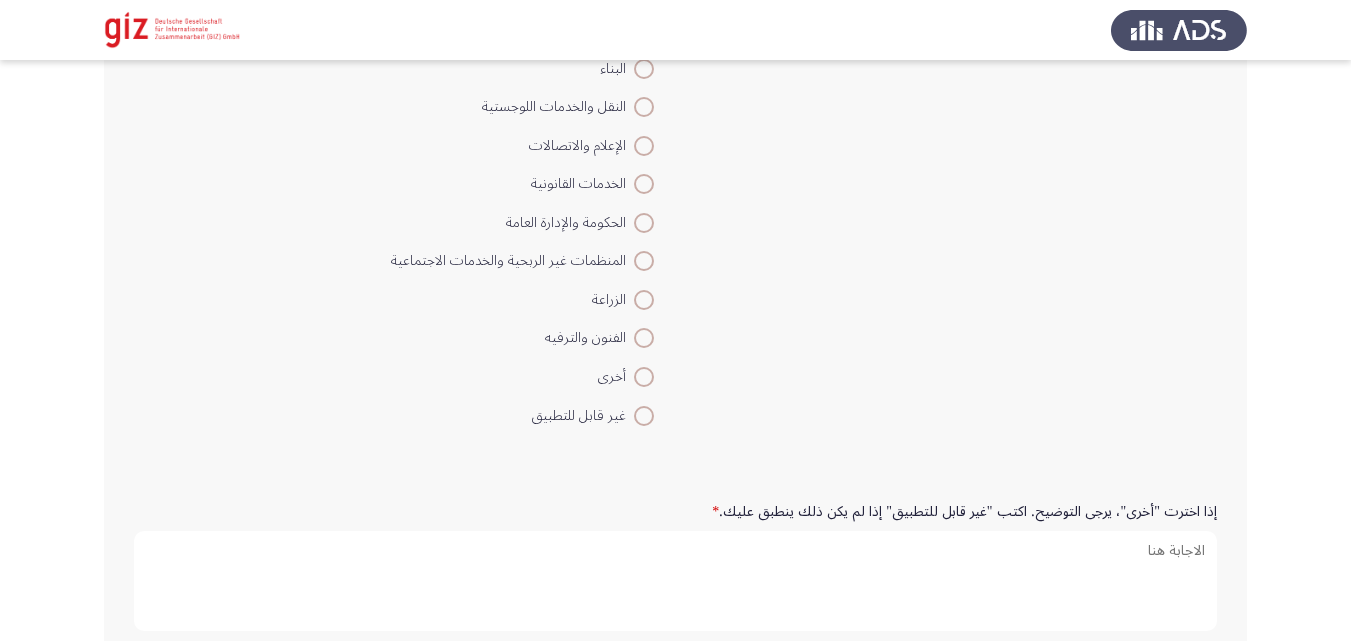 scroll, scrollTop: 1759, scrollLeft: 0, axis: vertical 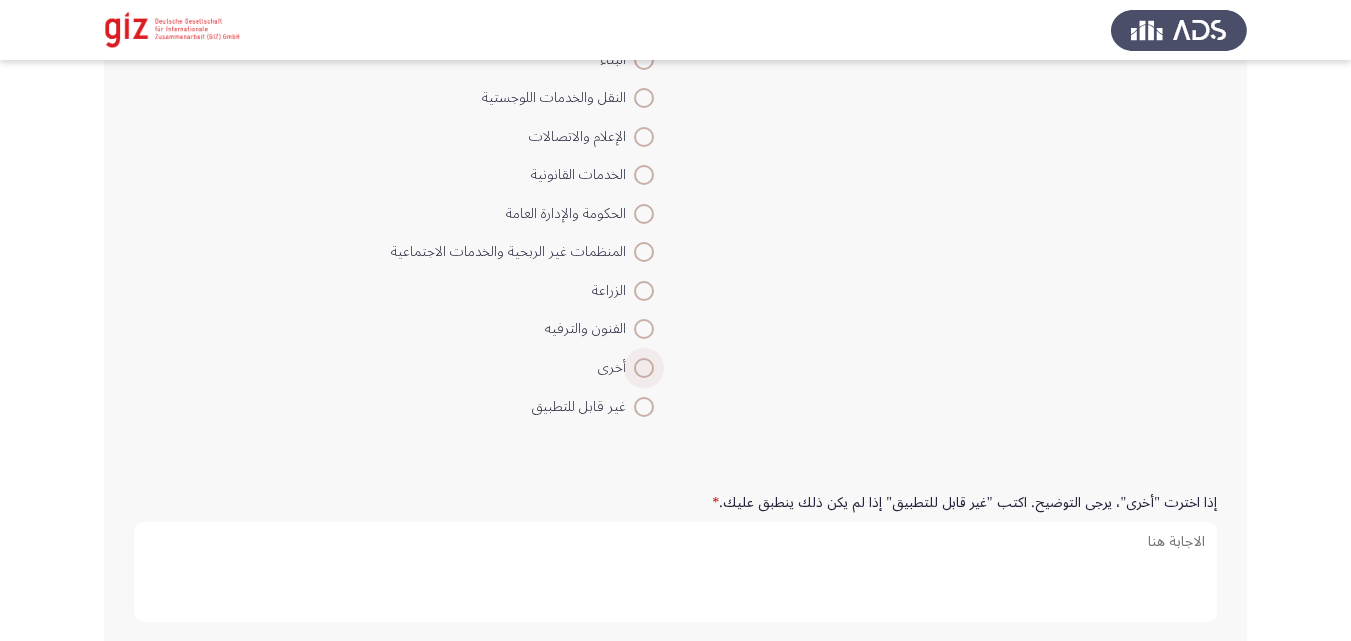 click at bounding box center [644, 368] 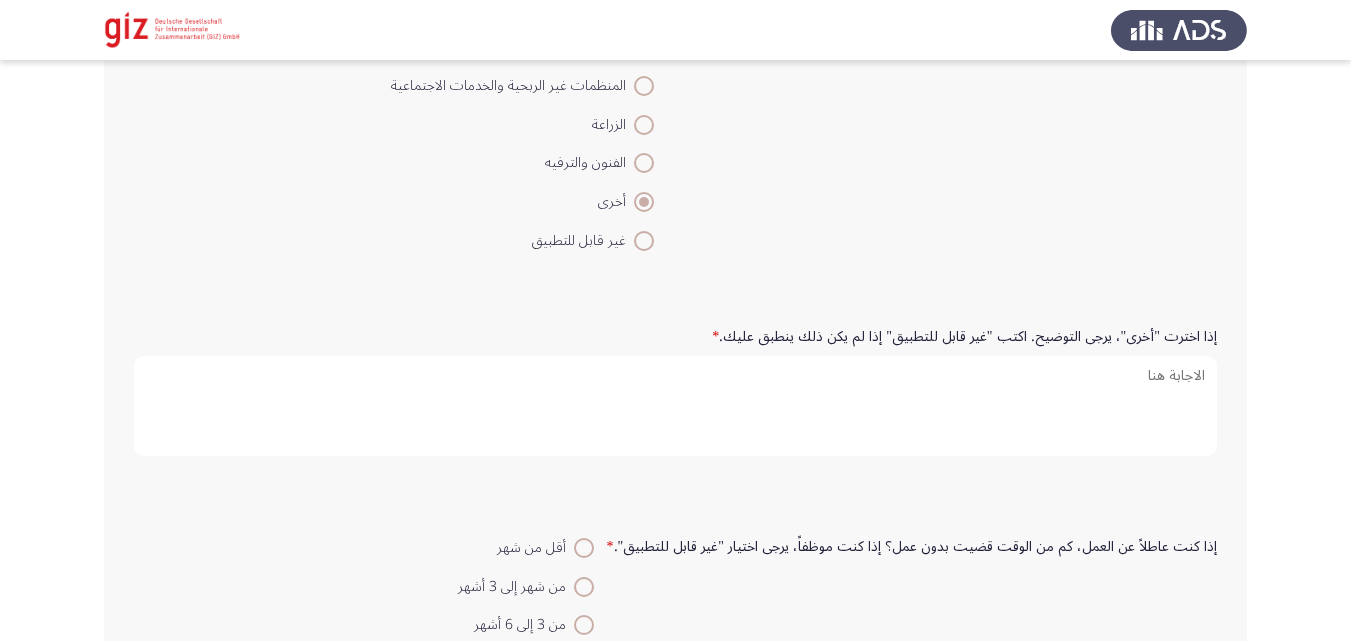scroll, scrollTop: 1958, scrollLeft: 0, axis: vertical 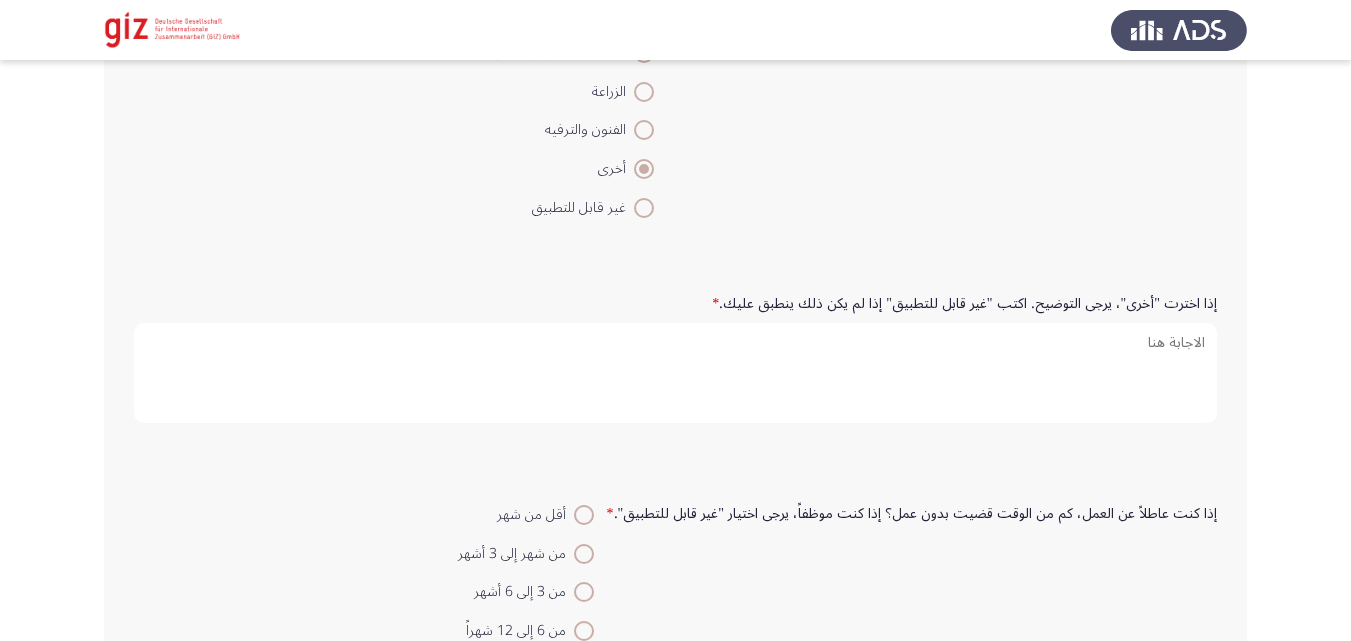 click on "إذا اخترت "أخرى"، يرجى التوضيح. اكتب "غير قابل للتطبيق" إذا لم يكن ذلك ينطبق عليك.   *" 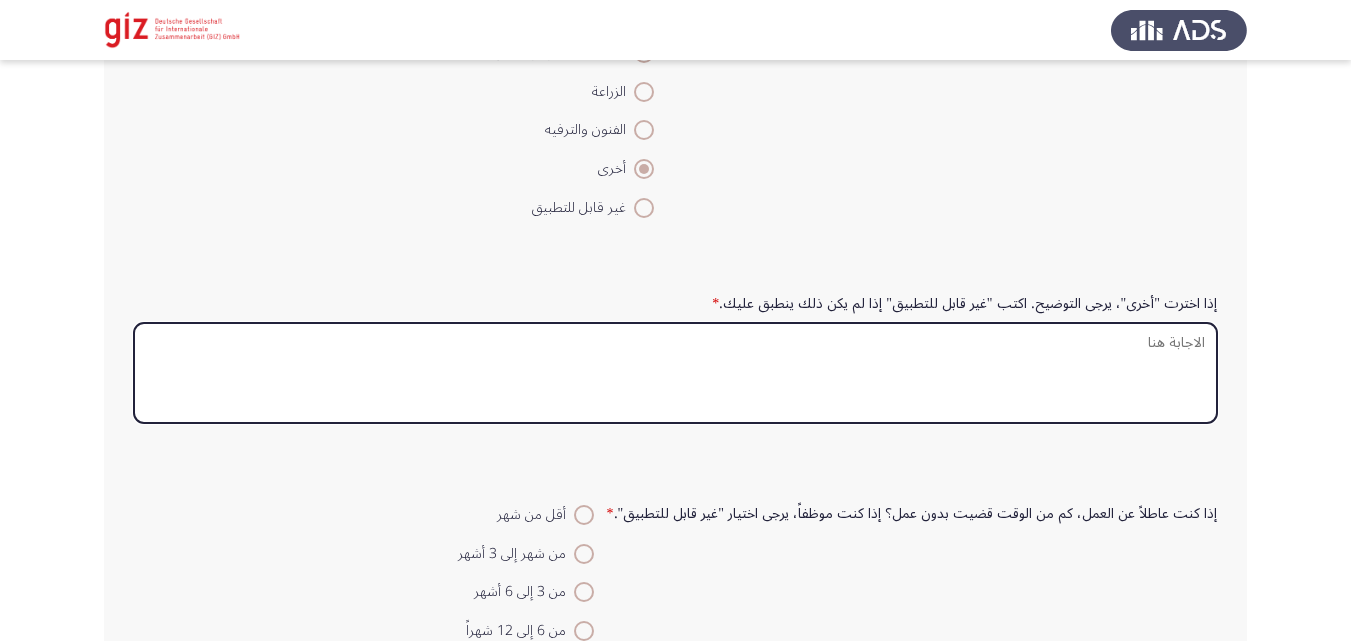 click on "إذا اخترت "أخرى"، يرجى التوضيح. اكتب "غير قابل للتطبيق" إذا لم يكن ذلك ينطبق عليك.   *" at bounding box center (675, 373) 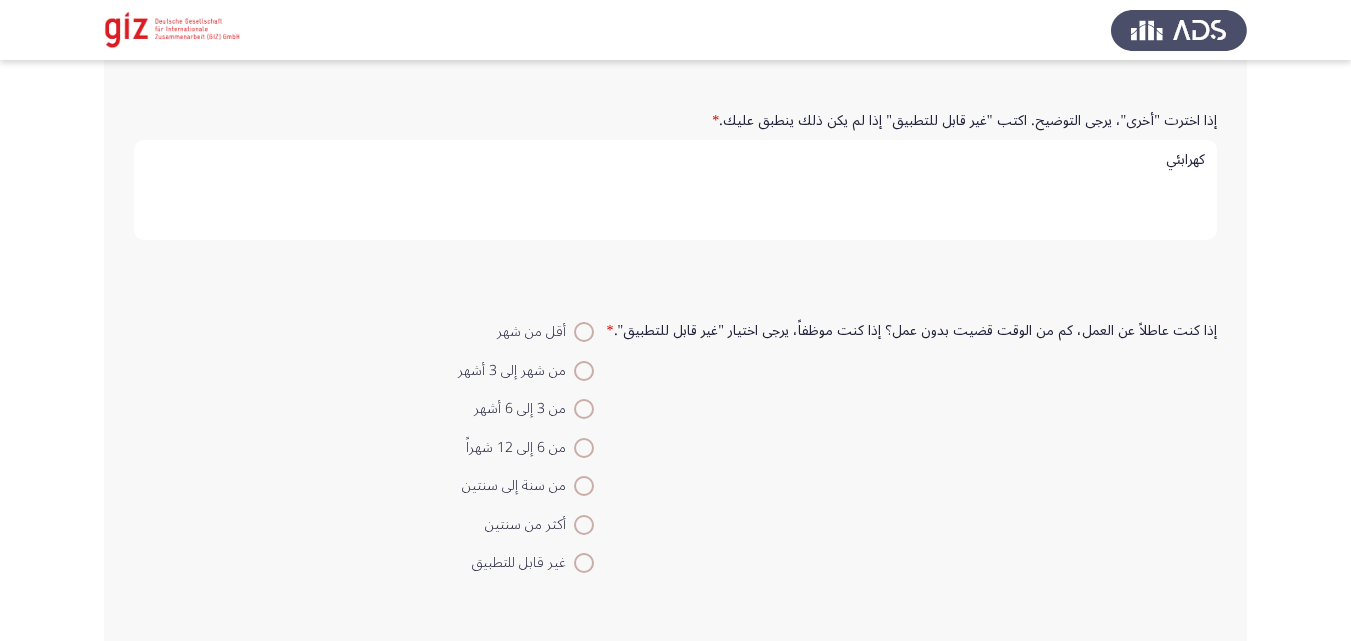 scroll, scrollTop: 2208, scrollLeft: 0, axis: vertical 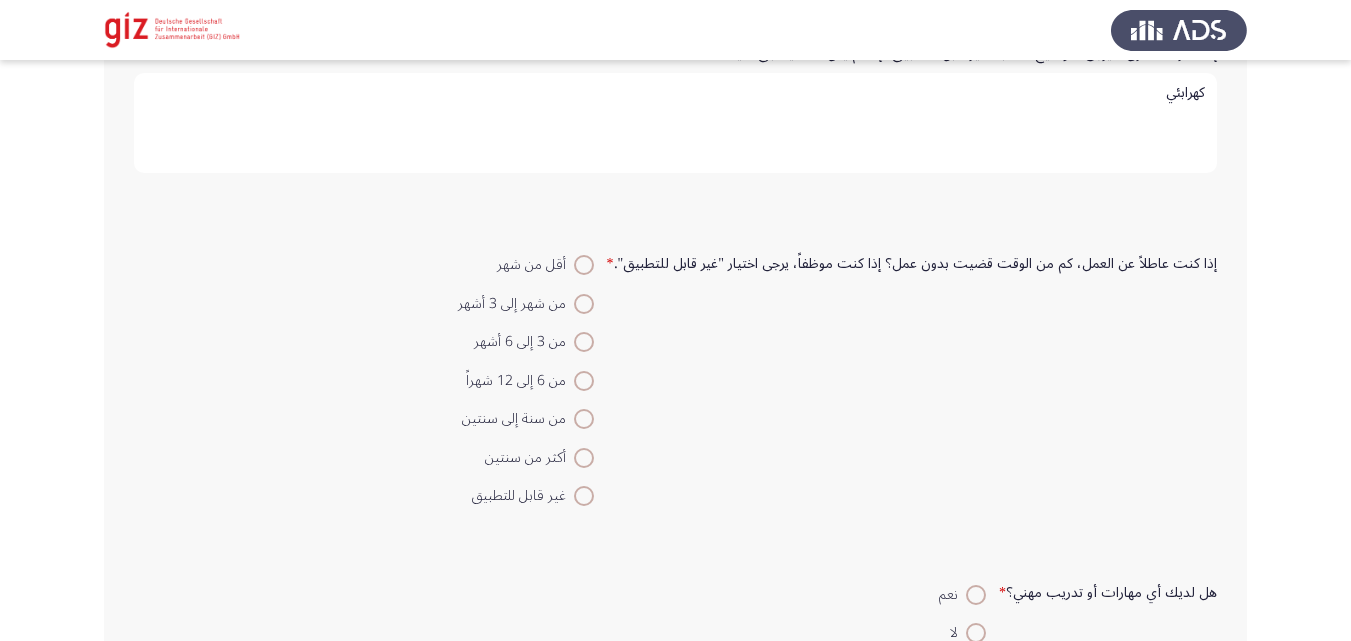 type on "كهرابئي" 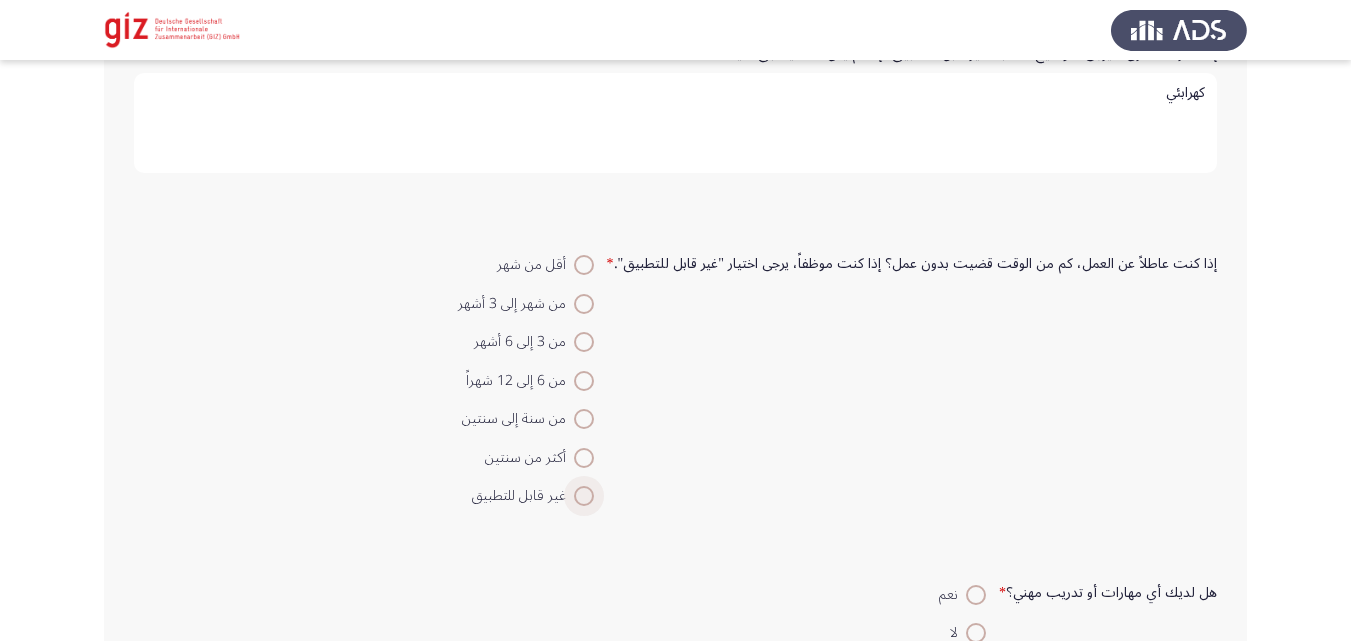 click at bounding box center (584, 496) 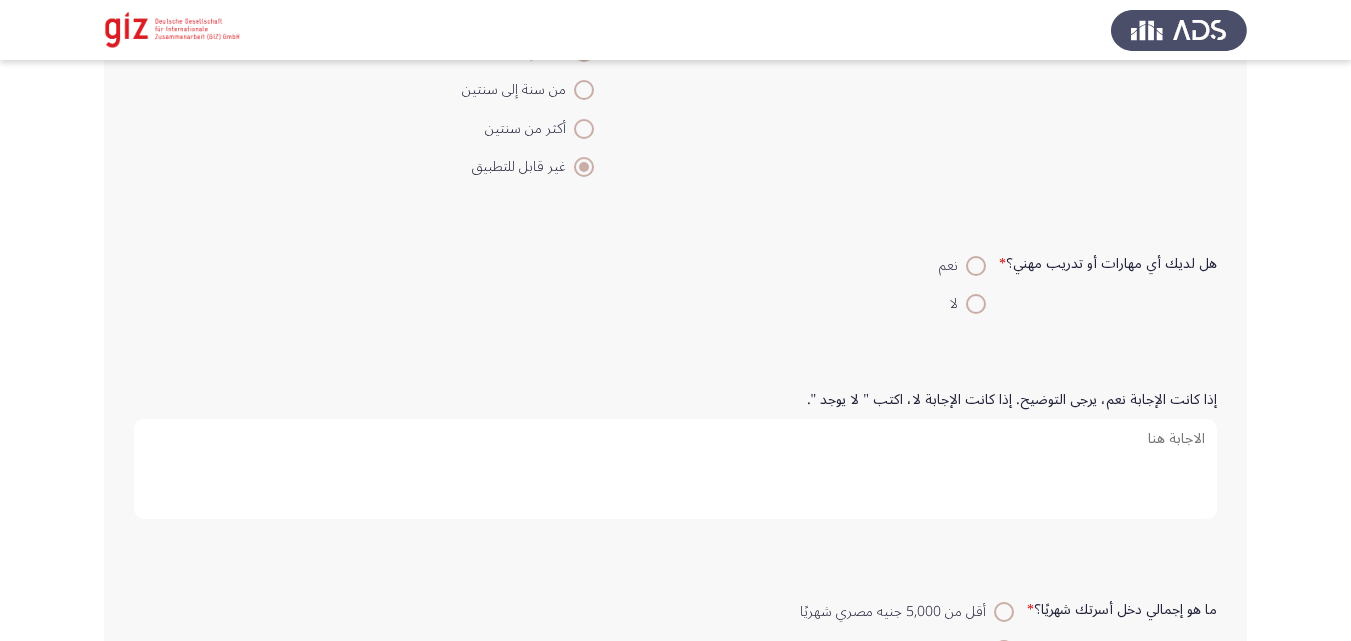 scroll, scrollTop: 2554, scrollLeft: 0, axis: vertical 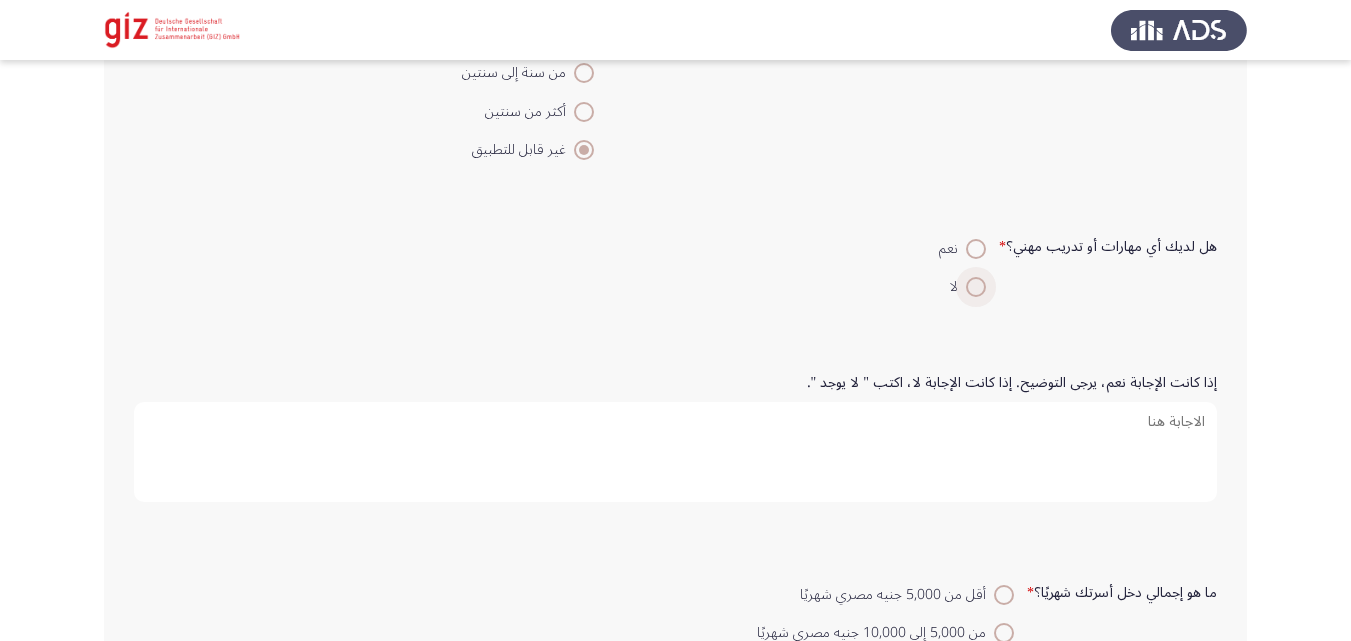 click at bounding box center (976, 287) 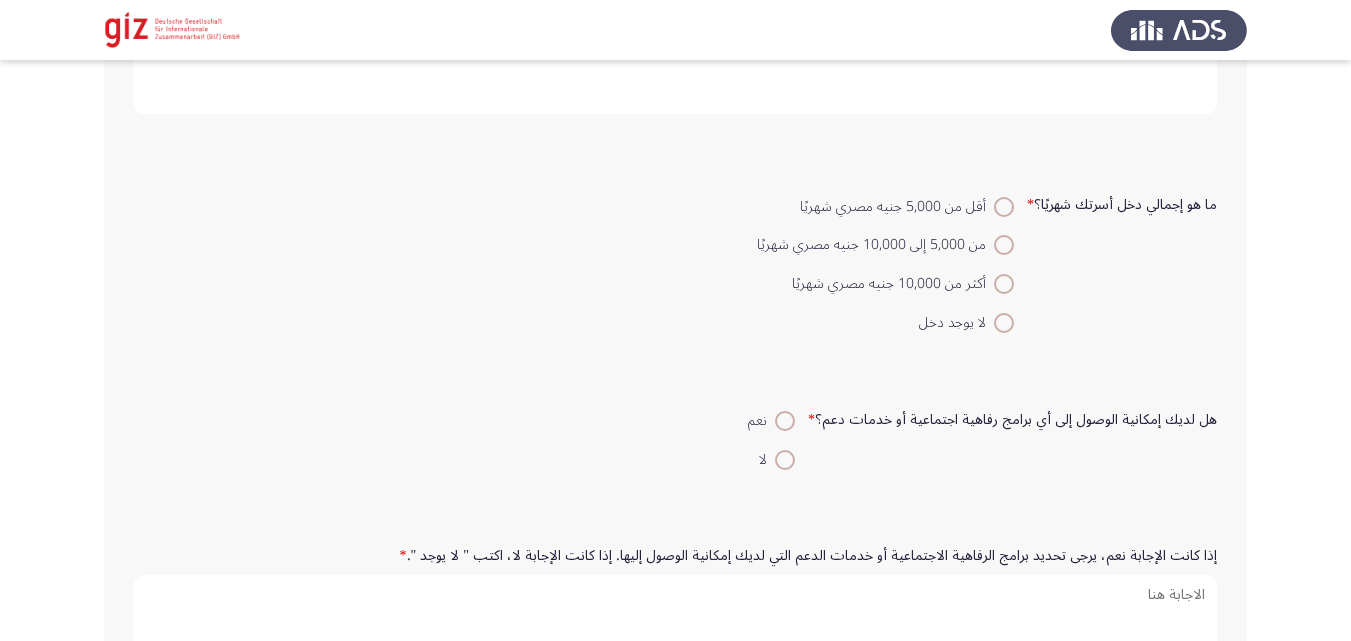 scroll, scrollTop: 2985, scrollLeft: 0, axis: vertical 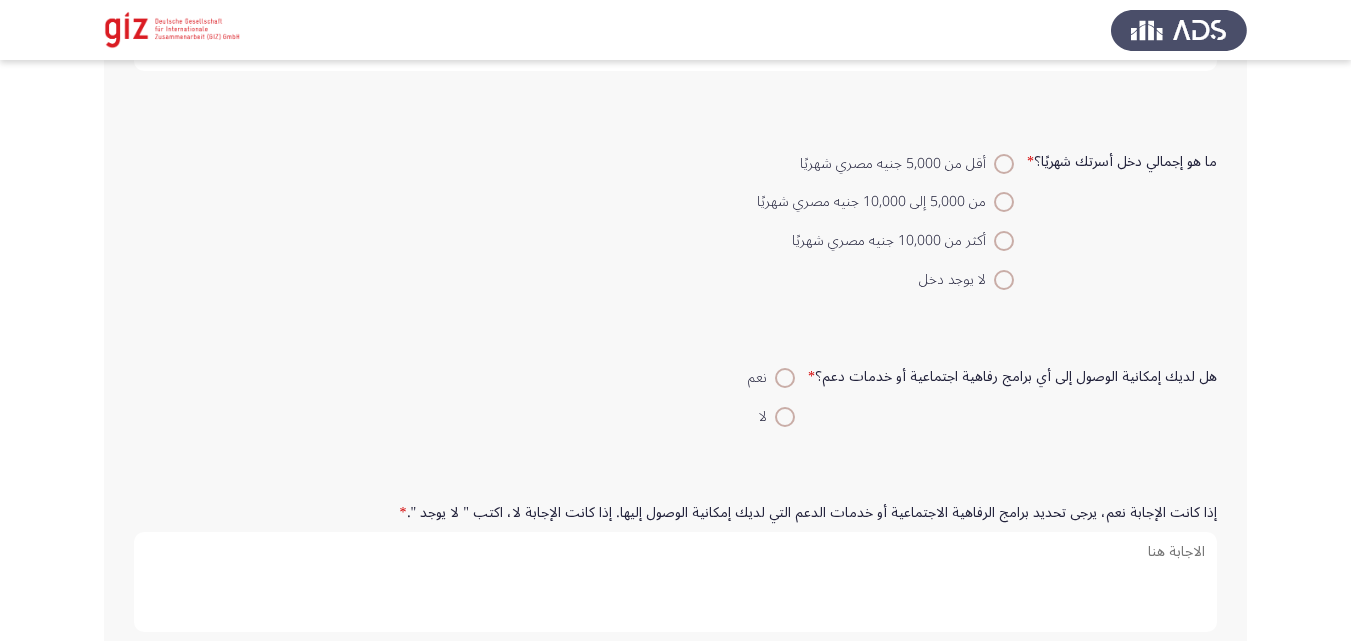click at bounding box center [1004, 164] 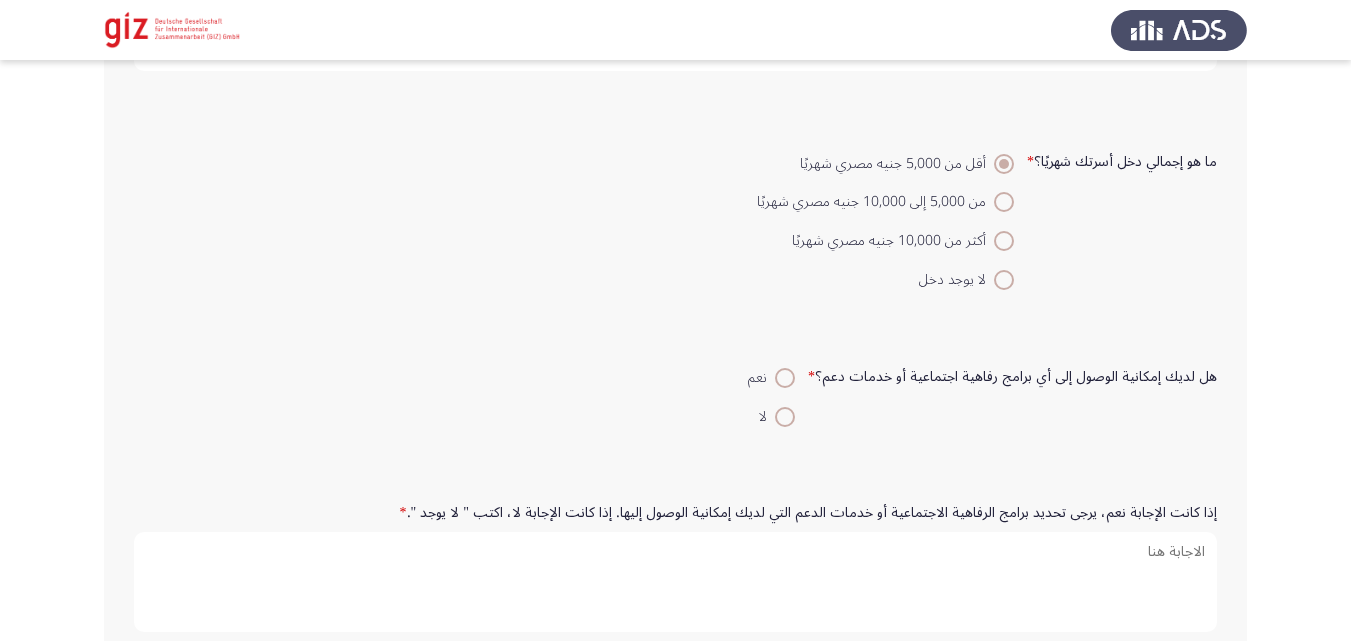 click on "لا" at bounding box center (771, 417) 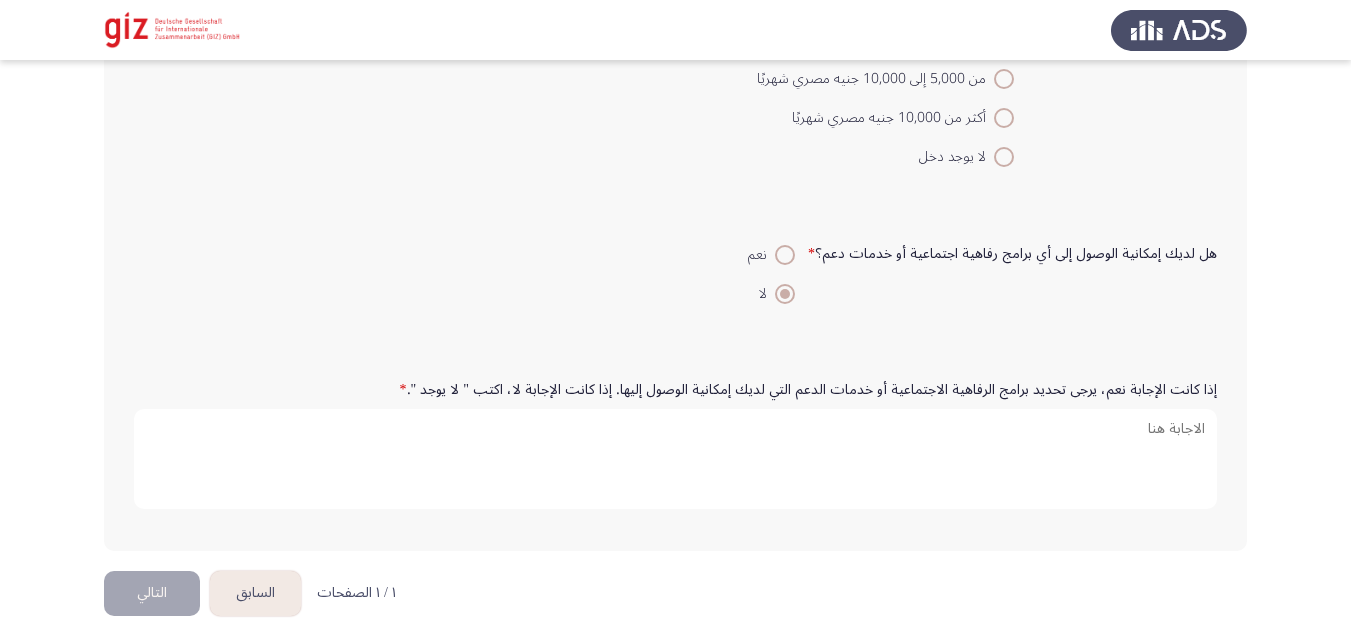 scroll, scrollTop: 3118, scrollLeft: 0, axis: vertical 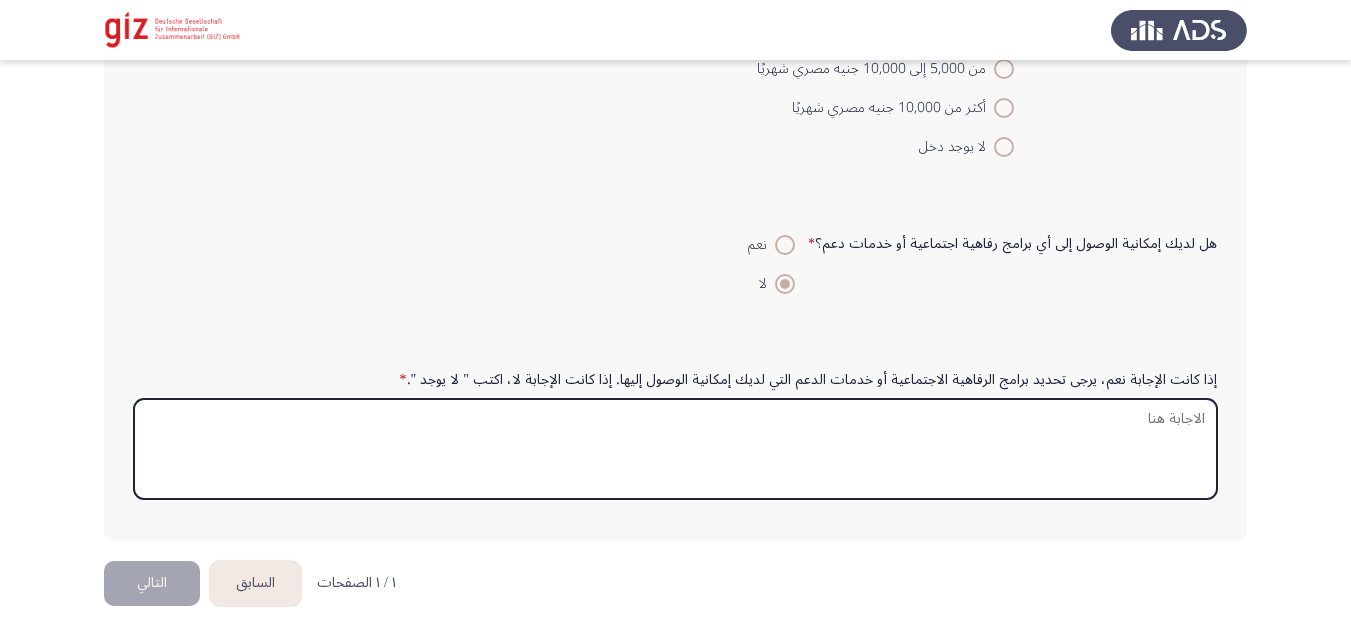 click on "إذا كانت الإجابة نعم، يرجى تحديد برامج الرفاهية الاجتماعية أو خدمات الدعم التي لديك إمكانية الوصول إليها.  إذا كانت الإجابة لا، اكتب " لا يوجد ".   *" at bounding box center (675, 449) 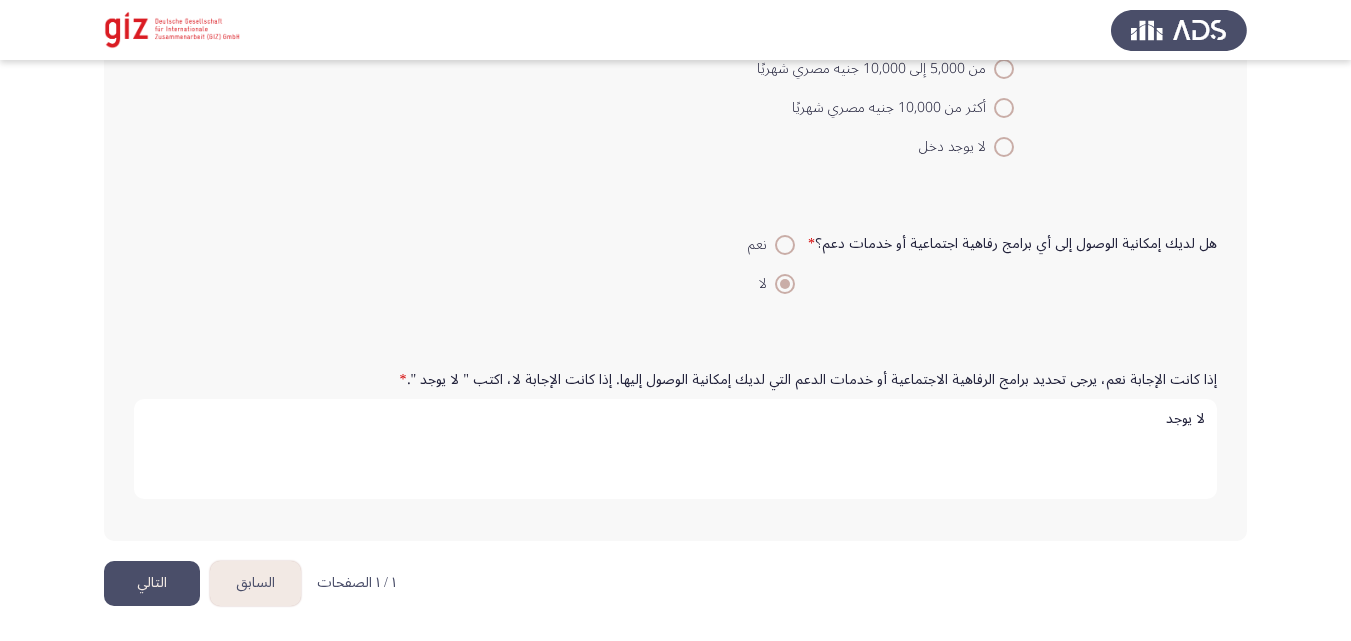 type on "لا يوجد" 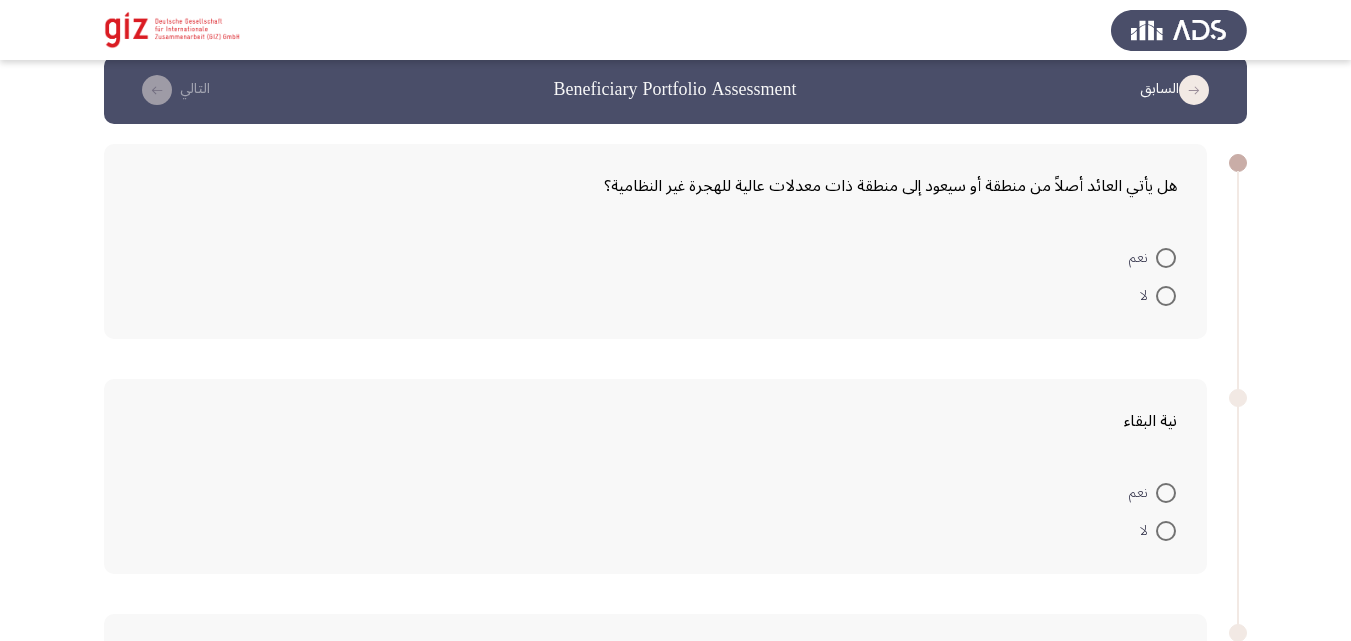 scroll, scrollTop: 29, scrollLeft: 0, axis: vertical 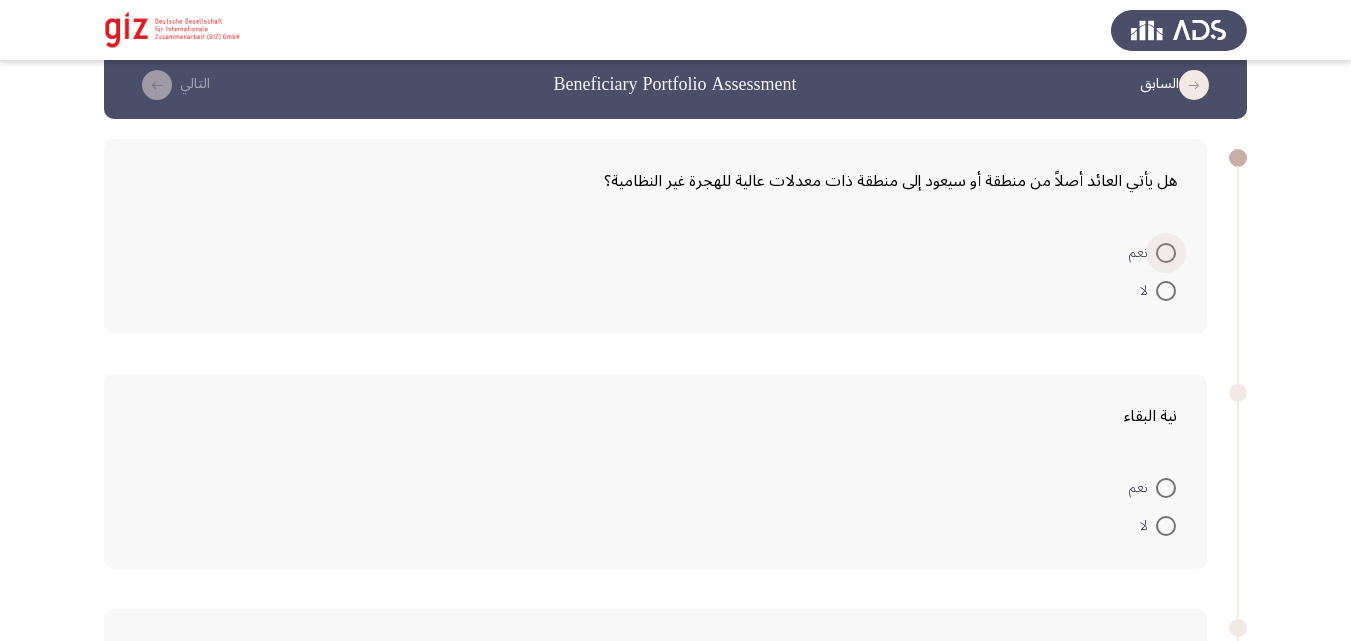 click at bounding box center [1166, 253] 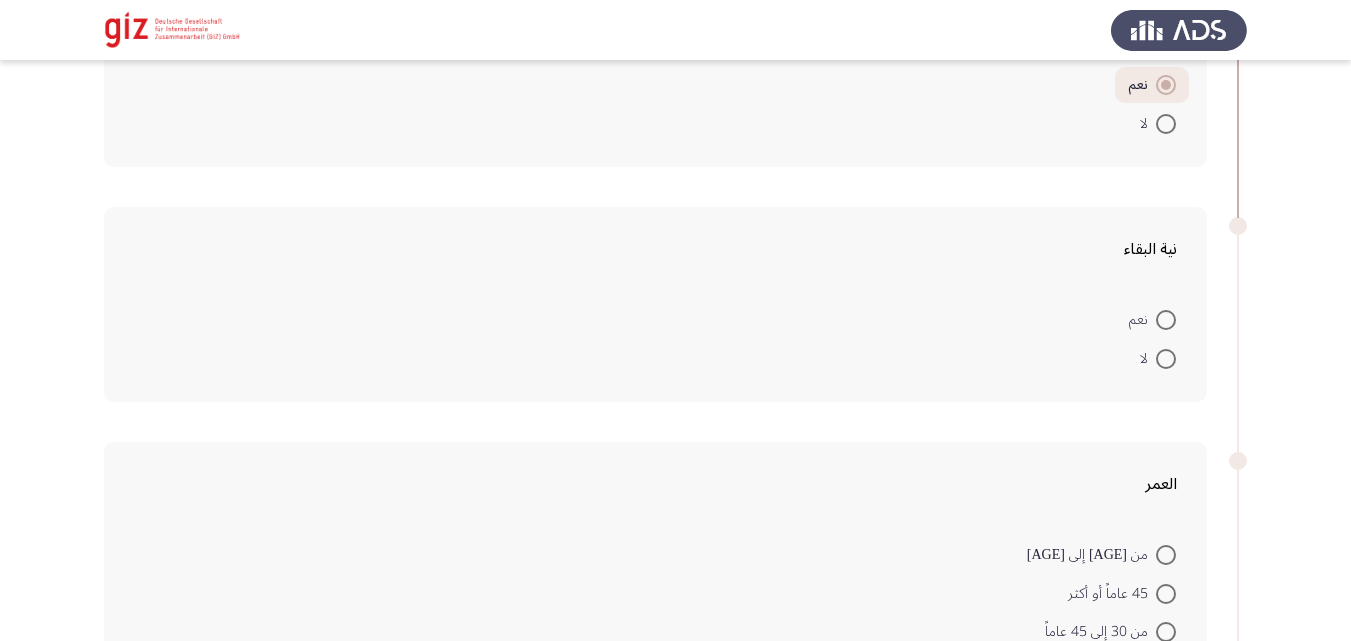 scroll, scrollTop: 254, scrollLeft: 0, axis: vertical 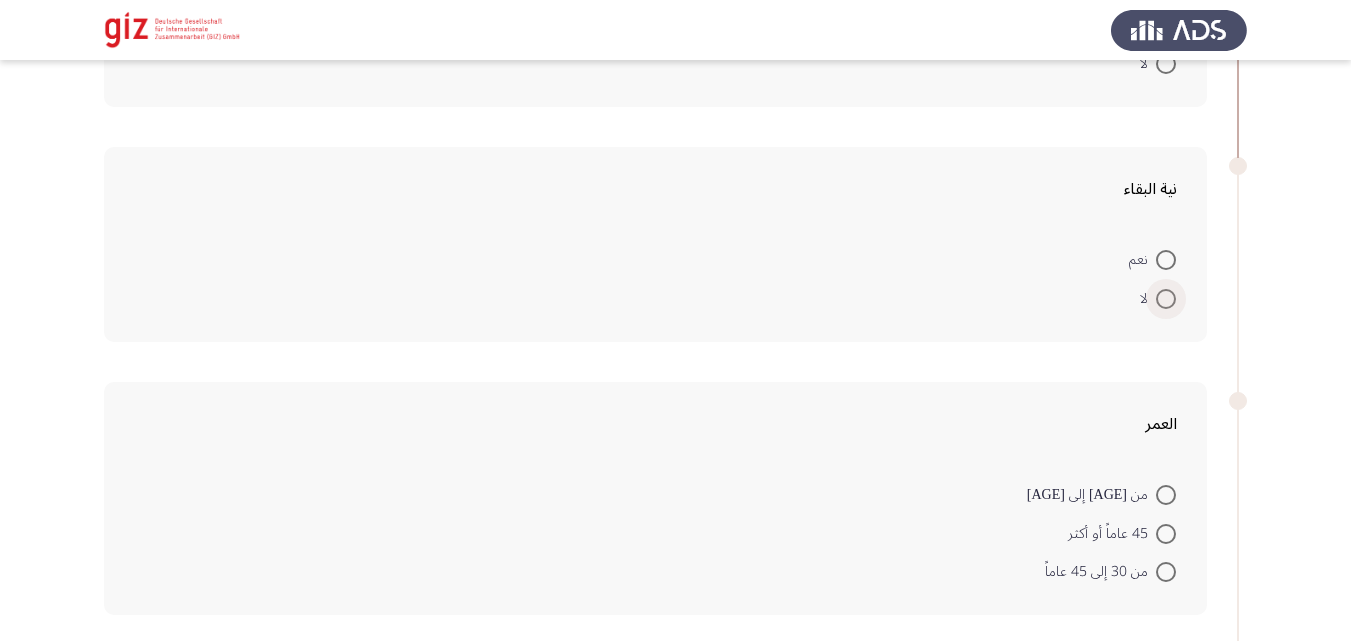 click at bounding box center [1166, 299] 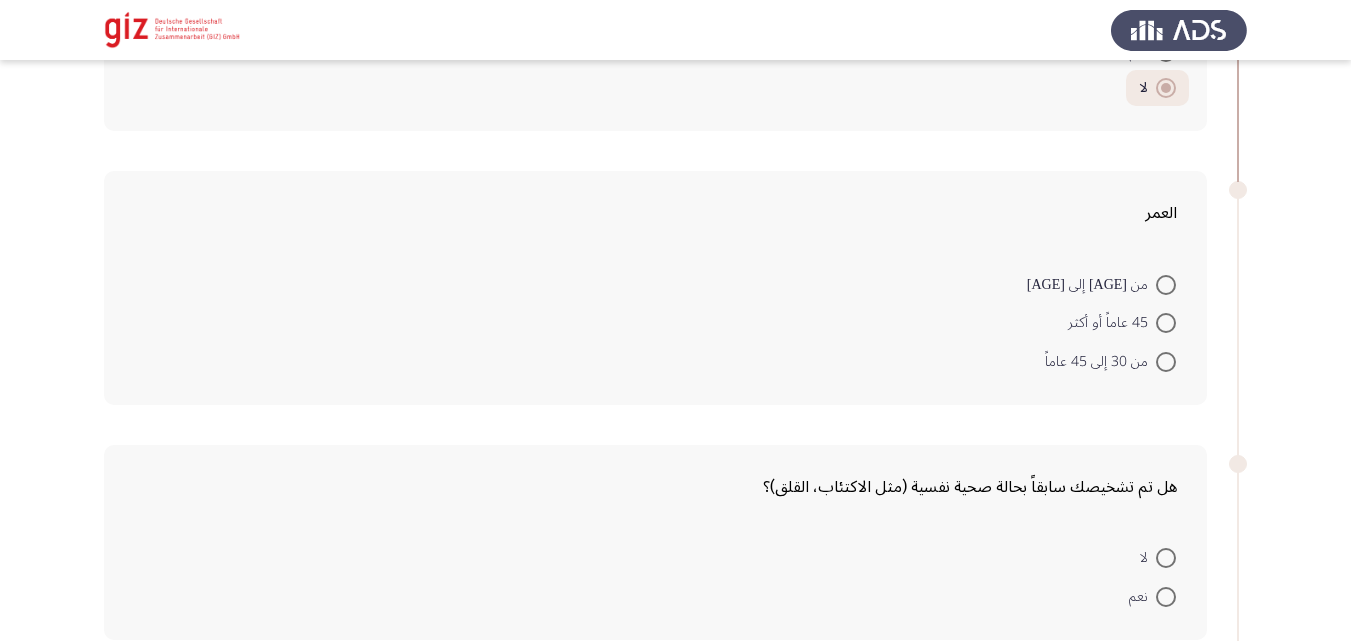scroll, scrollTop: 507, scrollLeft: 0, axis: vertical 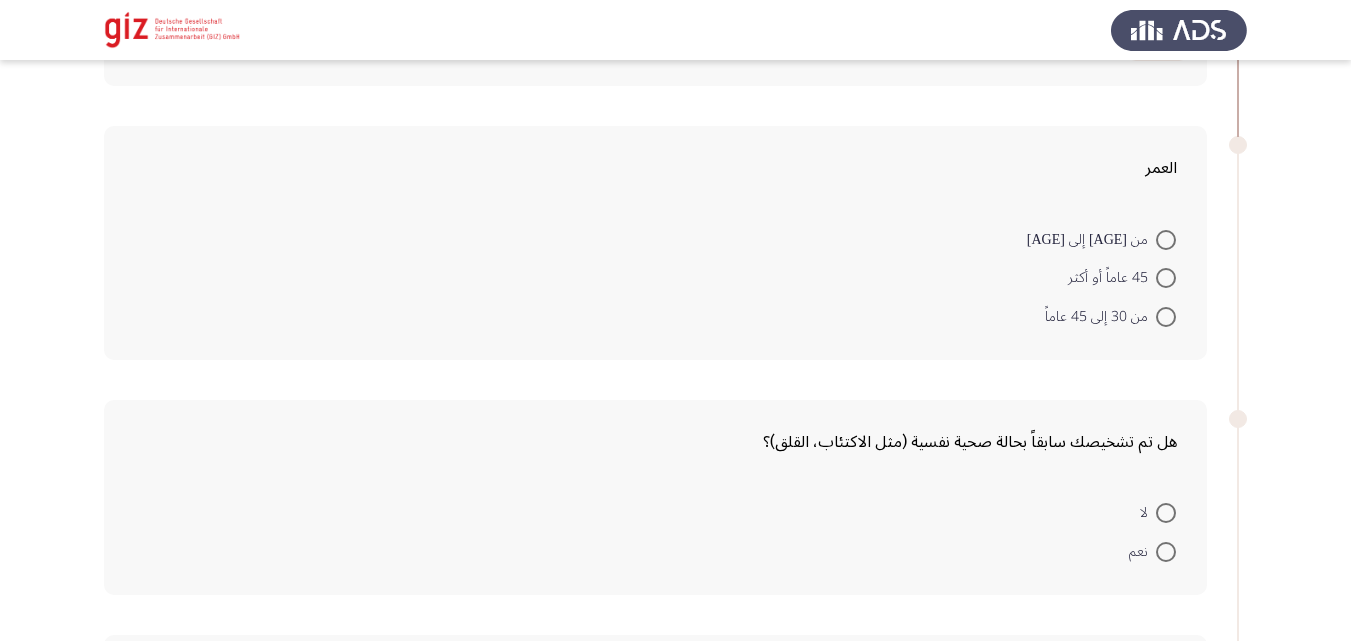 click at bounding box center (1166, 317) 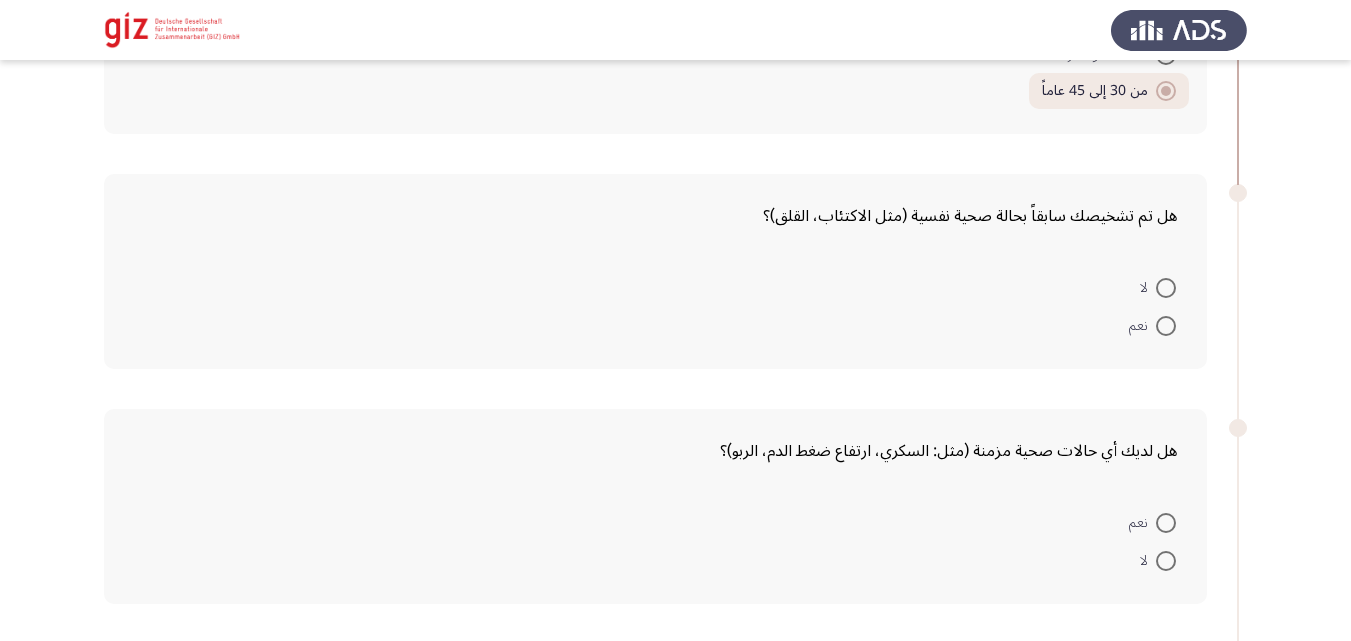 scroll, scrollTop: 777, scrollLeft: 0, axis: vertical 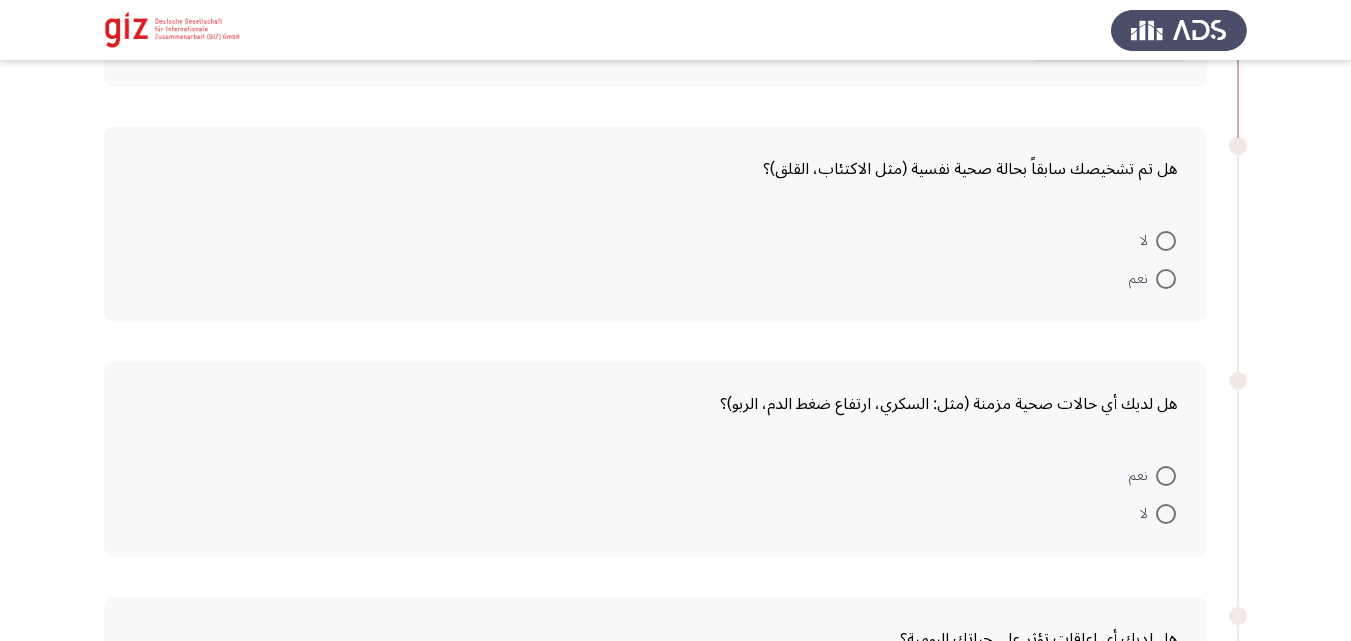 click at bounding box center (1166, 241) 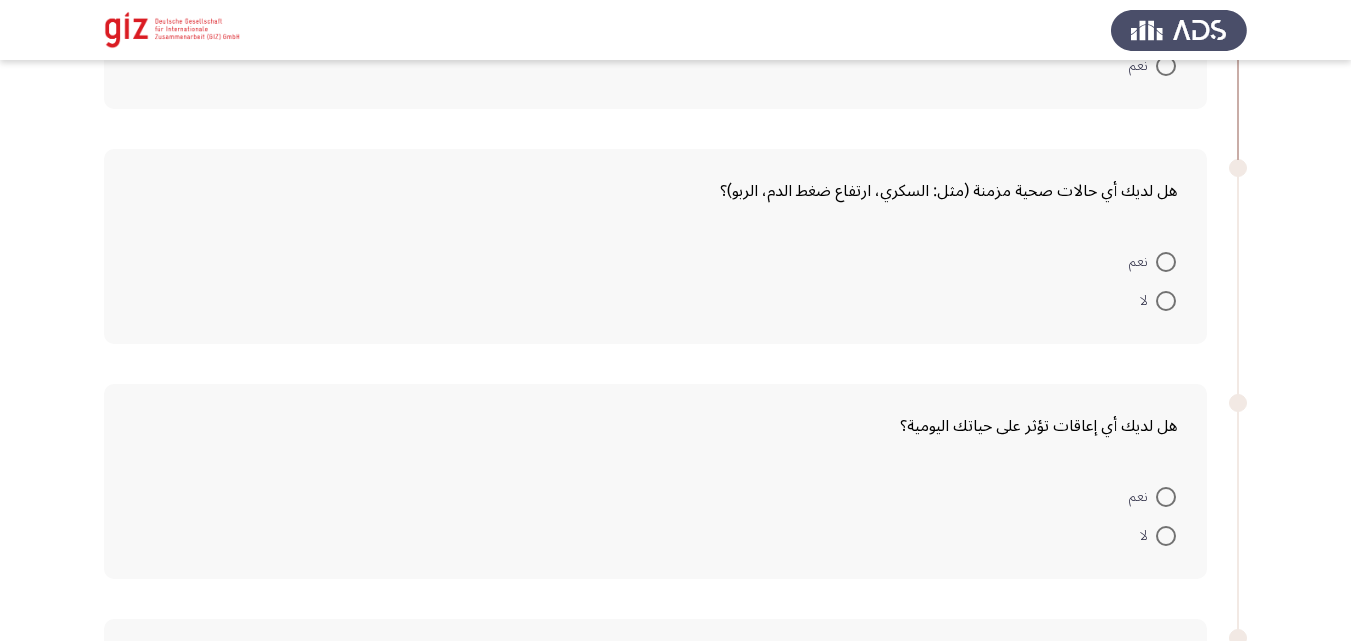 scroll, scrollTop: 989, scrollLeft: 0, axis: vertical 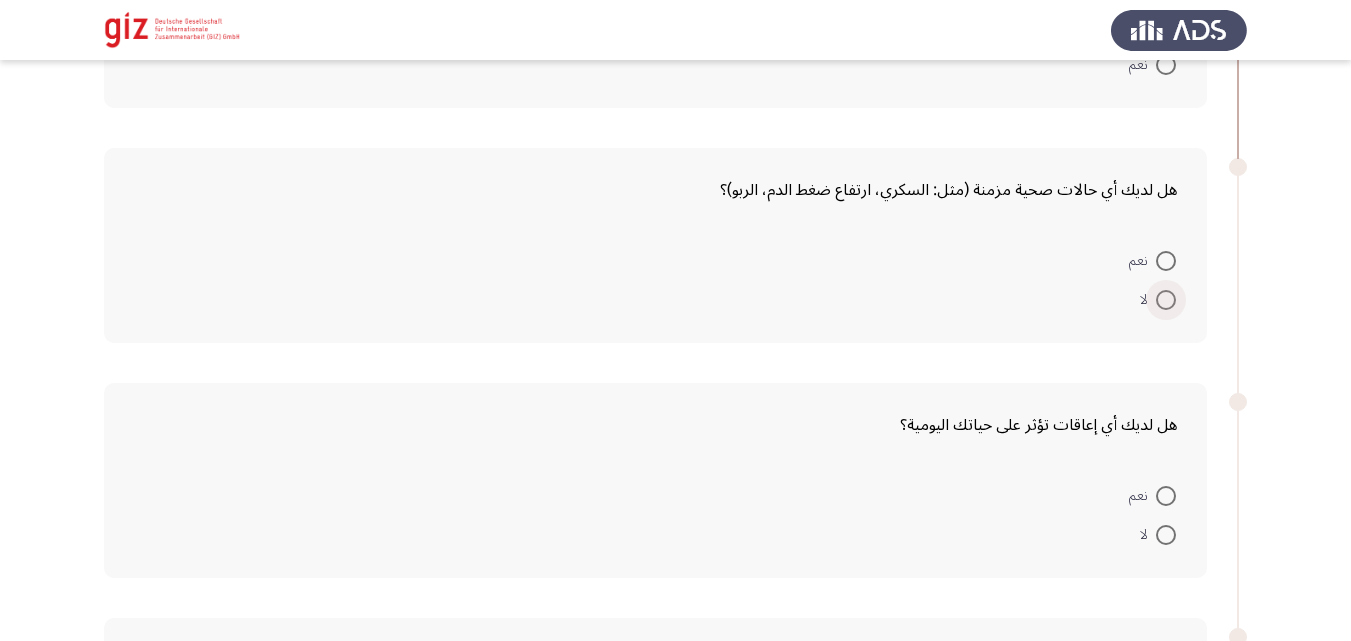 click at bounding box center (1166, 300) 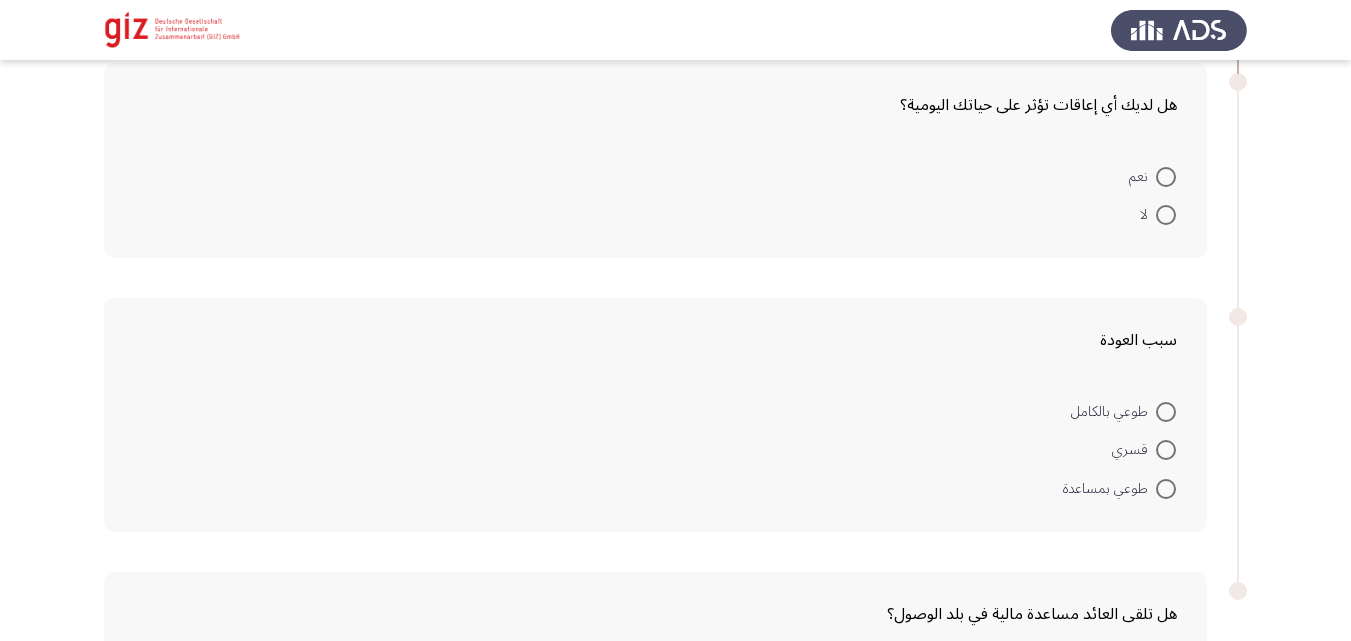 scroll, scrollTop: 1307, scrollLeft: 0, axis: vertical 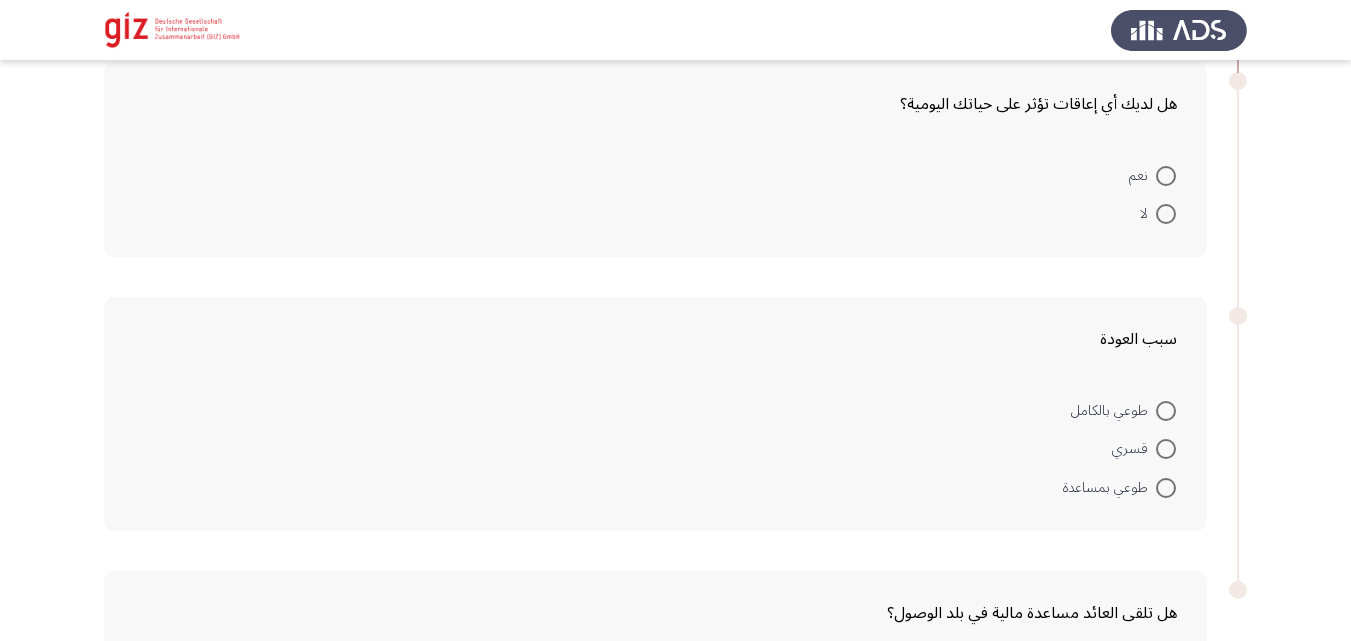 click at bounding box center (1166, 214) 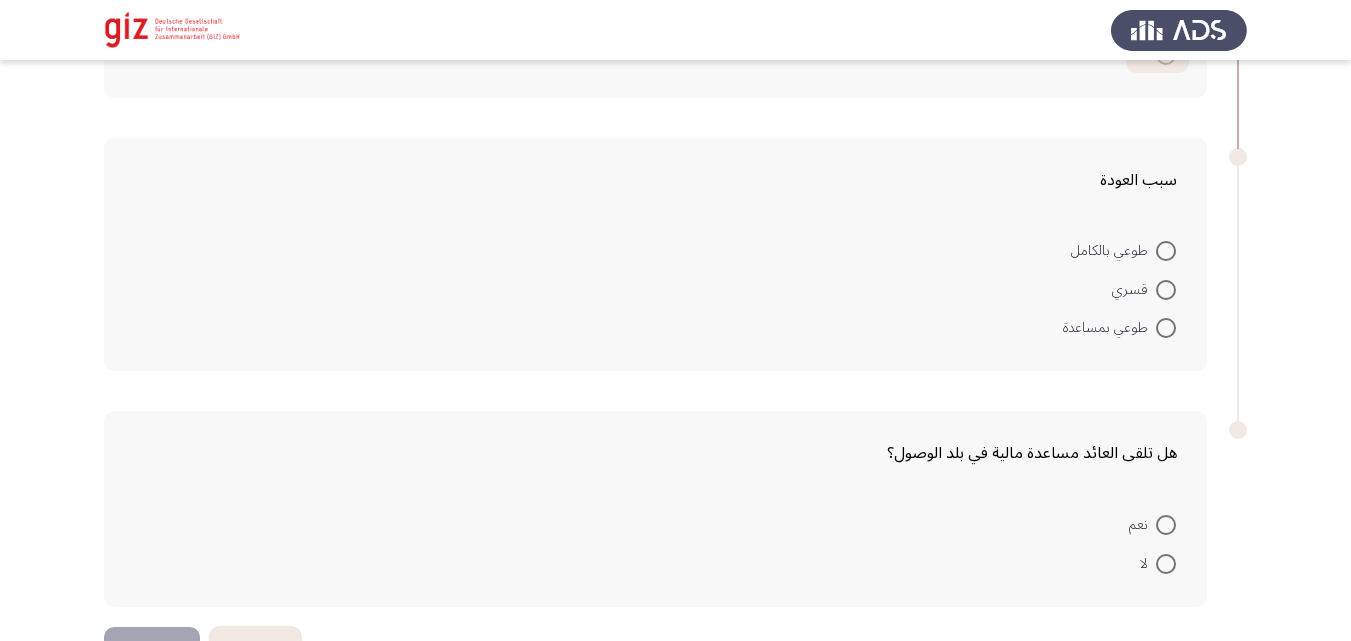 scroll, scrollTop: 1494, scrollLeft: 0, axis: vertical 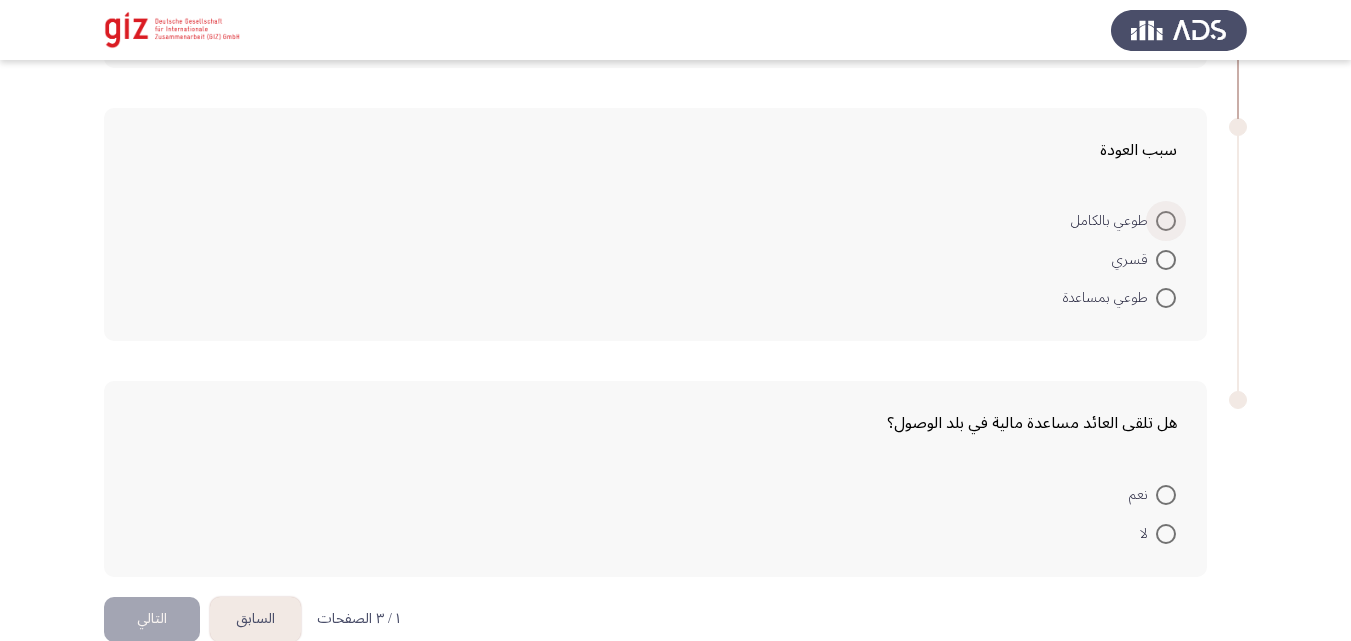 click at bounding box center (1166, 221) 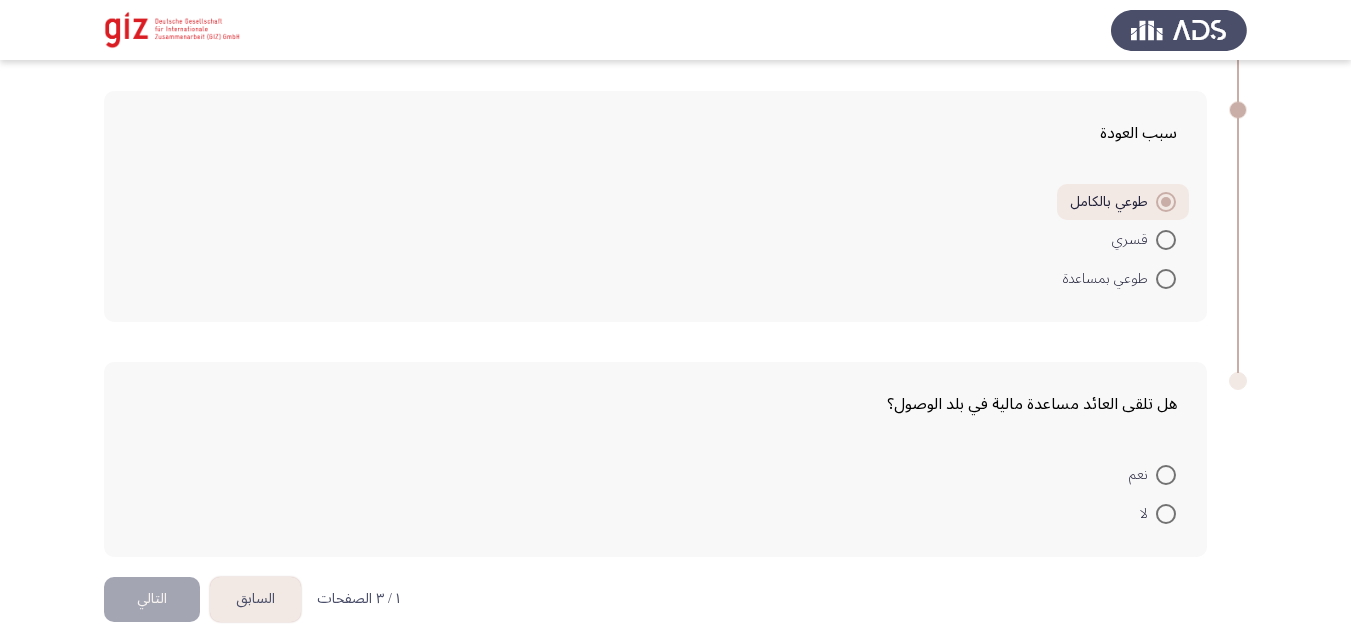 scroll, scrollTop: 1527, scrollLeft: 0, axis: vertical 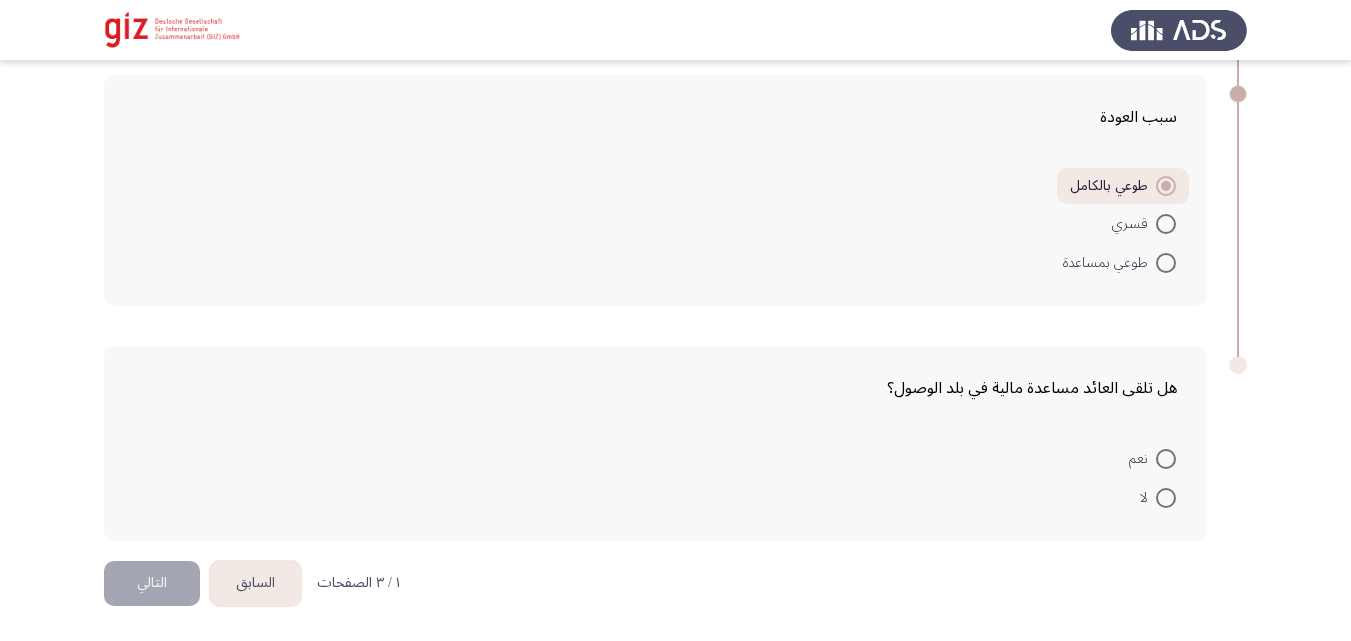 click on "لا" at bounding box center [1158, 498] 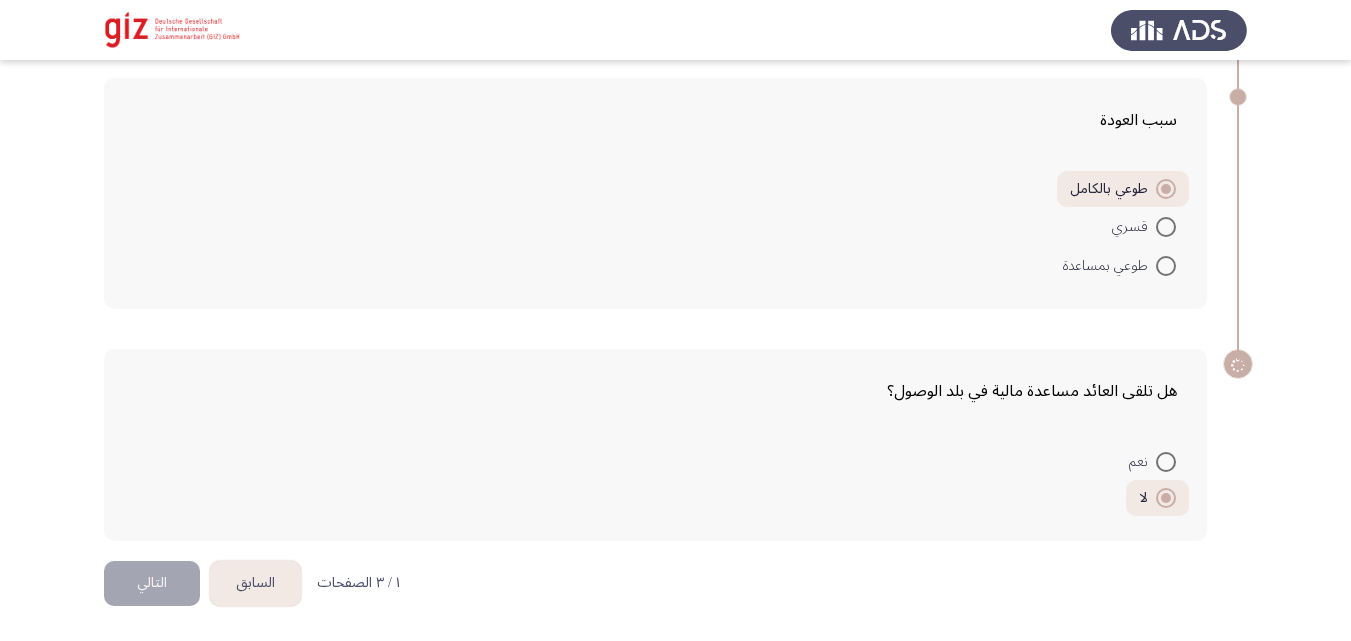 scroll, scrollTop: 1524, scrollLeft: 0, axis: vertical 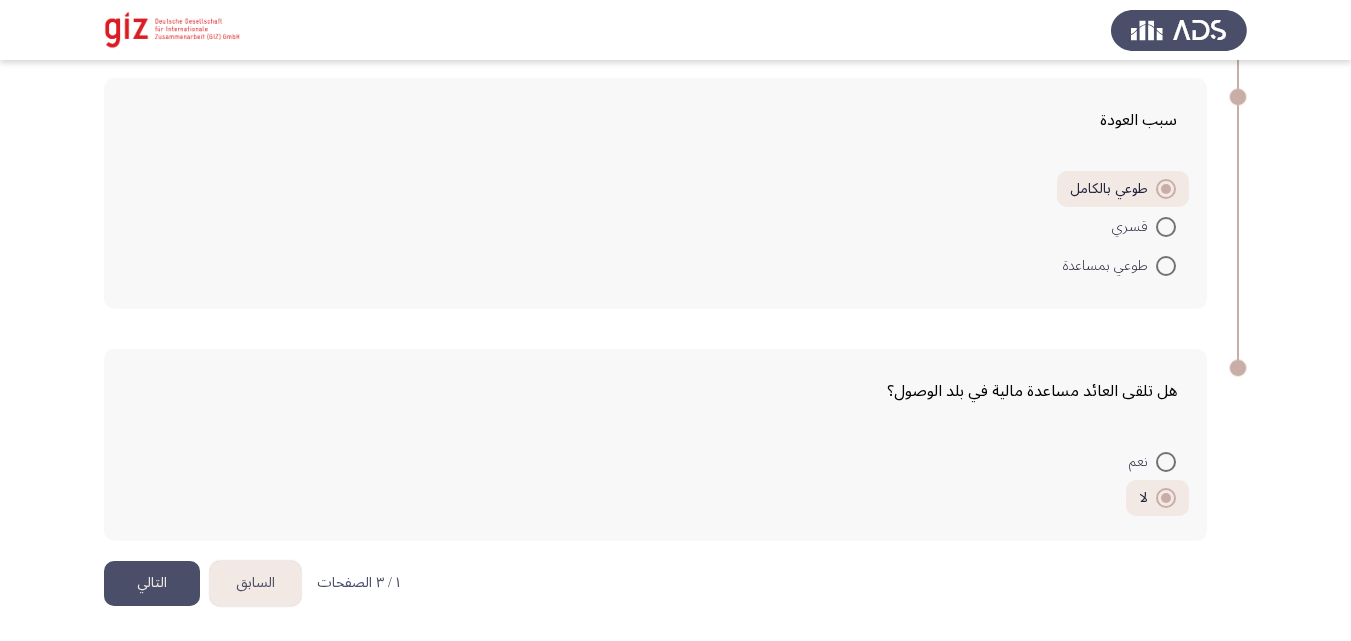 click on "نعم     لا" 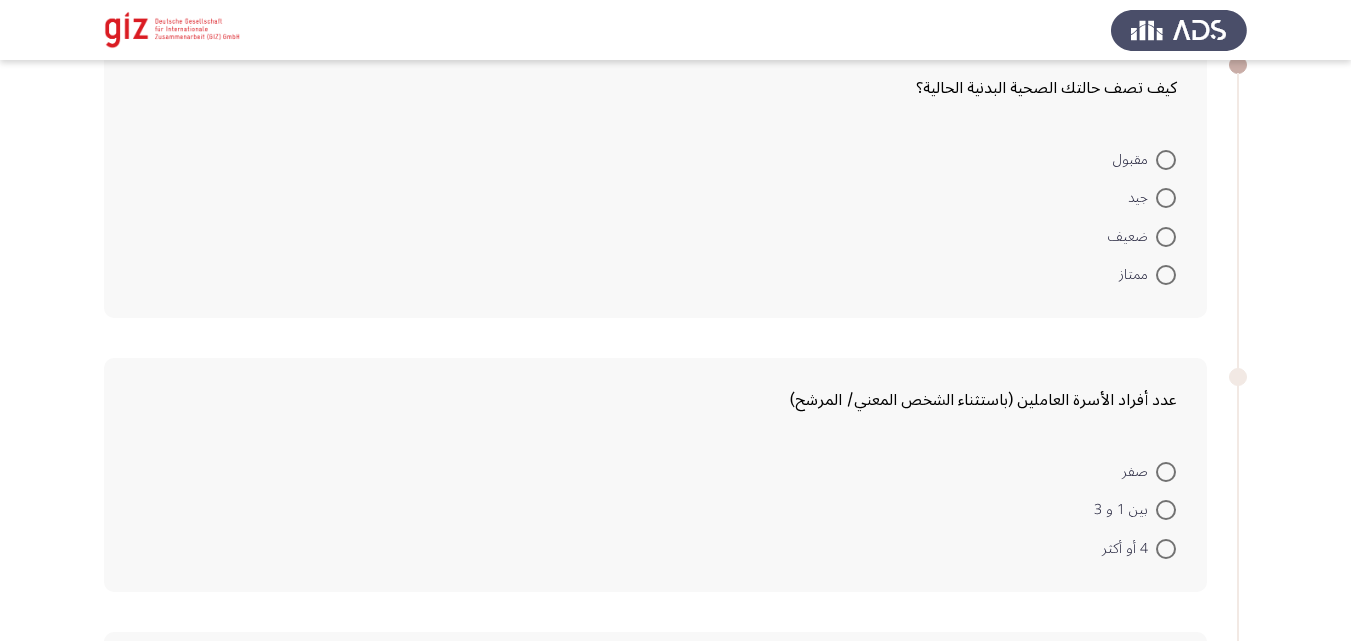 scroll, scrollTop: 143, scrollLeft: 0, axis: vertical 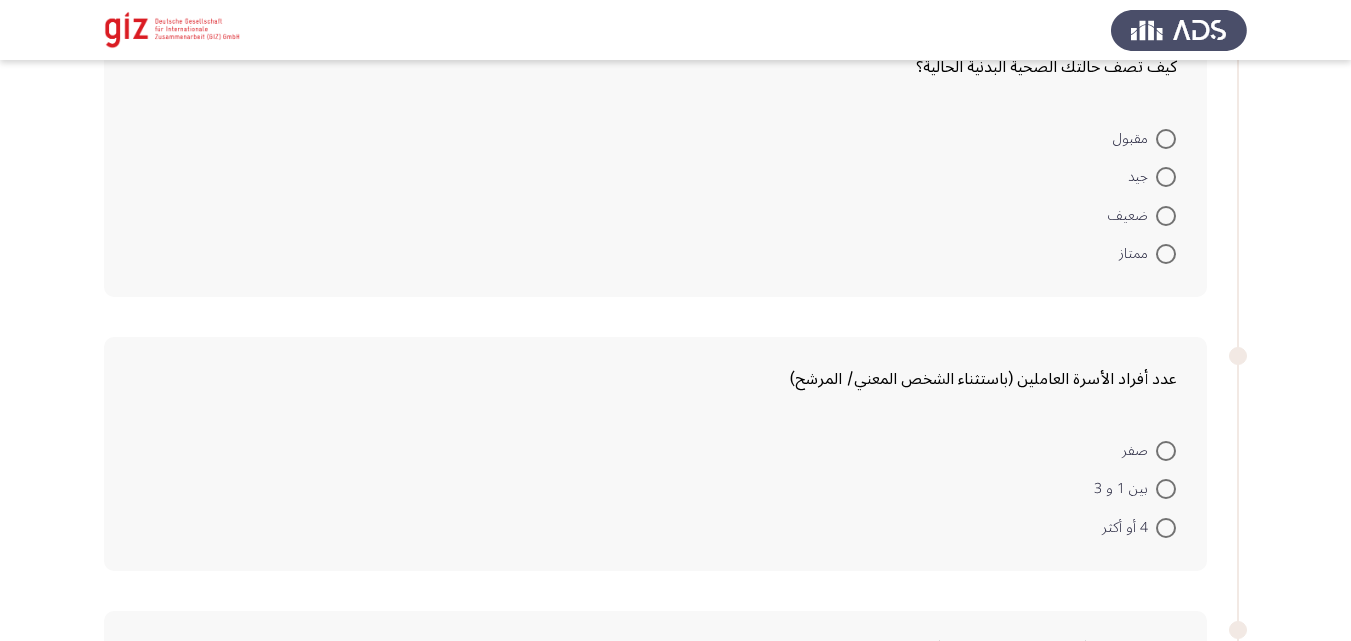 click at bounding box center (1166, 177) 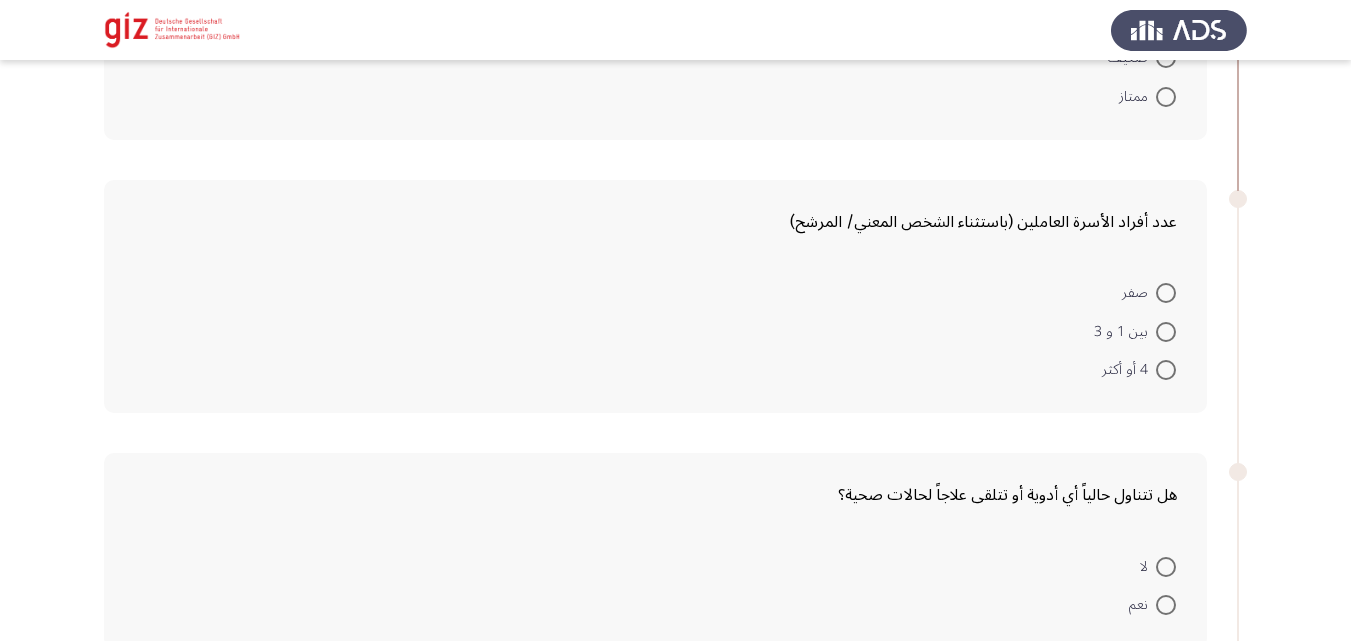 scroll, scrollTop: 323, scrollLeft: 0, axis: vertical 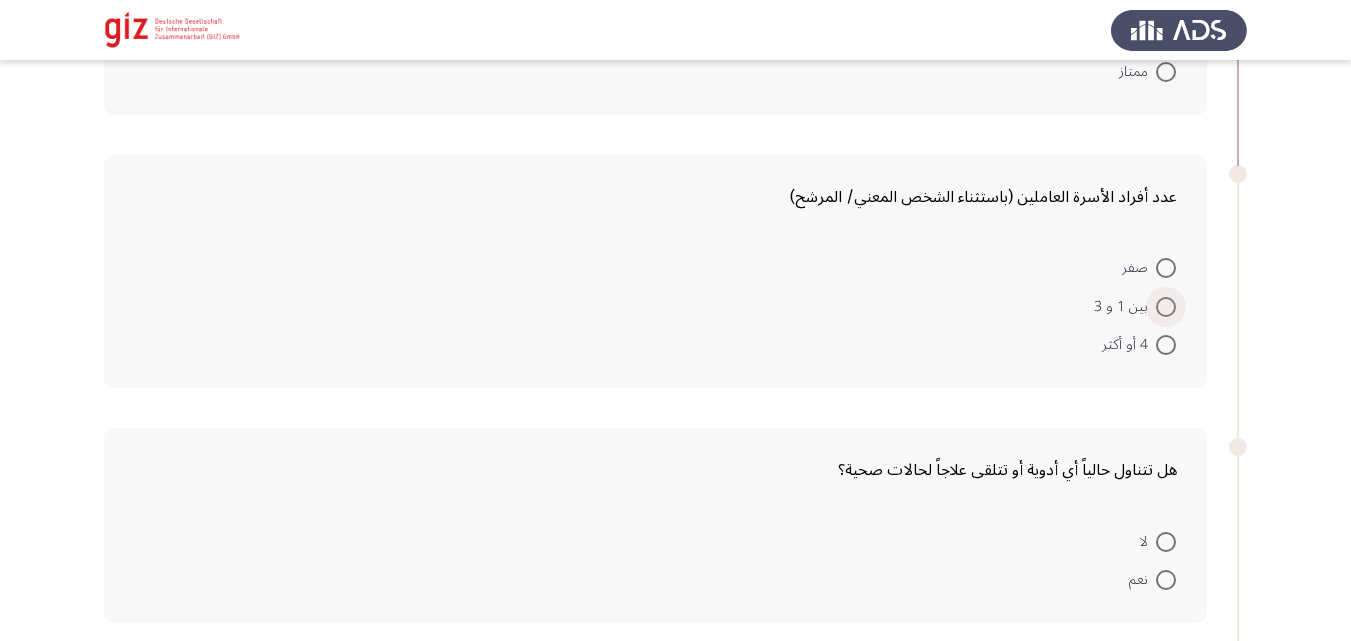click at bounding box center [1166, 307] 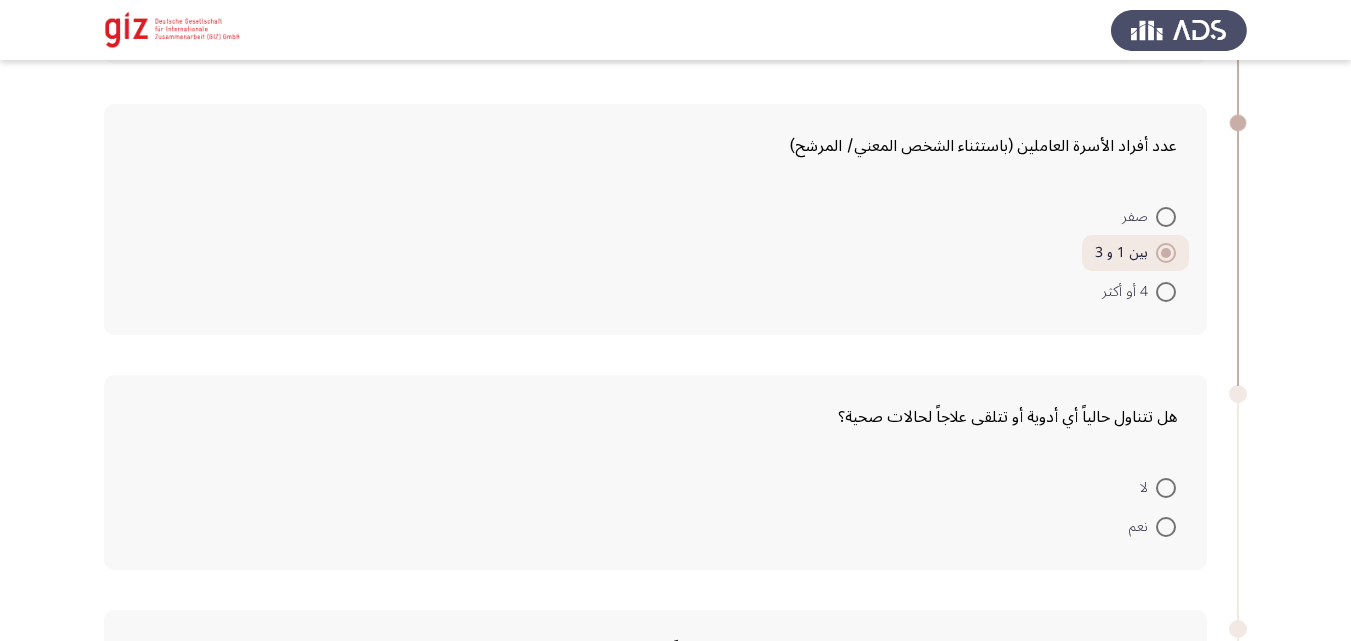scroll, scrollTop: 565, scrollLeft: 0, axis: vertical 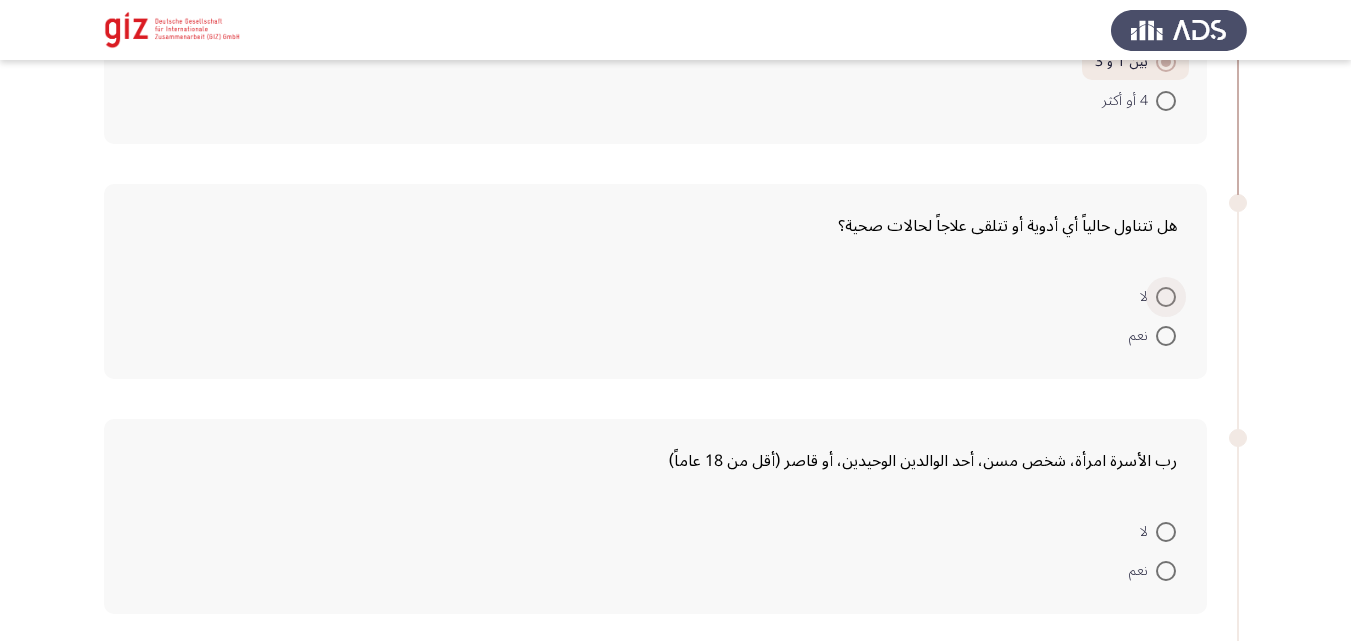 click on "لا" at bounding box center [1158, 297] 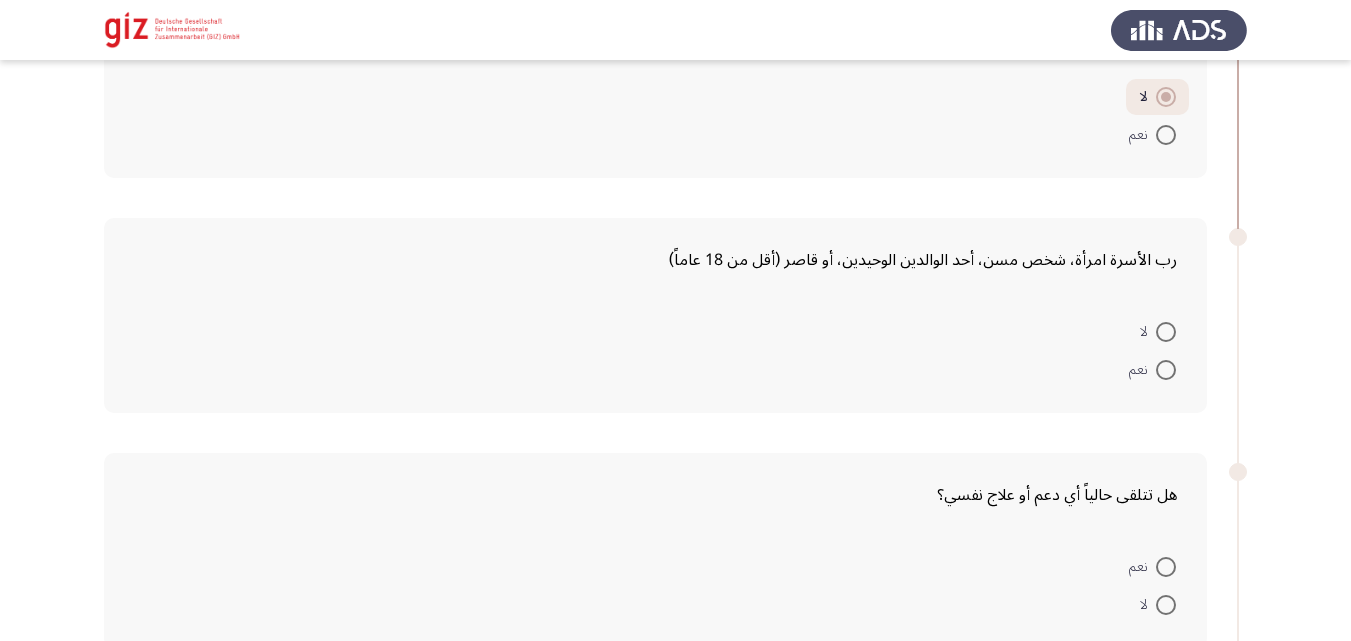 scroll, scrollTop: 829, scrollLeft: 0, axis: vertical 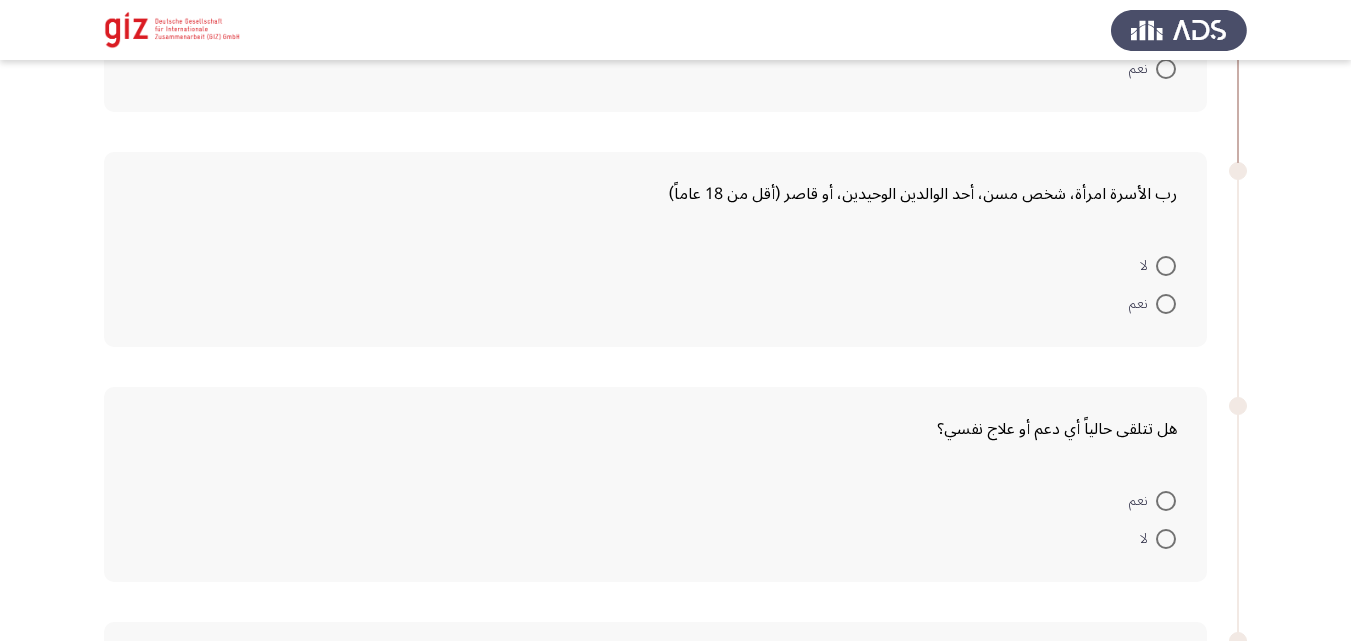 click on "لا" at bounding box center (1158, 264) 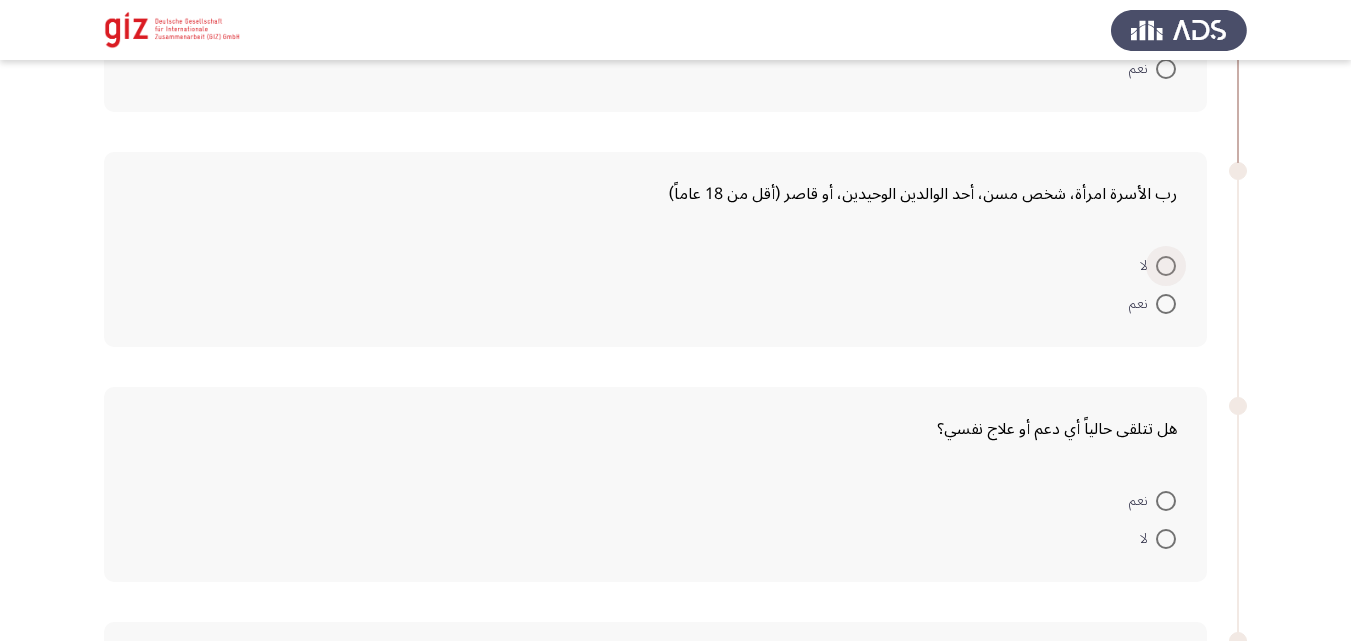 click at bounding box center (1166, 266) 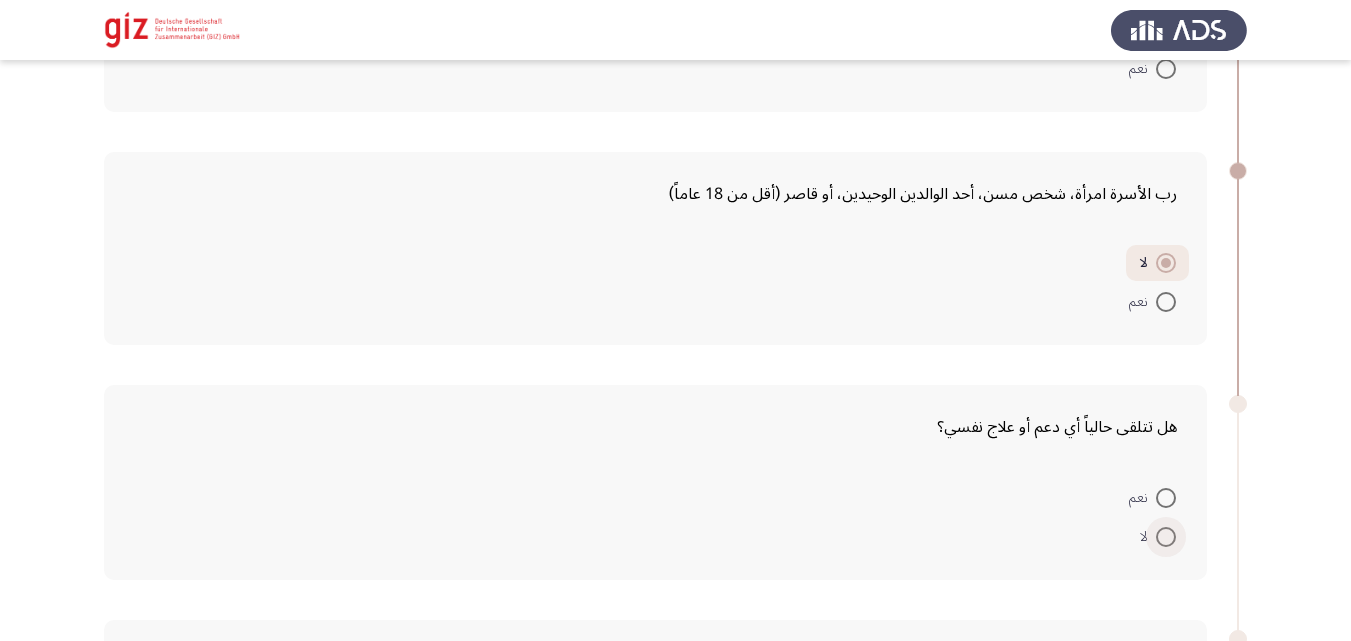 click at bounding box center [1166, 537] 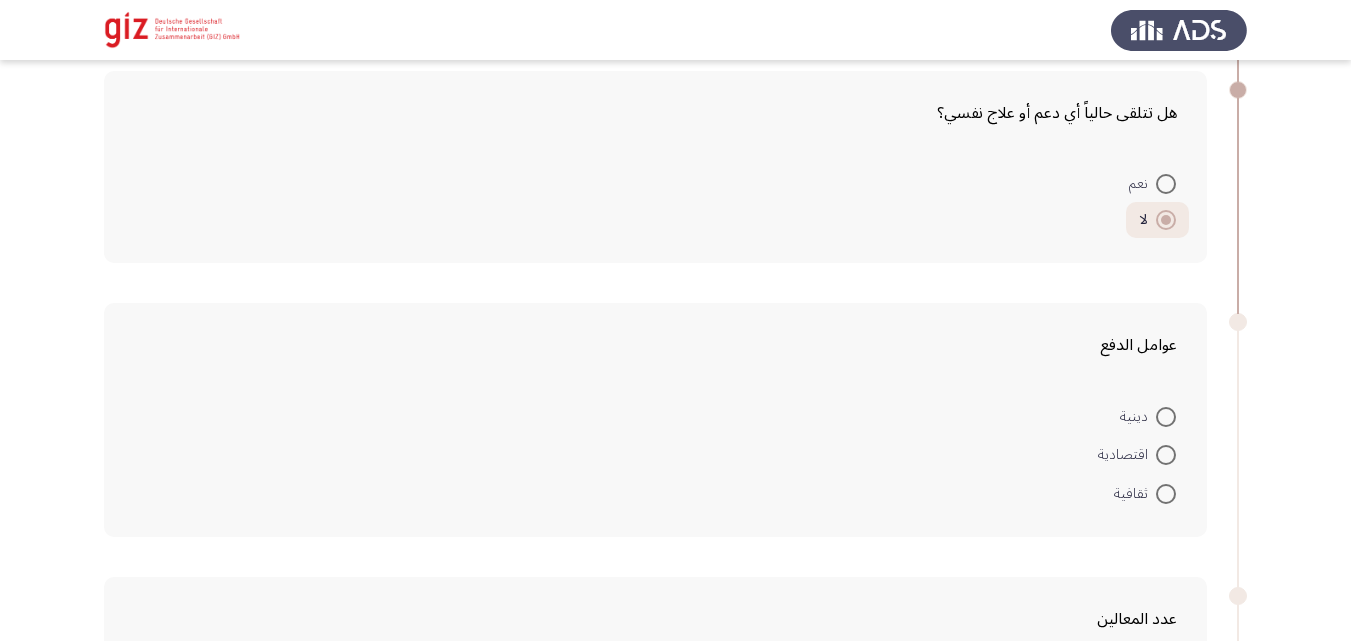 scroll, scrollTop: 1144, scrollLeft: 0, axis: vertical 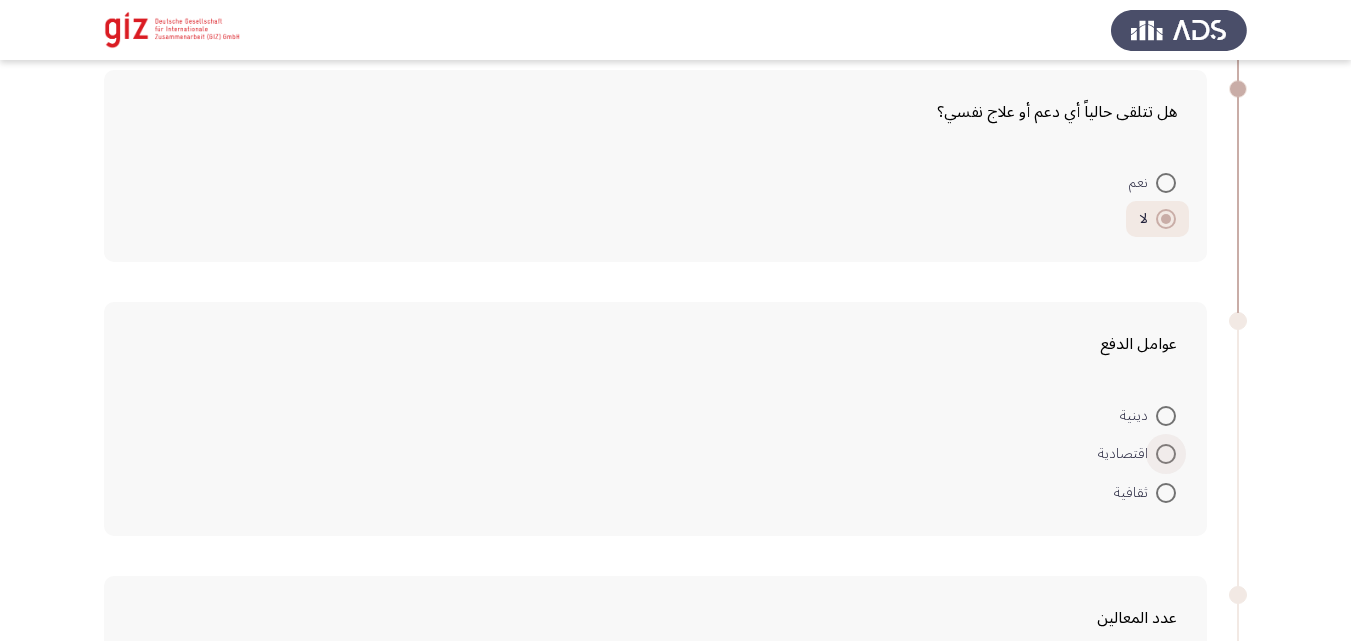 click at bounding box center (1166, 454) 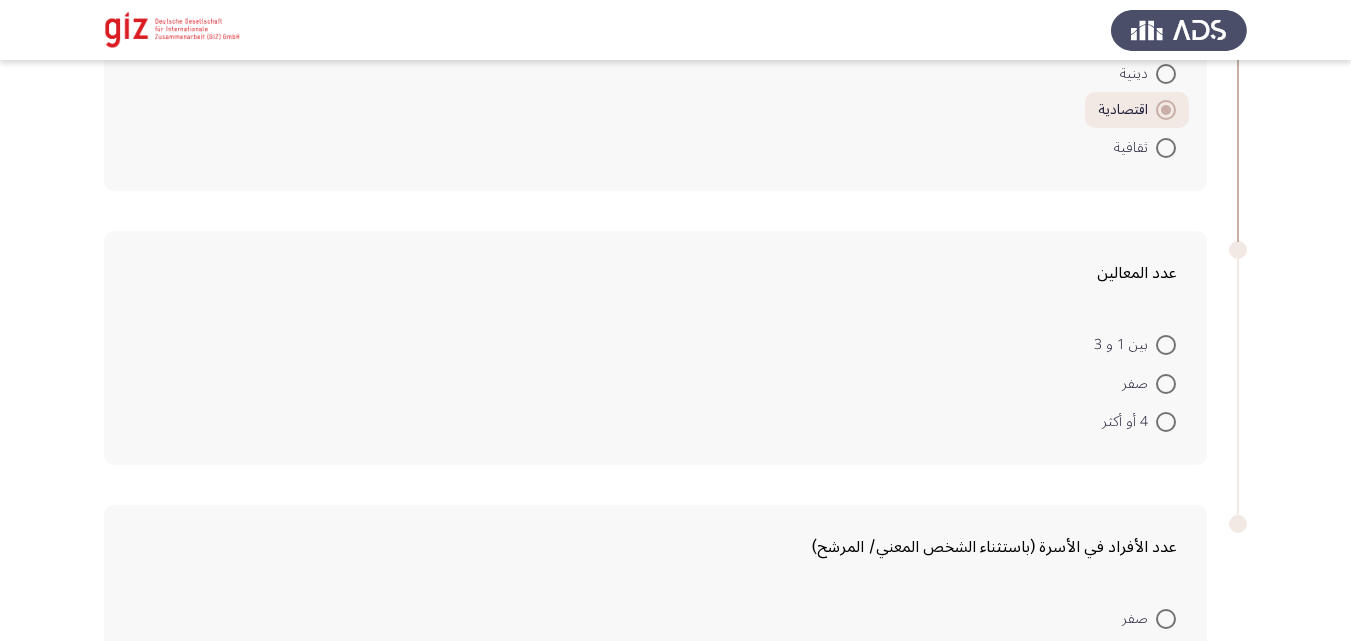 scroll, scrollTop: 1488, scrollLeft: 0, axis: vertical 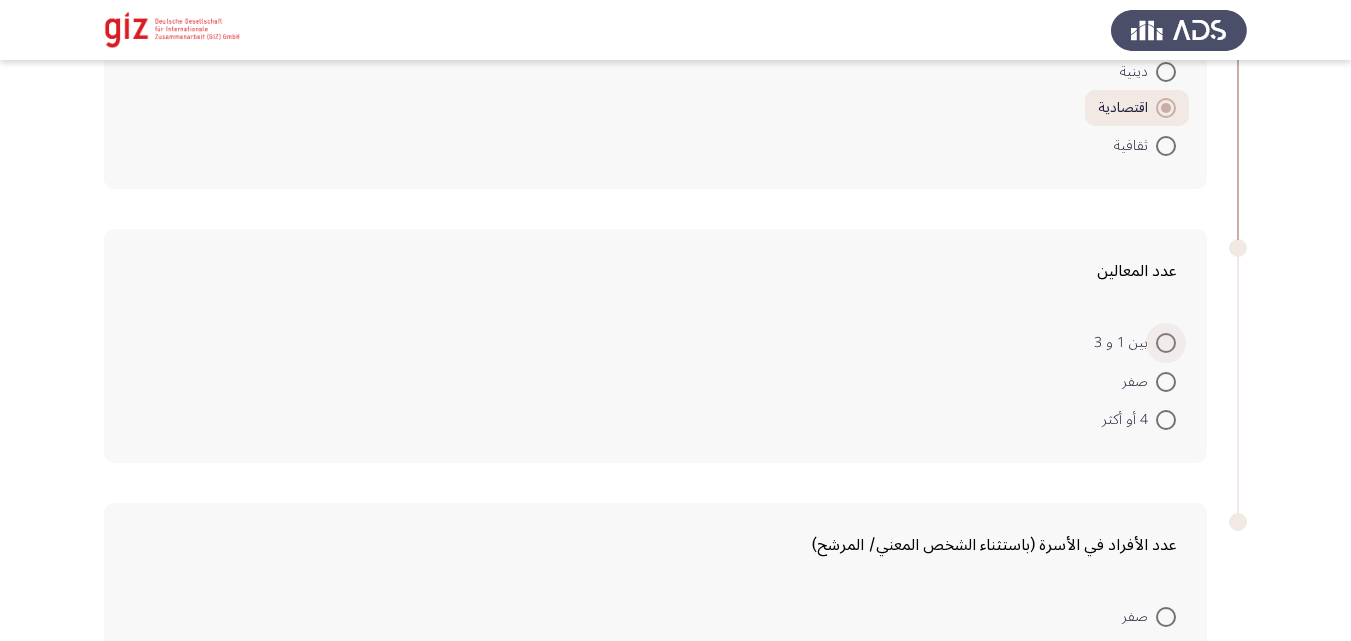 click at bounding box center (1166, 343) 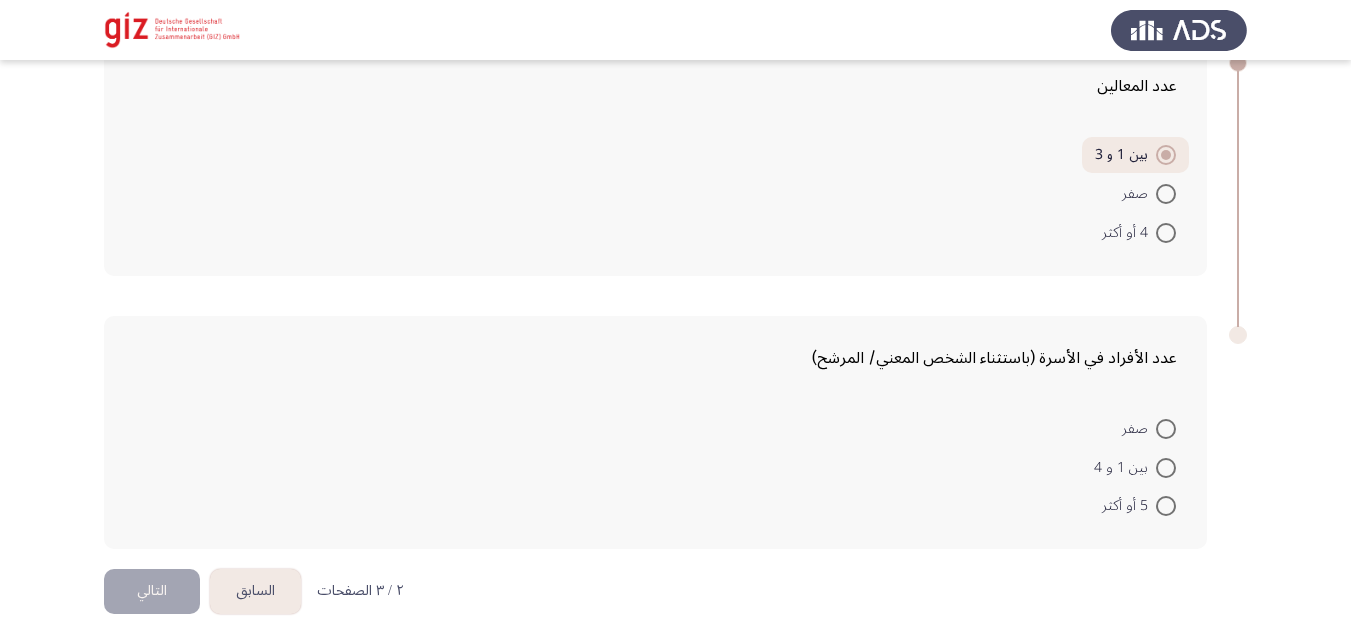 scroll, scrollTop: 1681, scrollLeft: 0, axis: vertical 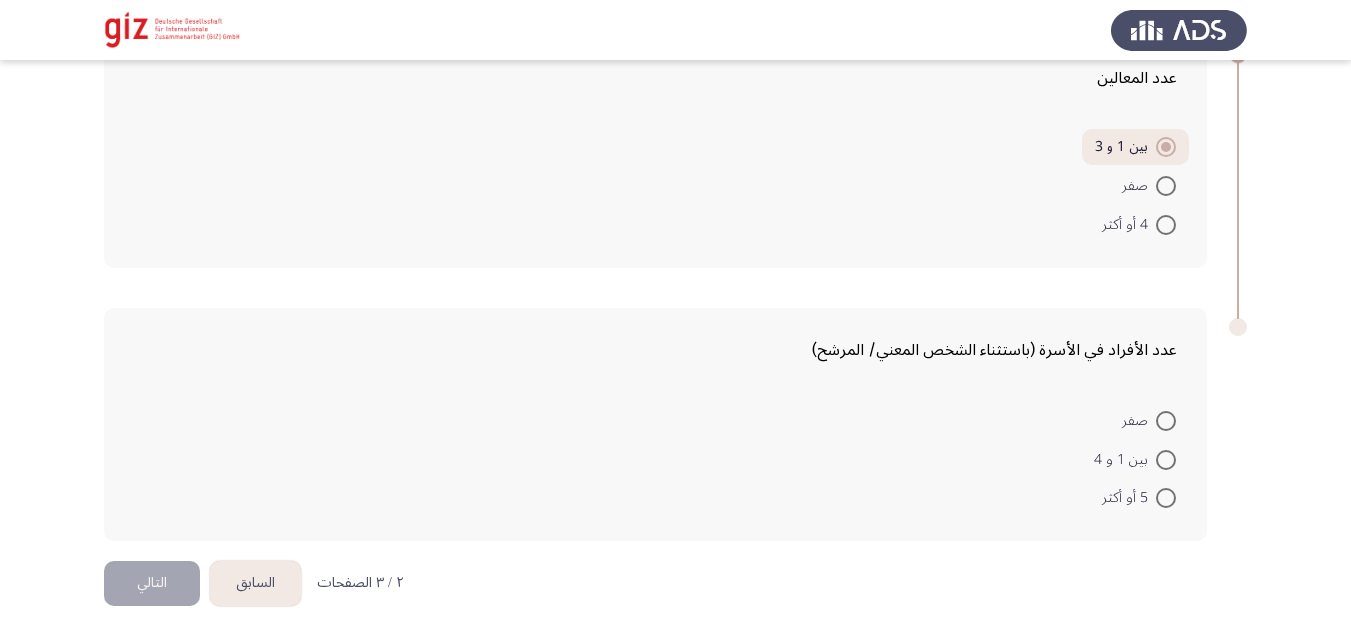 click on "بين 1 و 4" at bounding box center [1135, 458] 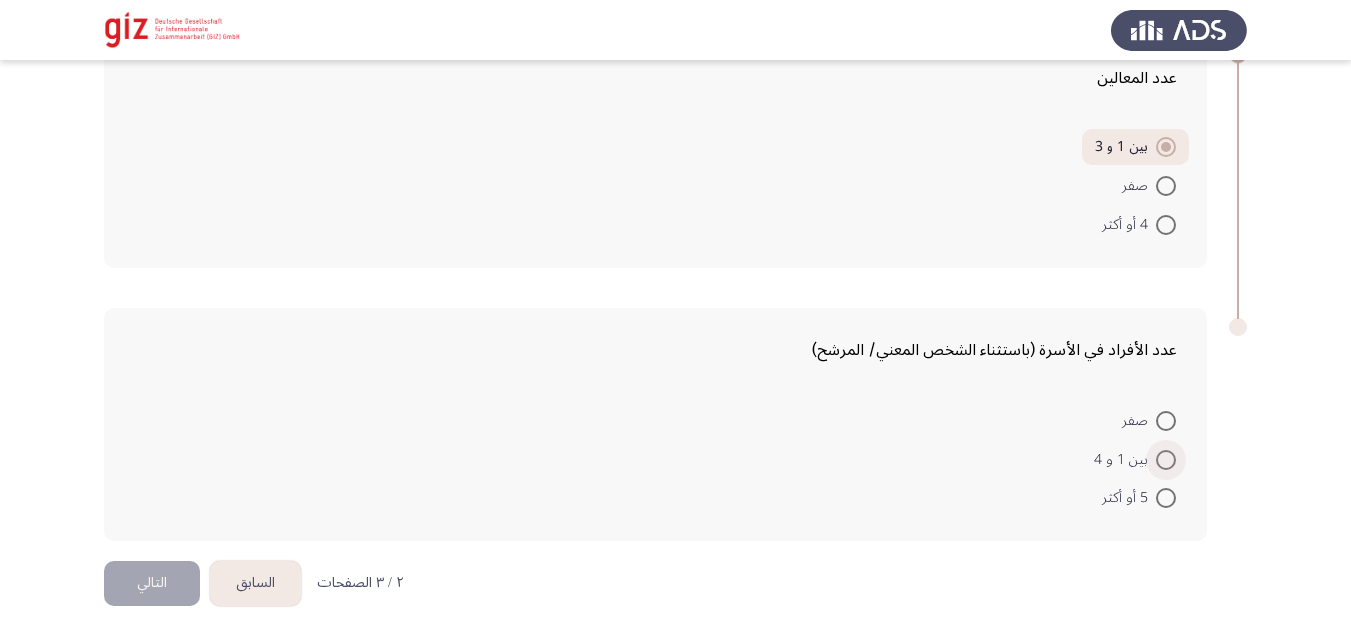 click at bounding box center [1166, 460] 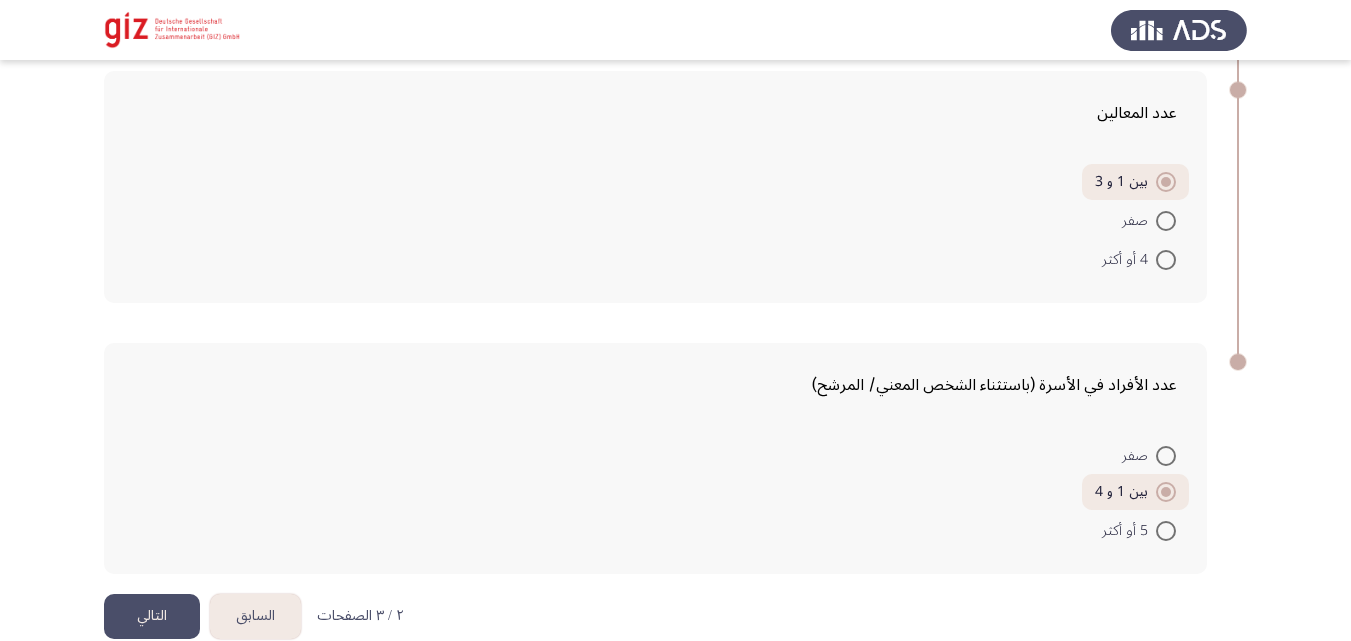 scroll, scrollTop: 1679, scrollLeft: 0, axis: vertical 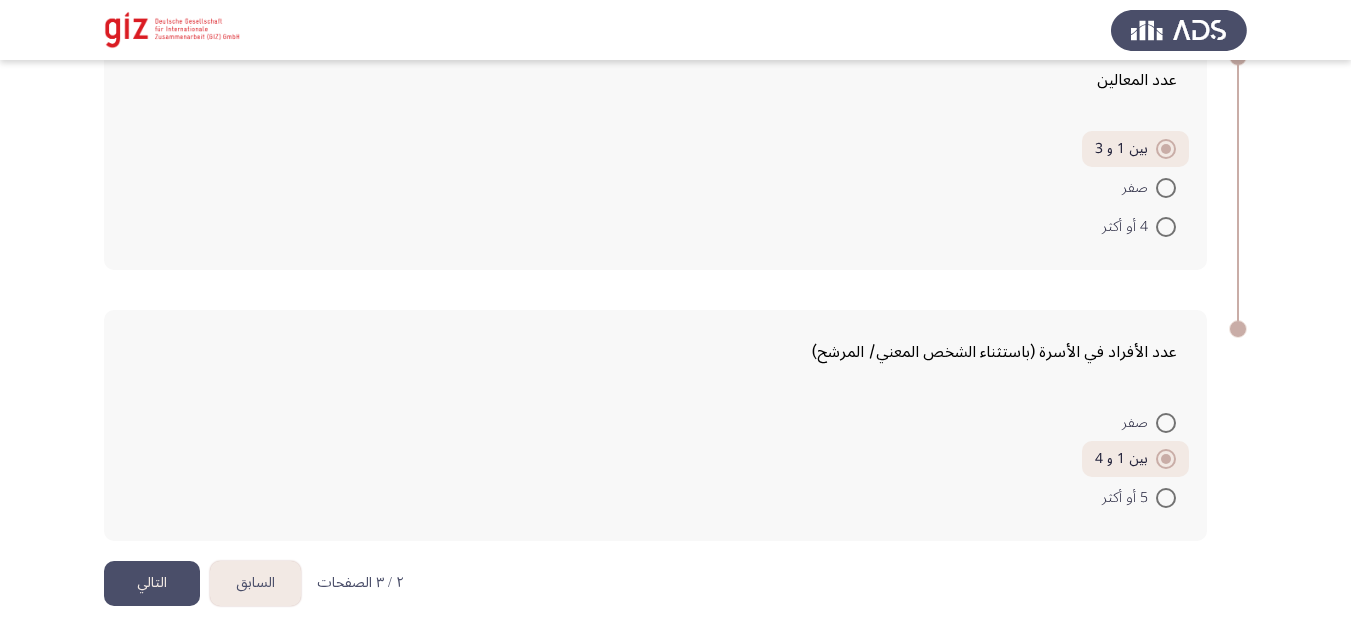 click on "التالي" 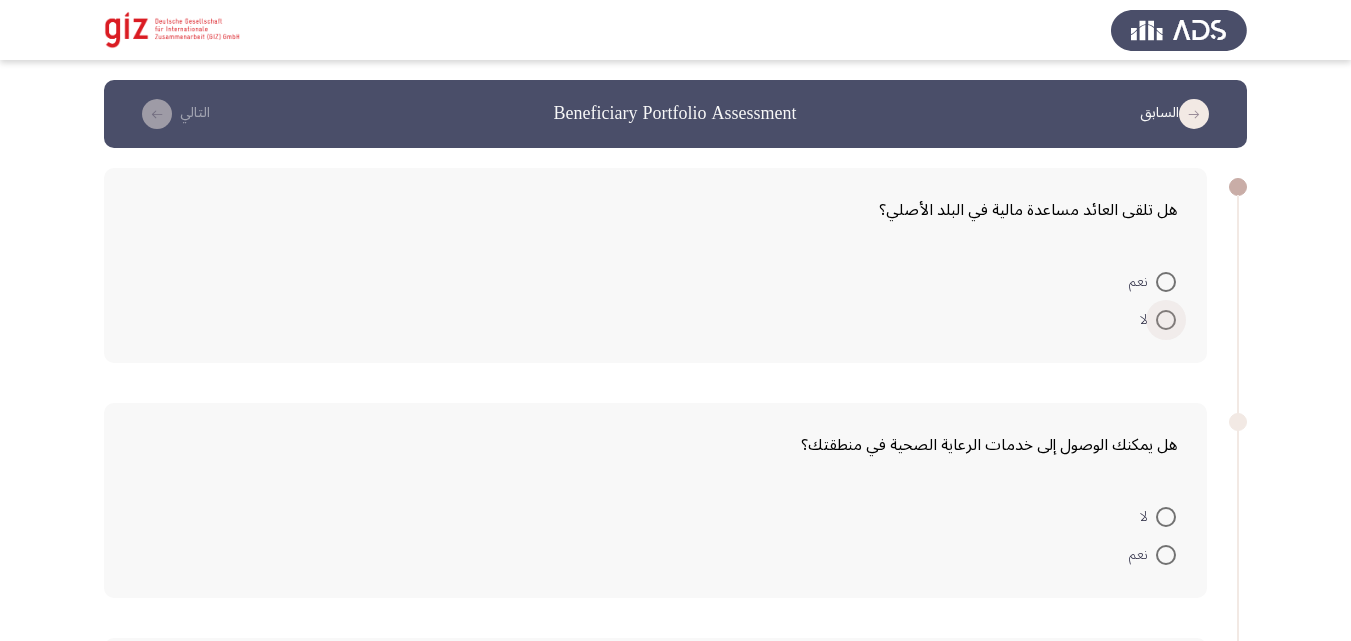 click at bounding box center (1166, 320) 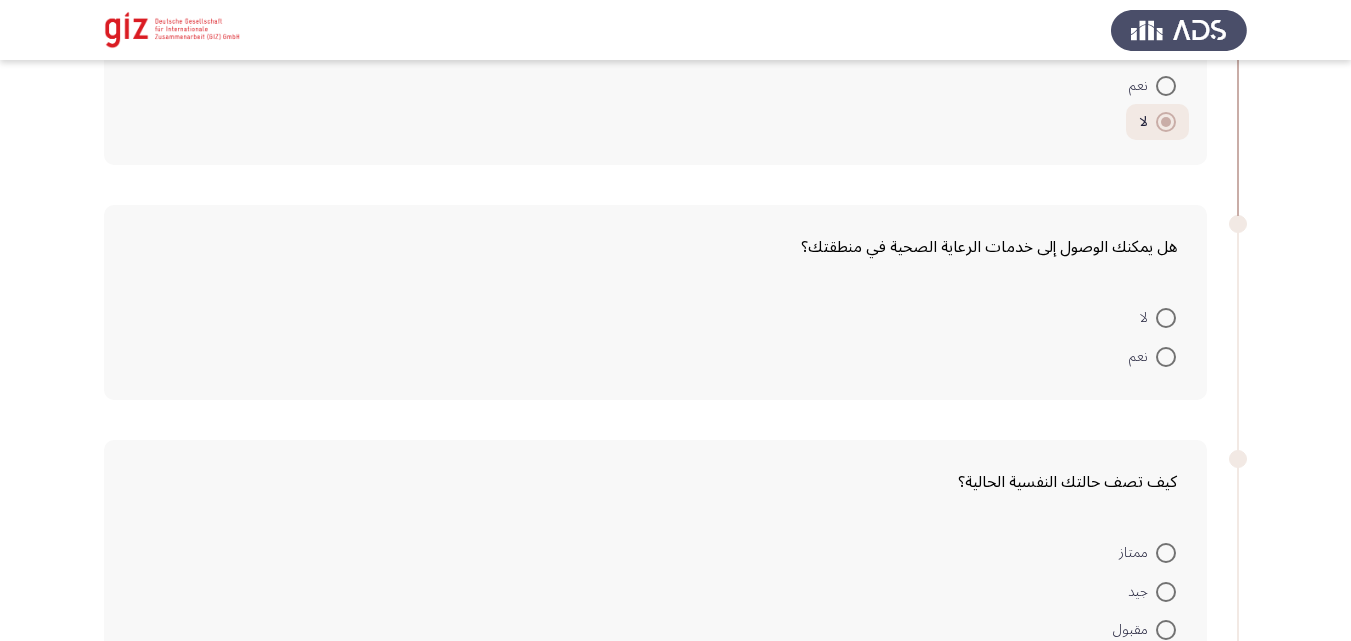 scroll, scrollTop: 229, scrollLeft: 0, axis: vertical 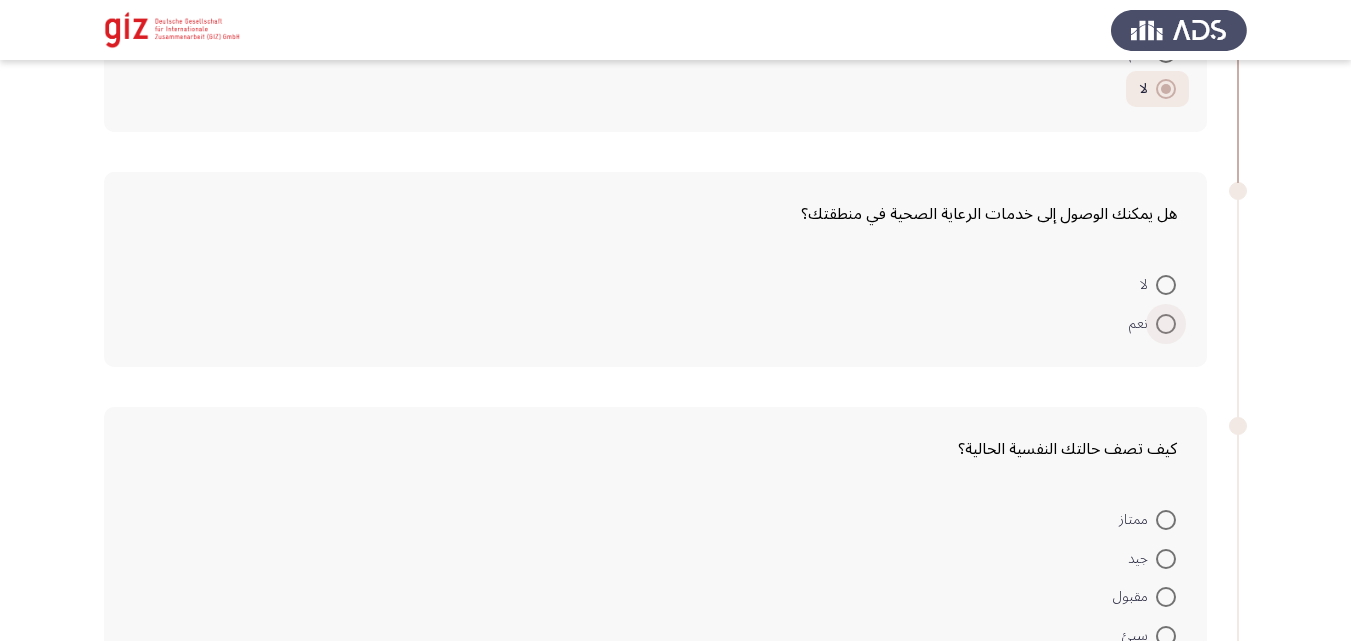 click at bounding box center [1166, 324] 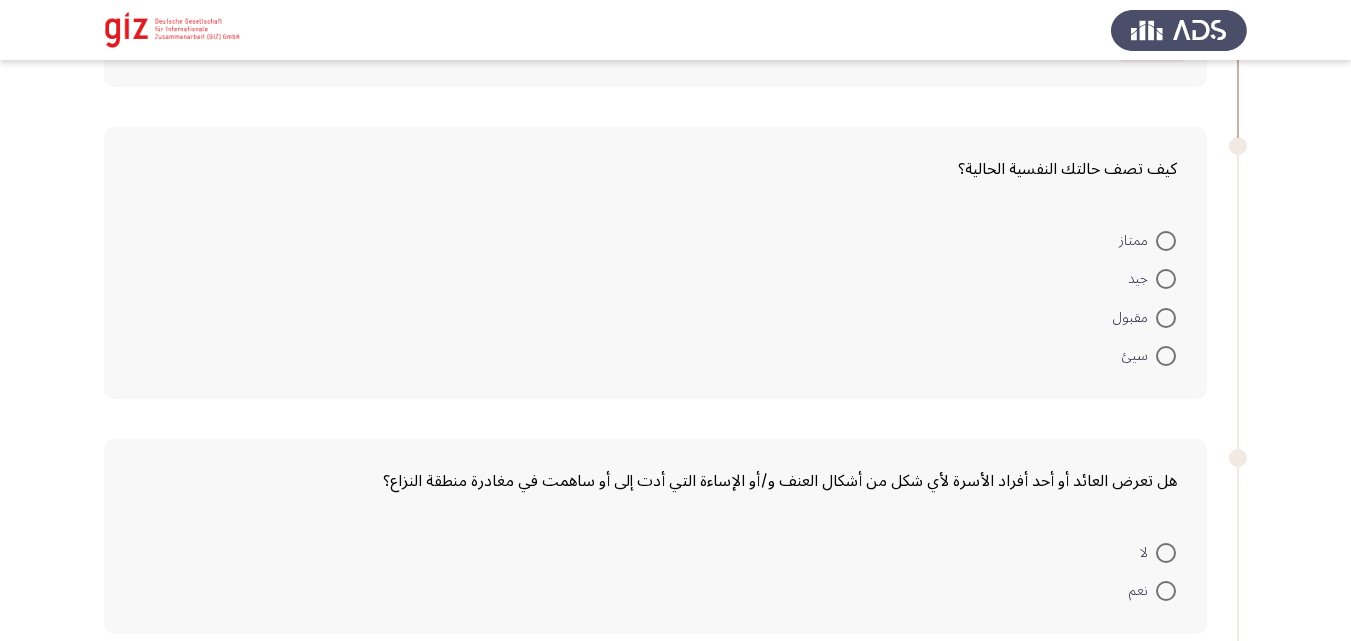 scroll, scrollTop: 508, scrollLeft: 0, axis: vertical 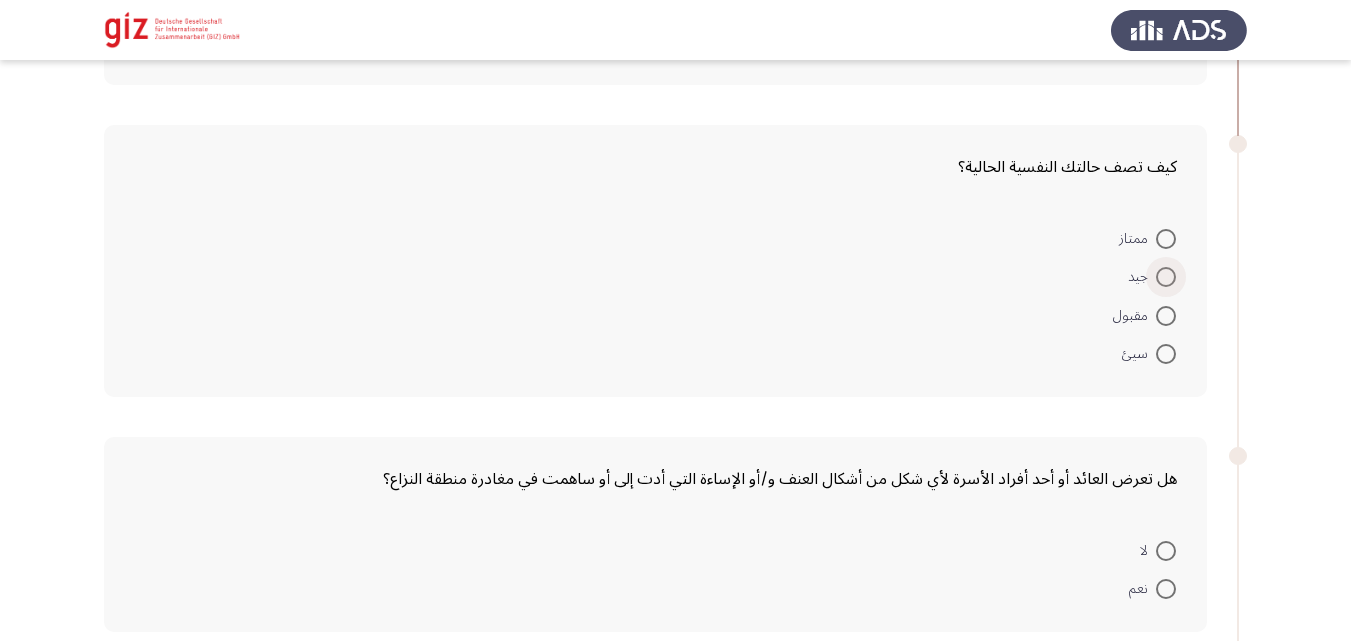 click on "جيد" at bounding box center (1142, 277) 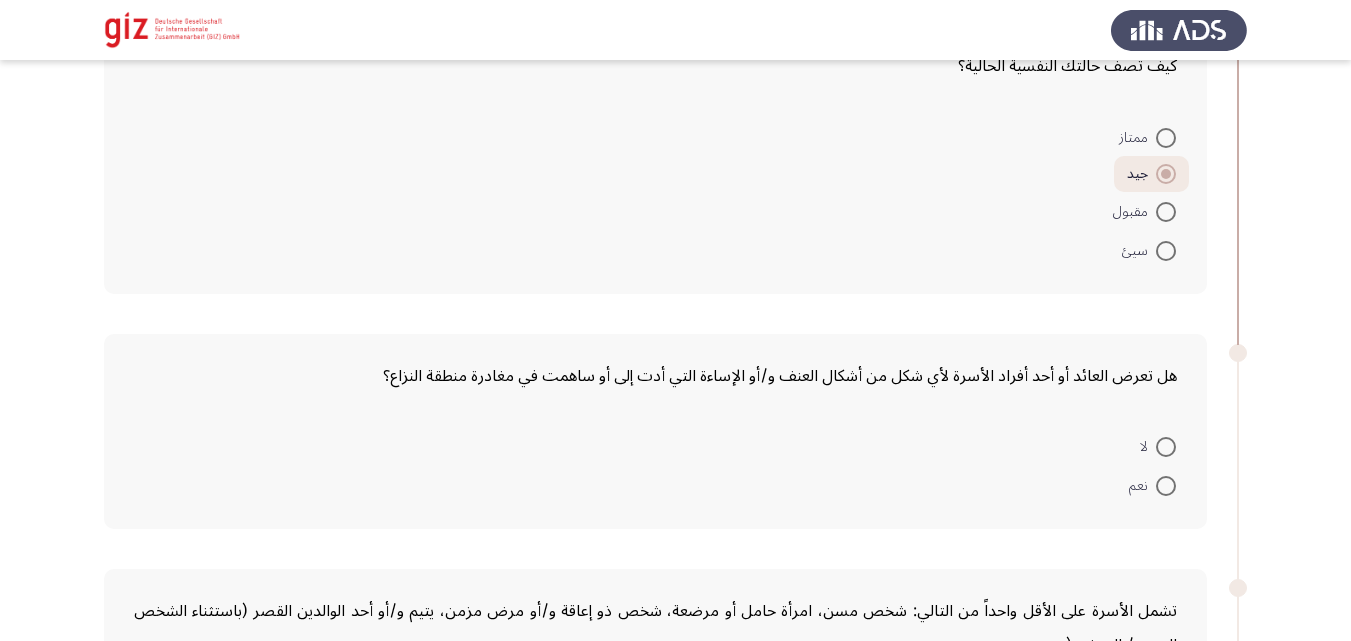 scroll, scrollTop: 617, scrollLeft: 0, axis: vertical 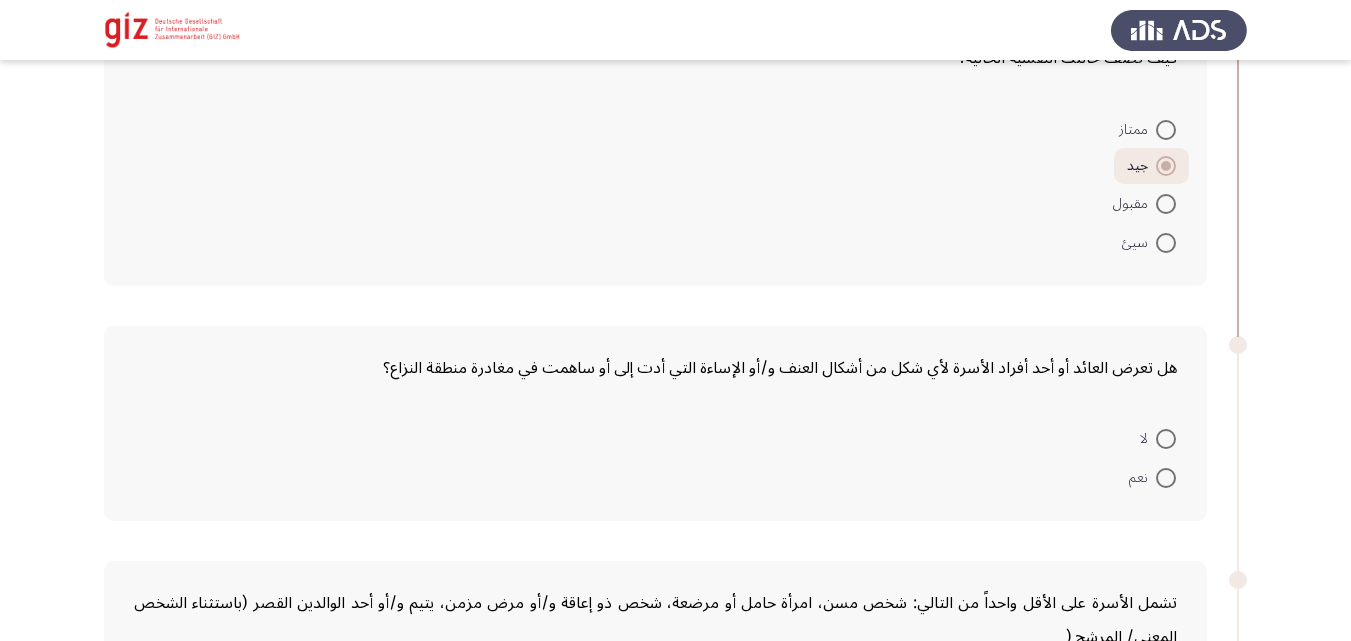click at bounding box center [1166, 204] 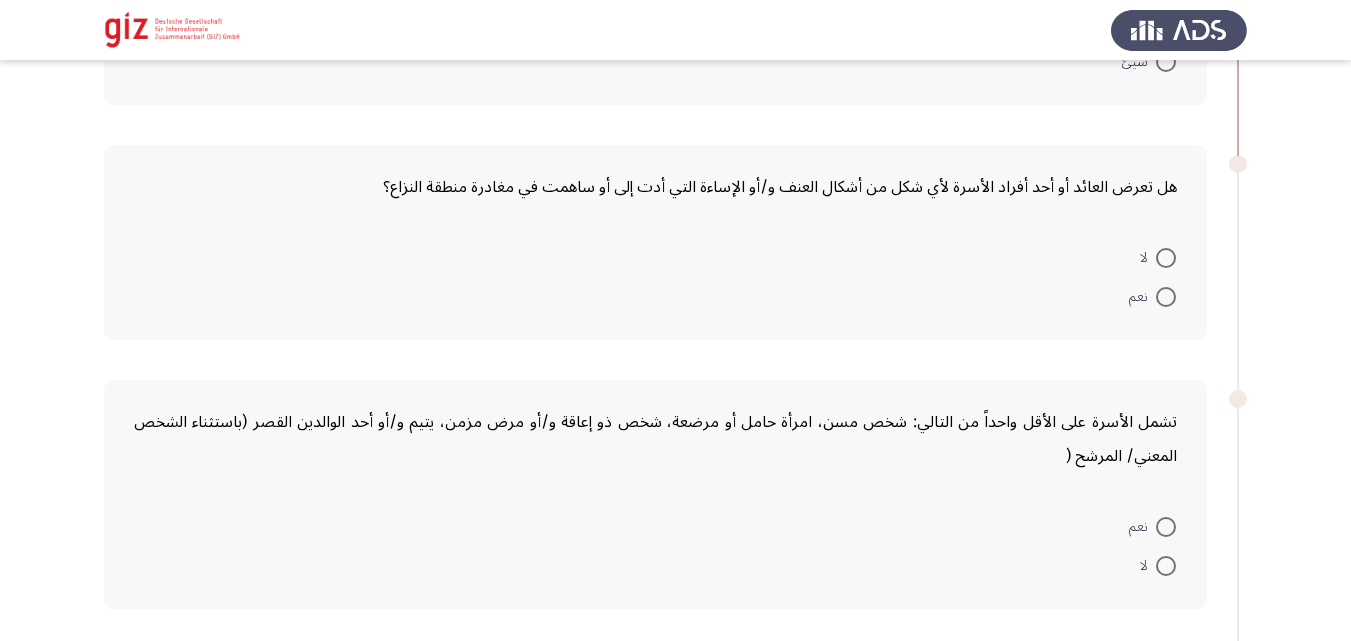 scroll, scrollTop: 810, scrollLeft: 0, axis: vertical 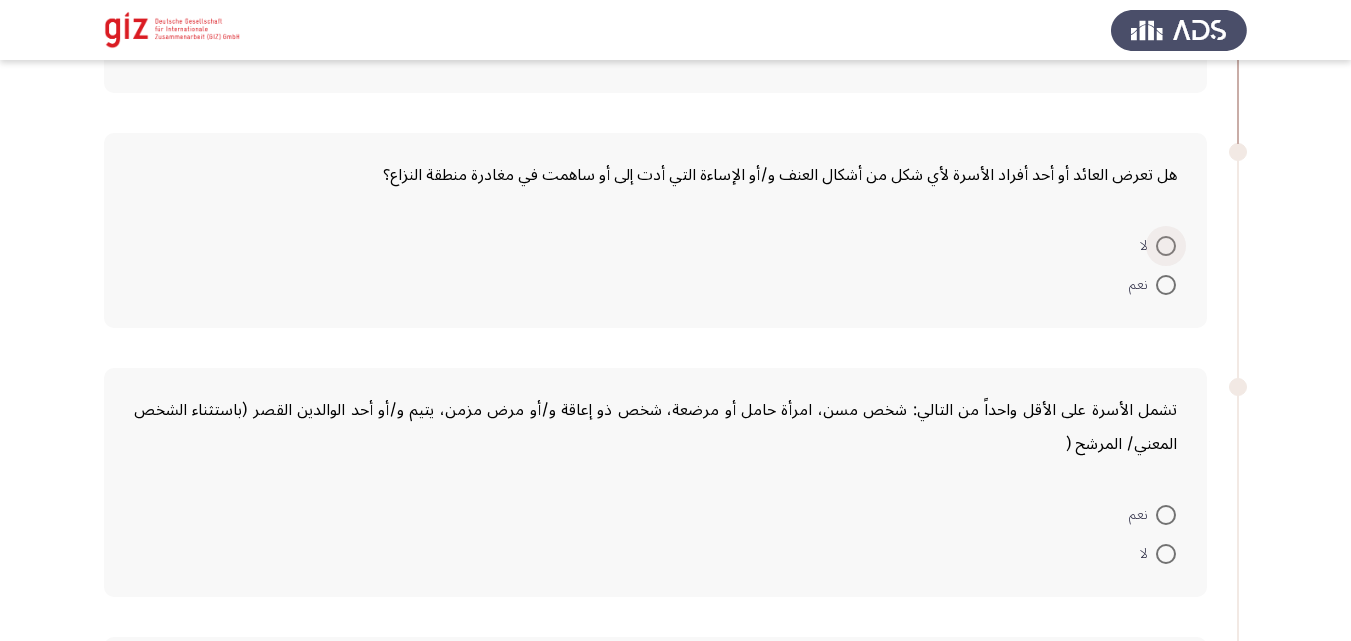 click at bounding box center (1166, 246) 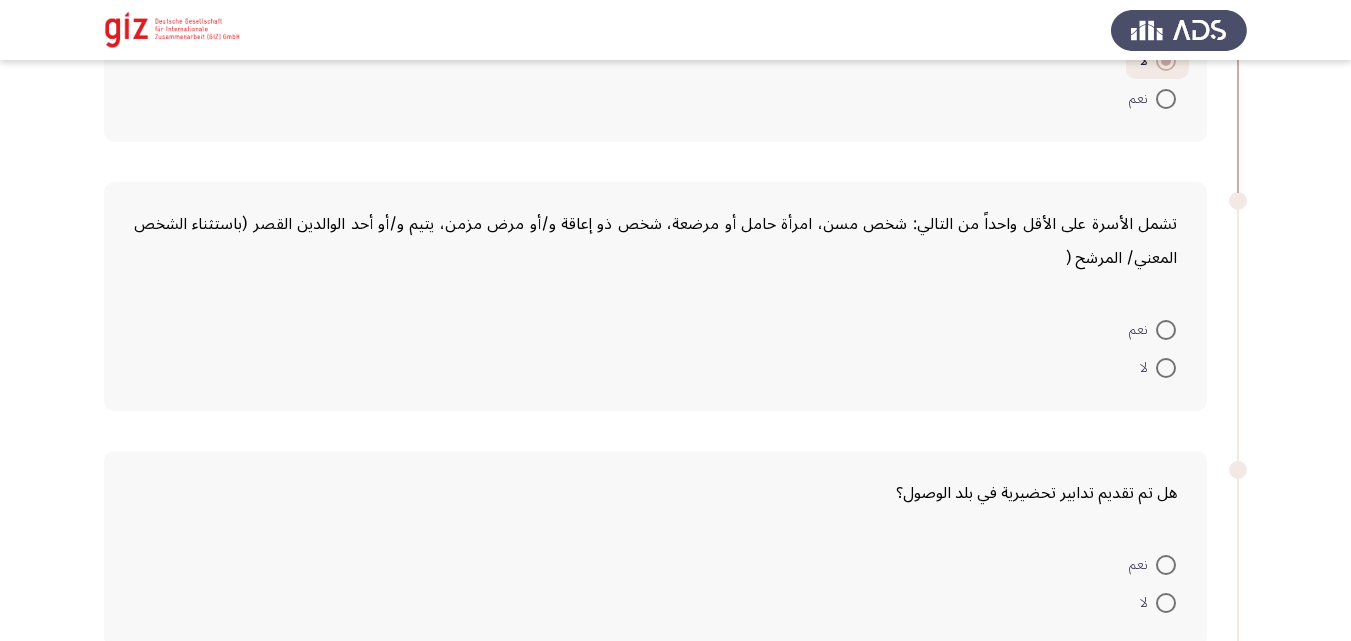 scroll, scrollTop: 1016, scrollLeft: 0, axis: vertical 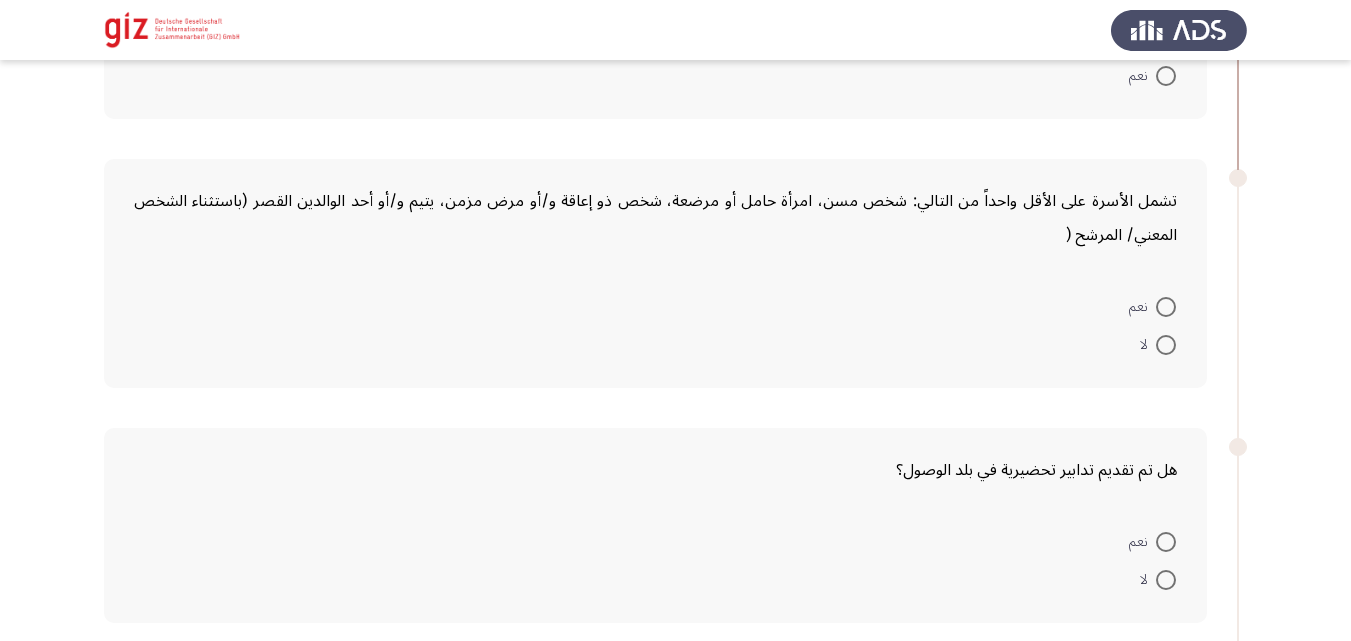 click on "نعم" at bounding box center [1152, 307] 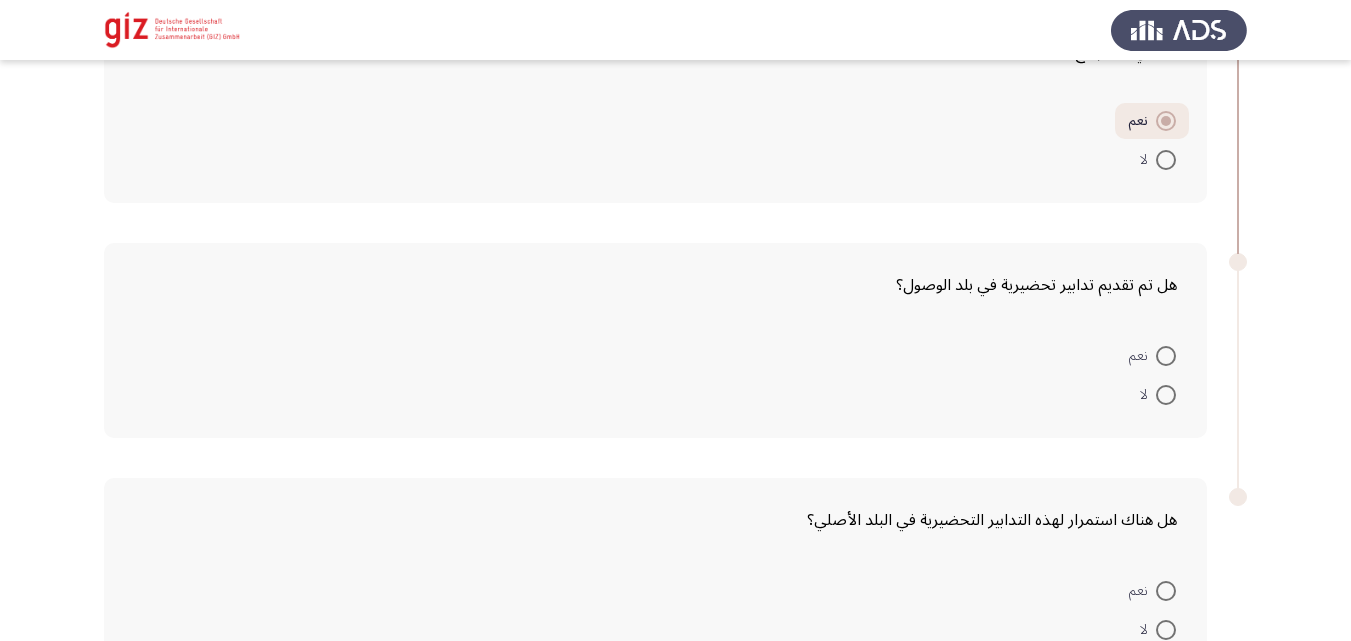 scroll, scrollTop: 1244, scrollLeft: 0, axis: vertical 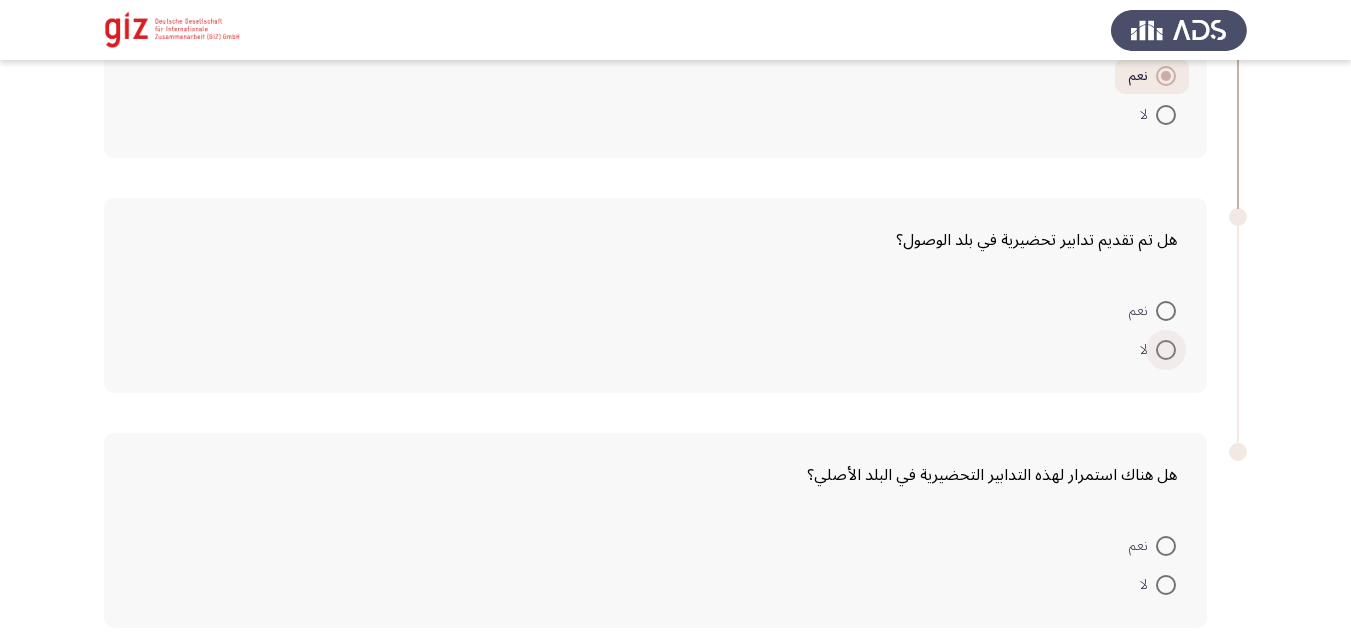 click at bounding box center [1166, 350] 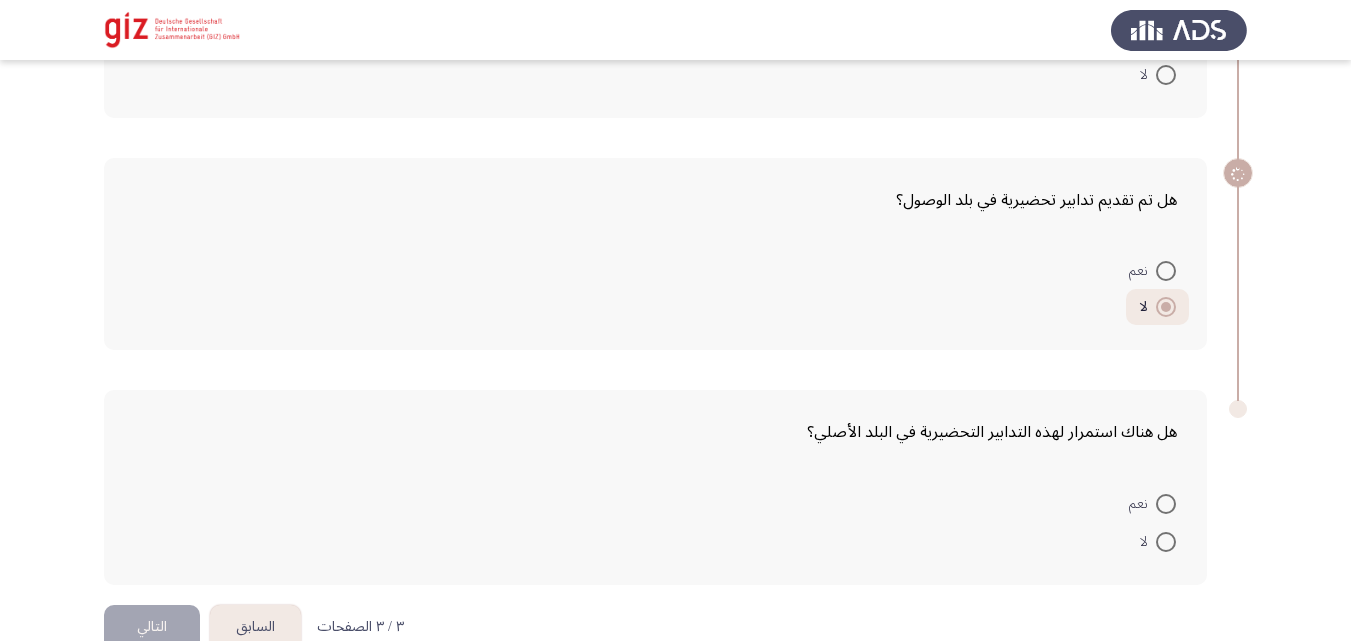 scroll, scrollTop: 1328, scrollLeft: 0, axis: vertical 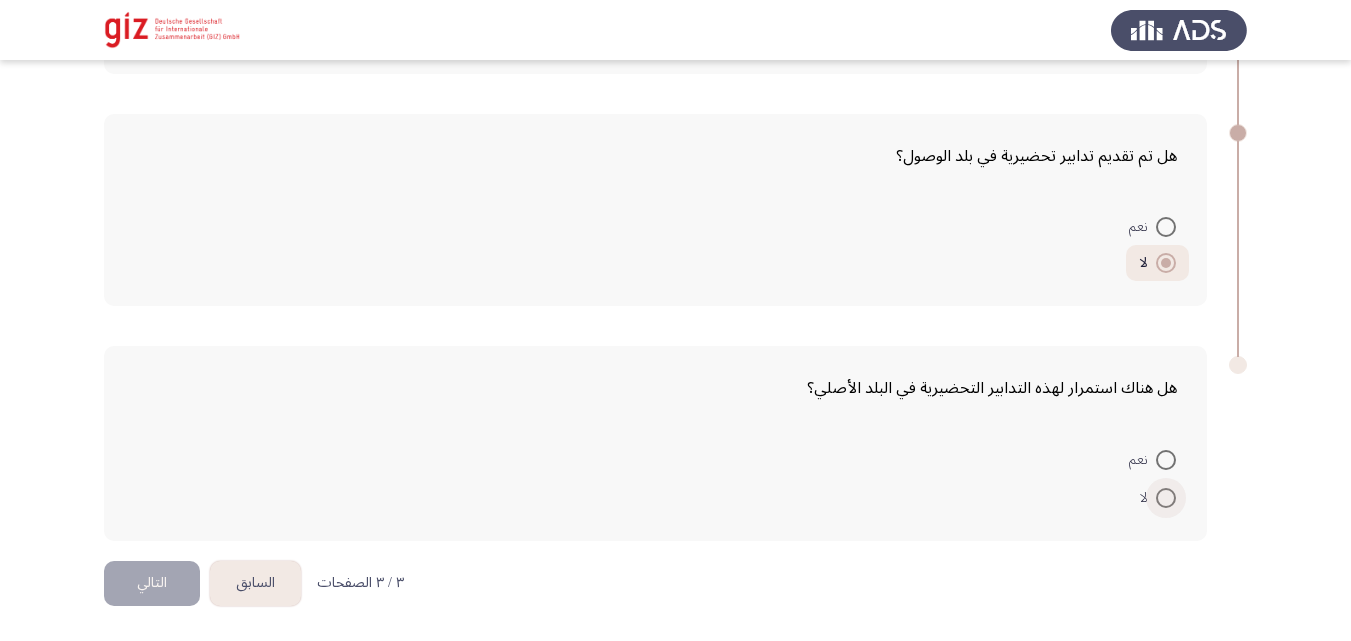 click at bounding box center [1166, 498] 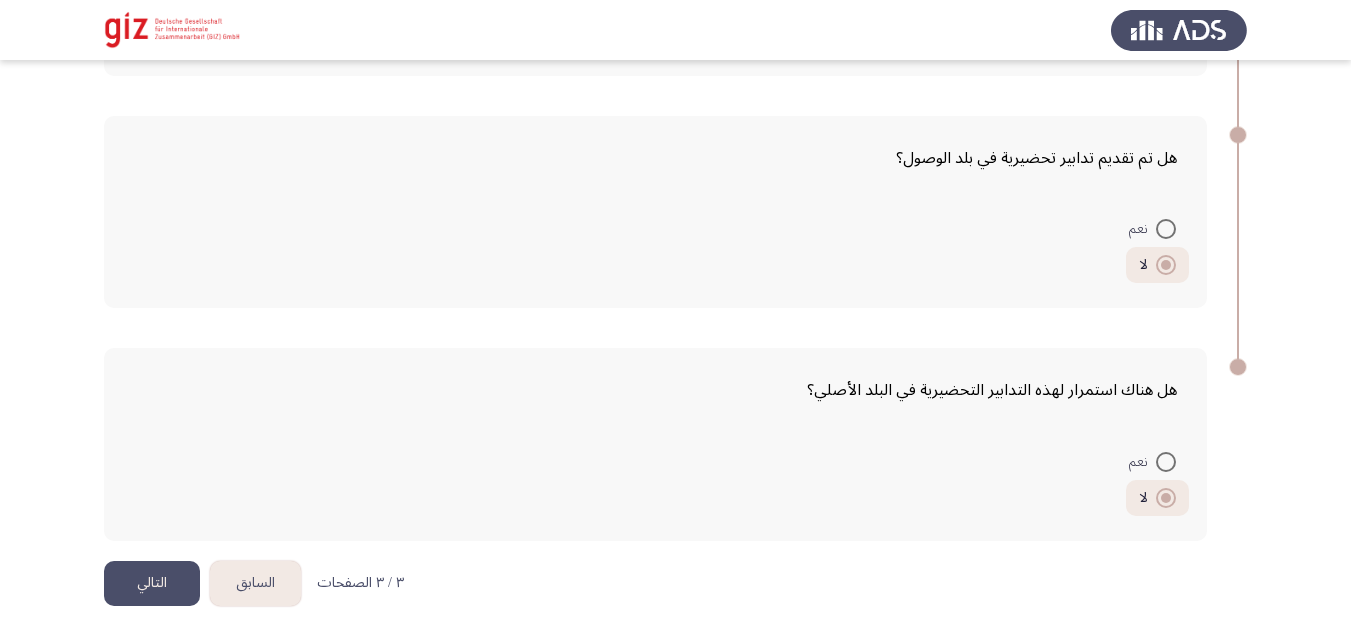 click on "هل هناك استمرار لهذه التدابير التحضيرية في البلد الأصلي؟    نعم     لا" 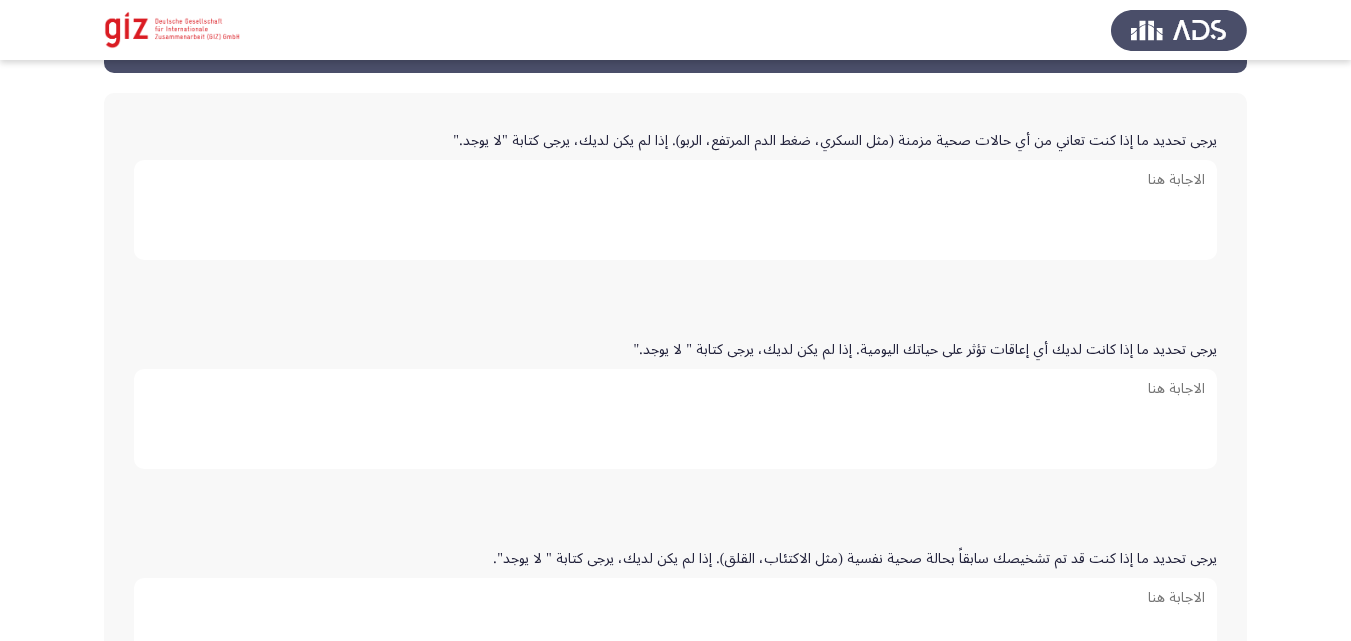 scroll, scrollTop: 90, scrollLeft: 0, axis: vertical 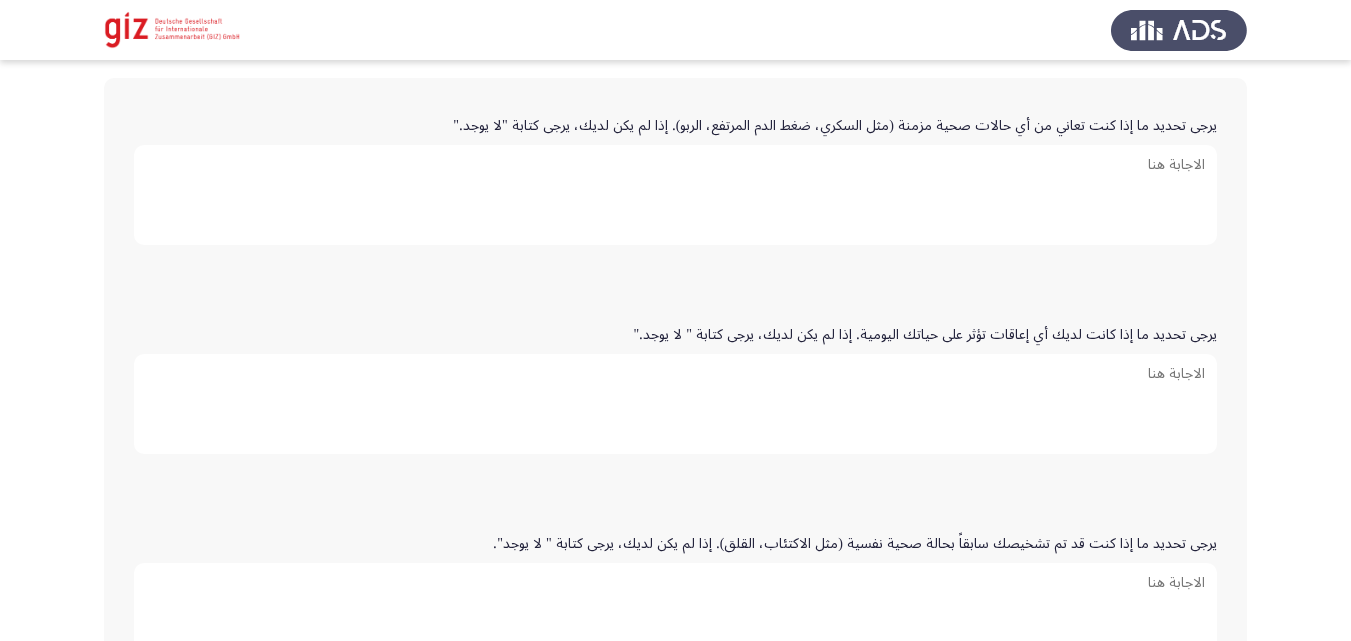 click on "يرجى تحديد ما إذا كنت تعاني من أي حالات صحية مزمنة (مثل السكري، ضغط الدم المرتفع، الربو). إذا لم يكن لديك، يرجى كتابة "لا يوجد."" at bounding box center [675, 195] 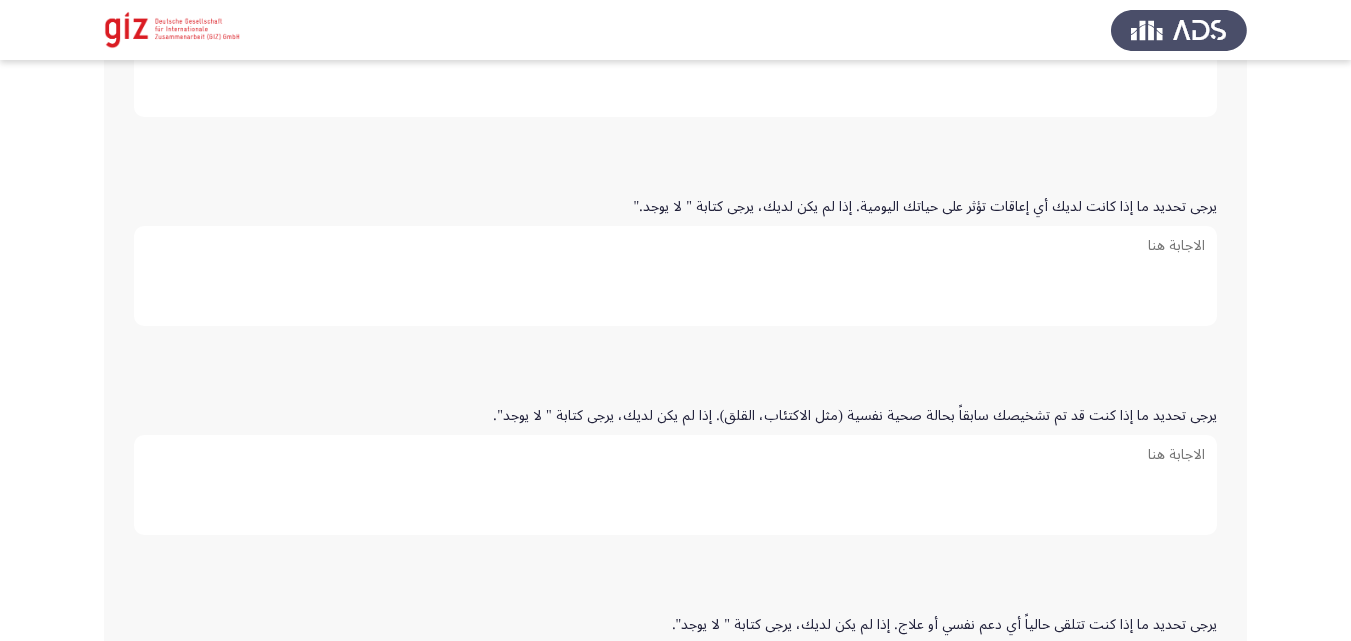 scroll, scrollTop: 239, scrollLeft: 0, axis: vertical 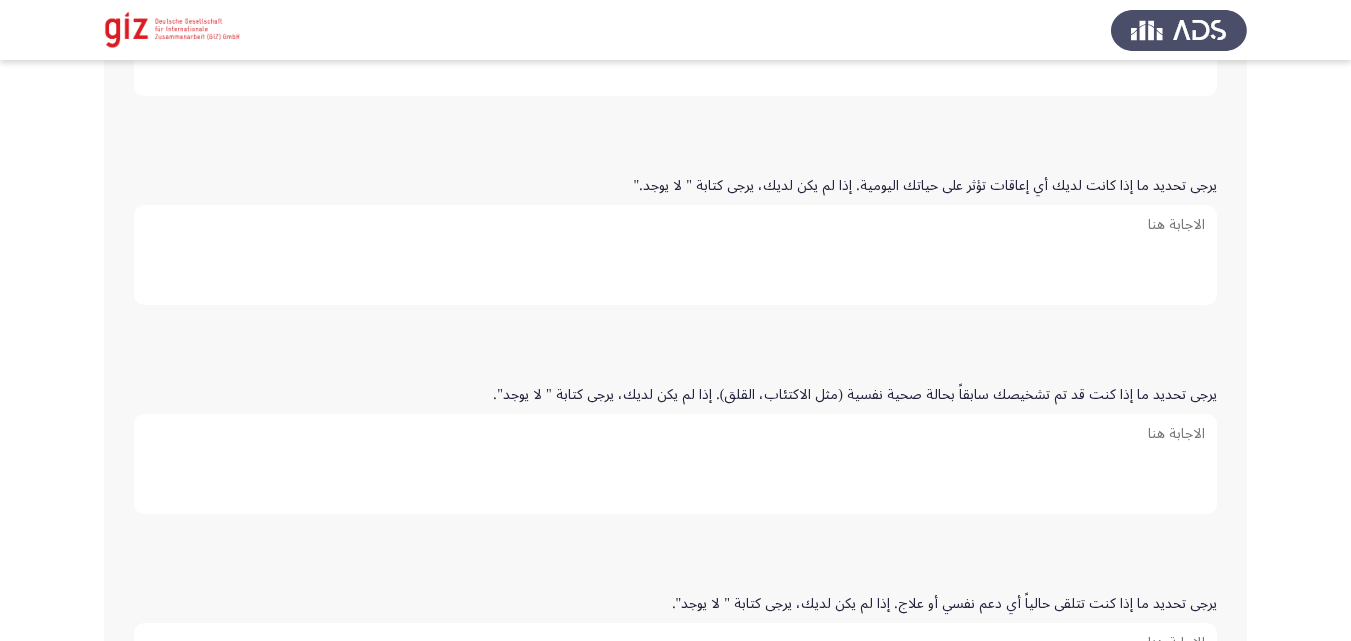 type on "لا يوجد" 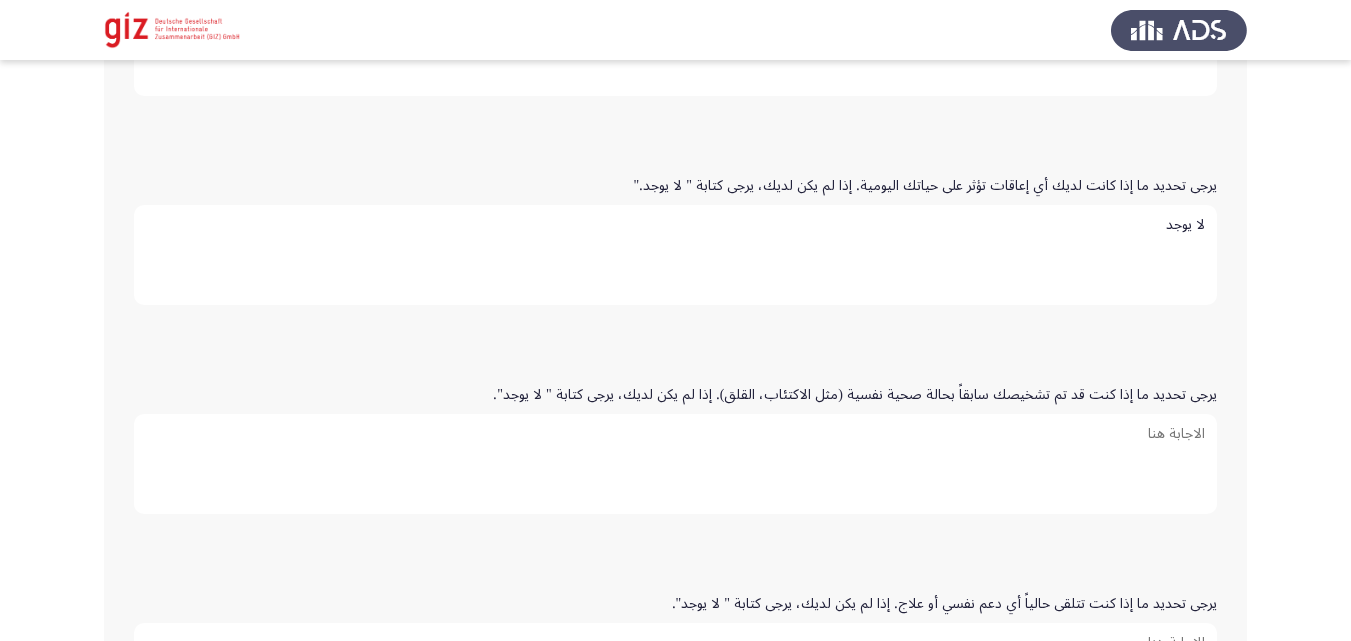type on "لا يوجد" 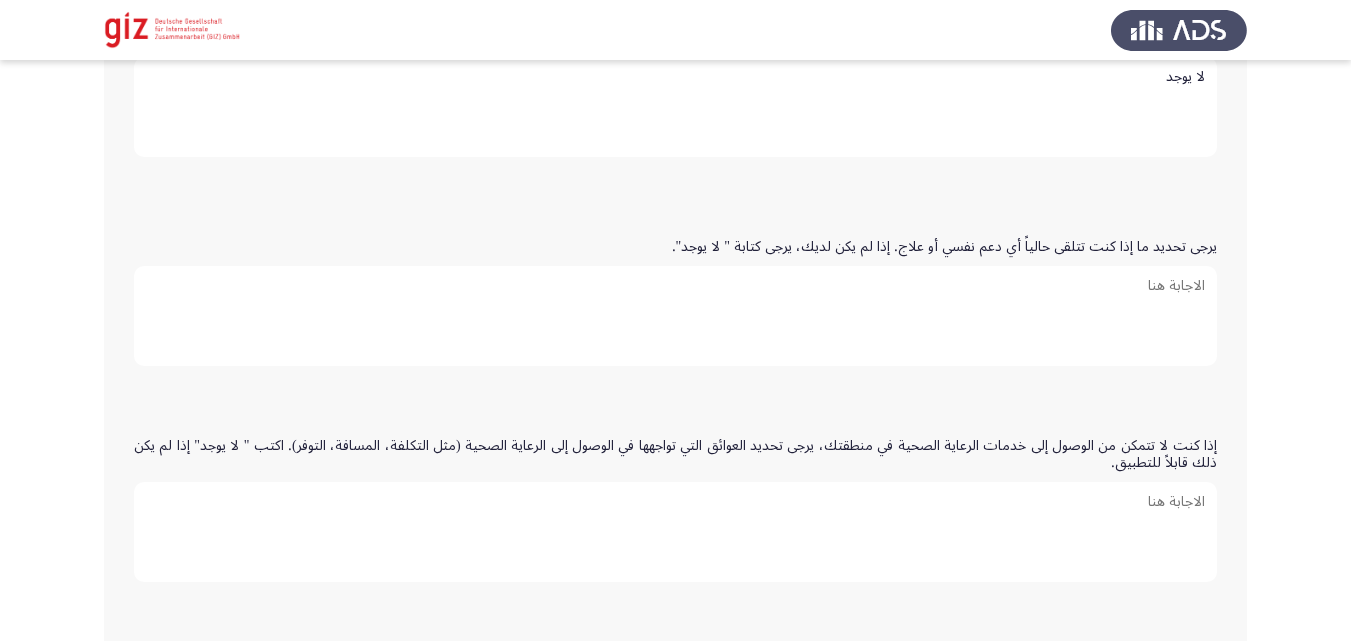 scroll, scrollTop: 610, scrollLeft: 0, axis: vertical 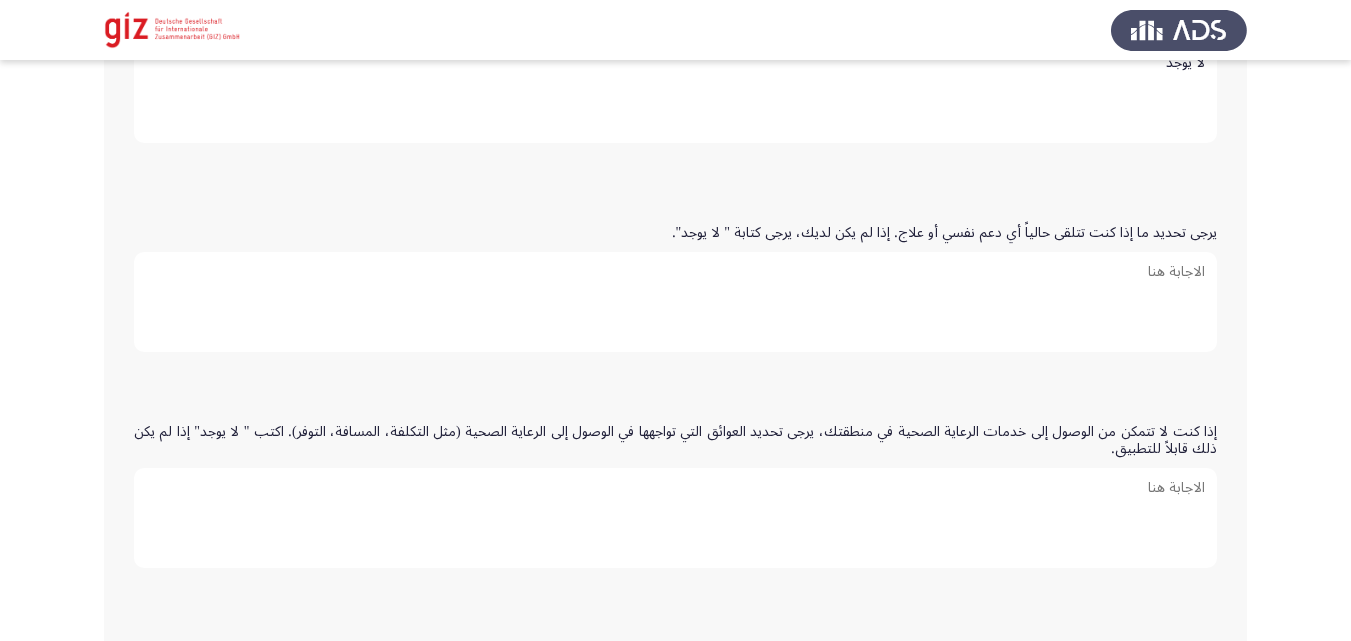 type on "لا يوجد" 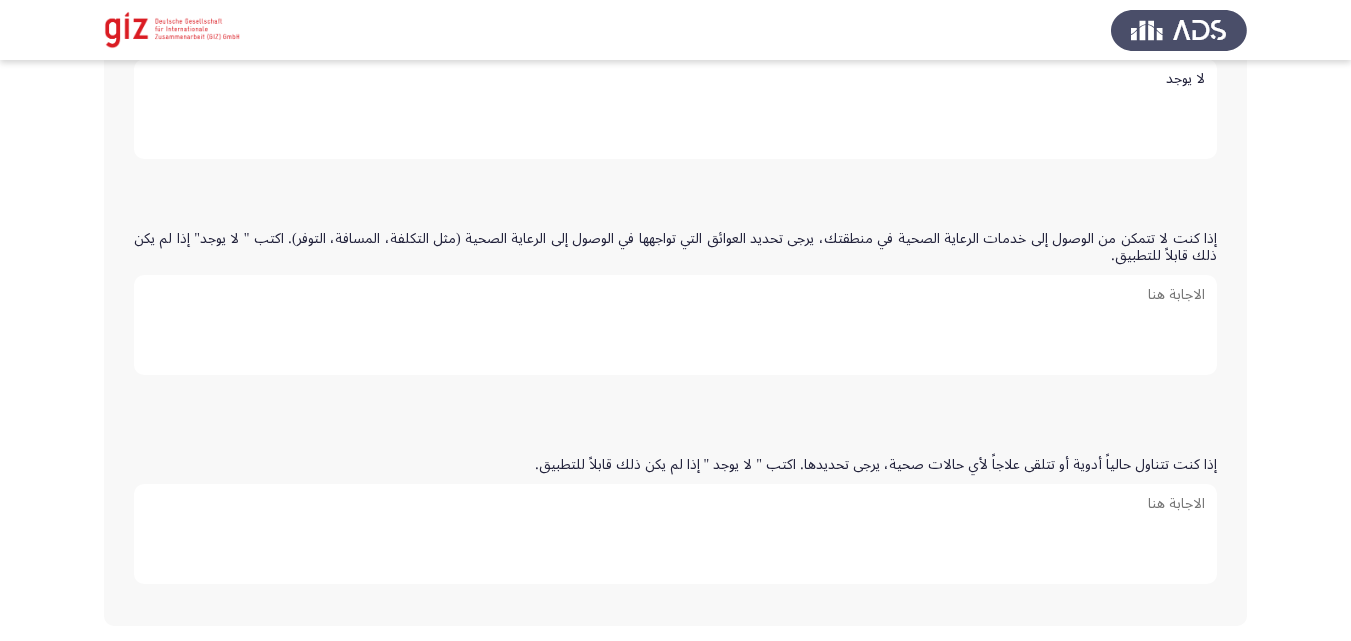 scroll, scrollTop: 811, scrollLeft: 0, axis: vertical 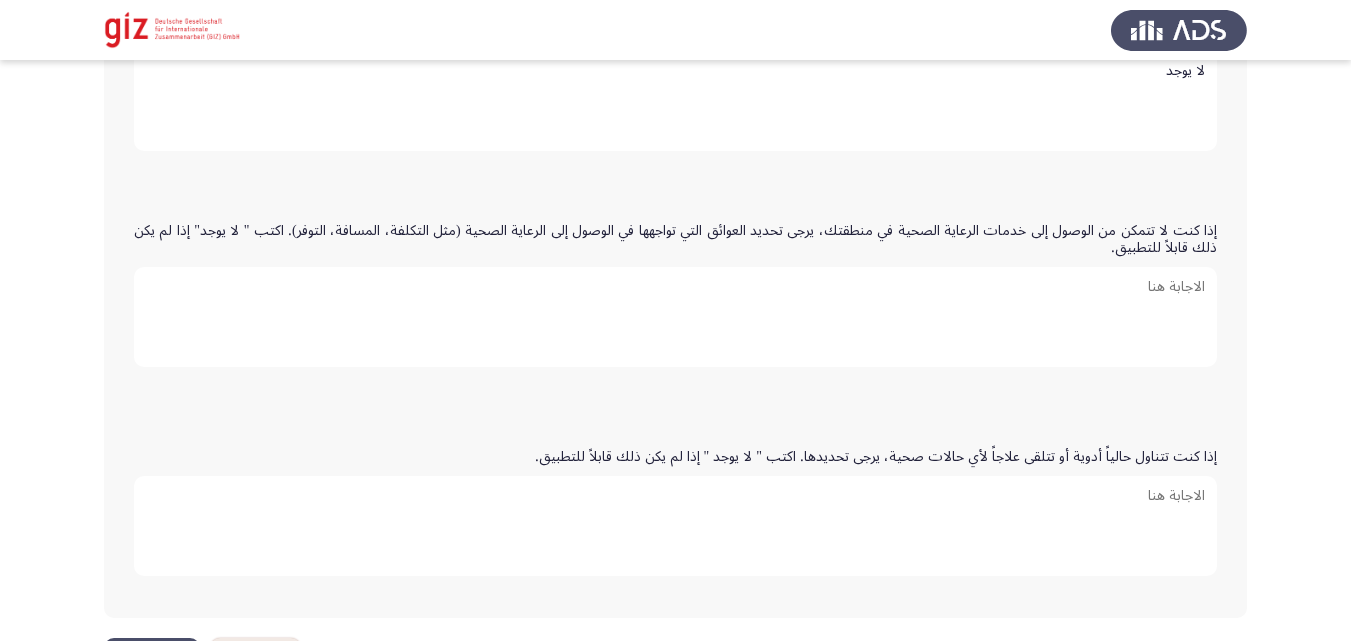 type on "لا يوجد" 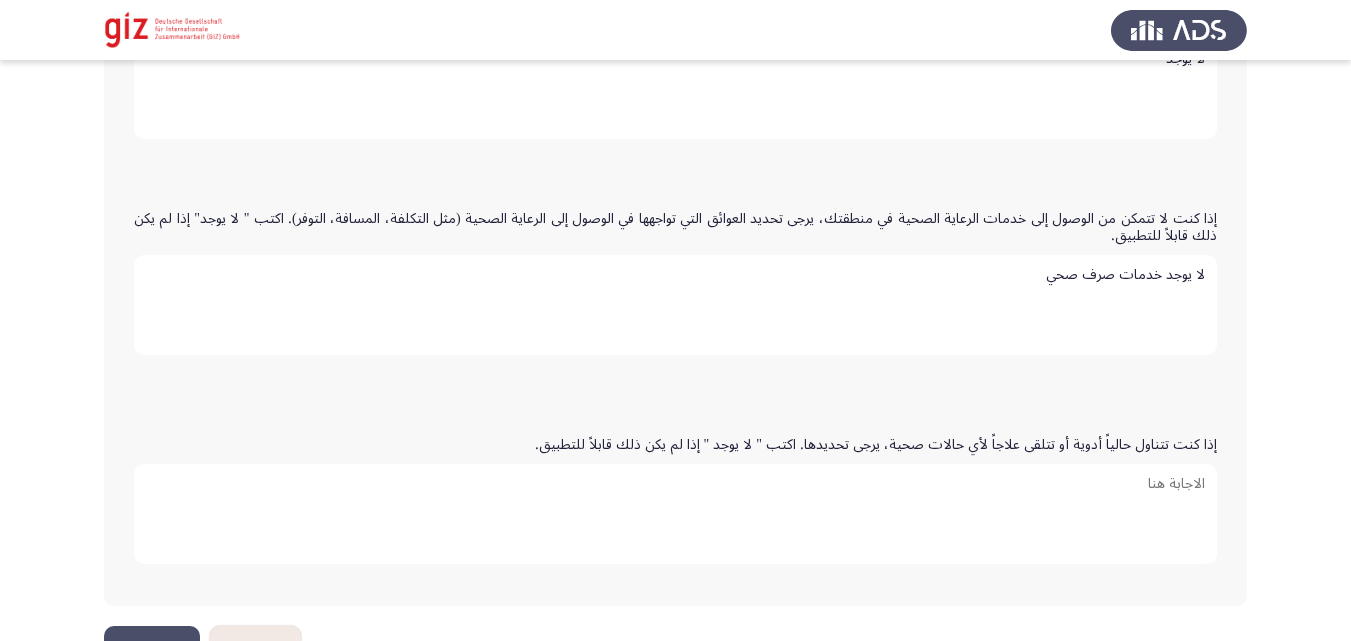 scroll, scrollTop: 888, scrollLeft: 0, axis: vertical 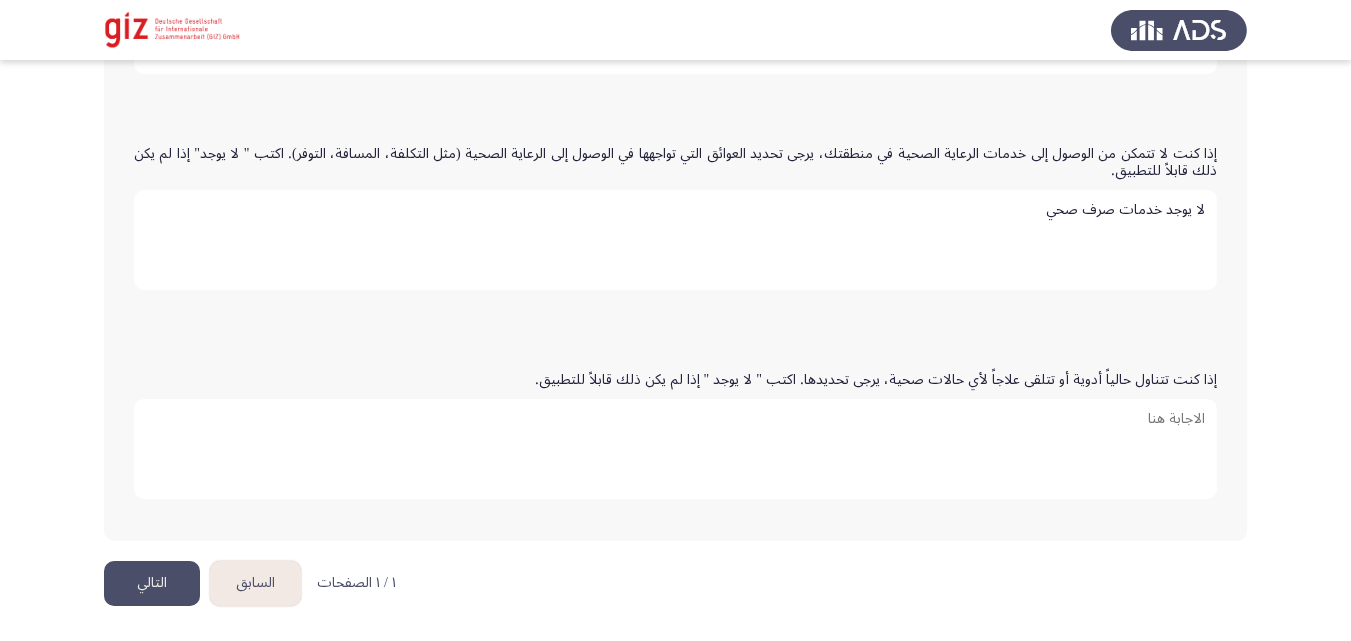 type on "لا يوجد خدمات صرف صحي" 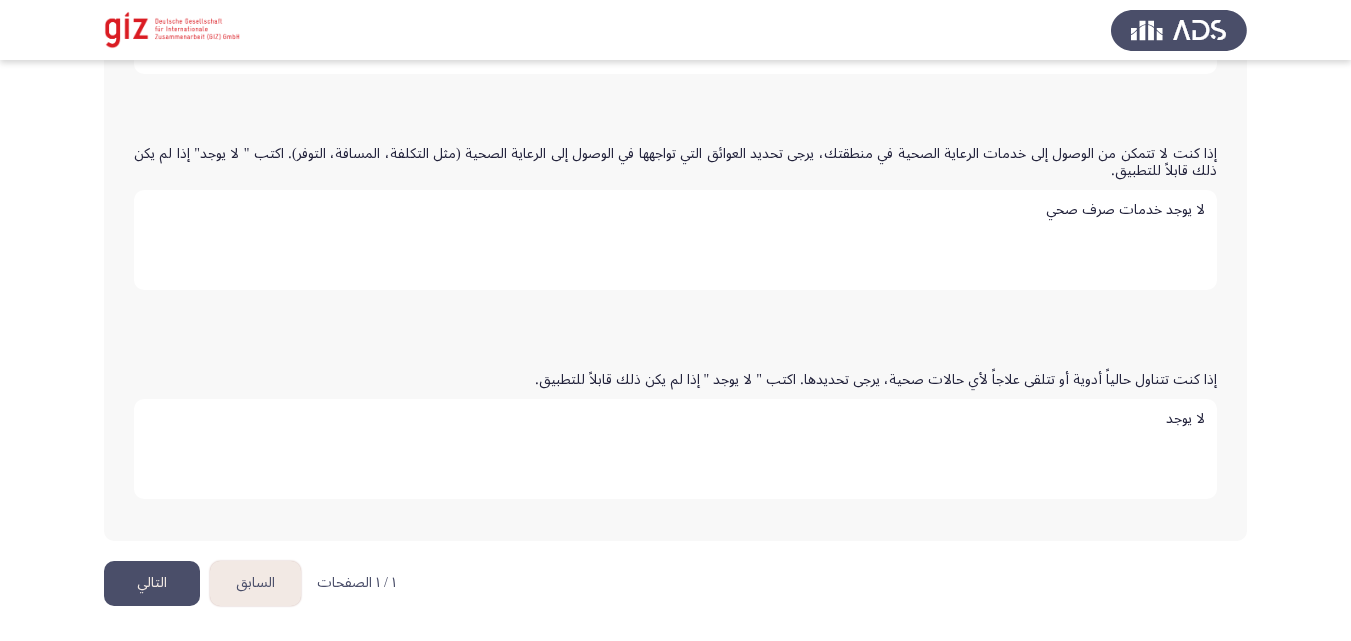 type on "لا يوجد" 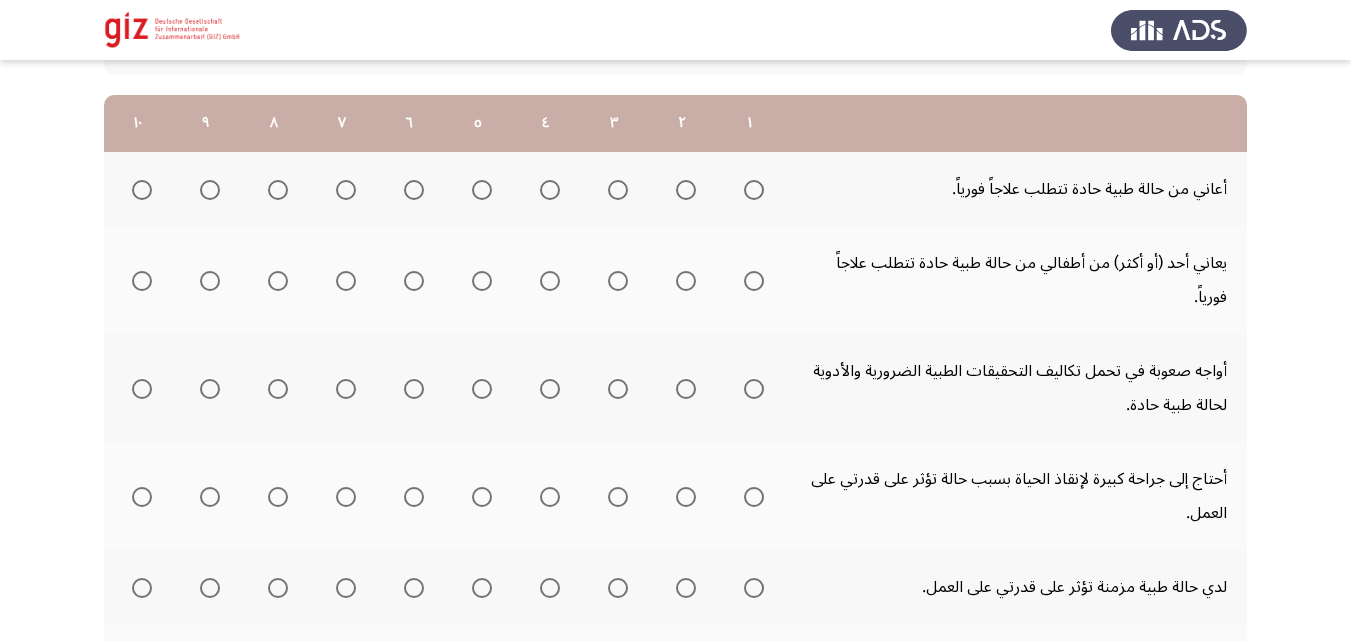 scroll, scrollTop: 278, scrollLeft: 0, axis: vertical 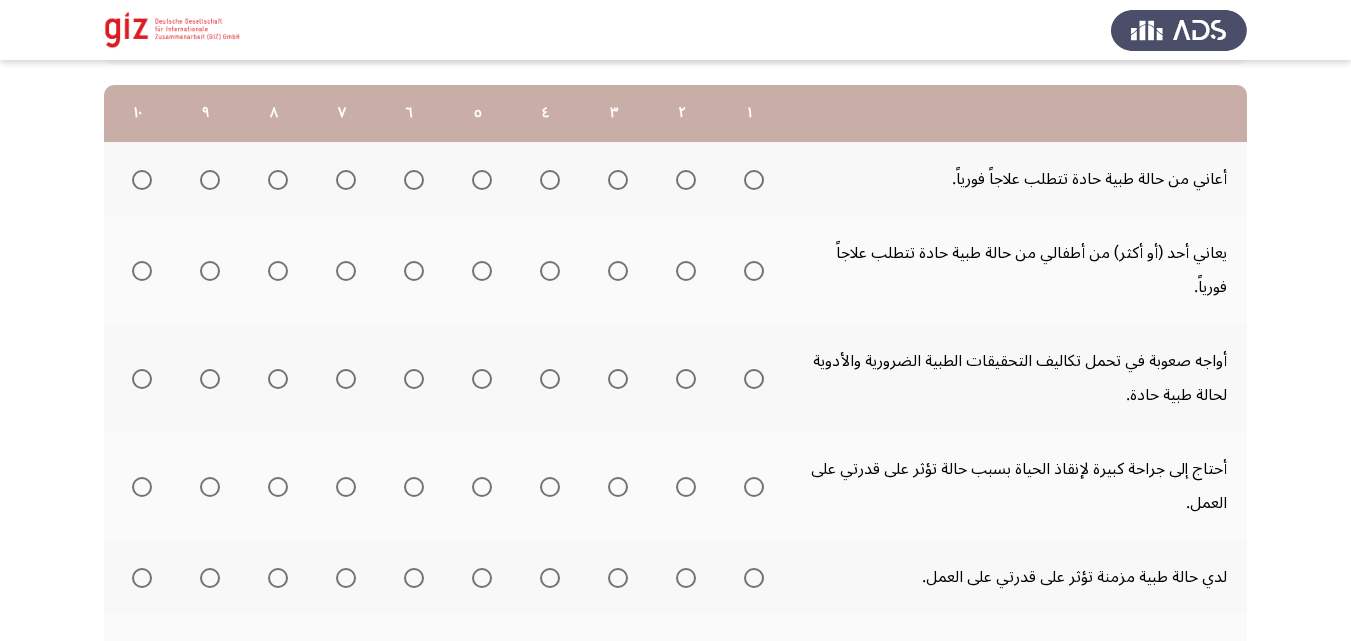 click at bounding box center [754, 180] 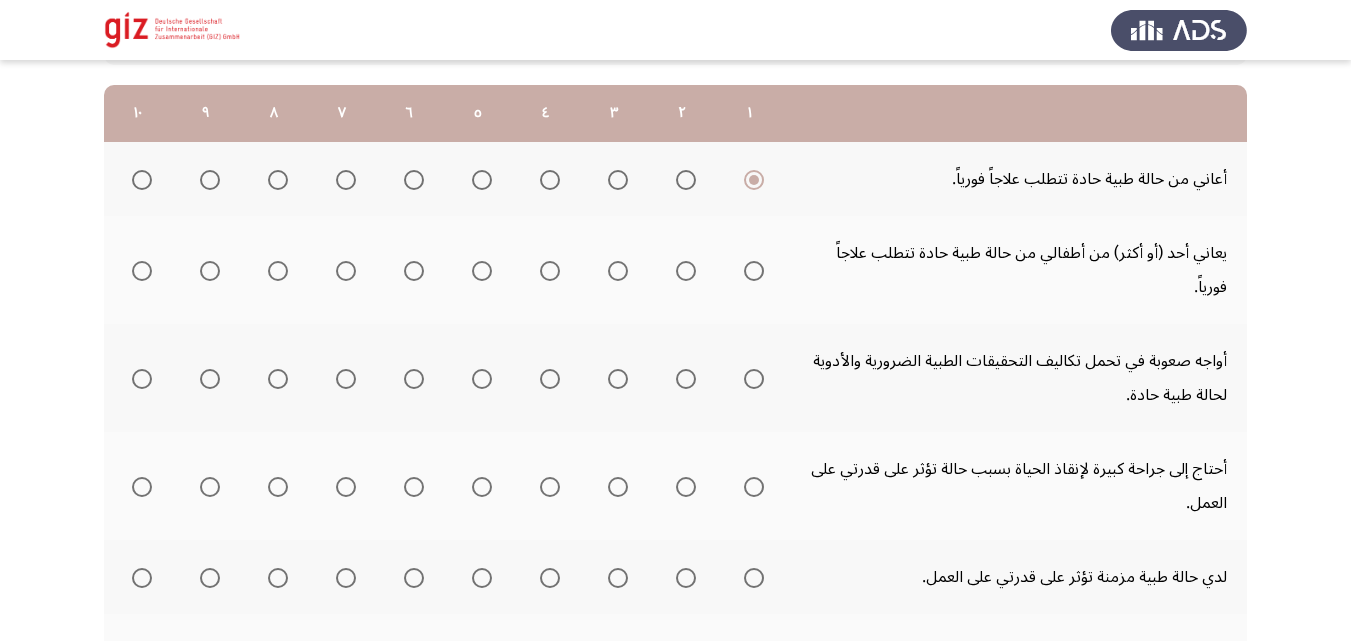 click 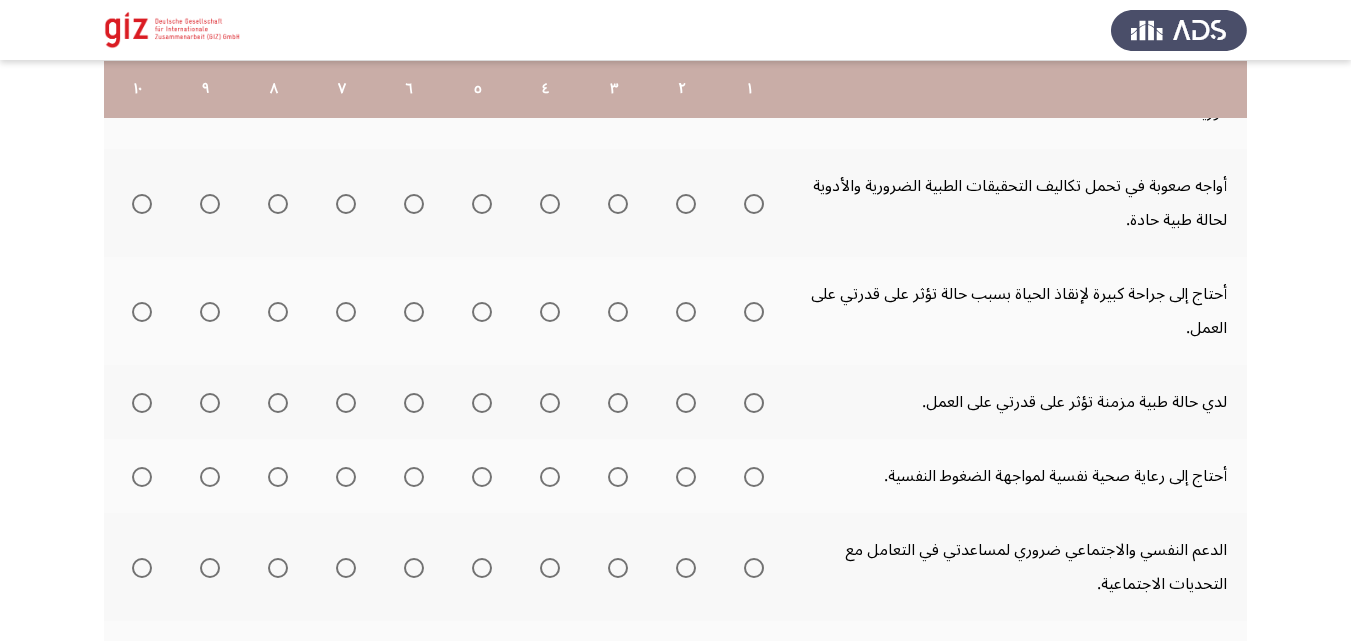 scroll, scrollTop: 454, scrollLeft: 0, axis: vertical 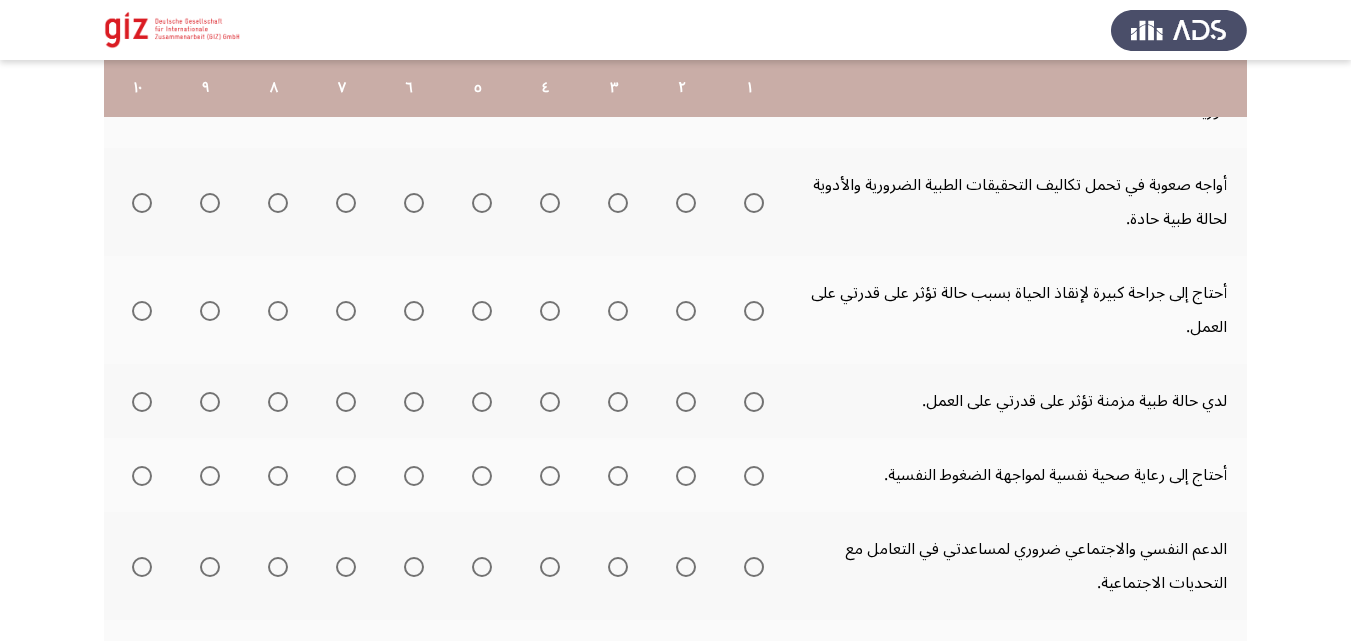 click 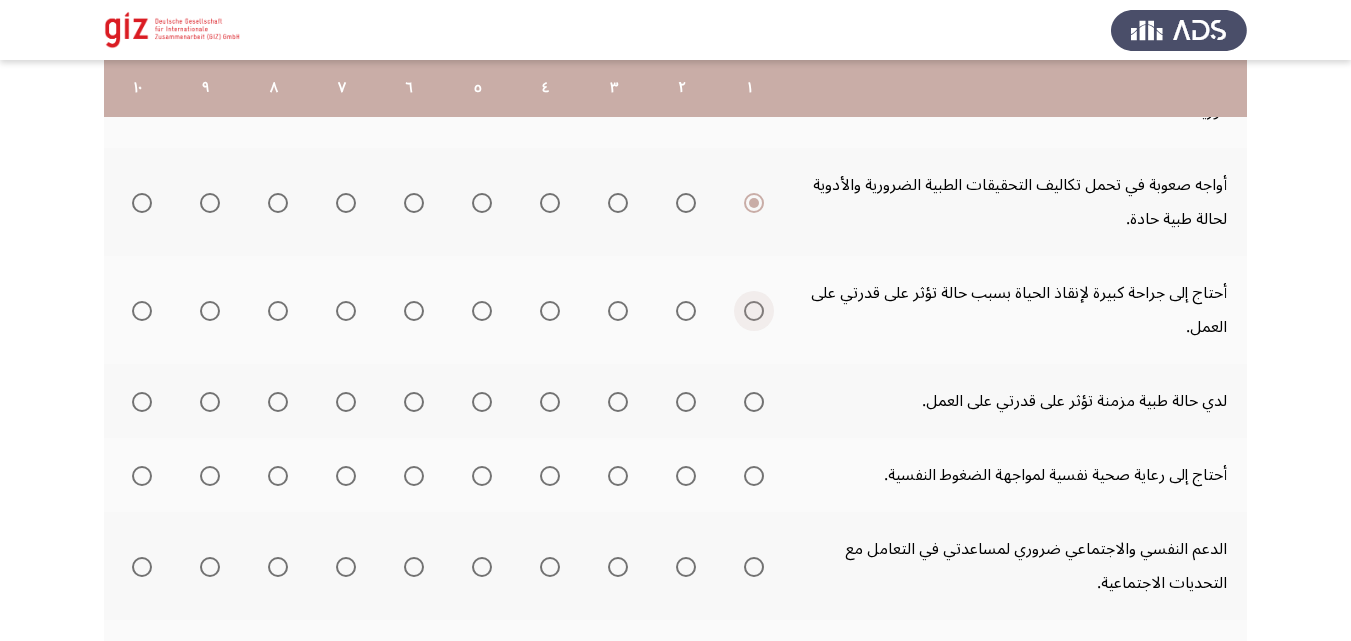 click at bounding box center (754, 311) 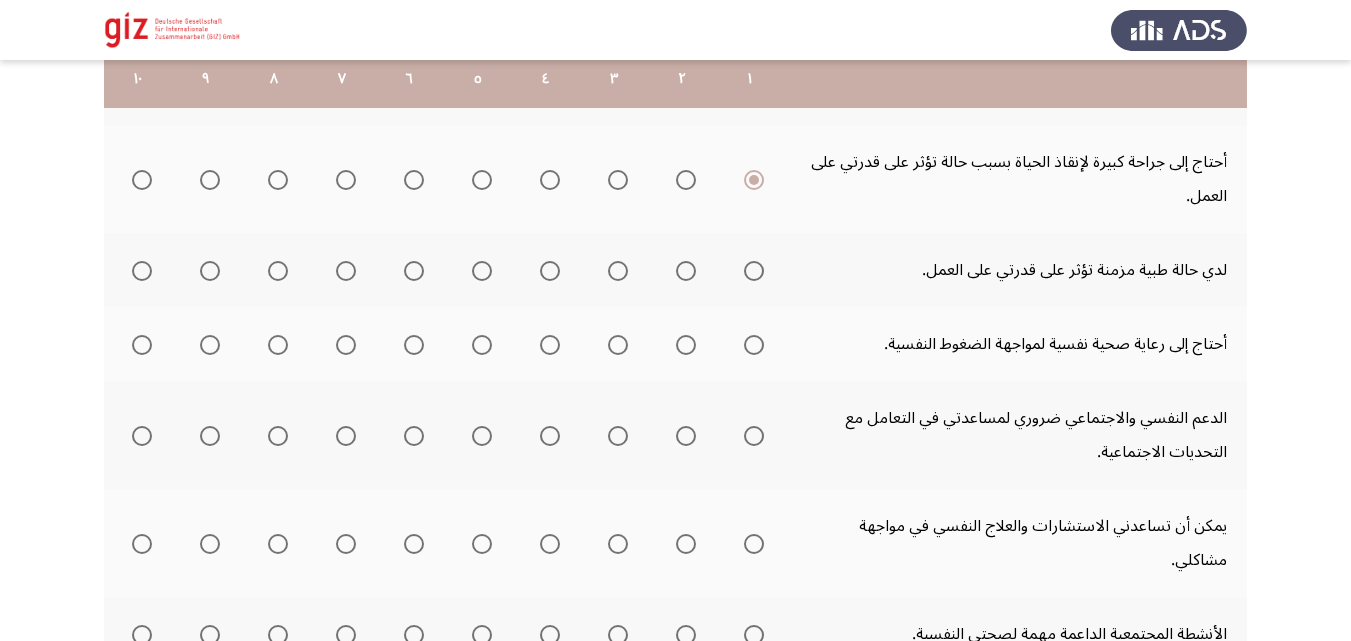 scroll, scrollTop: 586, scrollLeft: 0, axis: vertical 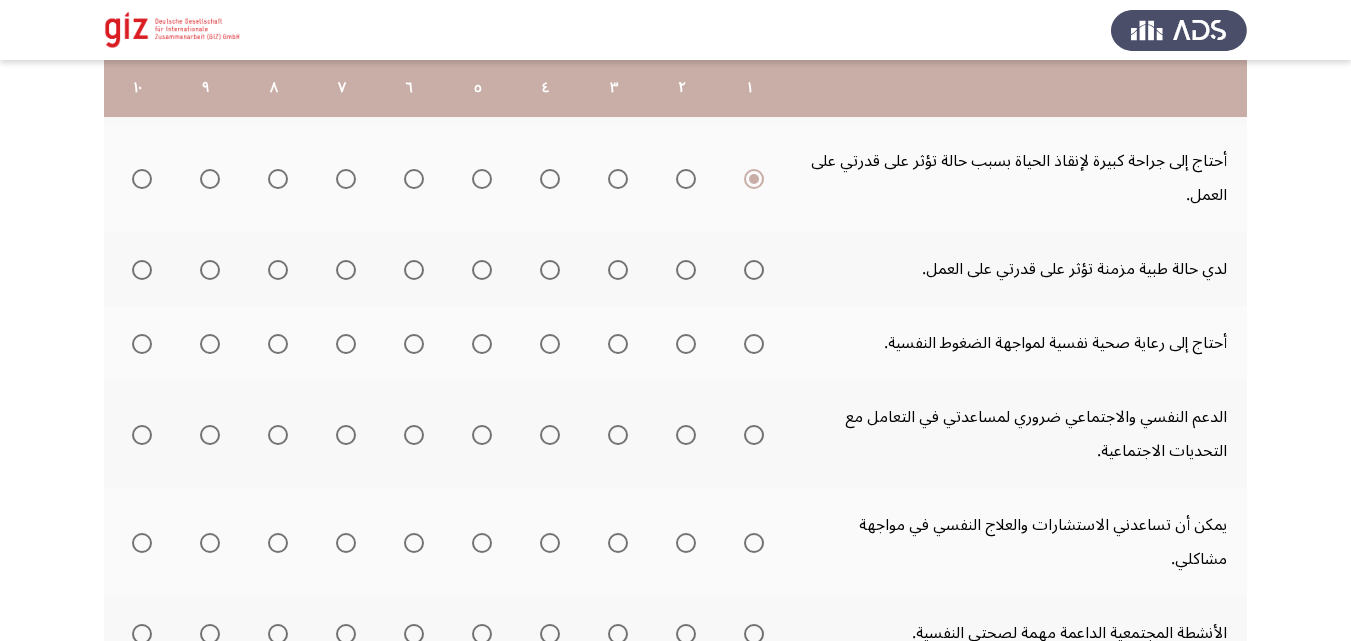 click at bounding box center [754, 270] 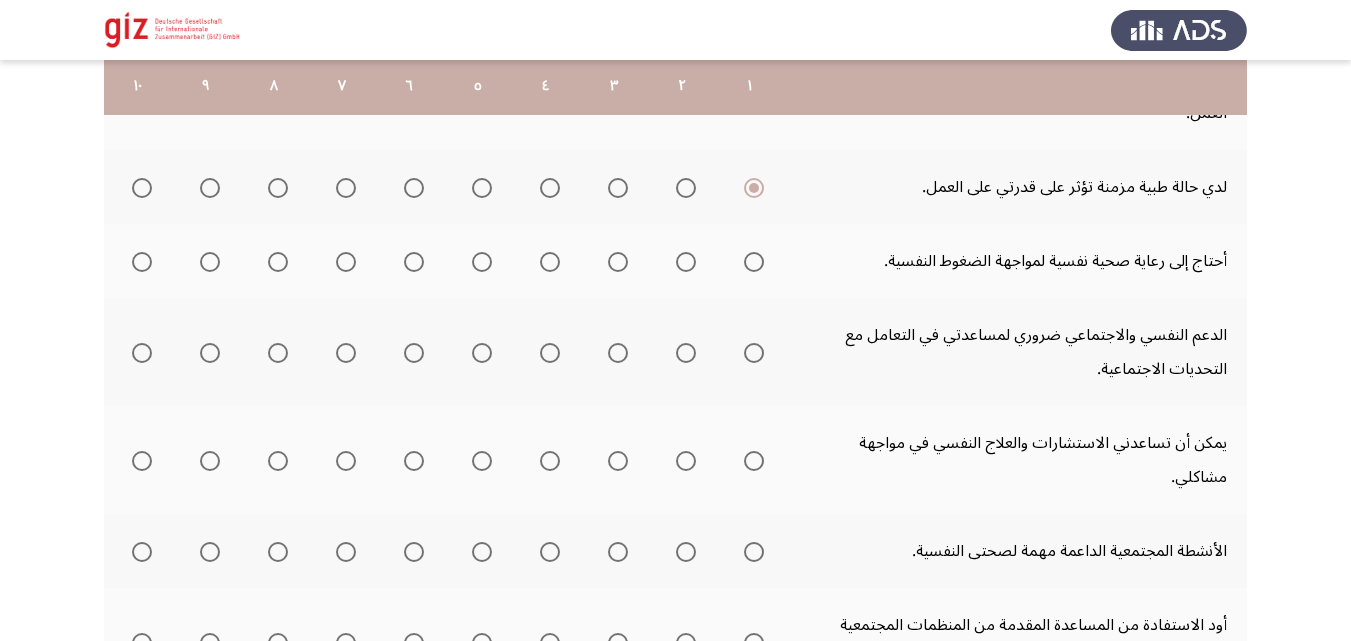 scroll, scrollTop: 672, scrollLeft: 0, axis: vertical 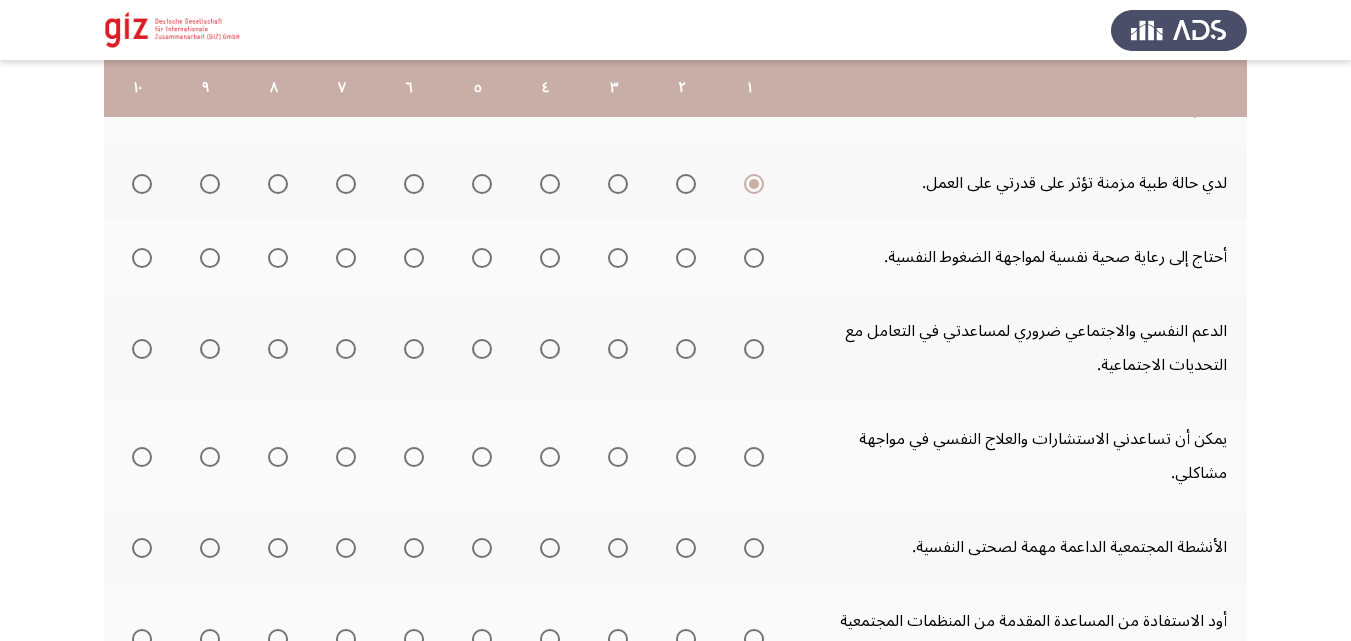click at bounding box center (754, 258) 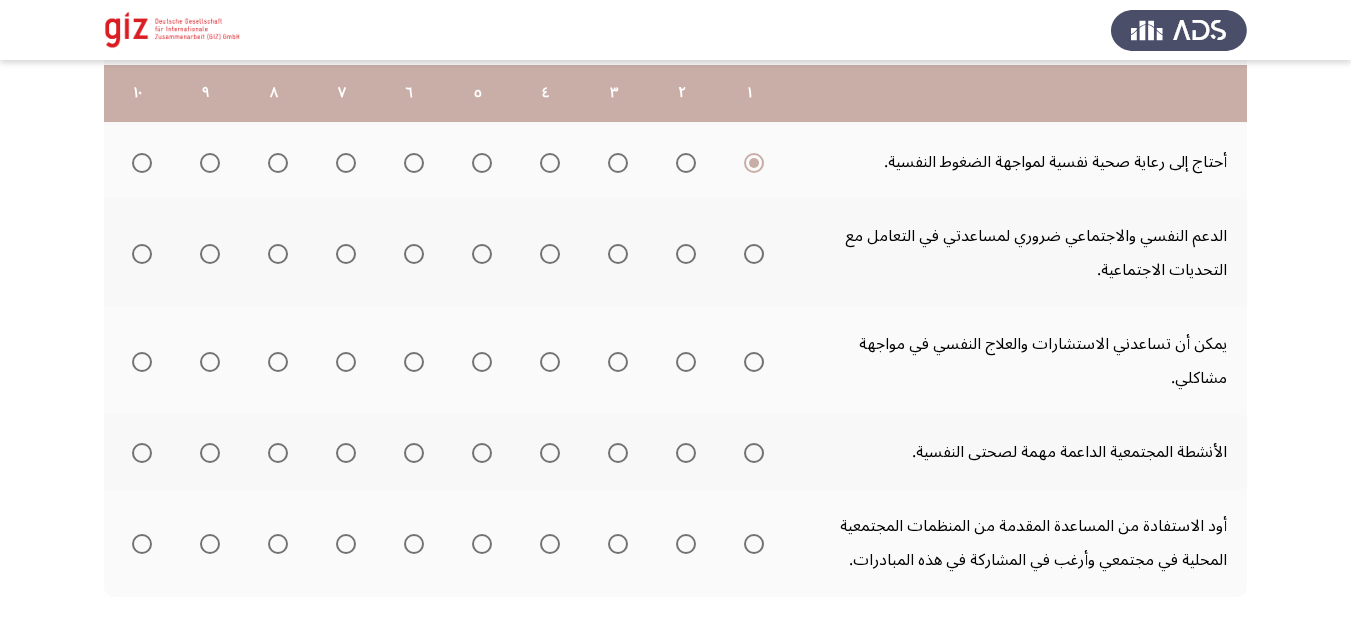 scroll, scrollTop: 779, scrollLeft: 0, axis: vertical 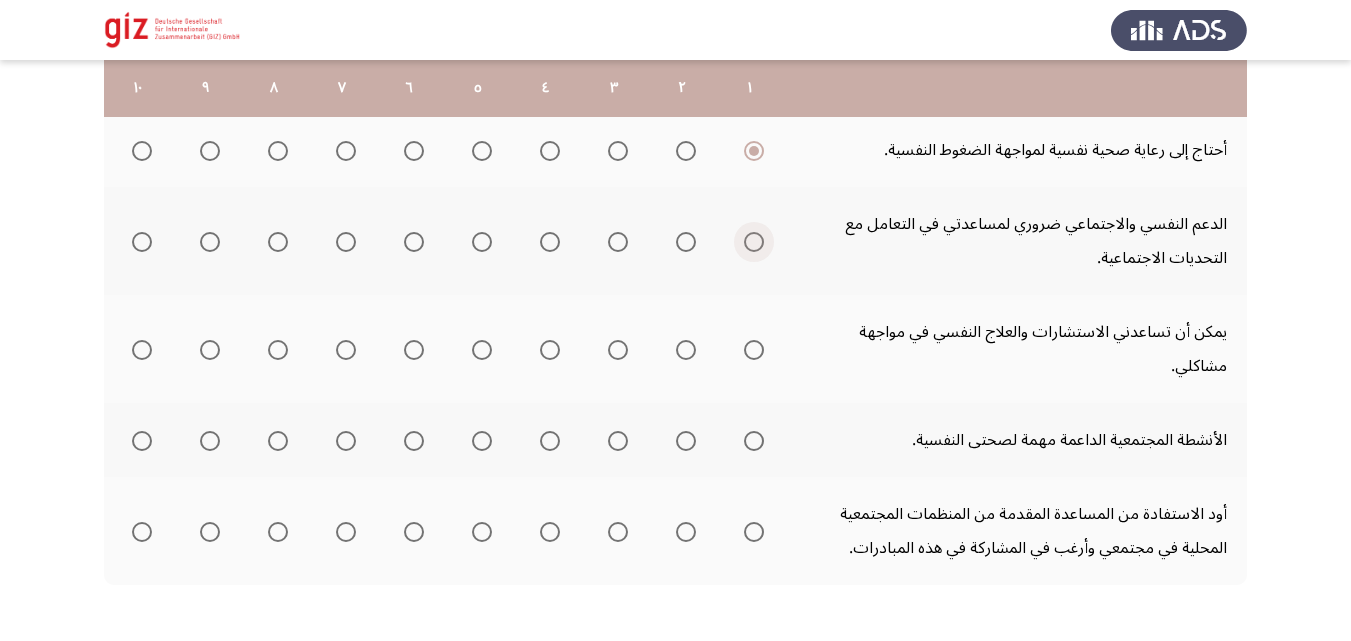 click at bounding box center (754, 242) 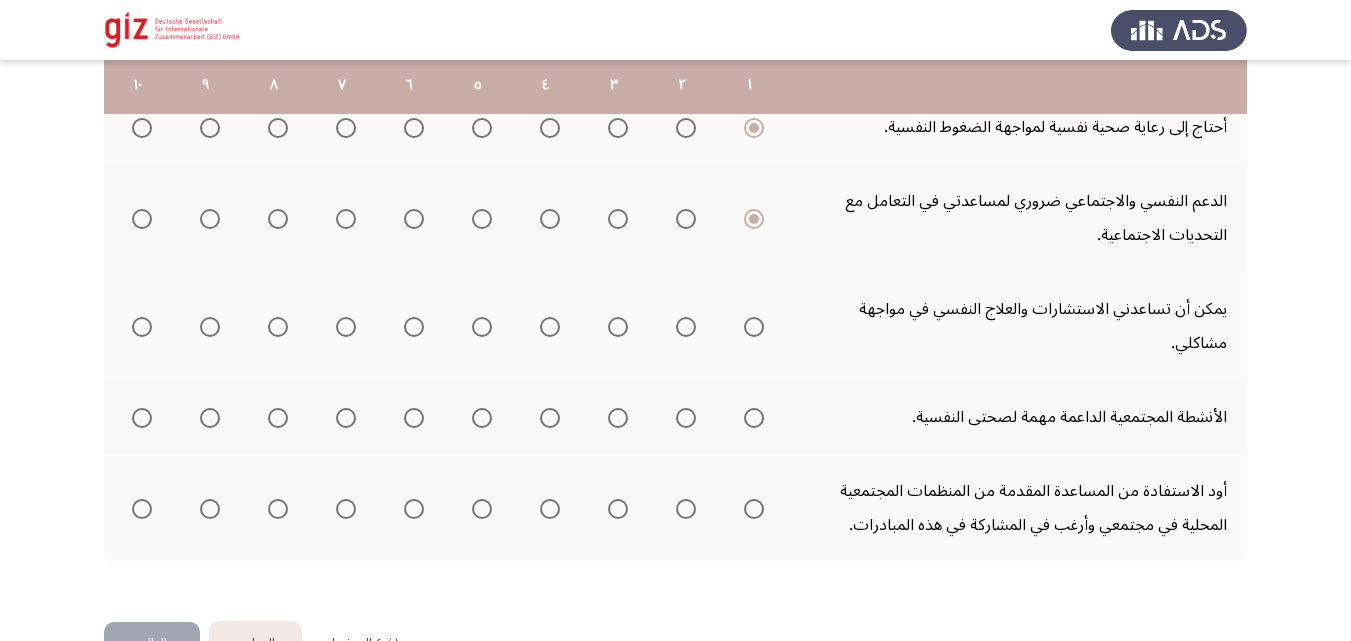 scroll, scrollTop: 806, scrollLeft: 0, axis: vertical 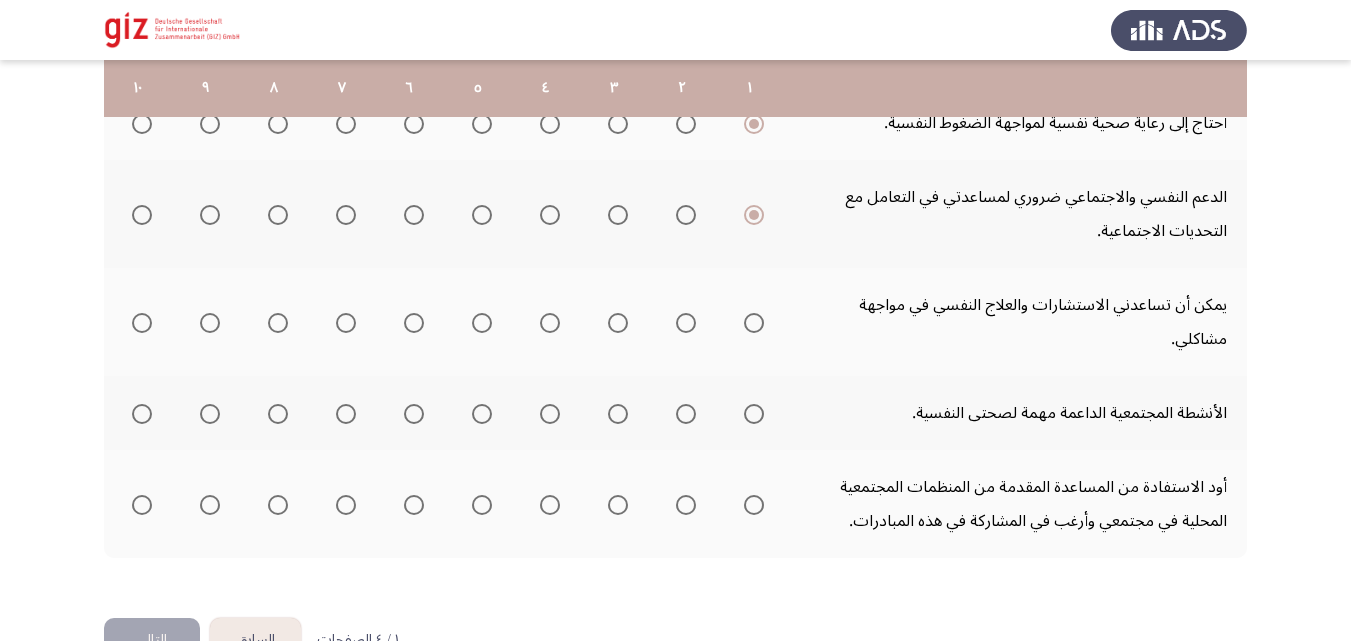 click 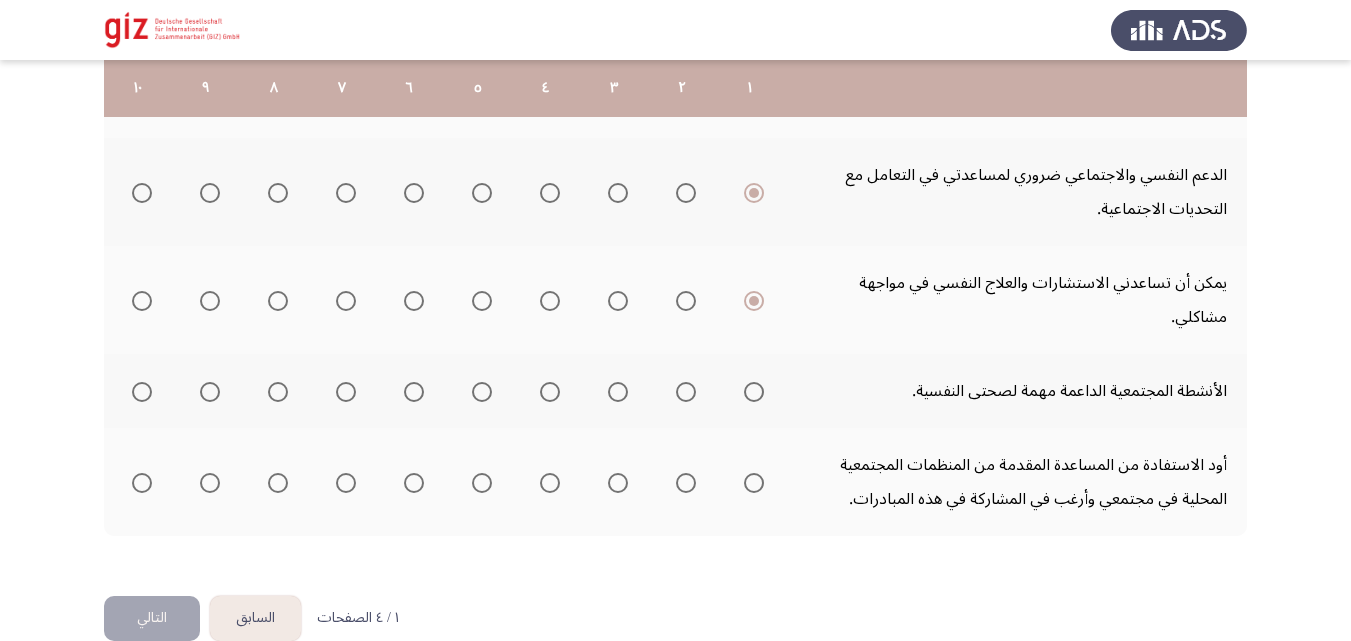 scroll, scrollTop: 829, scrollLeft: 0, axis: vertical 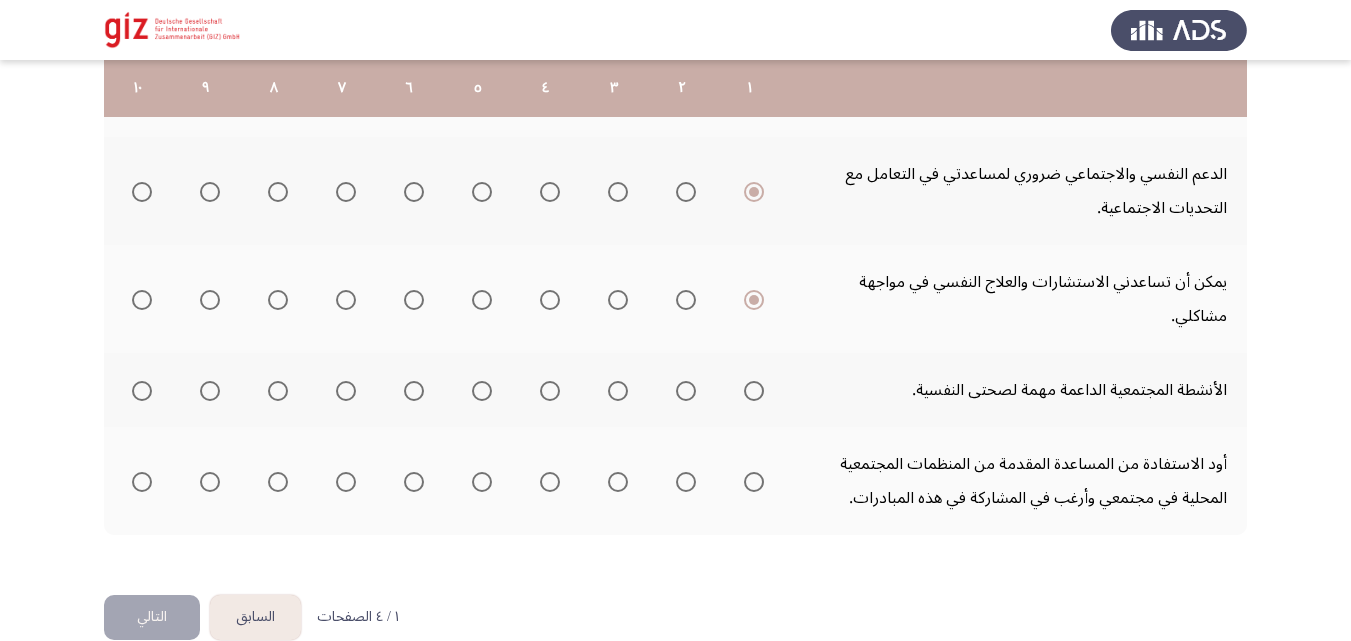 click at bounding box center [754, 391] 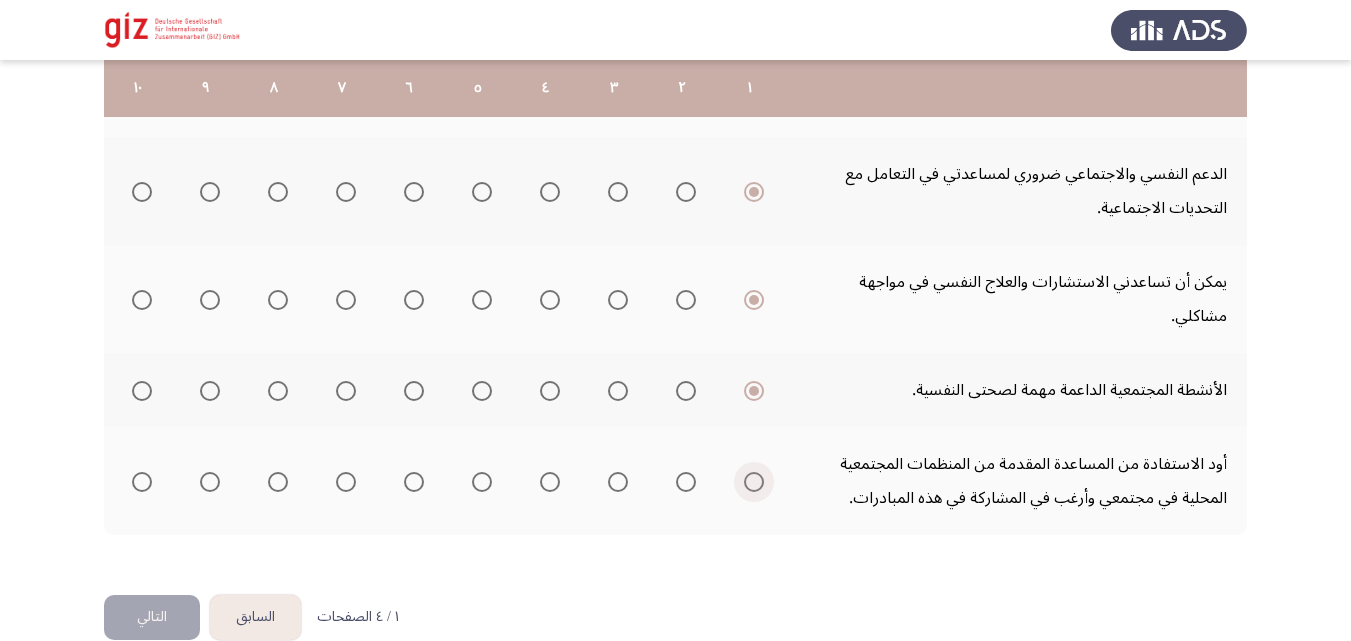 click at bounding box center (754, 482) 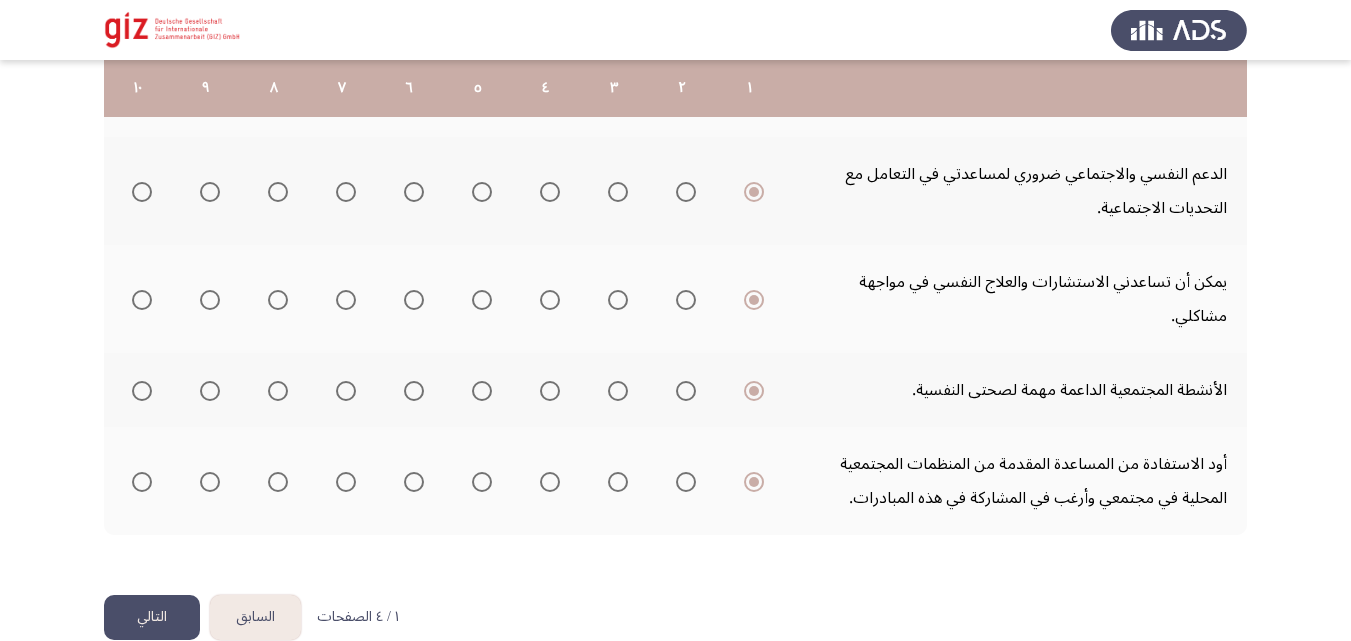 click on "التالي" 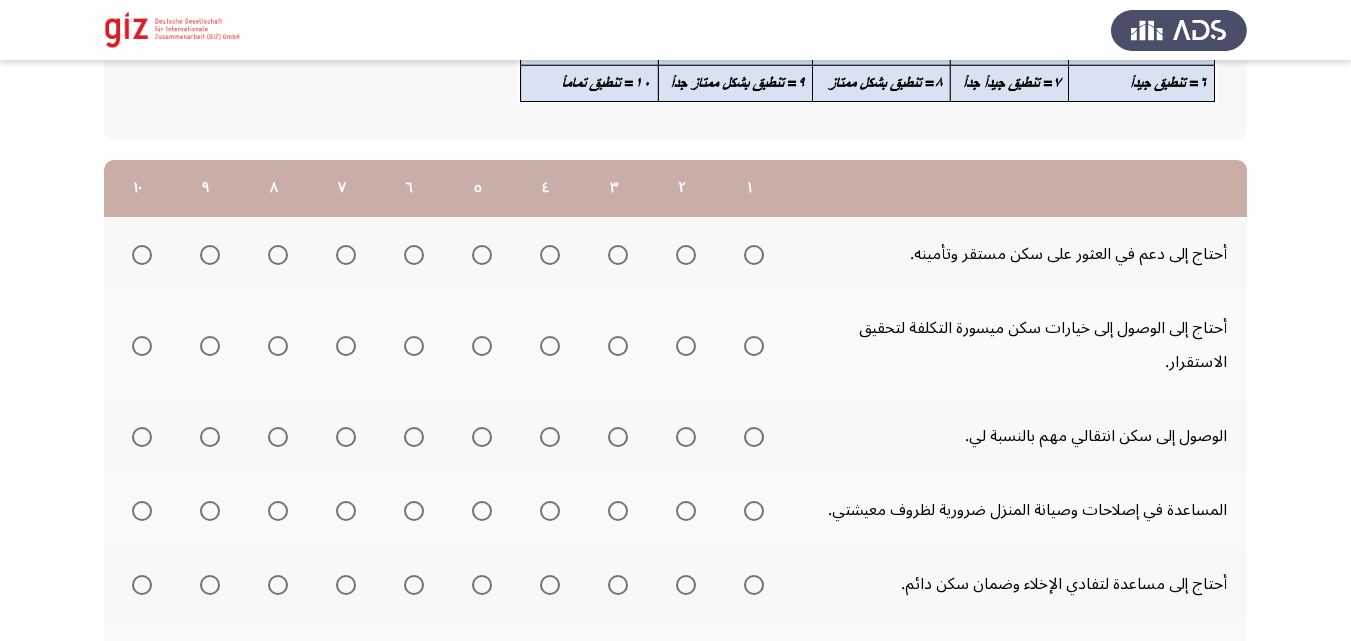 scroll, scrollTop: 204, scrollLeft: 0, axis: vertical 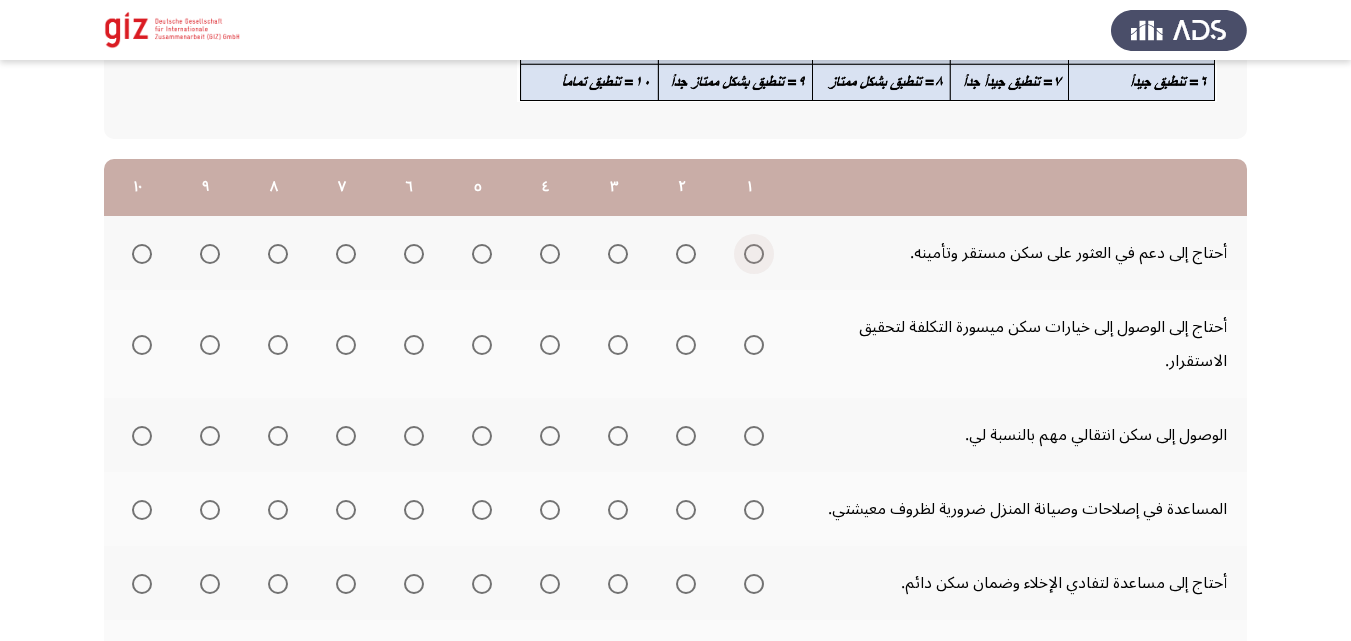 click at bounding box center (754, 254) 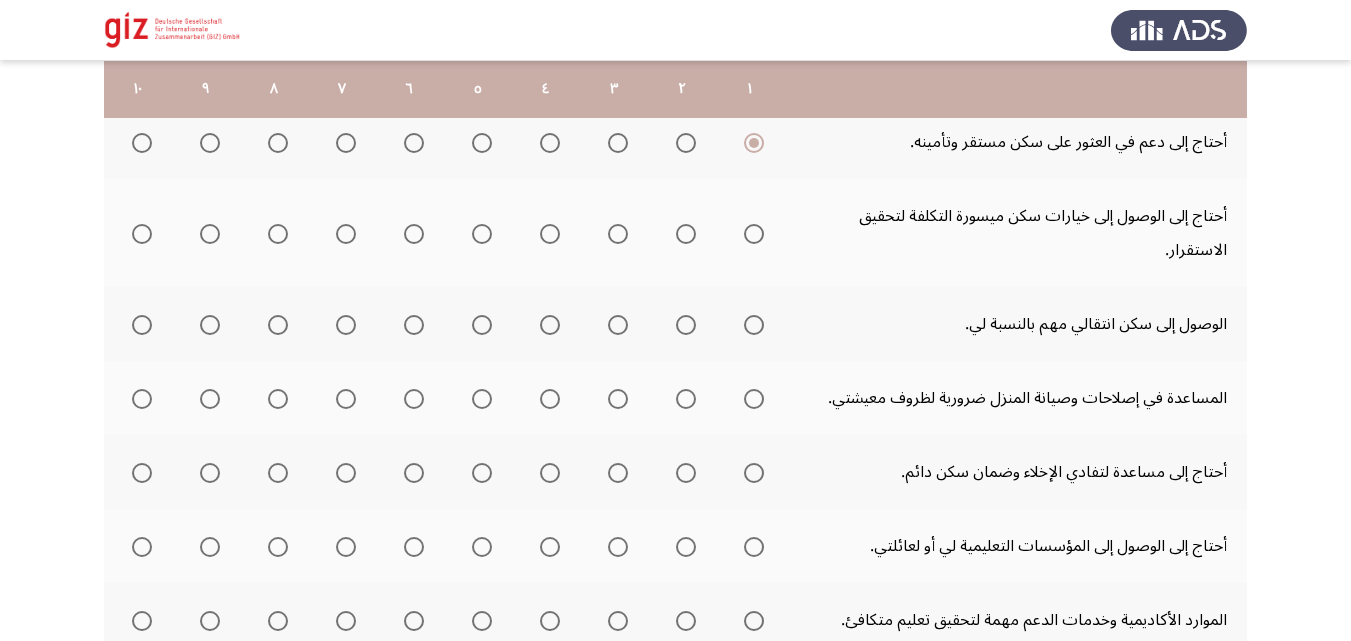 scroll, scrollTop: 316, scrollLeft: 0, axis: vertical 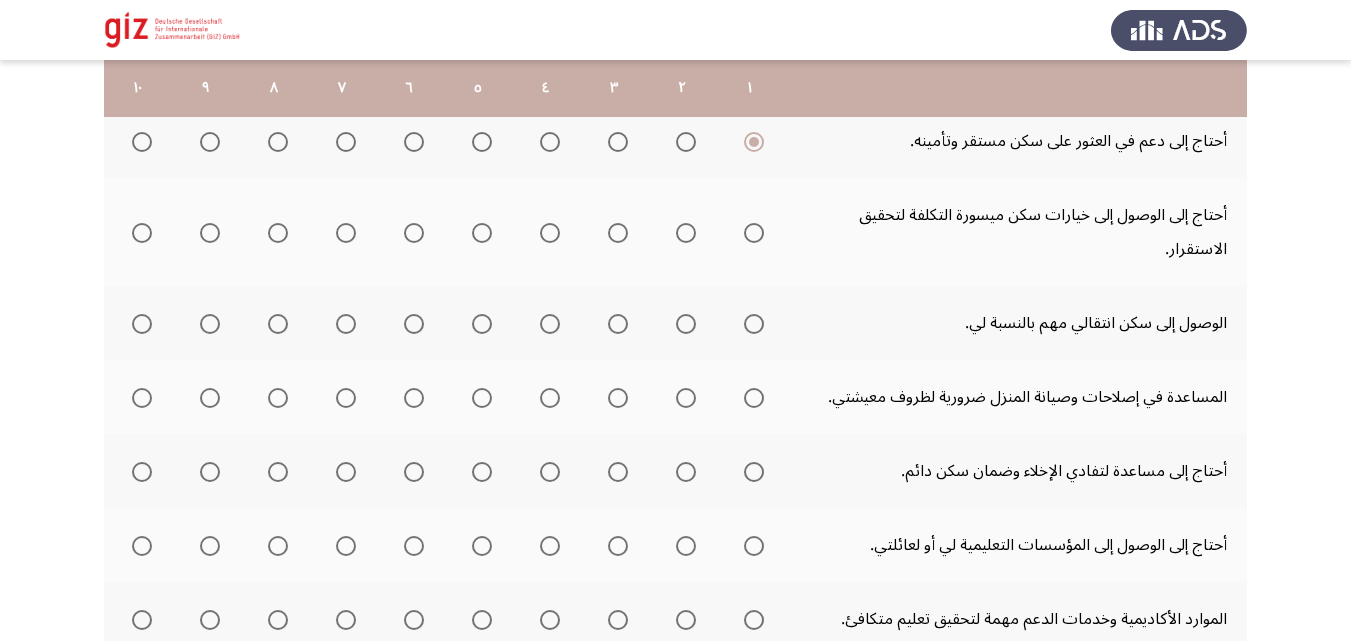 click at bounding box center [754, 233] 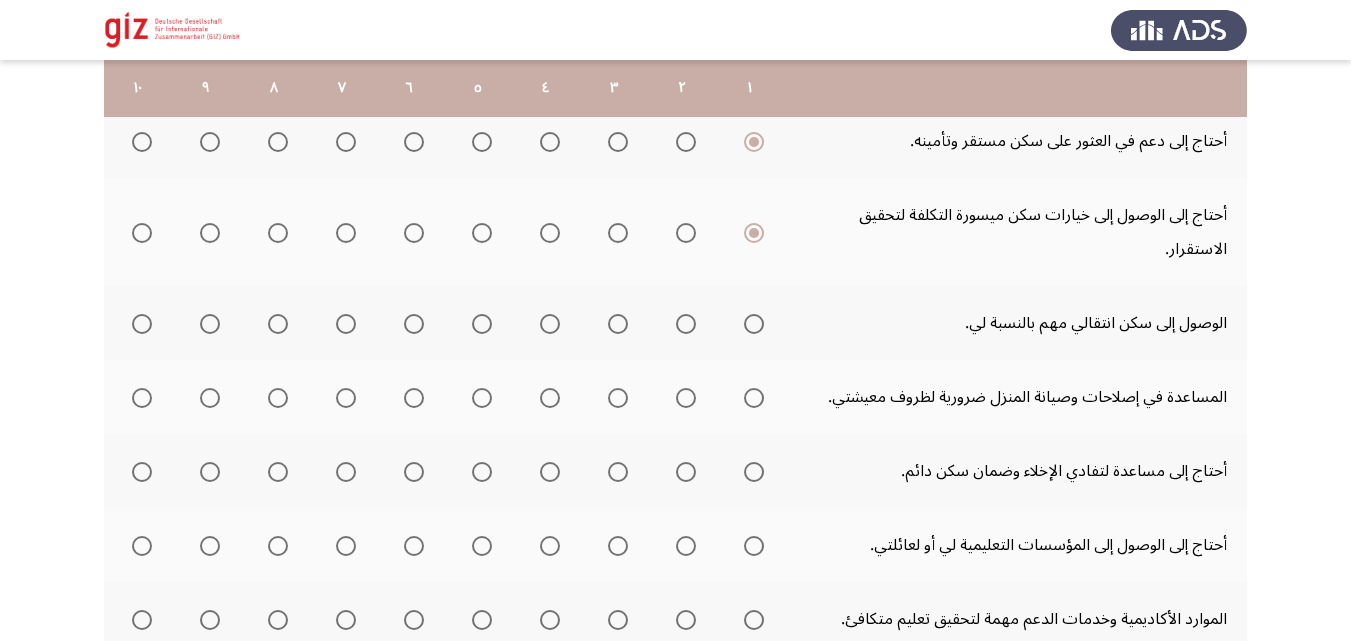 click at bounding box center [754, 324] 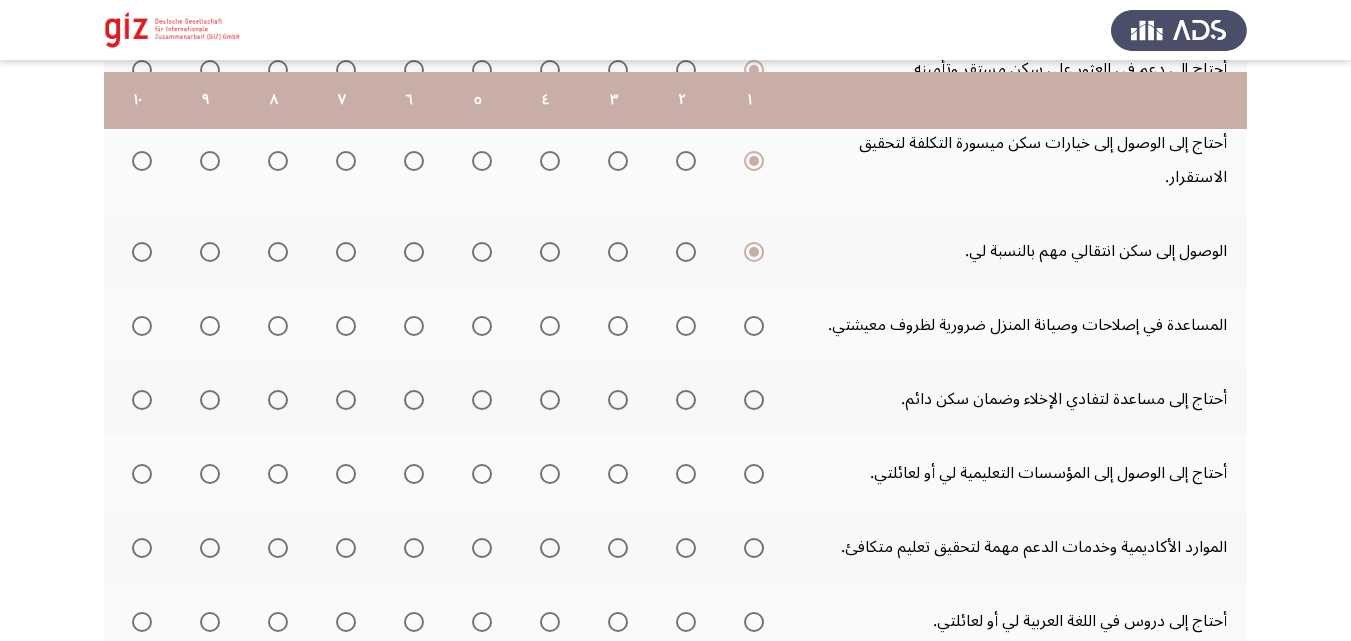 scroll, scrollTop: 401, scrollLeft: 0, axis: vertical 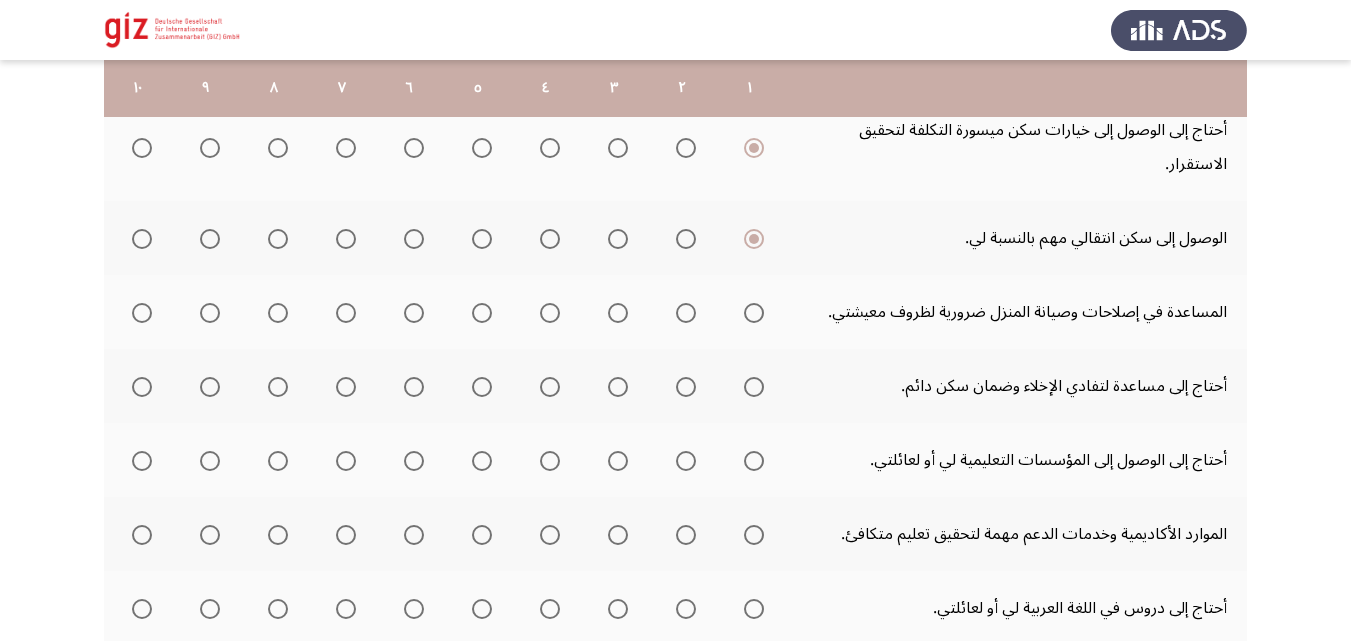click at bounding box center (754, 313) 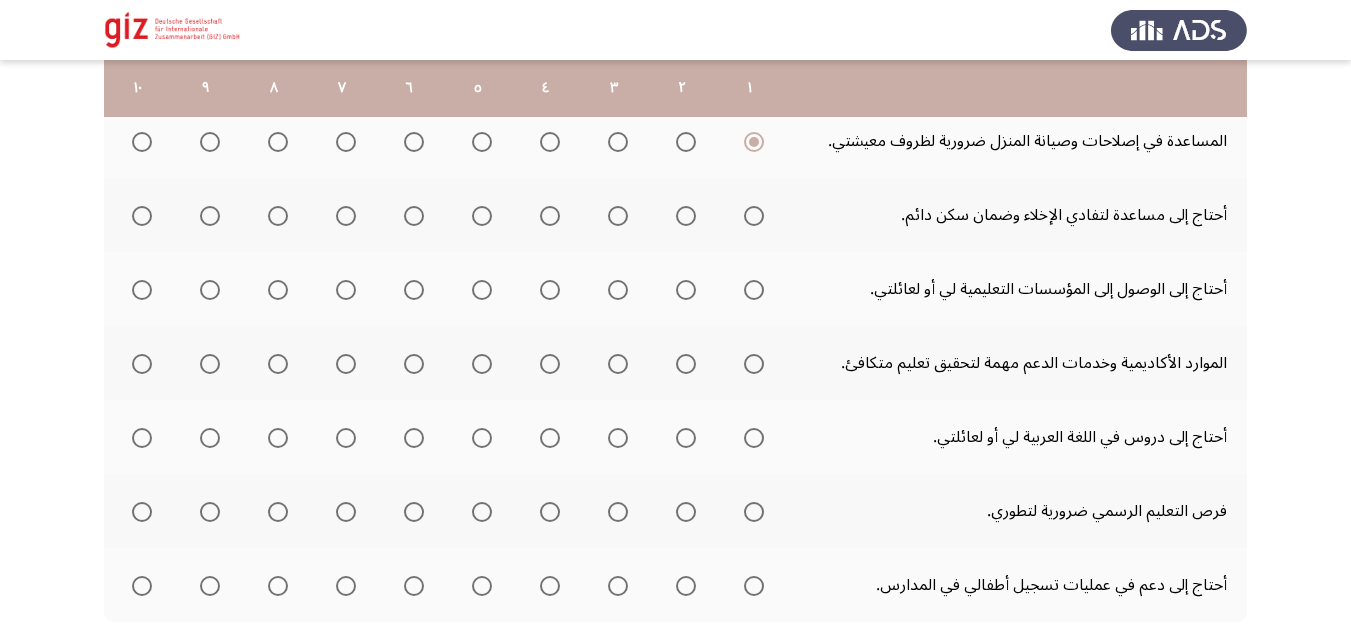 scroll, scrollTop: 573, scrollLeft: 0, axis: vertical 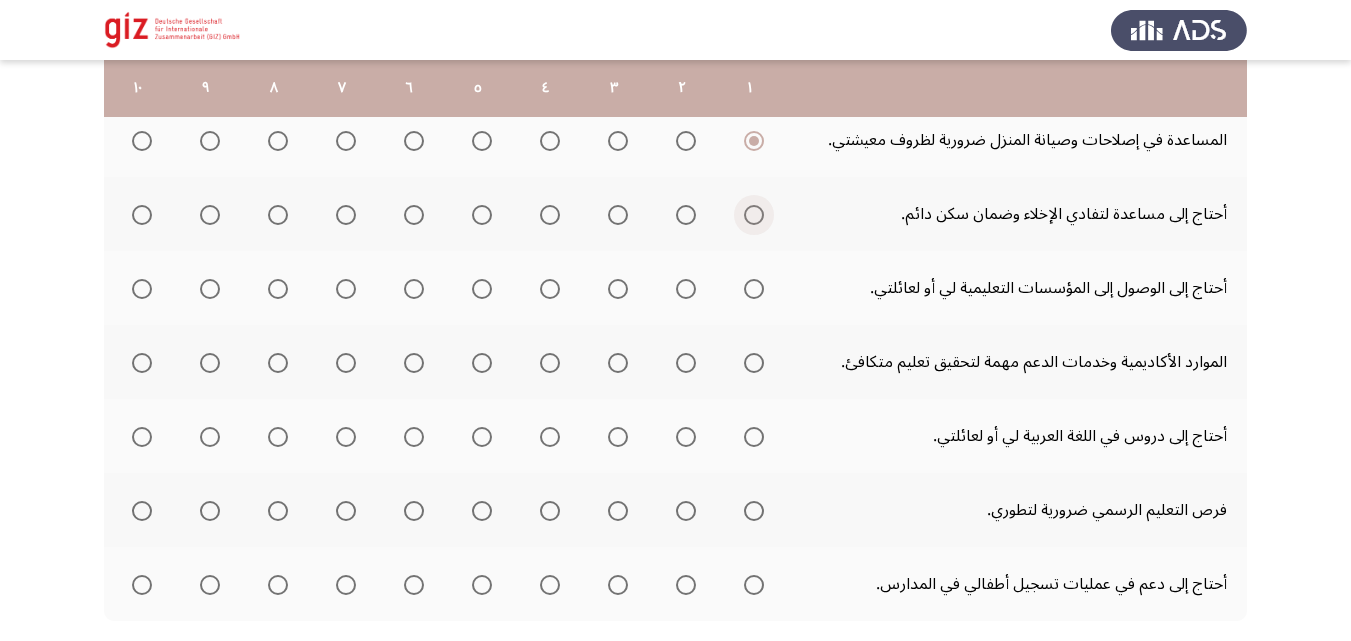 click at bounding box center (754, 215) 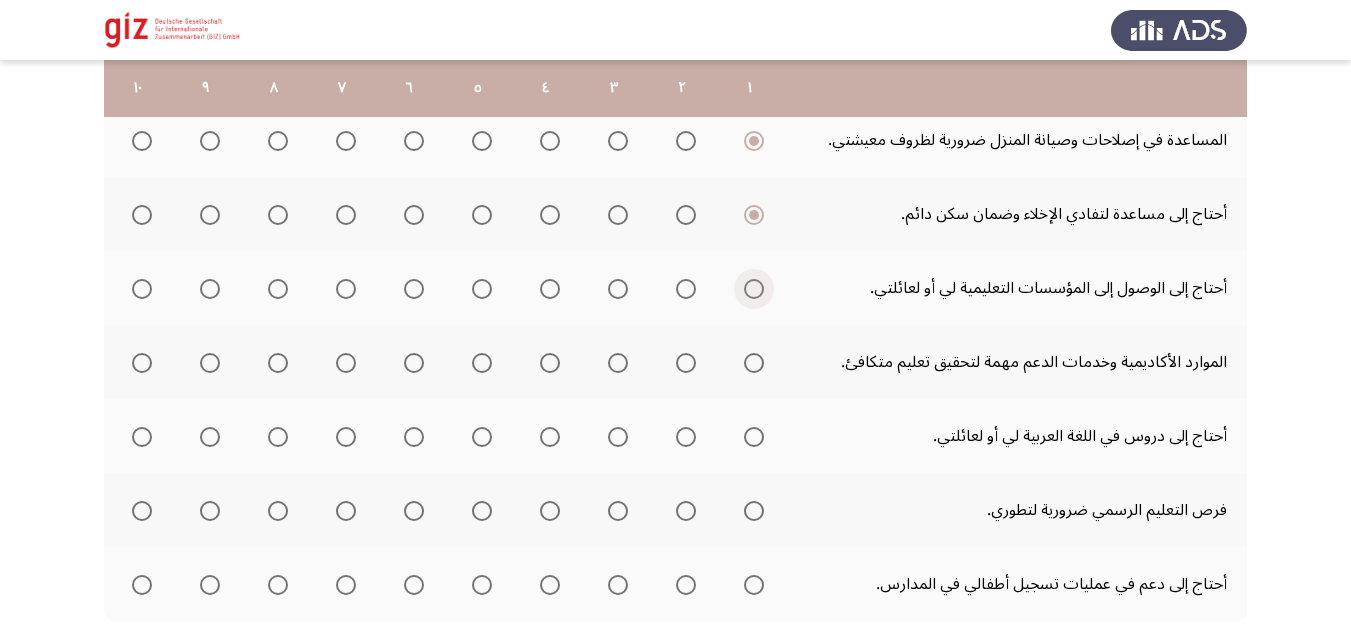 click at bounding box center (754, 289) 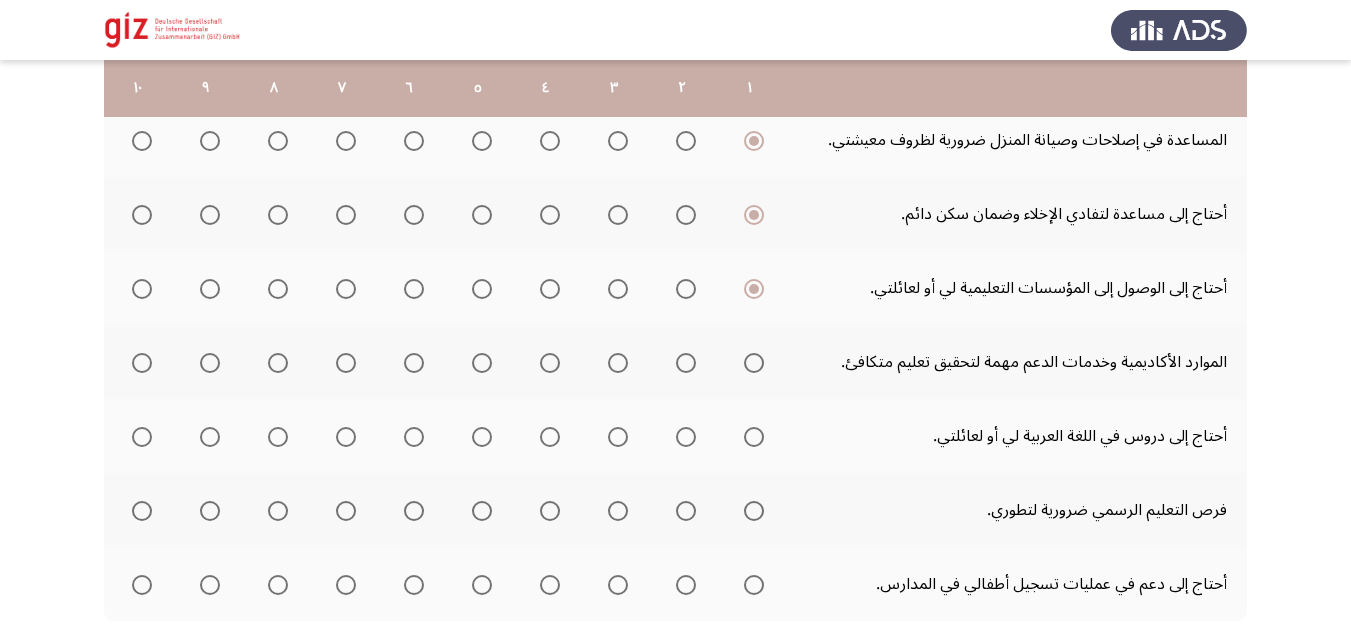 click at bounding box center (754, 363) 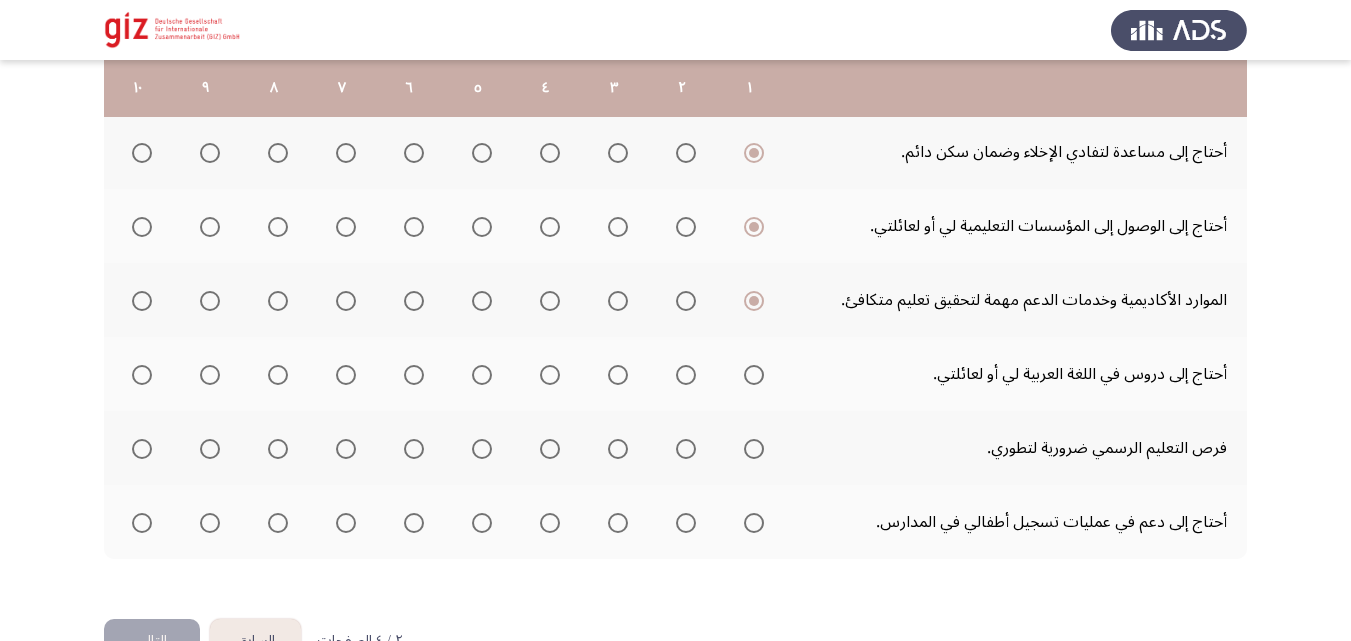 scroll, scrollTop: 636, scrollLeft: 0, axis: vertical 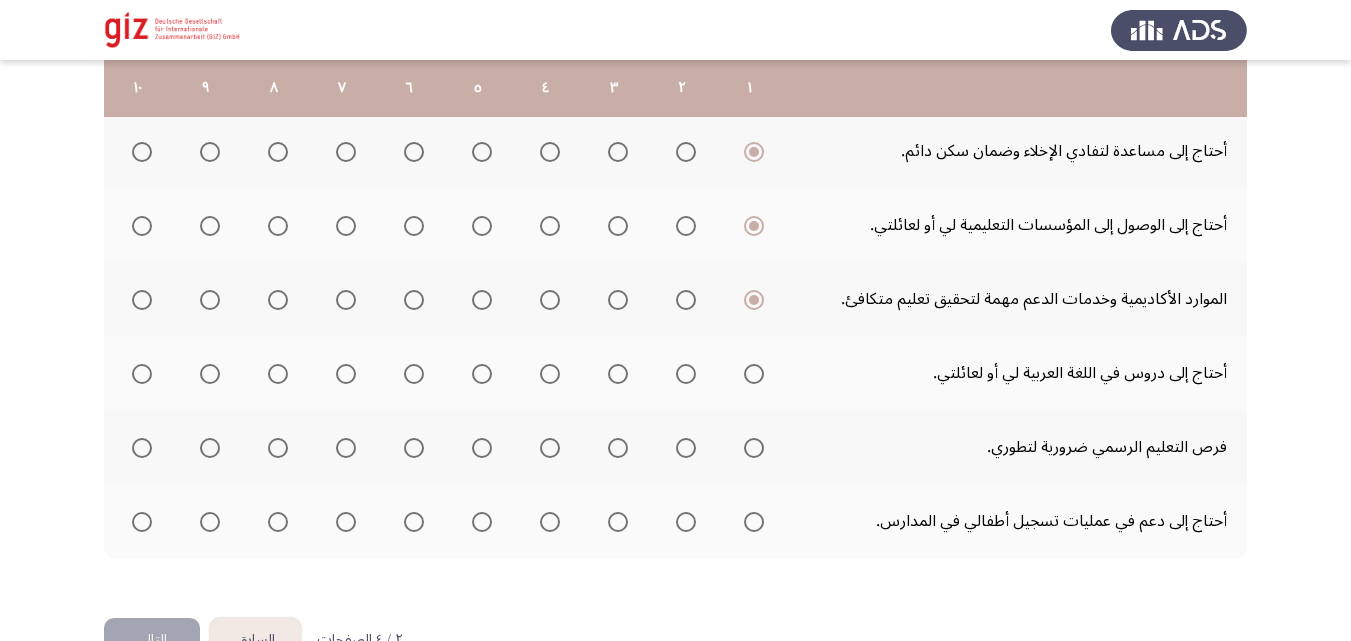 click at bounding box center [754, 374] 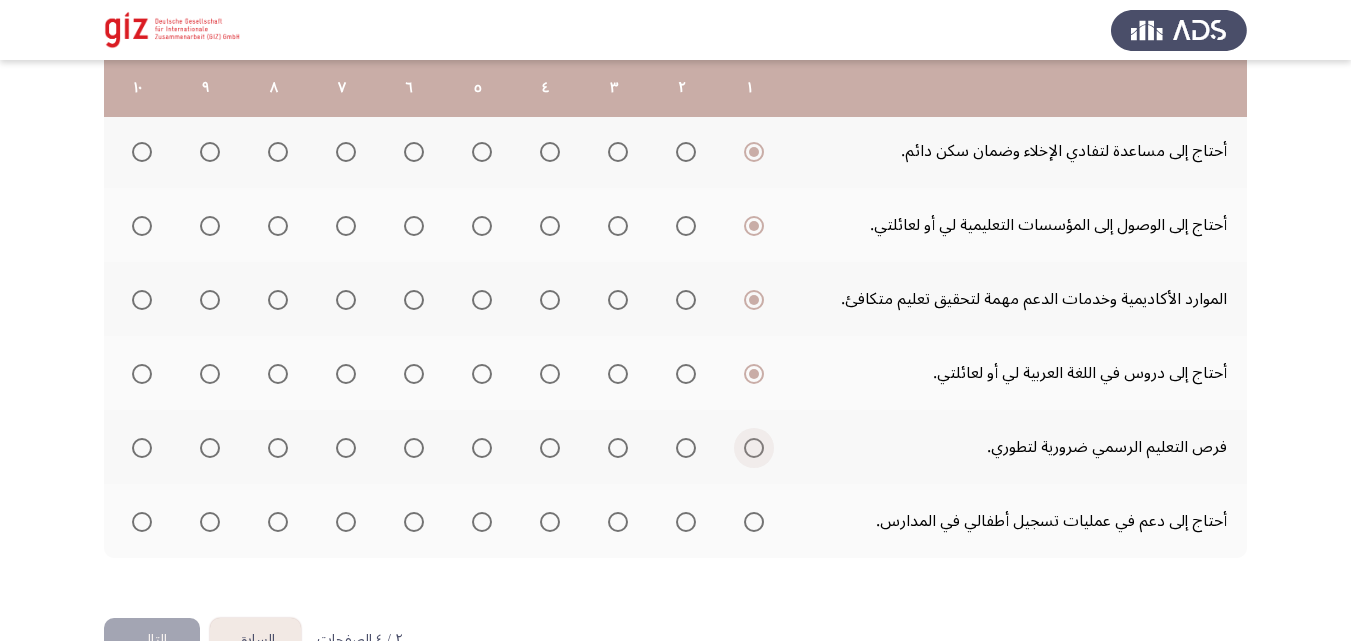 click at bounding box center (754, 448) 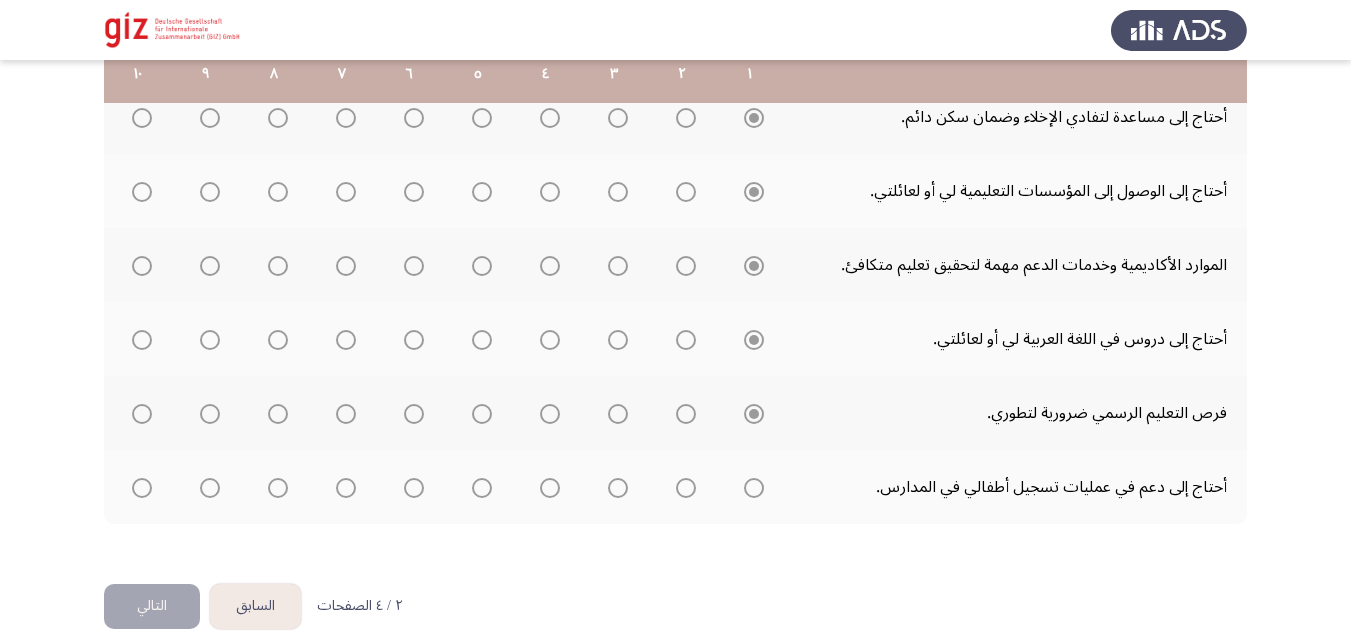 scroll, scrollTop: 693, scrollLeft: 0, axis: vertical 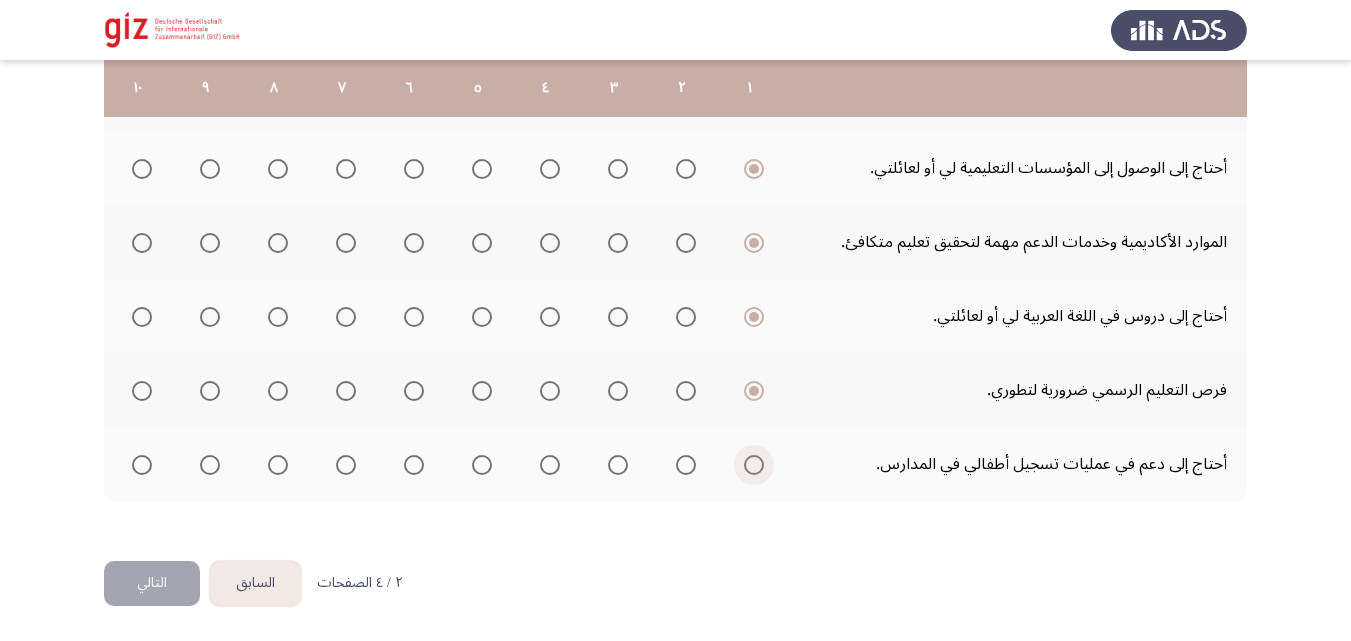 click at bounding box center (754, 465) 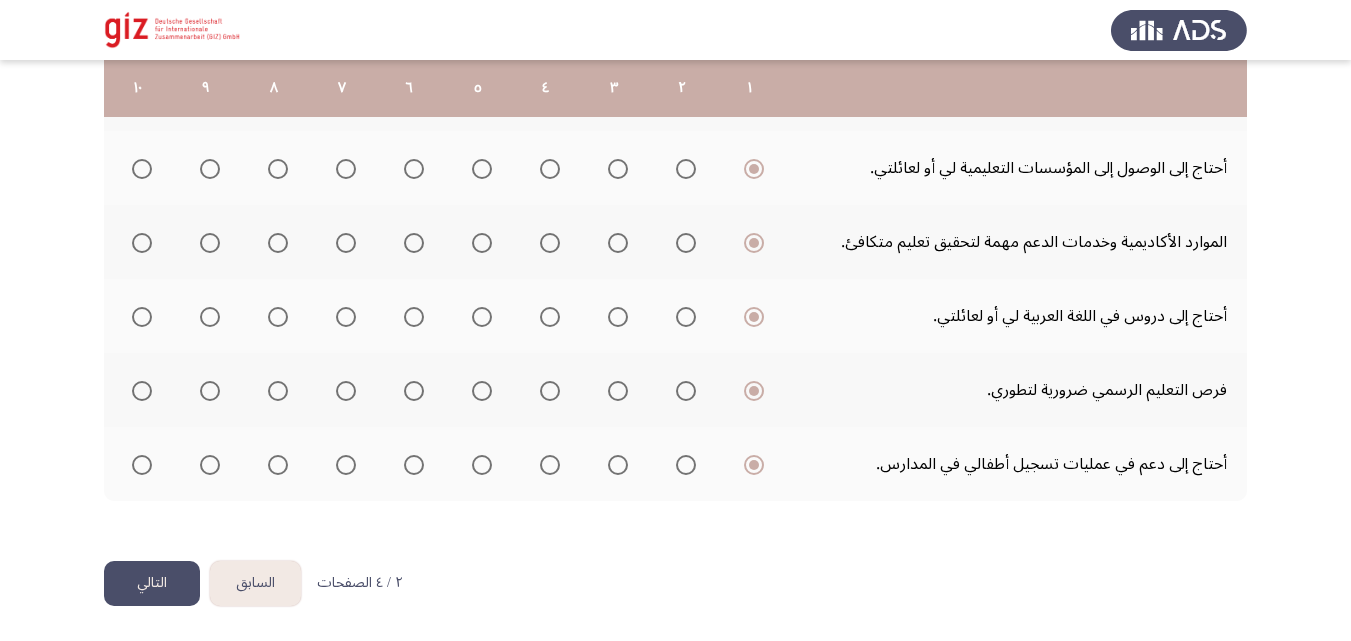 click on "التالي" 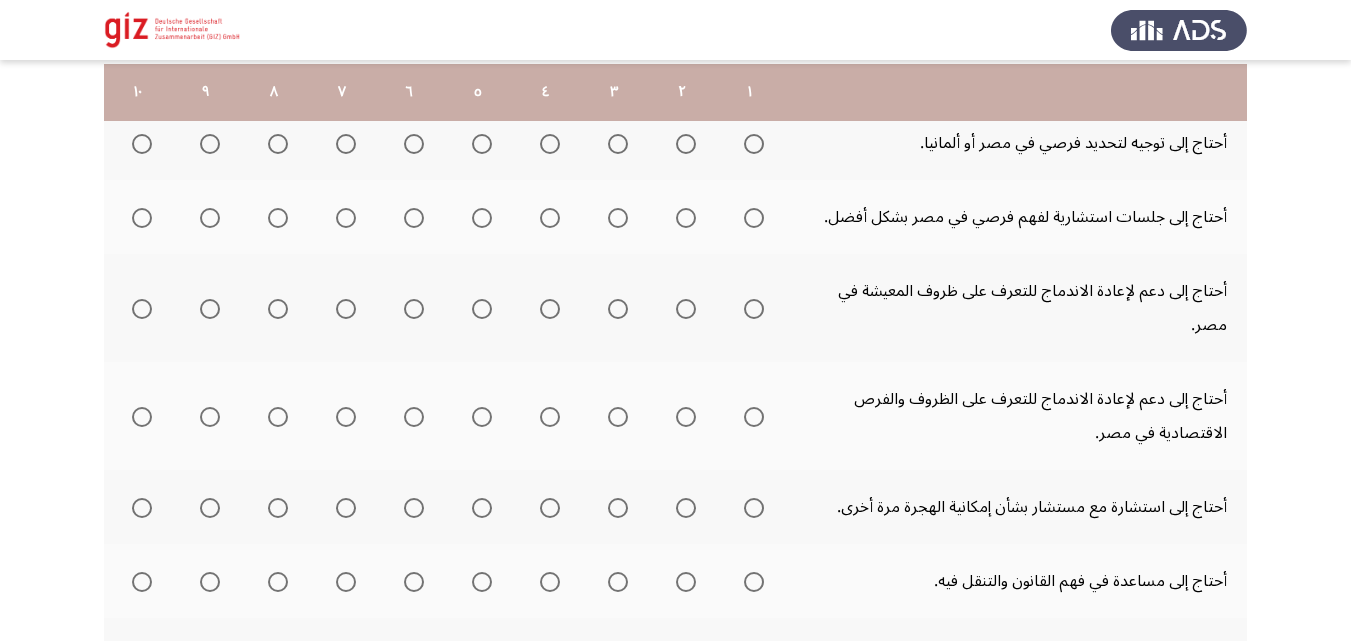 scroll, scrollTop: 318, scrollLeft: 0, axis: vertical 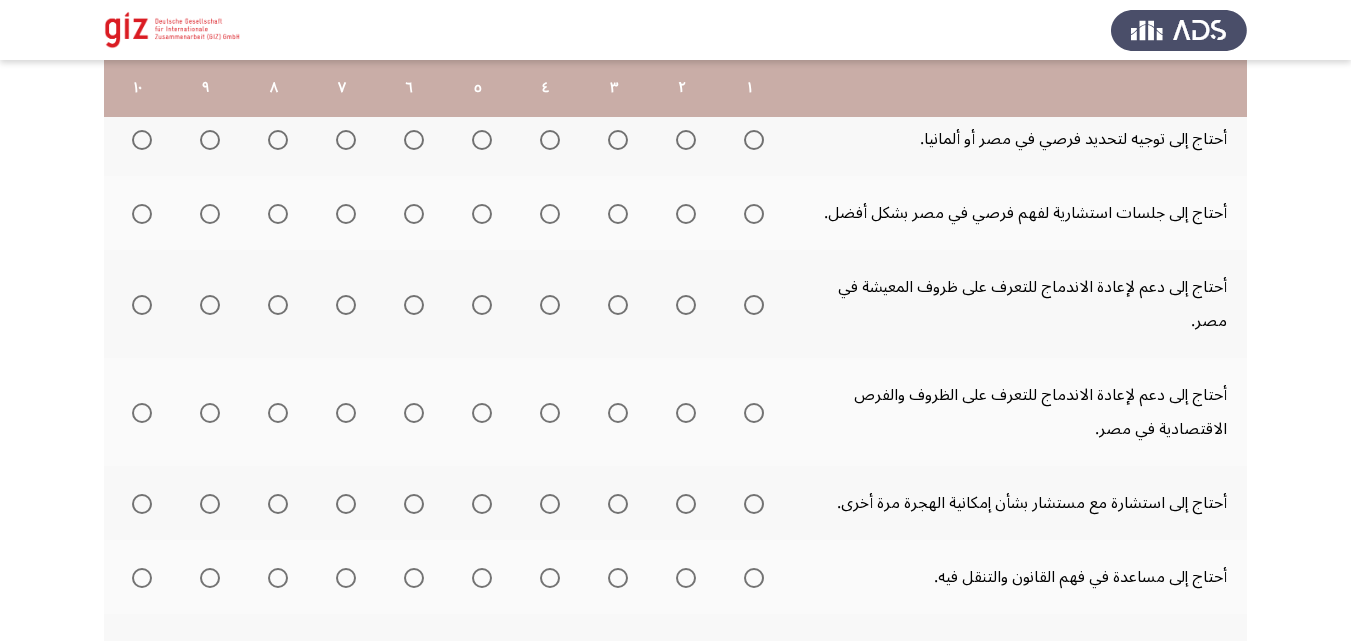 click at bounding box center [754, 140] 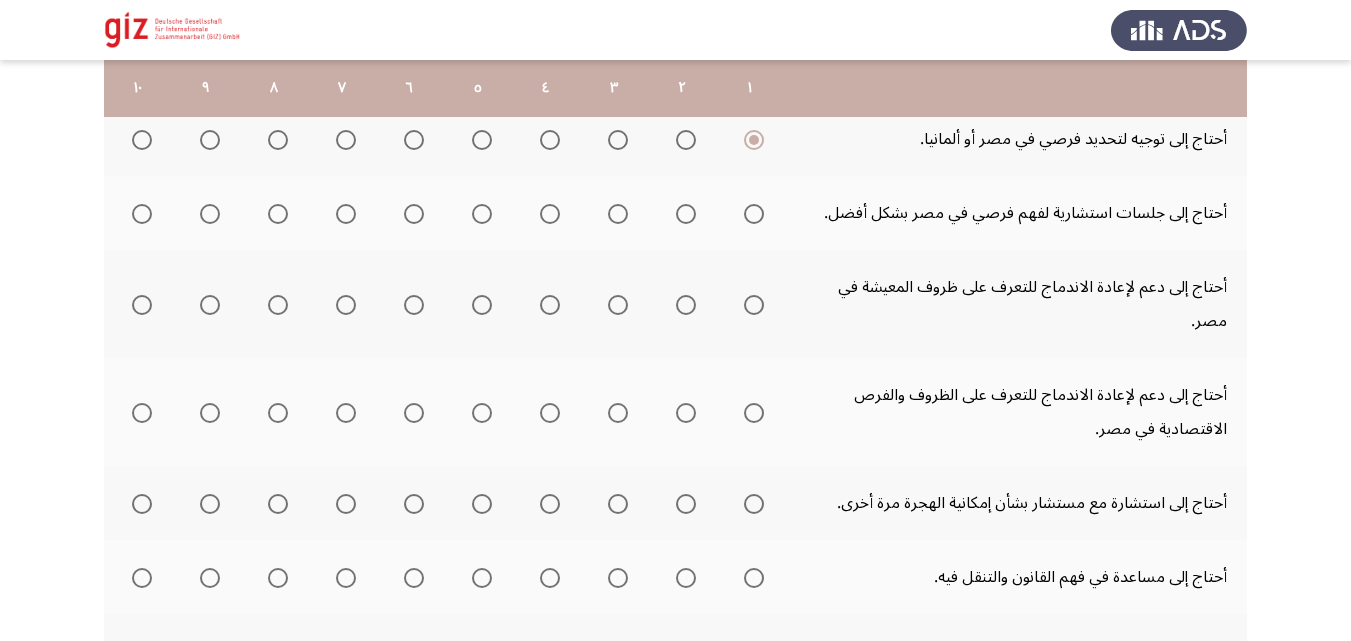 click at bounding box center (754, 214) 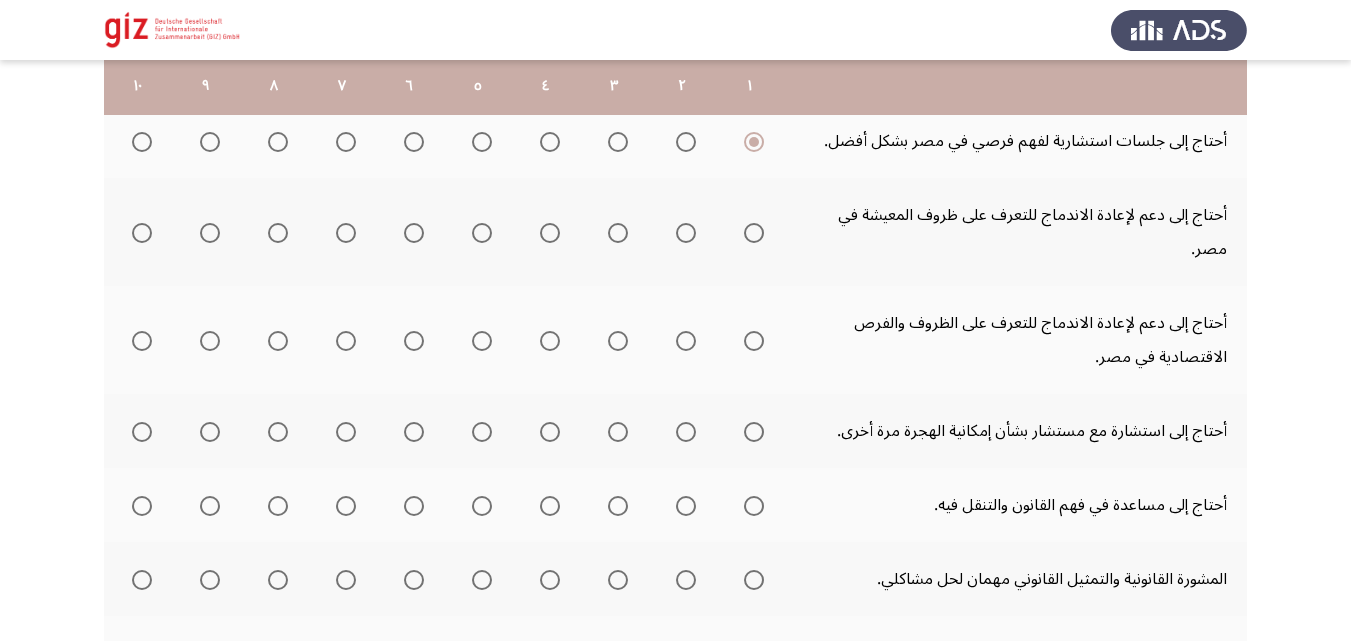 scroll, scrollTop: 392, scrollLeft: 0, axis: vertical 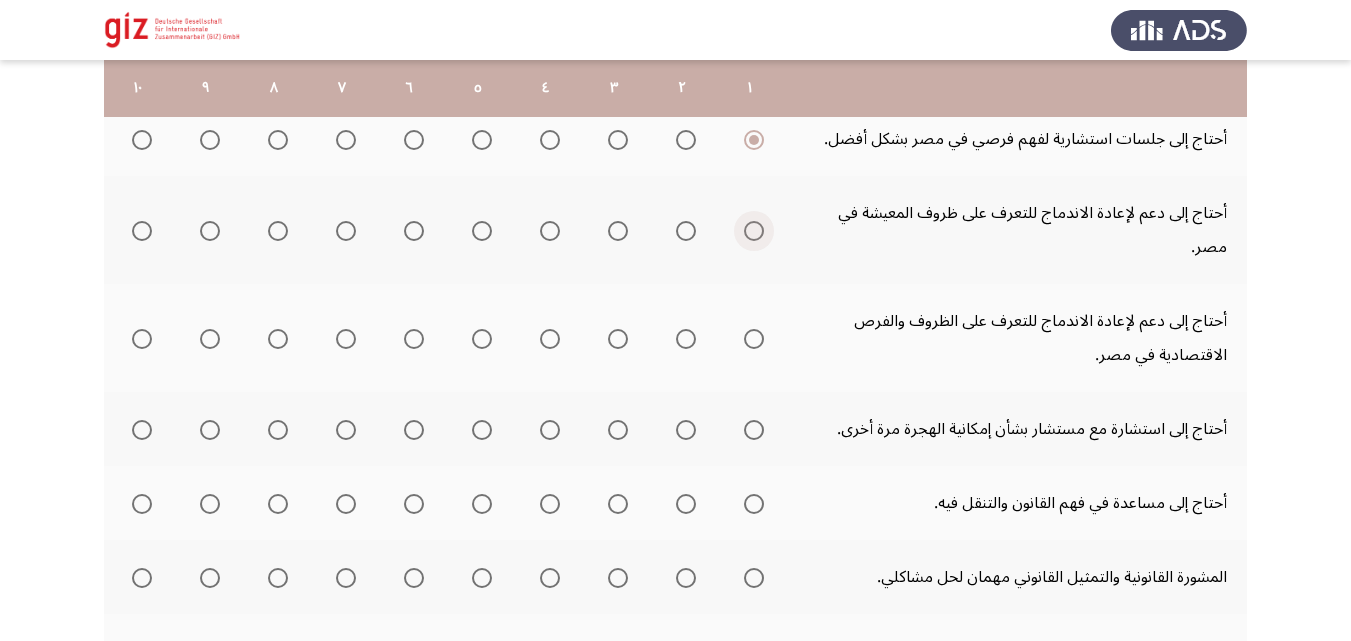 click at bounding box center [754, 231] 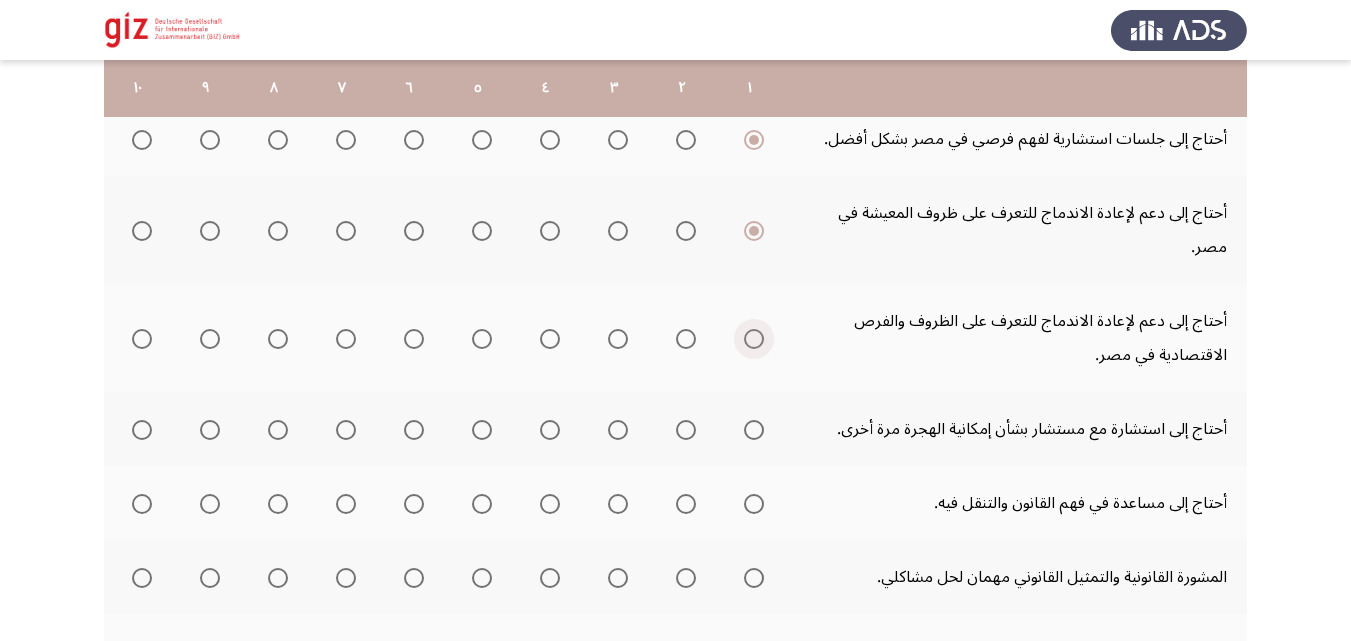 click at bounding box center [754, 339] 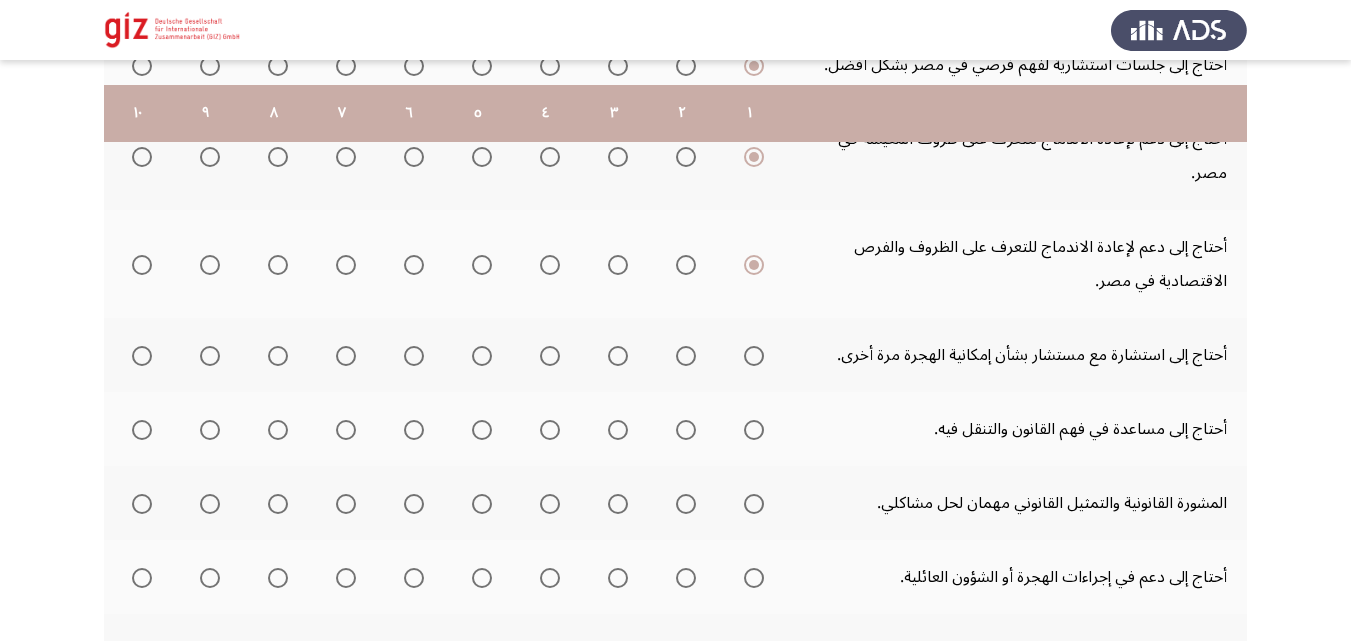 scroll, scrollTop: 494, scrollLeft: 0, axis: vertical 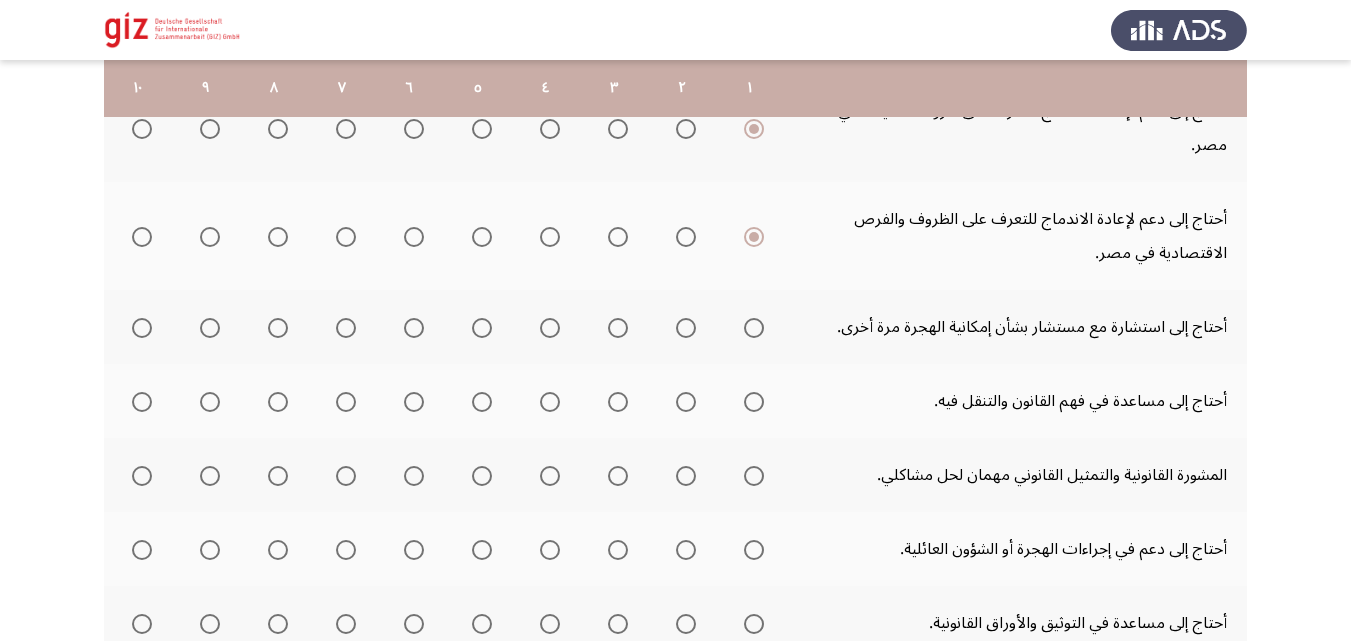 drag, startPoint x: 767, startPoint y: 284, endPoint x: 756, endPoint y: 292, distance: 13.601471 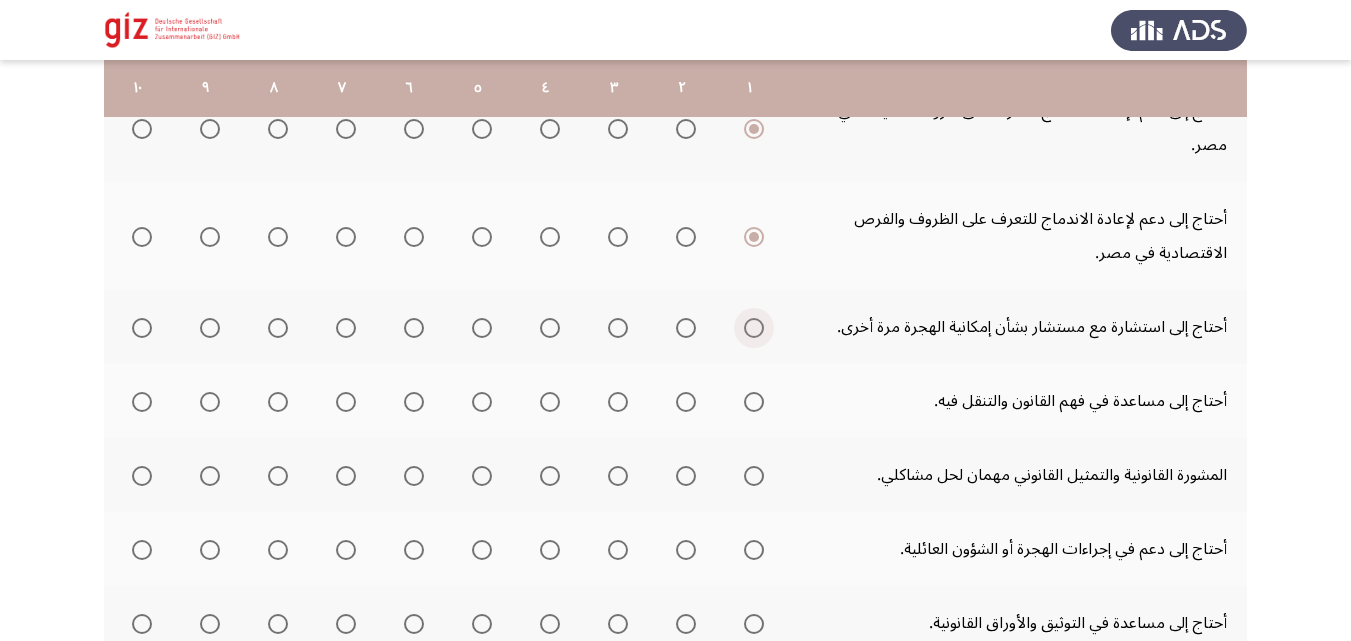click at bounding box center (754, 328) 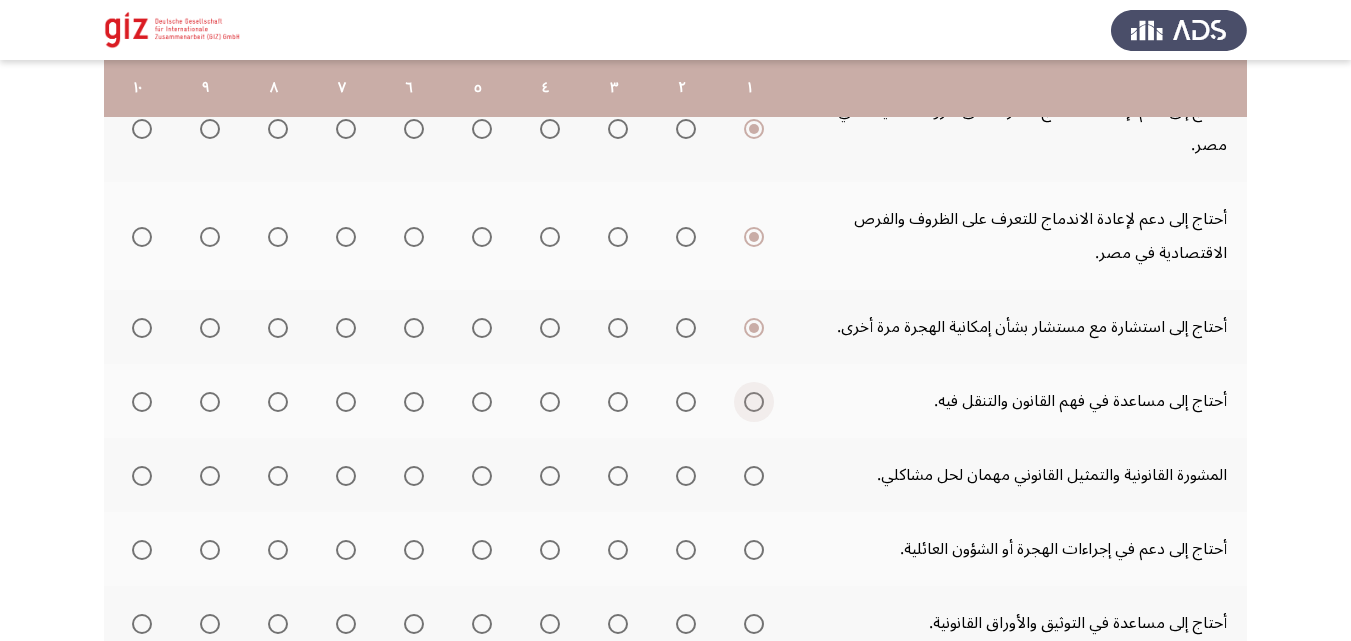 click at bounding box center (754, 402) 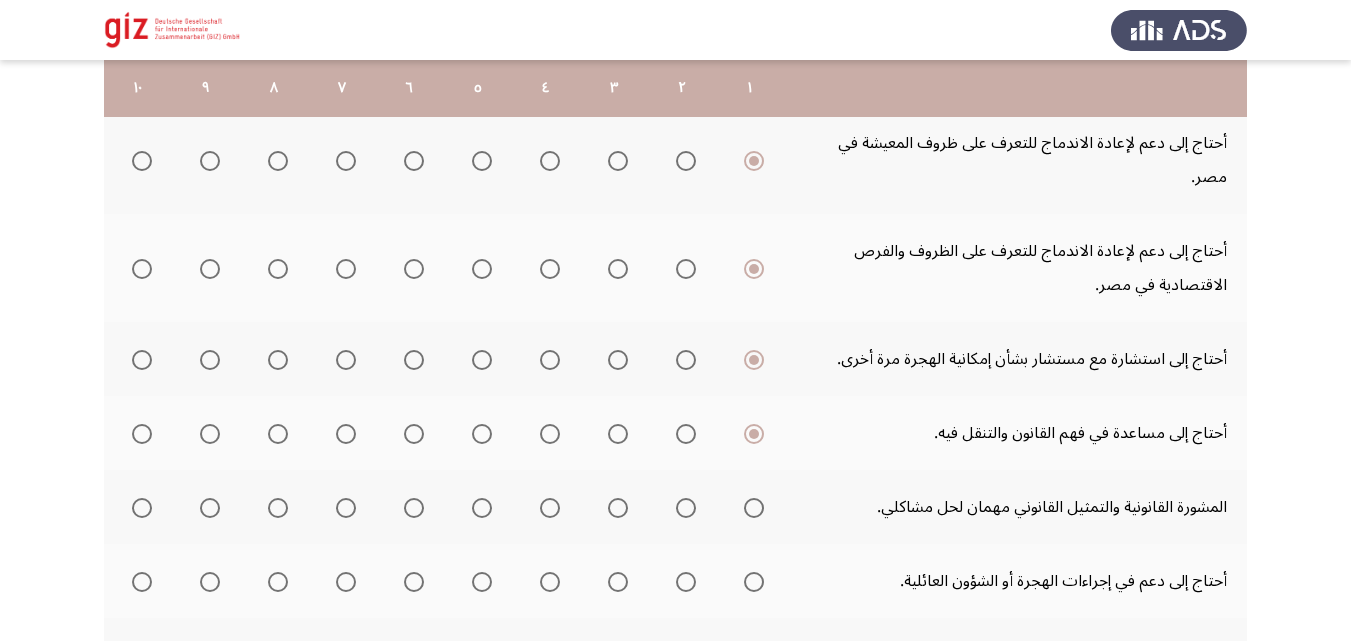 scroll, scrollTop: 498, scrollLeft: 0, axis: vertical 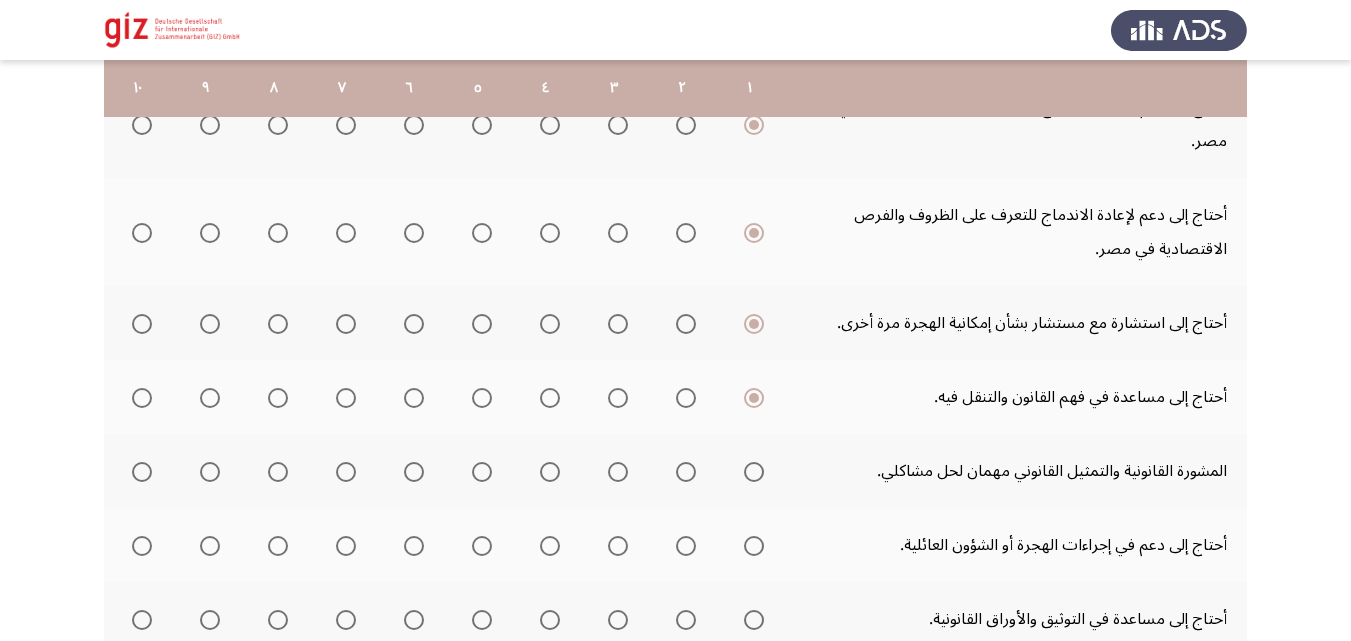 click 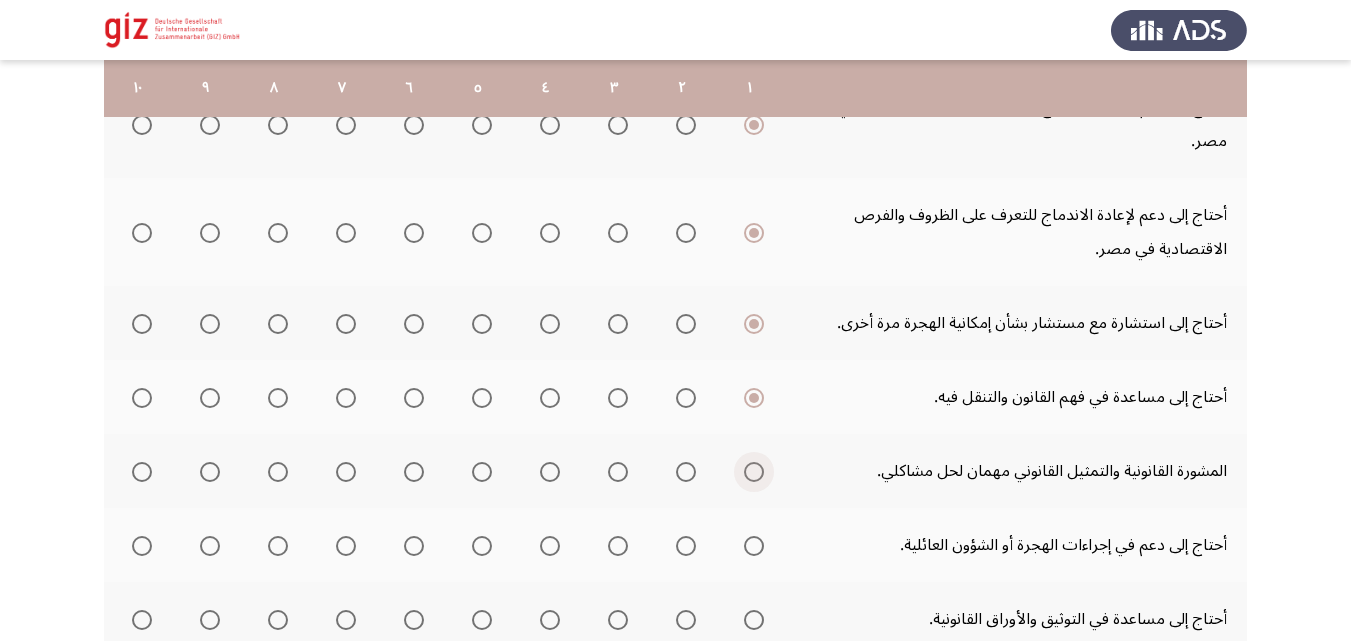 click at bounding box center (754, 472) 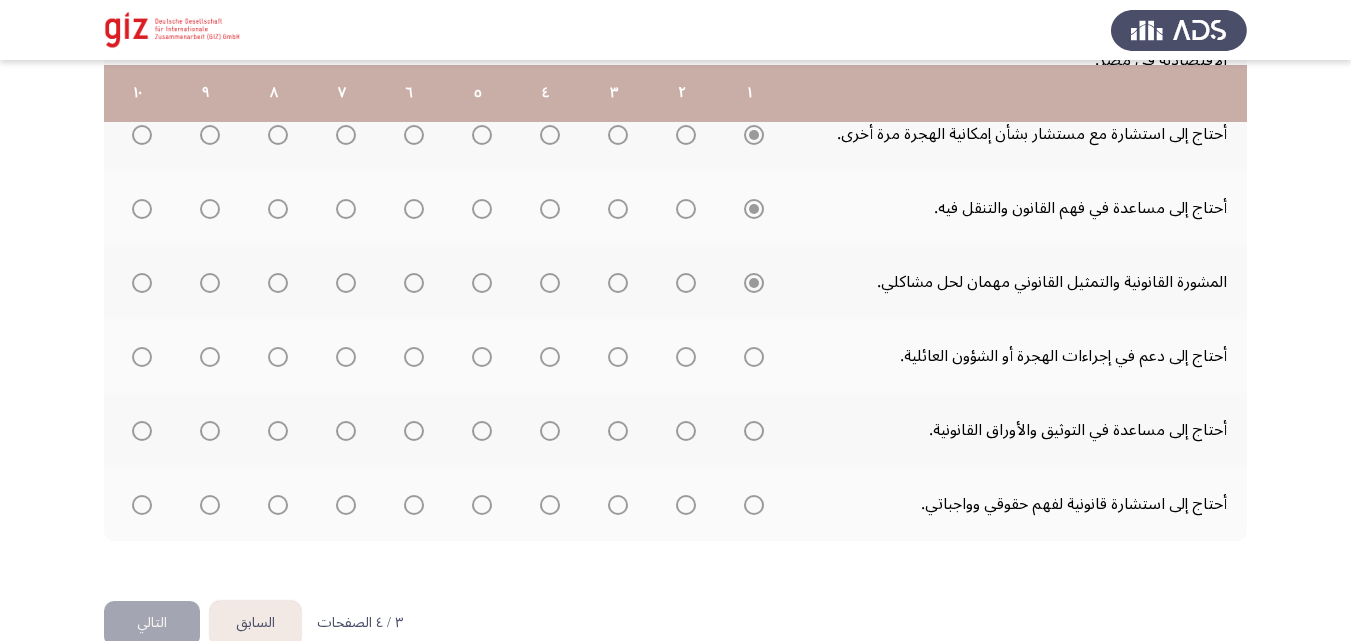 scroll, scrollTop: 693, scrollLeft: 0, axis: vertical 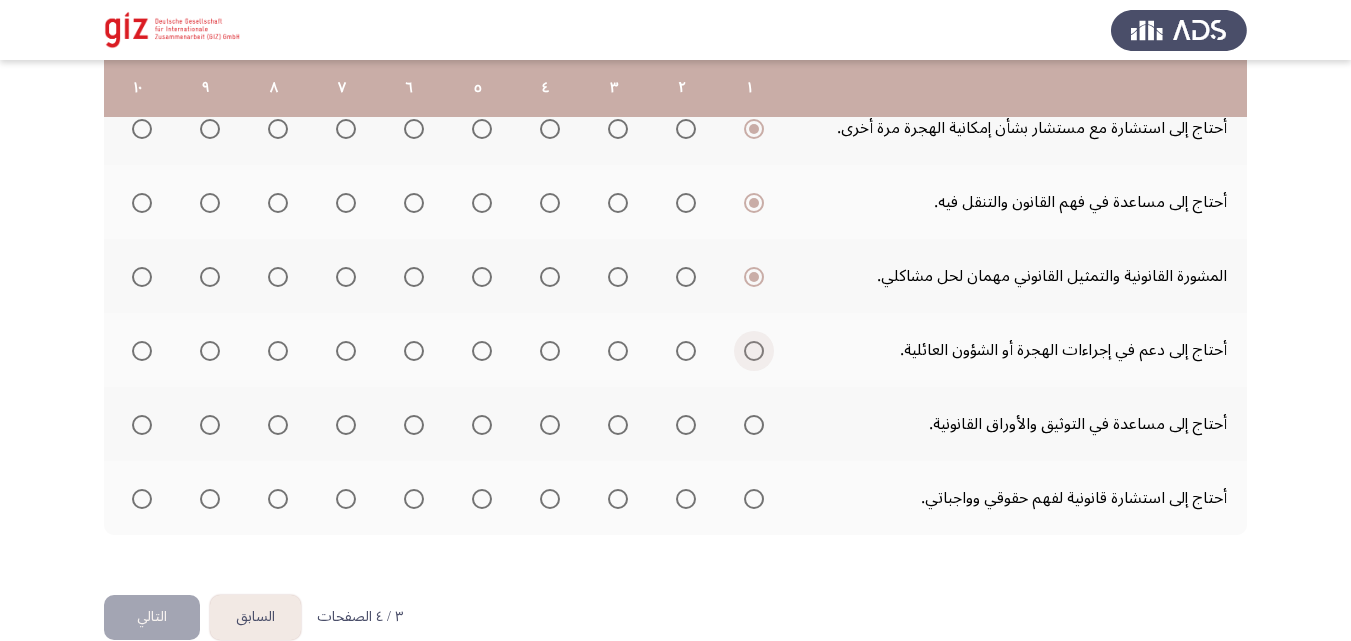 click at bounding box center [754, 351] 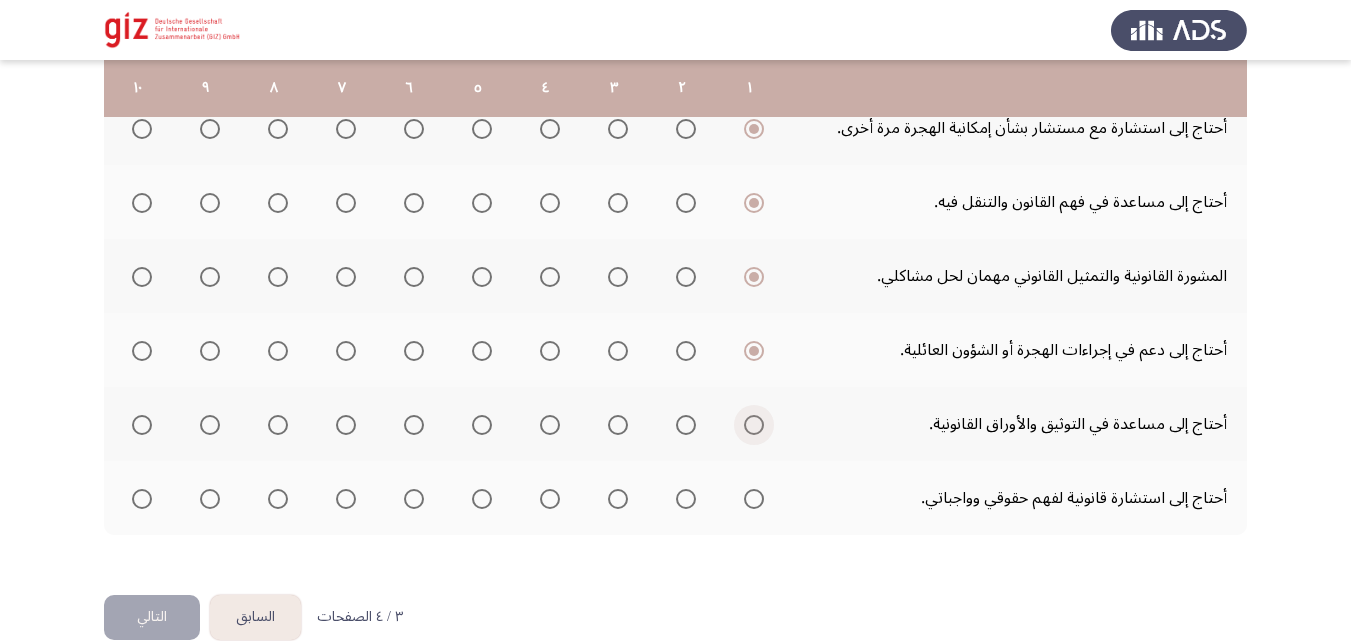 click at bounding box center (754, 425) 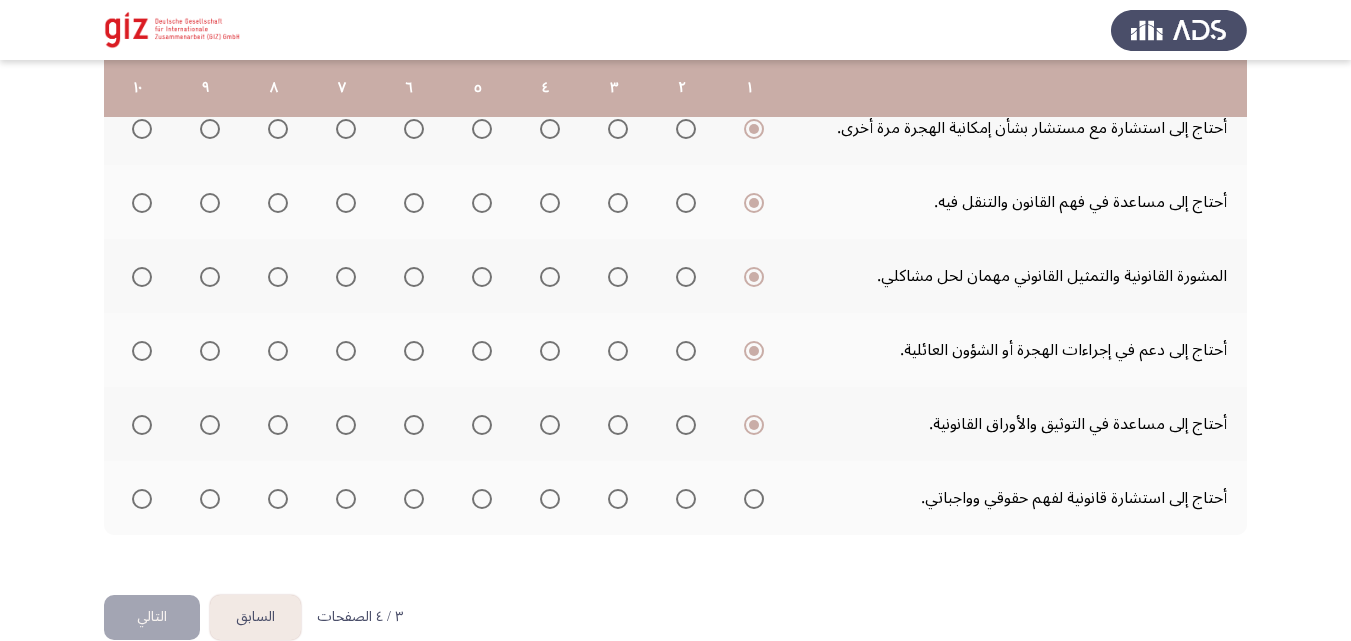 click at bounding box center (754, 499) 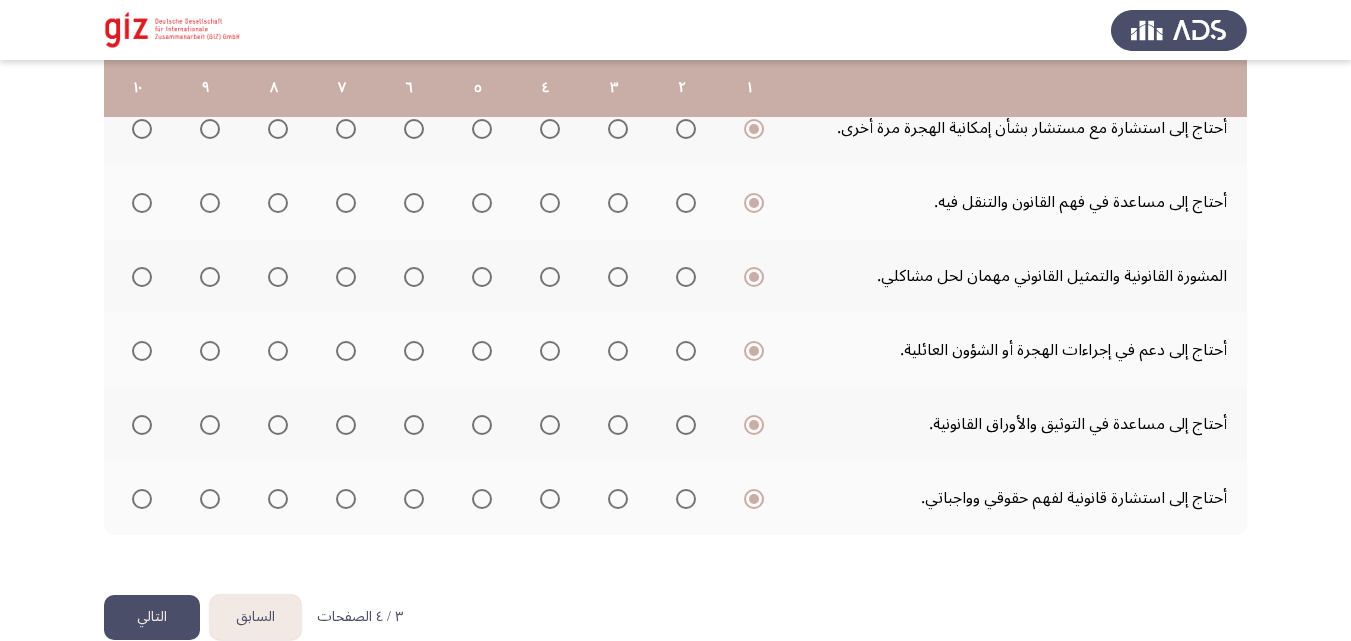 click on "التالي" 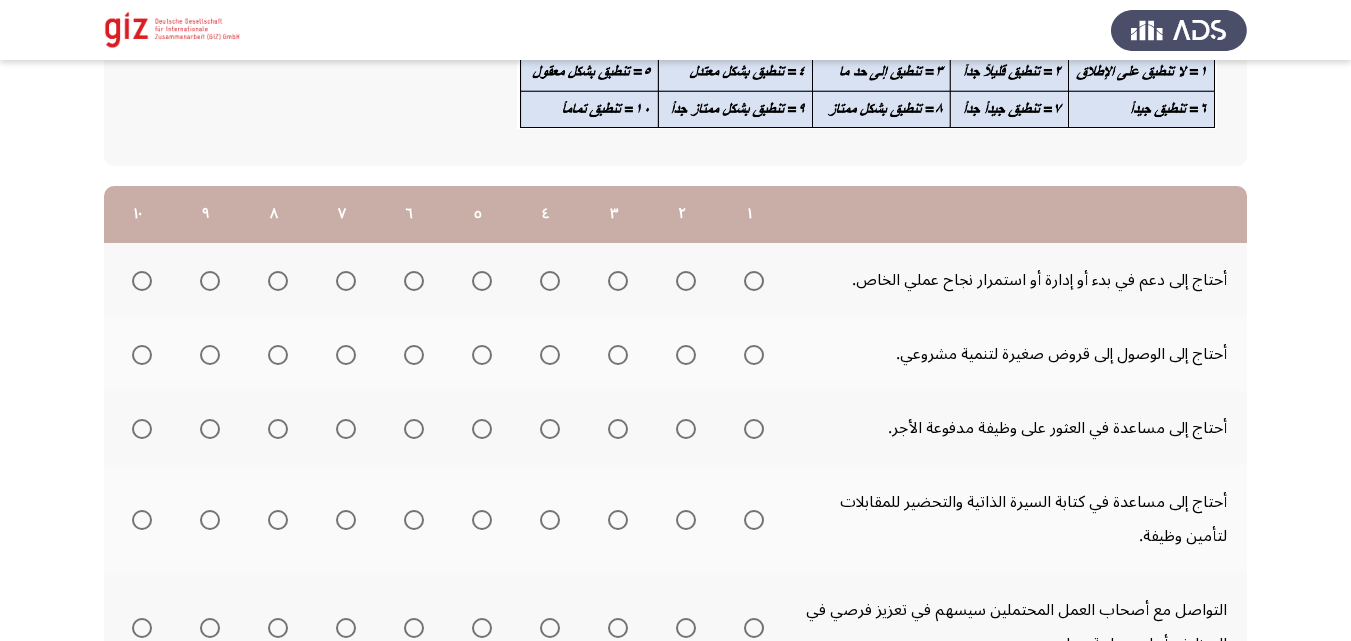 scroll, scrollTop: 226, scrollLeft: 0, axis: vertical 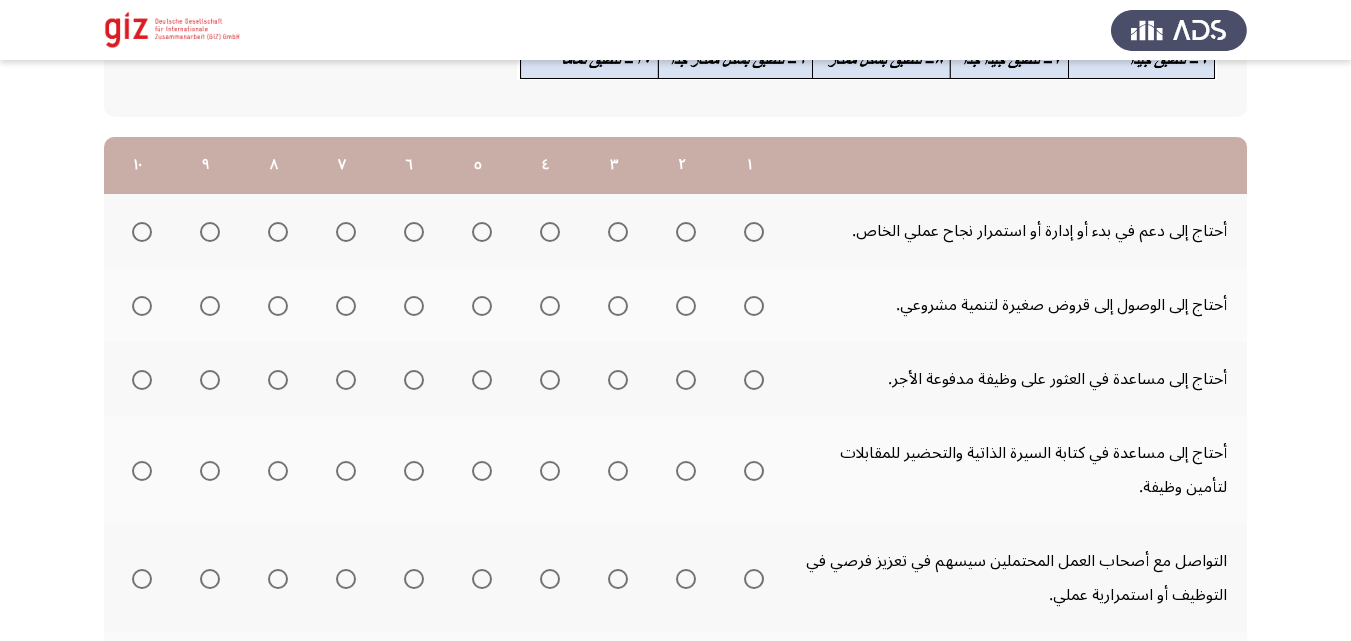 click 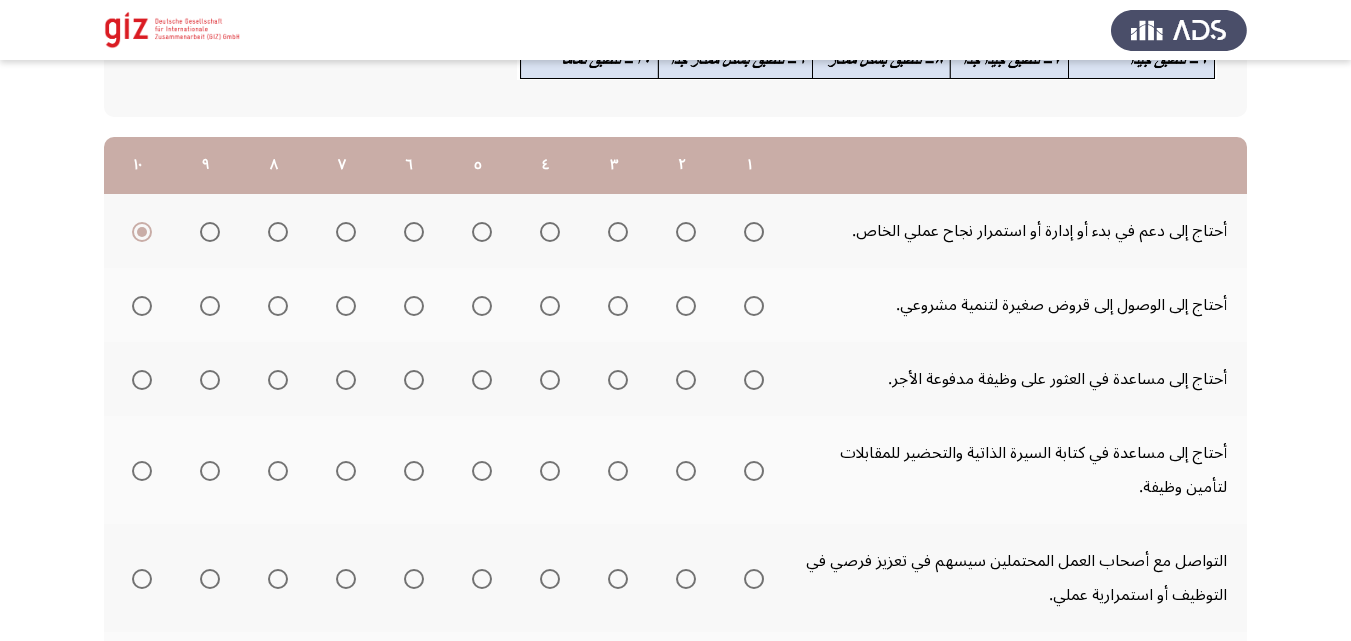 click at bounding box center (754, 306) 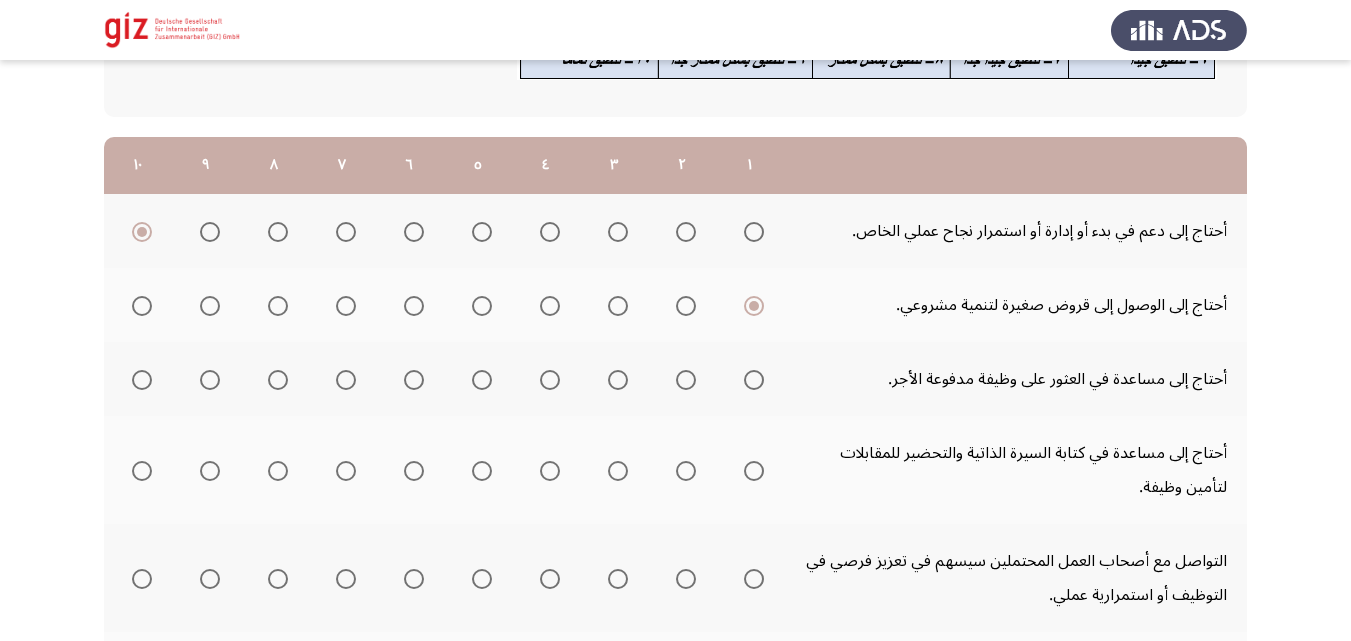 click 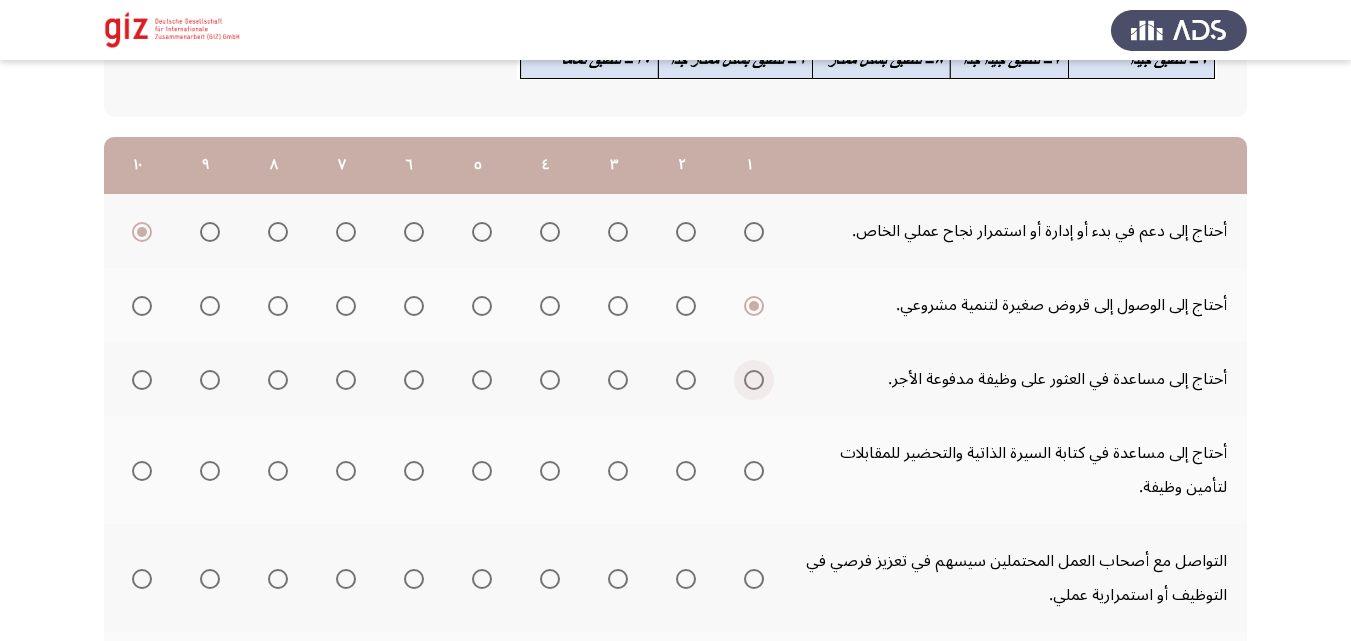 click at bounding box center [754, 380] 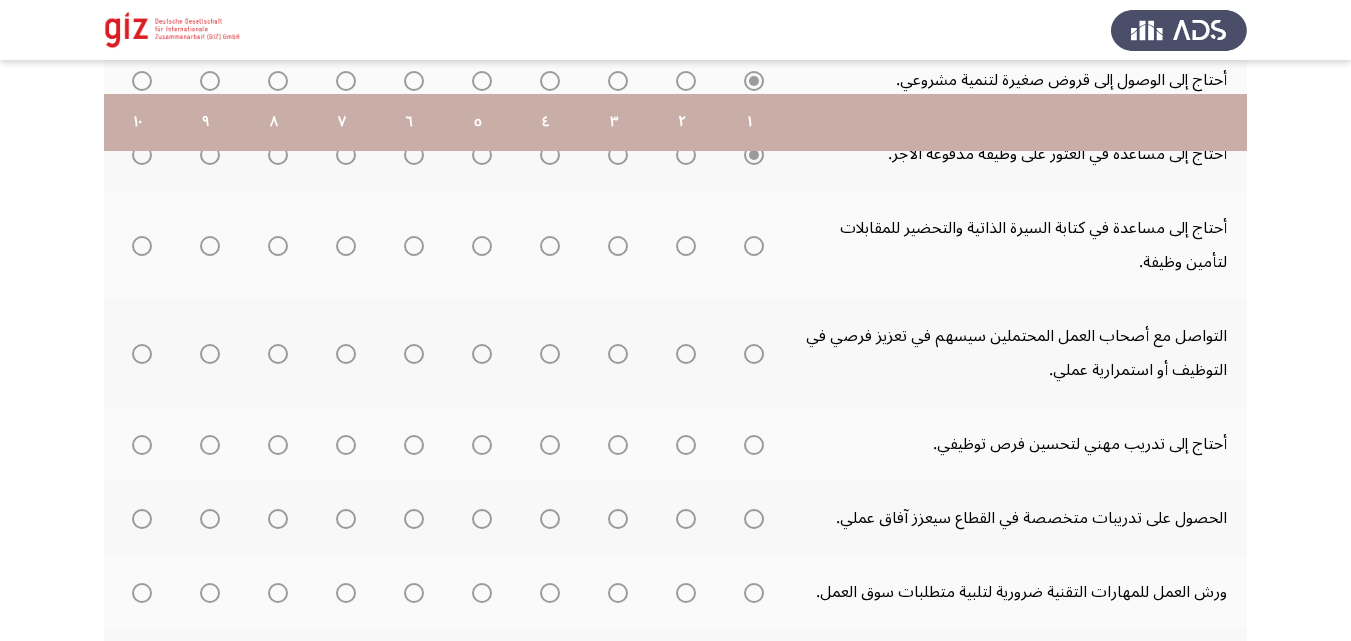 scroll, scrollTop: 507, scrollLeft: 0, axis: vertical 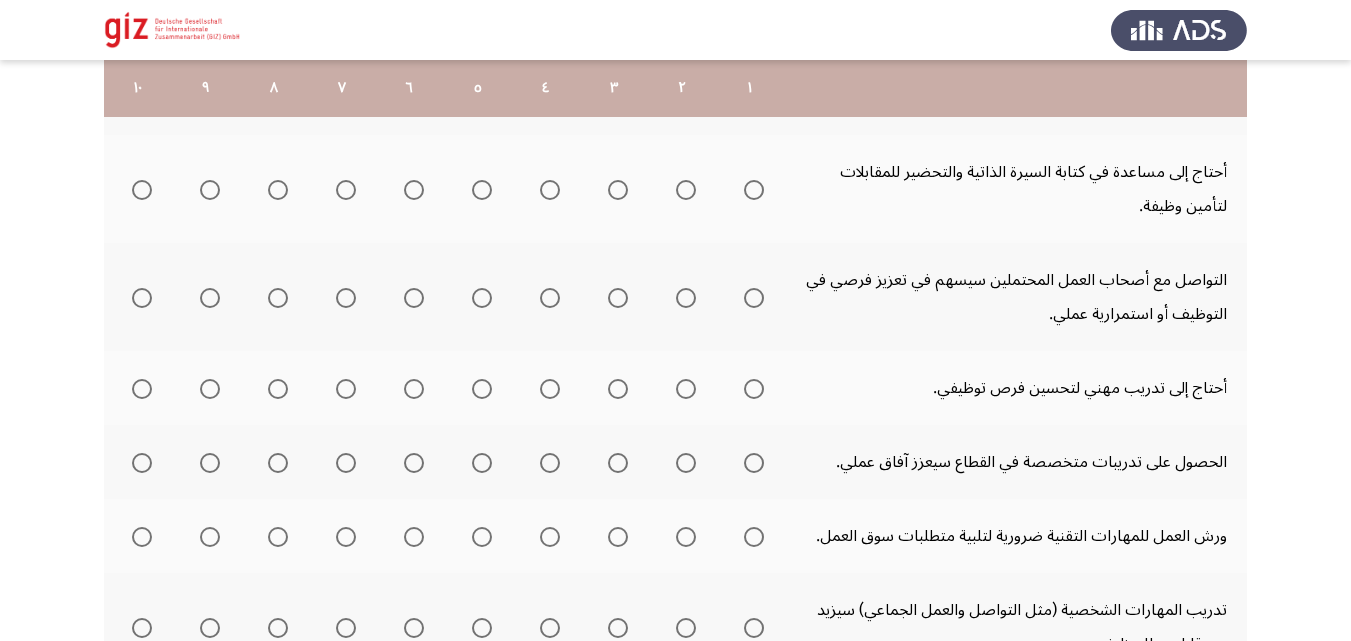 click 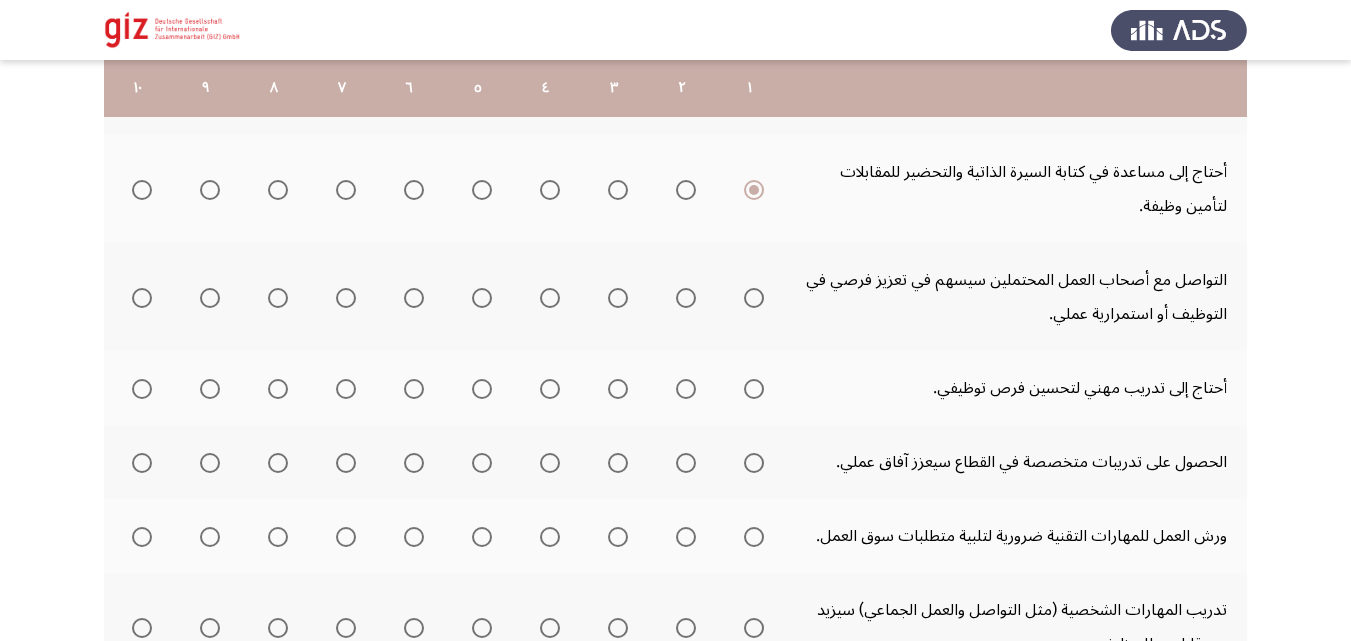 click at bounding box center (754, 298) 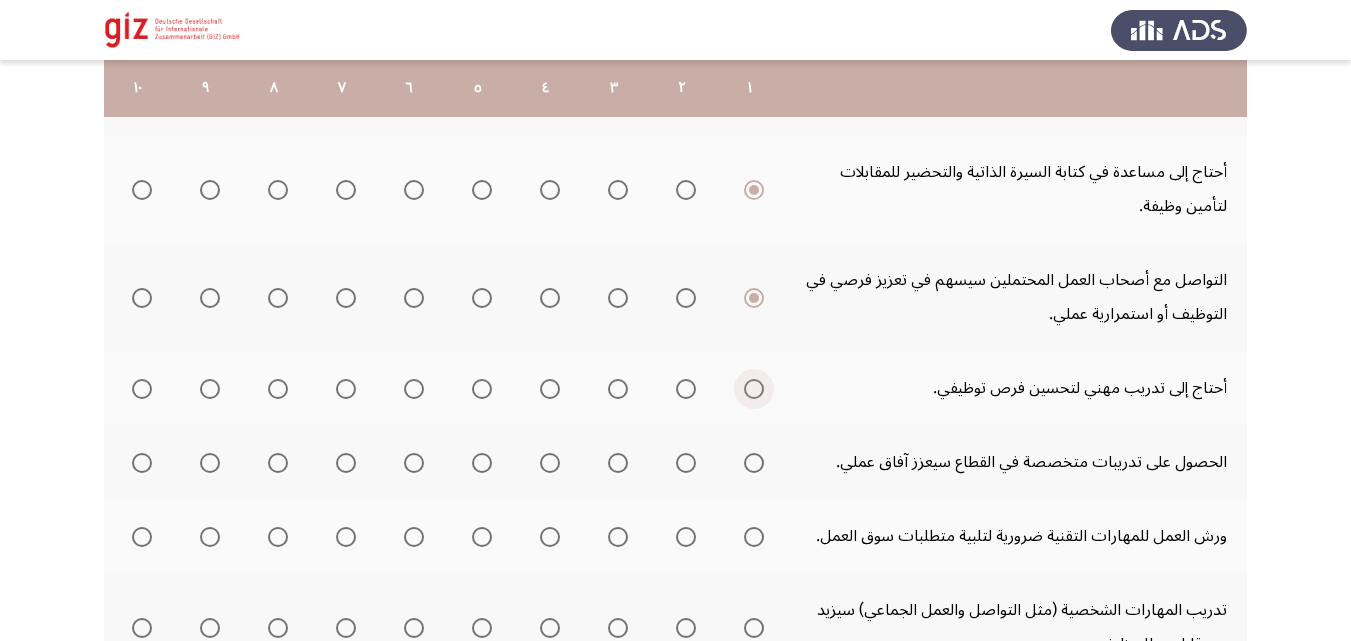 click at bounding box center (754, 389) 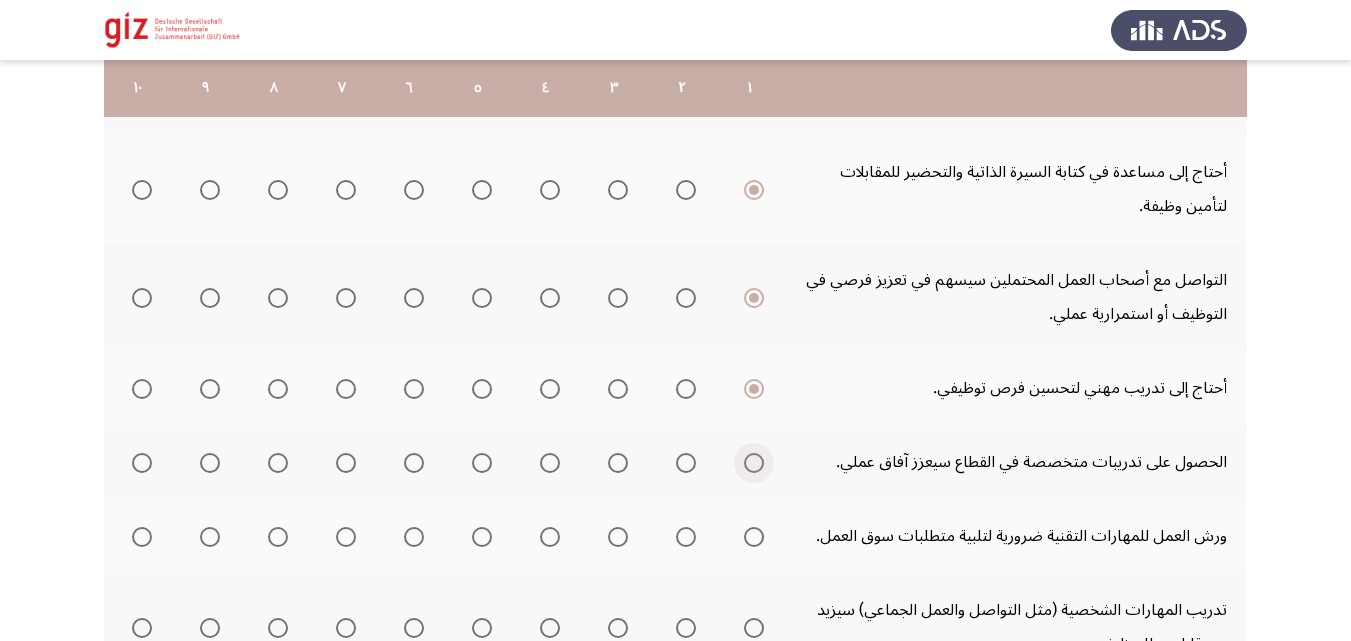 click at bounding box center (754, 463) 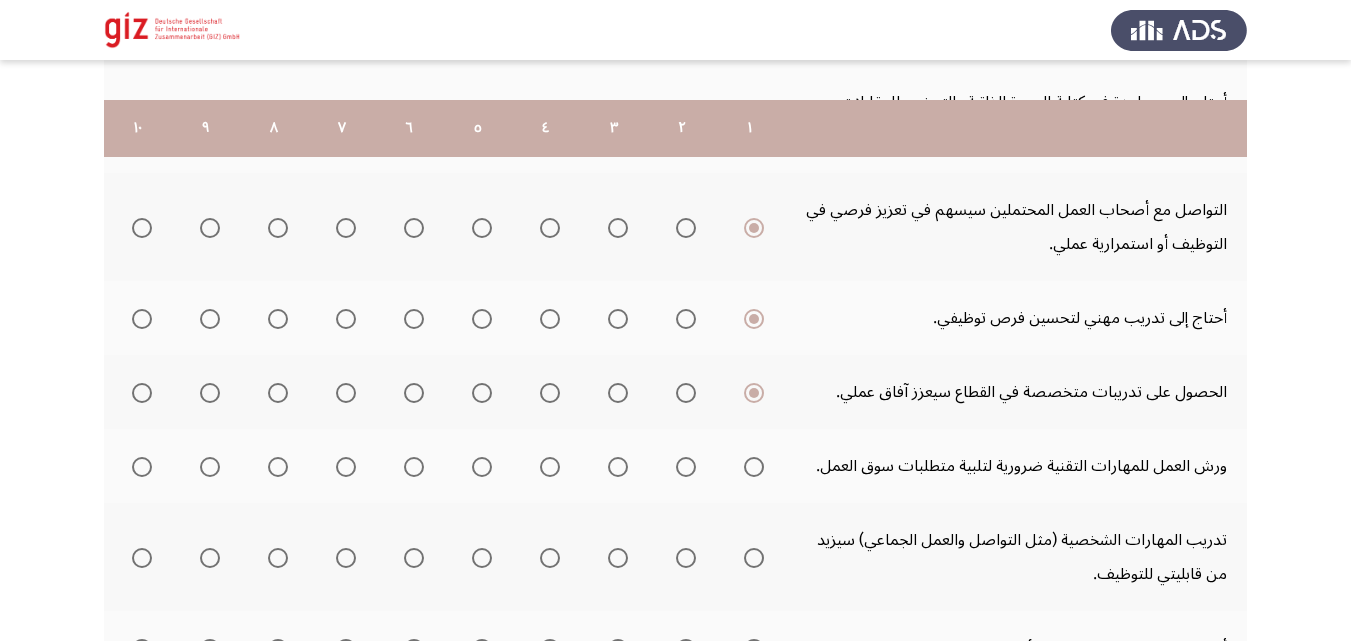 scroll, scrollTop: 748, scrollLeft: 0, axis: vertical 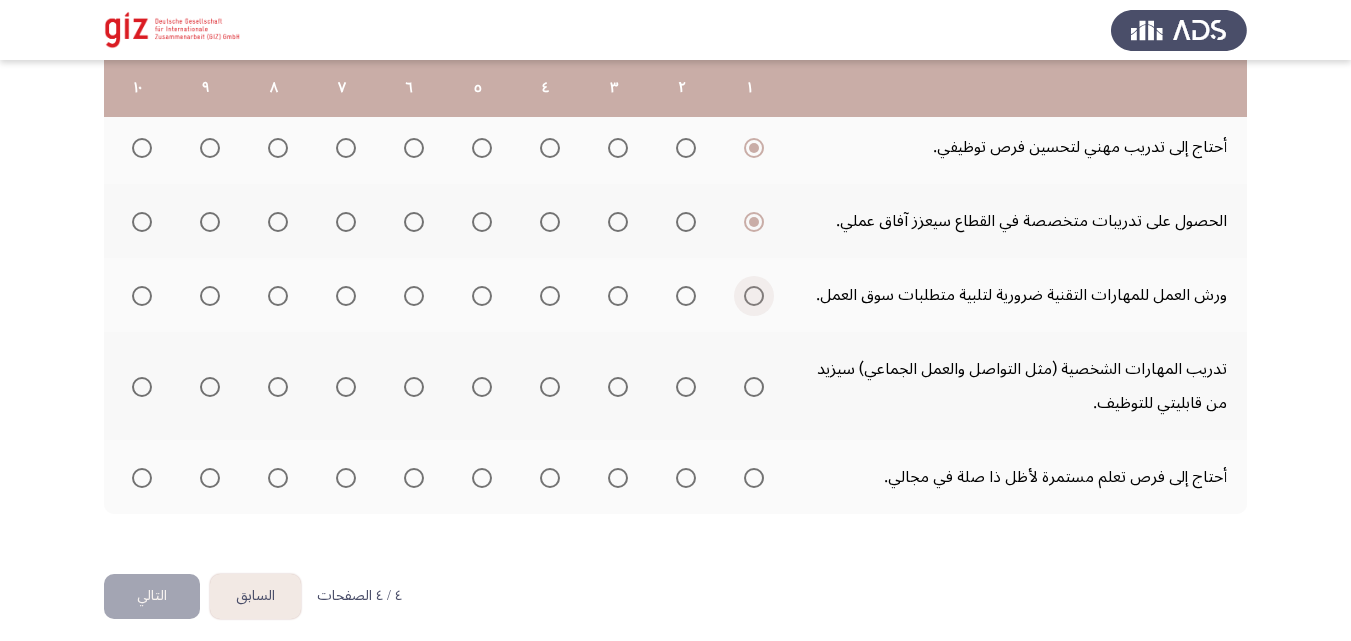 click at bounding box center [754, 296] 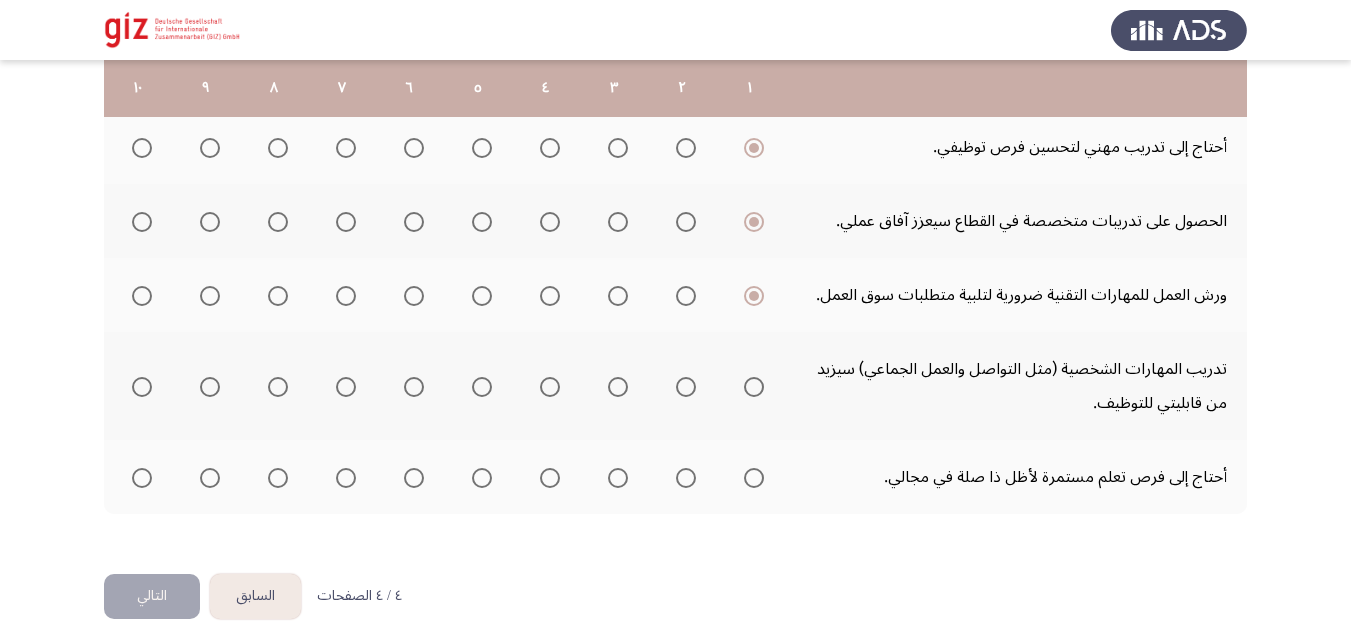 click at bounding box center [754, 387] 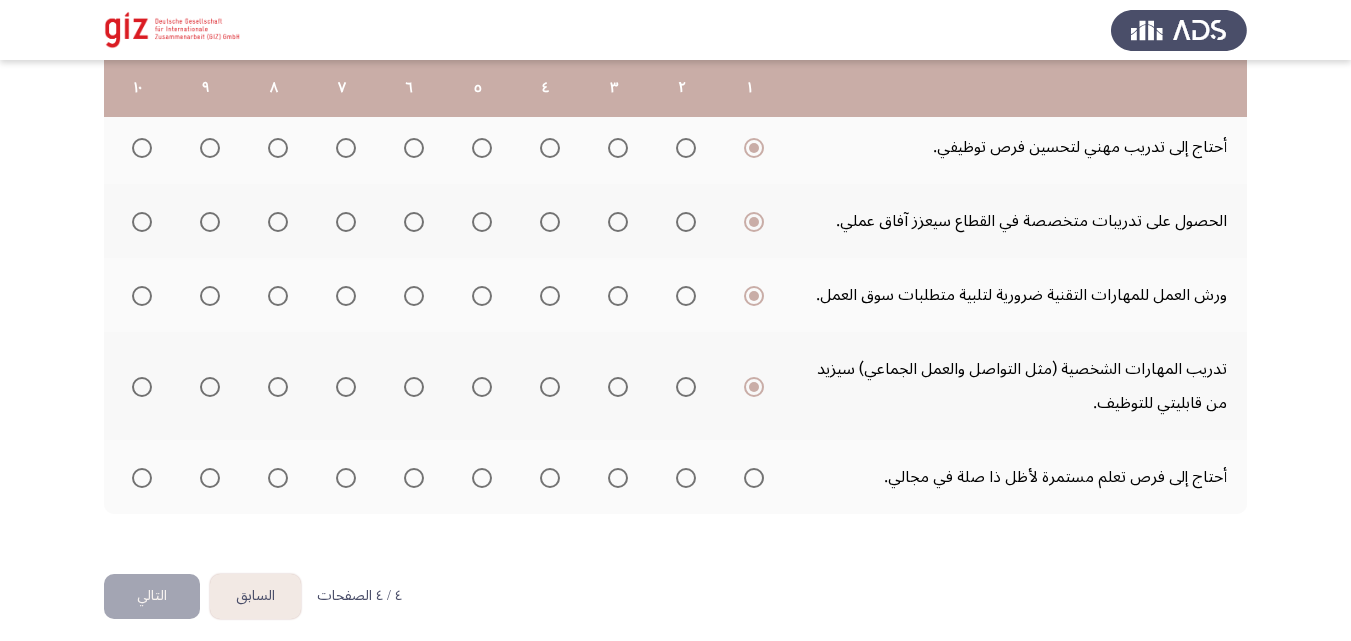 click at bounding box center (754, 478) 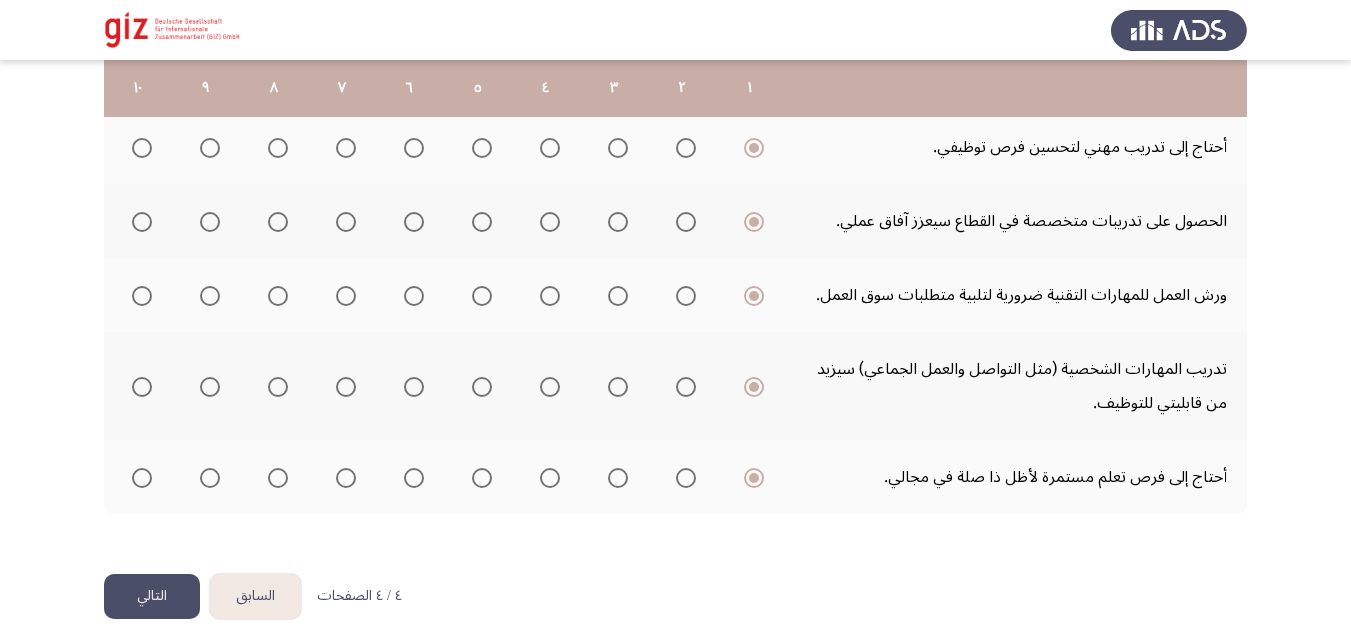 click on "التالي" 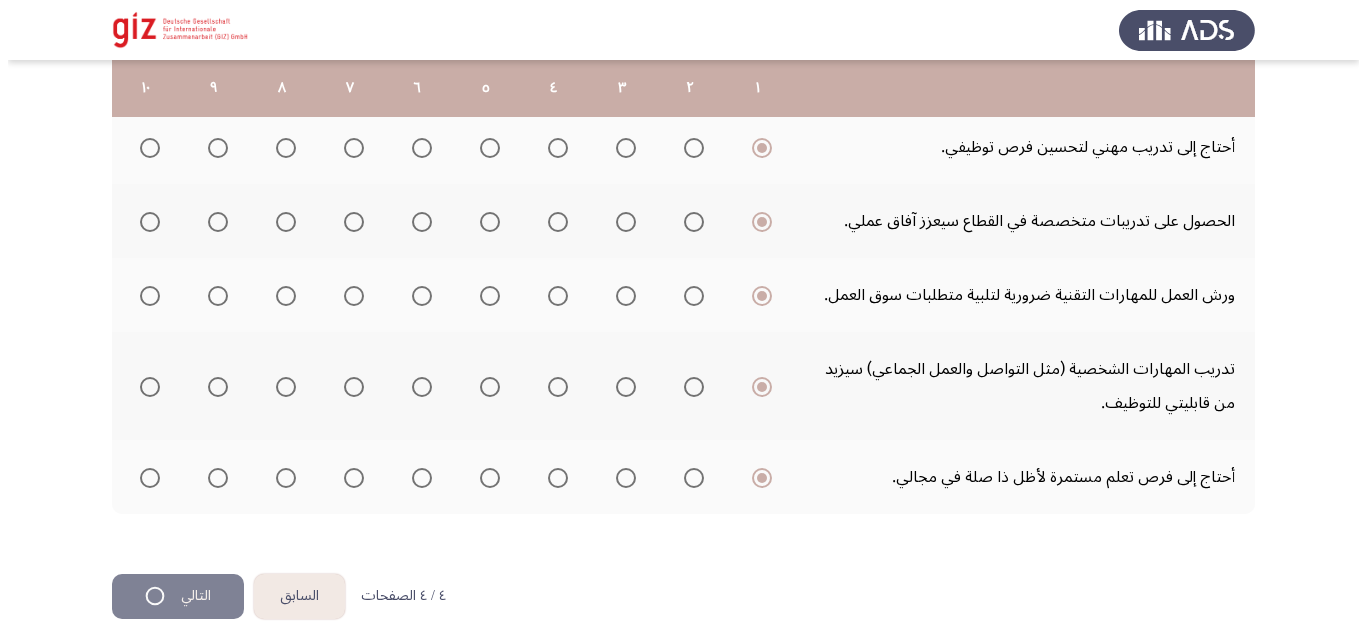 scroll, scrollTop: 0, scrollLeft: 0, axis: both 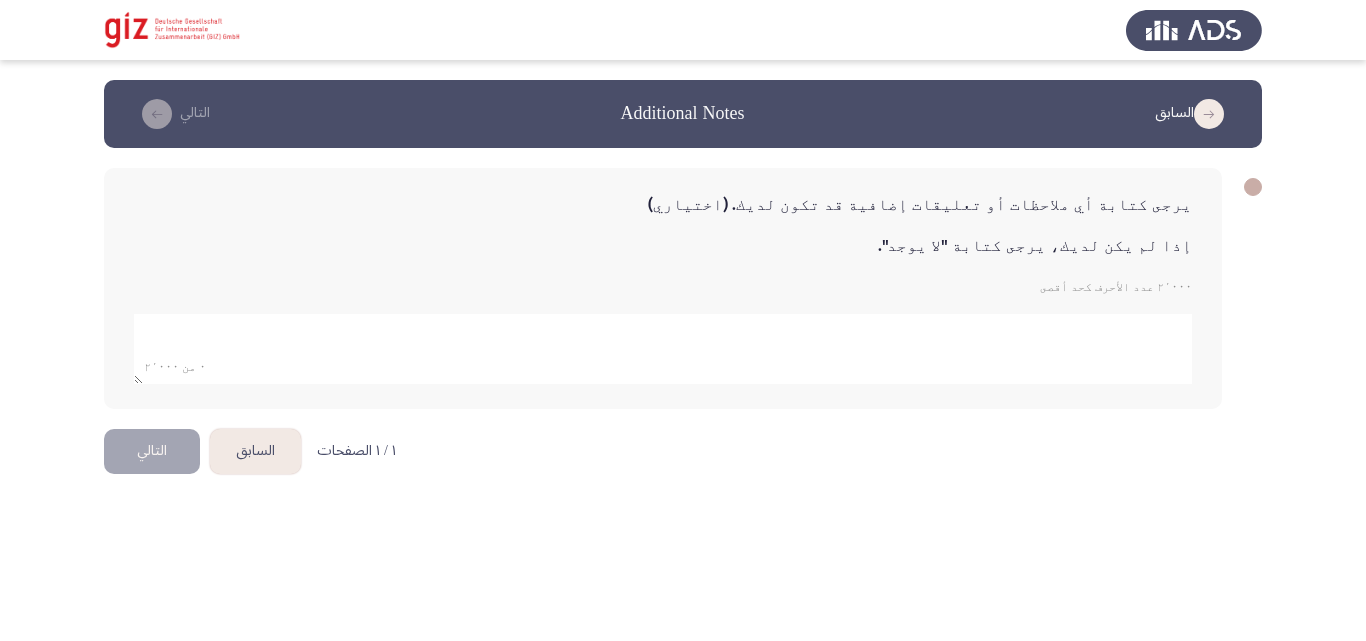 click 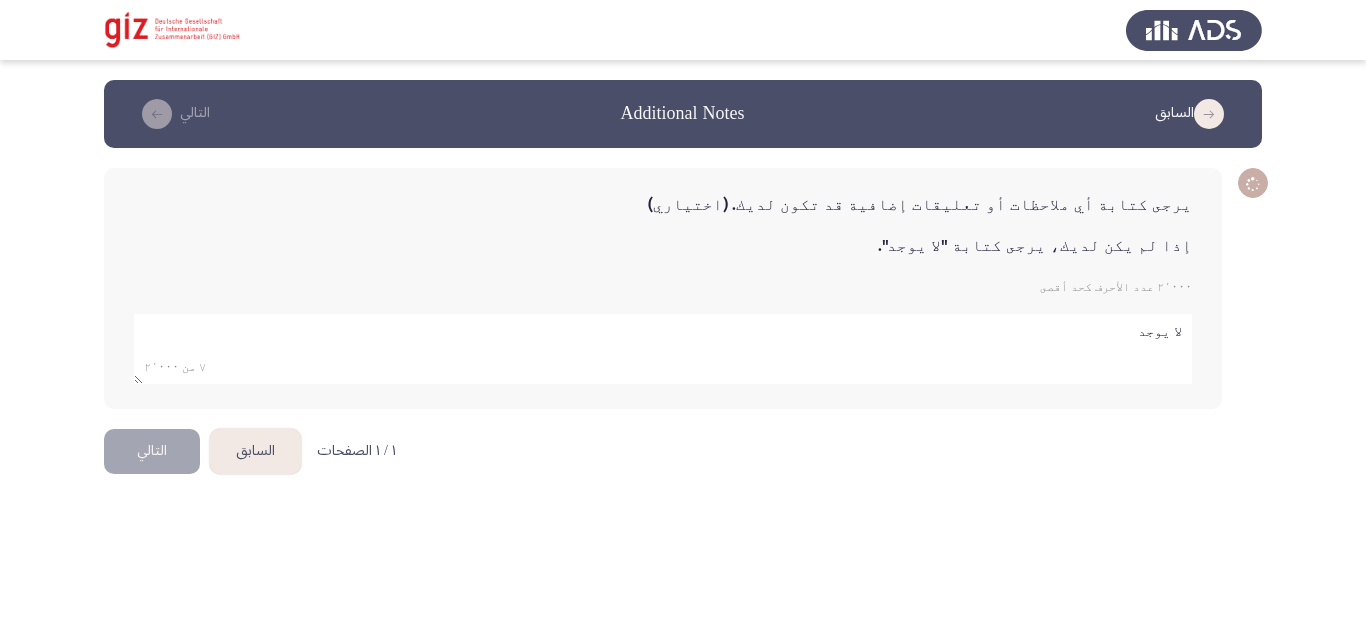 type on "لا يوجد" 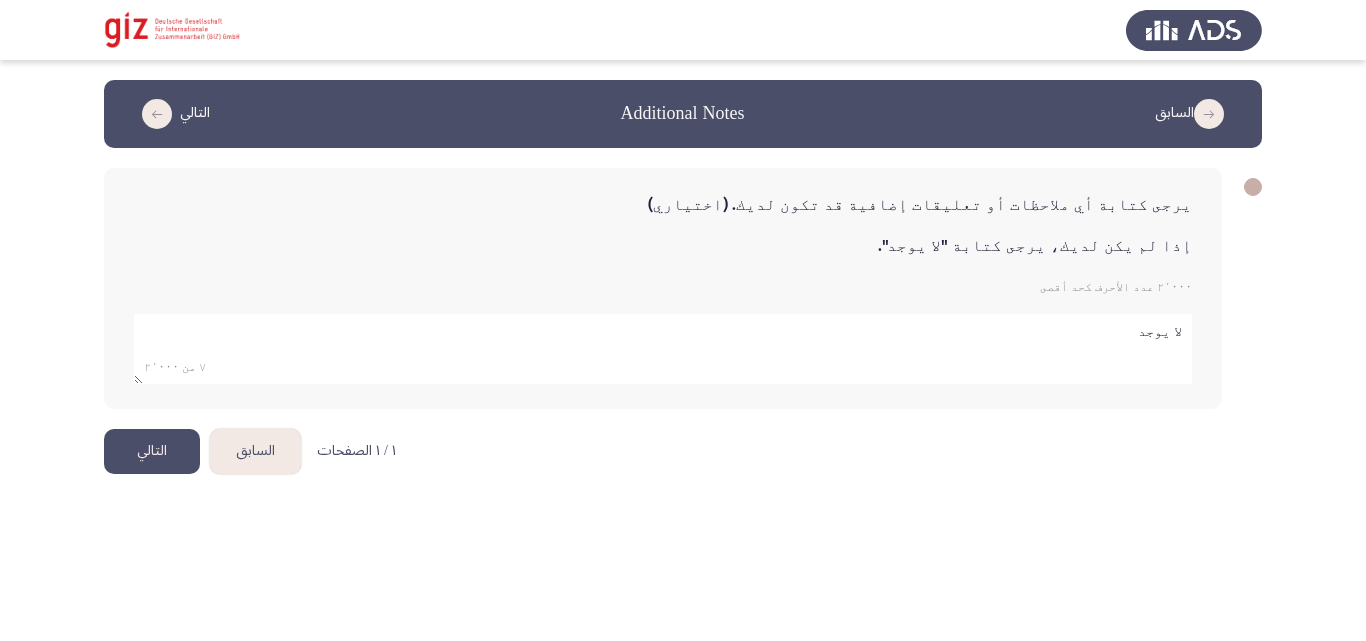 click on "التالي" 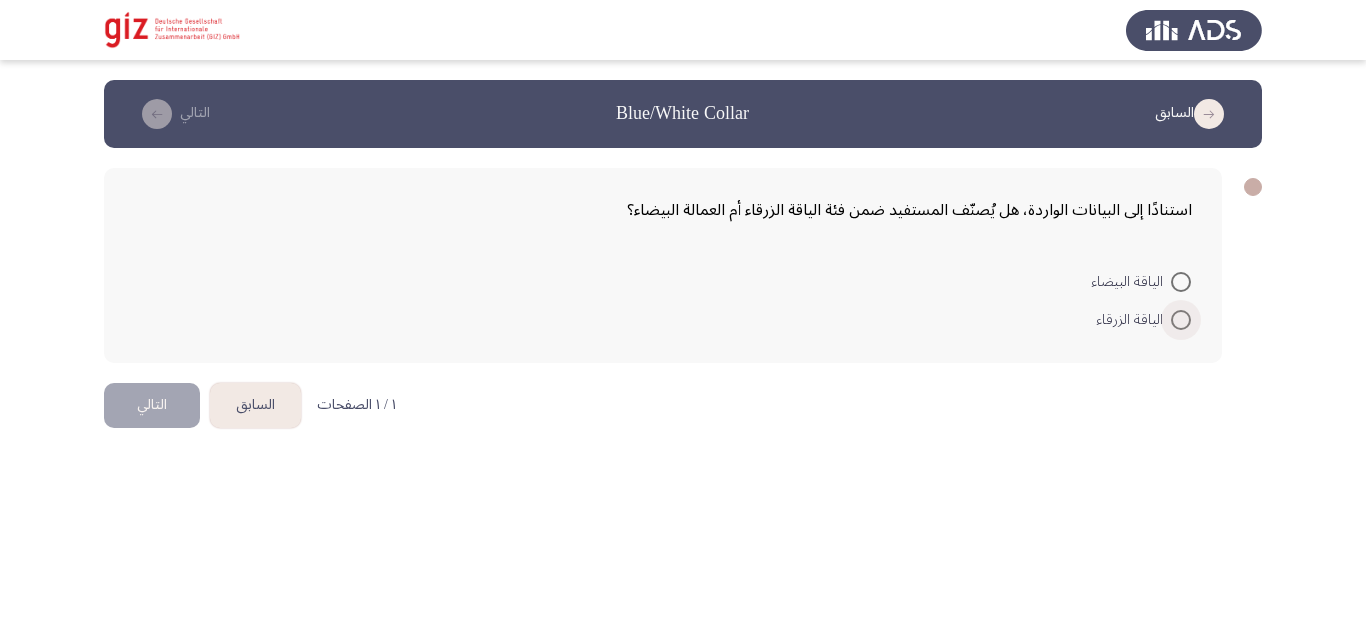 click at bounding box center (1181, 320) 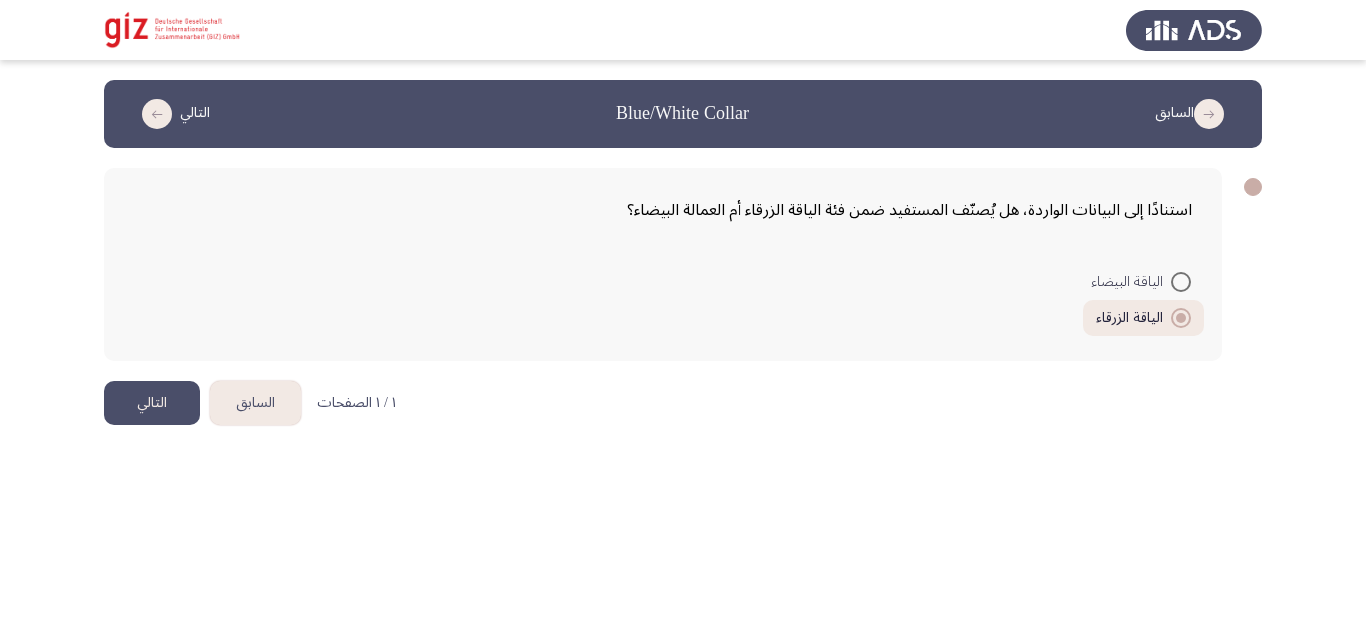 click on "التالي" 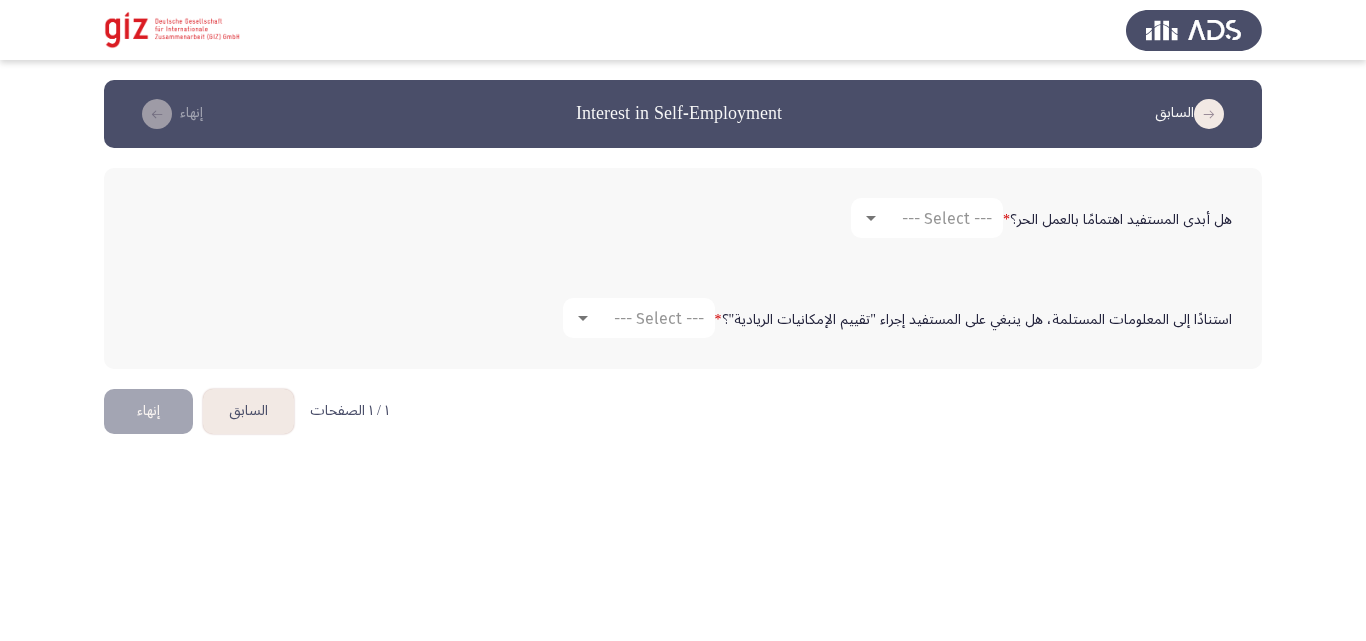 click on "هل أبدى المستفيد اهتمامًا بالعمل الحر؟   * --- Select ---" 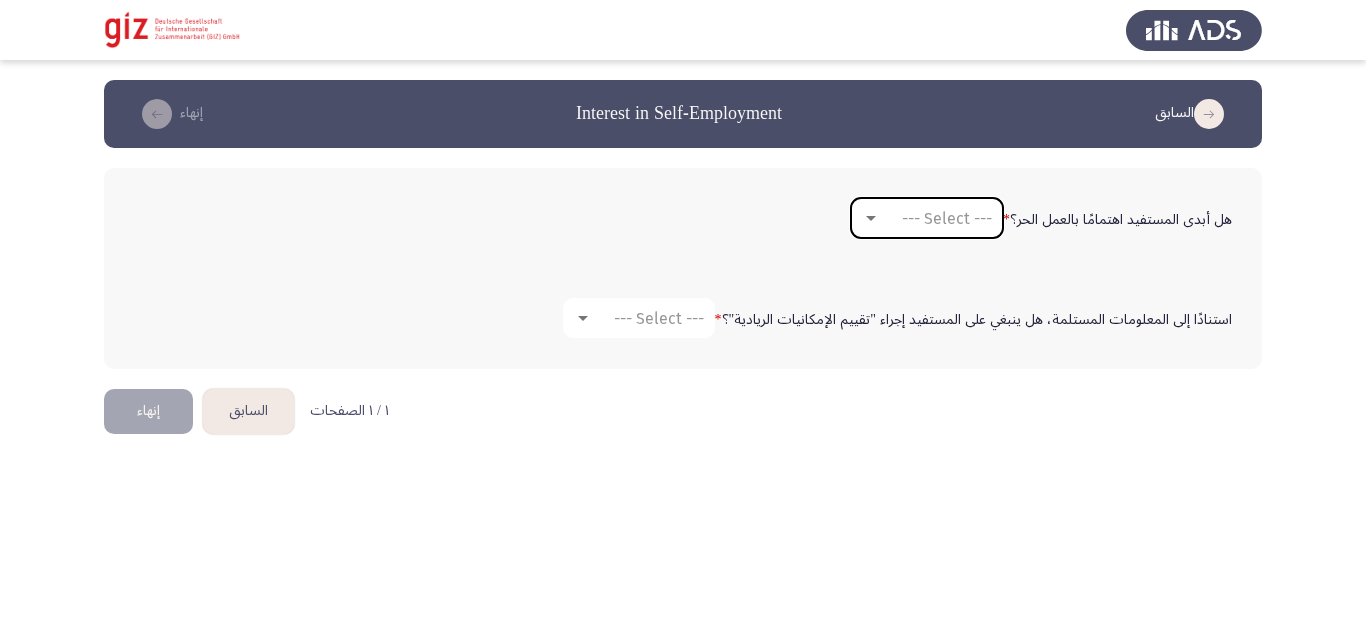 click on "--- Select ---" at bounding box center [947, 218] 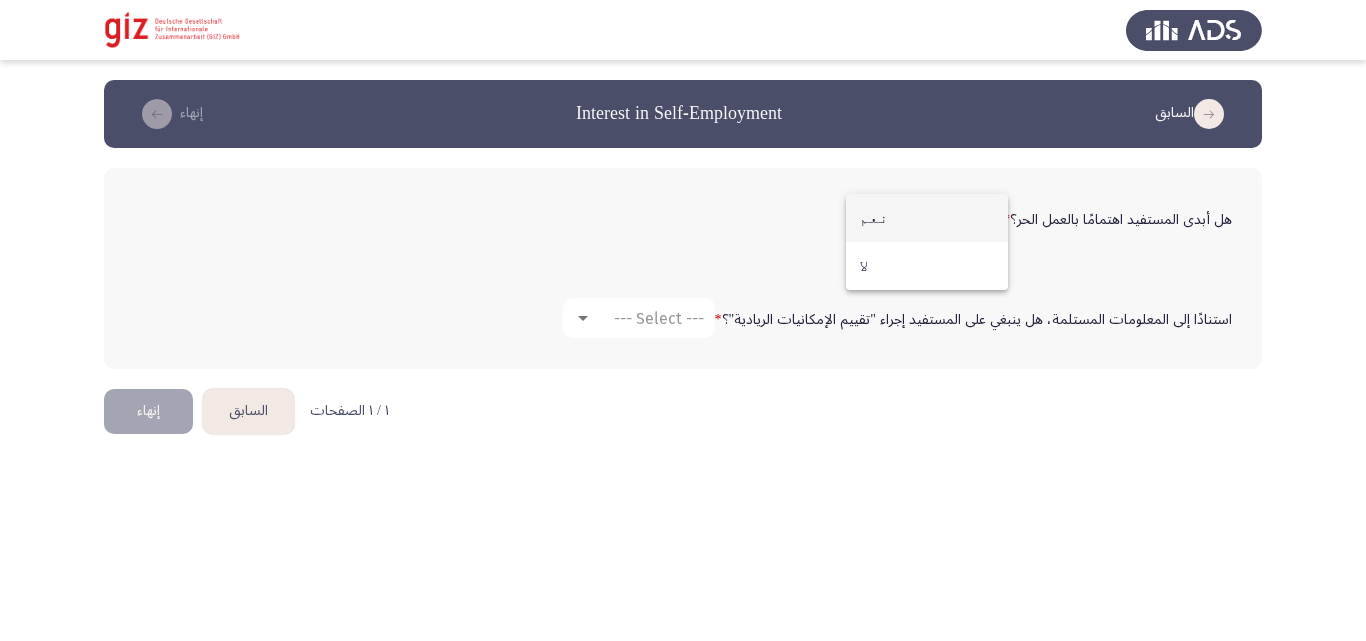 click on "نعم" at bounding box center (927, 218) 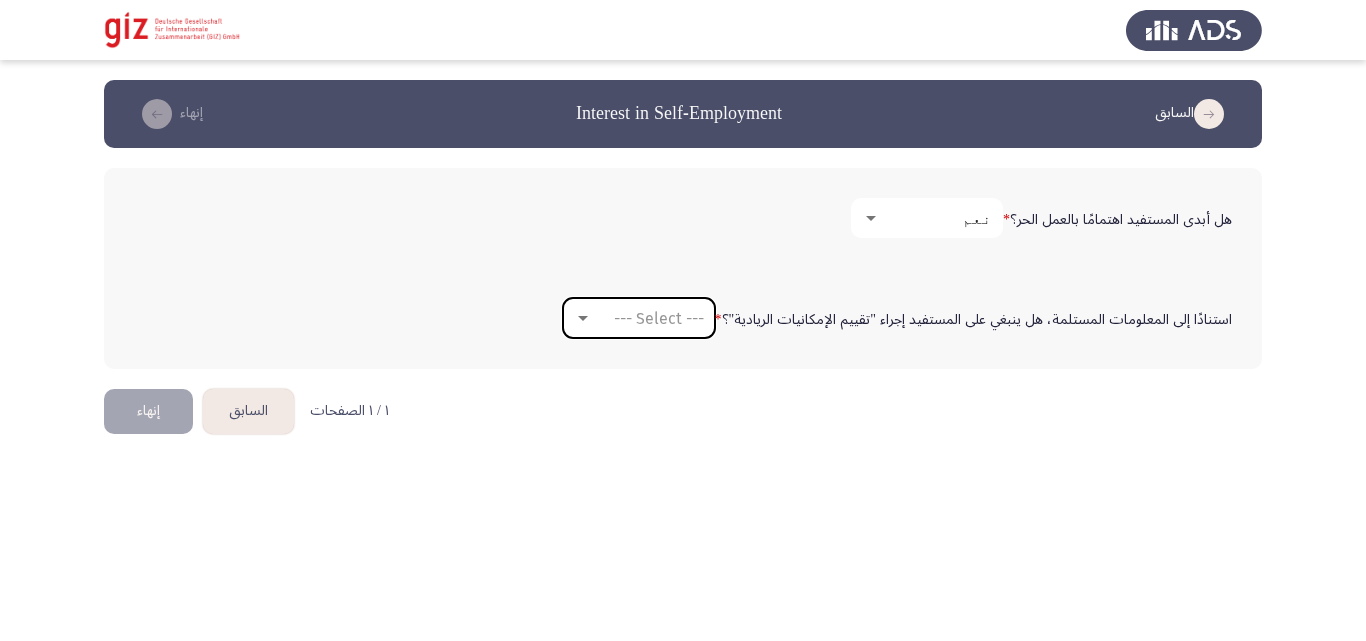 click on "--- Select ---" at bounding box center (659, 318) 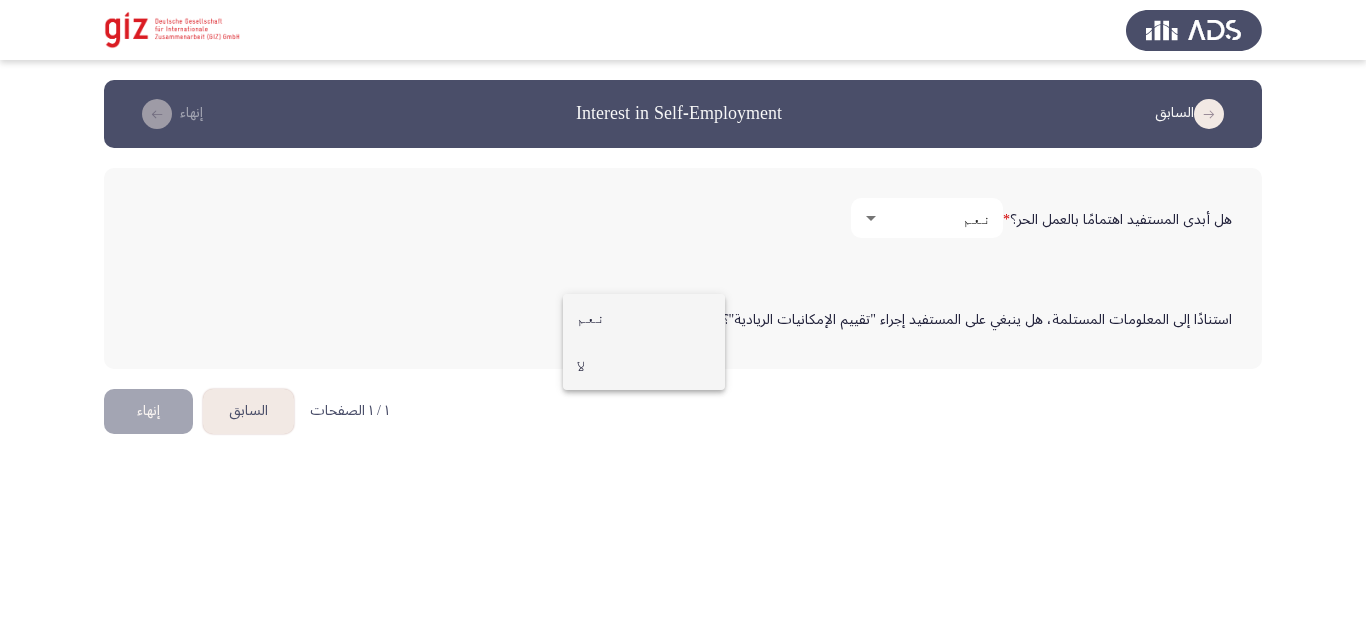 click on "لا" at bounding box center (644, 366) 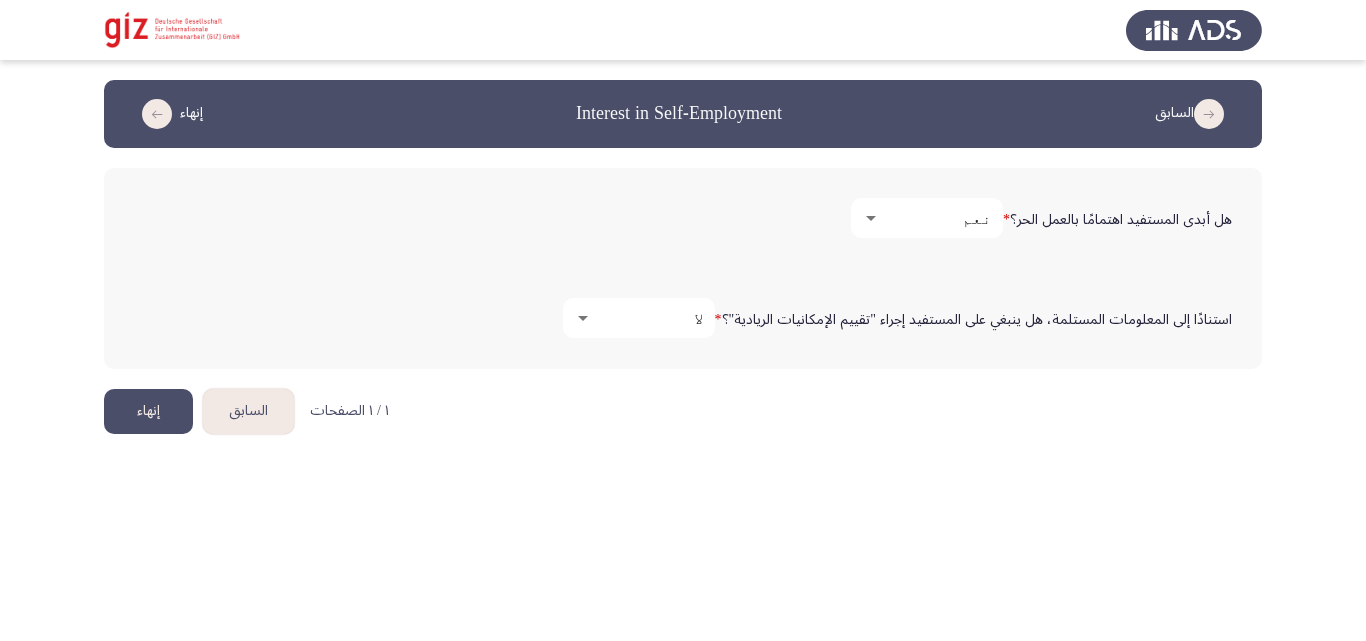 click on "إنهاء" 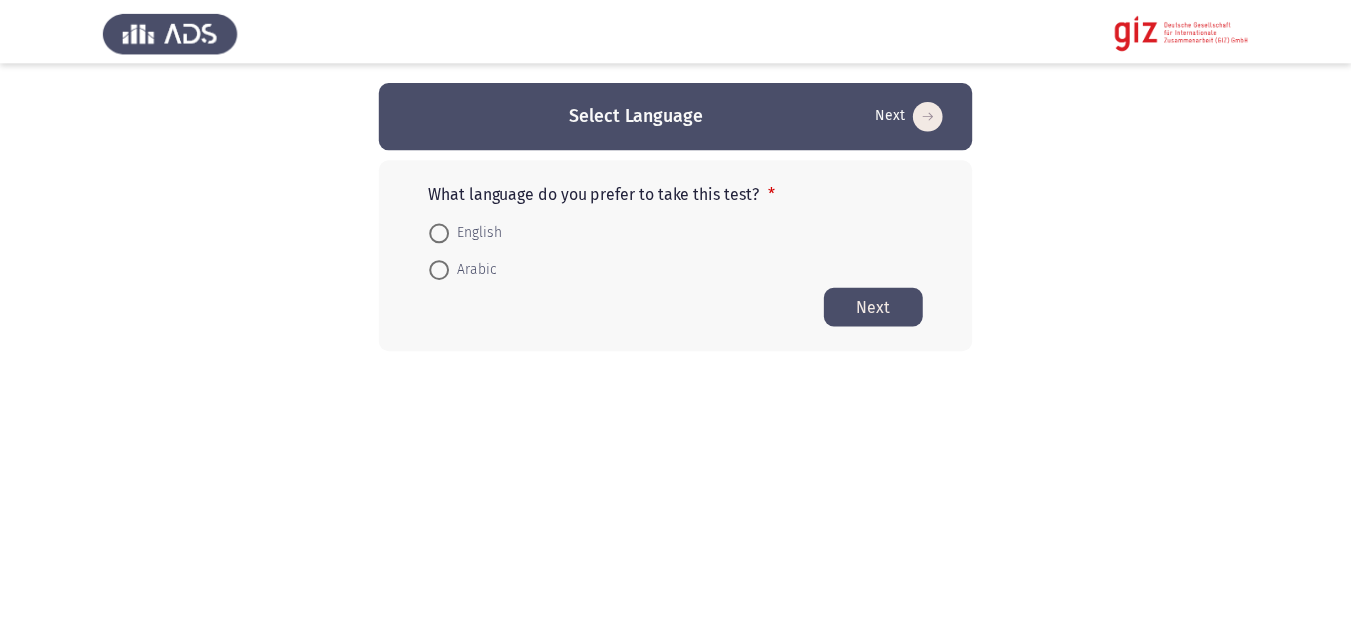 scroll, scrollTop: 0, scrollLeft: 0, axis: both 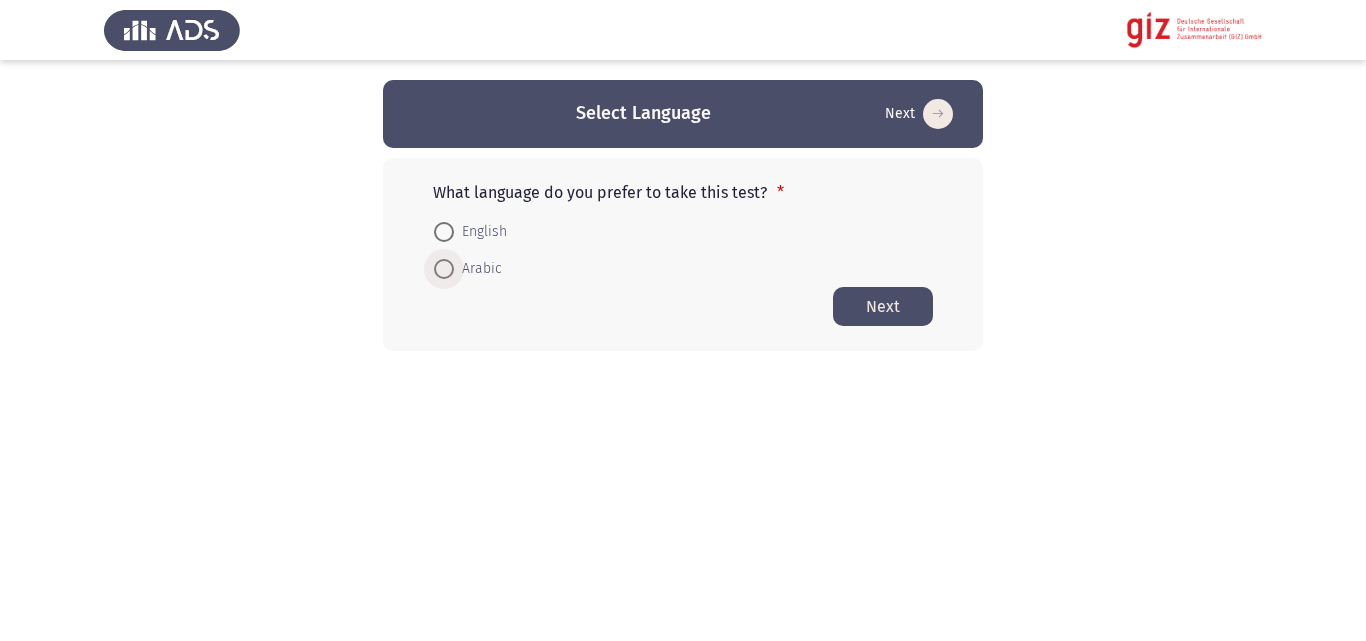 click on "Arabic" at bounding box center [478, 269] 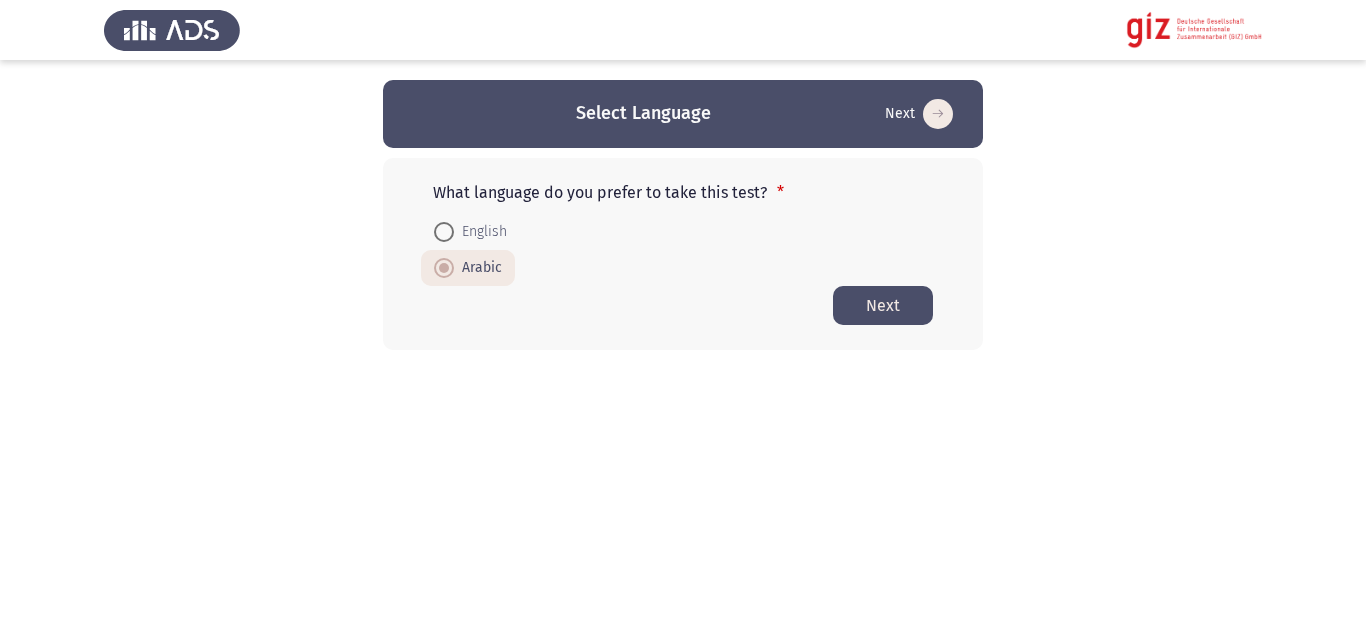 click on "Next" 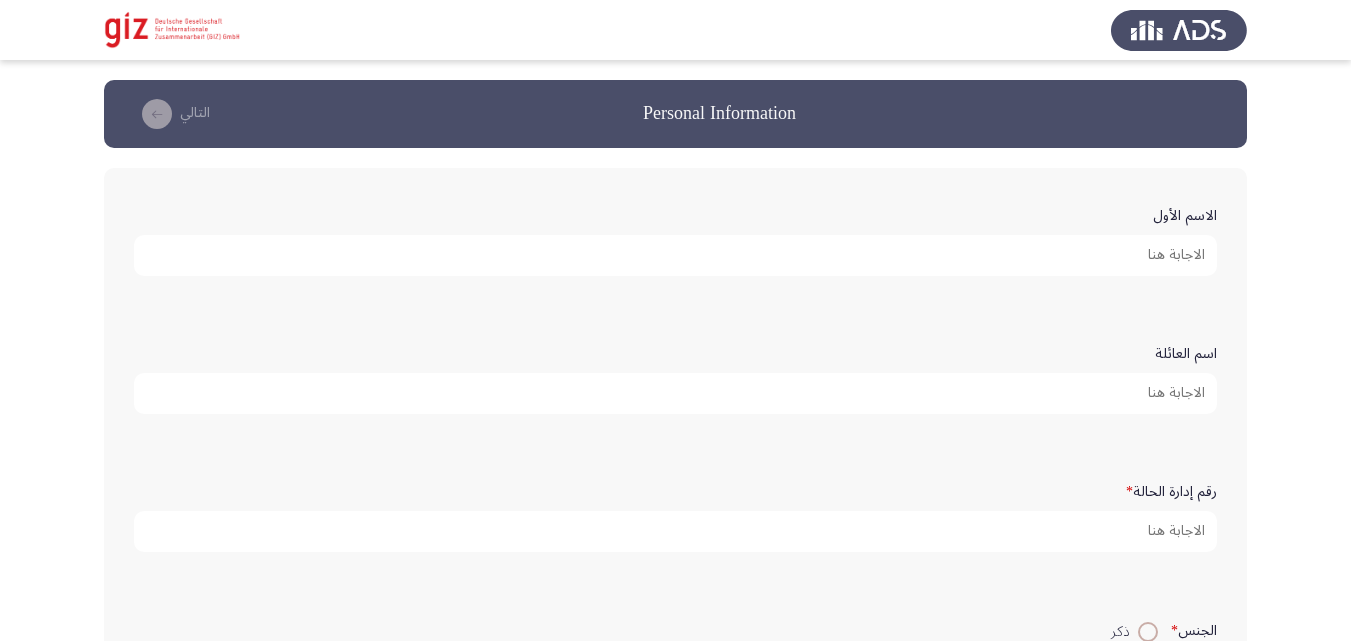 click on "الاسم الأول" 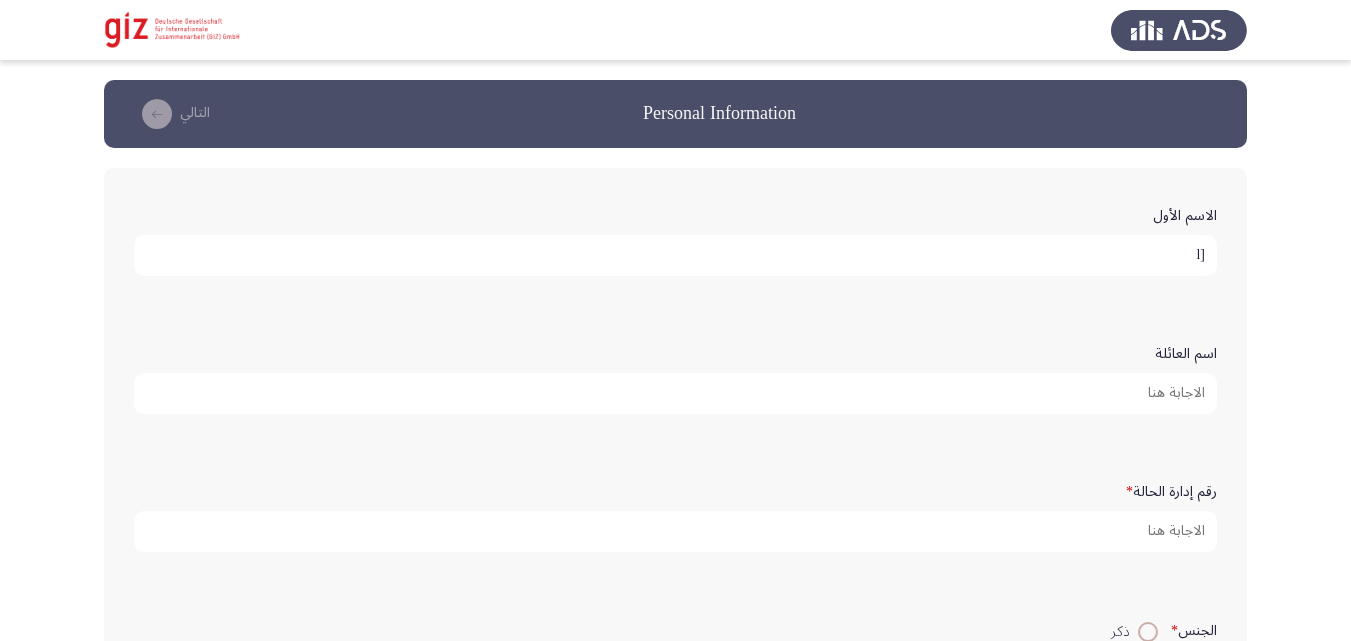 type on "[" 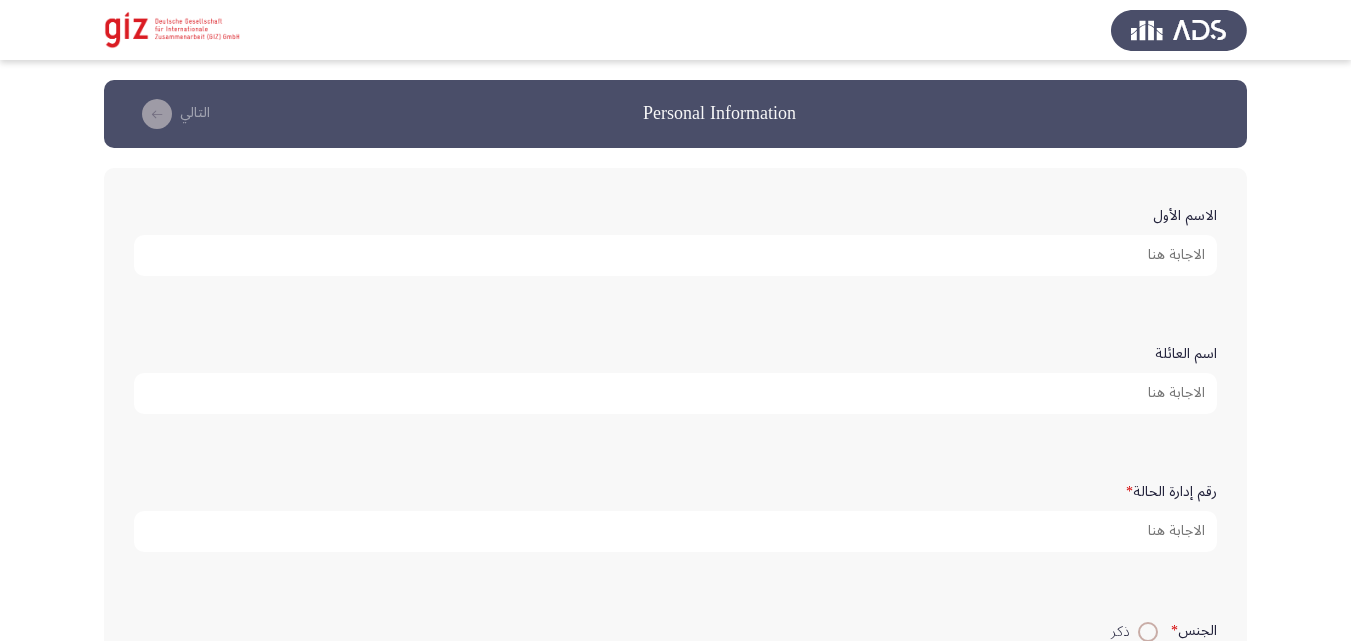 type on "o" 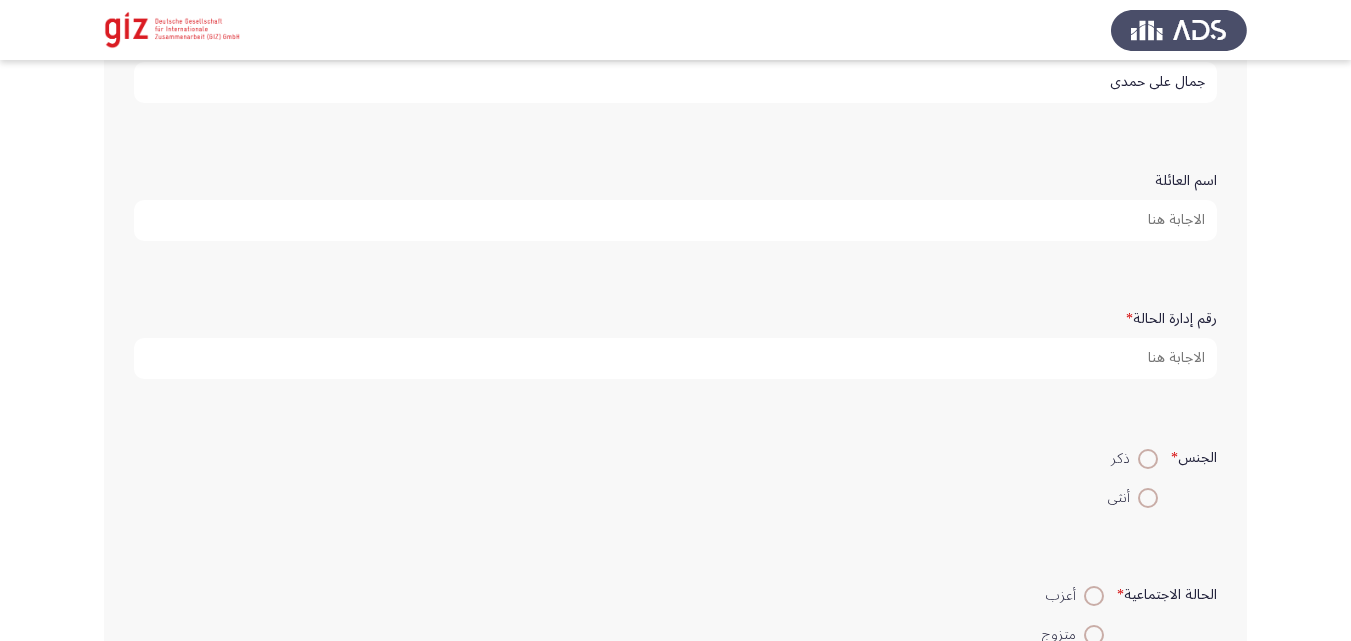 scroll, scrollTop: 249, scrollLeft: 0, axis: vertical 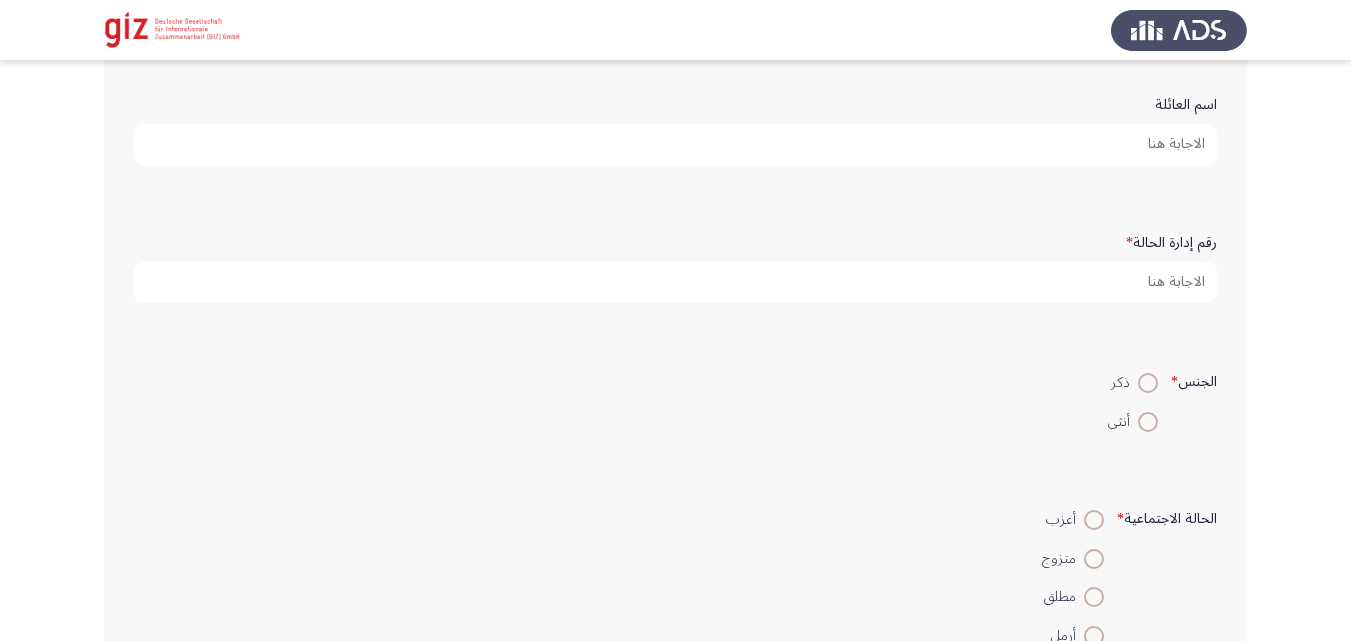 type on "جمال علي حمدي" 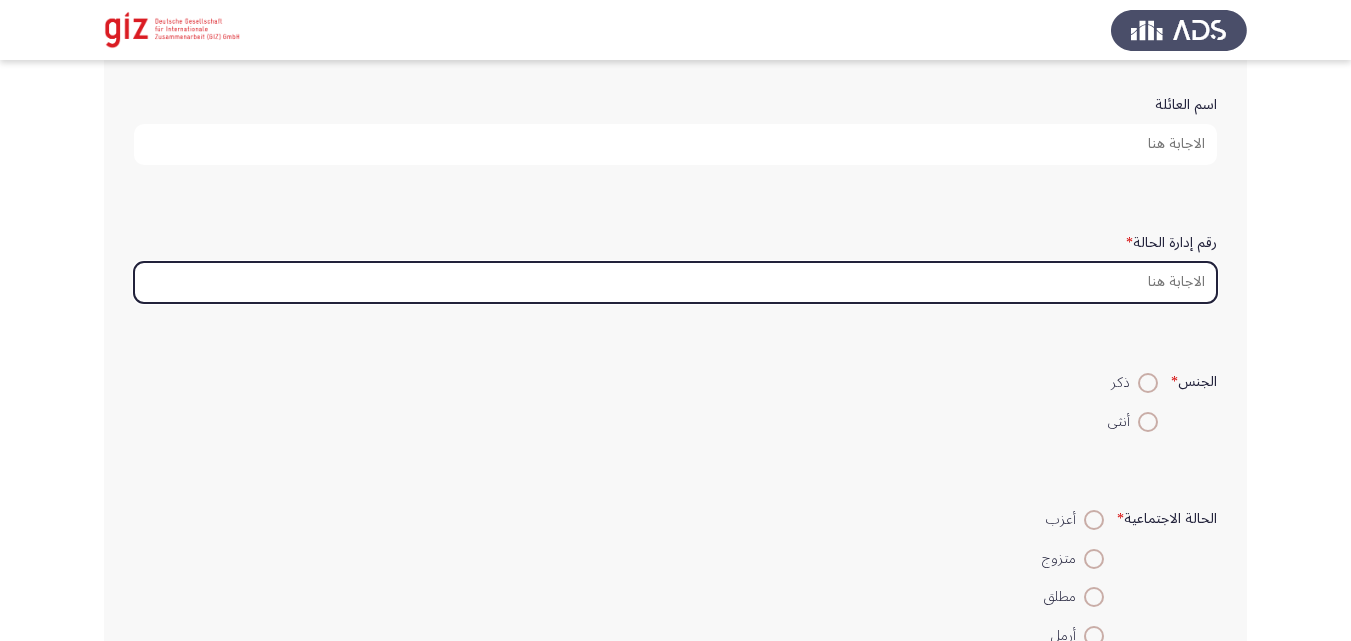 click on "رقم إدارة الحالة   *" at bounding box center [675, 282] 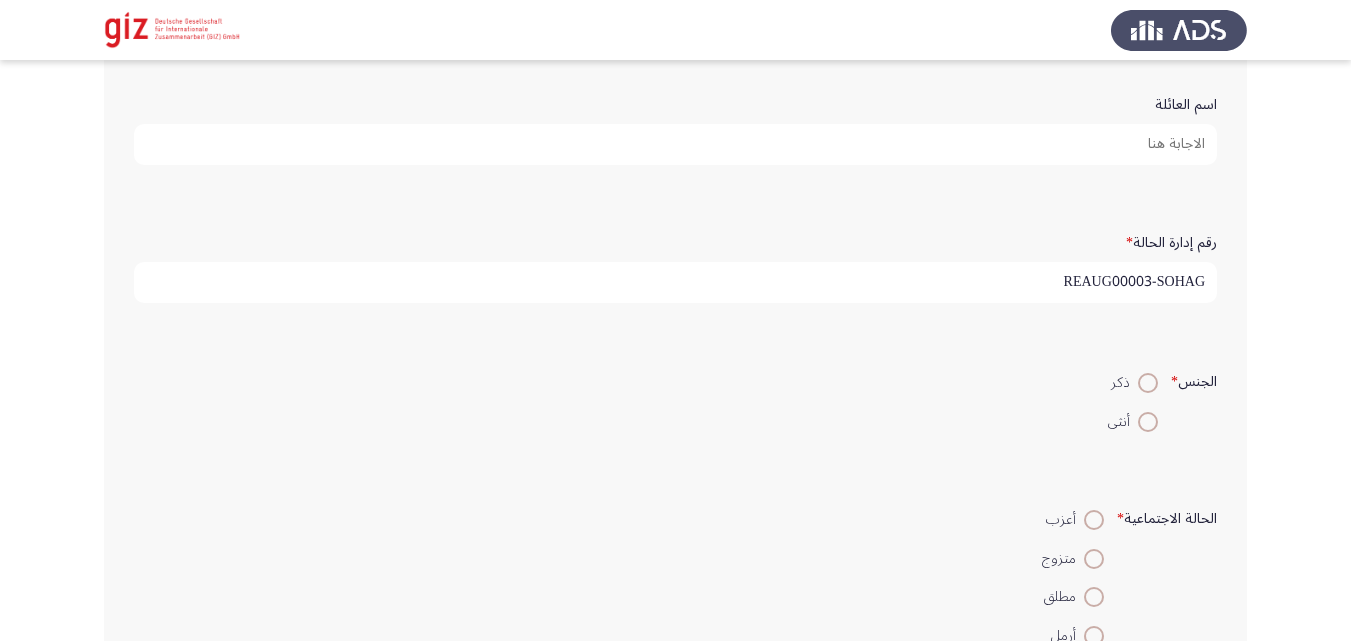 type on "REAUG00003-SOHAG" 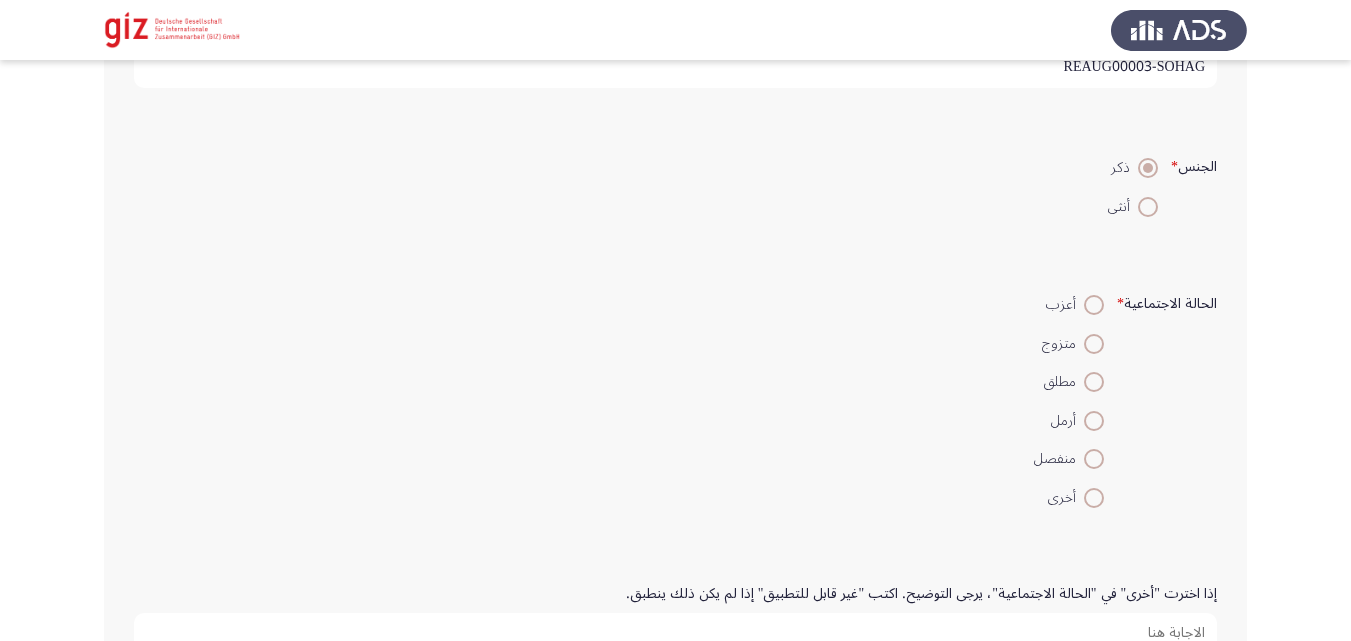 scroll, scrollTop: 519, scrollLeft: 0, axis: vertical 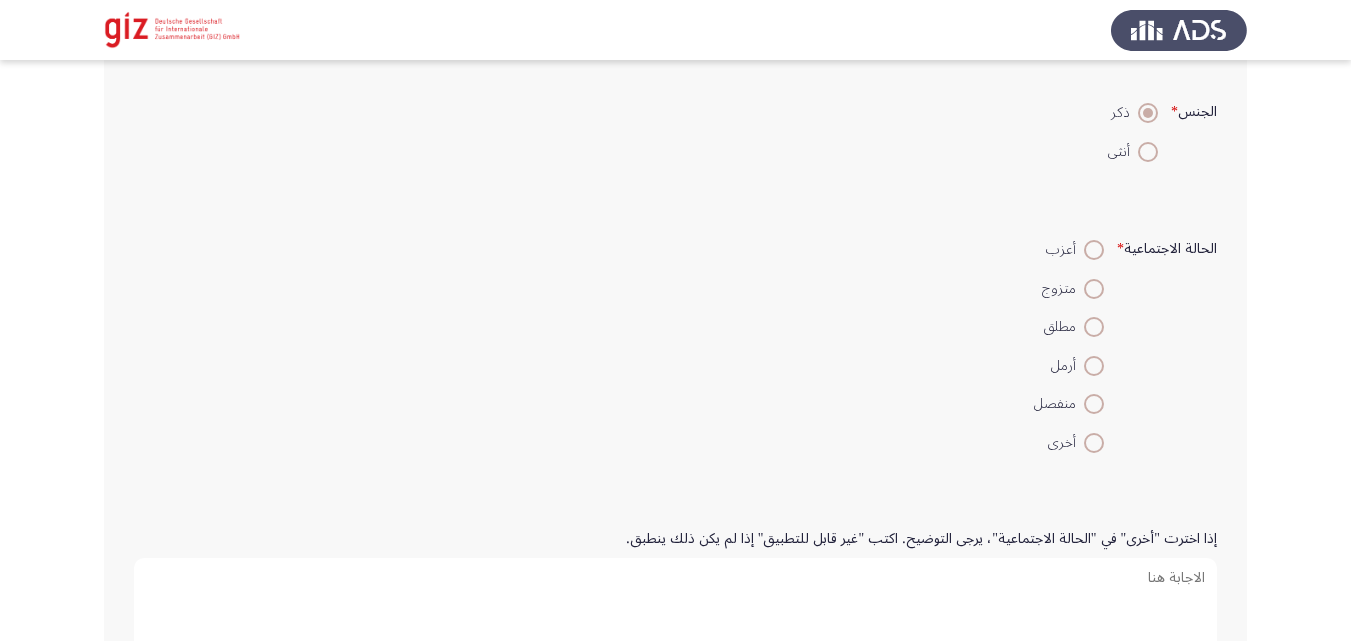 click on "متزوج" at bounding box center (1069, 287) 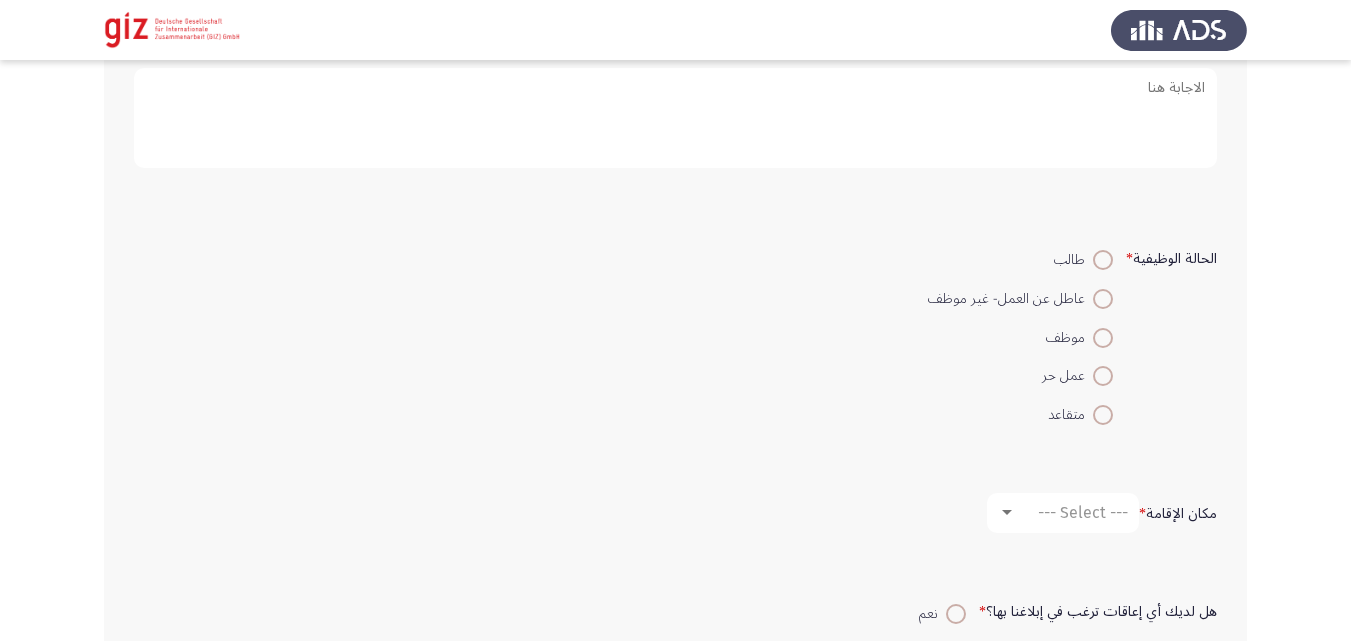 scroll, scrollTop: 1053, scrollLeft: 0, axis: vertical 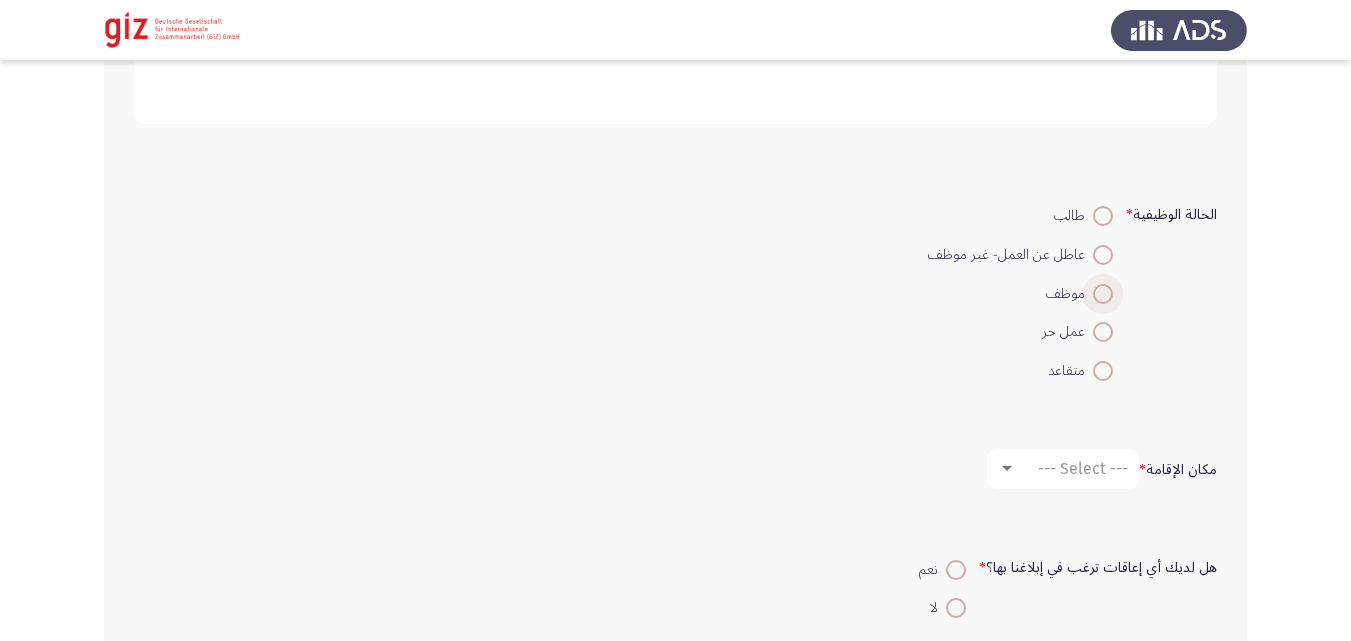 click at bounding box center (1103, 294) 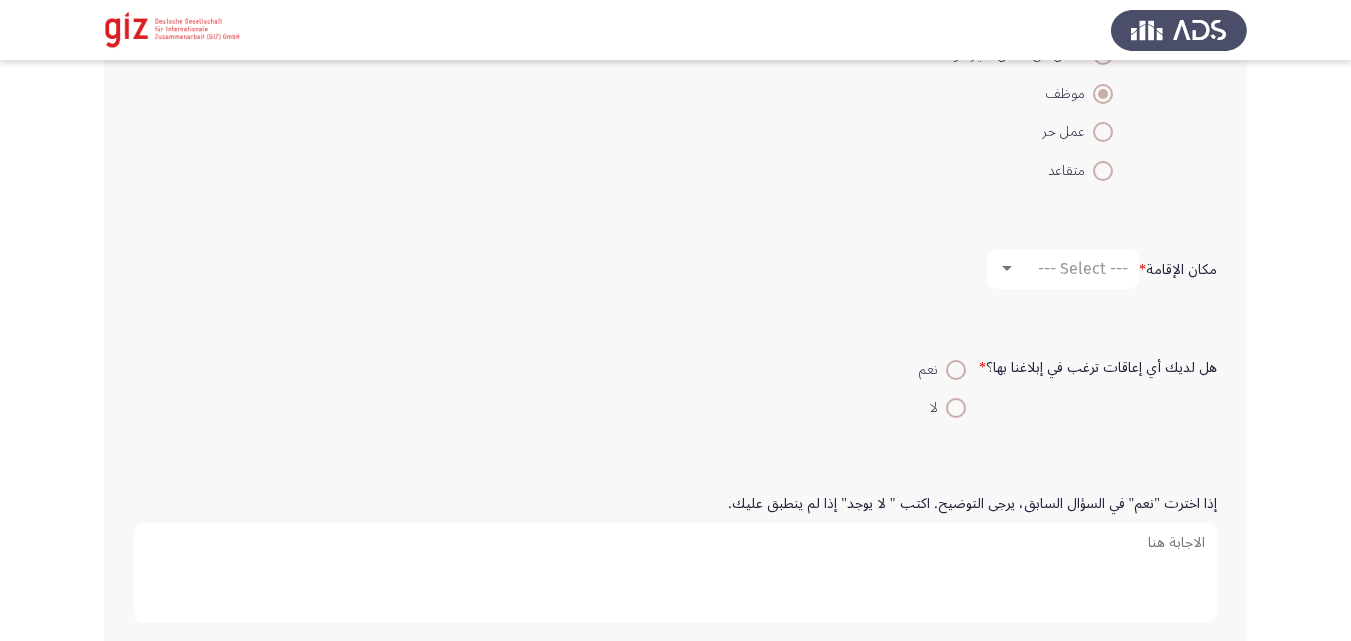 scroll, scrollTop: 1319, scrollLeft: 0, axis: vertical 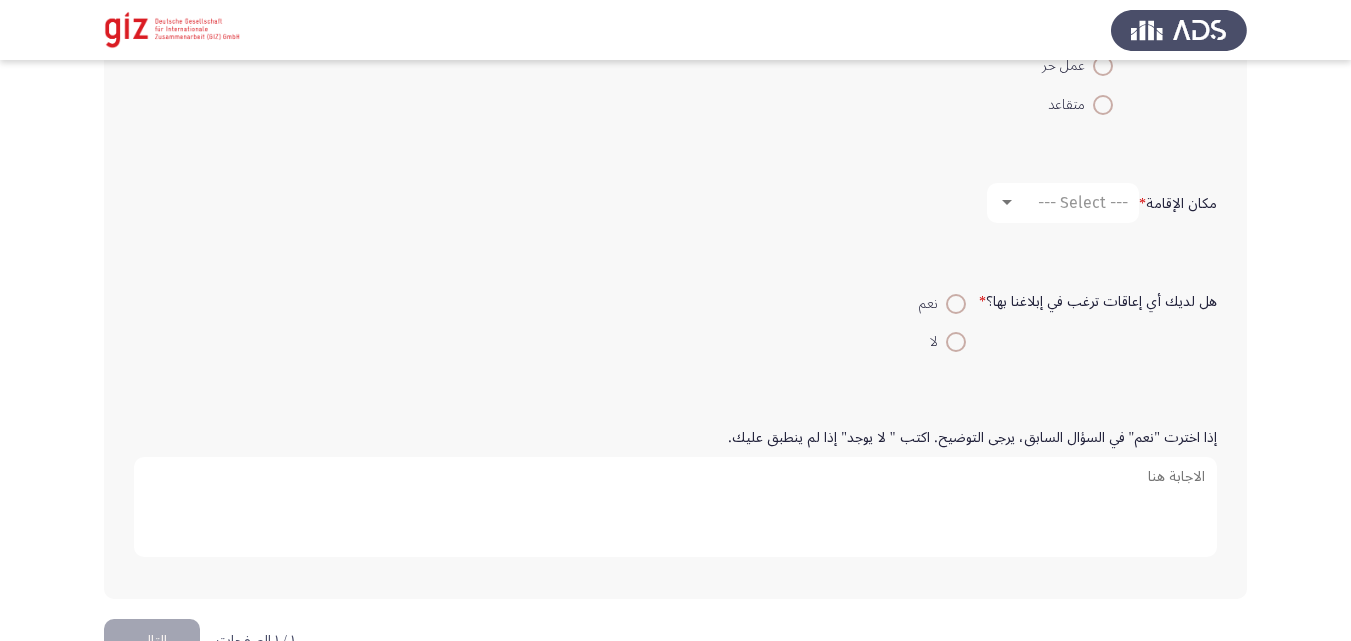 drag, startPoint x: 1098, startPoint y: 233, endPoint x: 1093, endPoint y: 208, distance: 25.495098 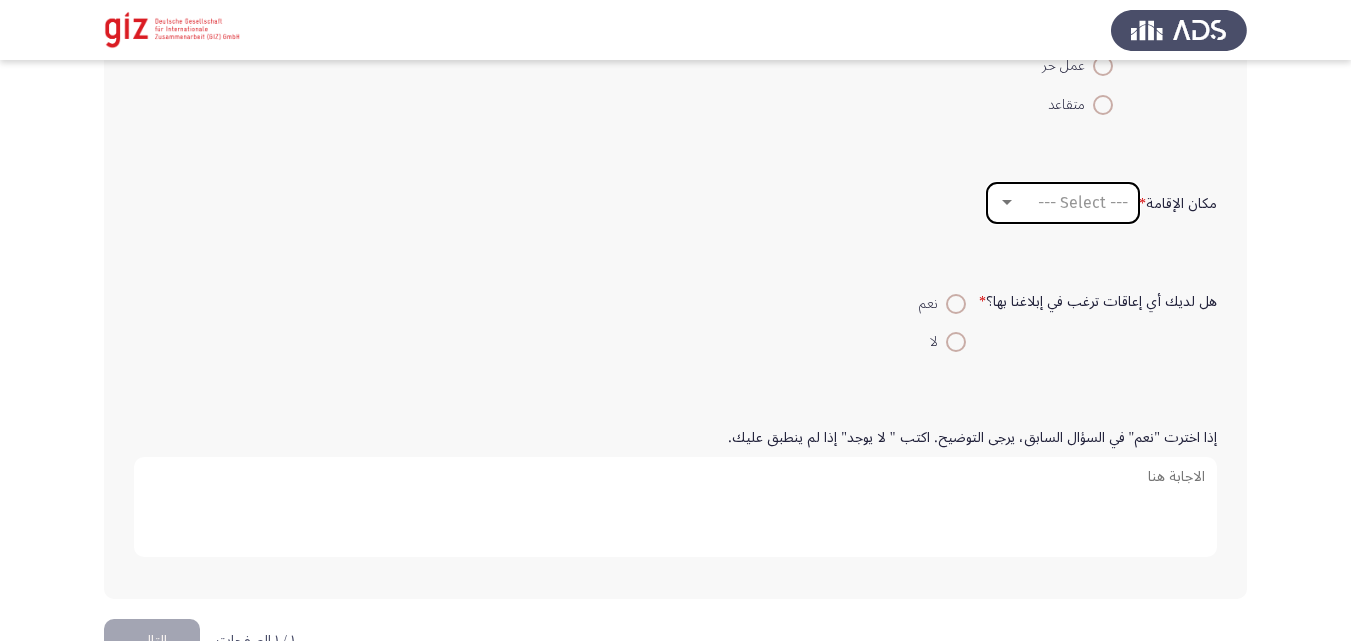click on "--- Select ---" at bounding box center [1083, 202] 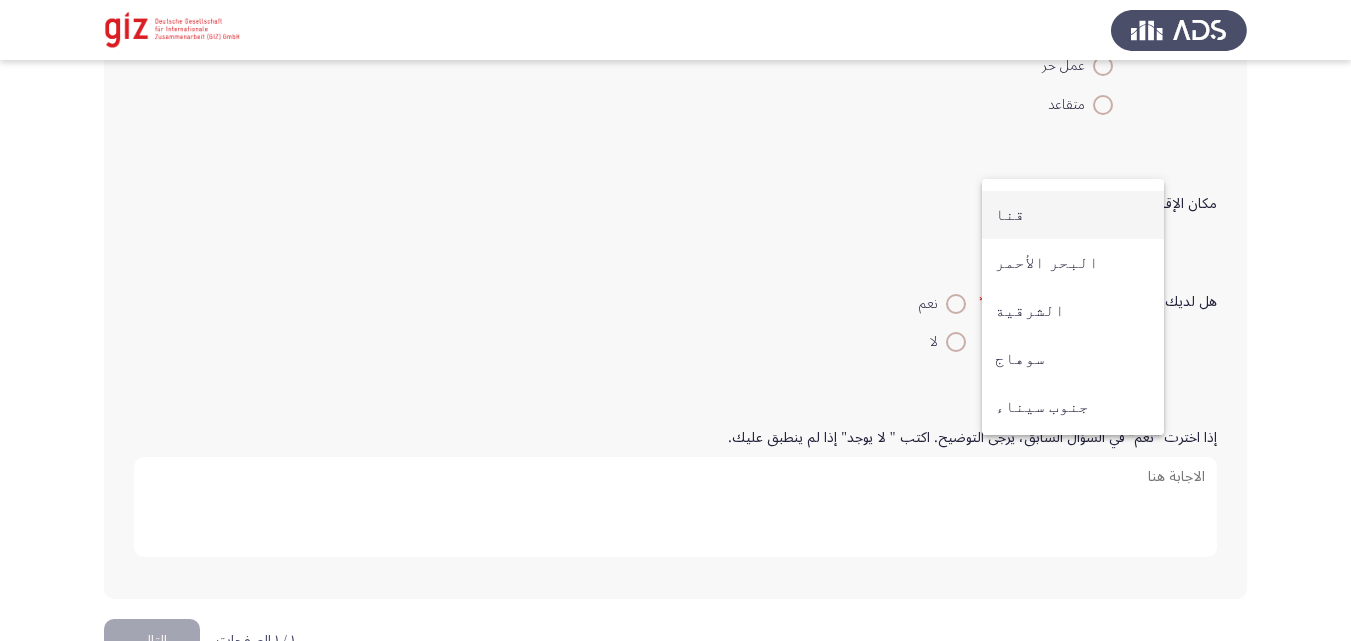 scroll, scrollTop: 997, scrollLeft: 0, axis: vertical 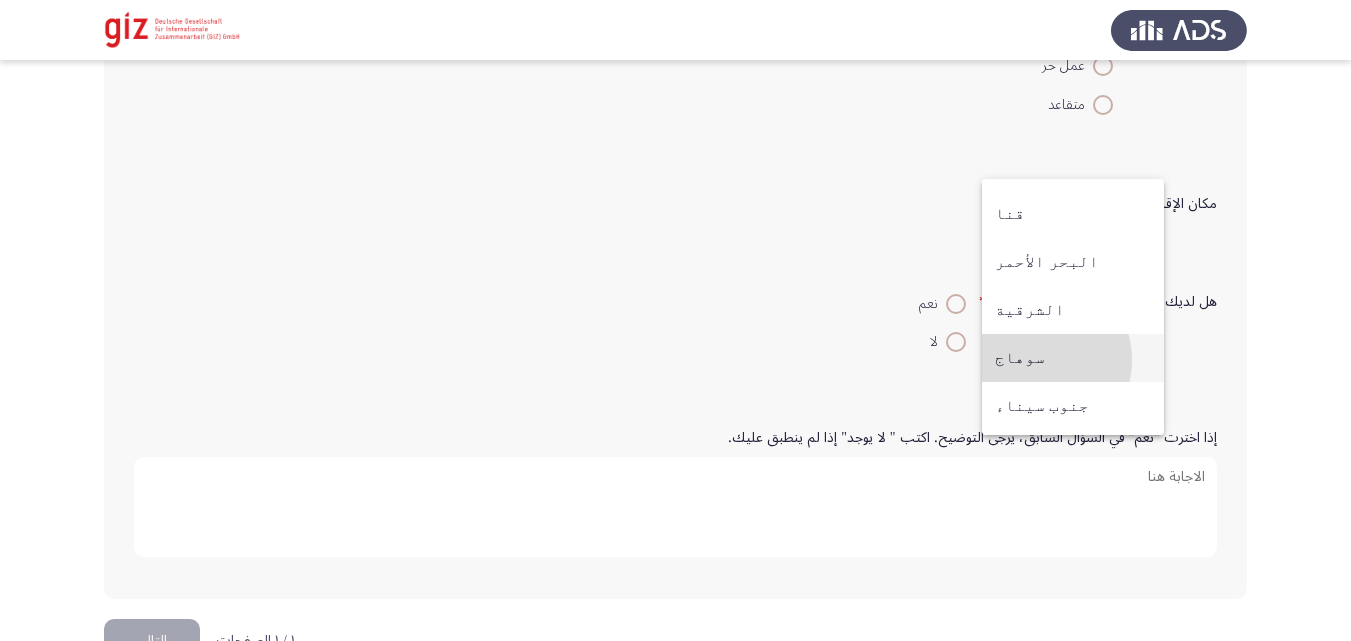 click on "سوهاج" at bounding box center (1073, 358) 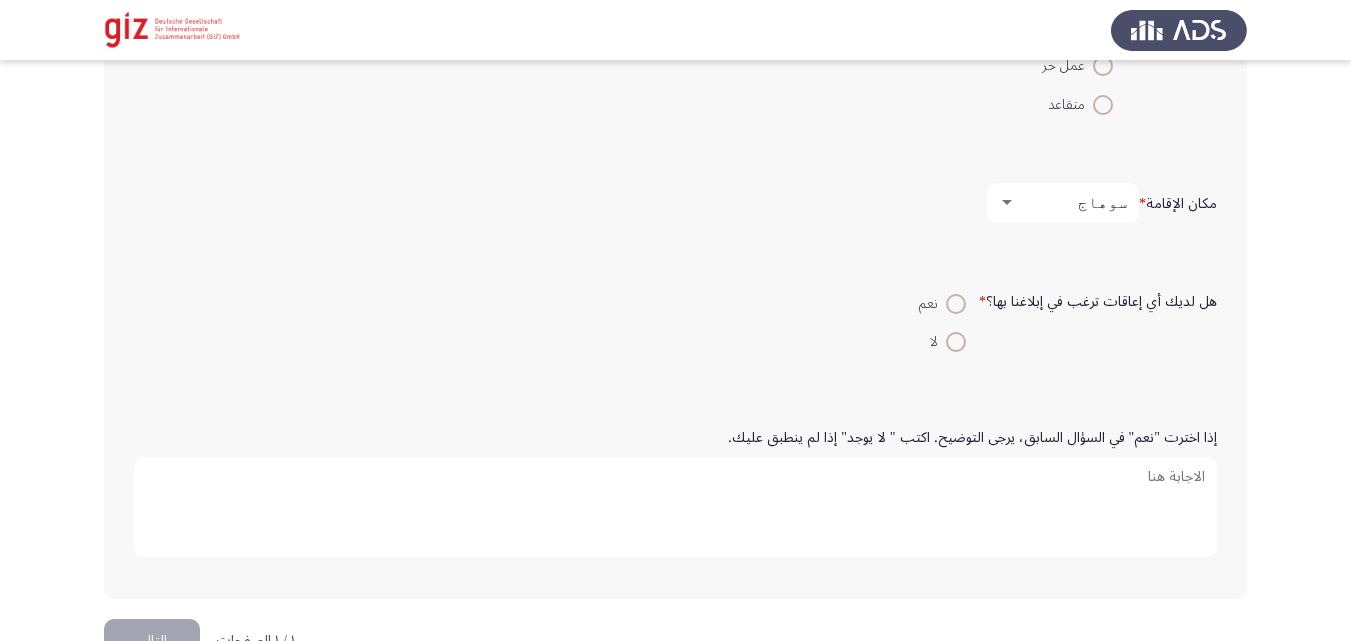 click at bounding box center [956, 342] 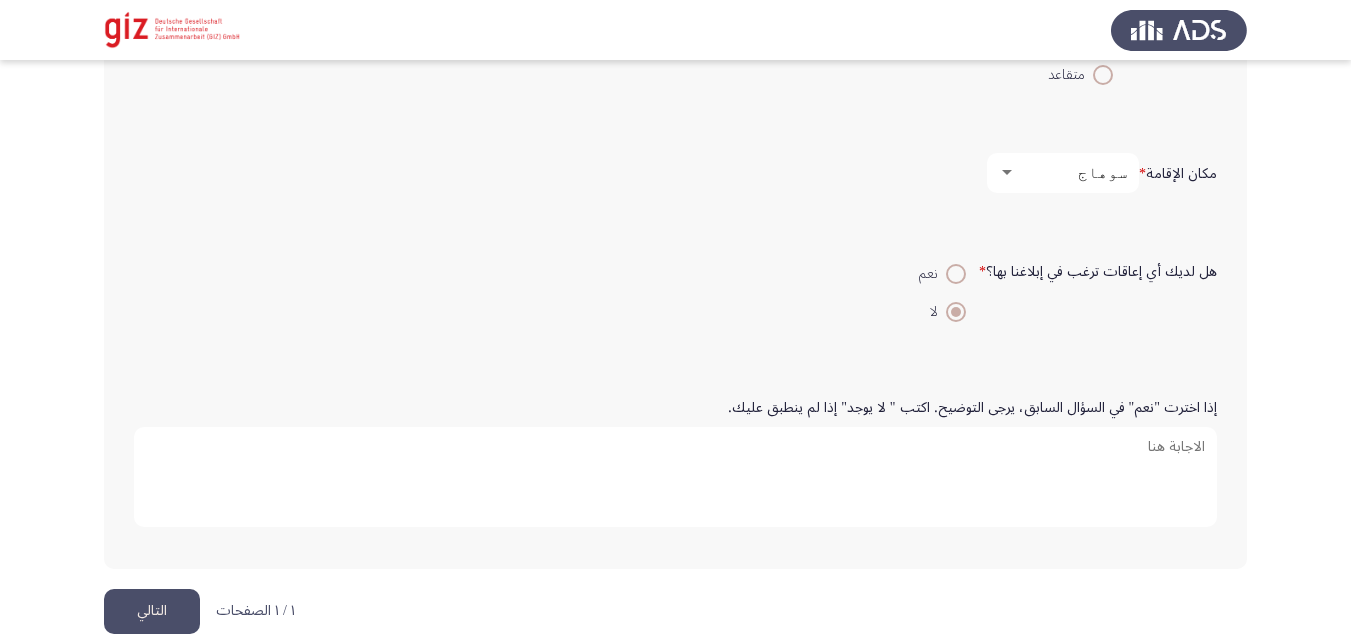 scroll, scrollTop: 1377, scrollLeft: 0, axis: vertical 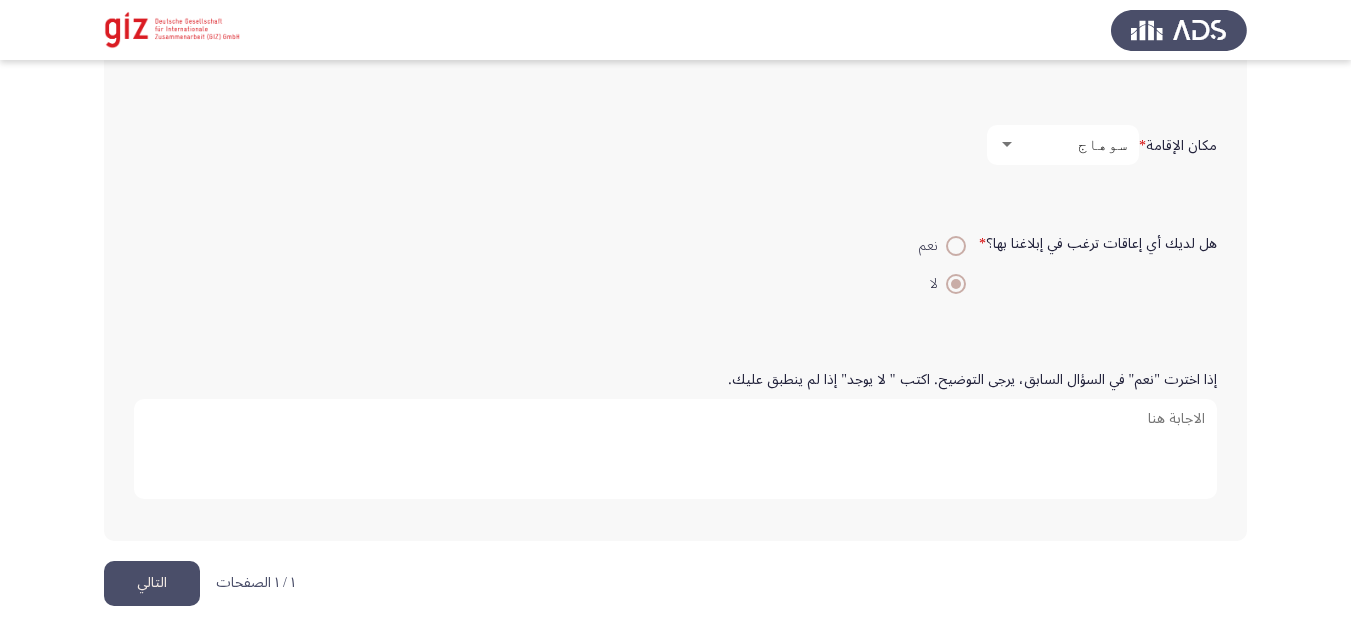 click on "التالي" 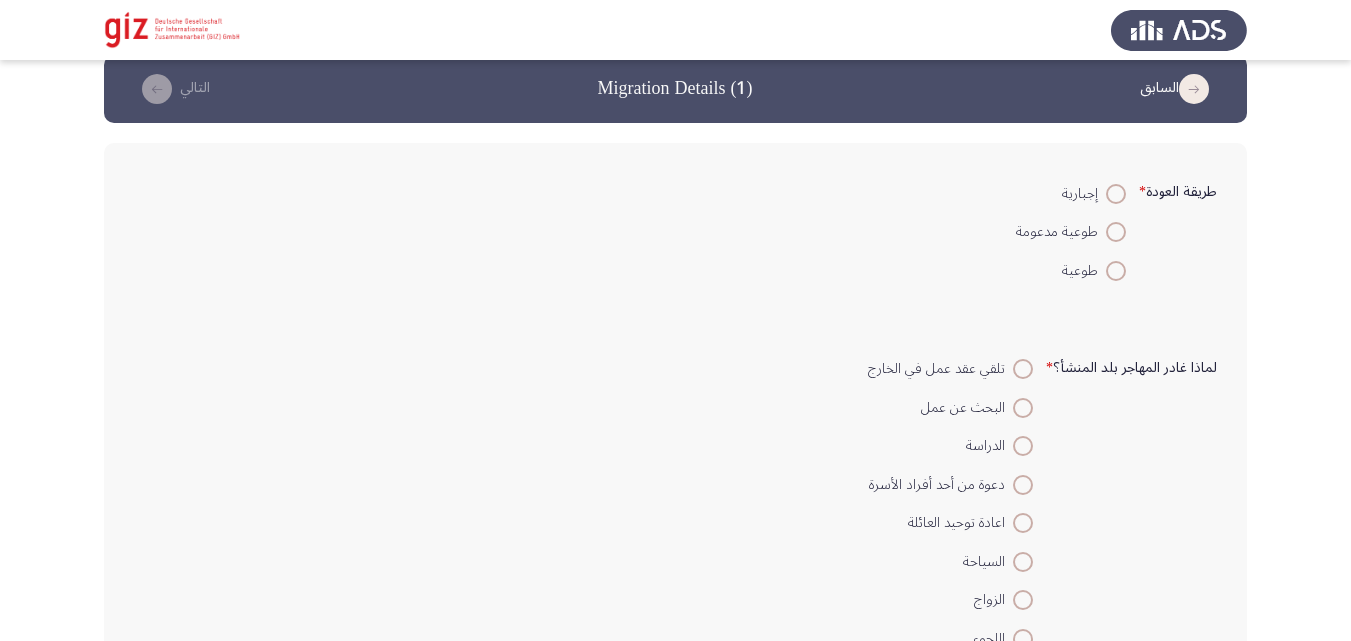 scroll, scrollTop: 31, scrollLeft: 0, axis: vertical 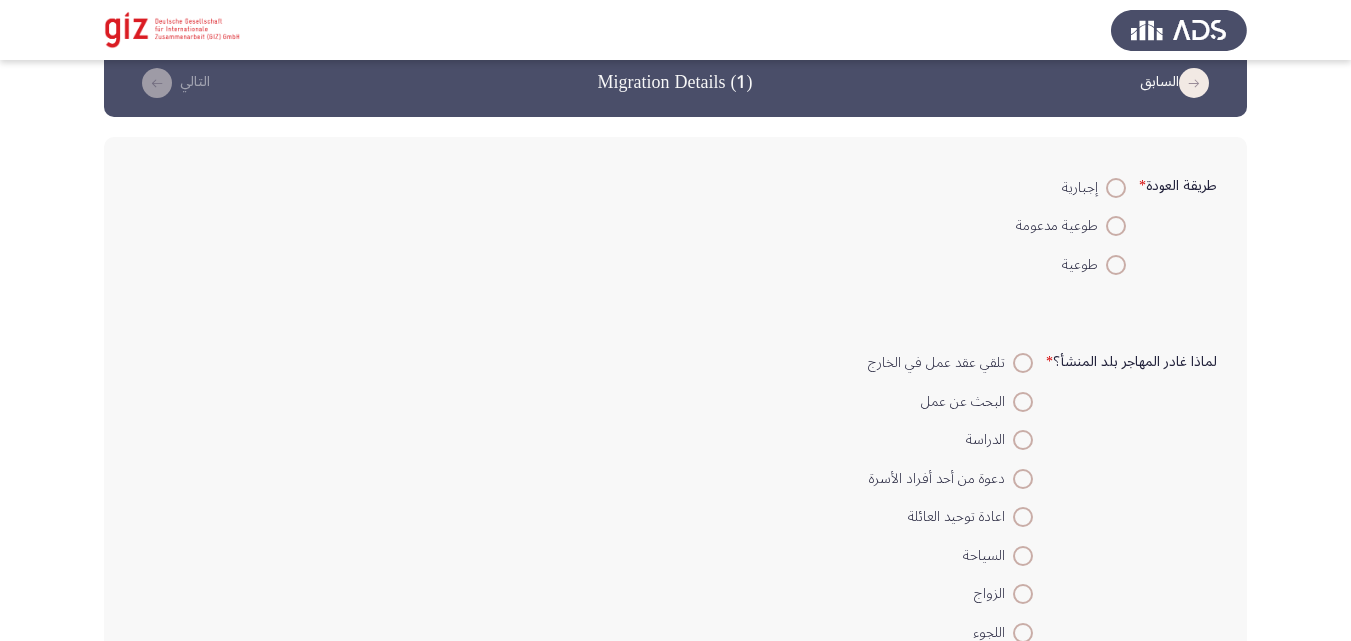 click at bounding box center (1116, 265) 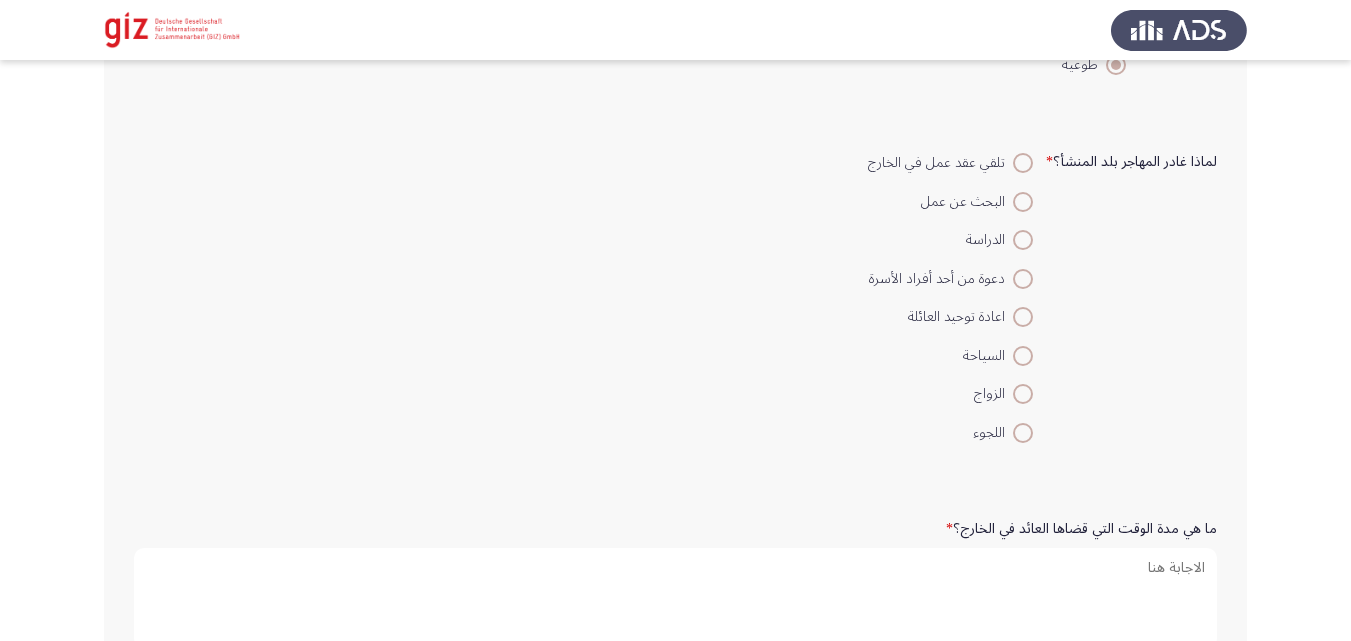 scroll, scrollTop: 293, scrollLeft: 0, axis: vertical 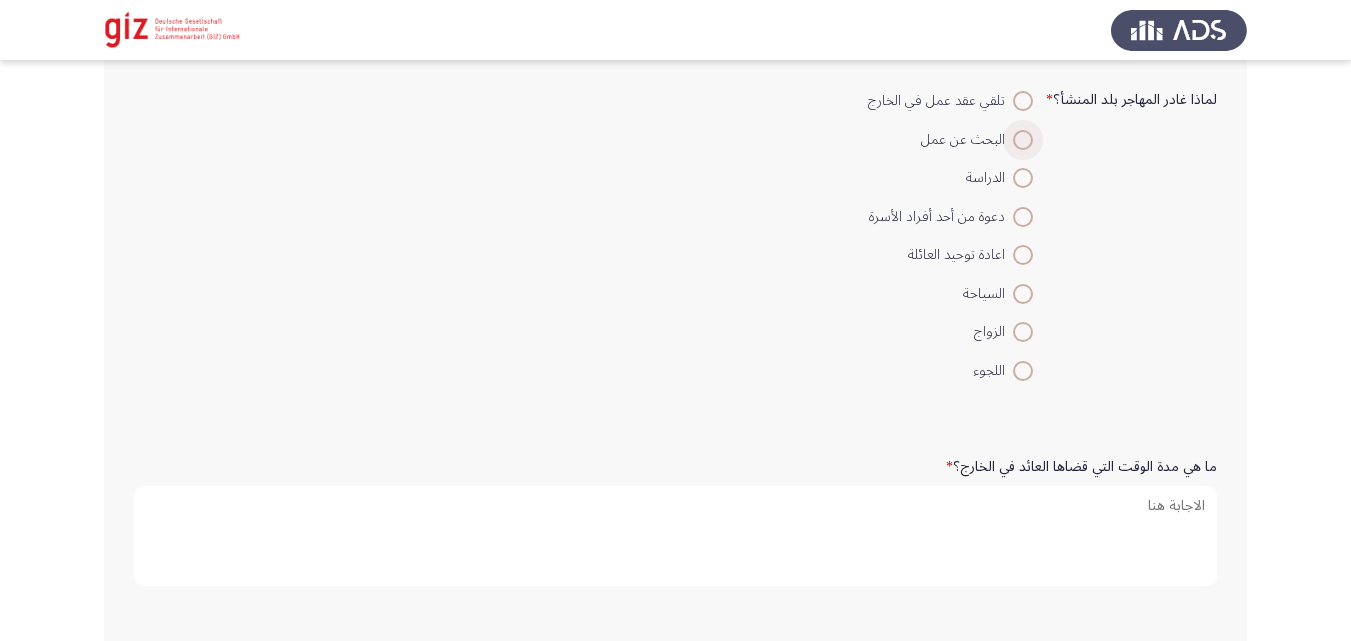 click at bounding box center [1023, 140] 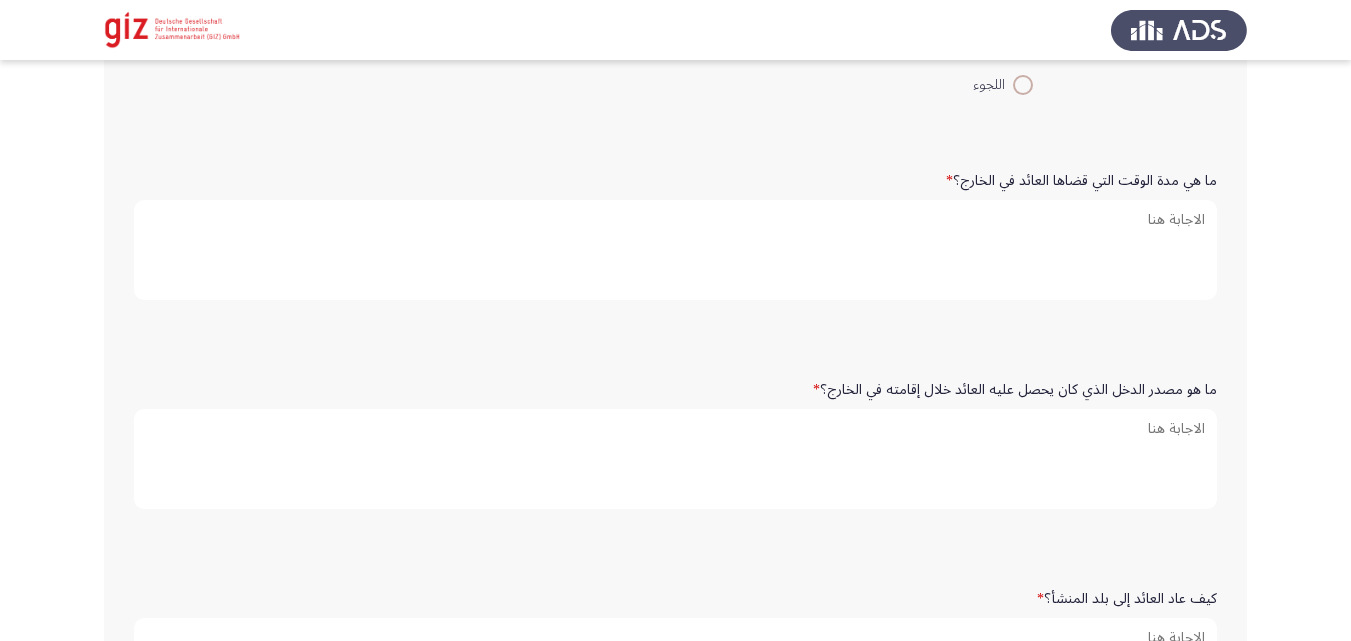 scroll, scrollTop: 583, scrollLeft: 0, axis: vertical 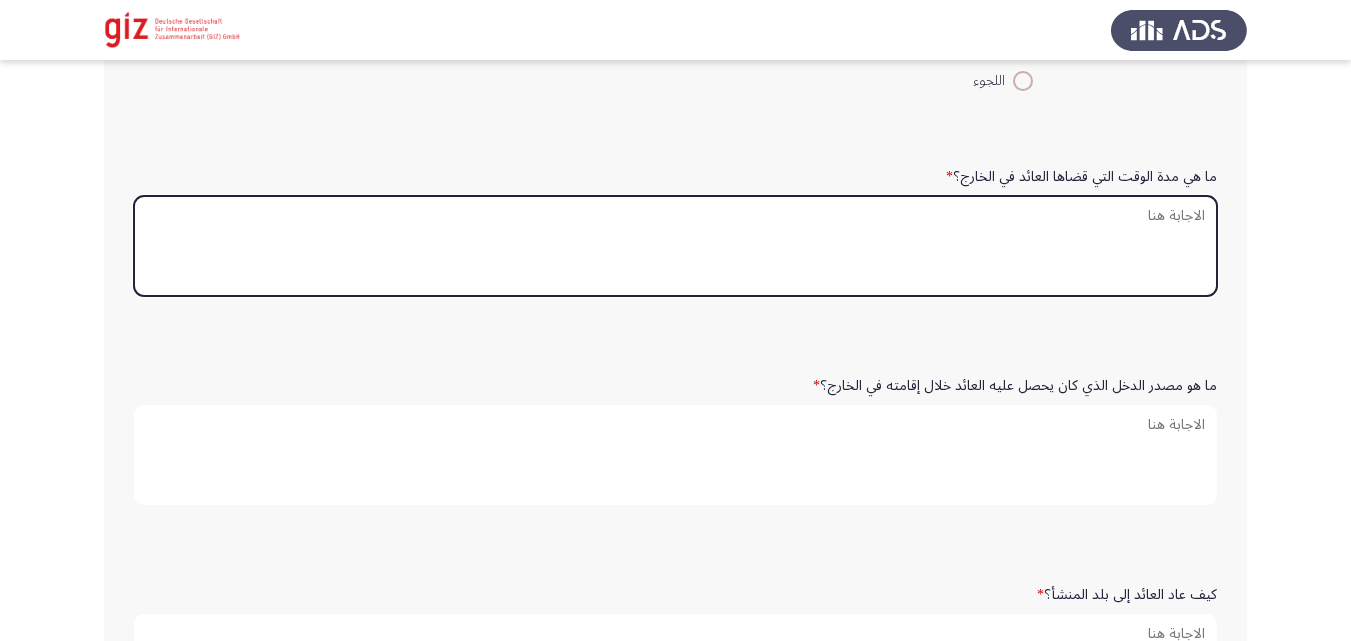 click on "ما هي مدة الوقت التي قضاها العائد في الخارج؟   *" at bounding box center [675, 246] 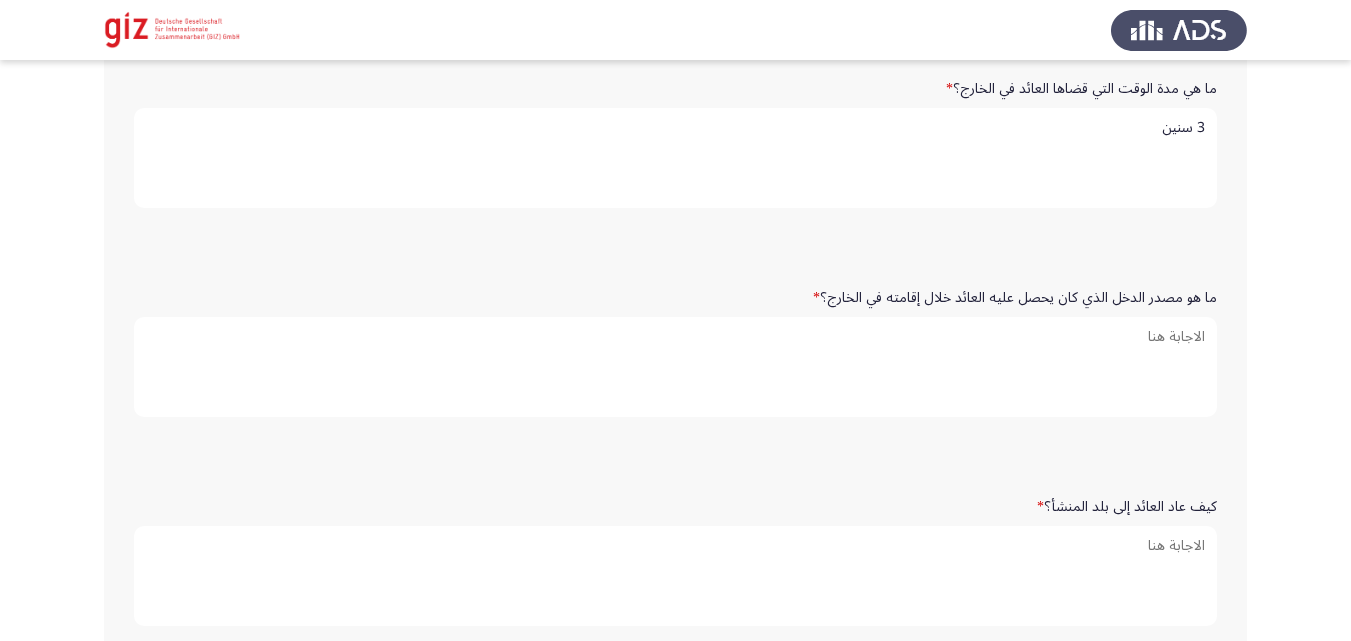 scroll, scrollTop: 689, scrollLeft: 0, axis: vertical 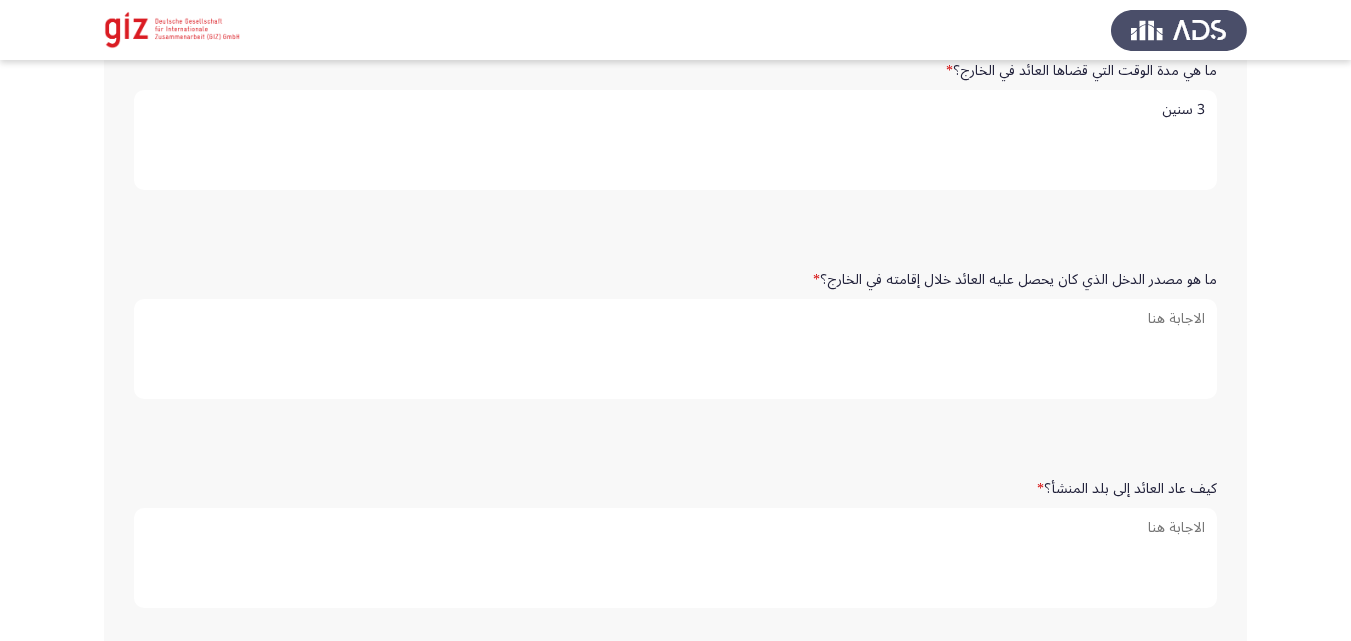 type on "3 سنين" 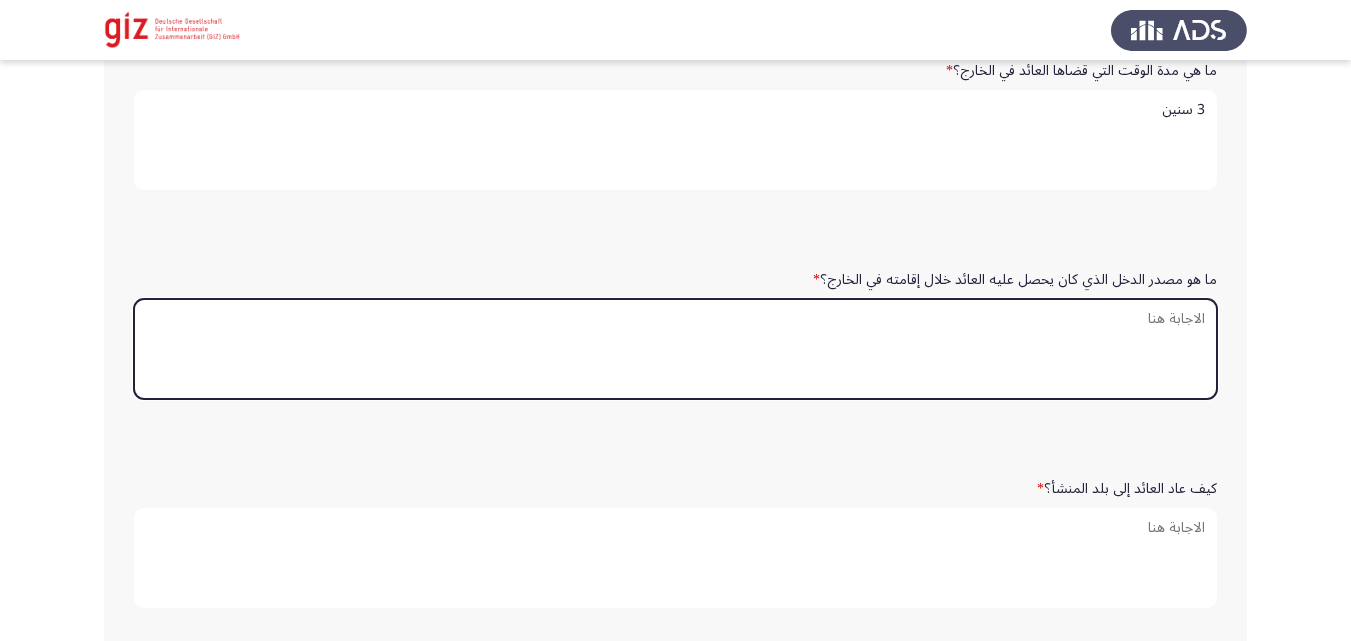 click on "ما هو مصدر الدخل الذي كان يحصل عليه العائد خلال إقامته في الخارج؟   *" at bounding box center (675, 349) 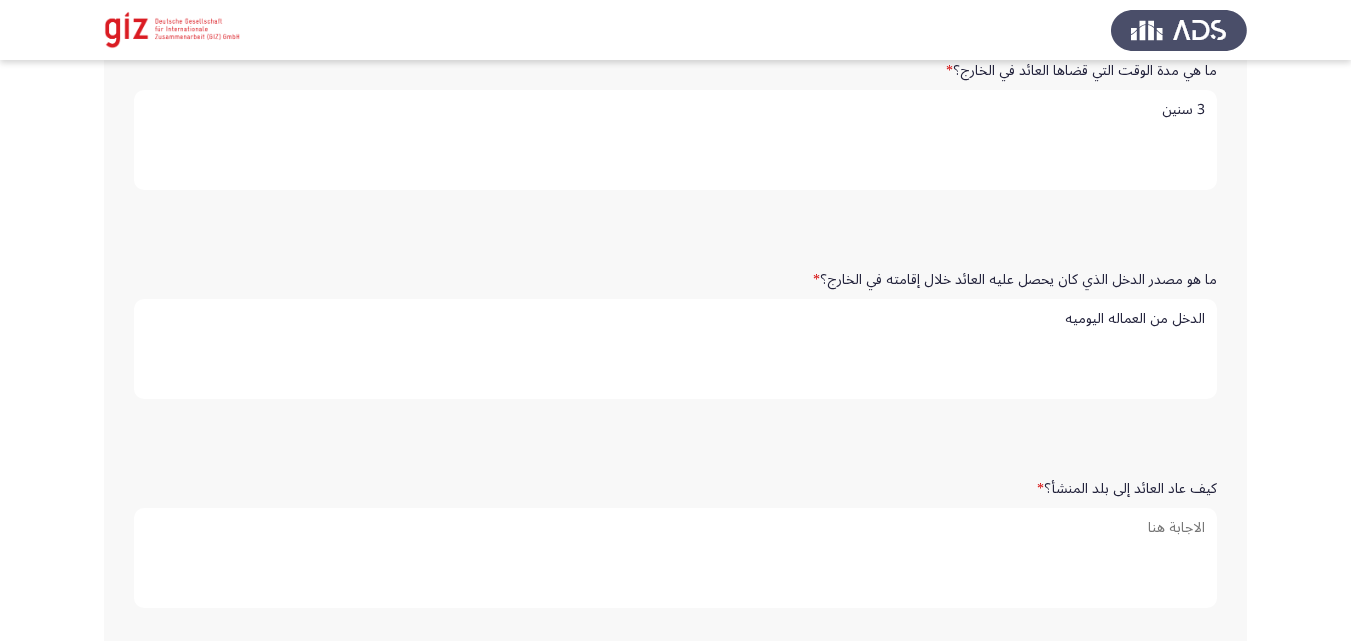 type on "الدخل من العماله اليوميه" 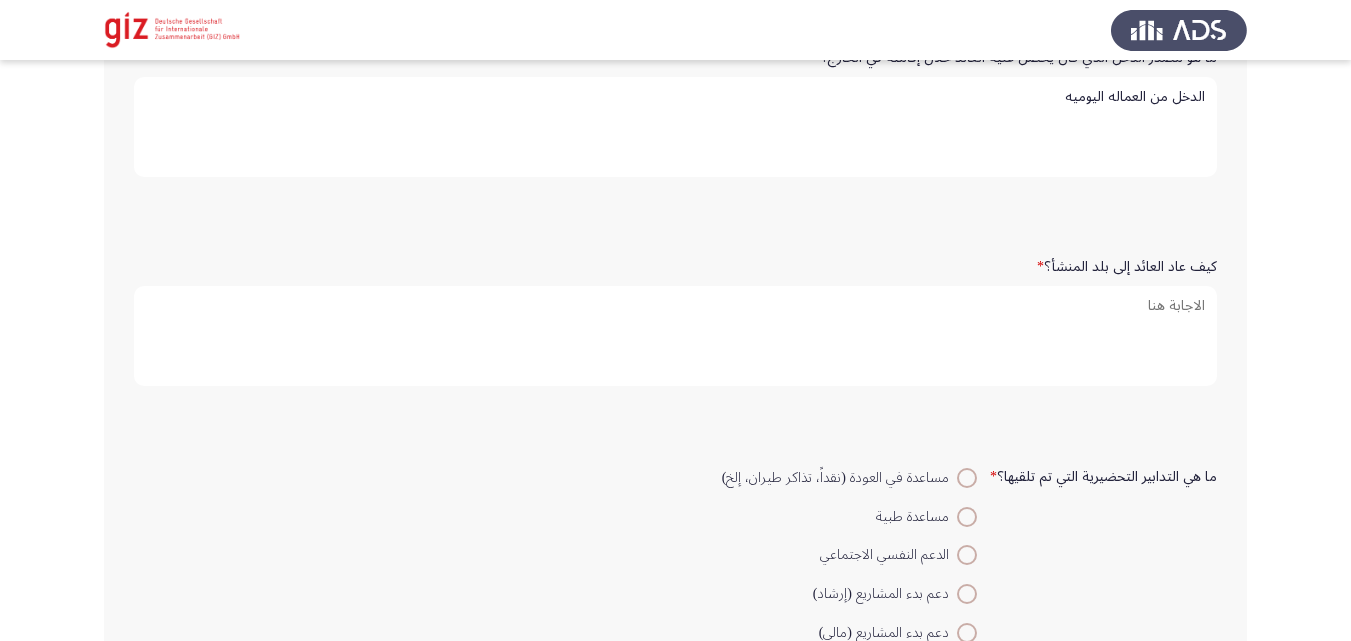 scroll, scrollTop: 912, scrollLeft: 0, axis: vertical 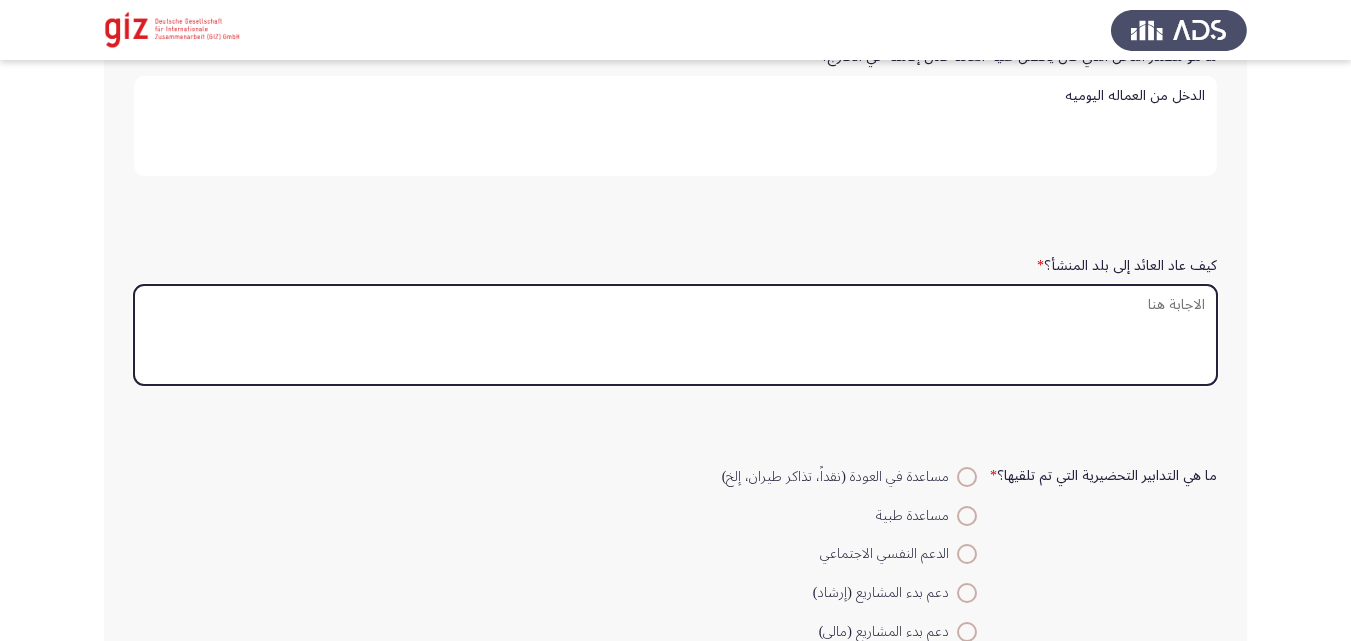 click on "كيف عاد العائد إلى بلد المنشأ؟   *" at bounding box center (675, 335) 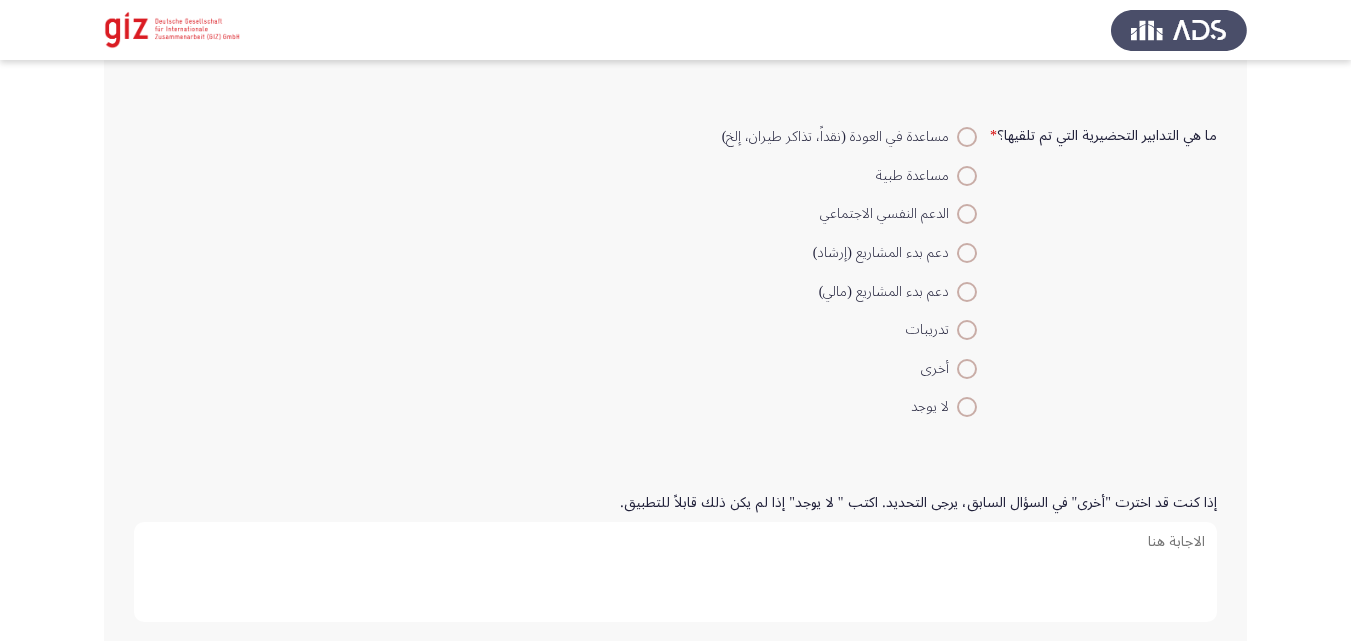 scroll, scrollTop: 1254, scrollLeft: 0, axis: vertical 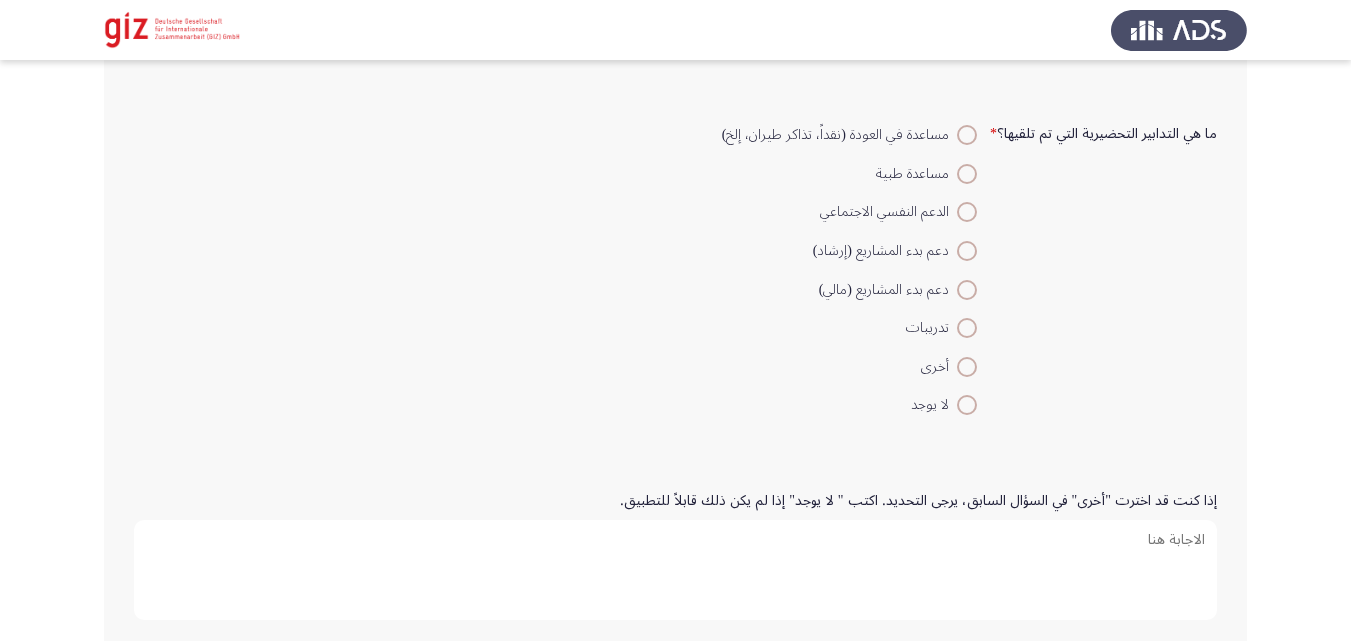 type on "طوعي" 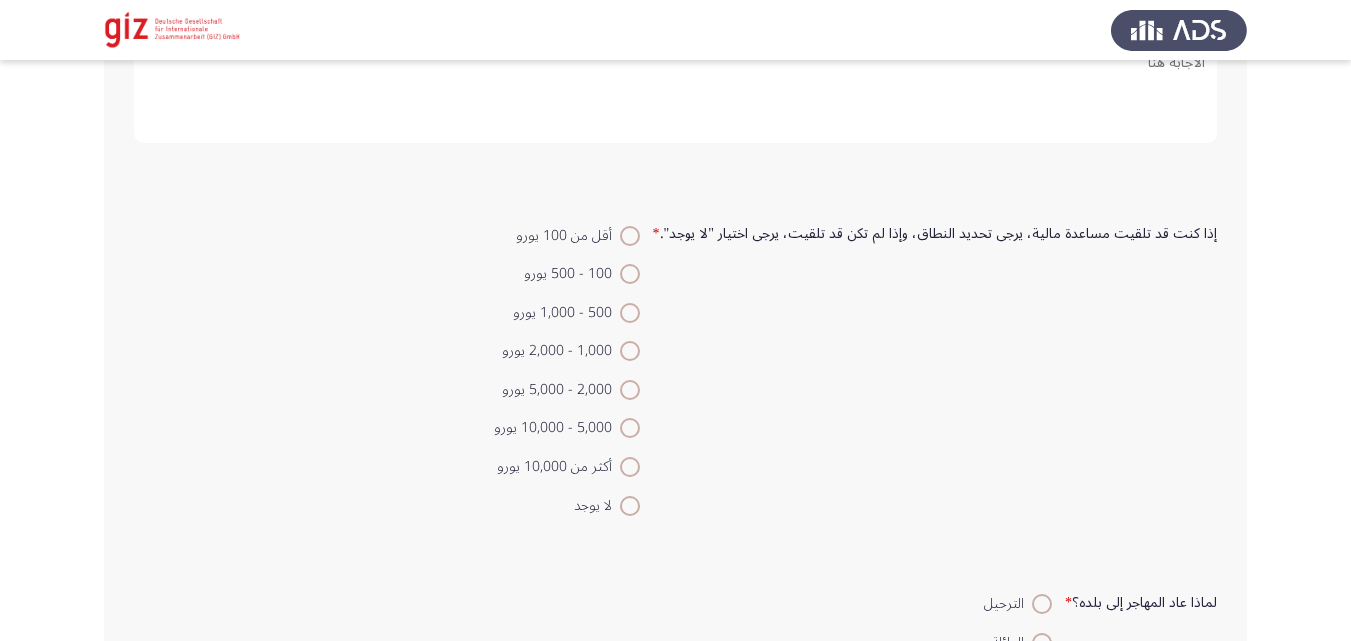 scroll, scrollTop: 1826, scrollLeft: 0, axis: vertical 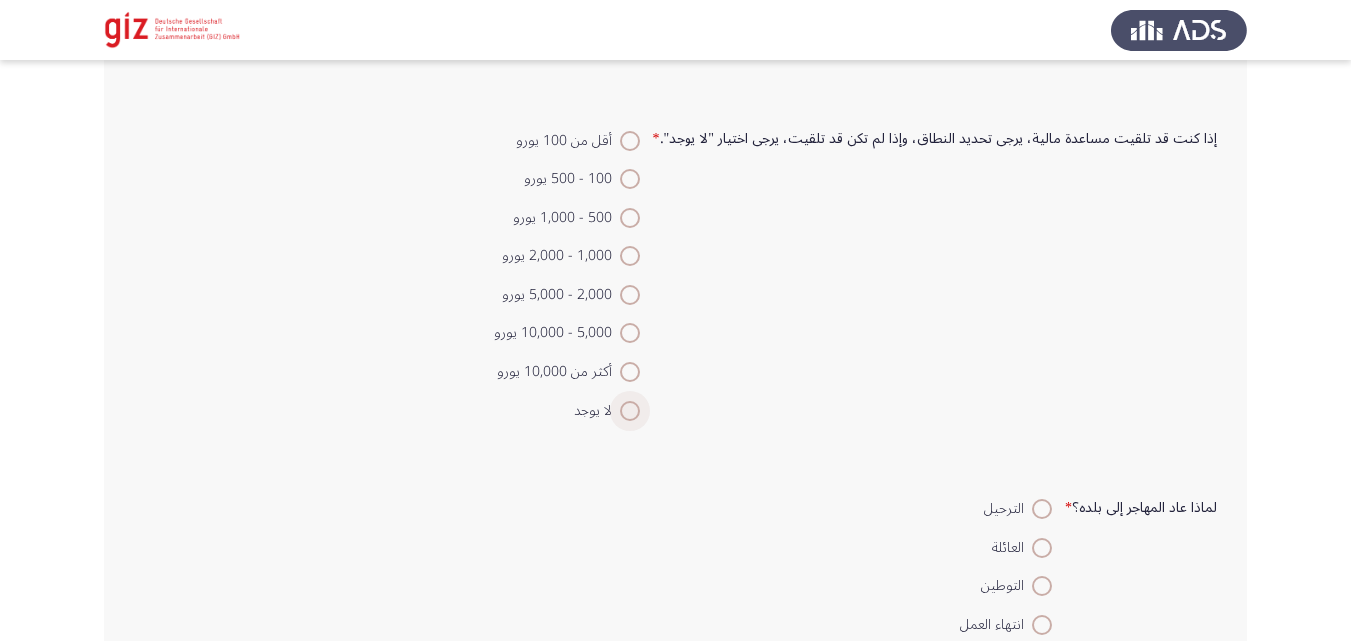 click at bounding box center [630, 411] 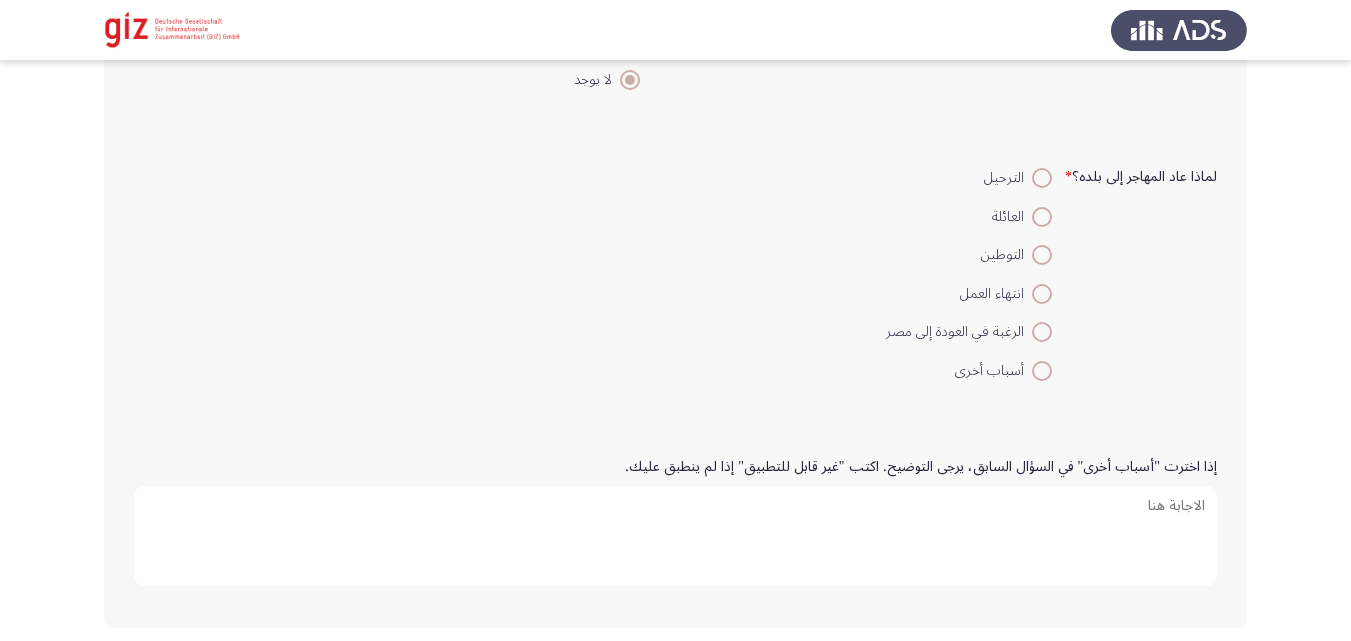 scroll, scrollTop: 2199, scrollLeft: 0, axis: vertical 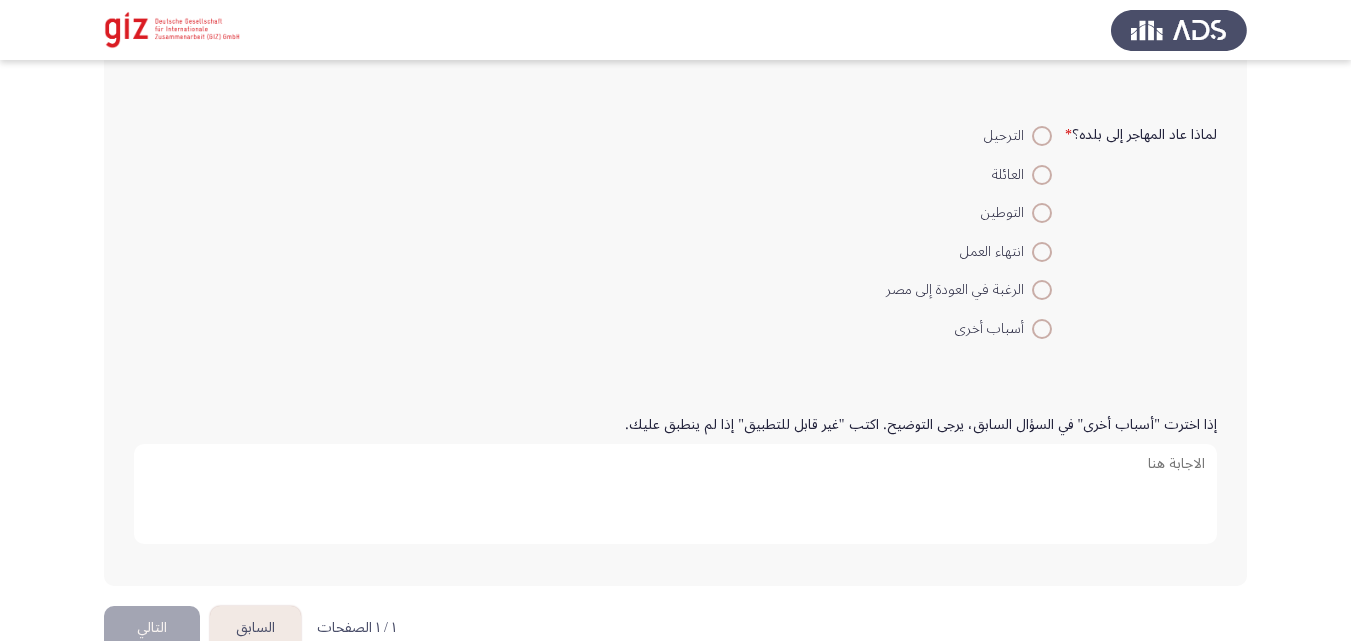 click at bounding box center (1042, 175) 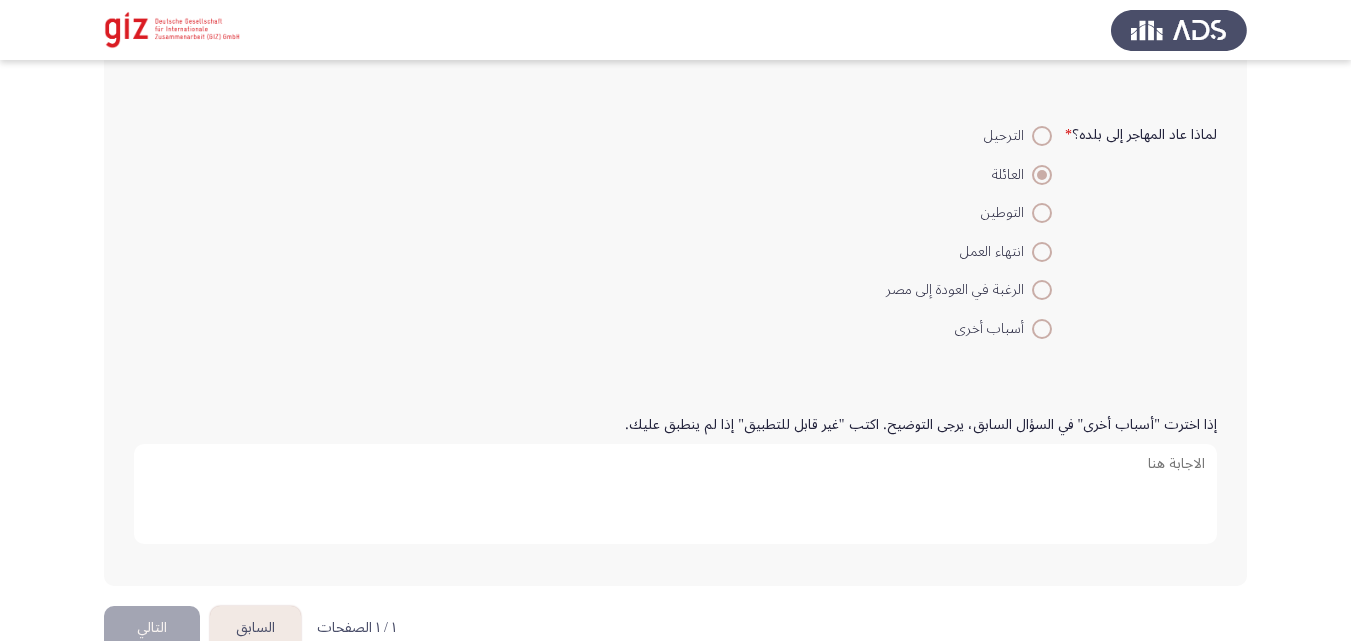 drag, startPoint x: 1037, startPoint y: 178, endPoint x: 1177, endPoint y: -87, distance: 299.7082 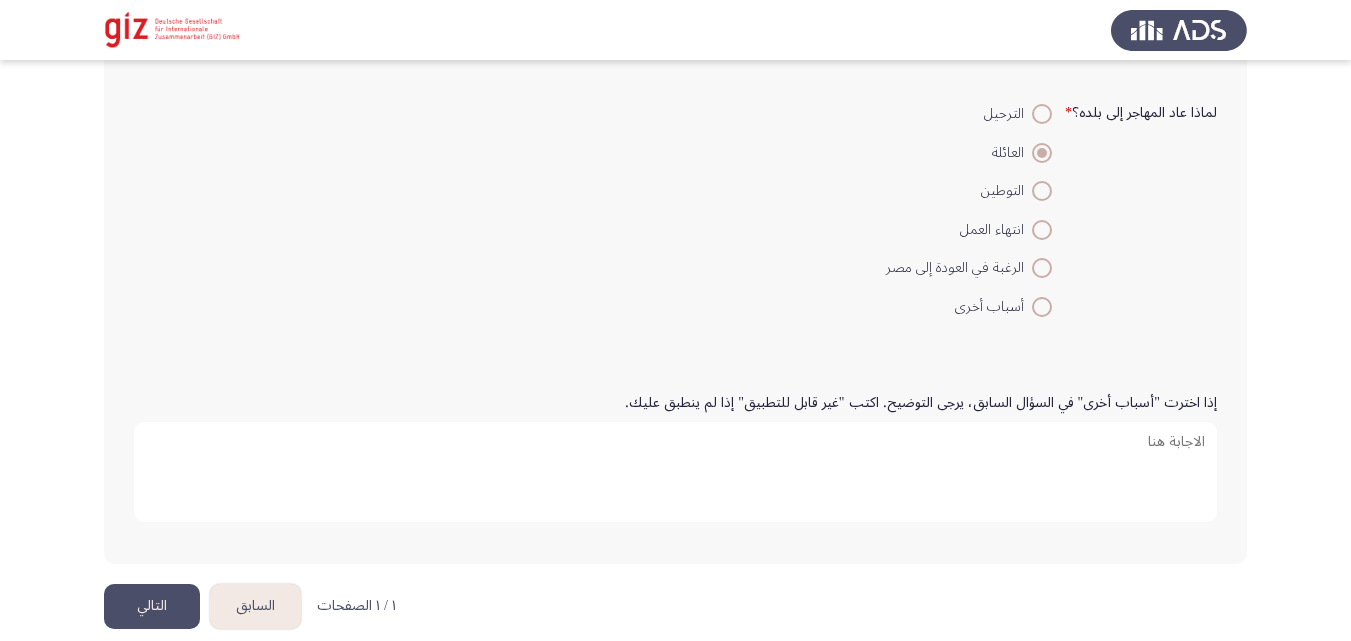 scroll, scrollTop: 2244, scrollLeft: 0, axis: vertical 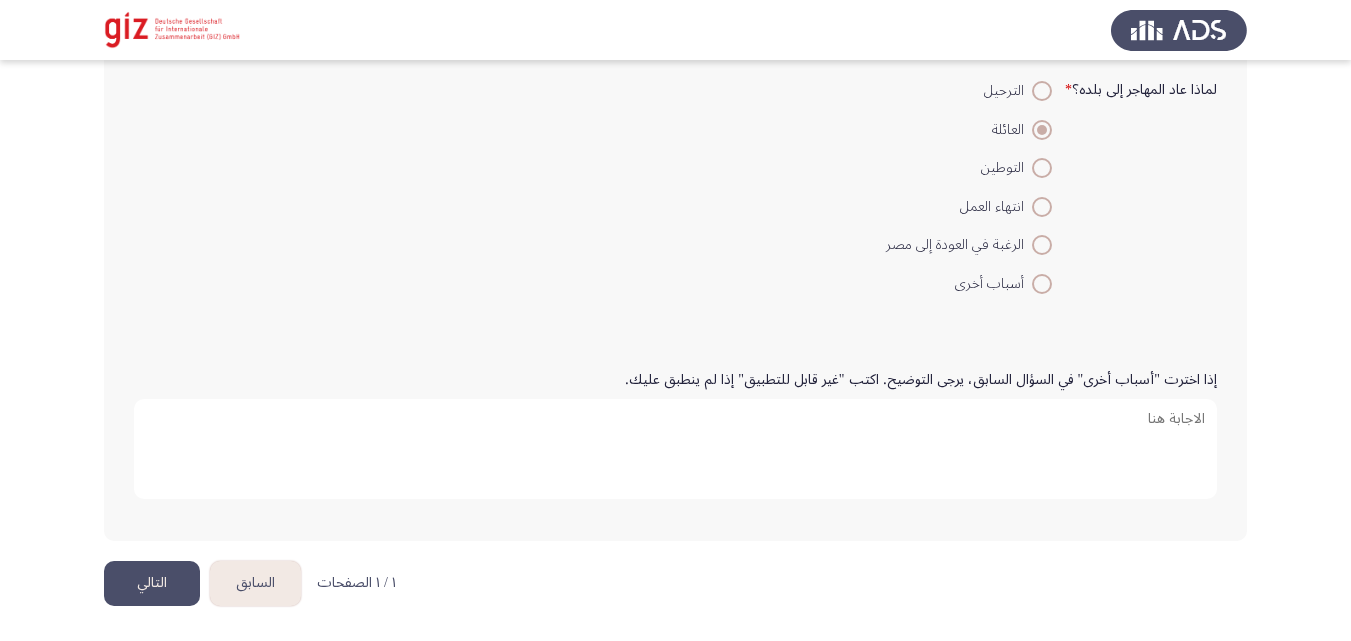 click on "التالي" 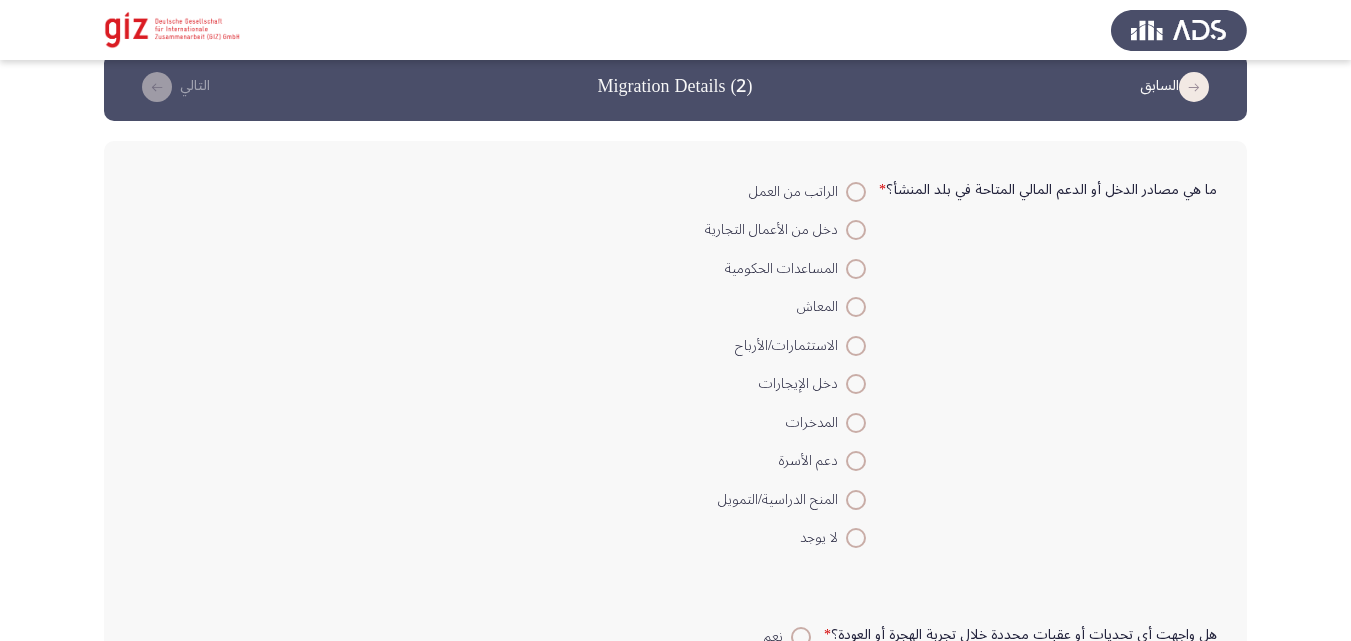 scroll, scrollTop: 35, scrollLeft: 0, axis: vertical 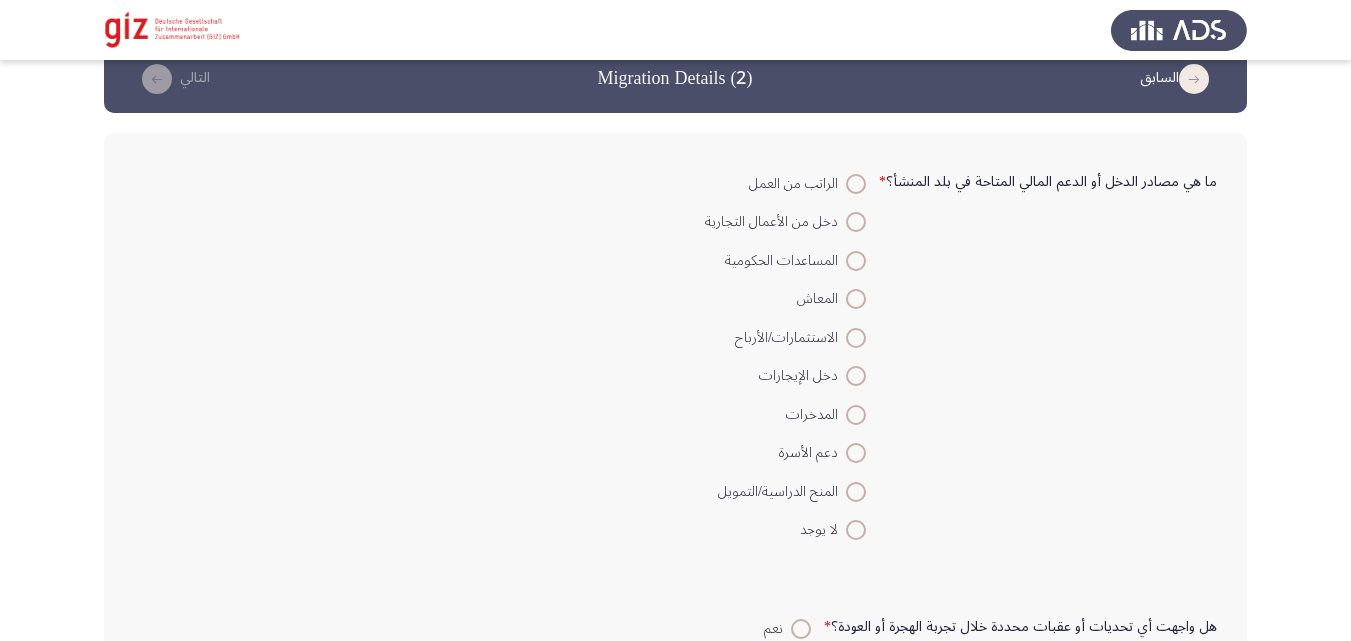 click on "الراتب من العمل" at bounding box center [797, 184] 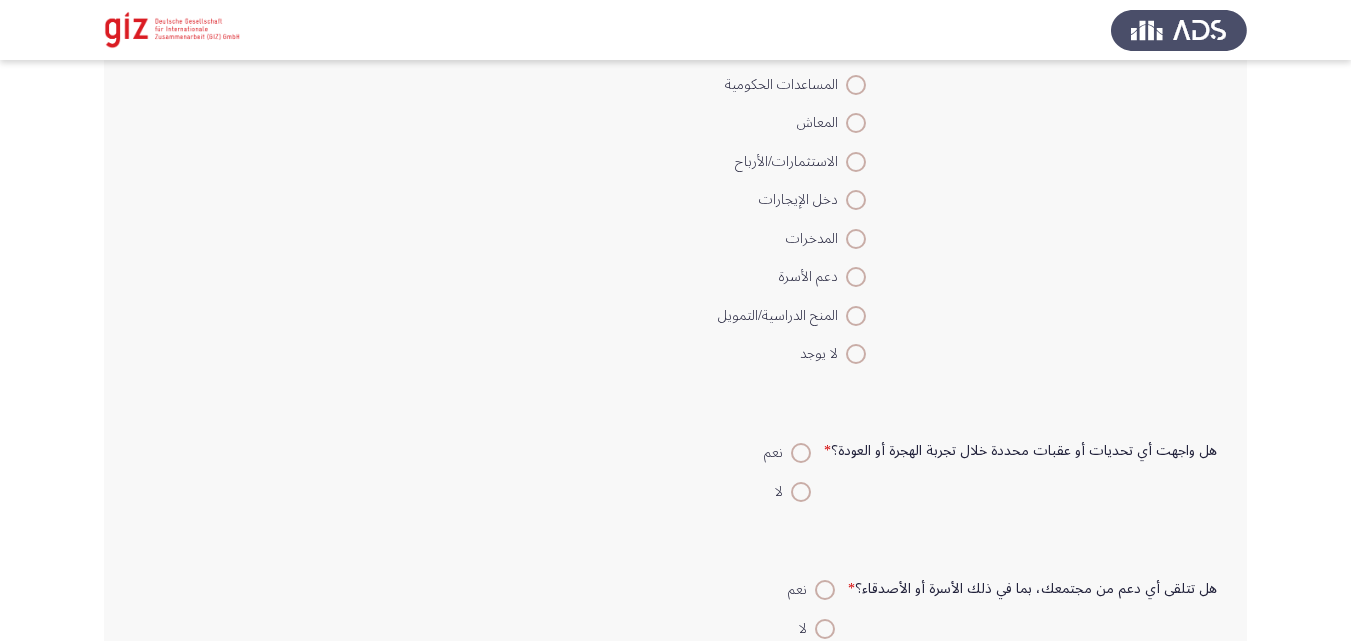 scroll, scrollTop: 286, scrollLeft: 0, axis: vertical 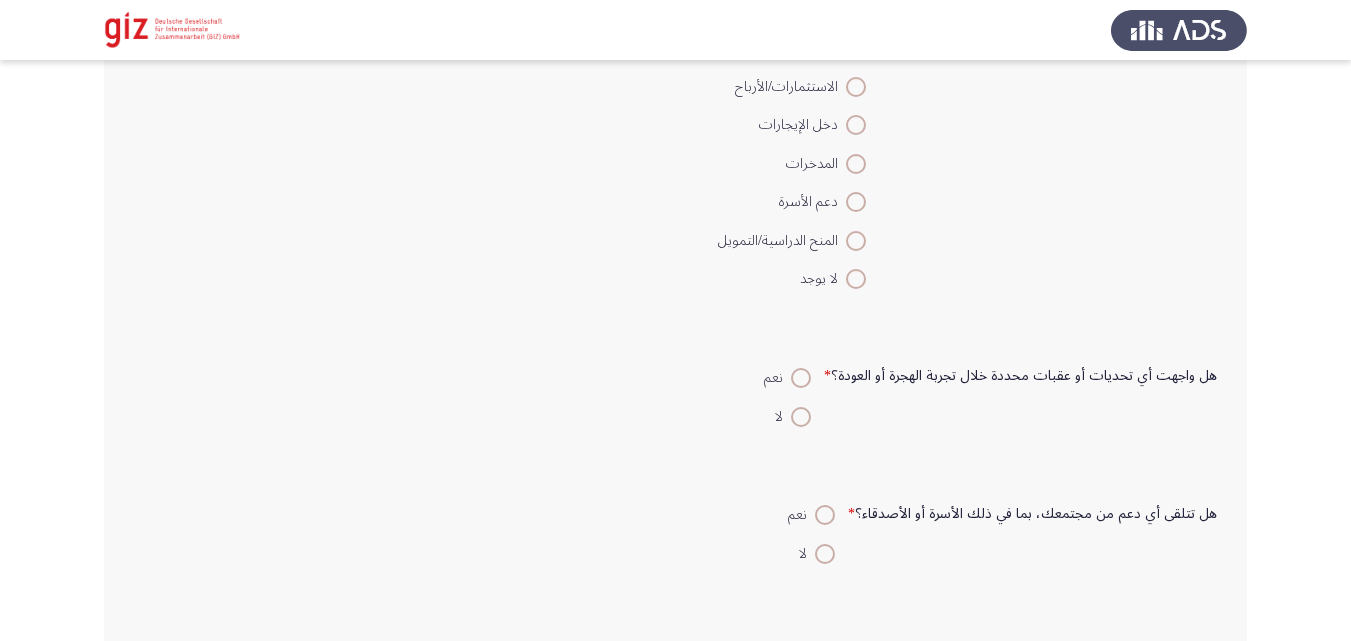 click at bounding box center [801, 378] 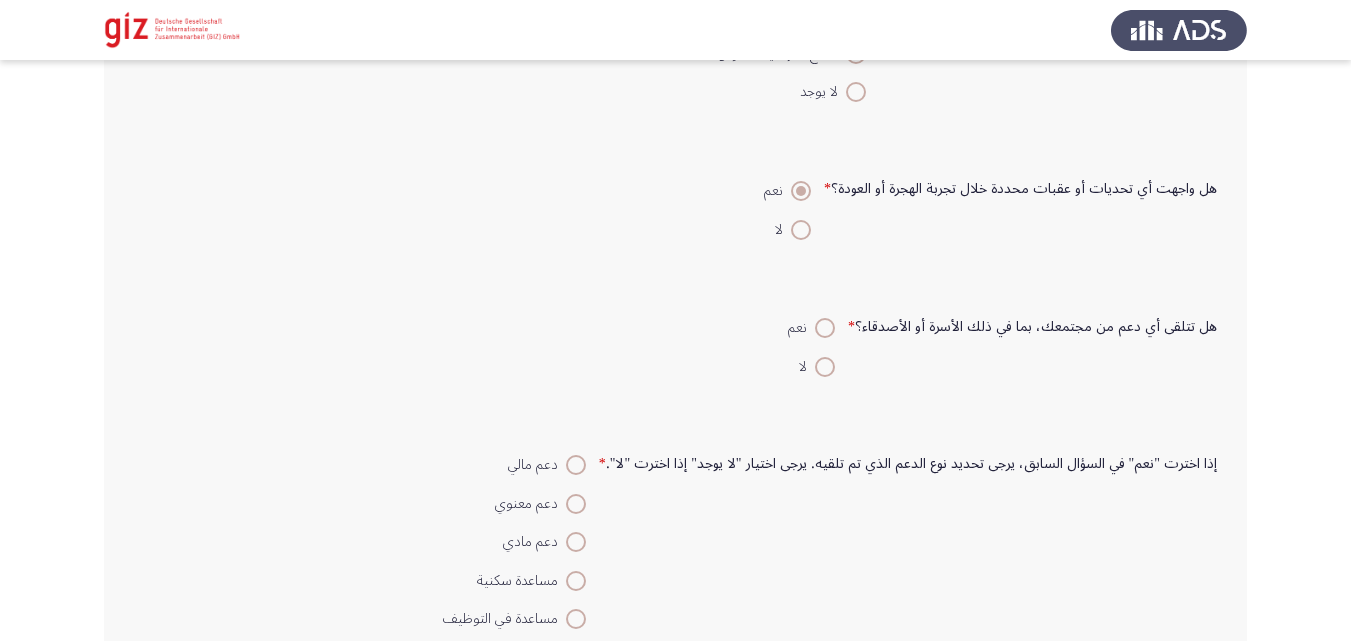 scroll, scrollTop: 549, scrollLeft: 0, axis: vertical 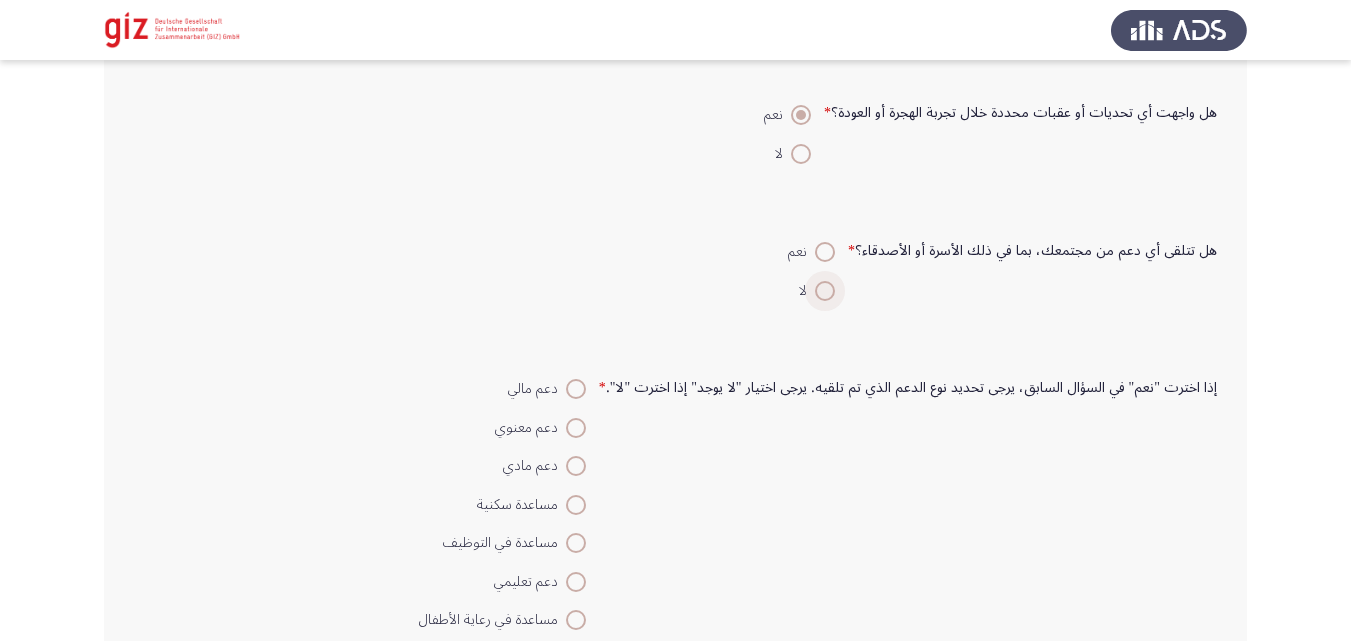 click at bounding box center [825, 291] 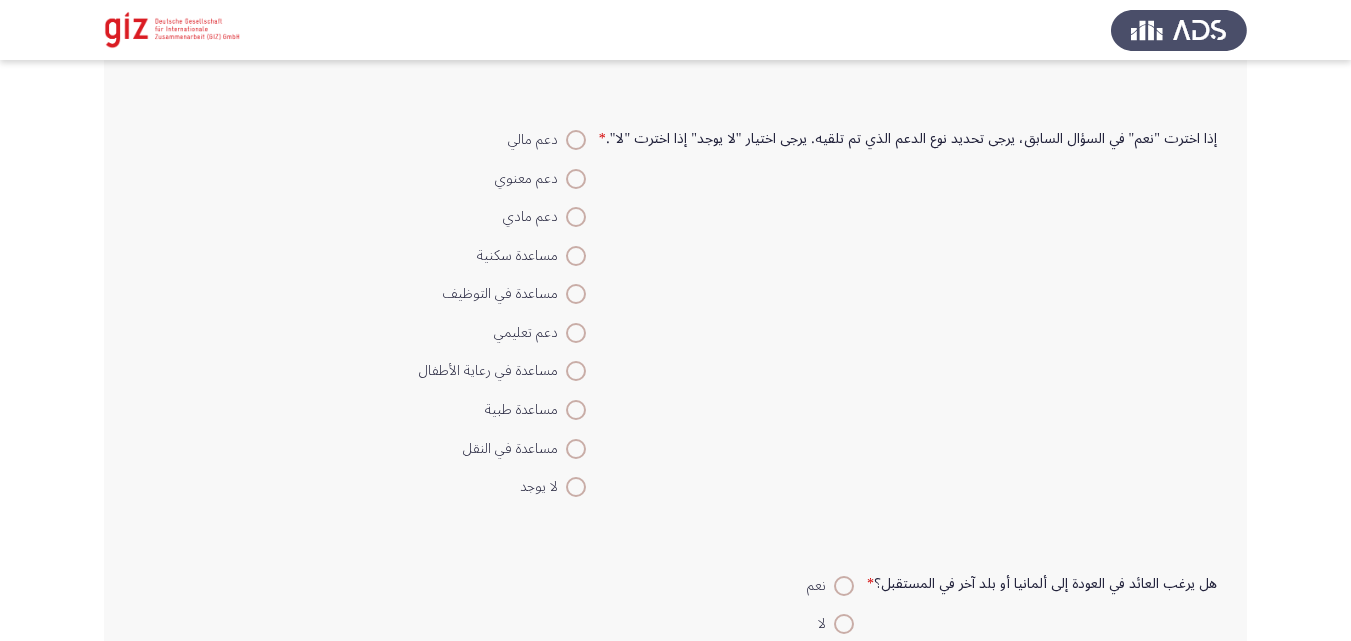 scroll, scrollTop: 865, scrollLeft: 0, axis: vertical 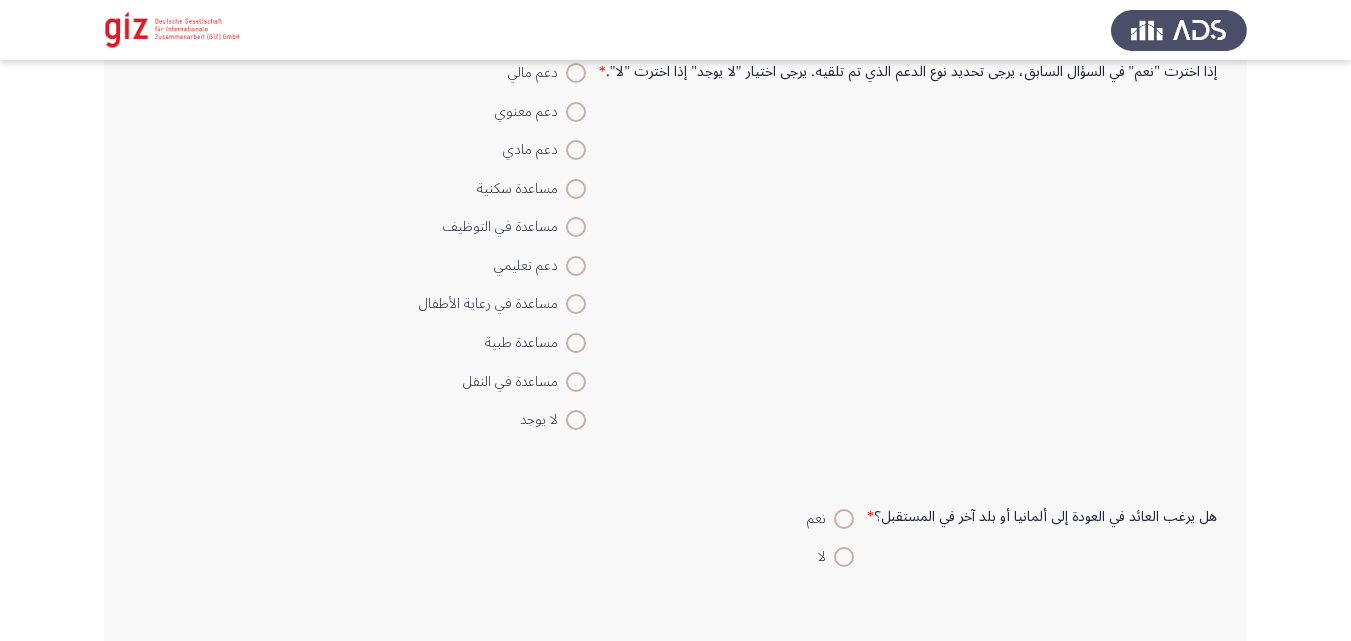 click at bounding box center (576, 420) 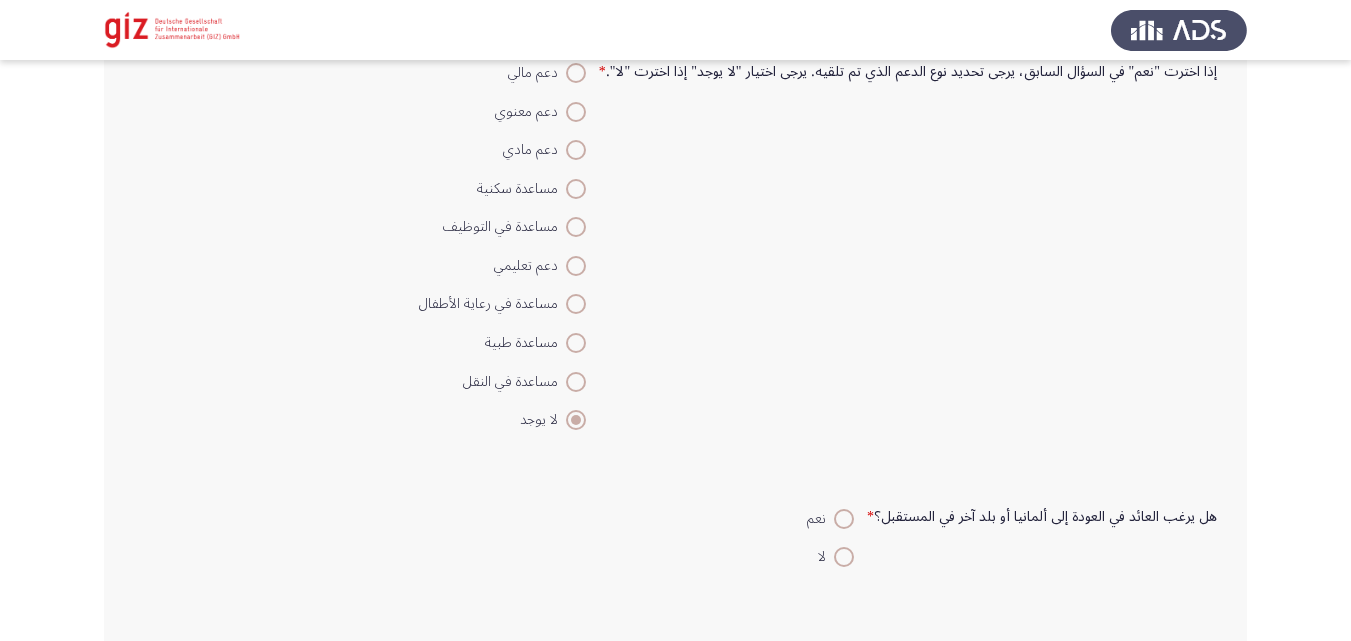 click at bounding box center (576, 420) 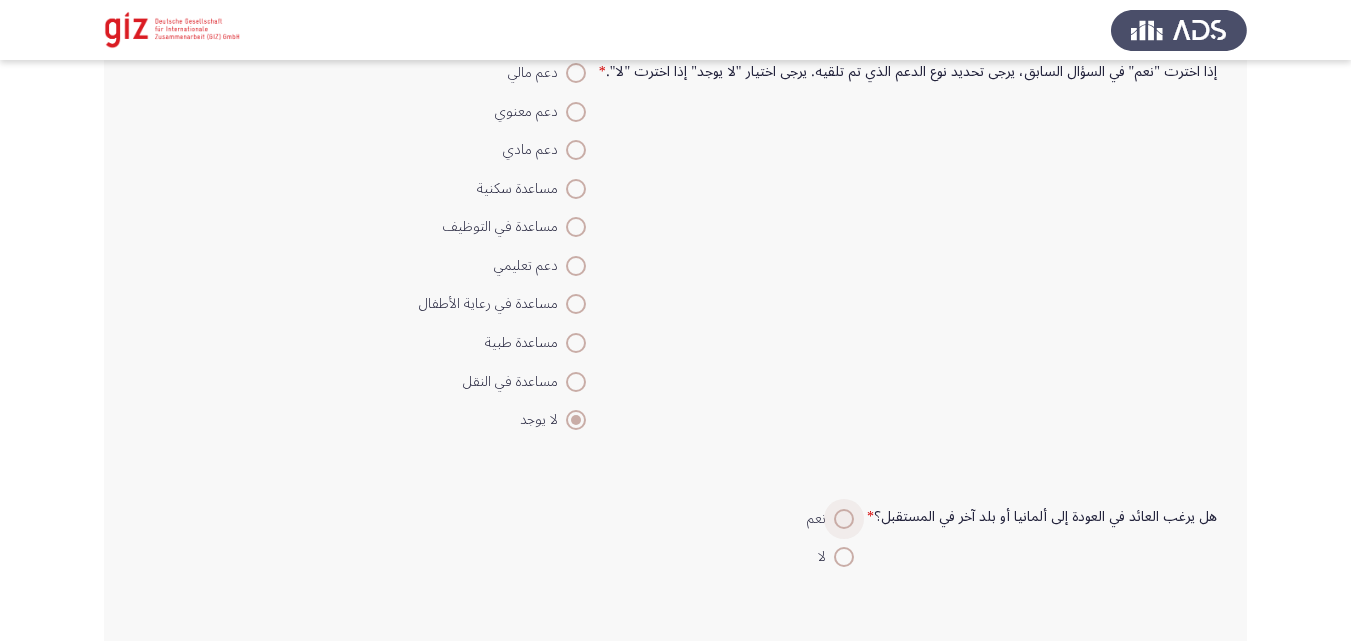 click on "نعم" at bounding box center [820, 519] 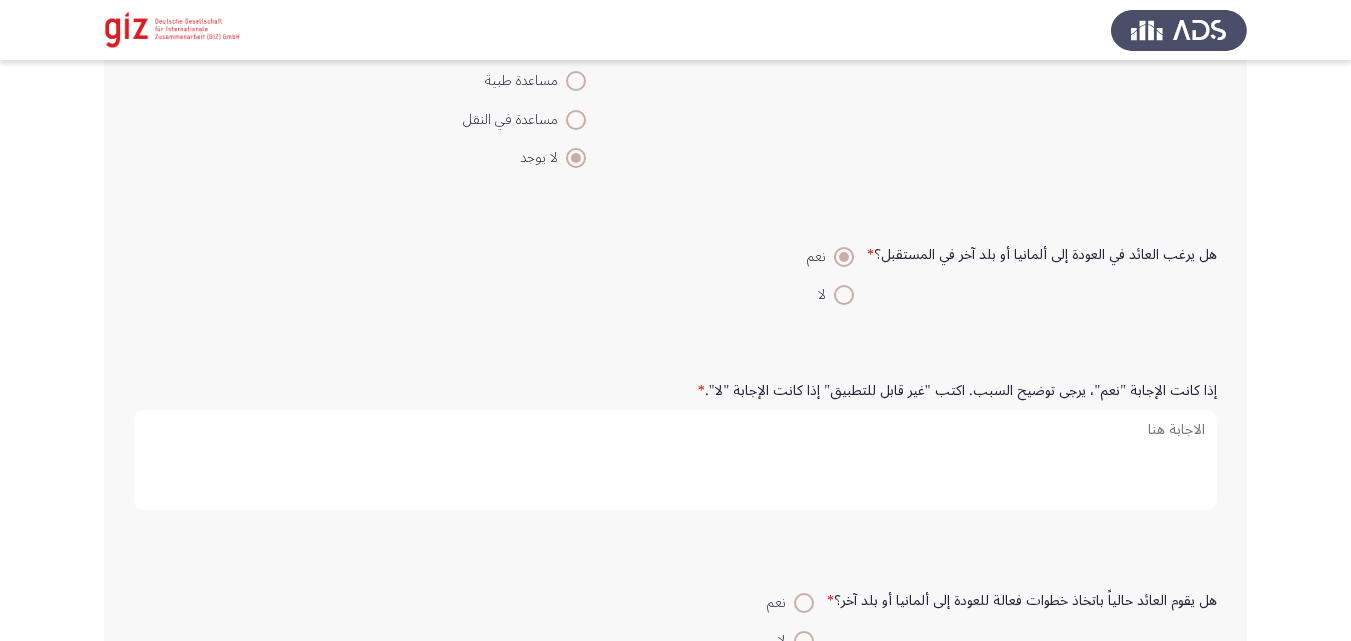 scroll, scrollTop: 1199, scrollLeft: 0, axis: vertical 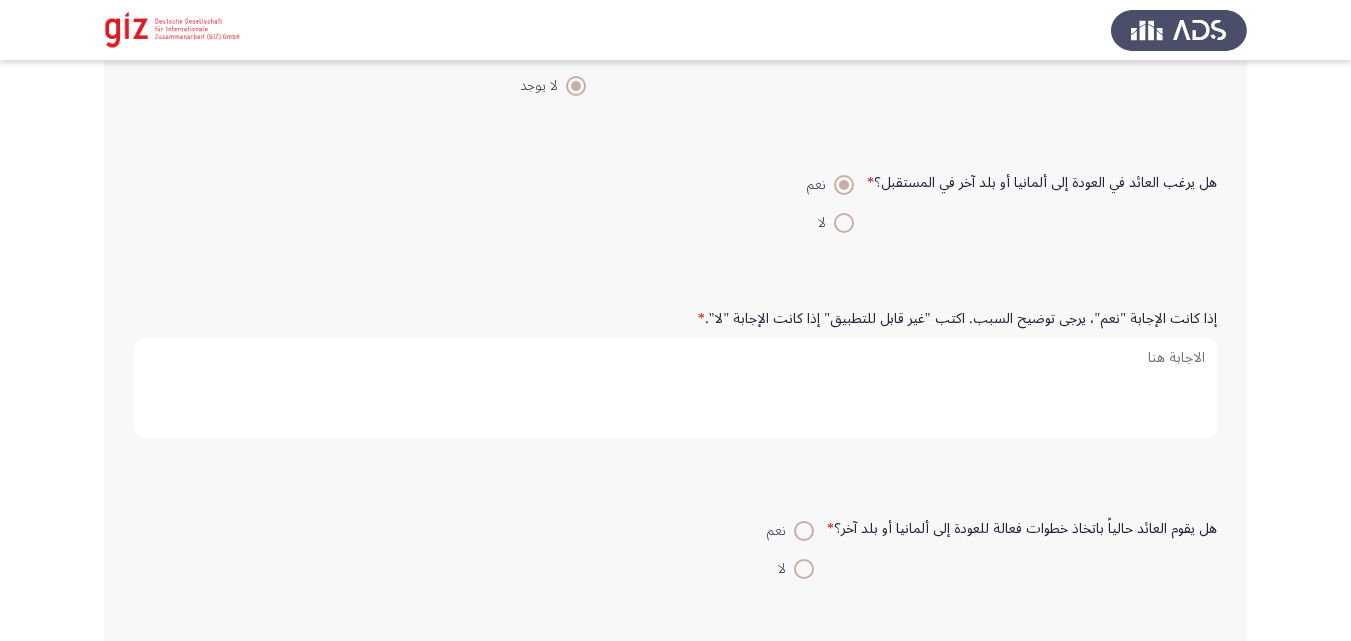 click on "لا" at bounding box center (830, 223) 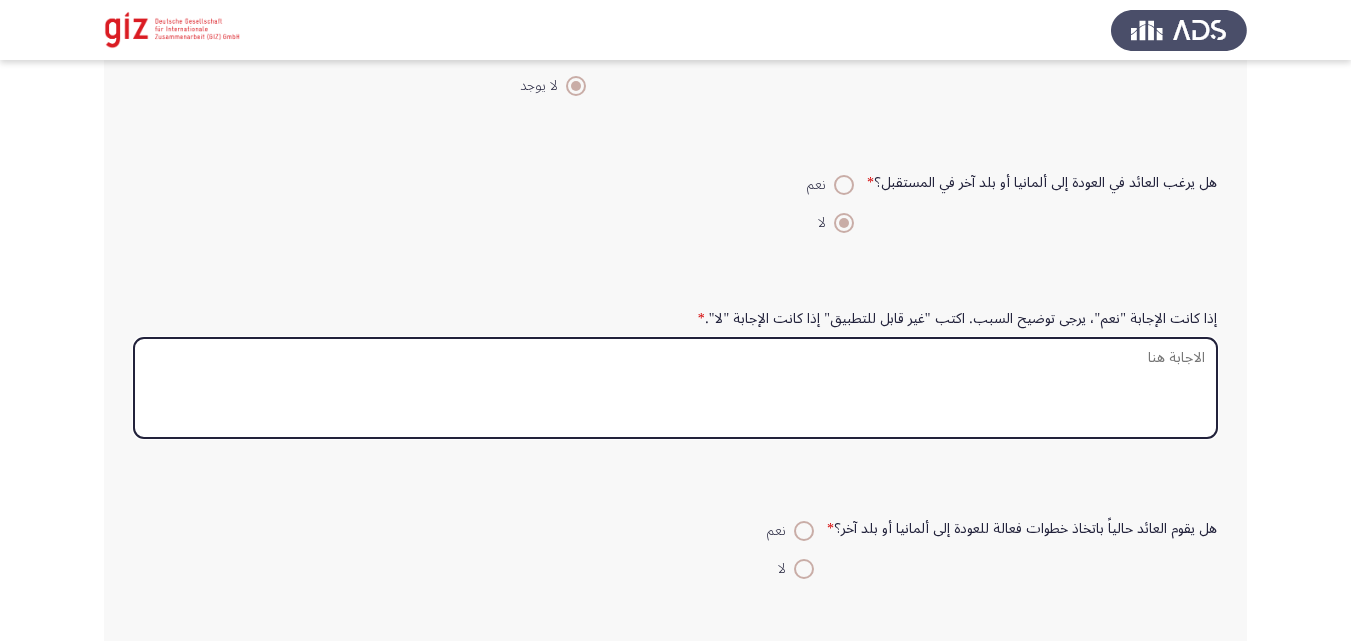 click on "إذا كانت الإجابة "نعم"، يرجى توضيح السبب. اكتب "غير قابل للتطبيق" إذا كانت الإجابة "لا".   *" at bounding box center (675, 388) 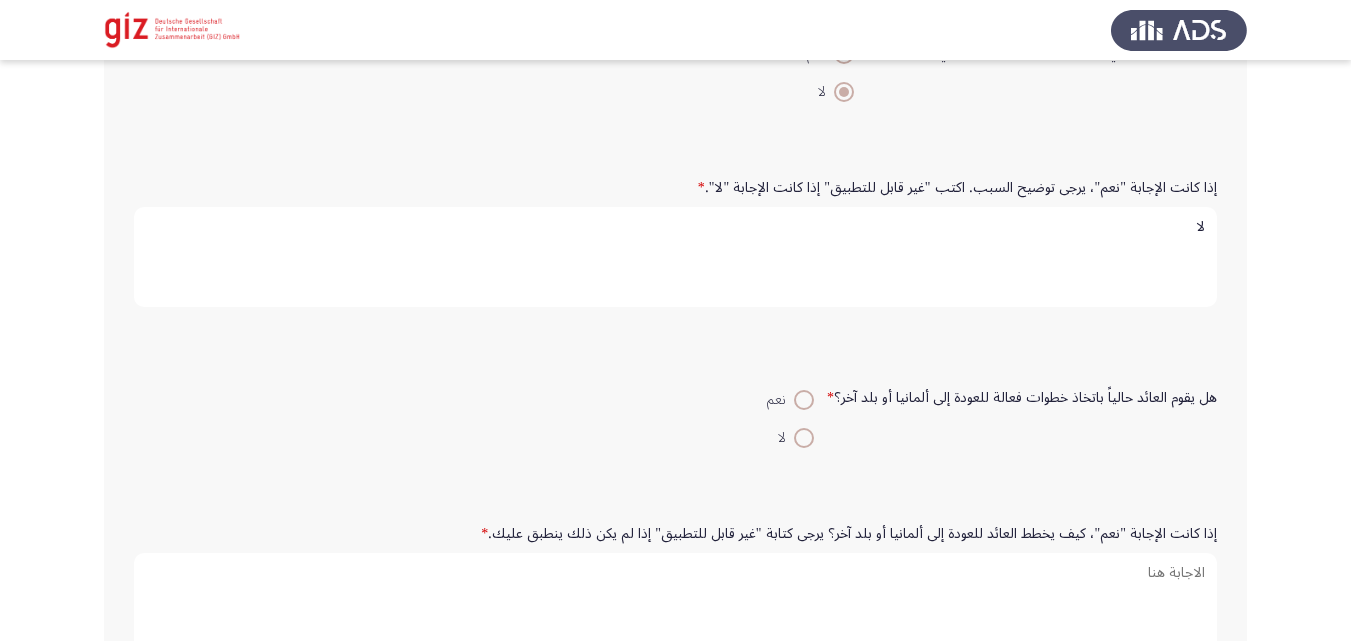 type on "لا" 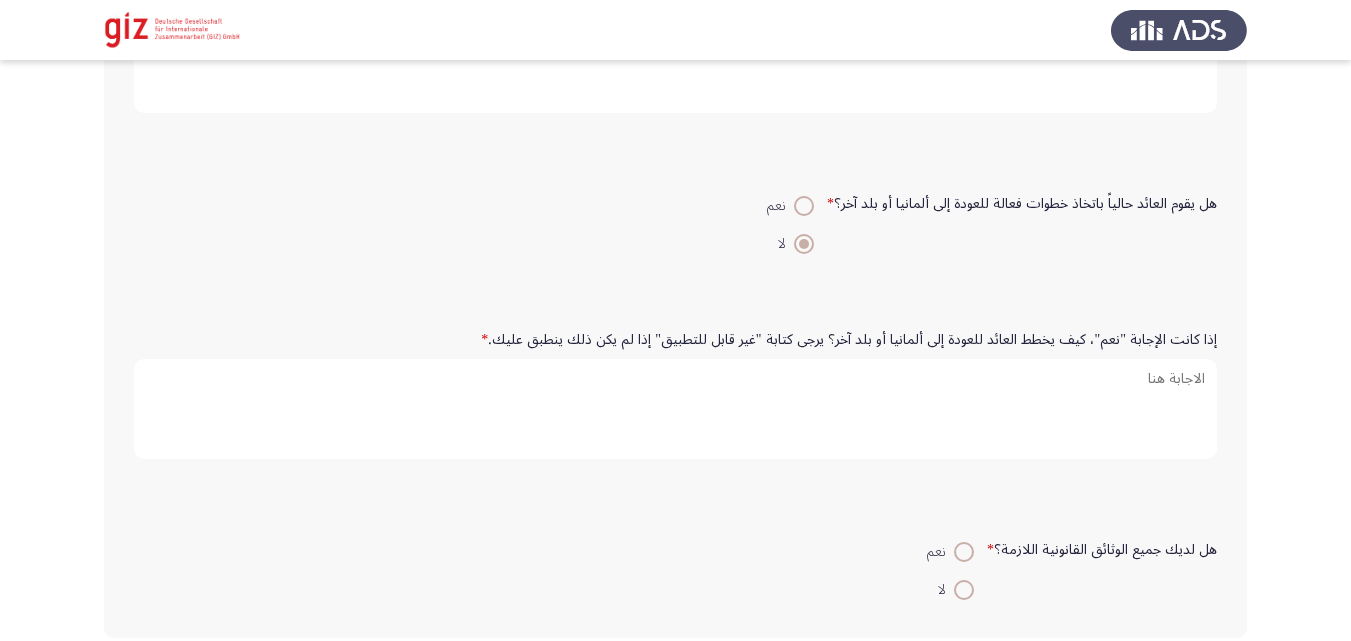 scroll, scrollTop: 1592, scrollLeft: 0, axis: vertical 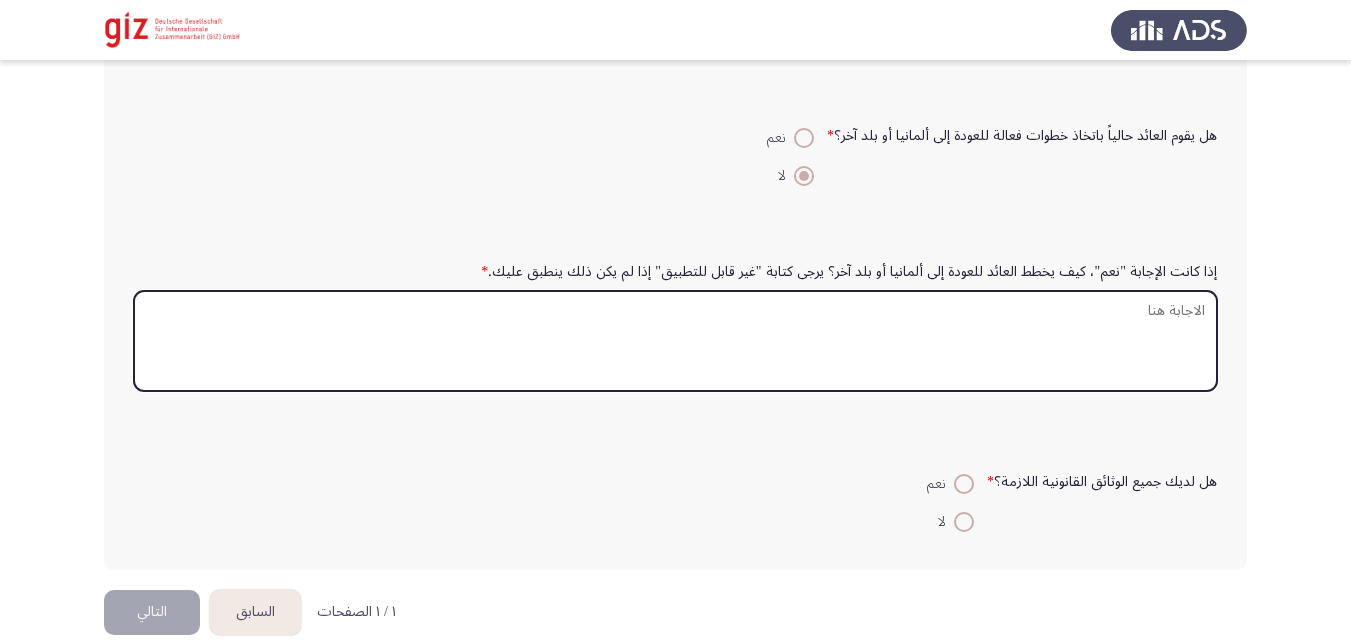 click on "إذا كانت الإجابة "نعم"، كيف يخطط العائد للعودة إلى ألمانيا أو بلد آخر؟ يرجى كتابة "غير قابل للتطبيق" إذا لم يكن ذلك ينطبق عليك.   *" at bounding box center [675, 341] 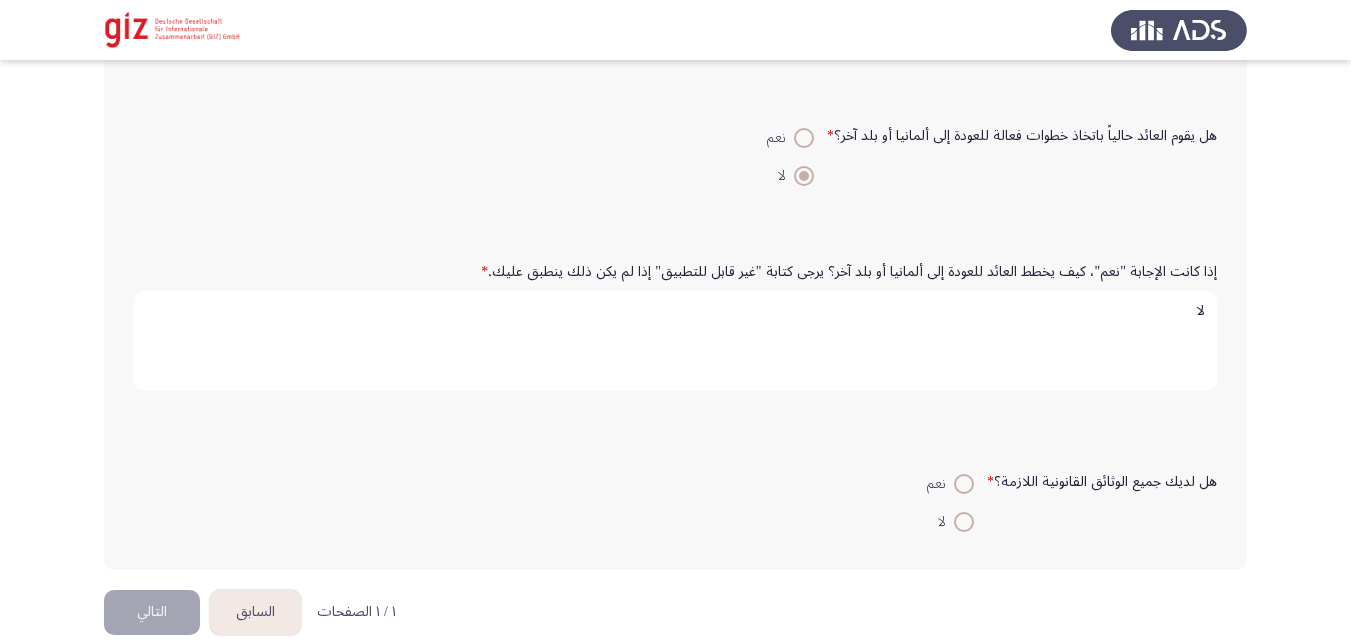 type on "لا" 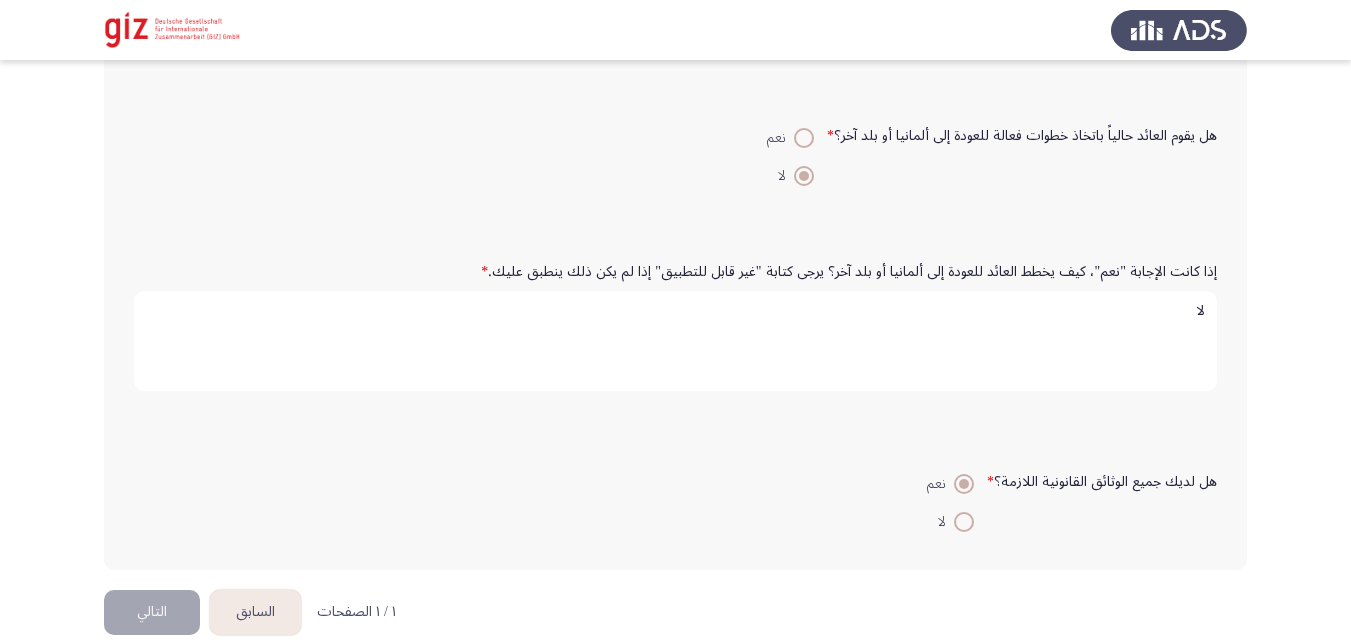 scroll, scrollTop: 1621, scrollLeft: 0, axis: vertical 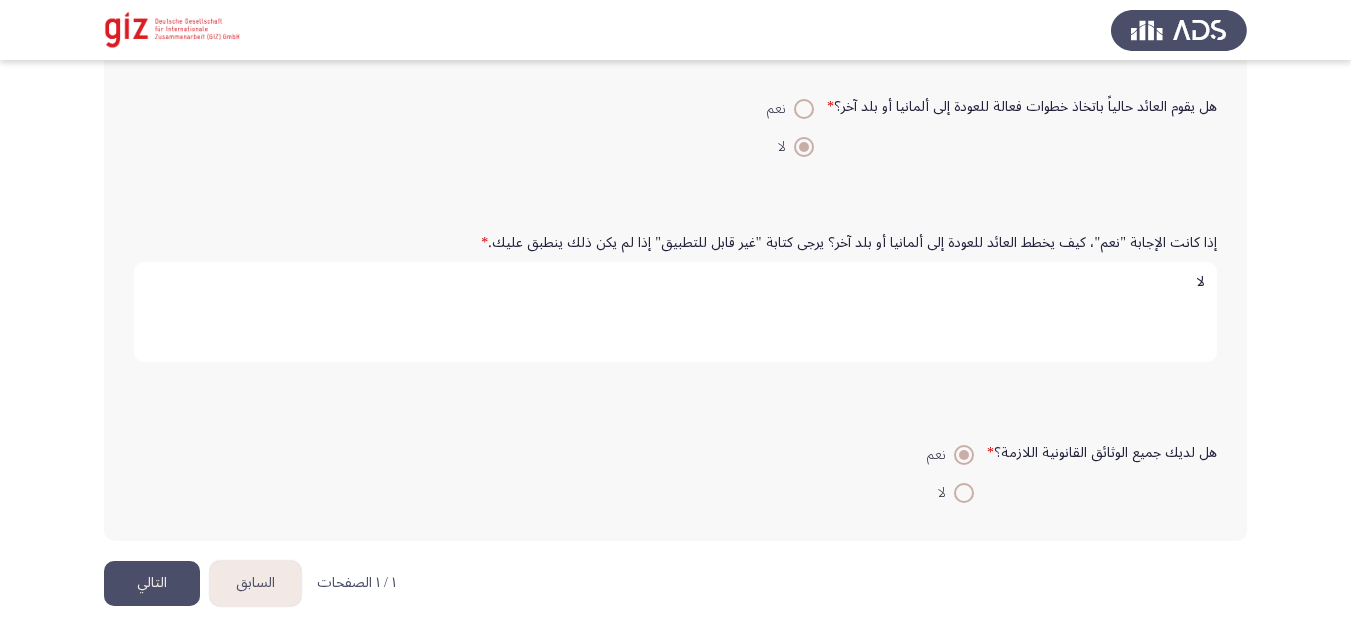 click on "التالي" 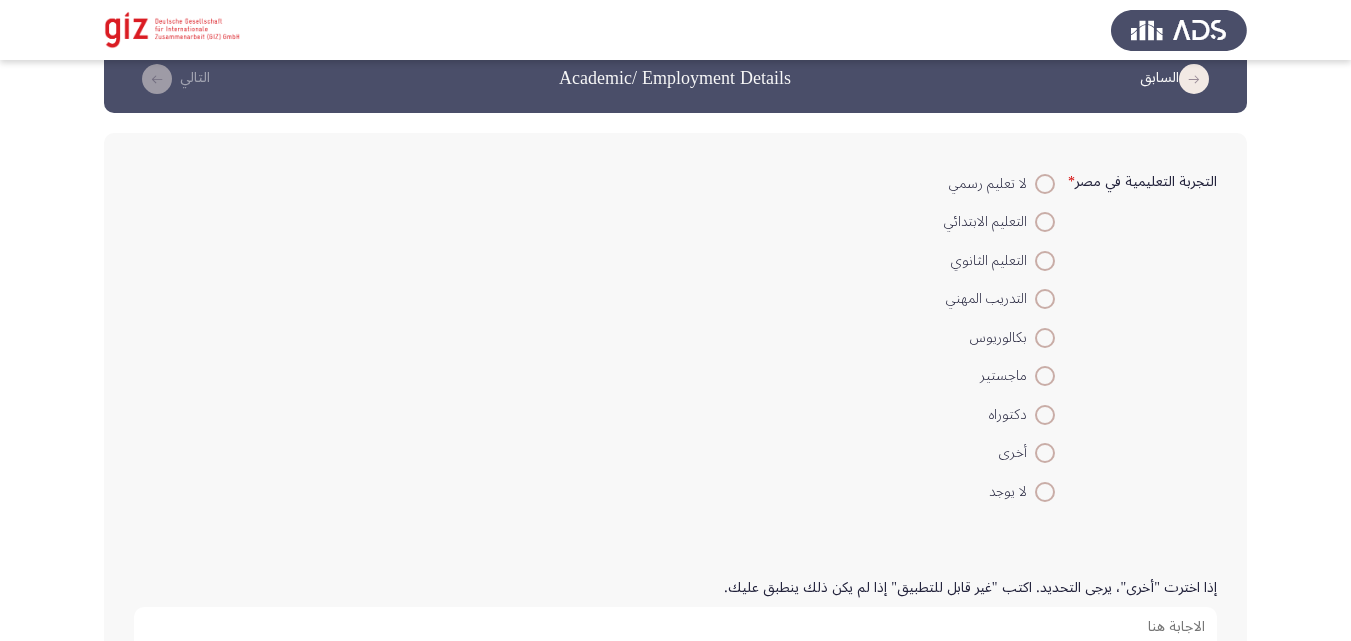 scroll, scrollTop: 36, scrollLeft: 0, axis: vertical 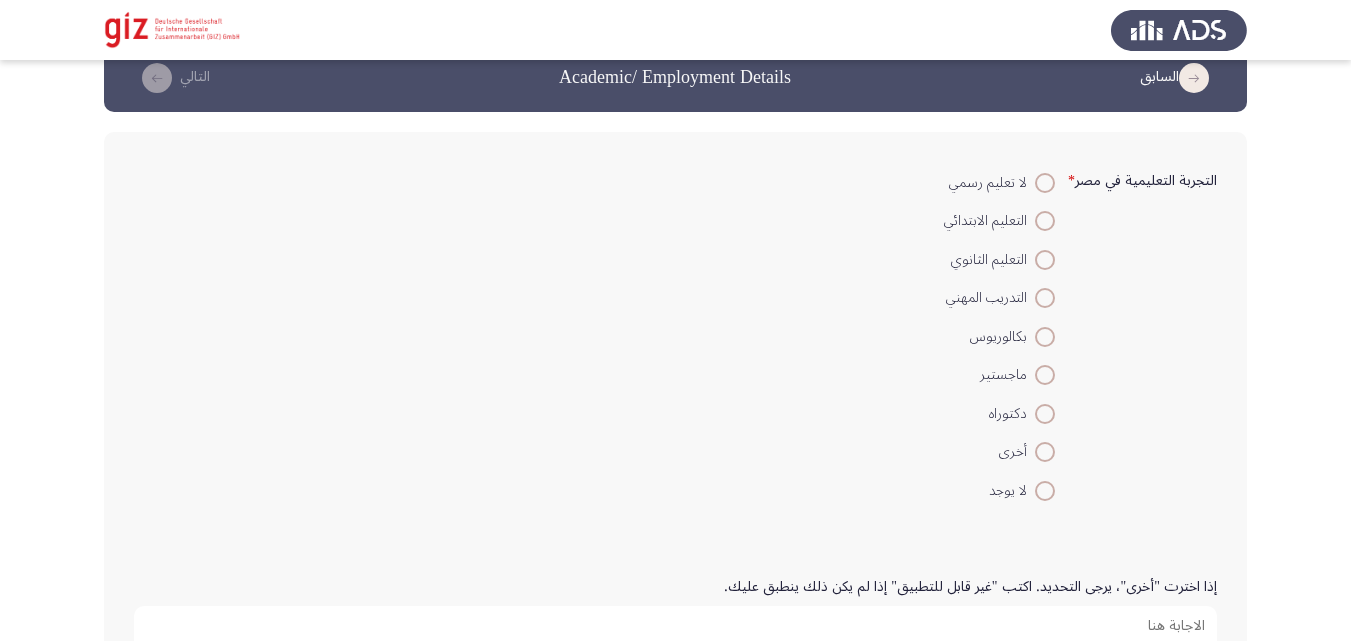 click on "التدريب المهني" at bounding box center (990, 298) 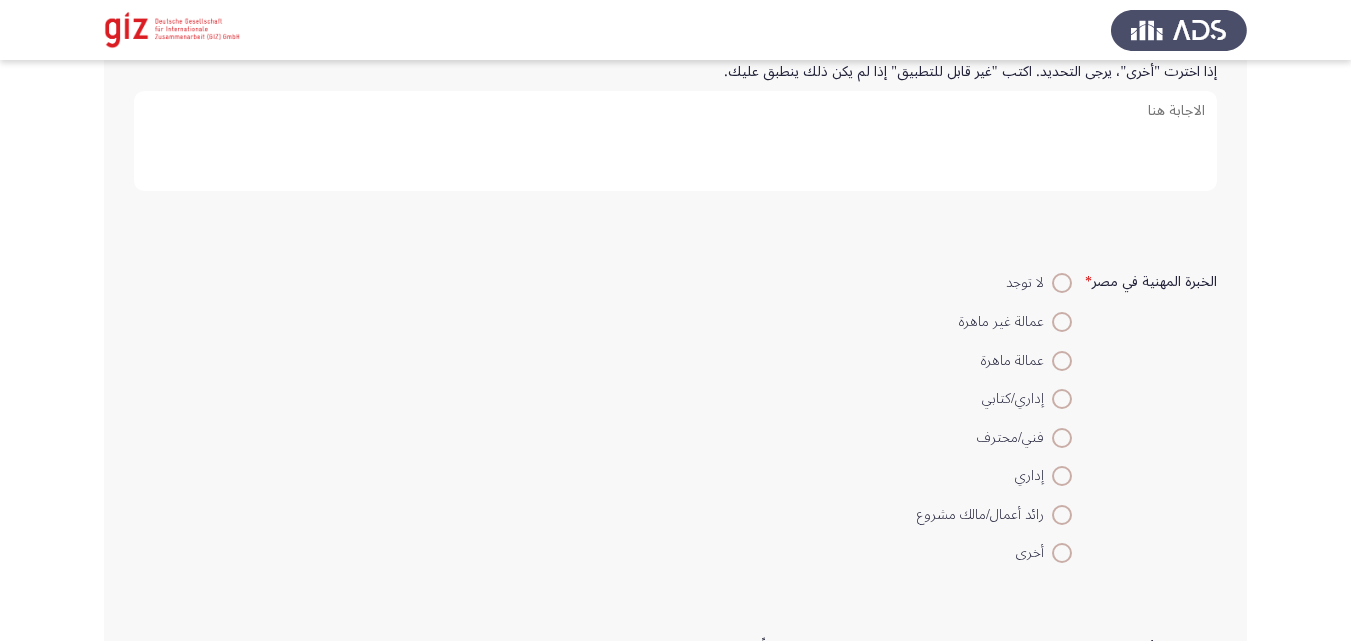 scroll, scrollTop: 552, scrollLeft: 0, axis: vertical 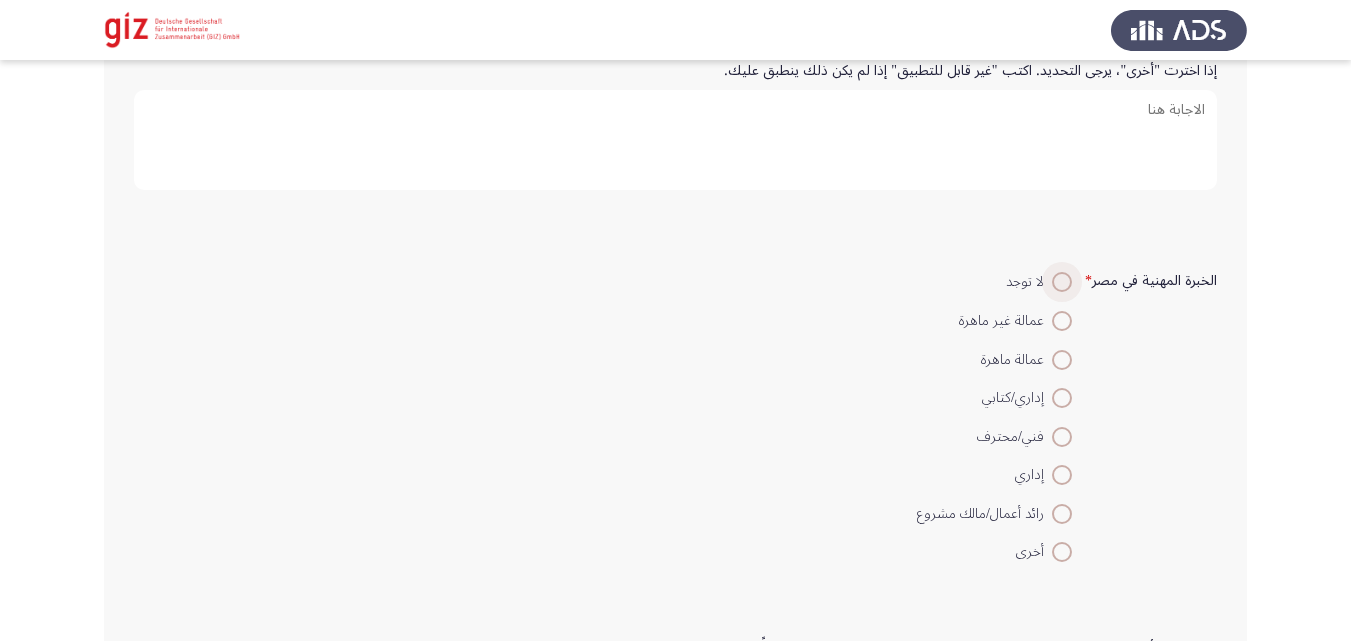 click at bounding box center (1062, 282) 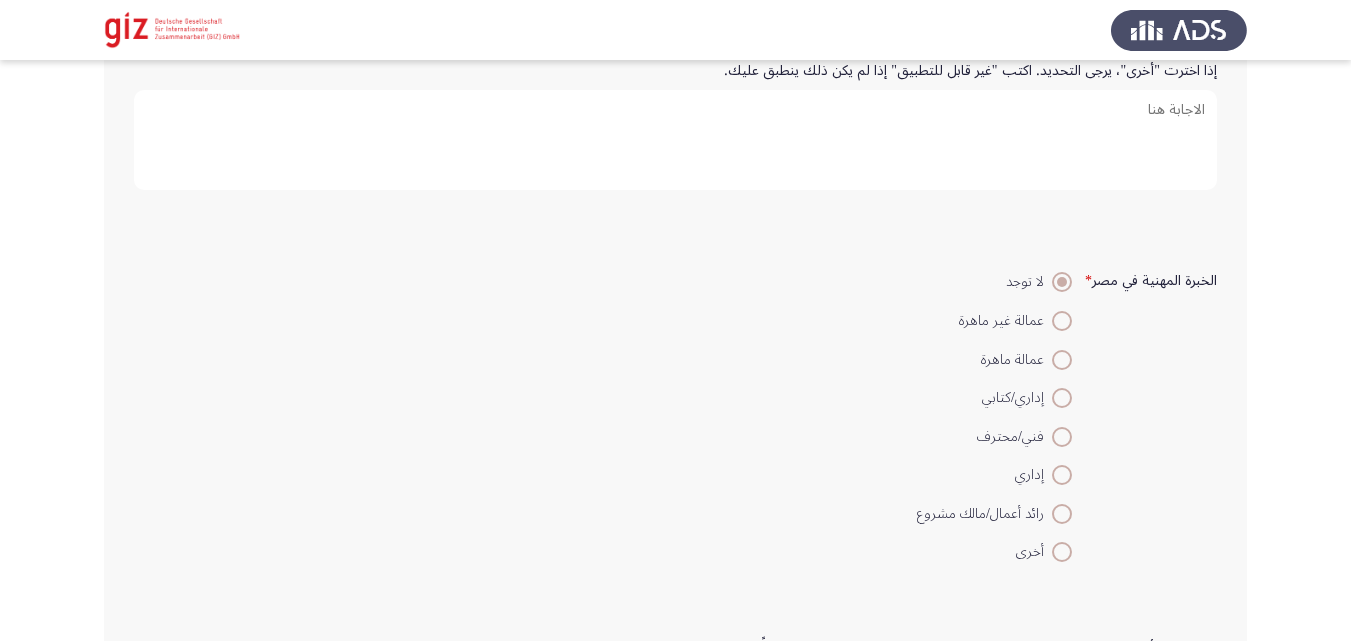 click at bounding box center (1062, 321) 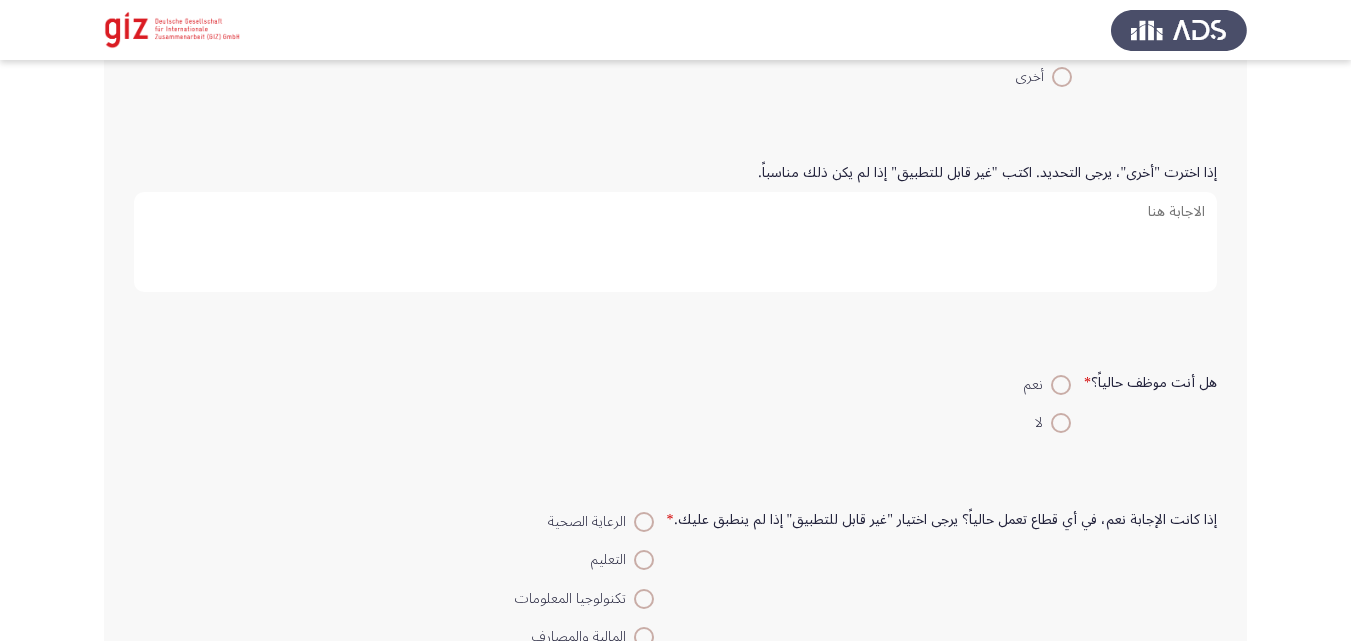 scroll, scrollTop: 1067, scrollLeft: 0, axis: vertical 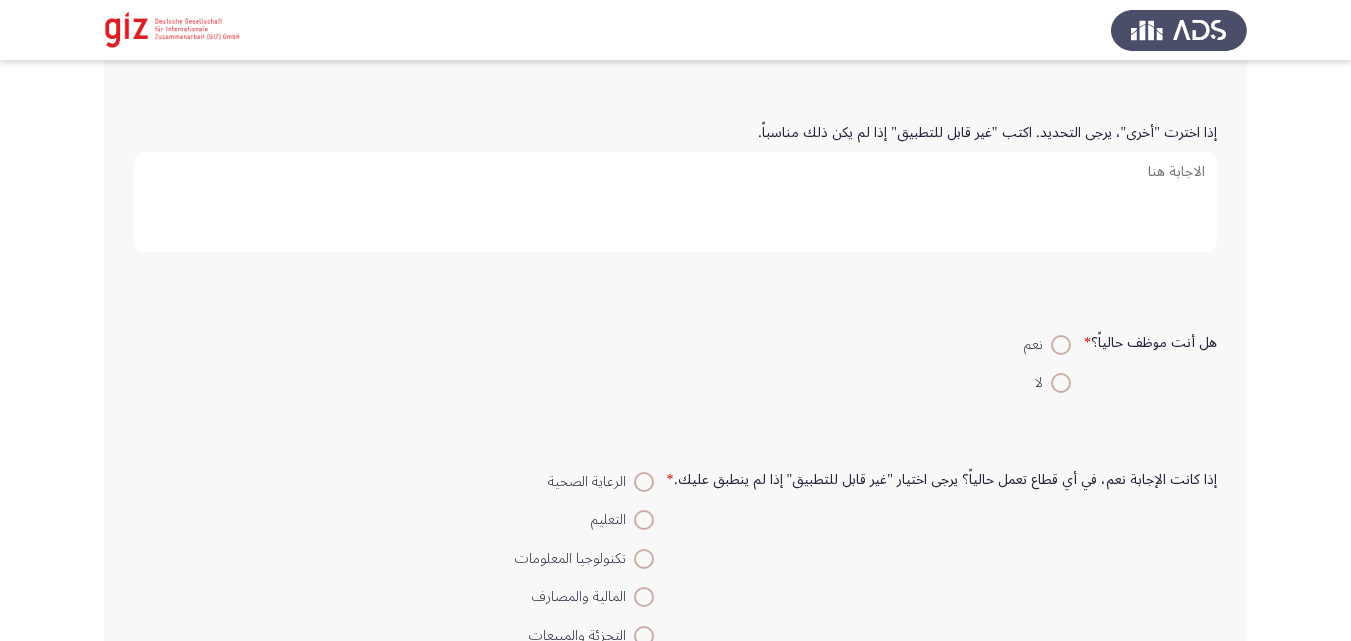 click at bounding box center (1061, 345) 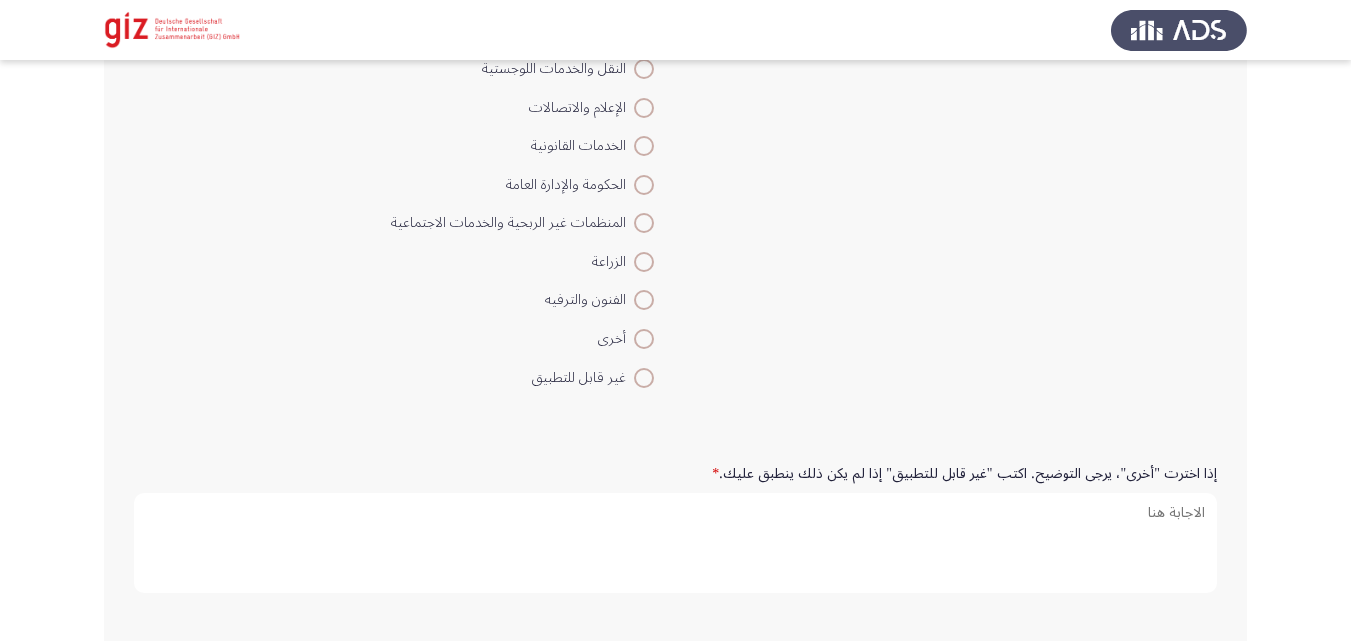 scroll, scrollTop: 1835, scrollLeft: 0, axis: vertical 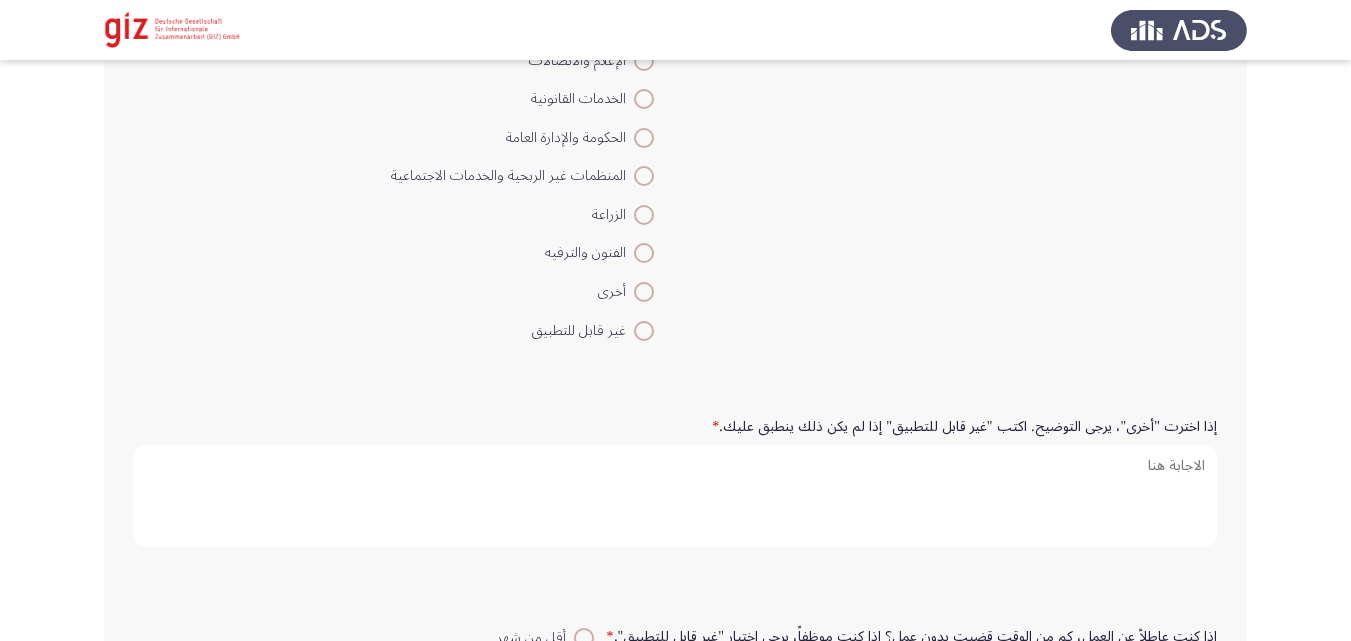 click at bounding box center [644, 331] 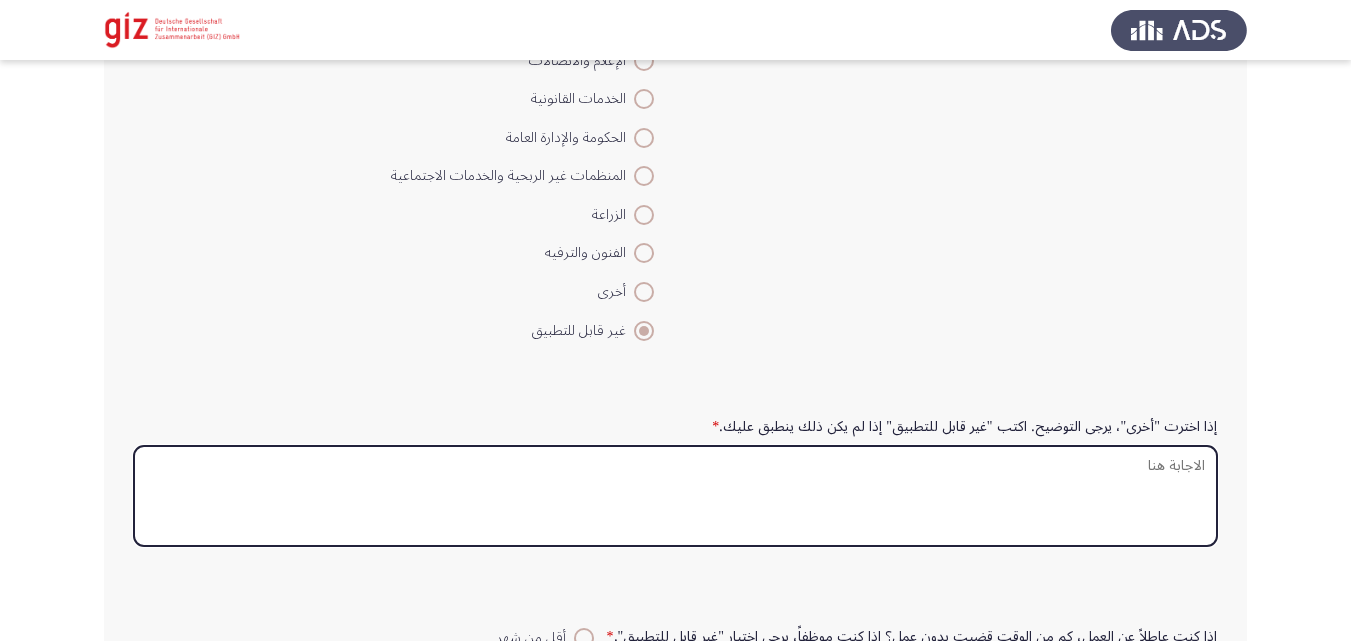 click on "إذا اخترت "أخرى"، يرجى التوضيح. اكتب "غير قابل للتطبيق" إذا لم يكن ذلك ينطبق عليك.   *" at bounding box center (675, 496) 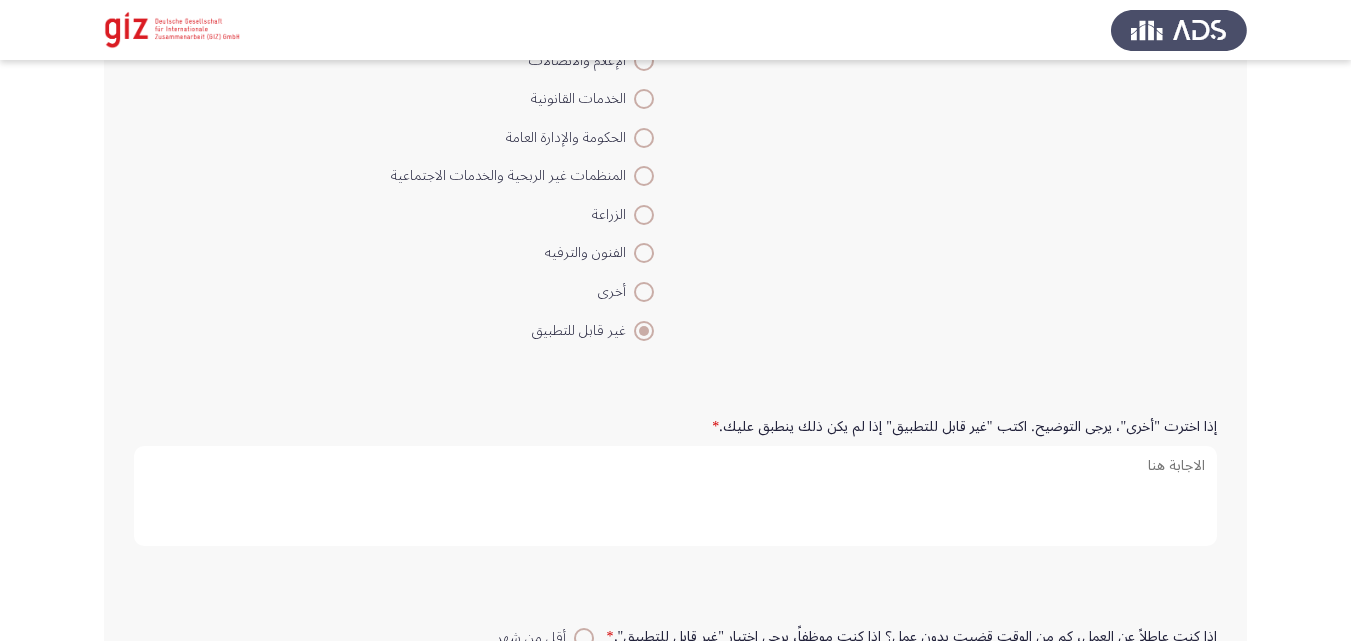 click at bounding box center (644, 292) 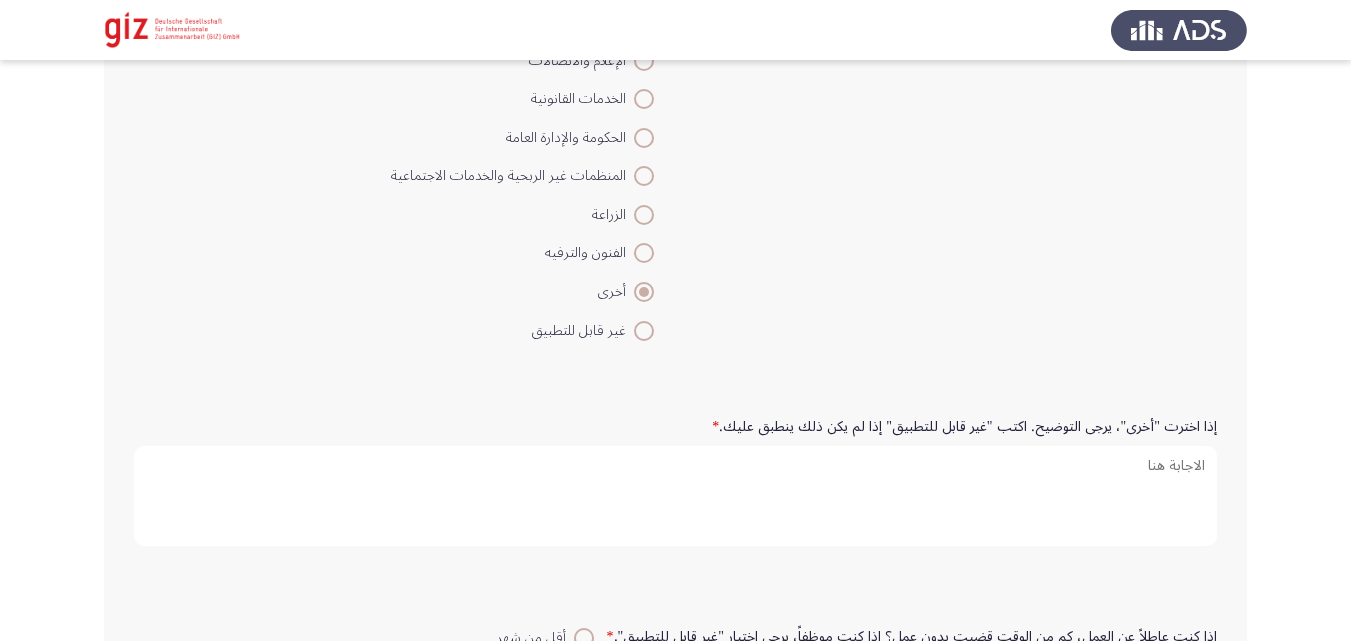 click on "إذا اخترت "أخرى"، يرجى التوضيح. اكتب "غير قابل للتطبيق" إذا لم يكن ذلك ينطبق عليك.   *" 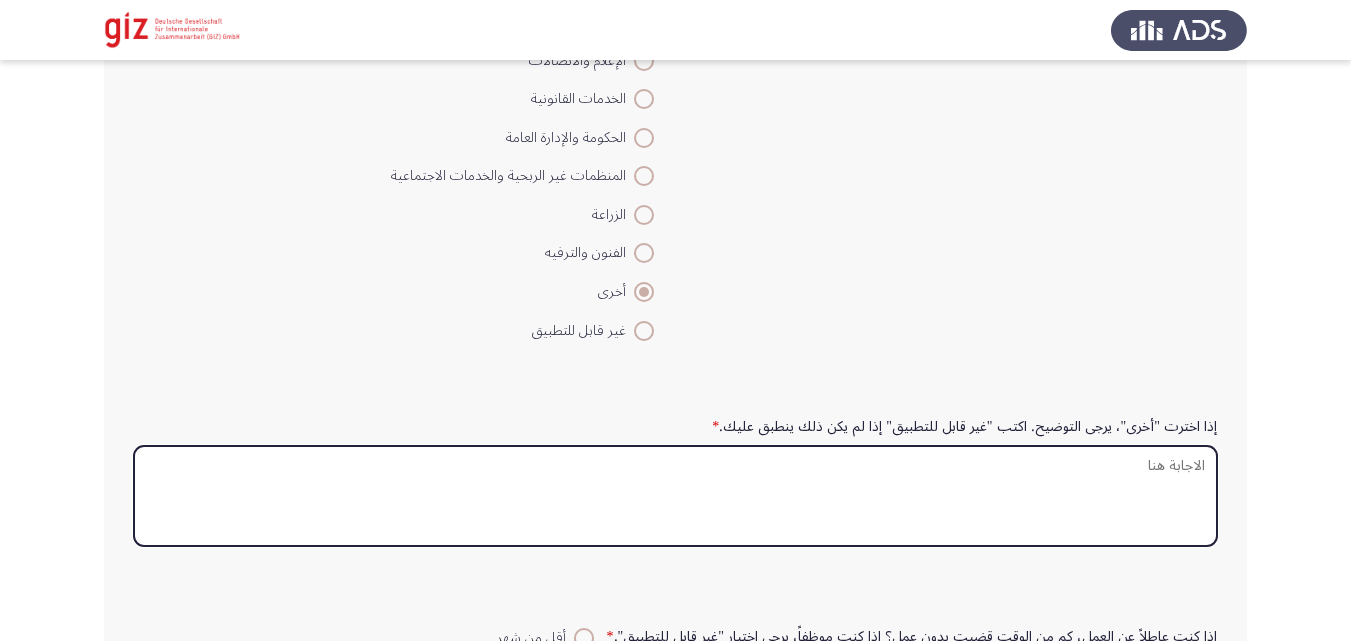 click on "إذا اخترت "أخرى"، يرجى التوضيح. اكتب "غير قابل للتطبيق" إذا لم يكن ذلك ينطبق عليك.   *" at bounding box center (675, 496) 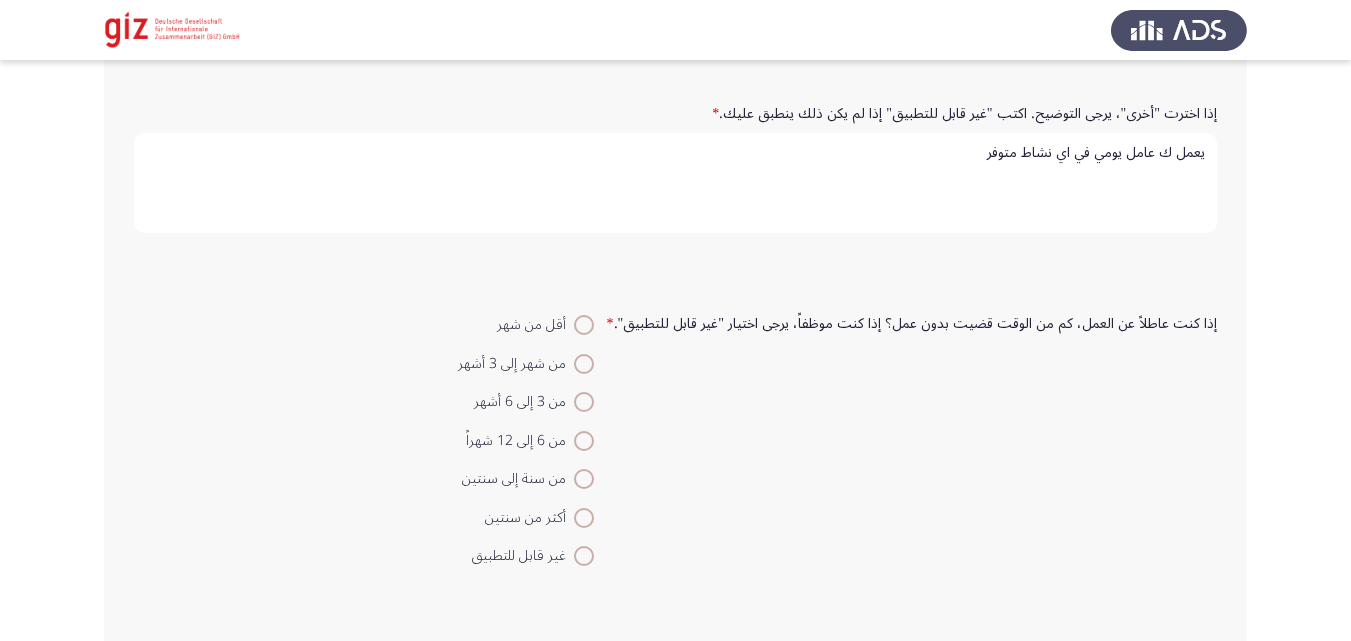 scroll, scrollTop: 2191, scrollLeft: 0, axis: vertical 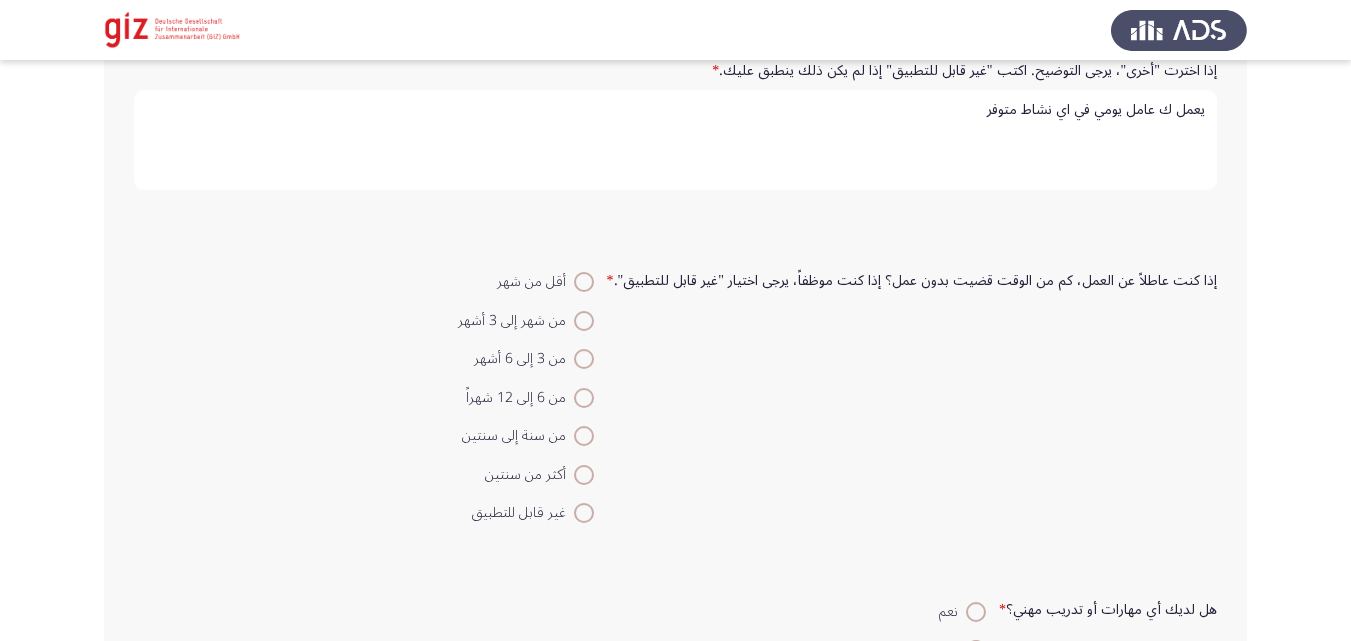 type on "يعمل ك عامل يومي في اي نشاط متوفر" 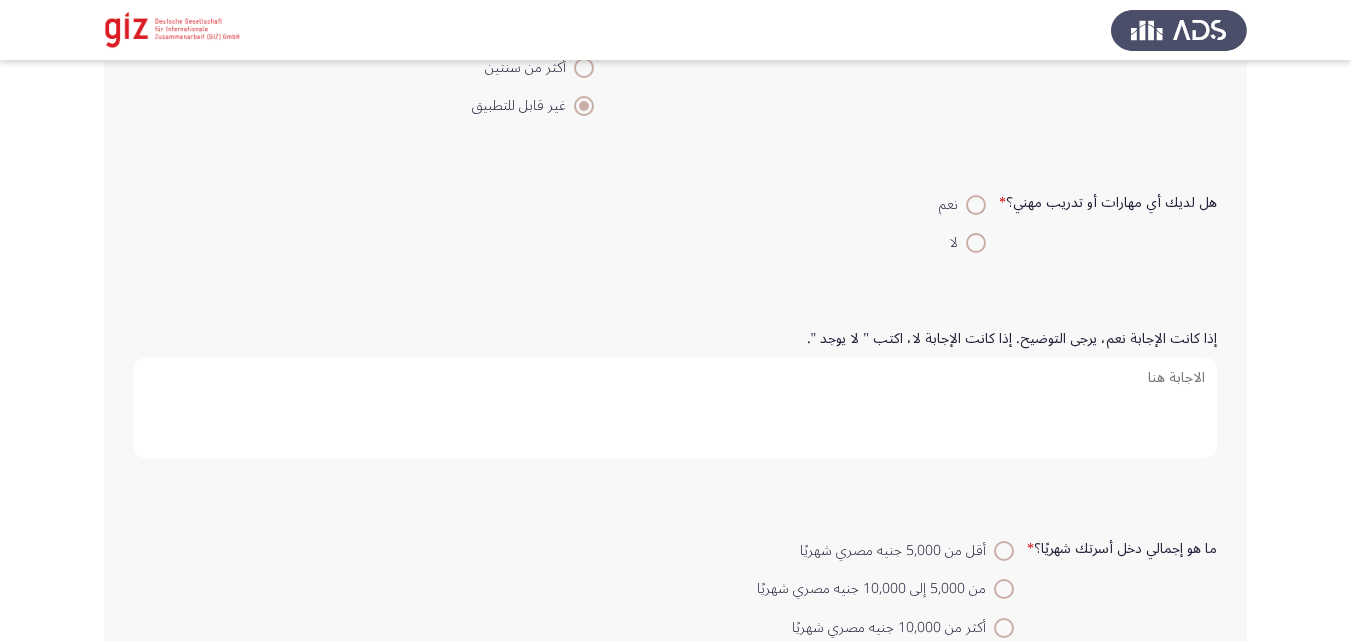 scroll, scrollTop: 2599, scrollLeft: 0, axis: vertical 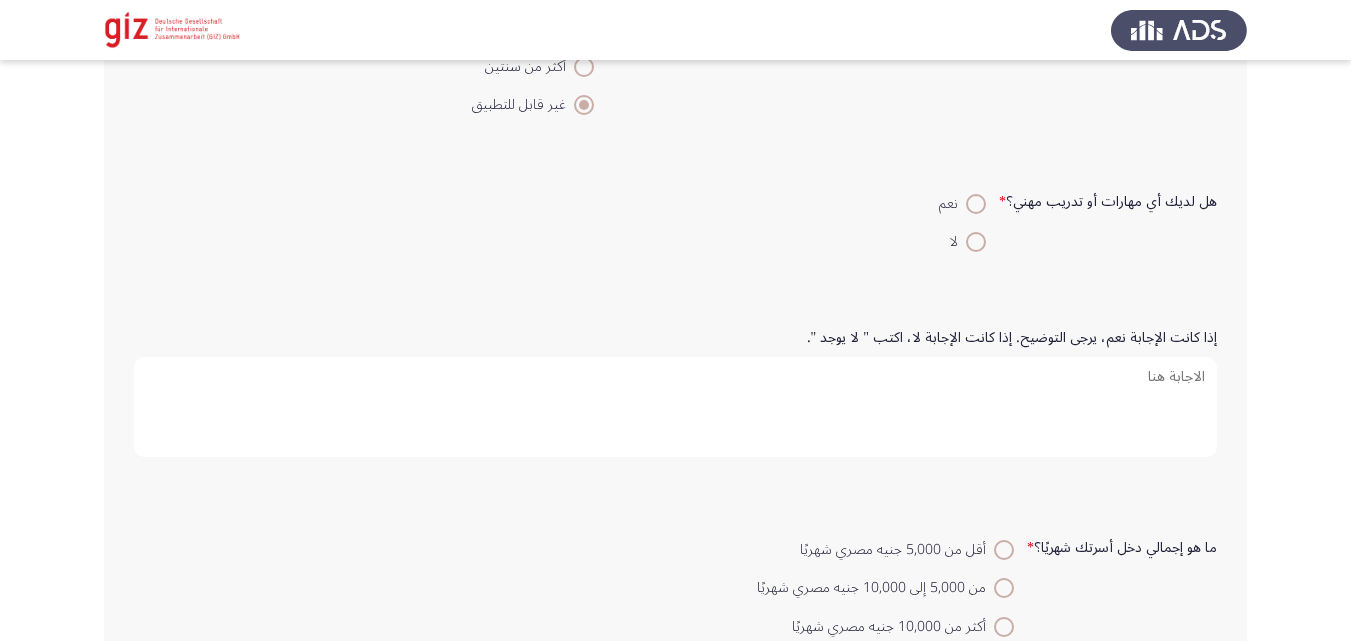 click on "إذا كانت الإجابة نعم، يرجى التوضيح. إذا كانت الإجابة لا، اكتب " لا يوجد "." 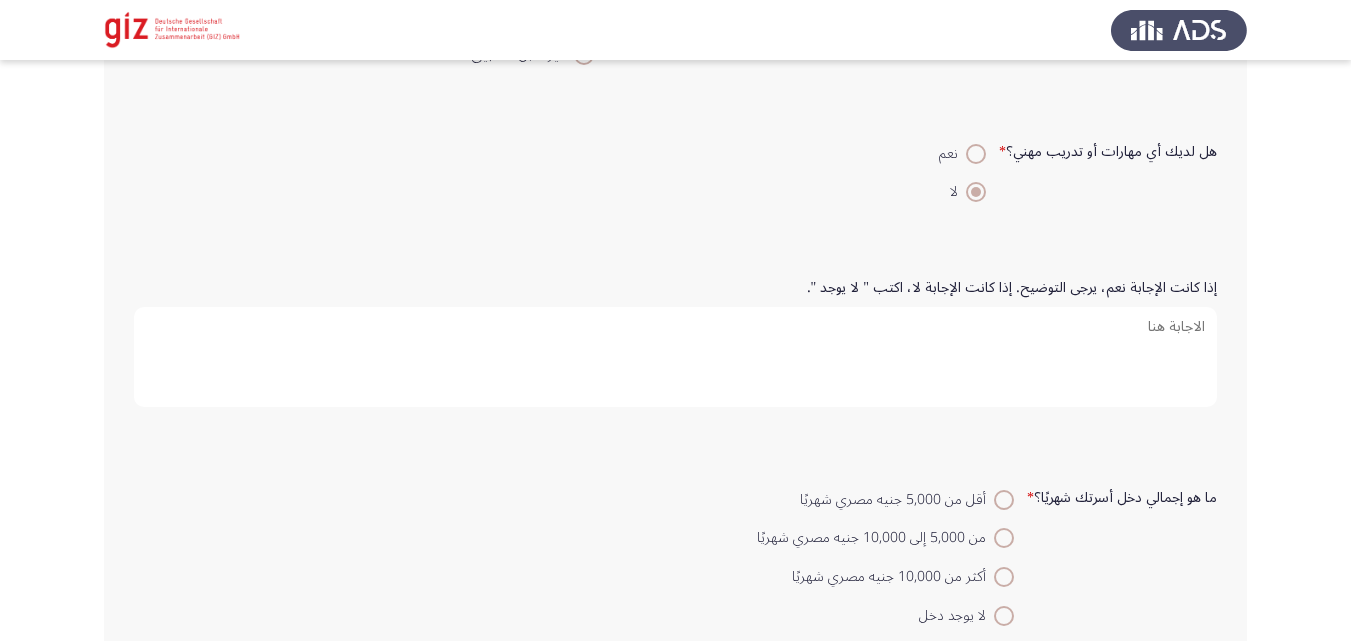 scroll, scrollTop: 2652, scrollLeft: 0, axis: vertical 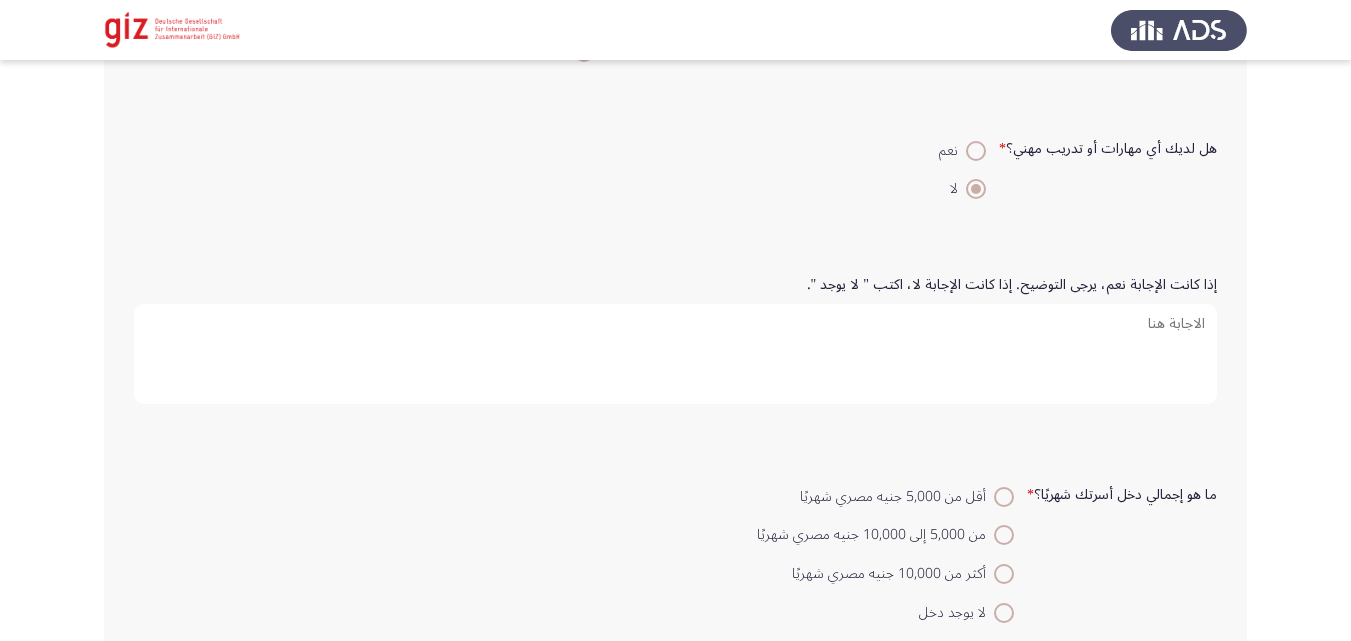 drag, startPoint x: 948, startPoint y: 332, endPoint x: 954, endPoint y: 539, distance: 207.08694 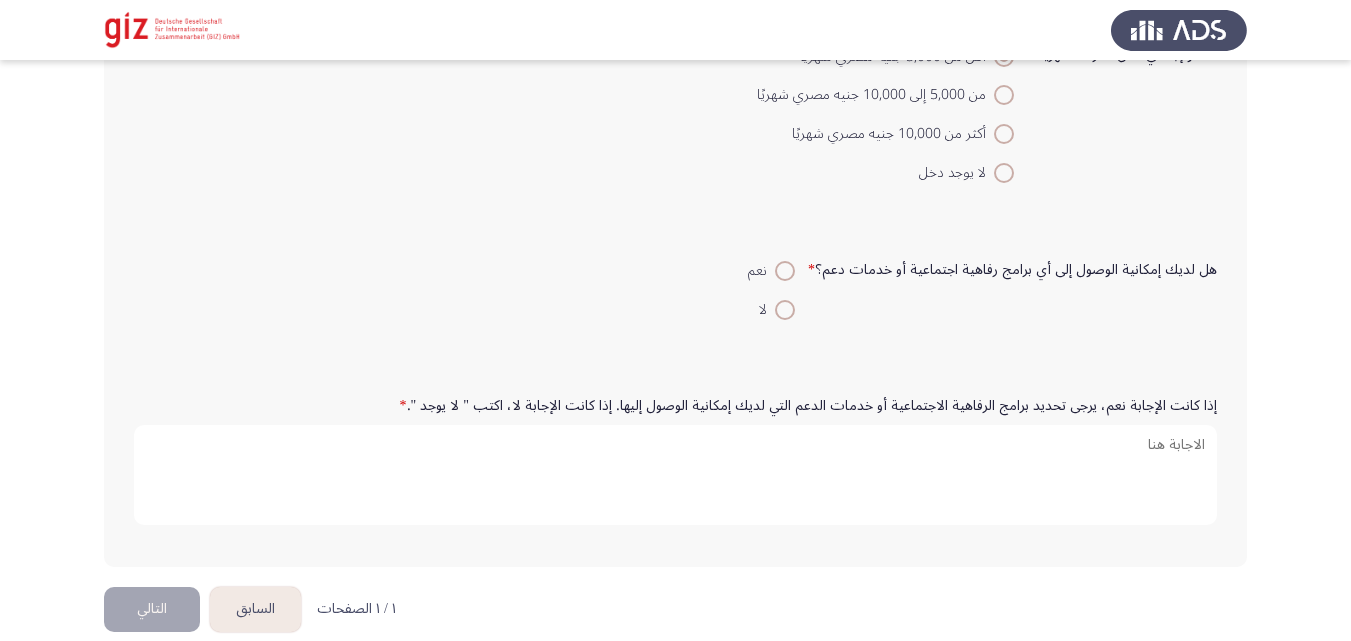scroll, scrollTop: 3093, scrollLeft: 0, axis: vertical 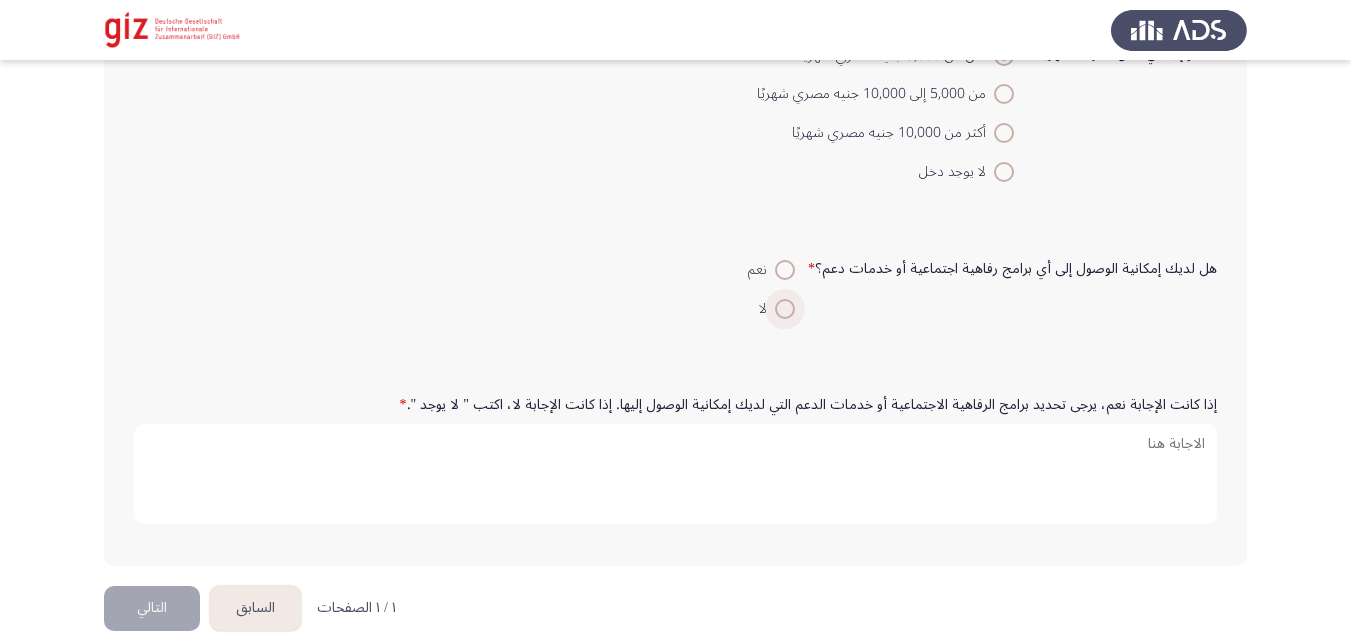 click at bounding box center [785, 309] 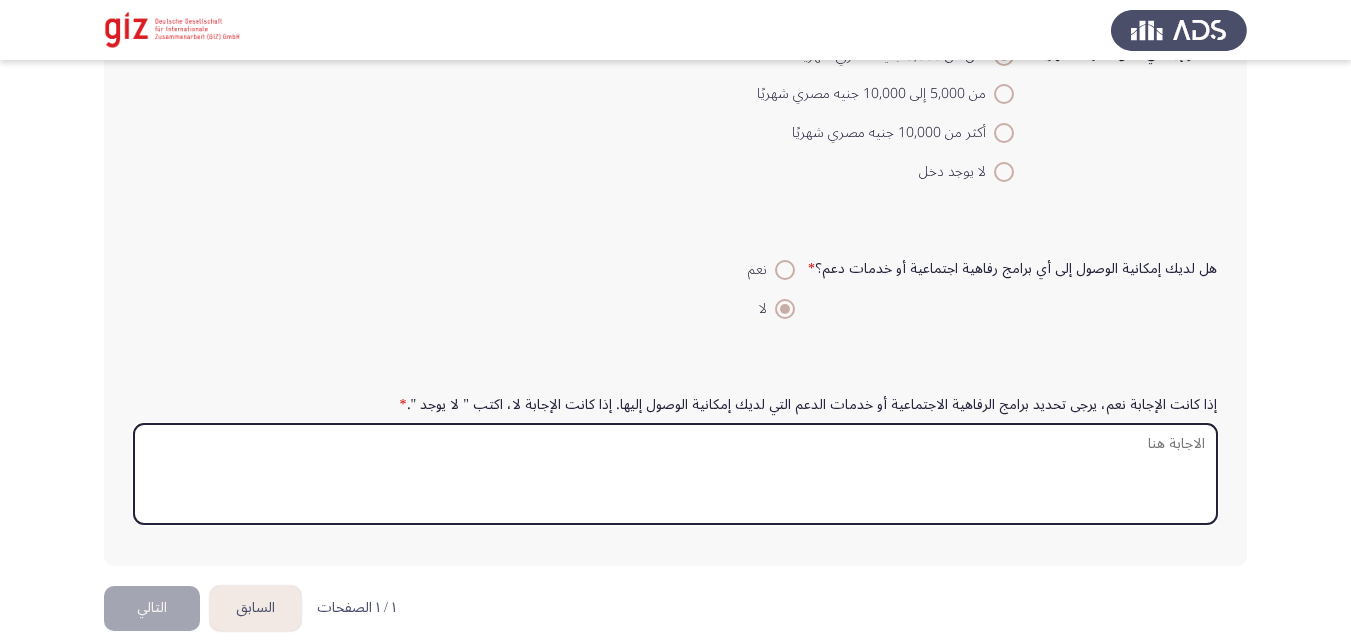 click on "إذا كانت الإجابة نعم، يرجى تحديد برامج الرفاهية الاجتماعية أو خدمات الدعم التي لديك إمكانية الوصول إليها.  إذا كانت الإجابة لا، اكتب " لا يوجد ".   *" at bounding box center [675, 474] 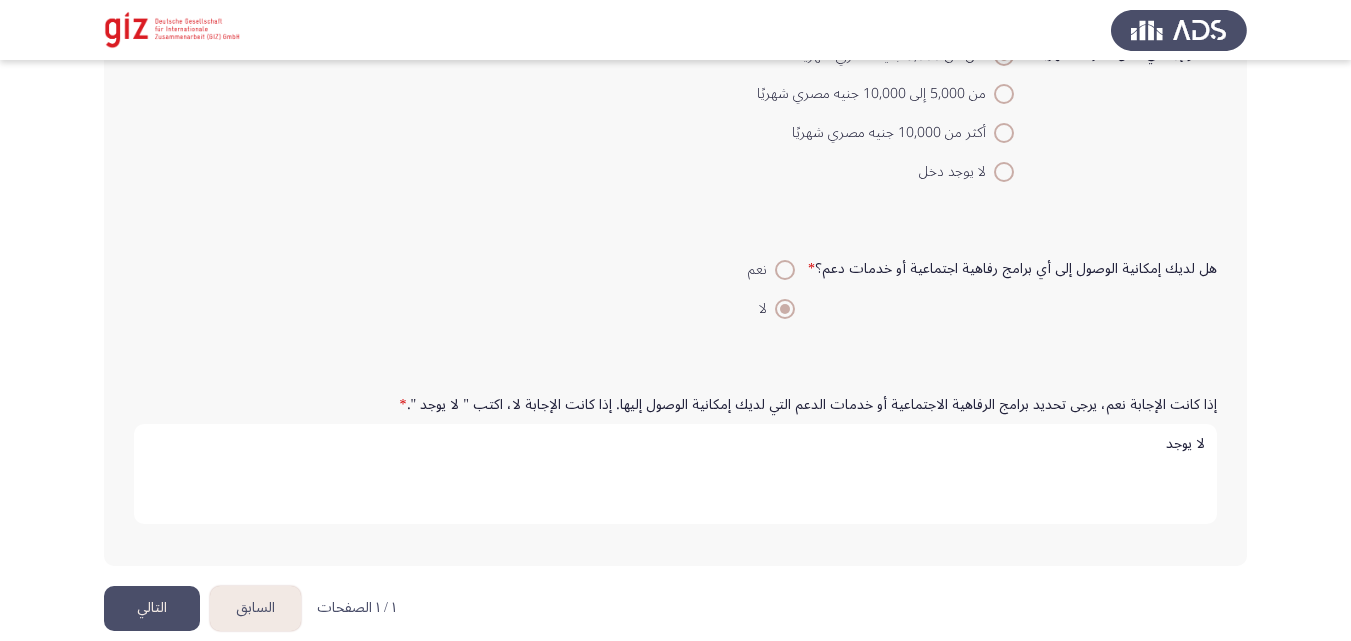 type on "لا يوجد" 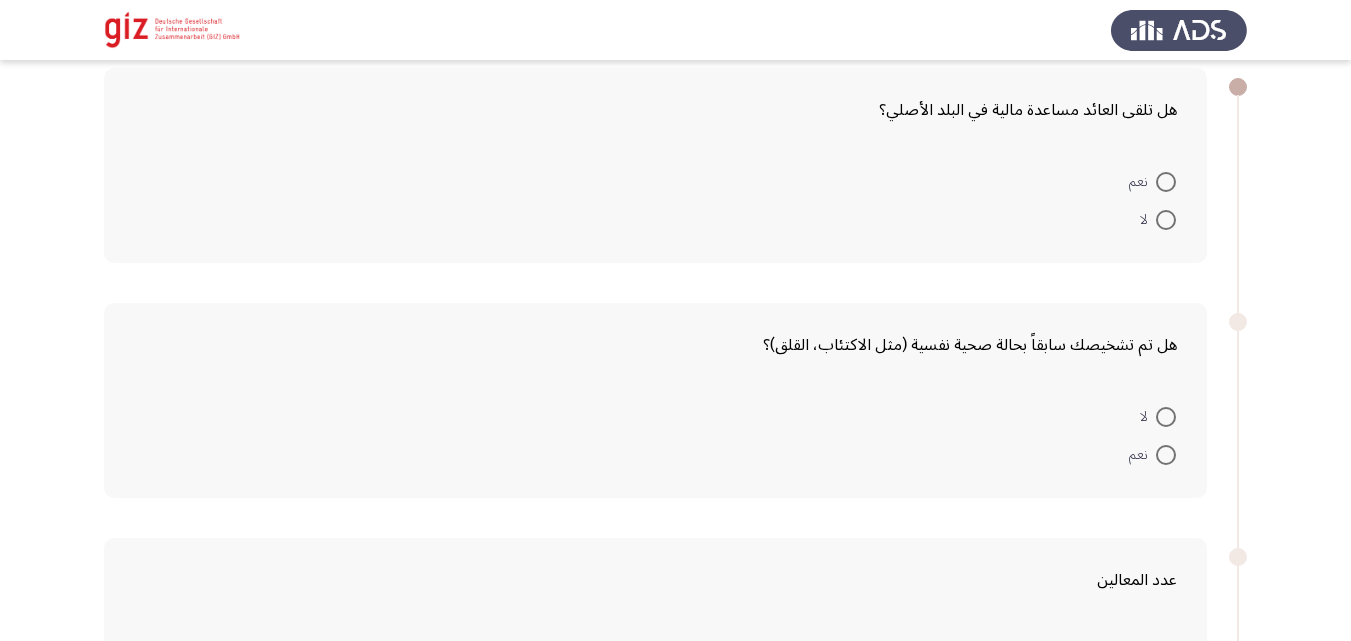 scroll, scrollTop: 114, scrollLeft: 0, axis: vertical 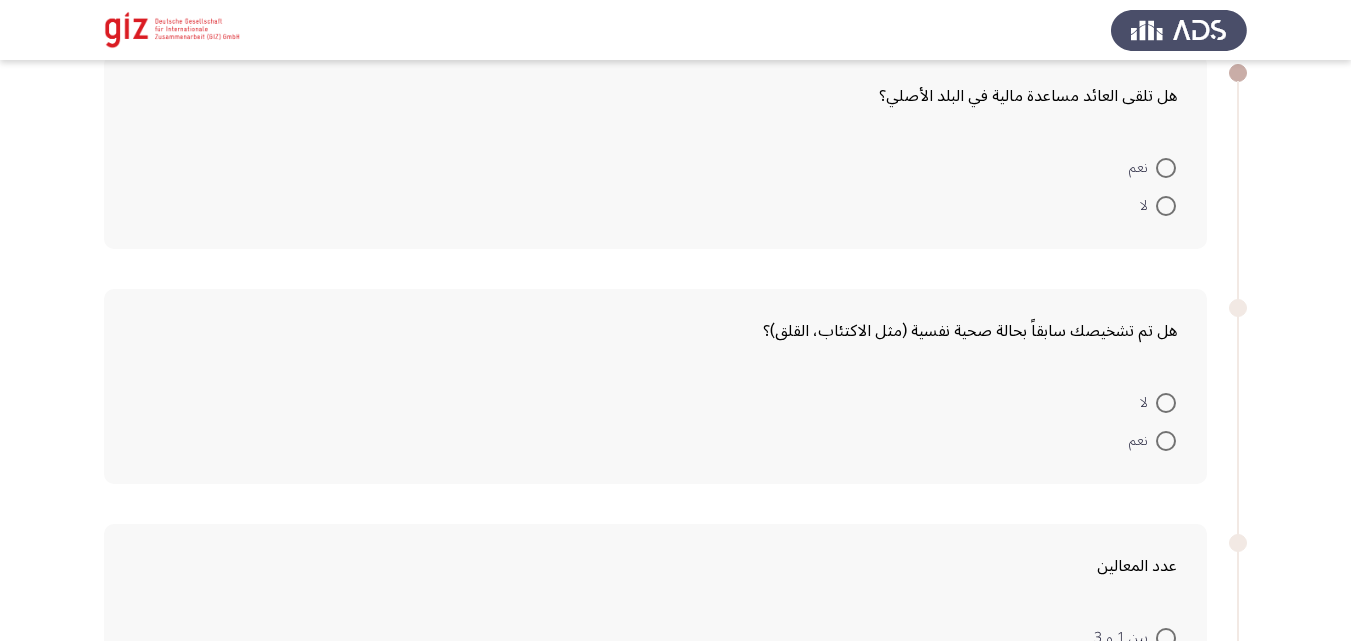 click at bounding box center [1166, 206] 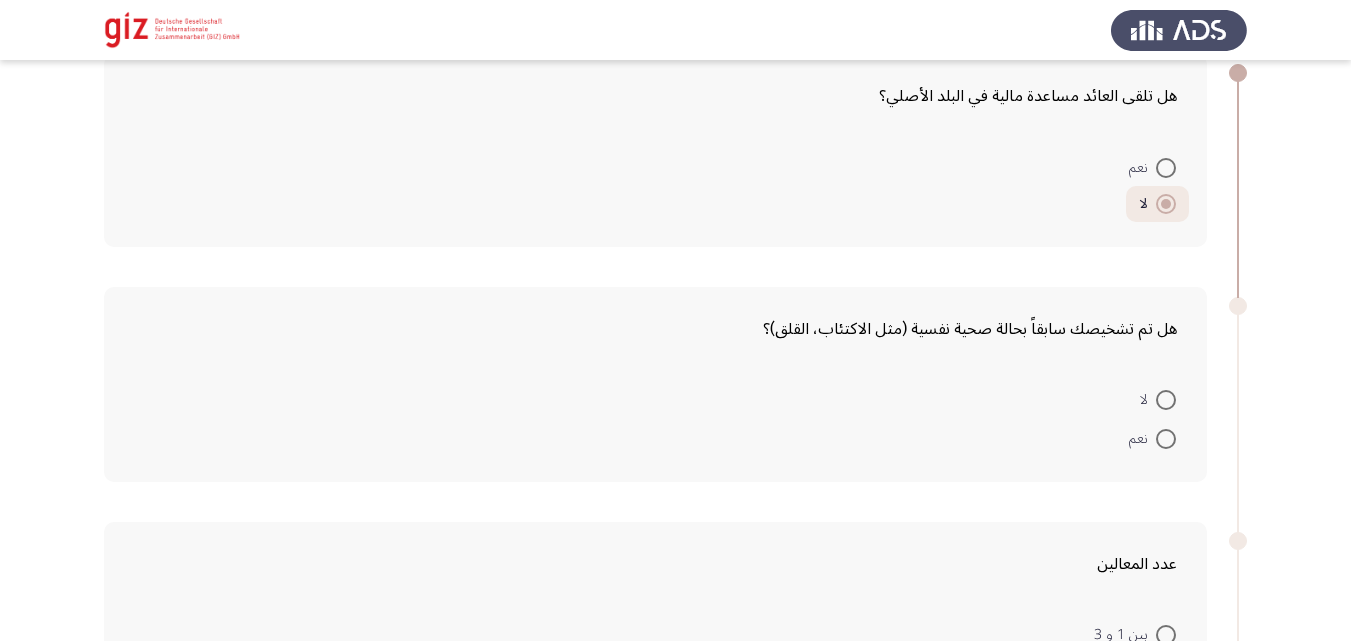 click at bounding box center (1166, 400) 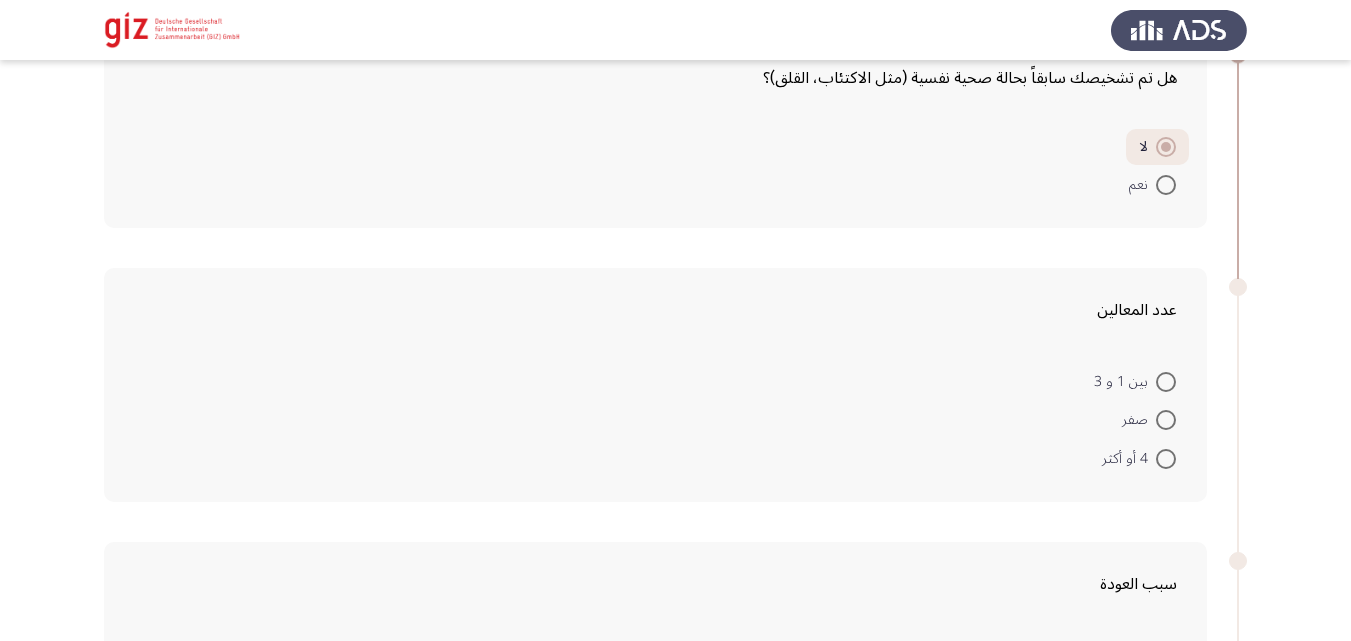 scroll, scrollTop: 423, scrollLeft: 0, axis: vertical 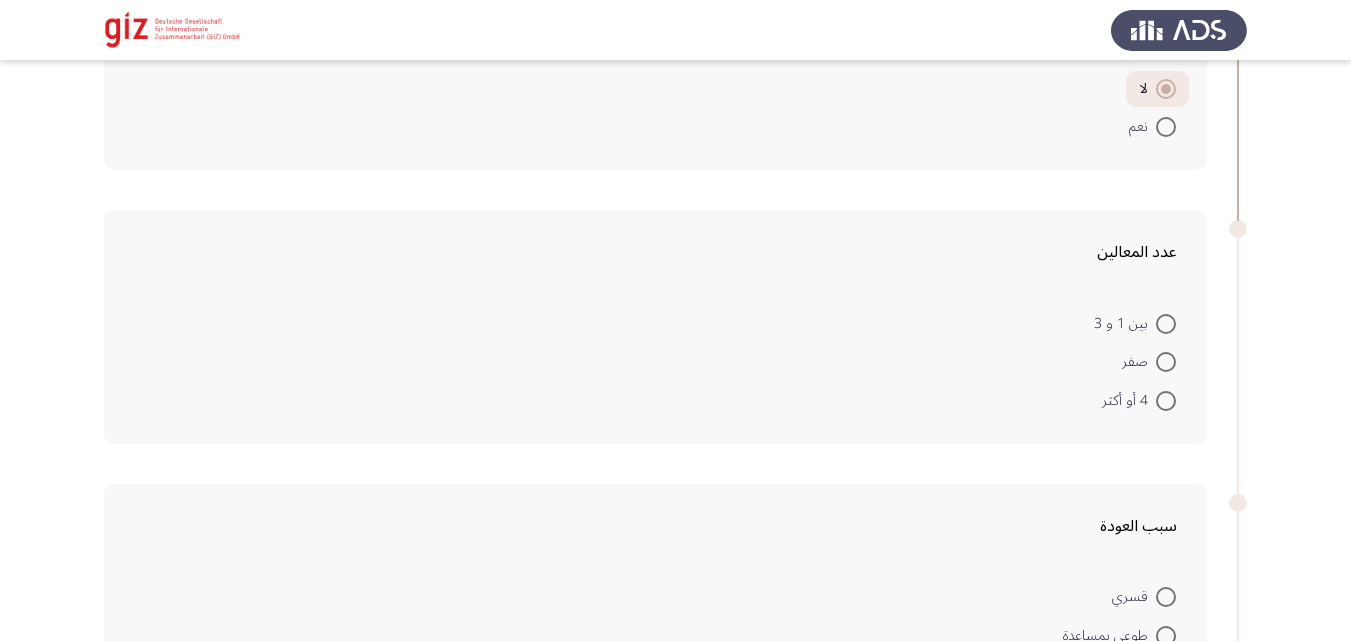 click at bounding box center (1166, 401) 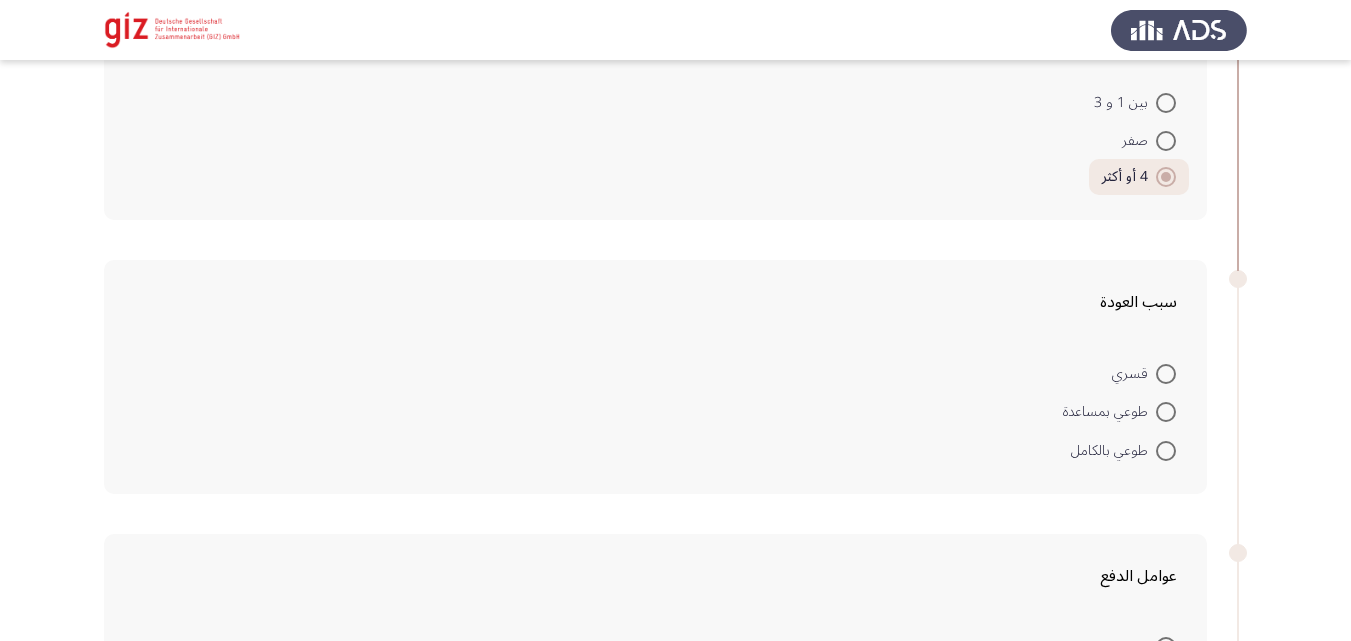 scroll, scrollTop: 647, scrollLeft: 0, axis: vertical 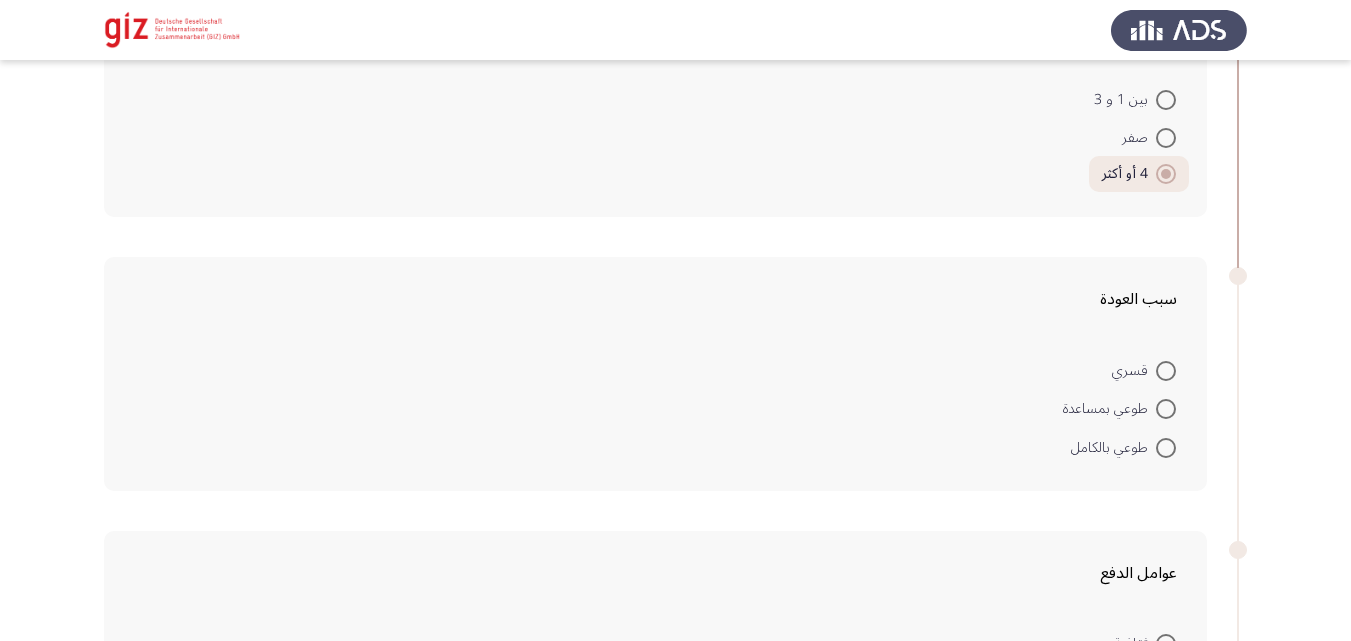 click at bounding box center [1166, 448] 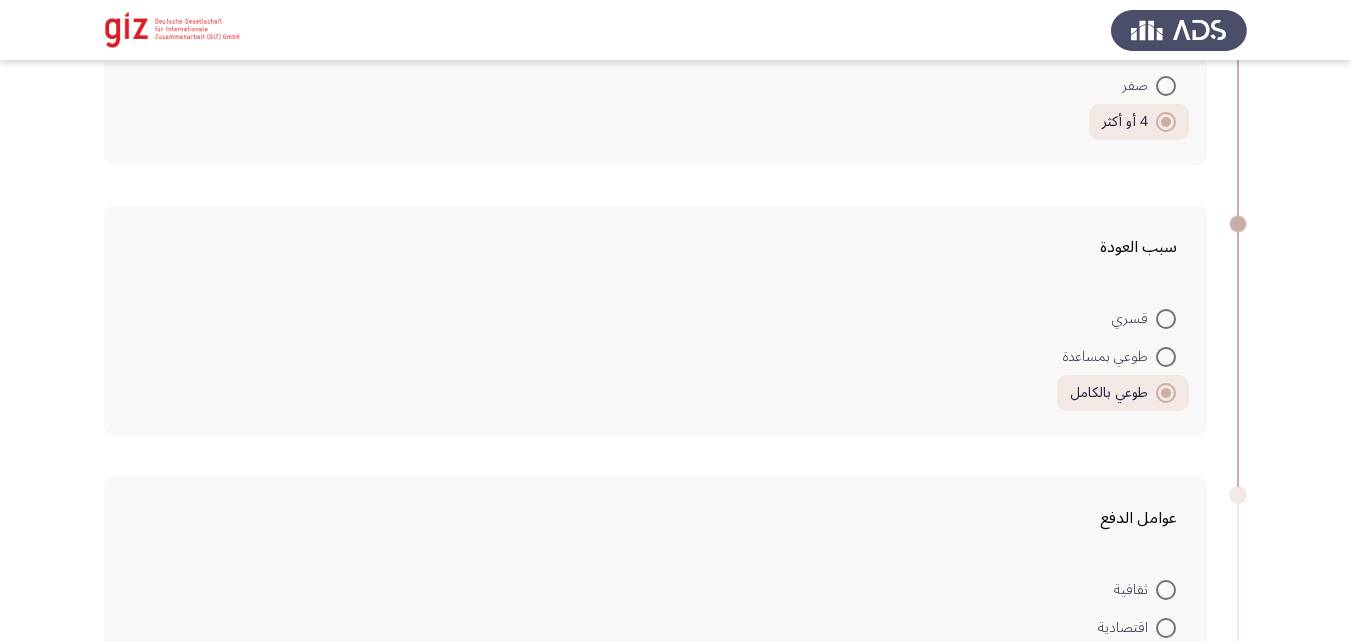 scroll, scrollTop: 848, scrollLeft: 0, axis: vertical 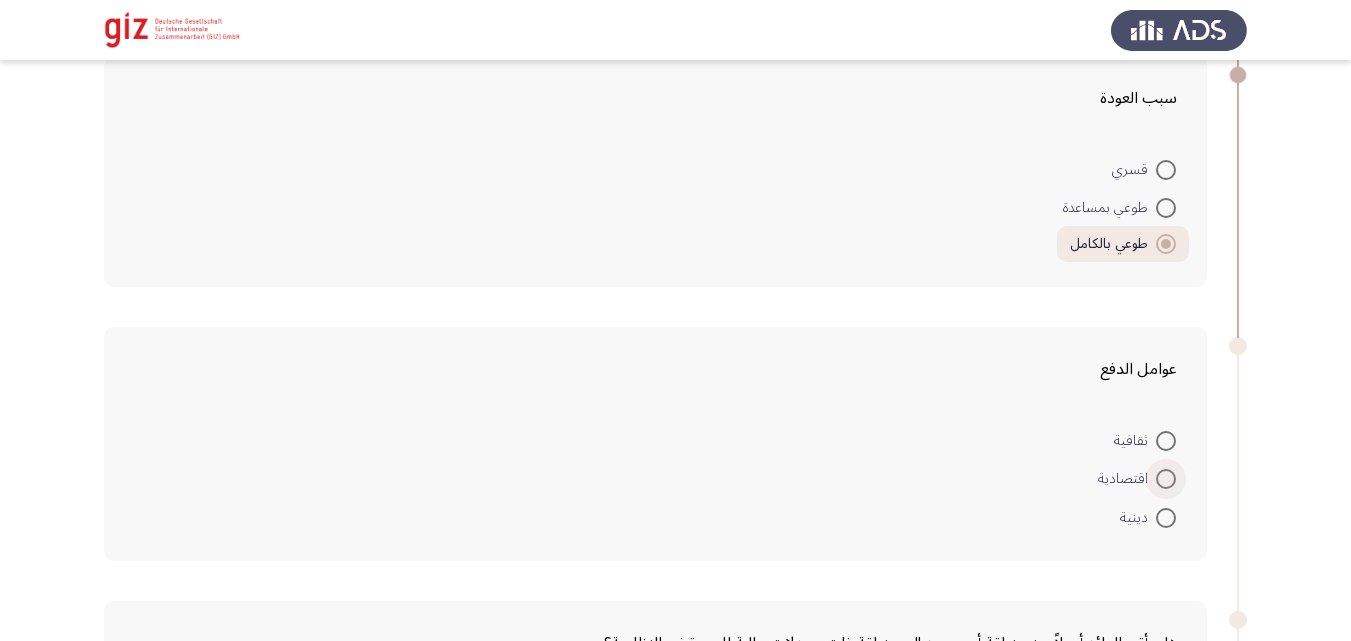 click at bounding box center (1166, 479) 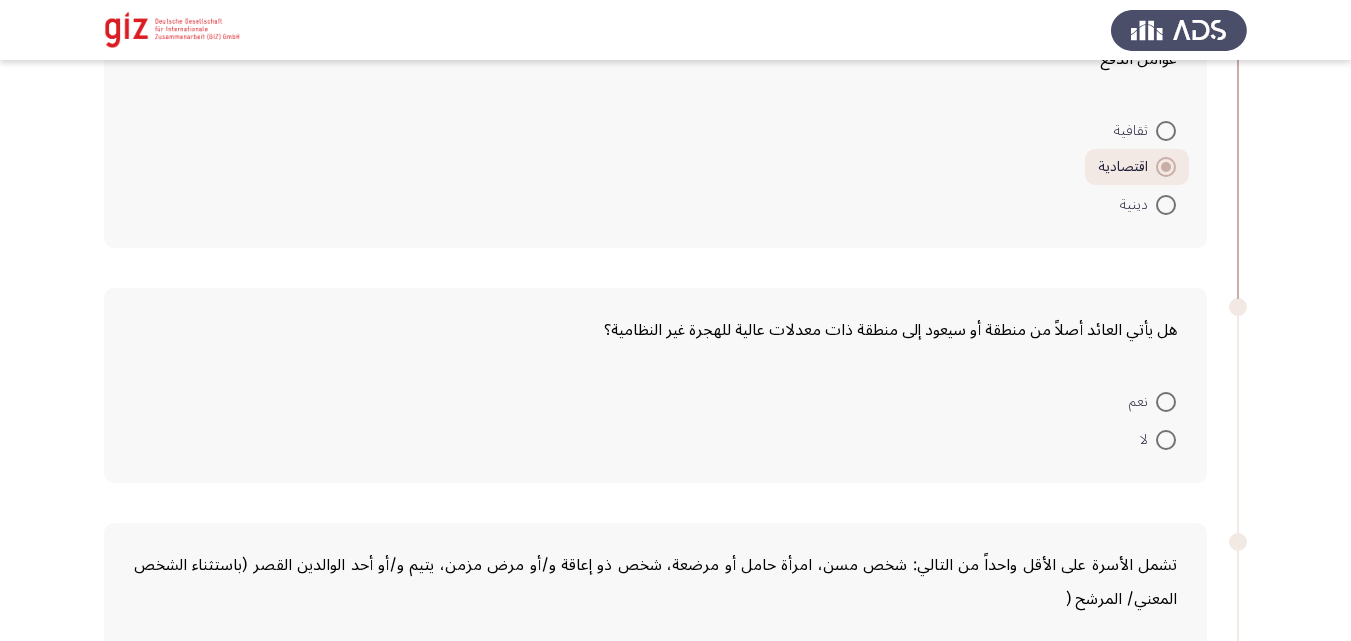 scroll, scrollTop: 1226, scrollLeft: 0, axis: vertical 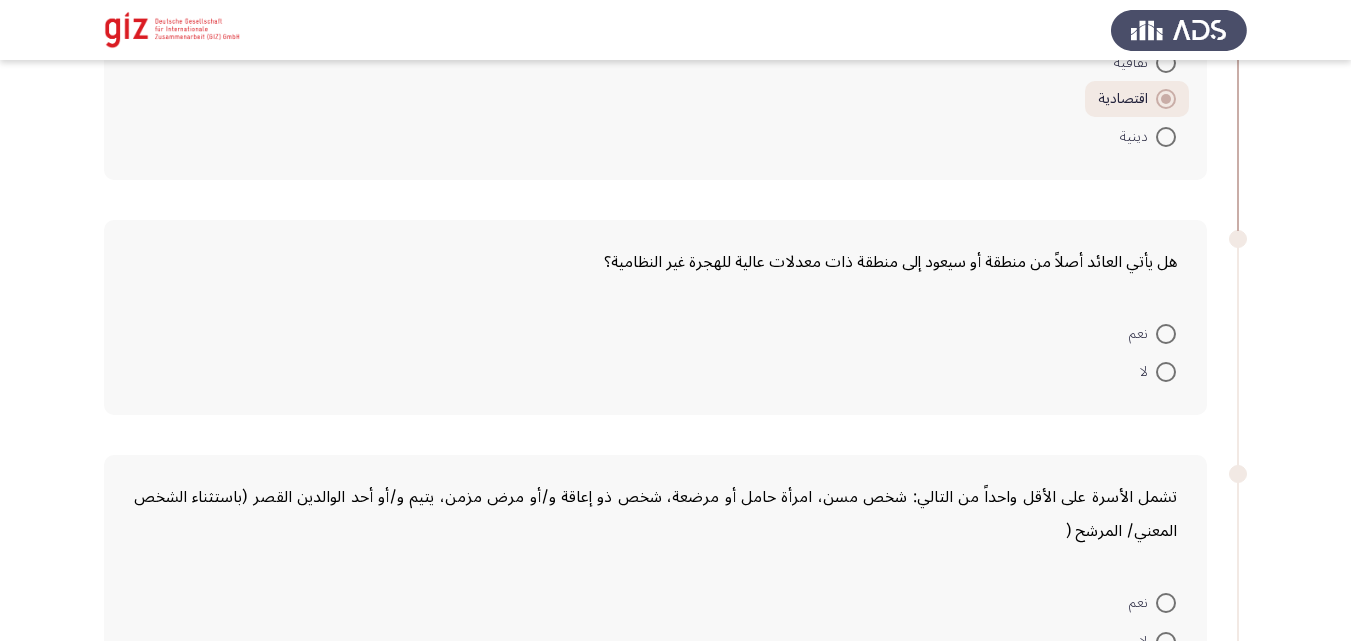click at bounding box center (1166, 334) 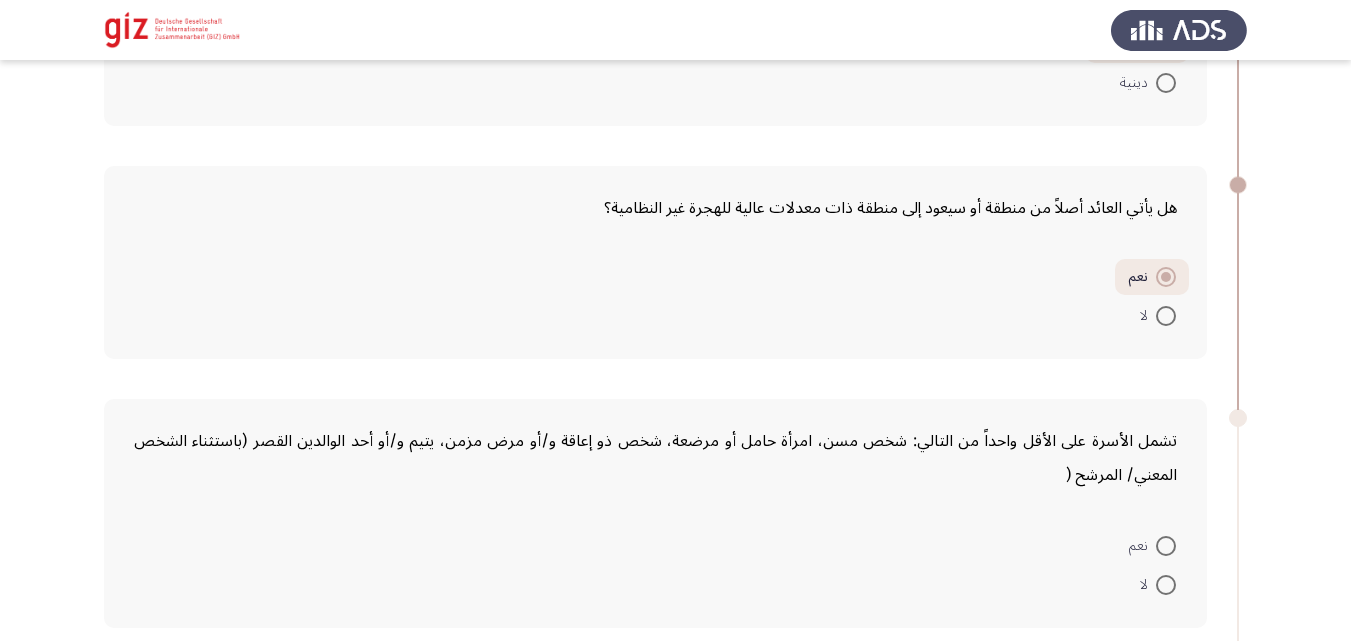 scroll, scrollTop: 1413, scrollLeft: 0, axis: vertical 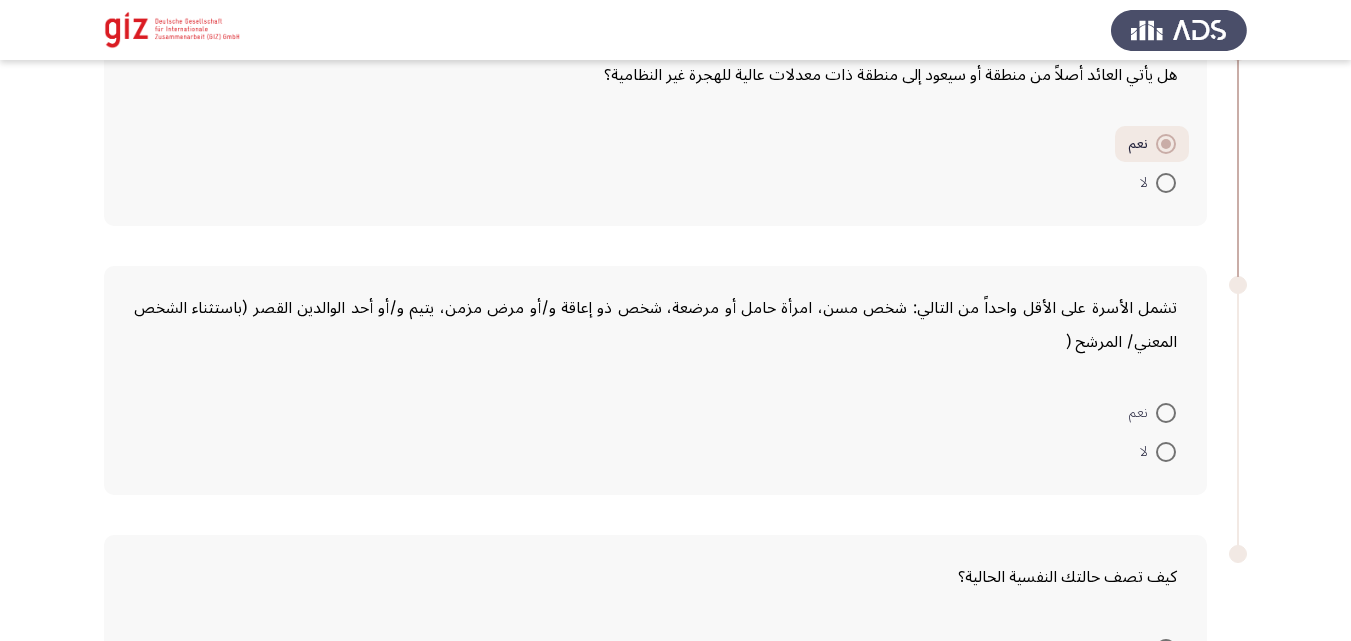 click on "نعم" at bounding box center [1142, 413] 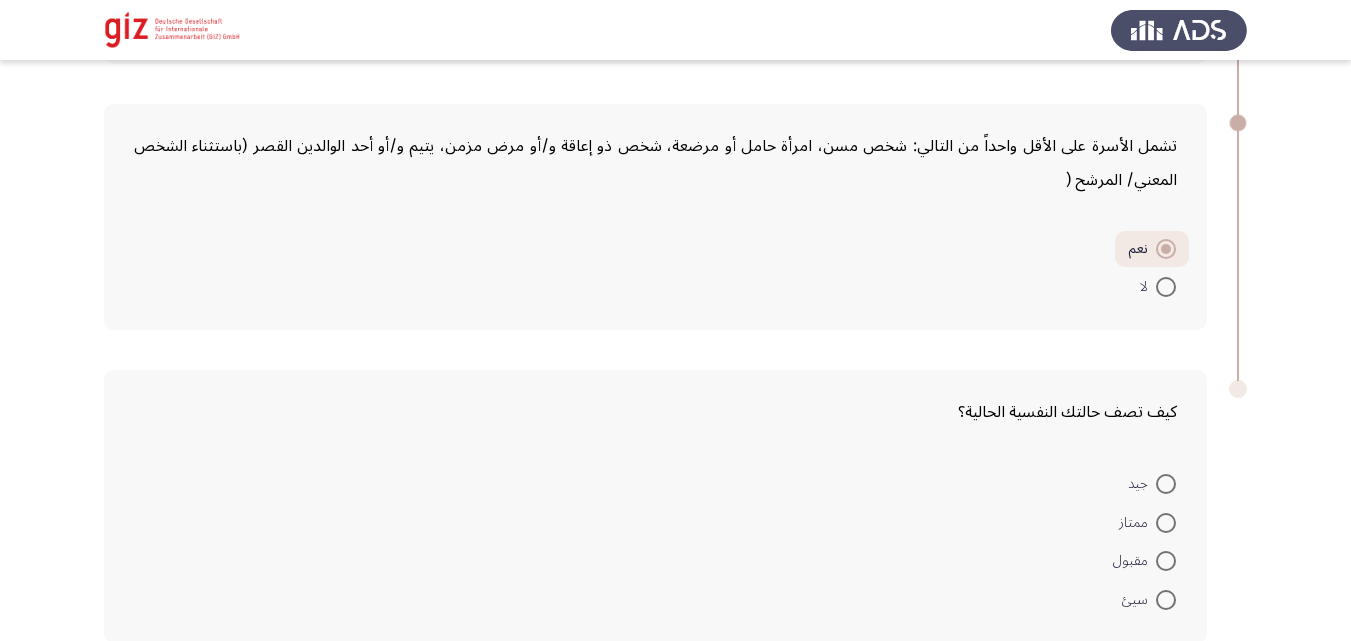 scroll, scrollTop: 1677, scrollLeft: 0, axis: vertical 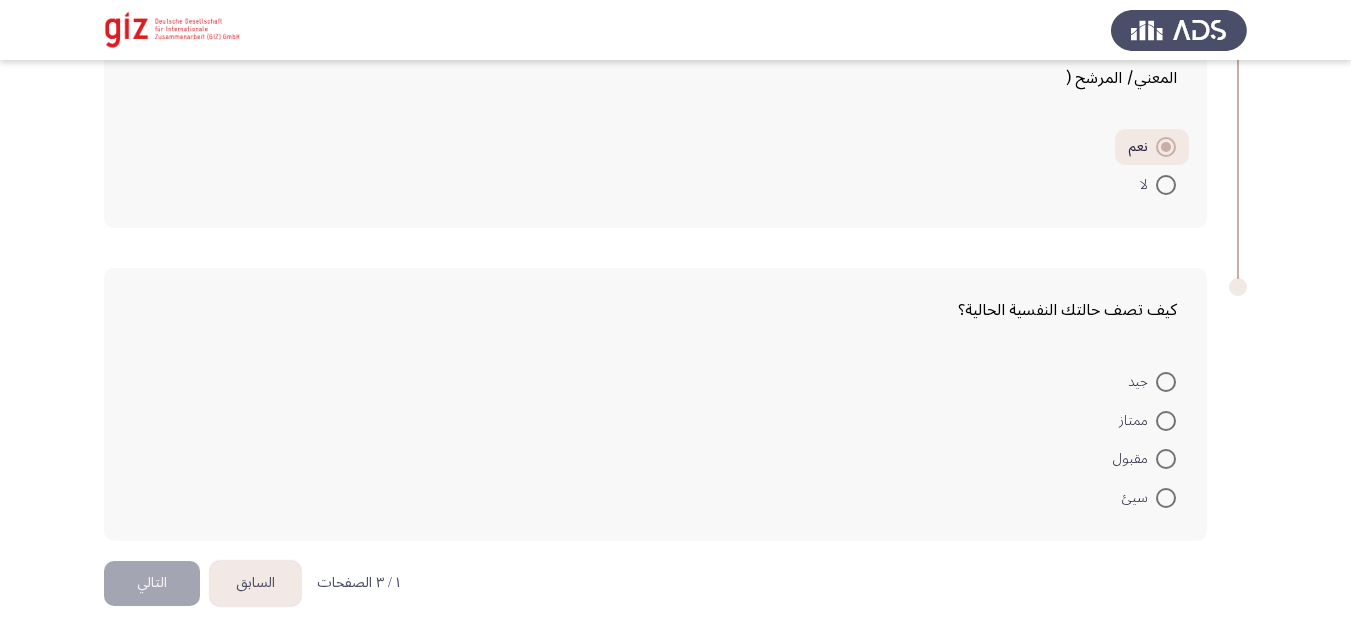click on "سيئ" at bounding box center (1149, 496) 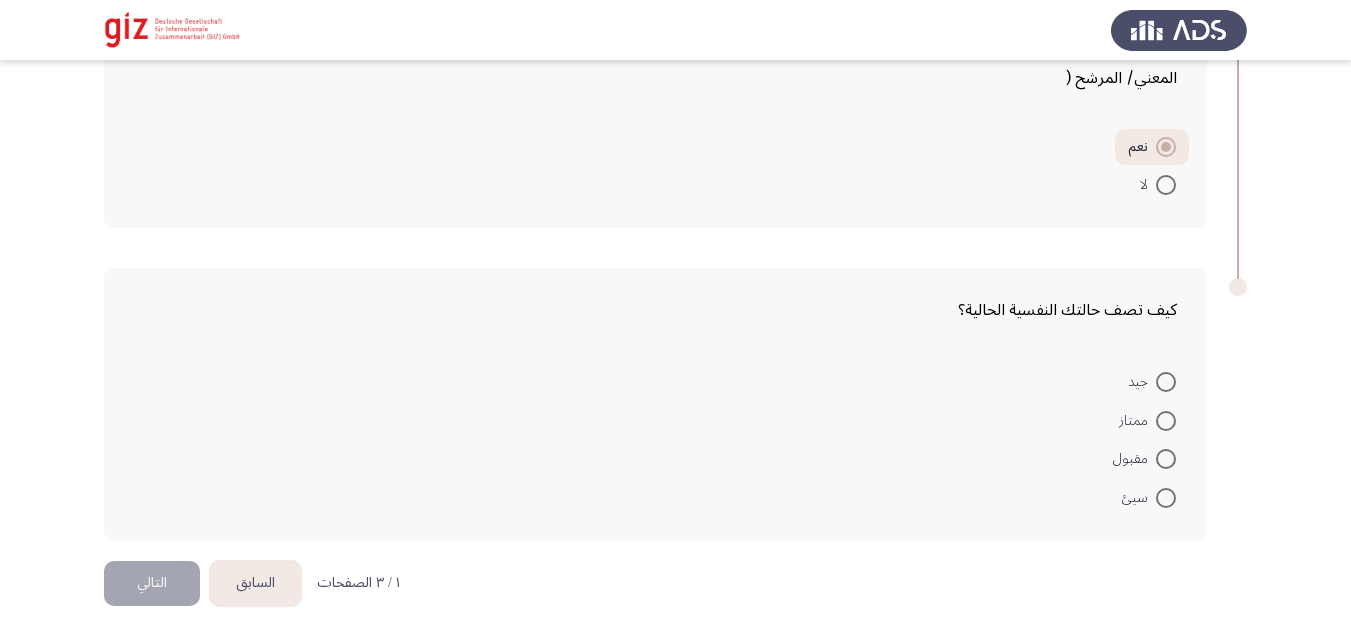 click on "مقبول" at bounding box center [1134, 459] 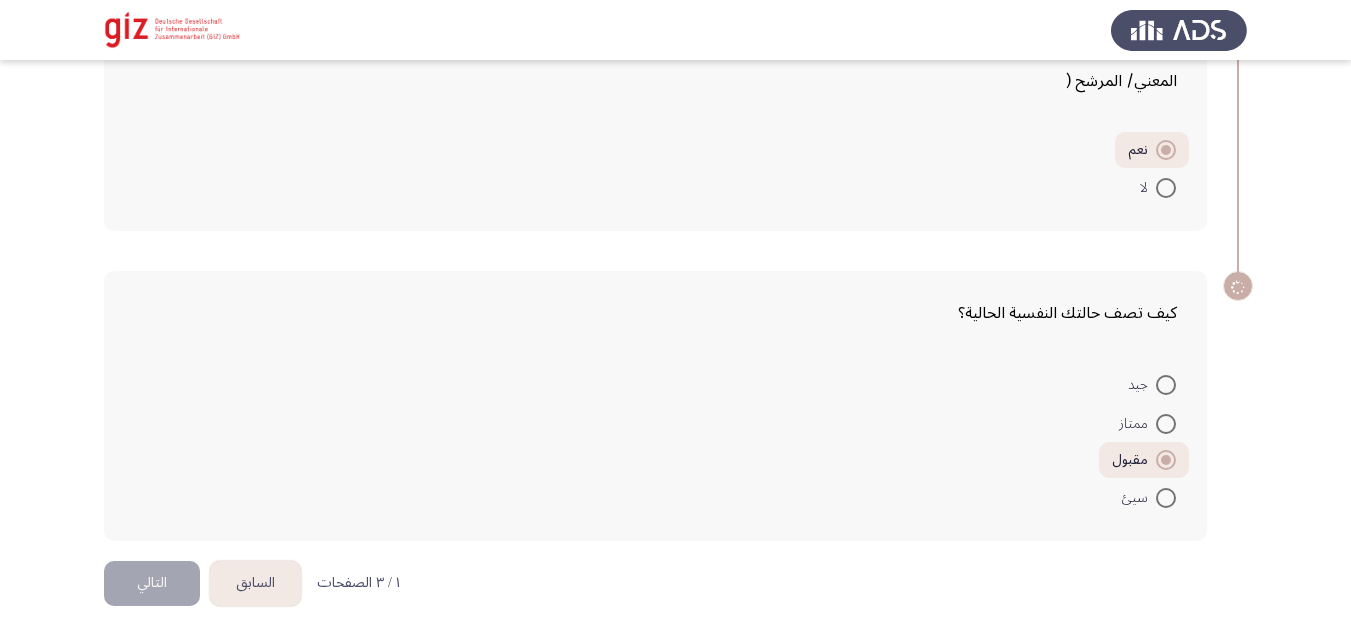 scroll, scrollTop: 1674, scrollLeft: 0, axis: vertical 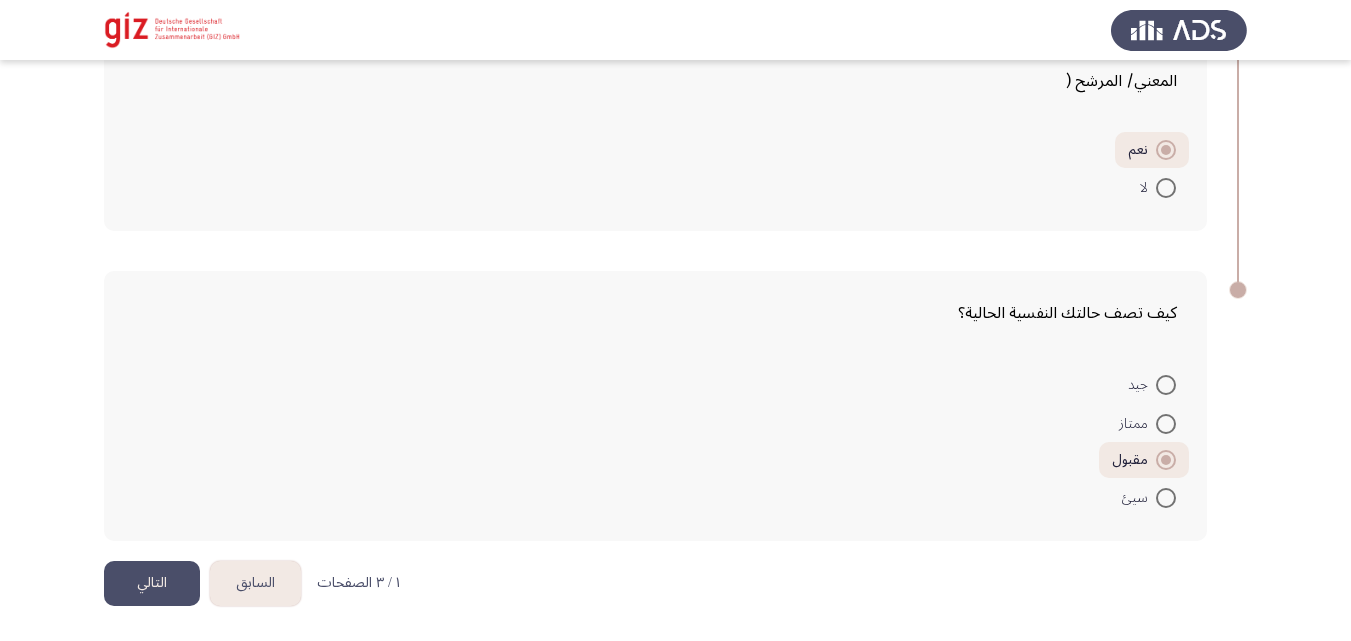 click on "التالي" 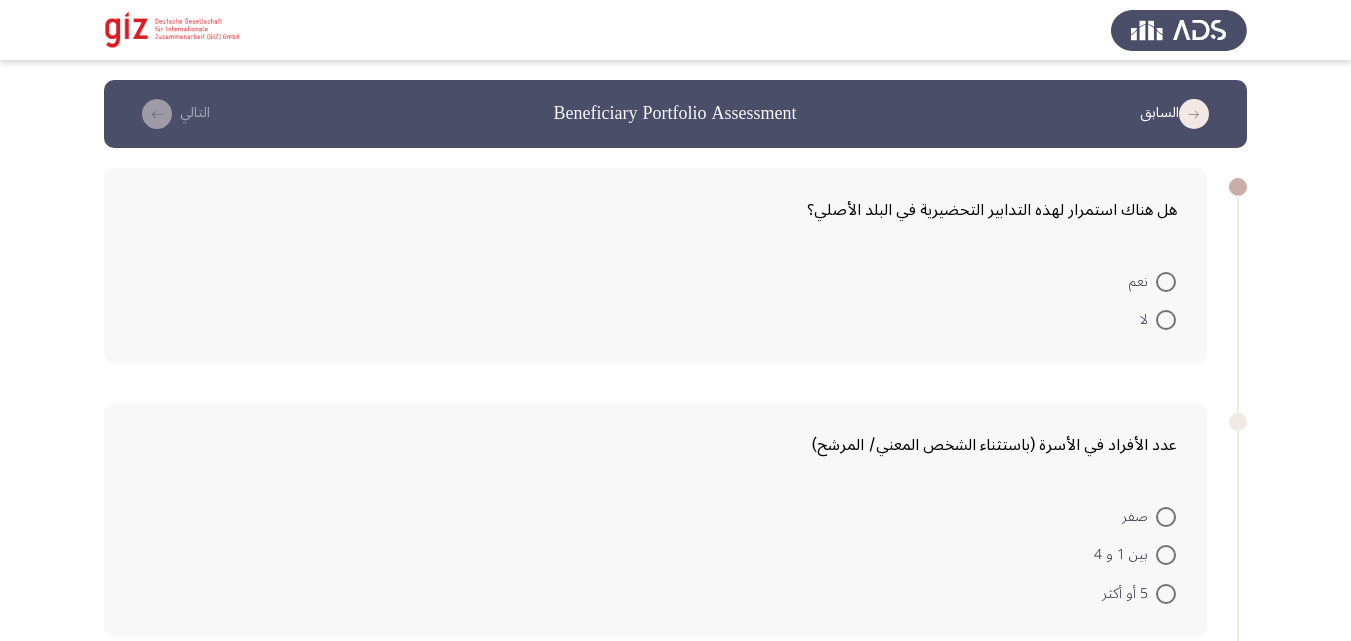 drag, startPoint x: 704, startPoint y: 333, endPoint x: 1116, endPoint y: 348, distance: 412.27298 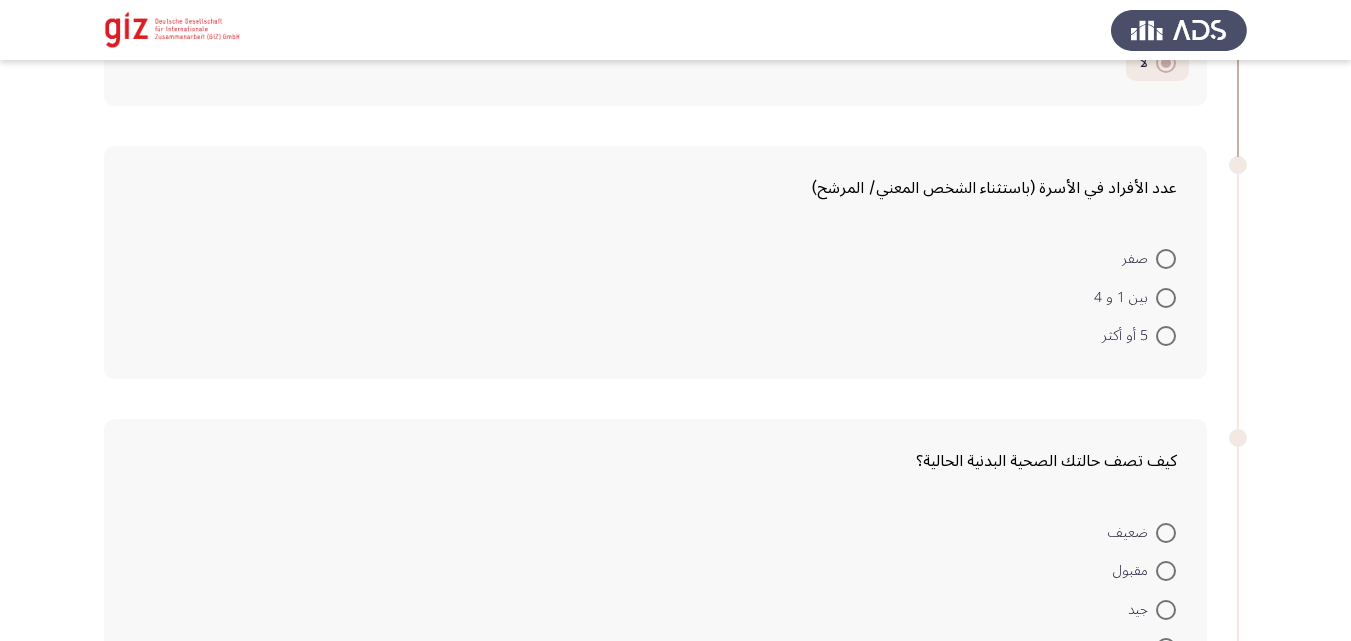 scroll, scrollTop: 258, scrollLeft: 0, axis: vertical 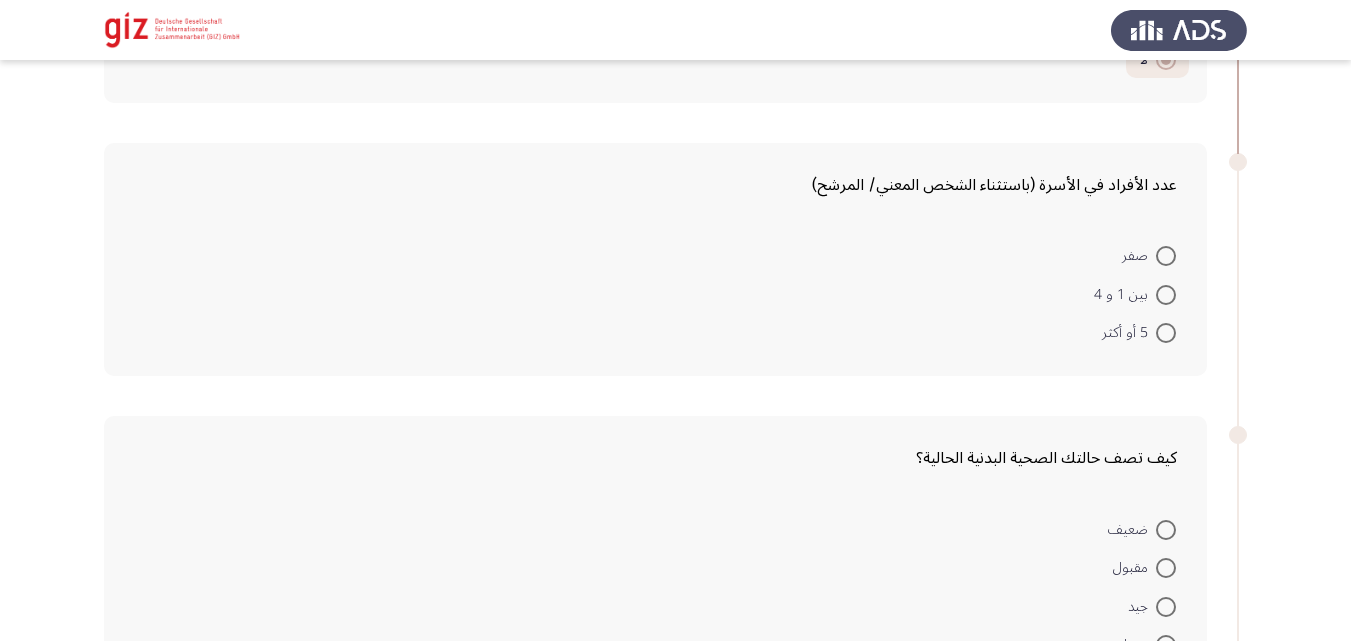click at bounding box center [1166, 333] 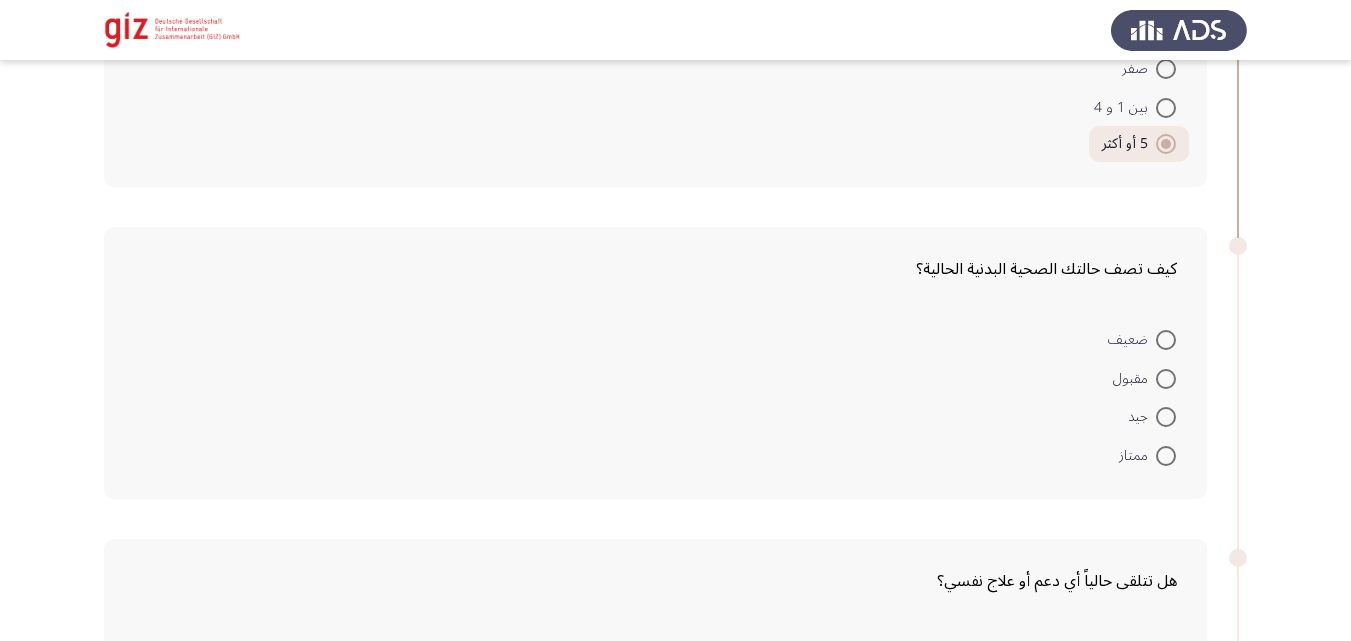 scroll, scrollTop: 458, scrollLeft: 0, axis: vertical 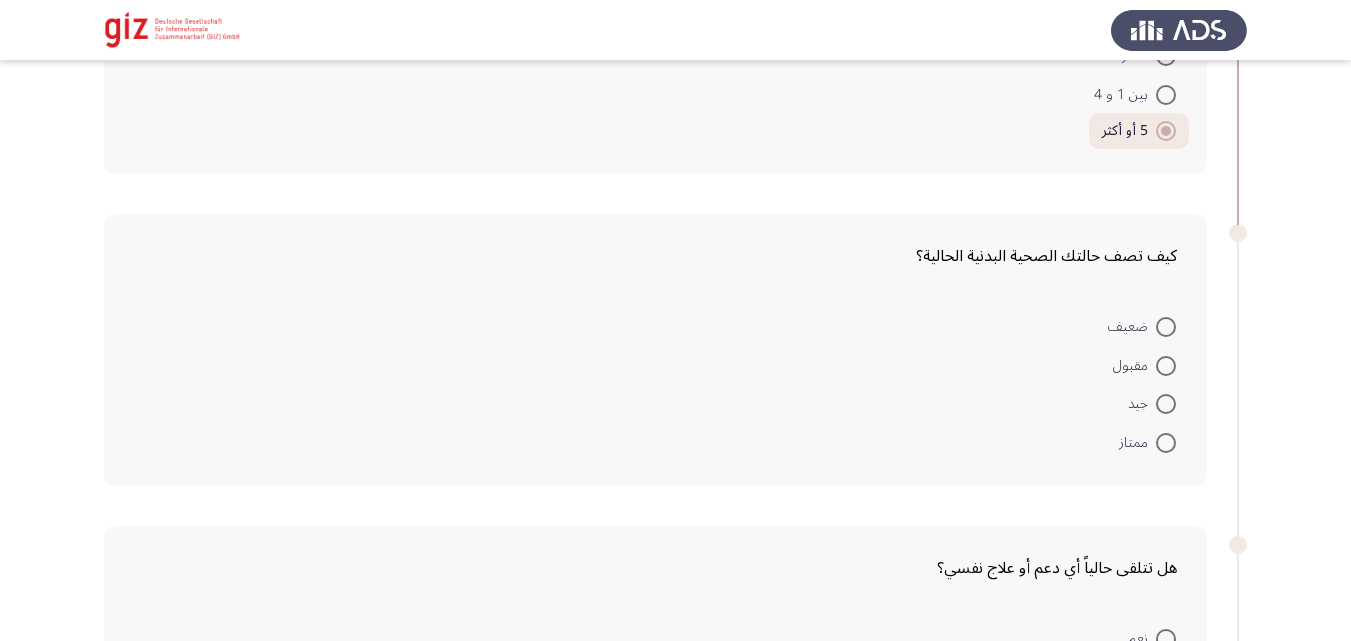 click at bounding box center [1166, 404] 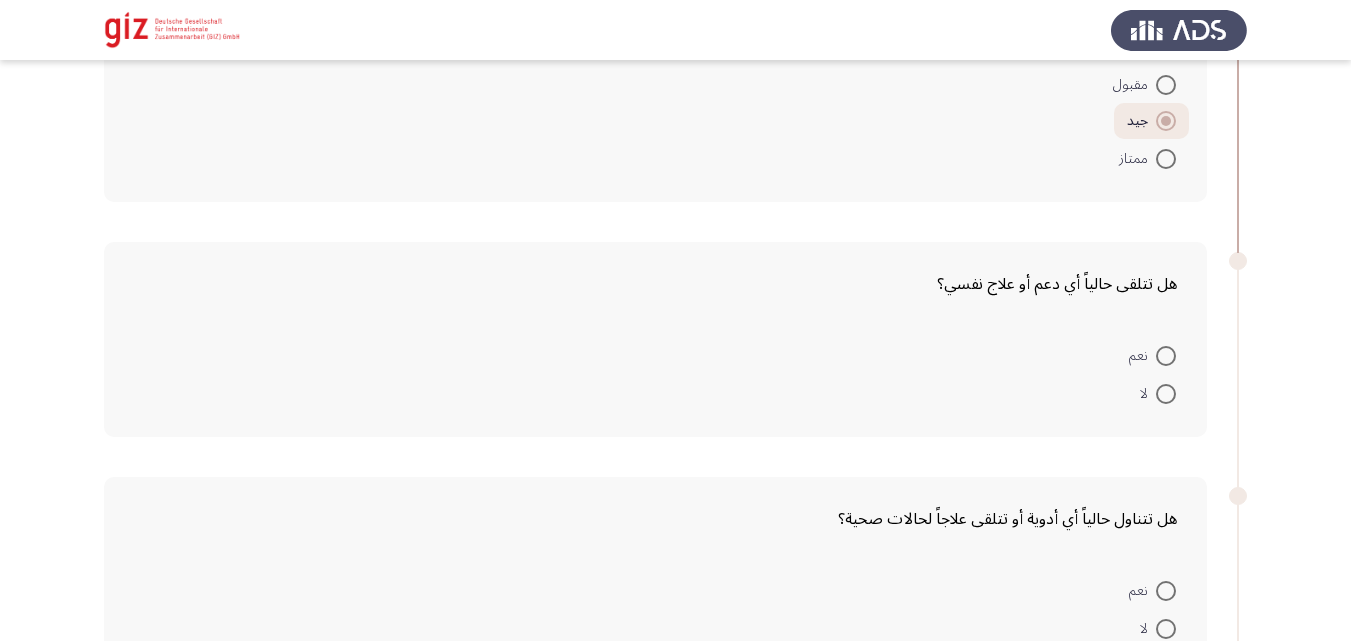 scroll, scrollTop: 843, scrollLeft: 0, axis: vertical 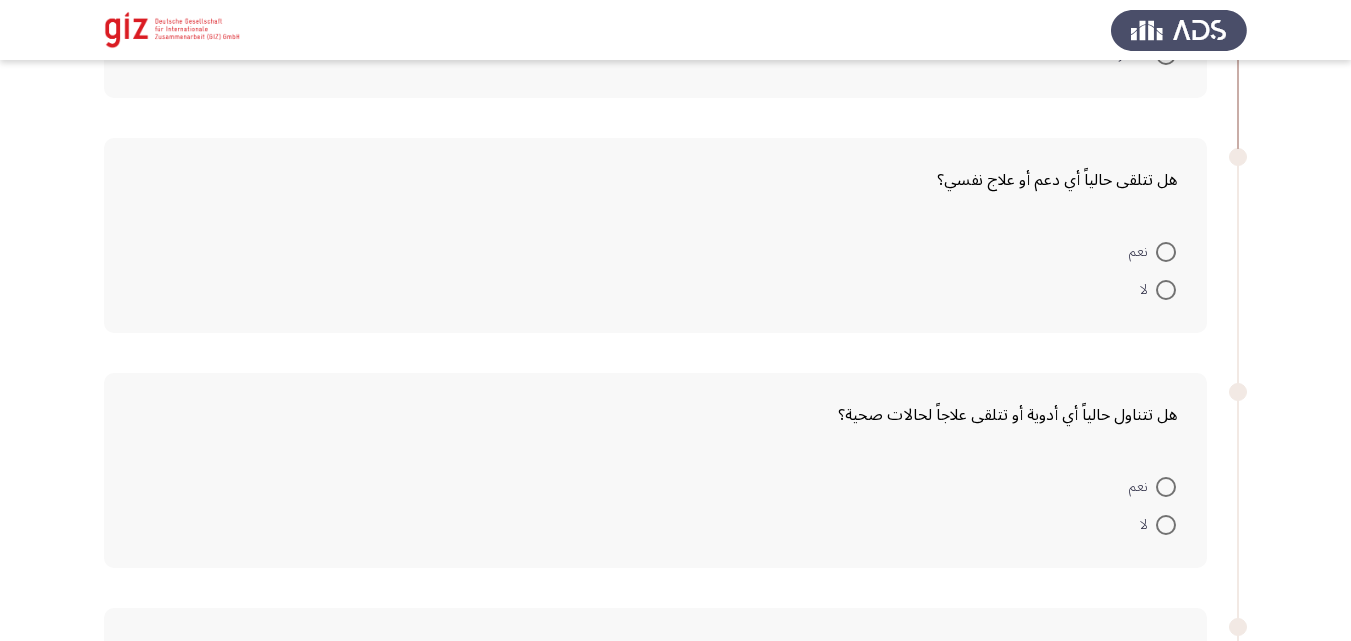 click on "لا" at bounding box center [1158, 289] 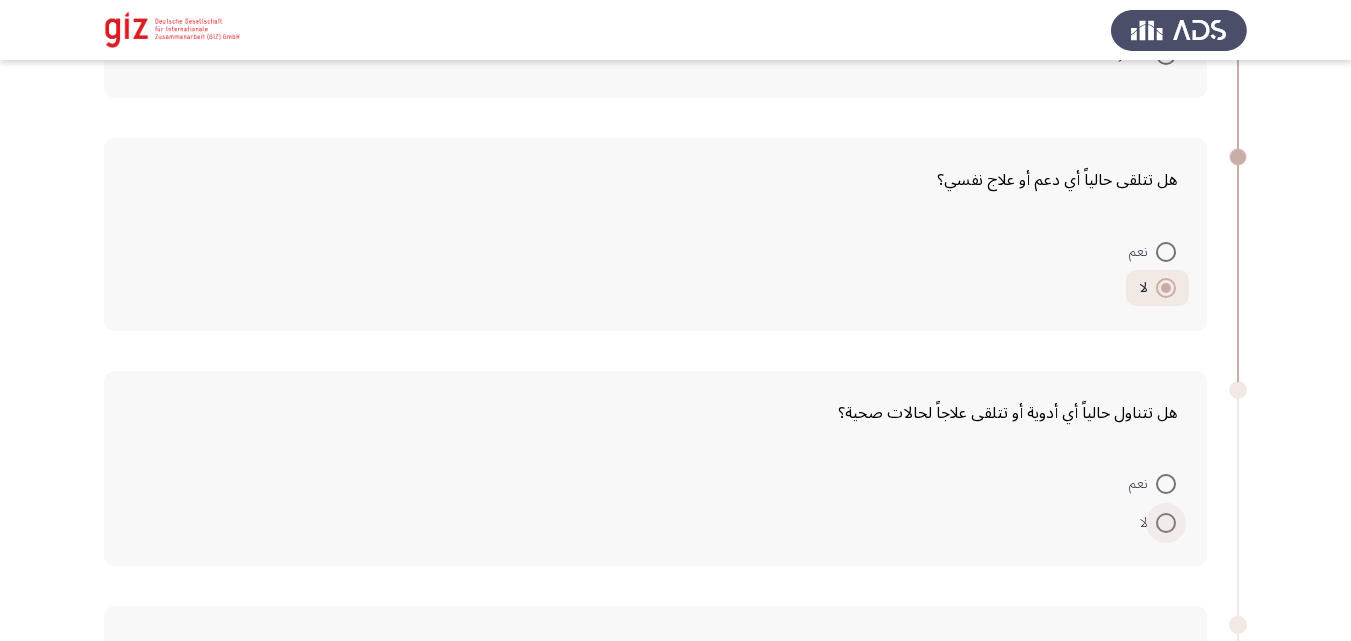 click at bounding box center [1166, 523] 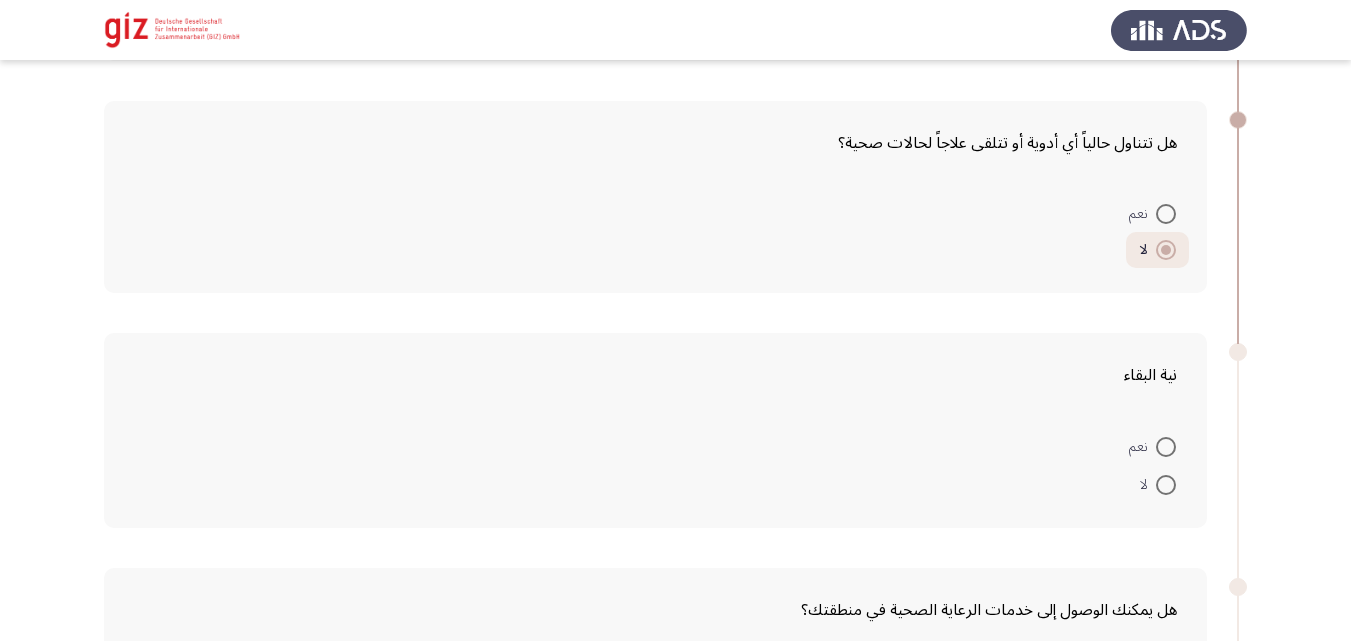 scroll, scrollTop: 1202, scrollLeft: 0, axis: vertical 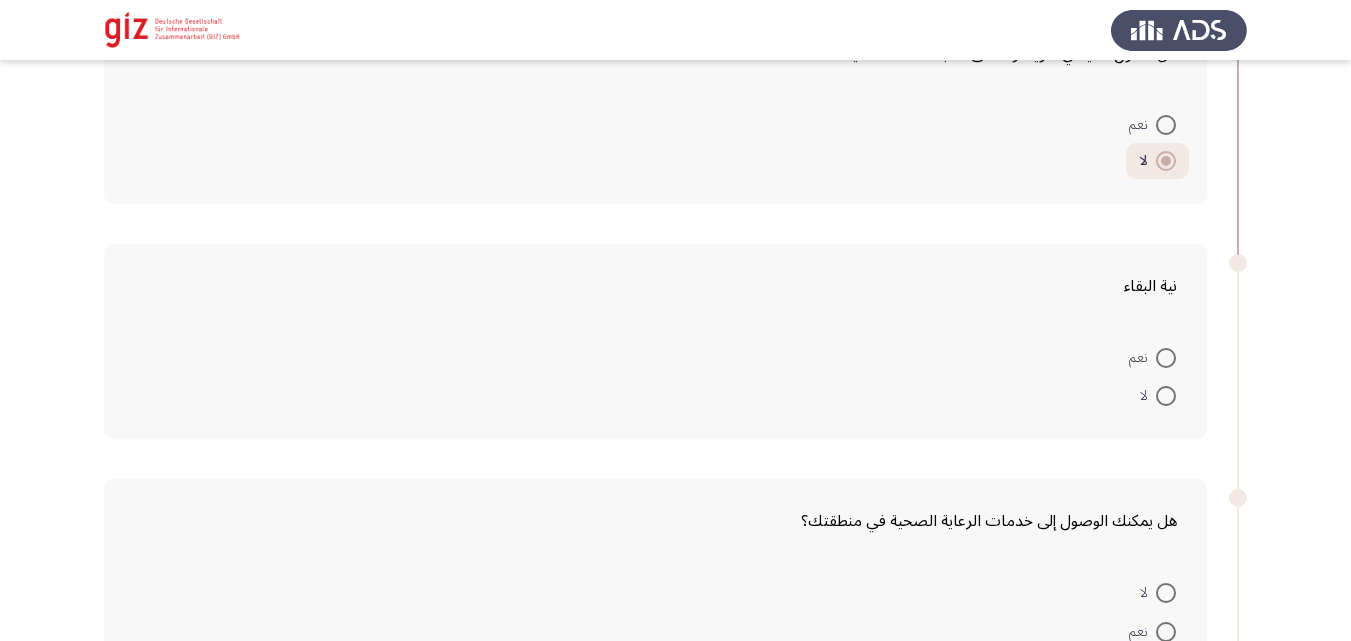 click at bounding box center [1166, 358] 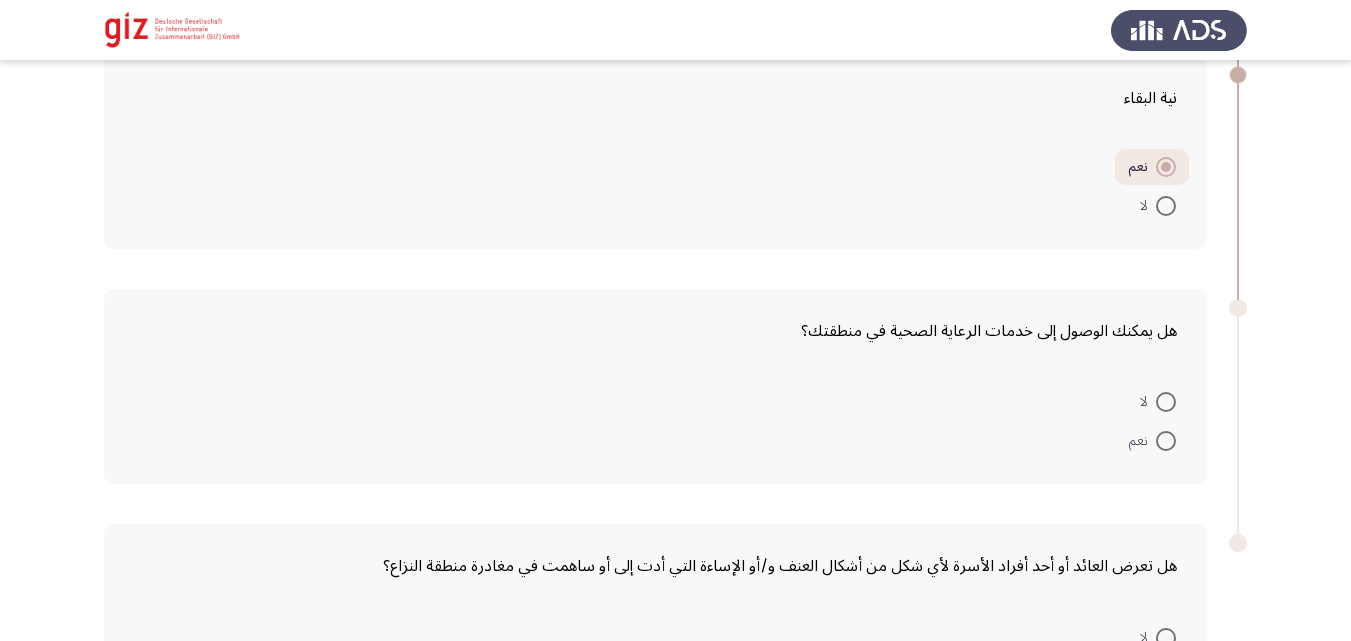 scroll, scrollTop: 1456, scrollLeft: 0, axis: vertical 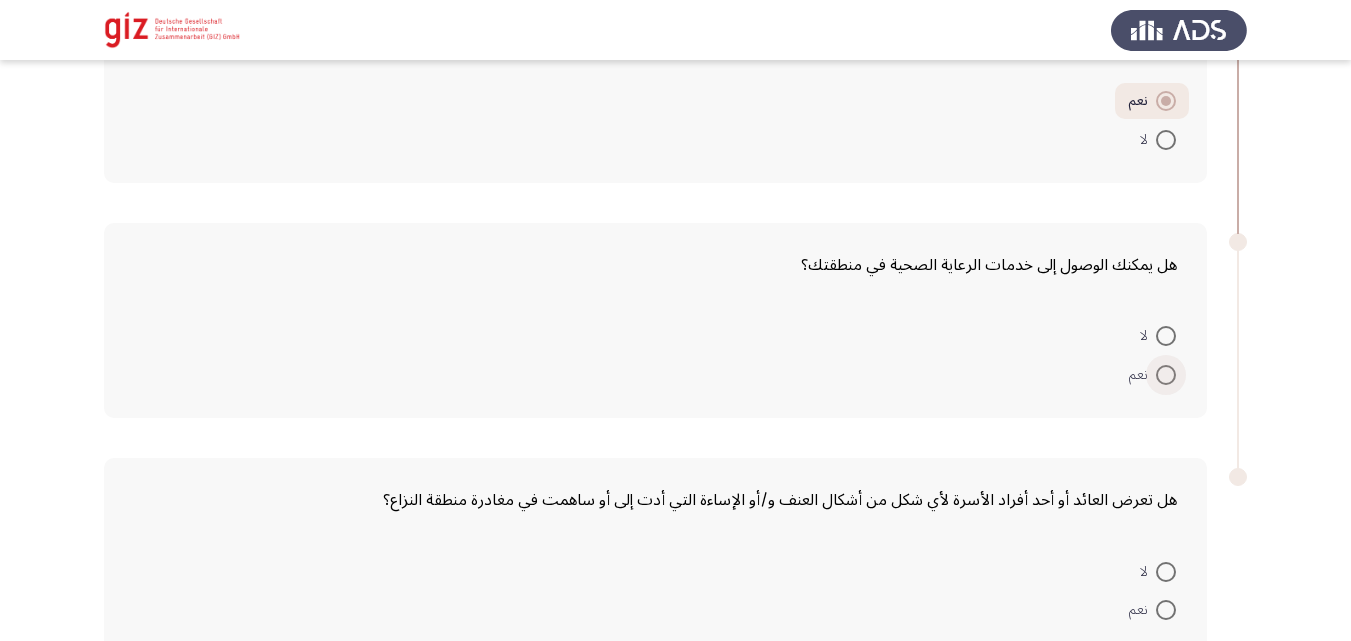 click at bounding box center (1166, 375) 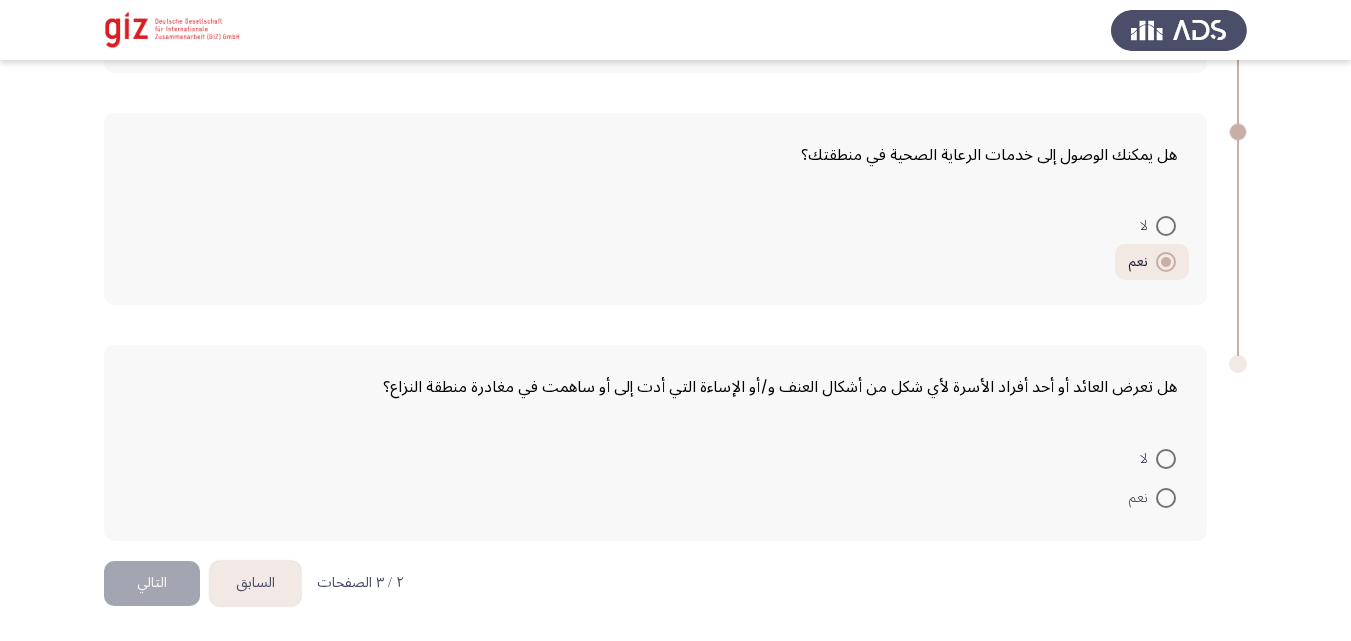 click at bounding box center [1166, 459] 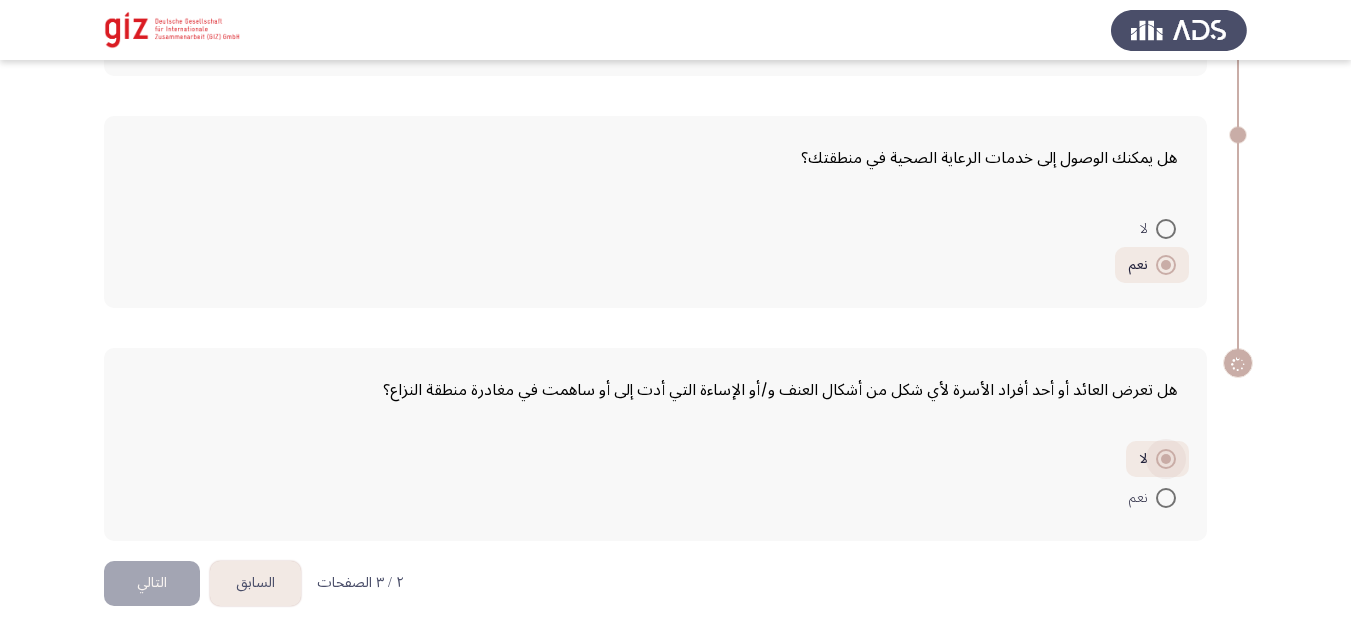 scroll, scrollTop: 1563, scrollLeft: 0, axis: vertical 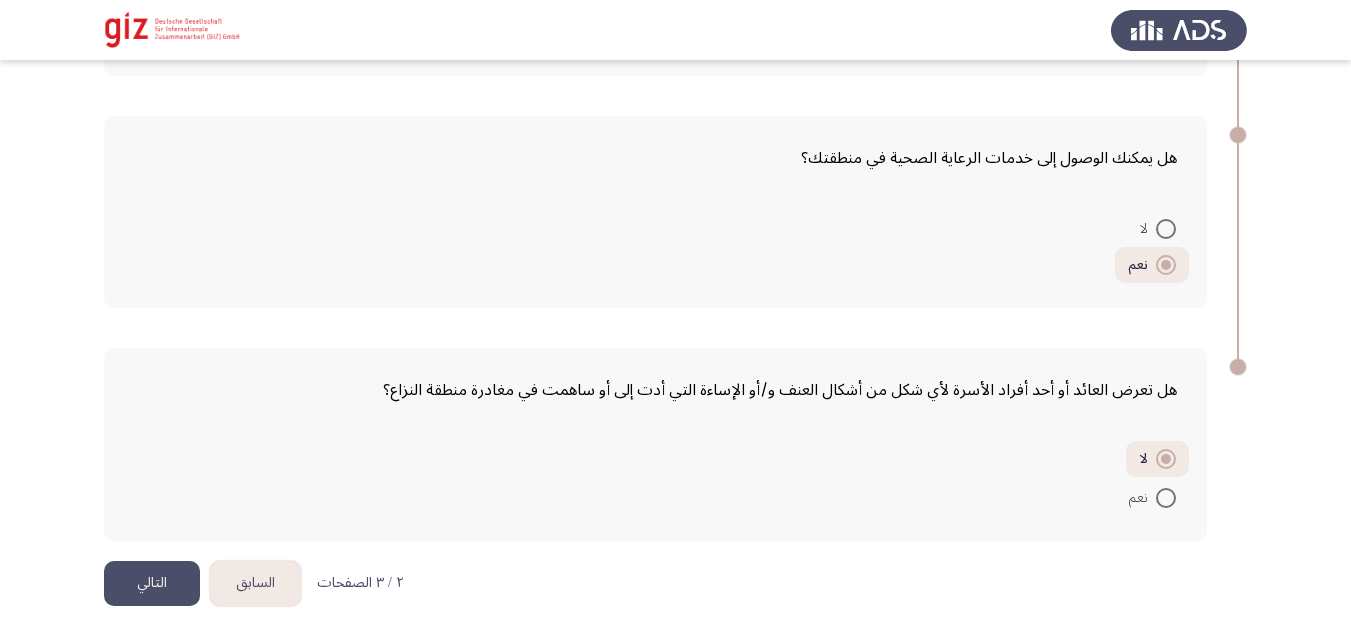 click on "التالي" 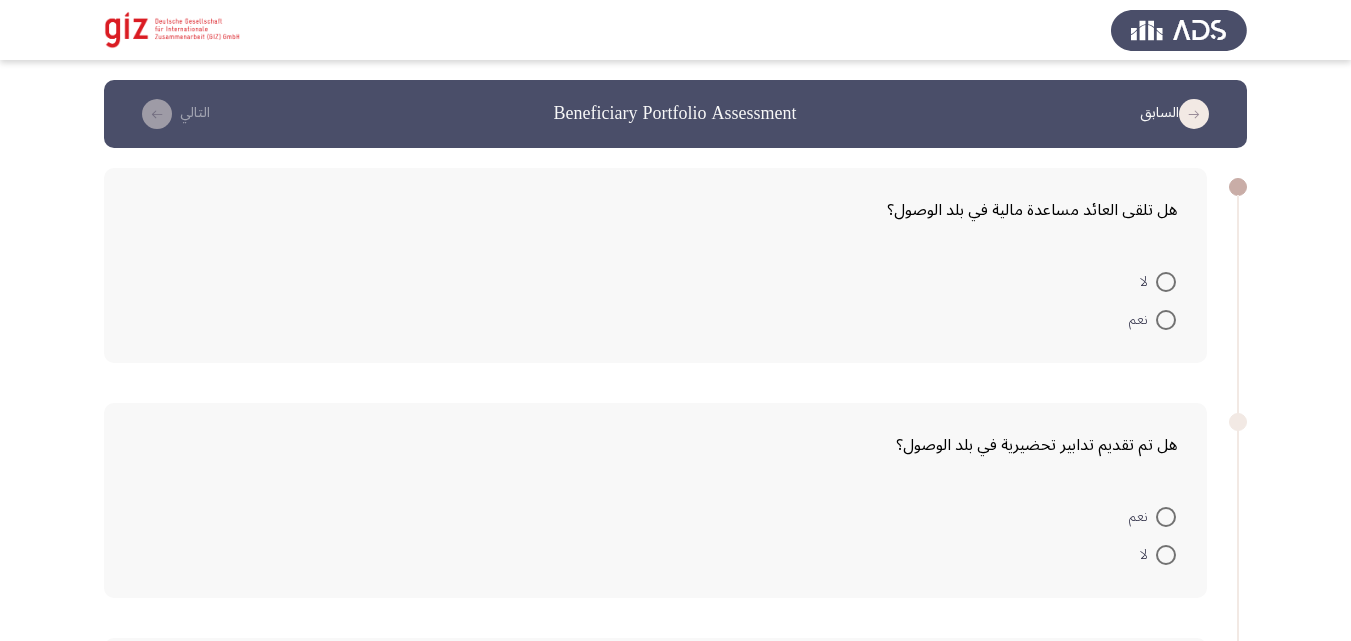 click at bounding box center [1166, 282] 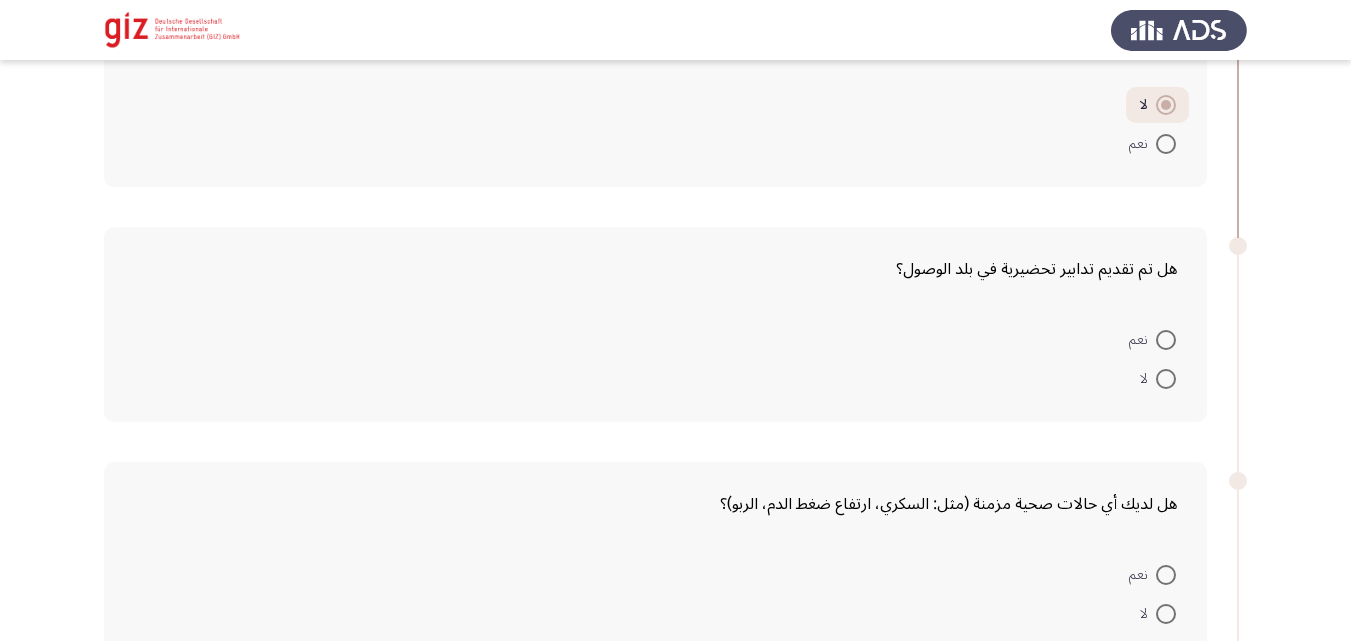 scroll, scrollTop: 202, scrollLeft: 0, axis: vertical 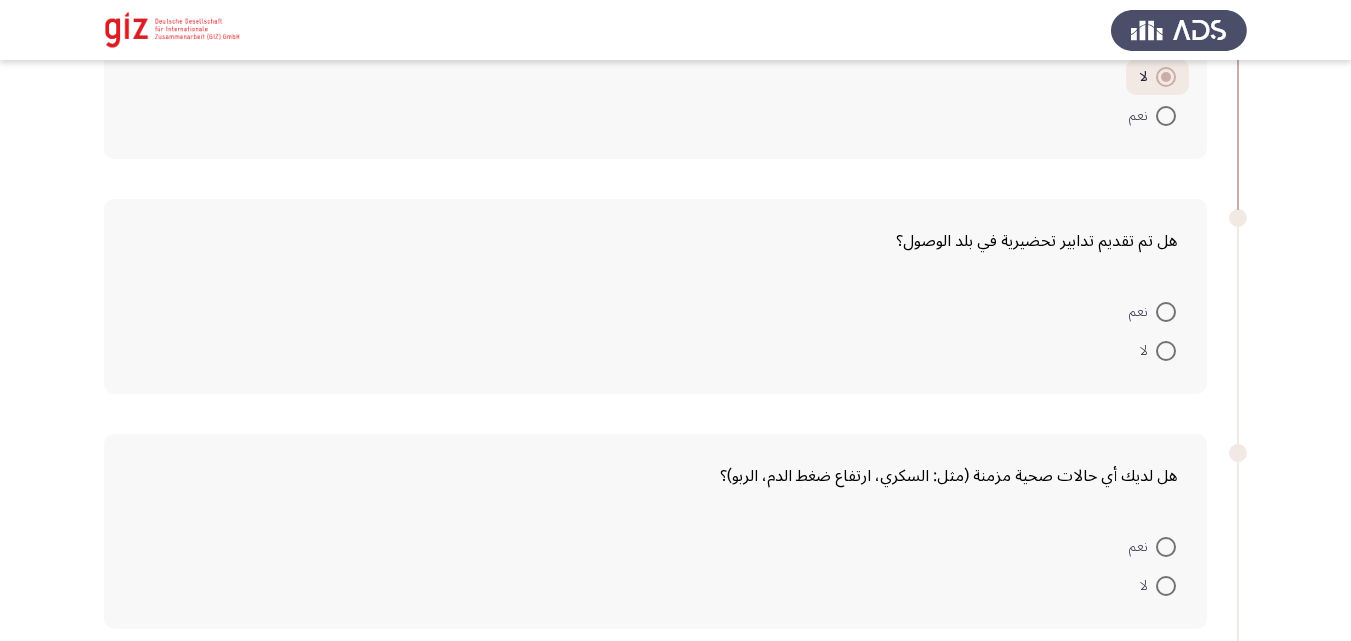 click at bounding box center (1166, 351) 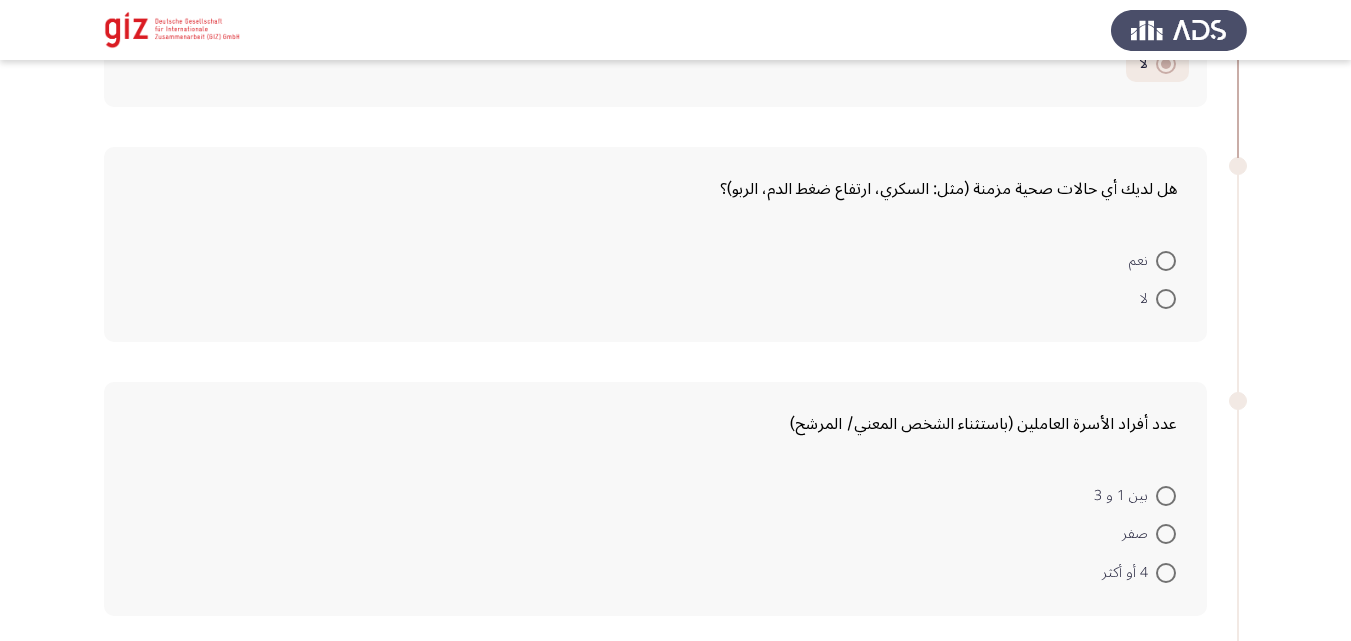 scroll, scrollTop: 490, scrollLeft: 0, axis: vertical 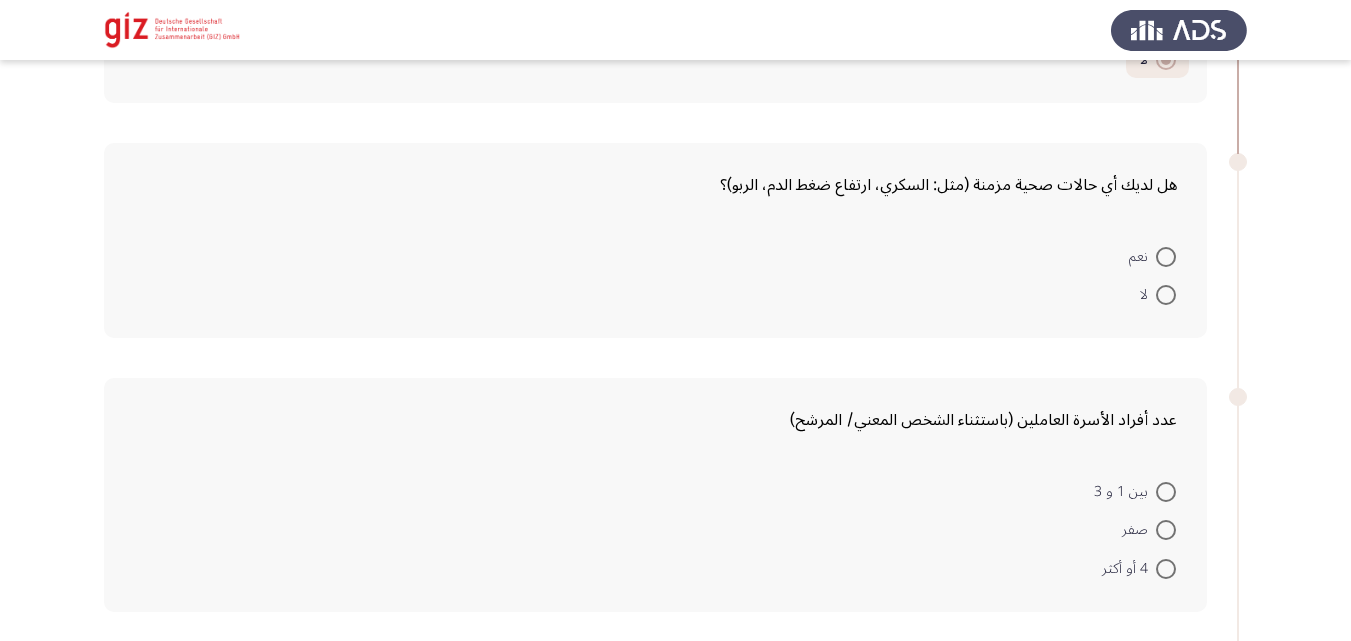 click on "لا" at bounding box center (1158, 294) 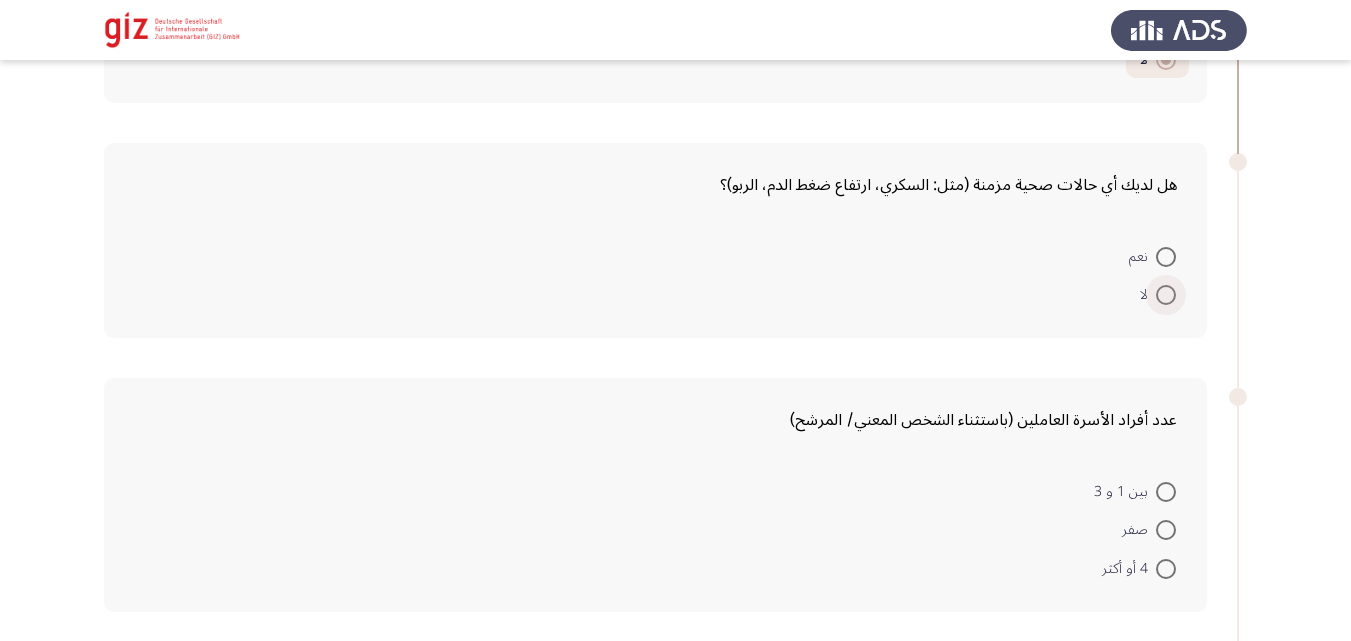 click at bounding box center (1166, 295) 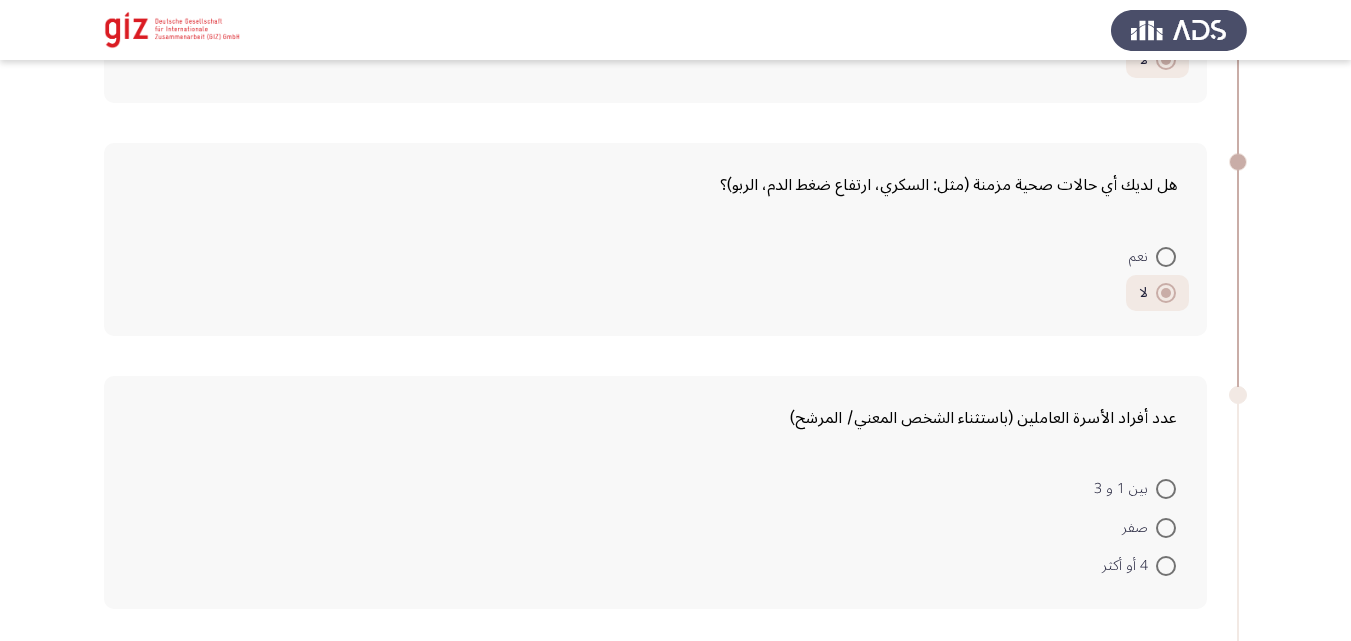 click on "صفر" at bounding box center [1149, 526] 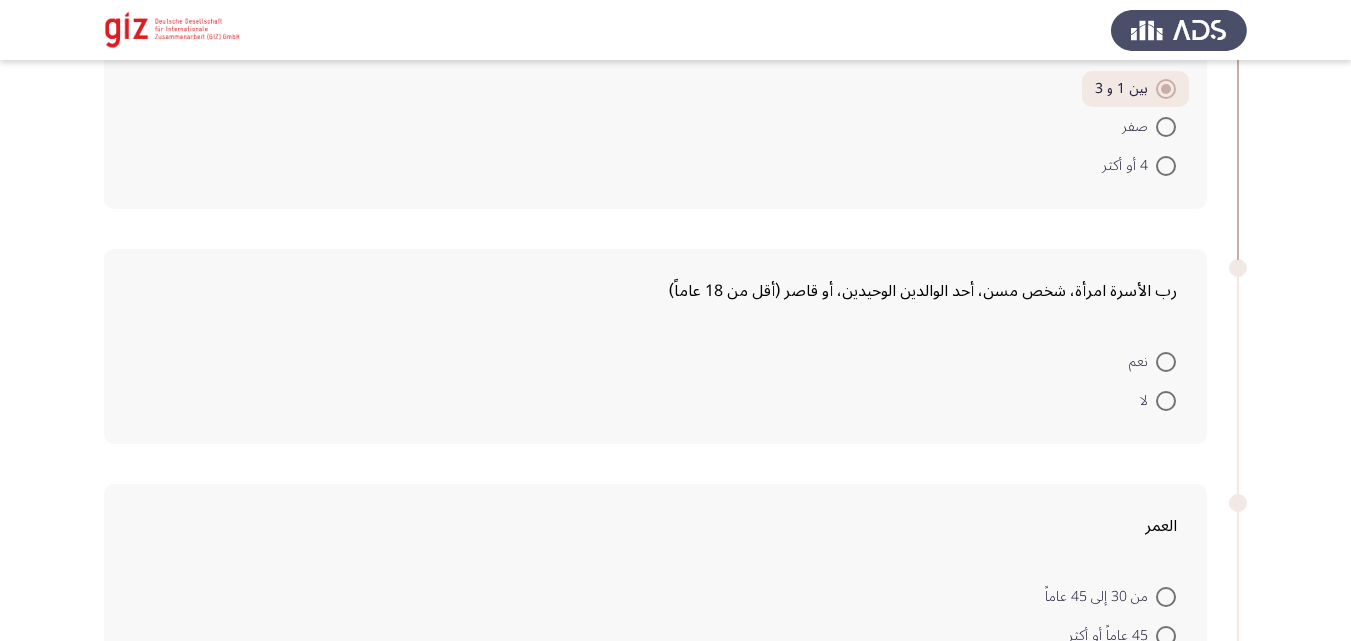 scroll, scrollTop: 924, scrollLeft: 0, axis: vertical 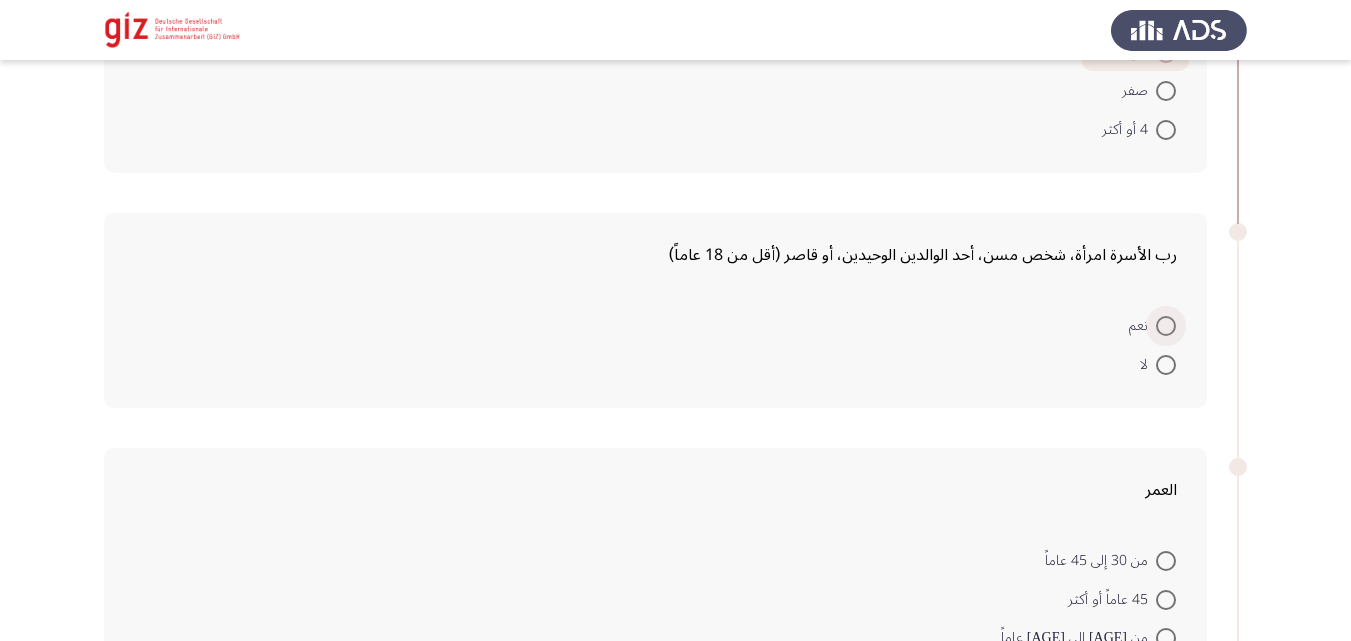 click at bounding box center (1166, 326) 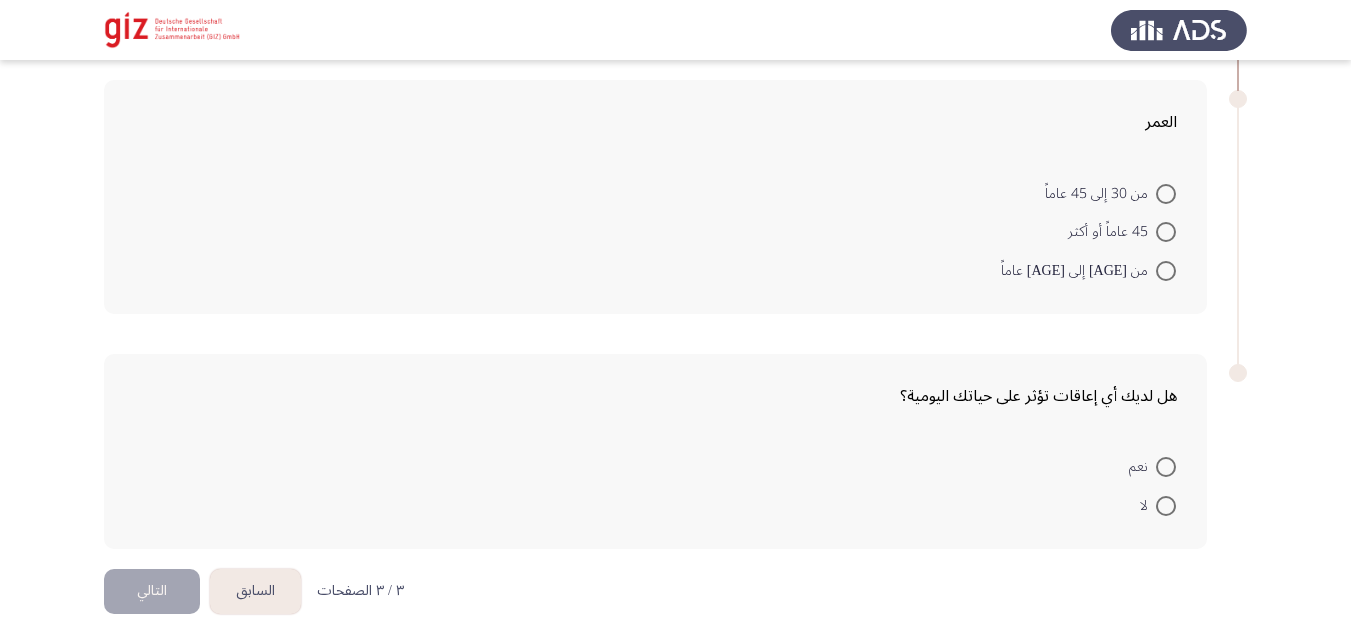 scroll, scrollTop: 1290, scrollLeft: 0, axis: vertical 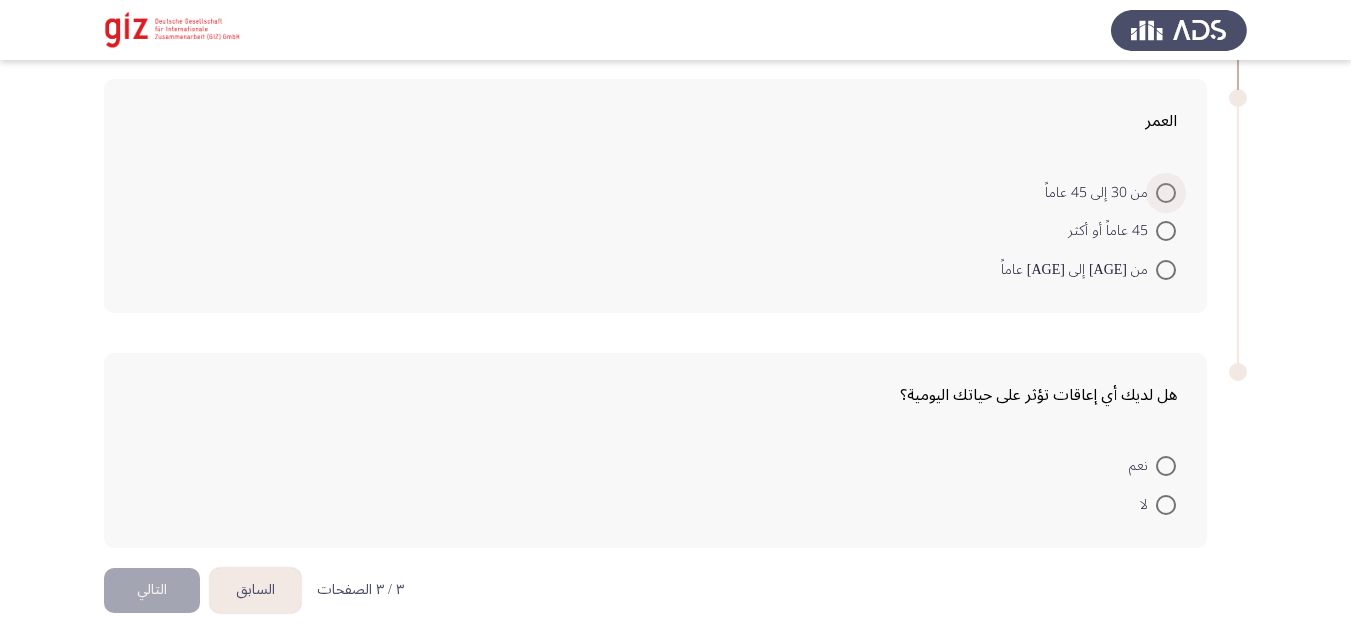 click at bounding box center [1166, 193] 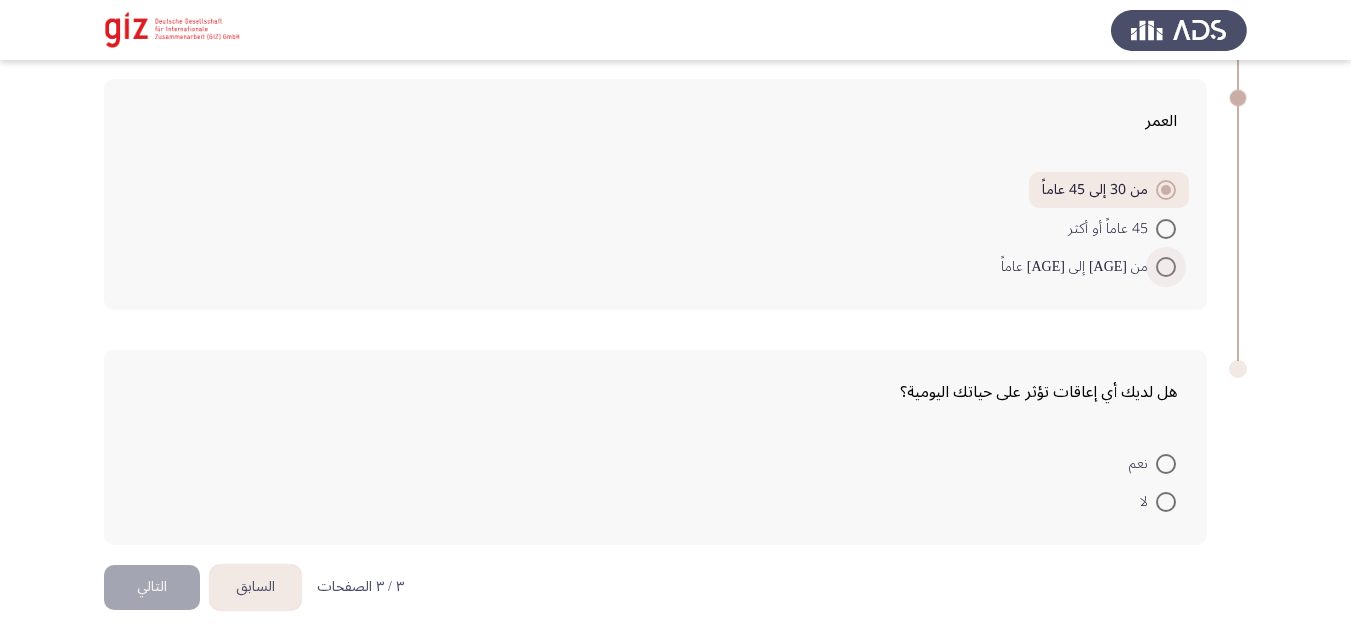click at bounding box center (1166, 267) 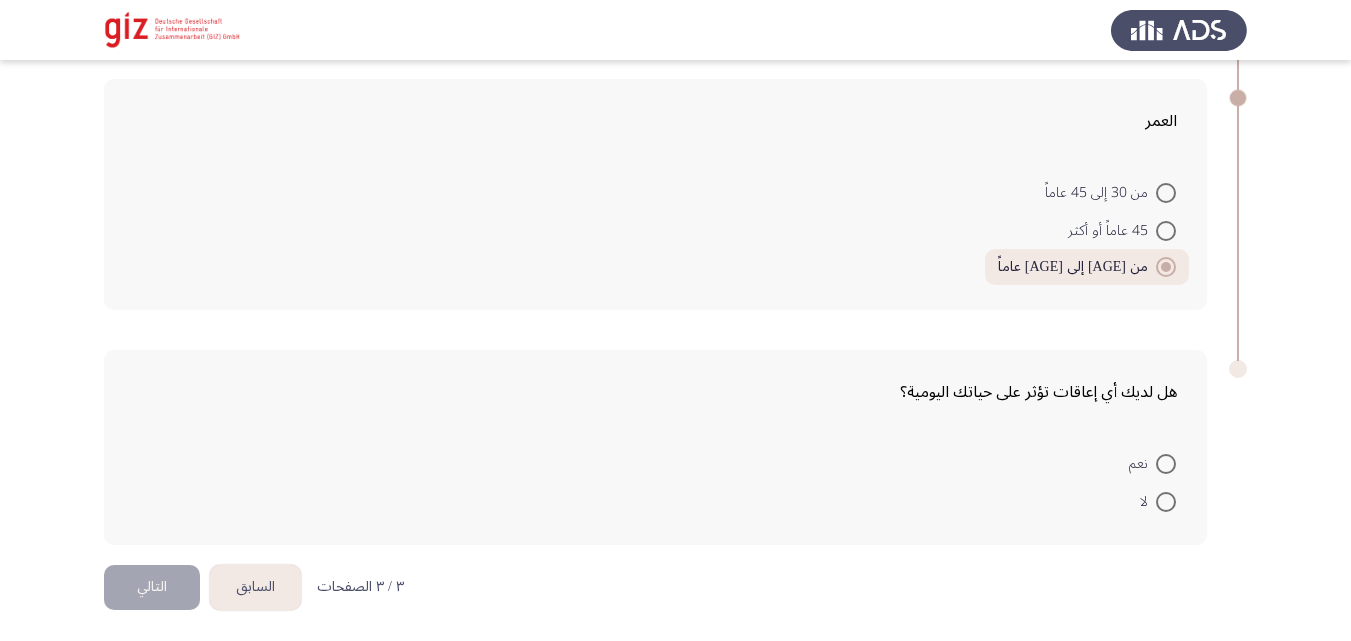 scroll, scrollTop: 1294, scrollLeft: 0, axis: vertical 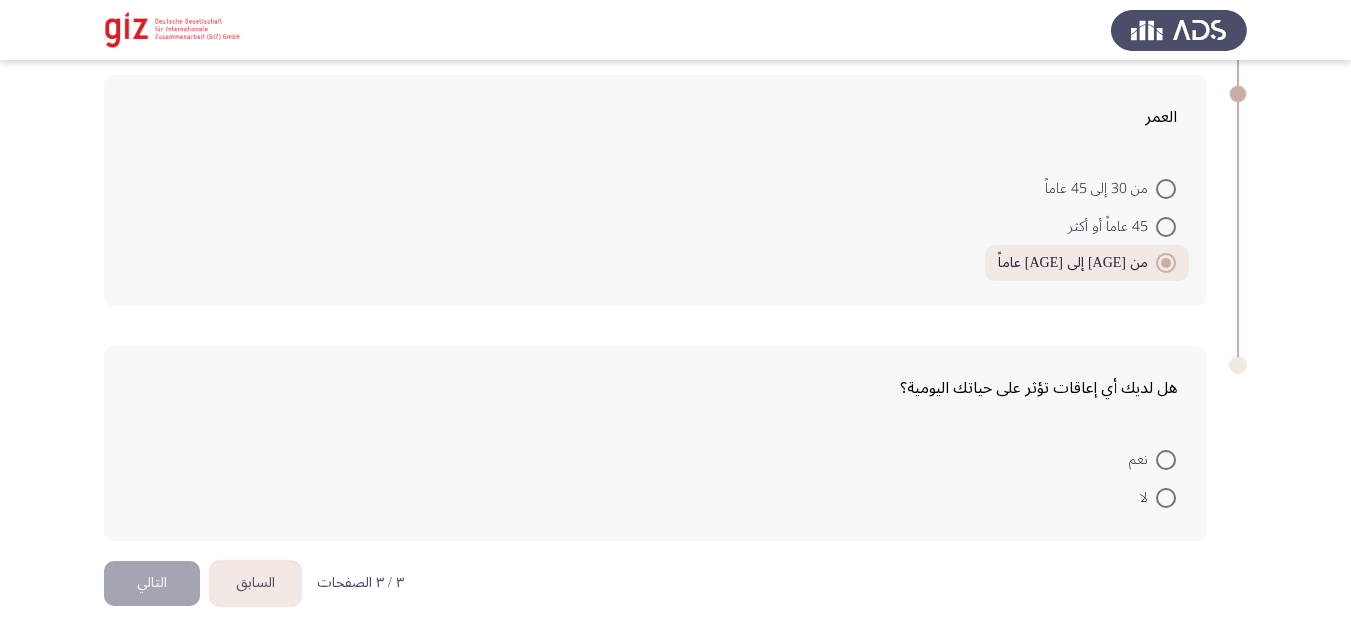 click at bounding box center (1166, 189) 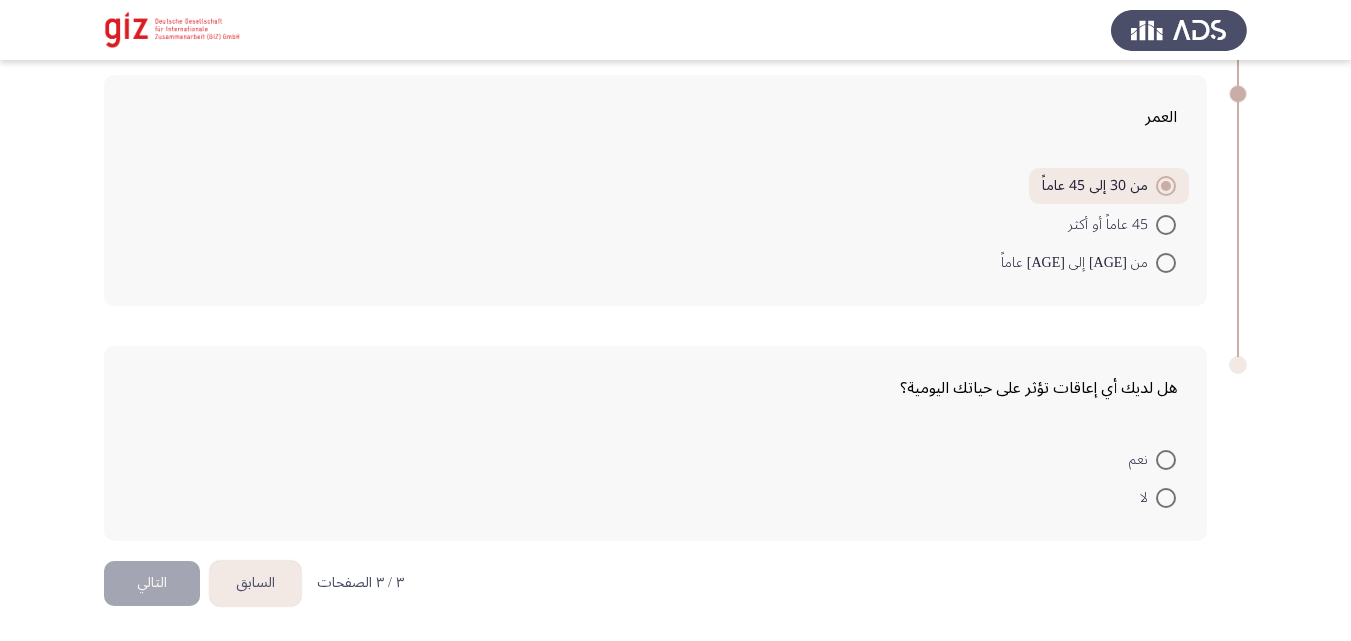 click at bounding box center (1166, 498) 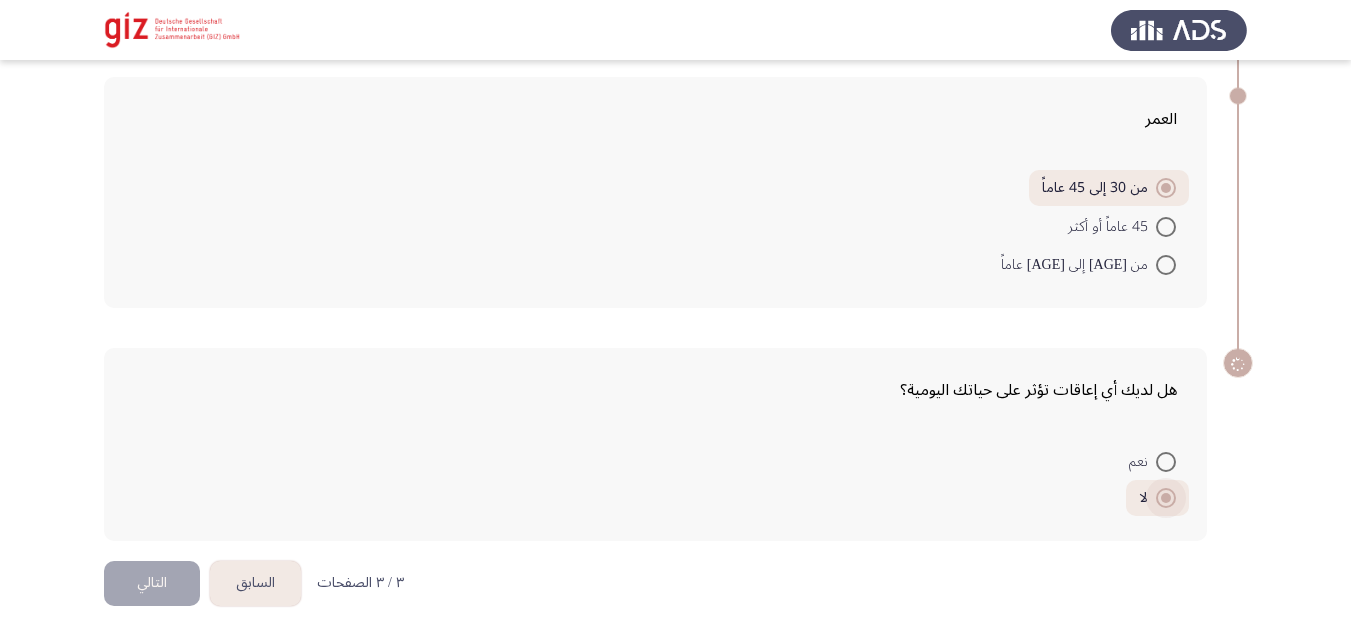 scroll, scrollTop: 1292, scrollLeft: 0, axis: vertical 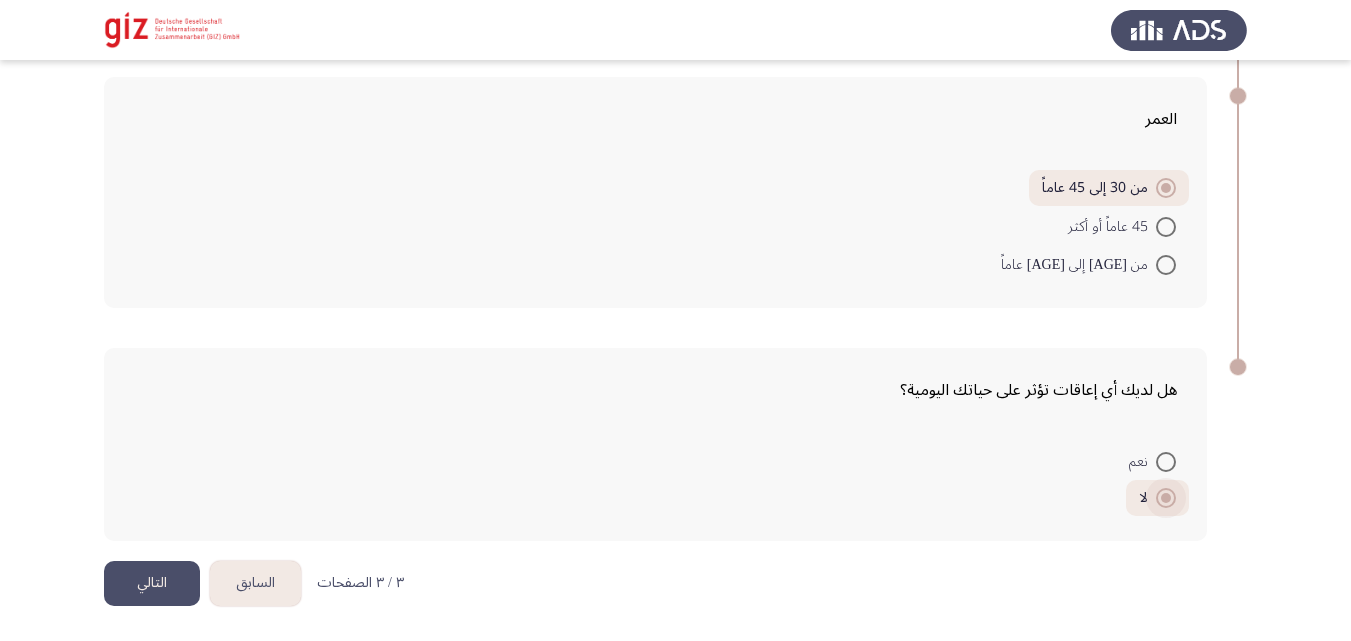 click on "لا" at bounding box center (1157, 498) 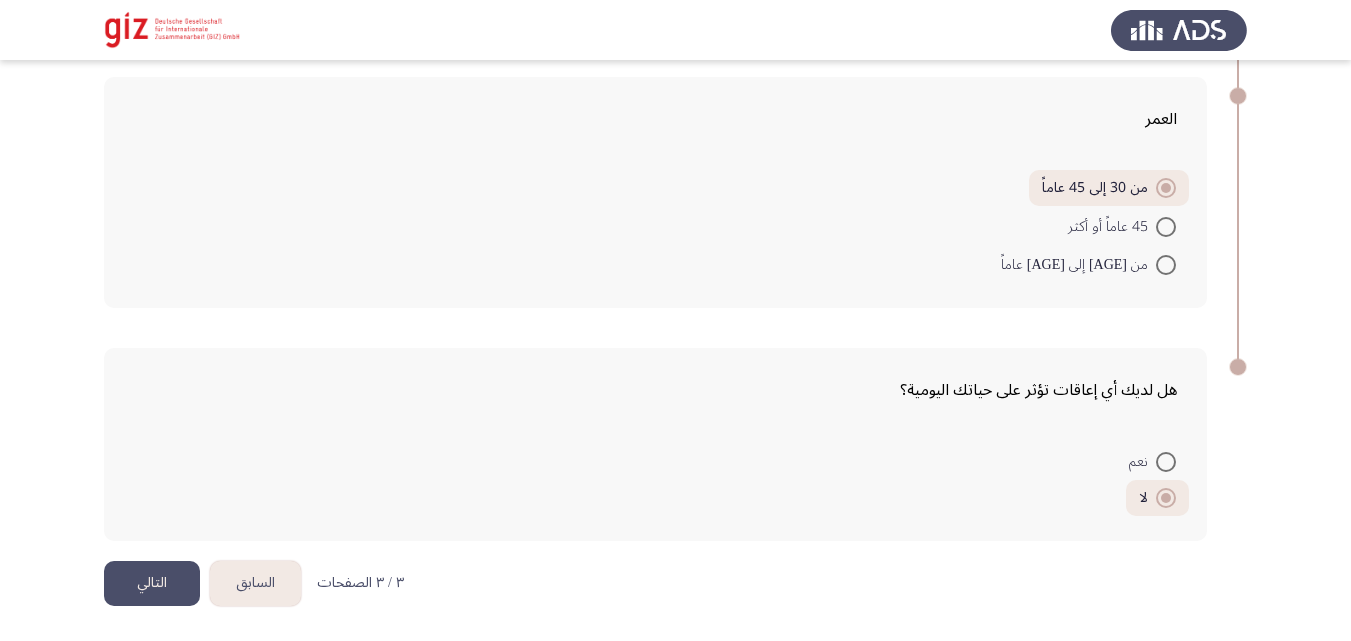 click on "التالي" 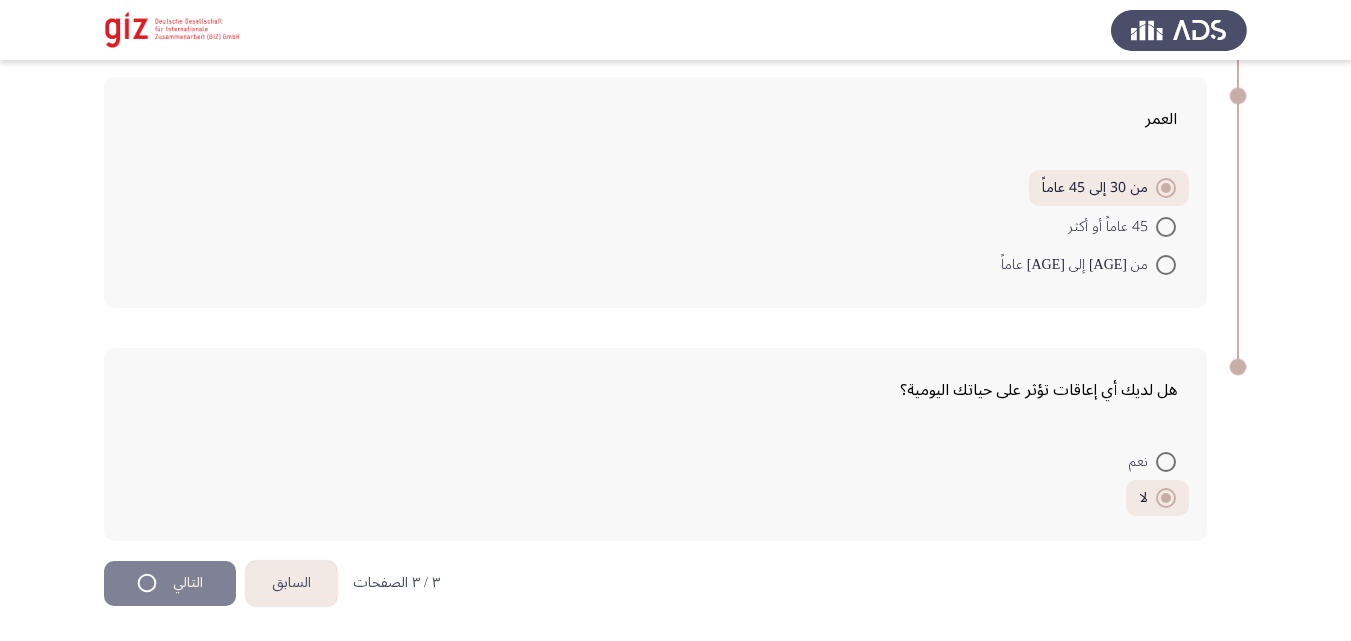 scroll, scrollTop: 0, scrollLeft: 0, axis: both 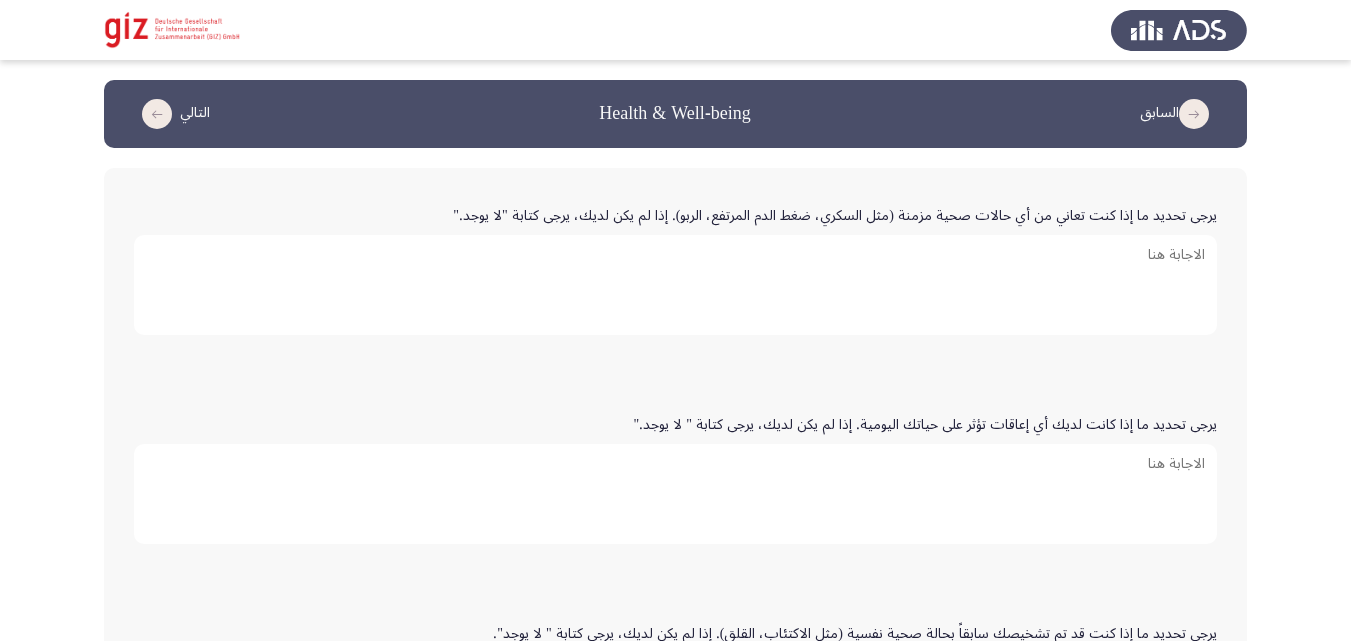 click on "يرجى تحديد ما إذا كنت تعاني من أي حالات صحية مزمنة (مثل السكري، ضغط الدم المرتفع، الربو). إذا لم يكن لديك، يرجى كتابة "لا يوجد."" at bounding box center (675, 285) 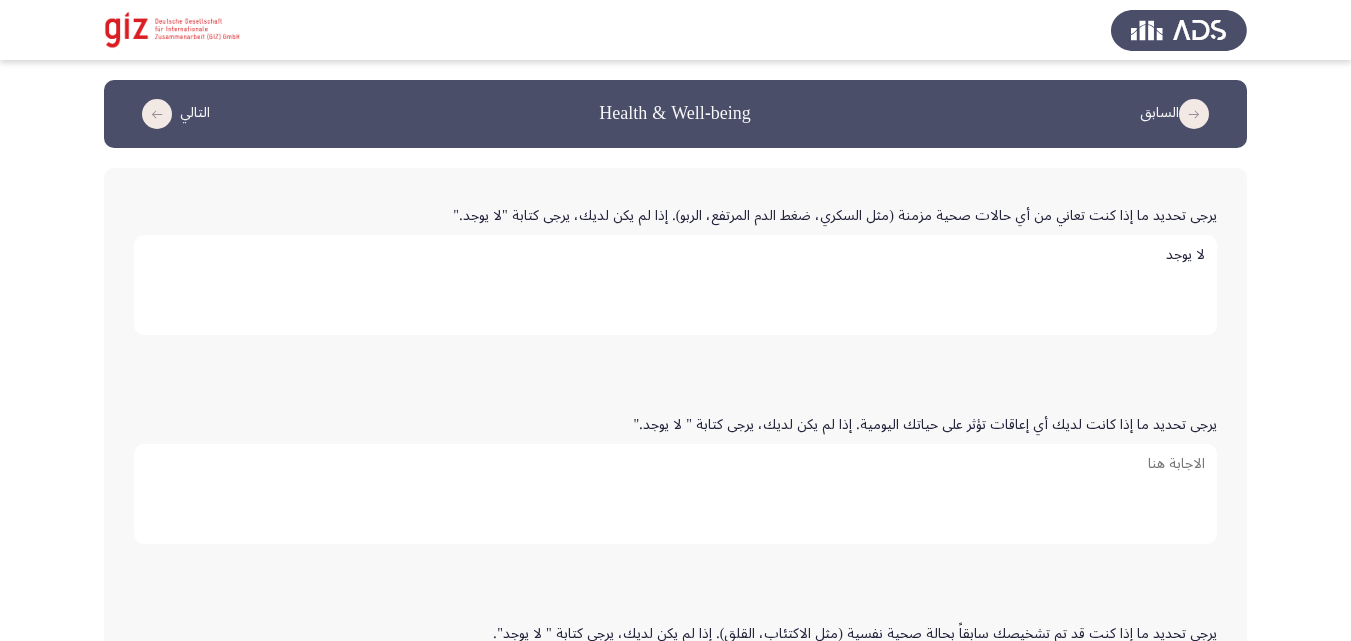 type on "ذ" 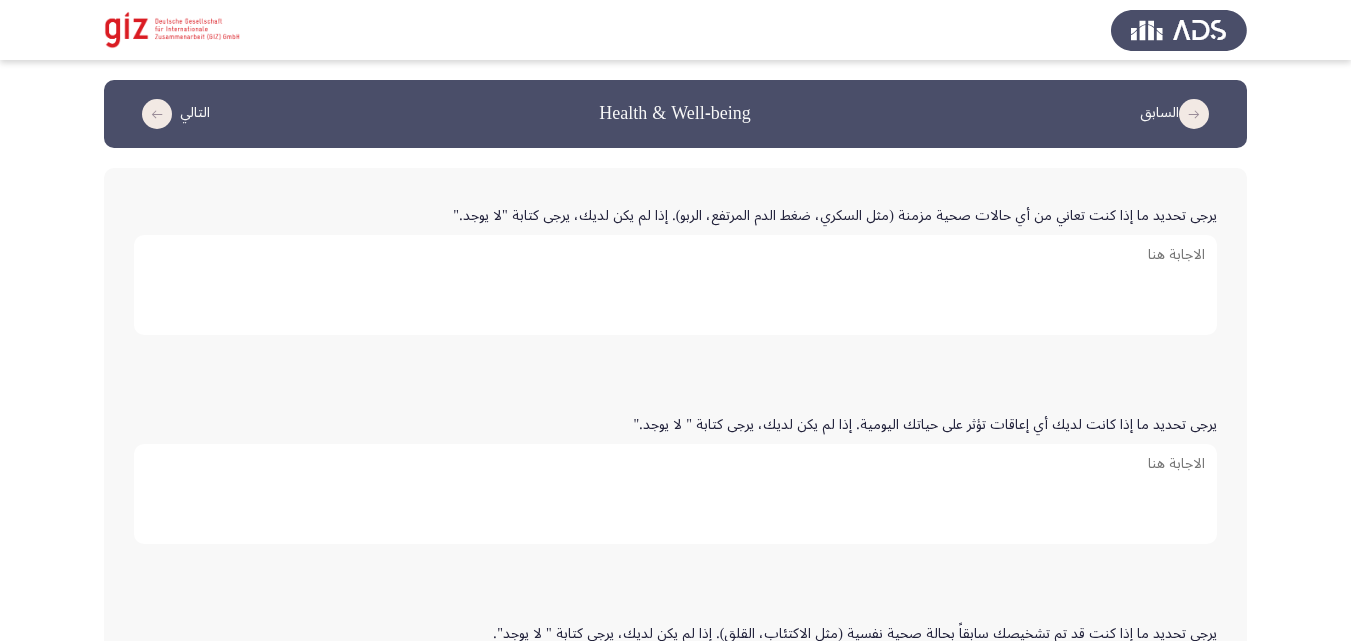 paste on "لا يوجد" 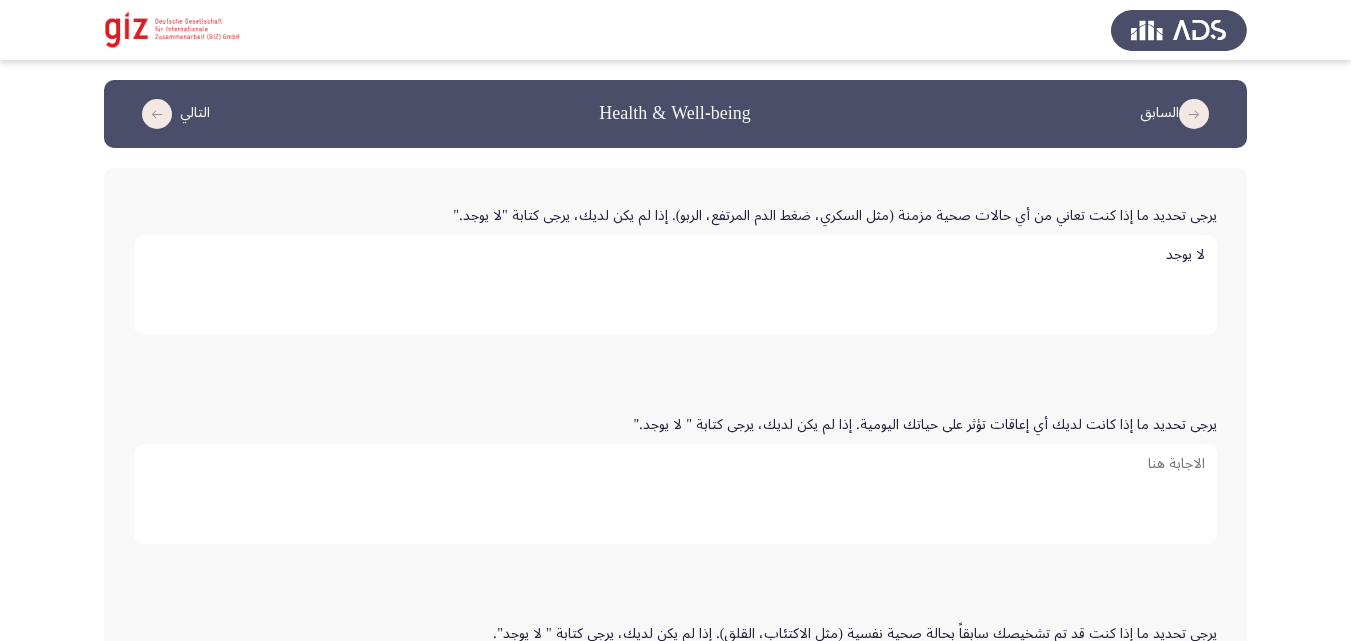 type on "لا يوجد" 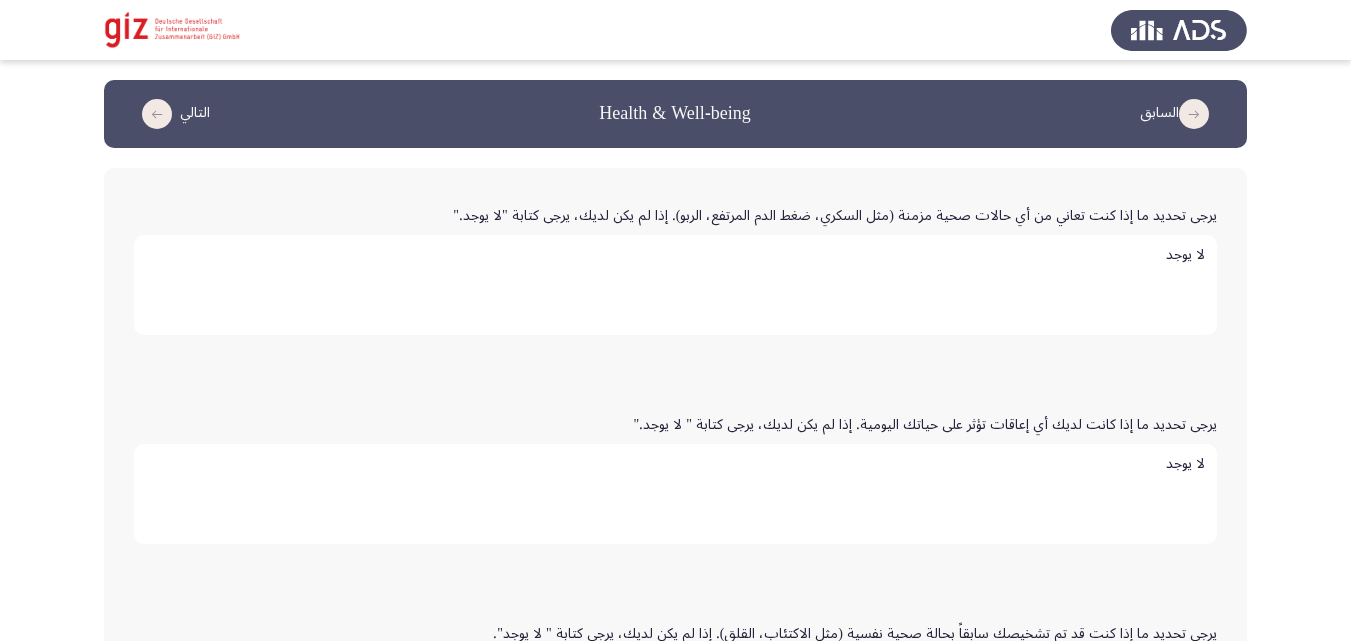 type on "لا يوجد" 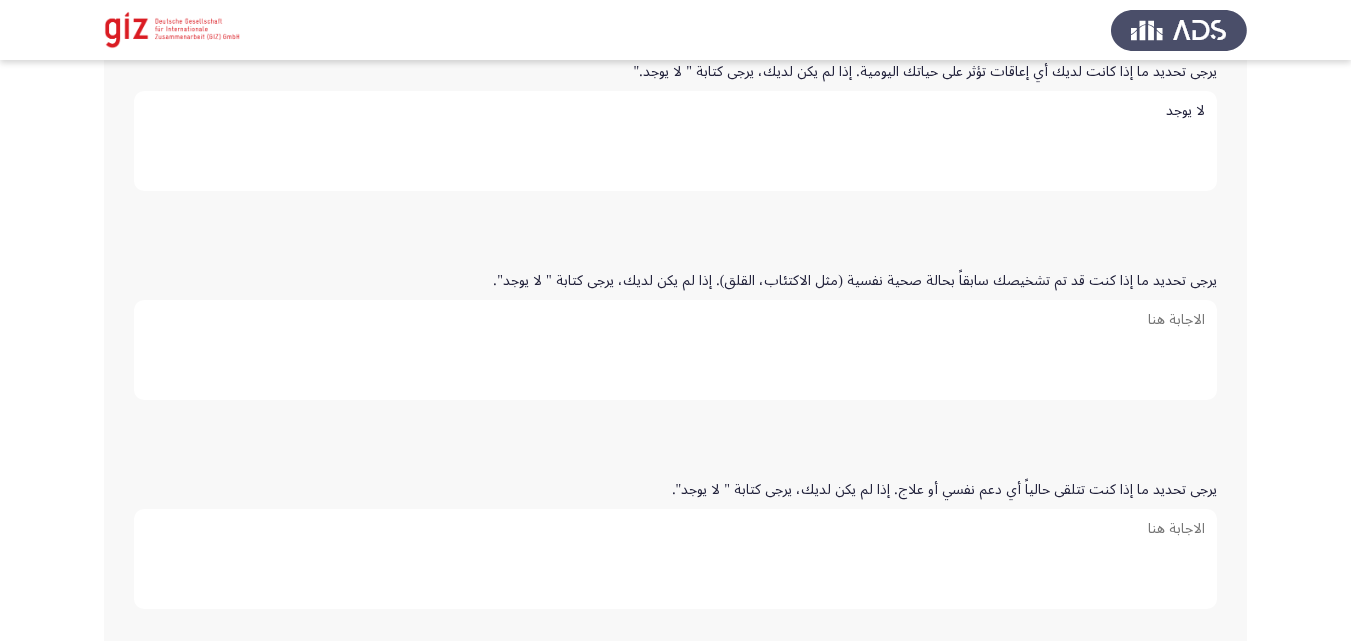 paste on "لا يوجد" 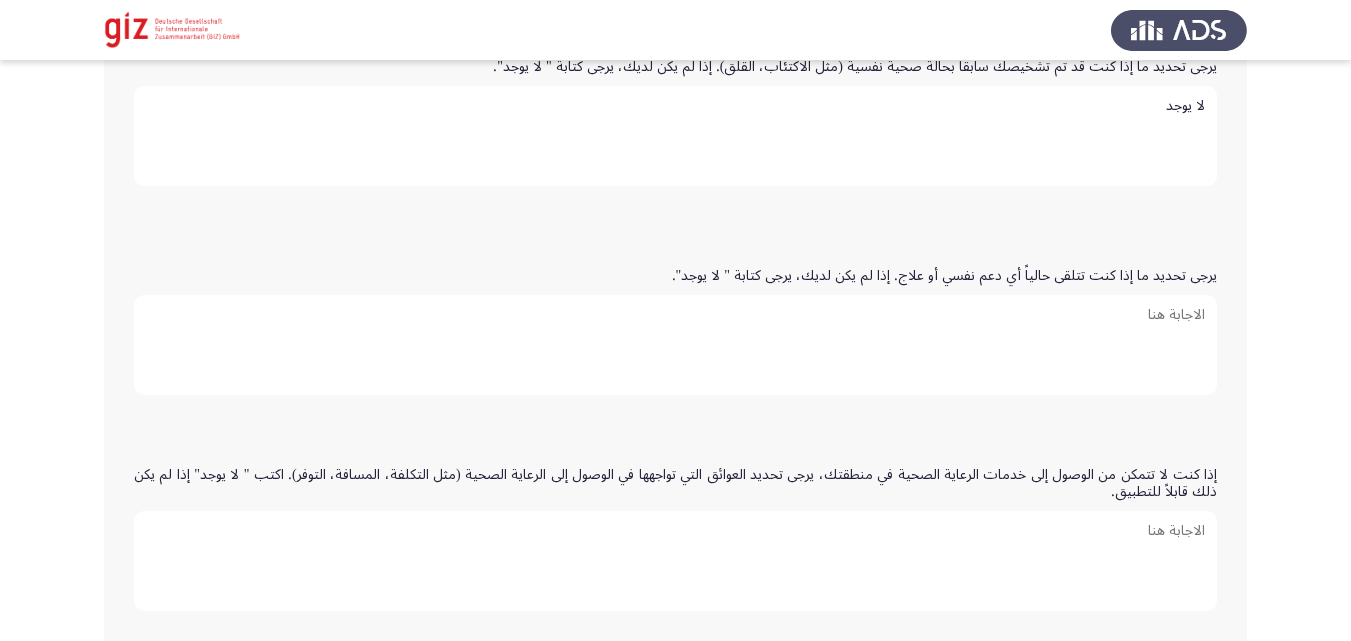 scroll, scrollTop: 619, scrollLeft: 0, axis: vertical 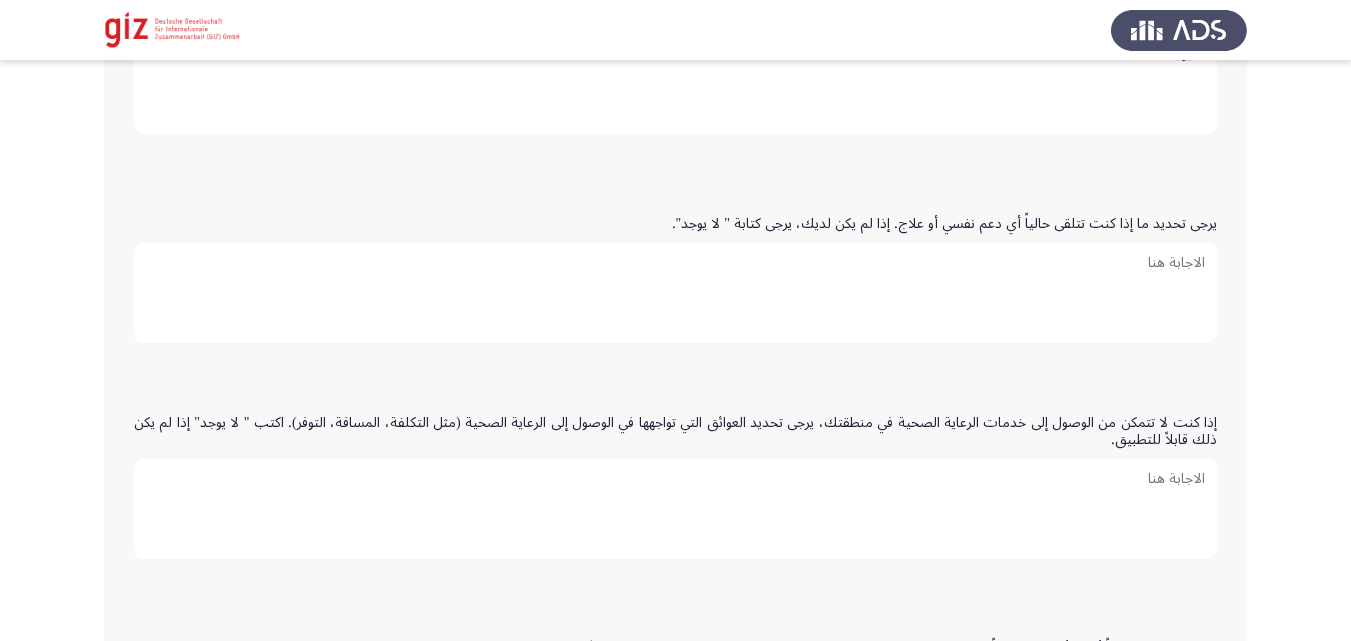 type on "لا يوجد" 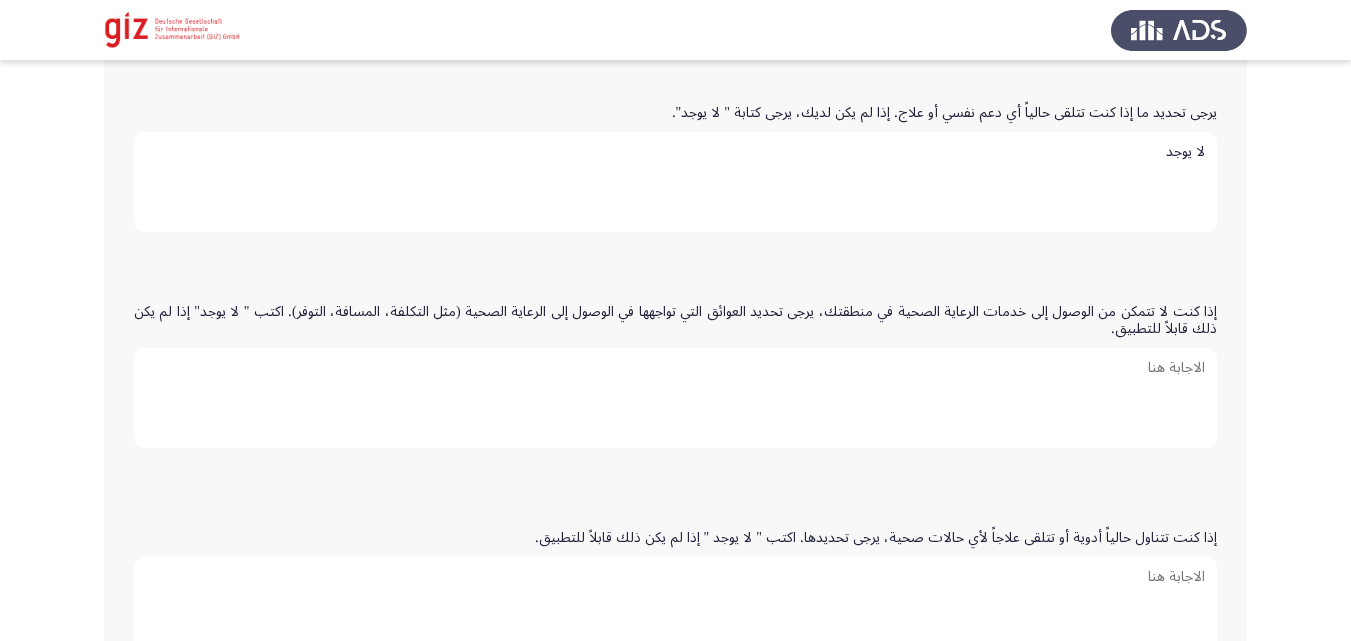 scroll, scrollTop: 762, scrollLeft: 0, axis: vertical 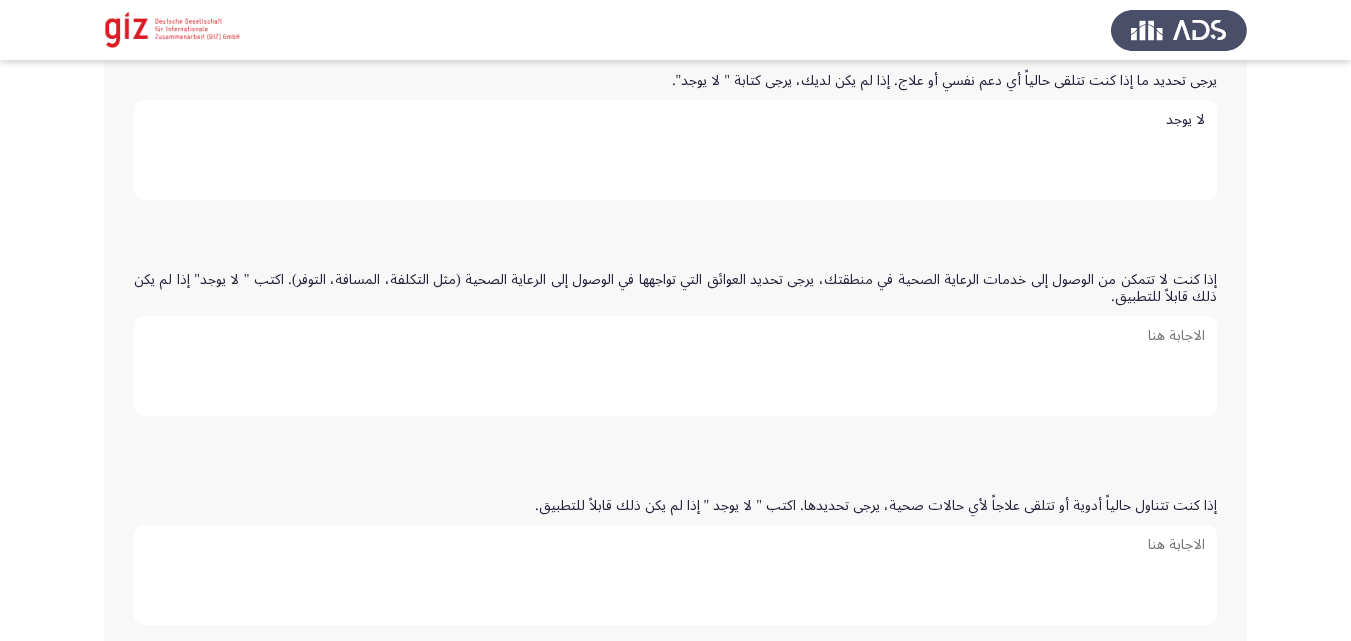 type on "لا يوجد" 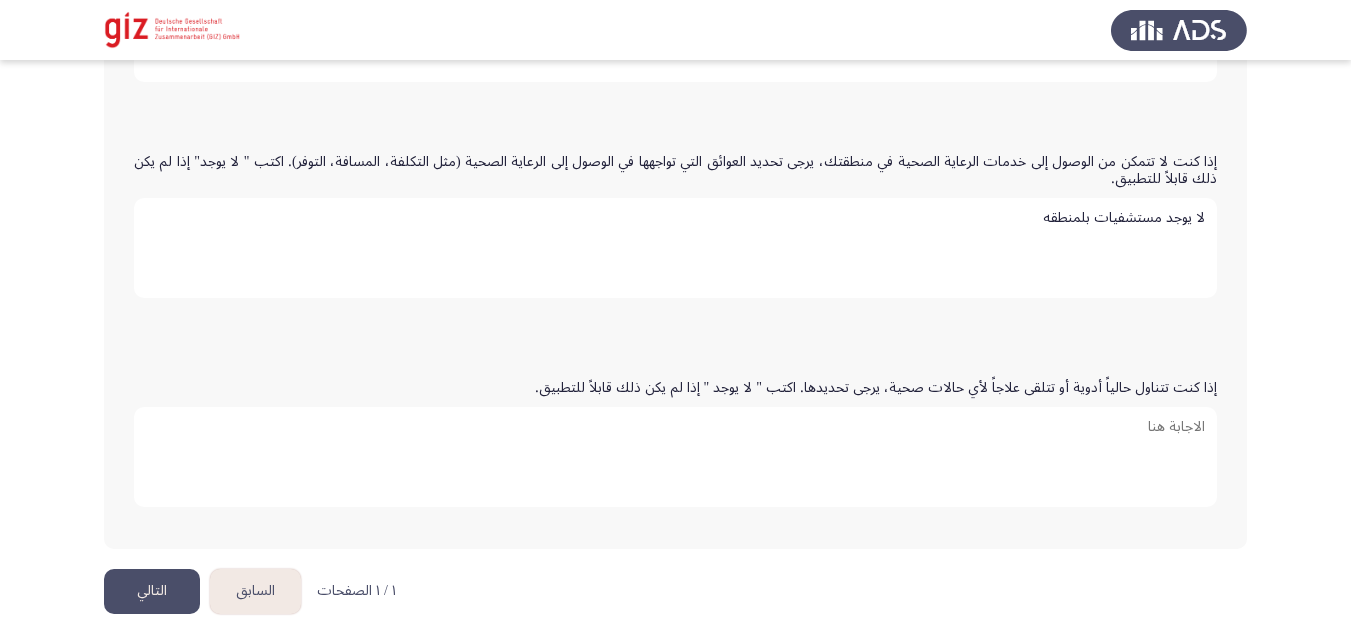 scroll, scrollTop: 888, scrollLeft: 0, axis: vertical 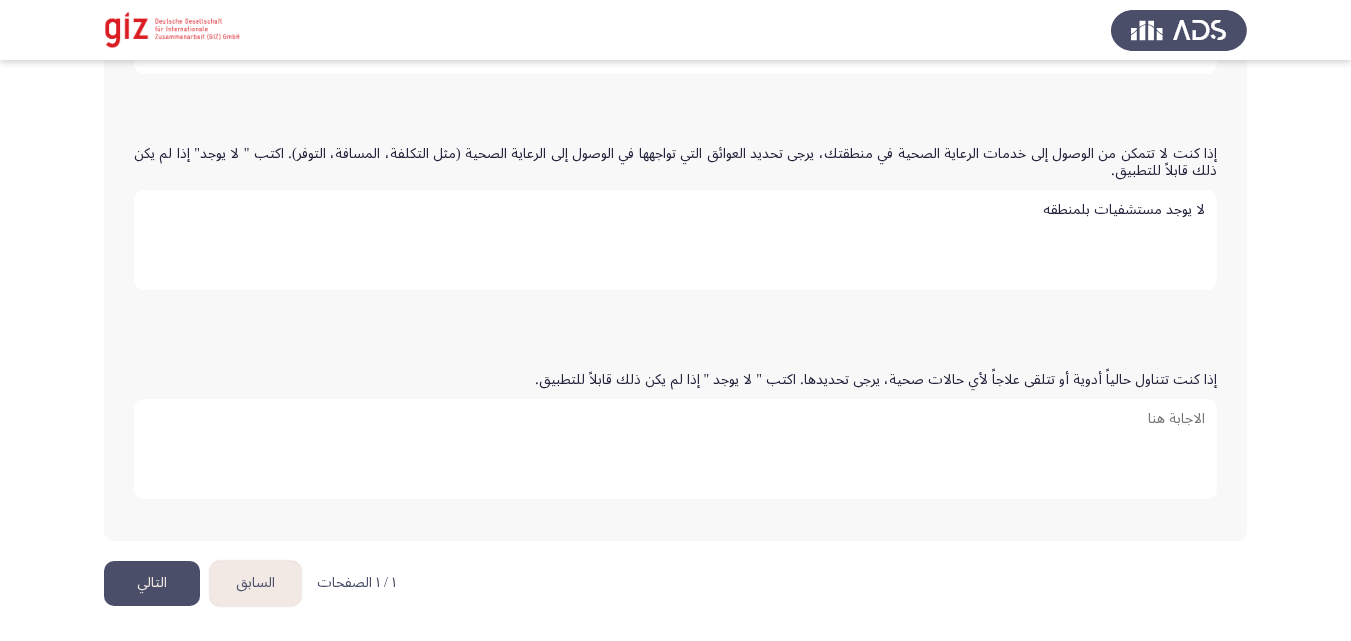 click on "إذا كنت تتناول حالياً أدوية أو تتلقى علاجاً لأي حالات صحية، يرجى تحديدها. اكتب " لا يوجد " إذا لم يكن ذلك قابلاً للتطبيق." at bounding box center (675, 449) 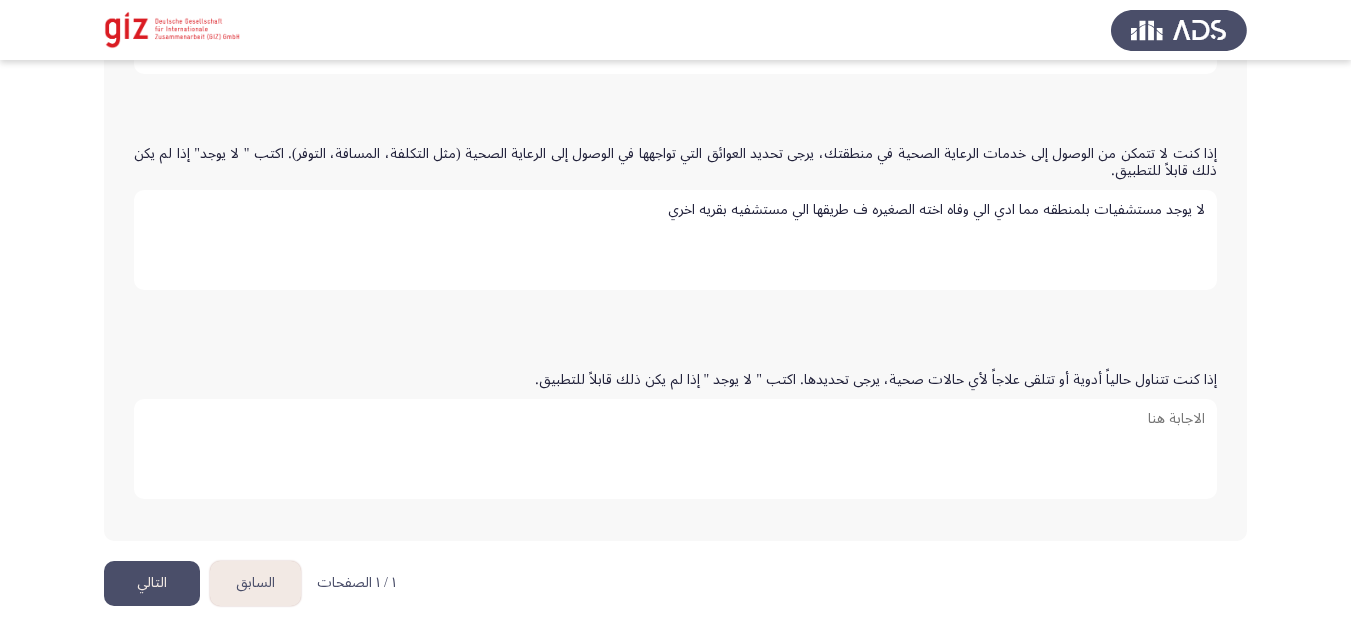 type on "لا يوجد مستشفيات بلمنطقه مما ادي الي وفاه اخته الصغيره ف طريقها الي مستشفيه بقريه اخري" 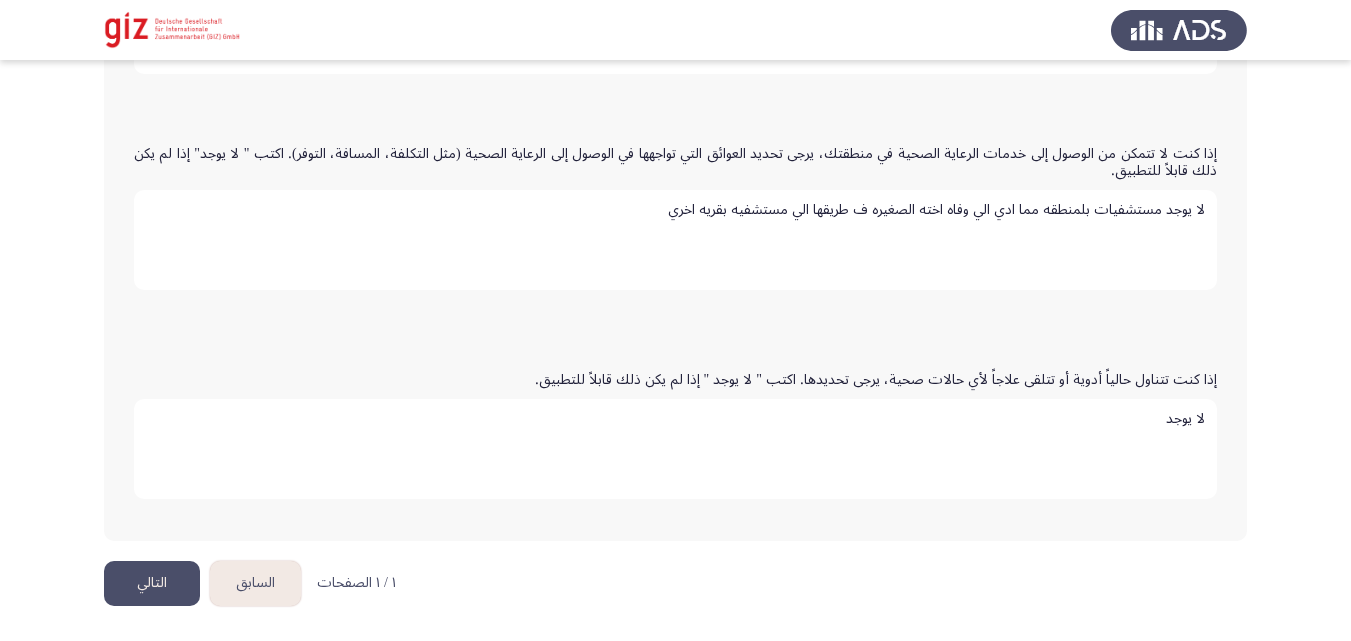 type on "لا يوجد" 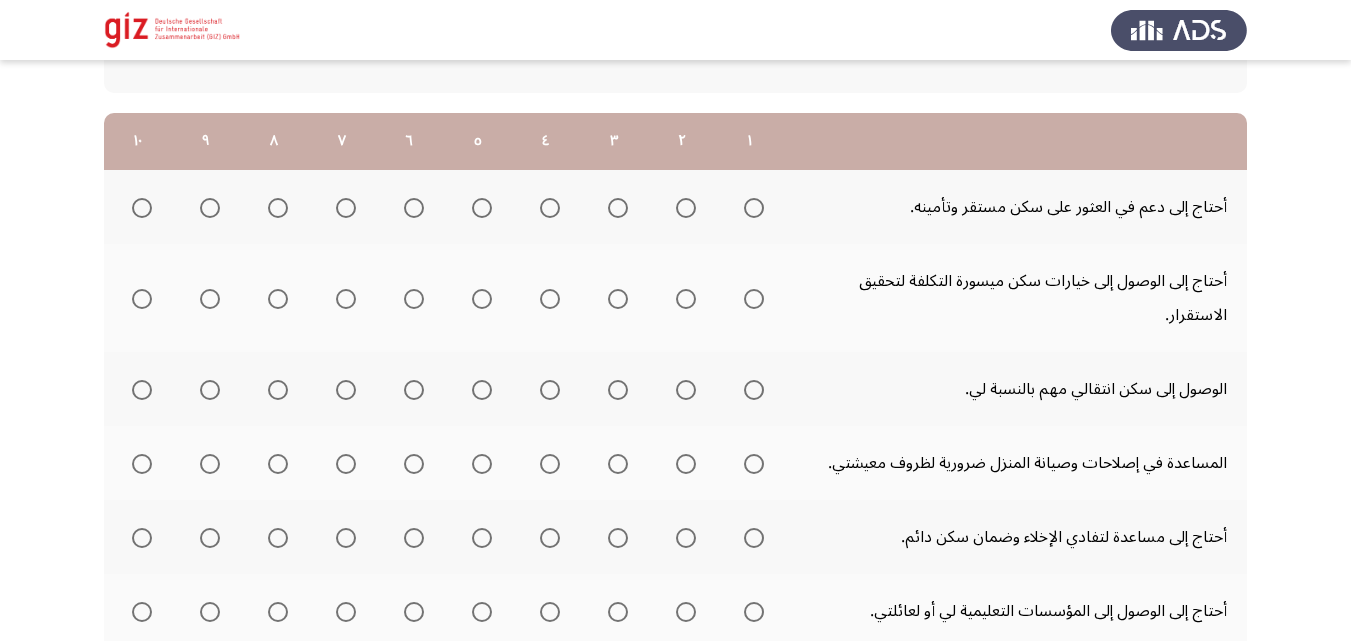 scroll, scrollTop: 256, scrollLeft: 0, axis: vertical 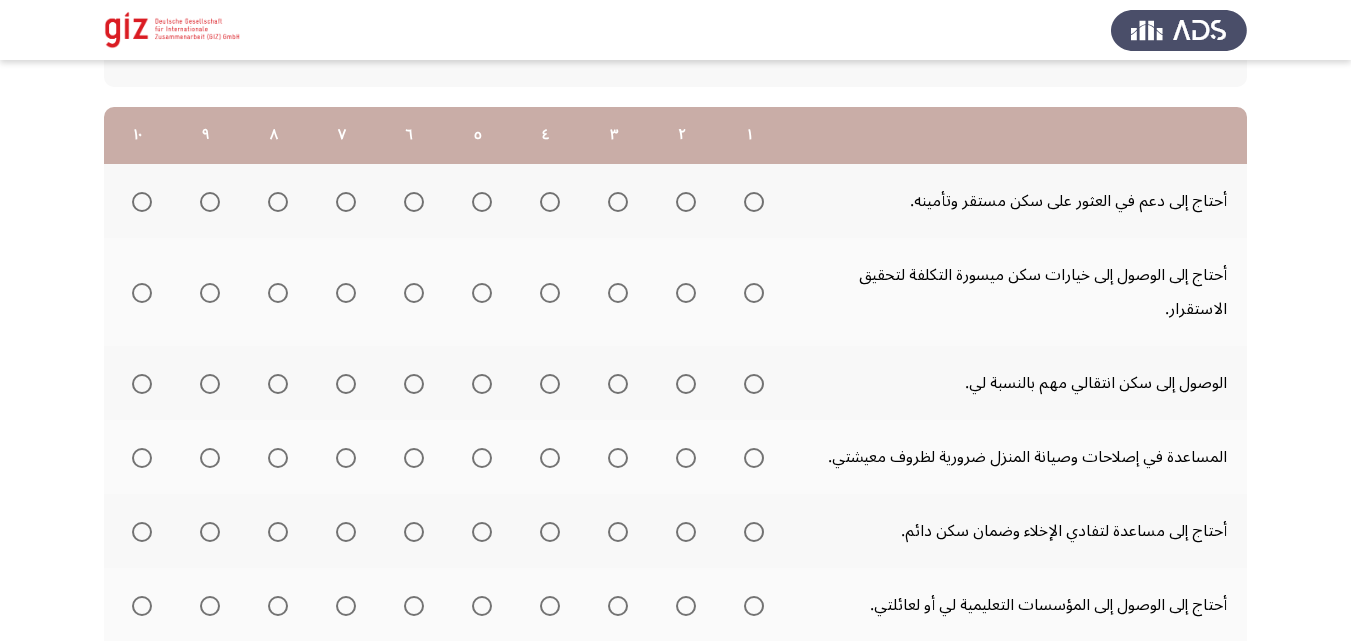 click 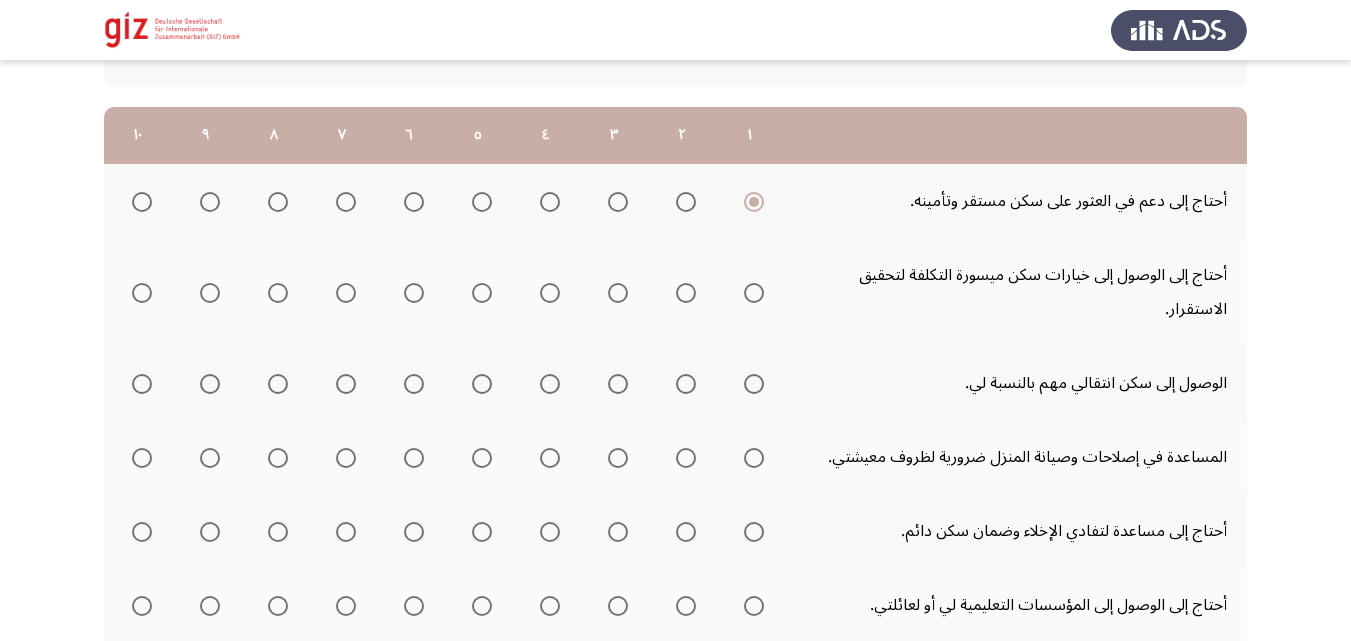click 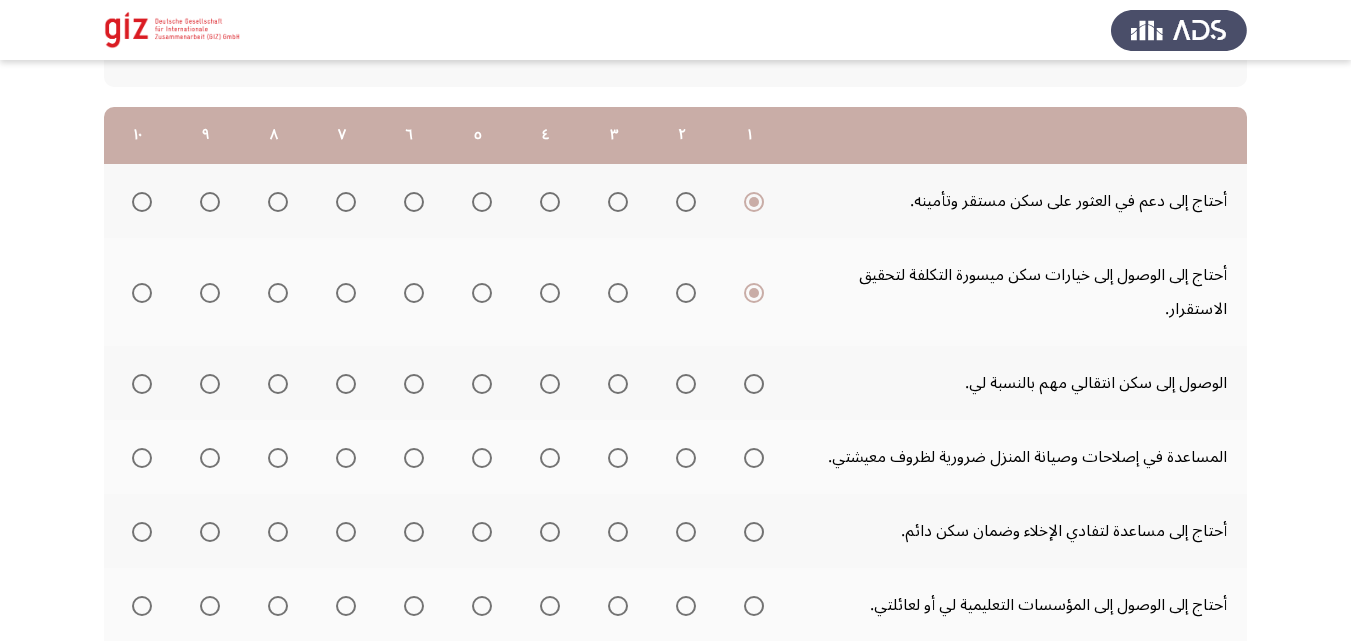 click at bounding box center (754, 384) 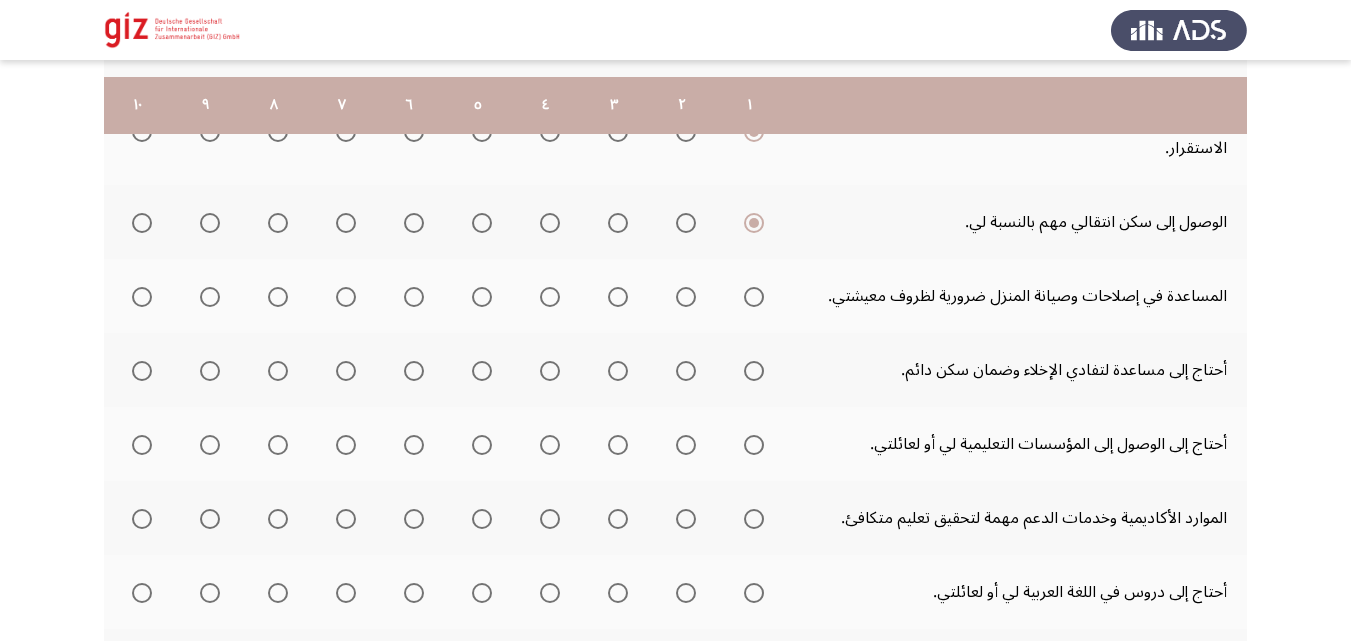 scroll, scrollTop: 434, scrollLeft: 0, axis: vertical 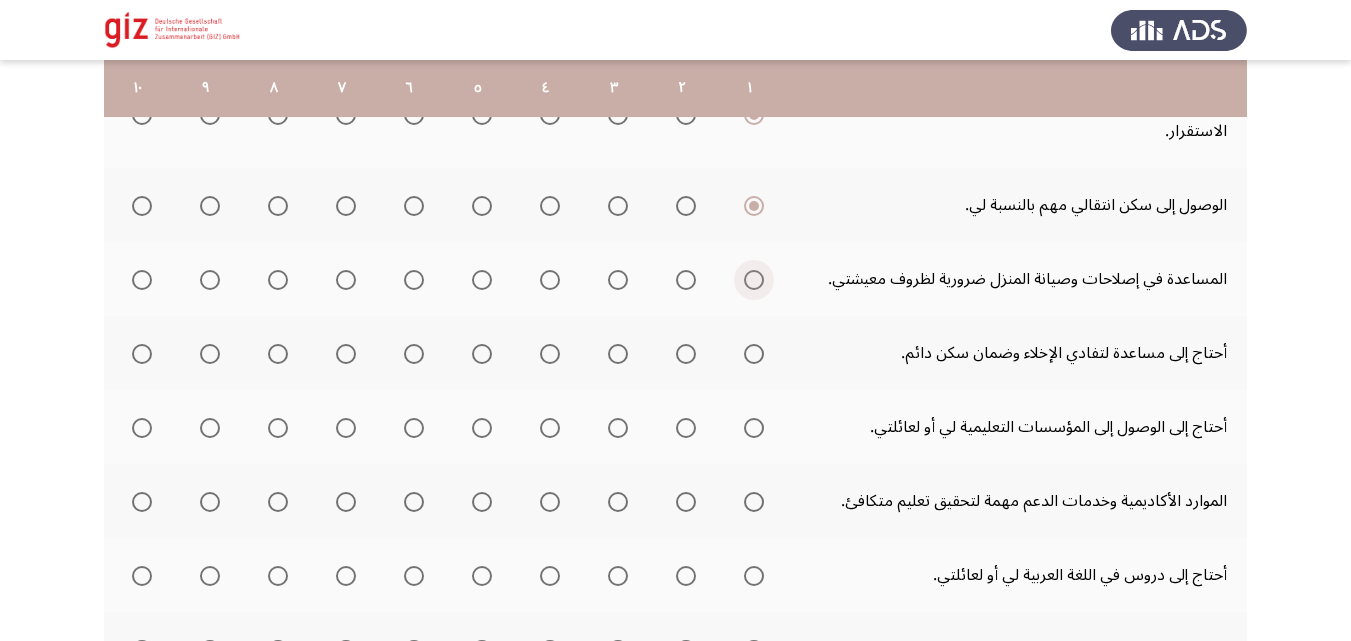click at bounding box center [754, 280] 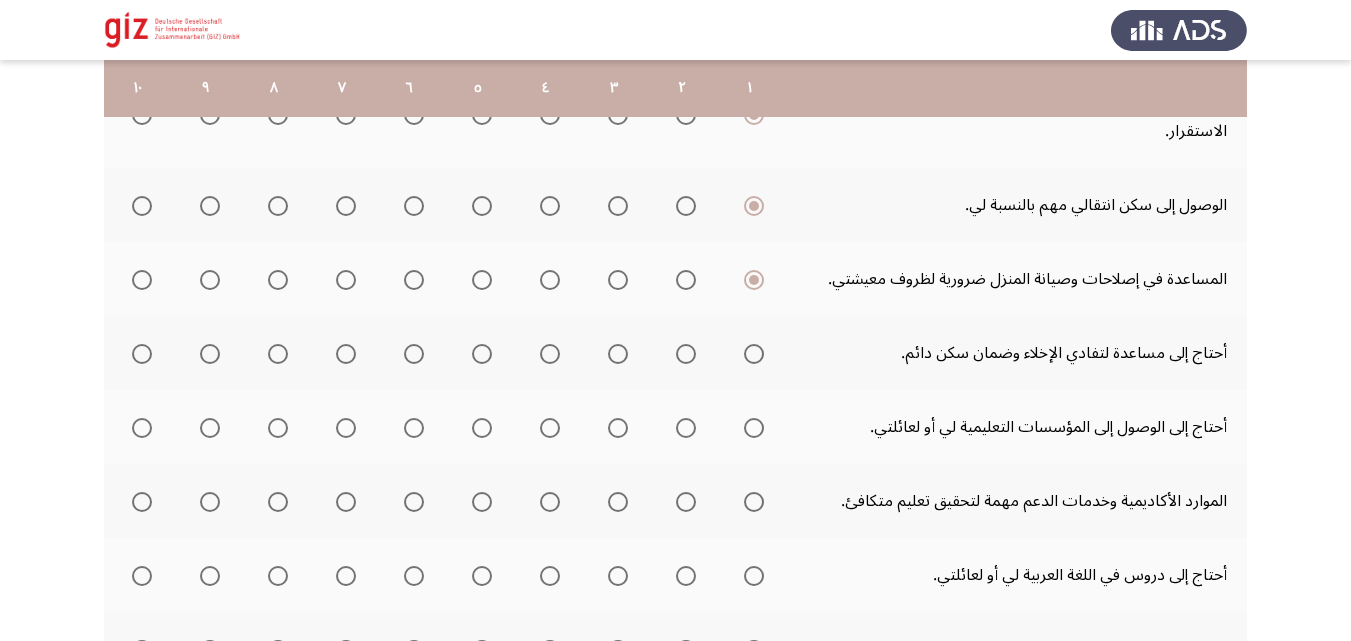 click at bounding box center [754, 354] 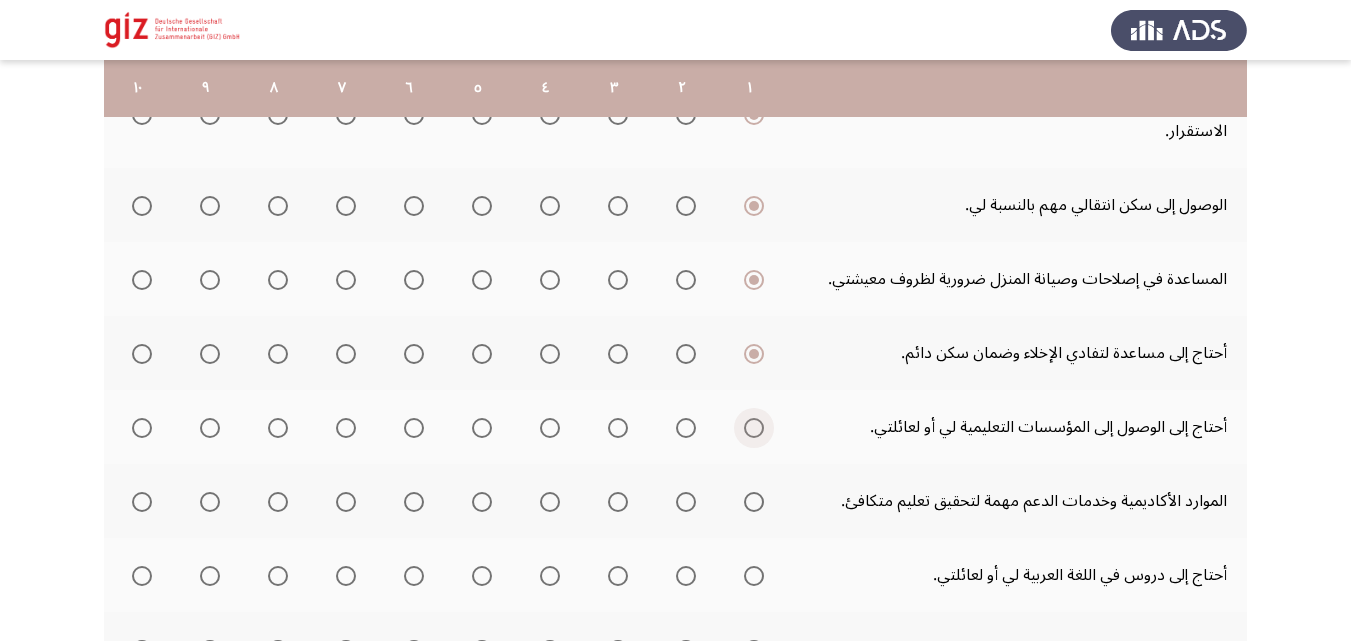 click at bounding box center (754, 428) 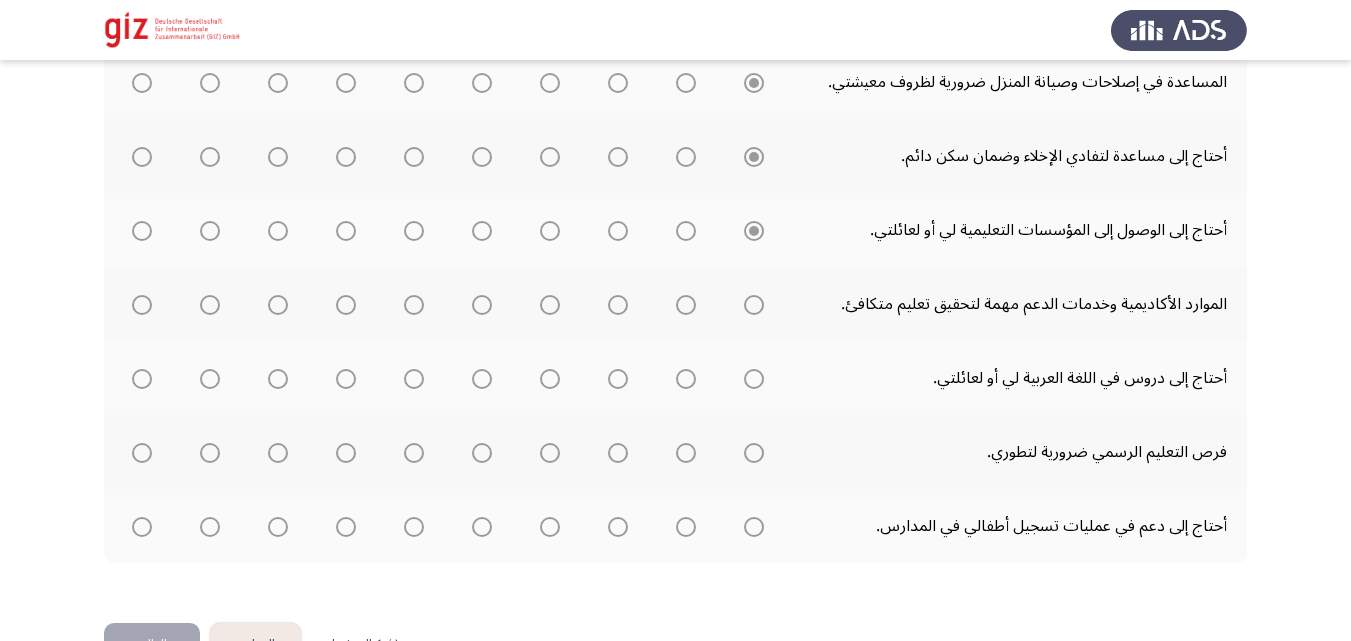 scroll, scrollTop: 693, scrollLeft: 0, axis: vertical 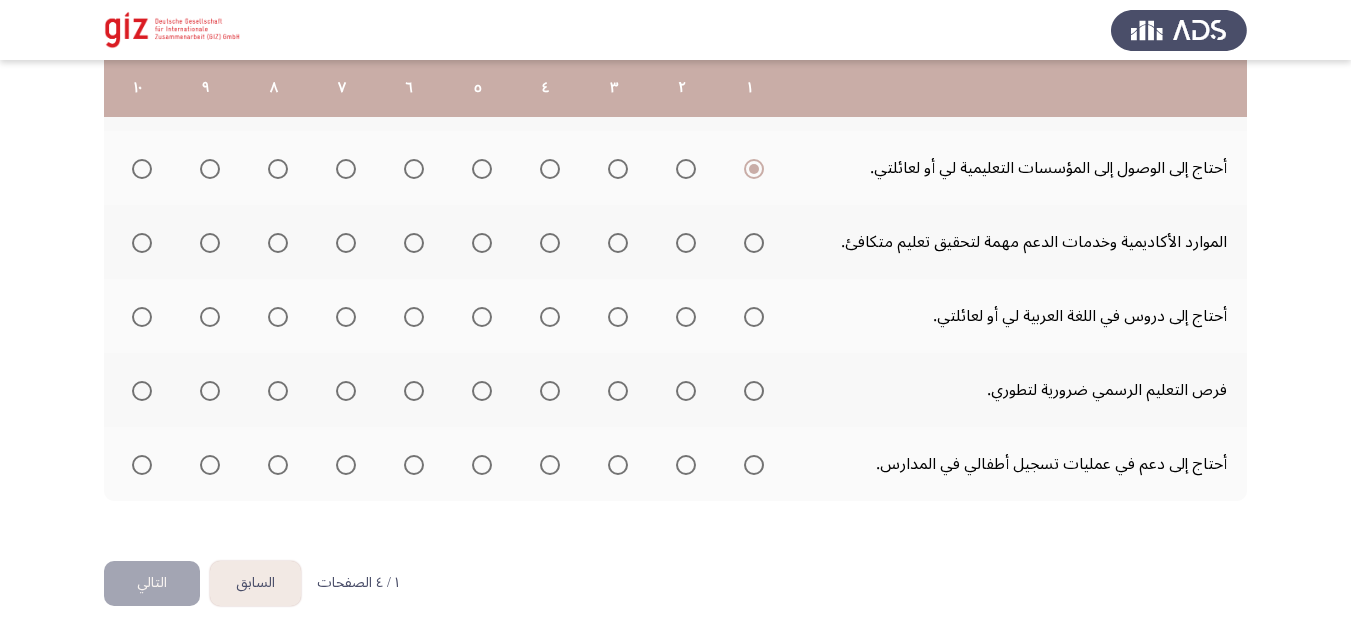 click at bounding box center (750, 243) 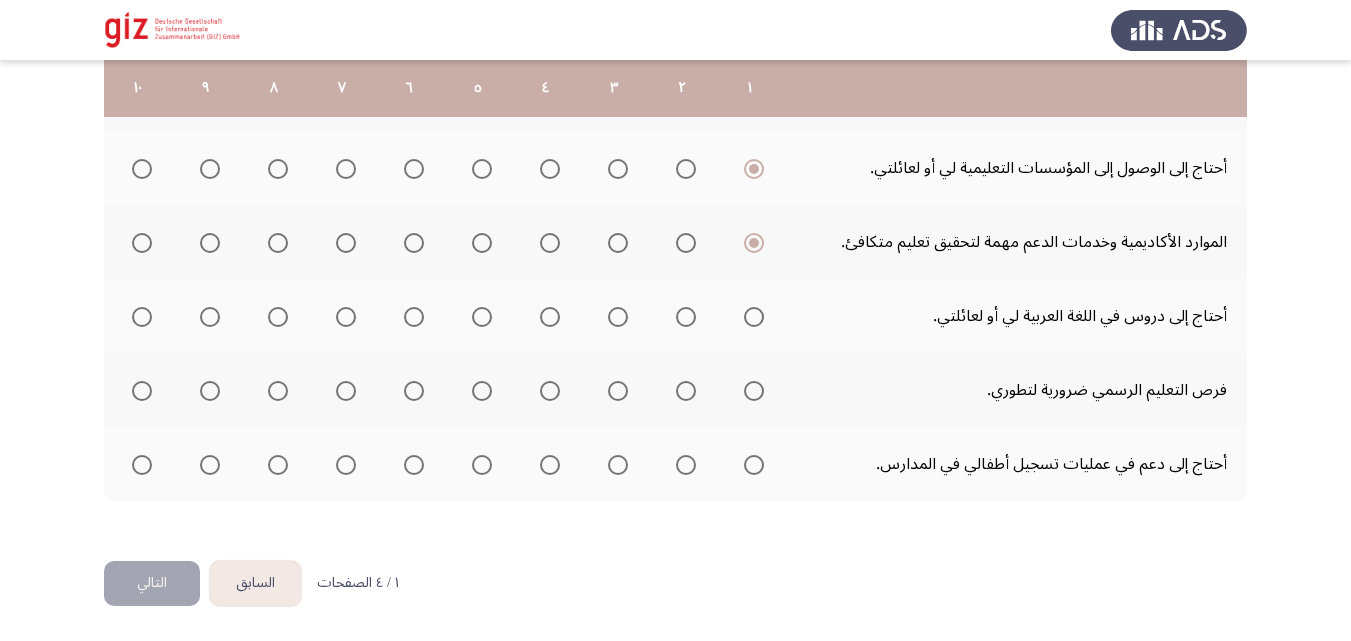 click at bounding box center [754, 317] 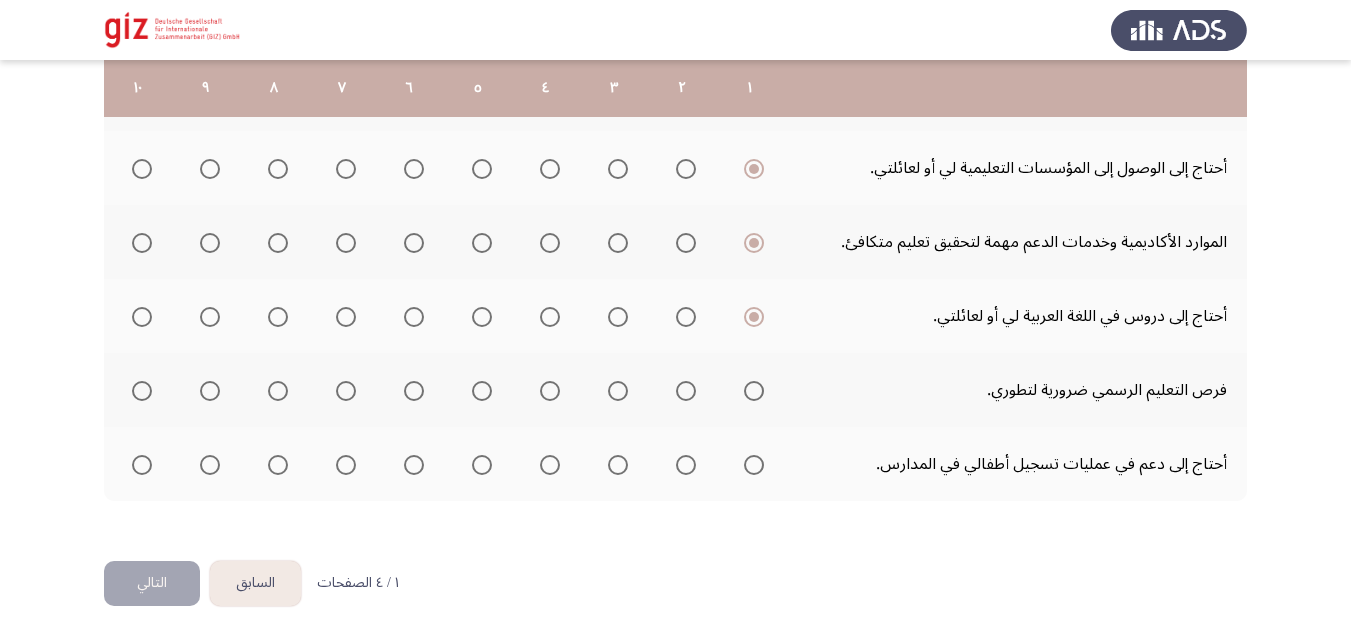 click 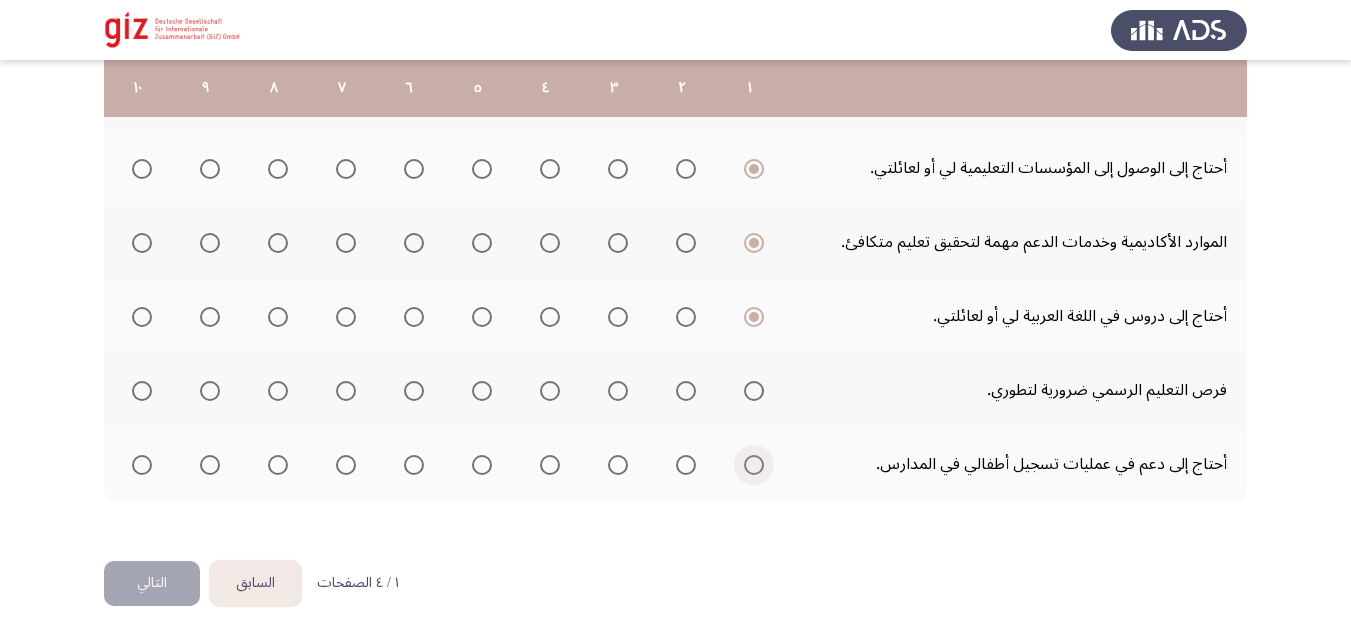 click at bounding box center [754, 465] 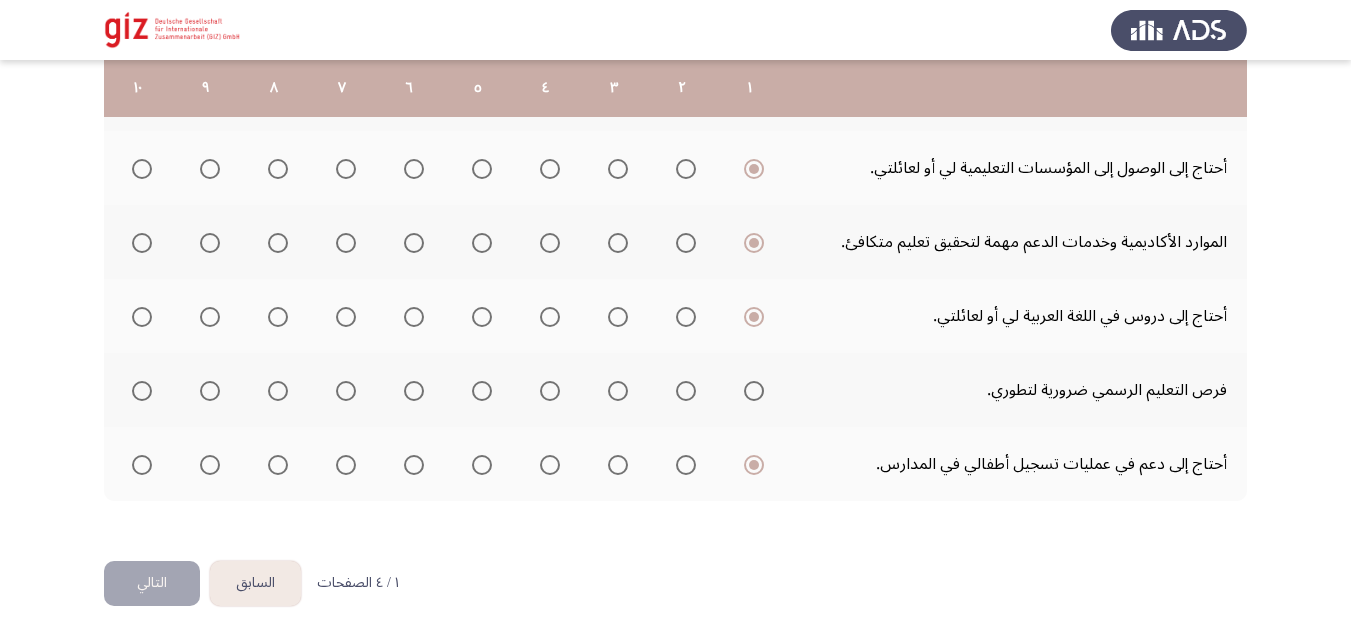 click 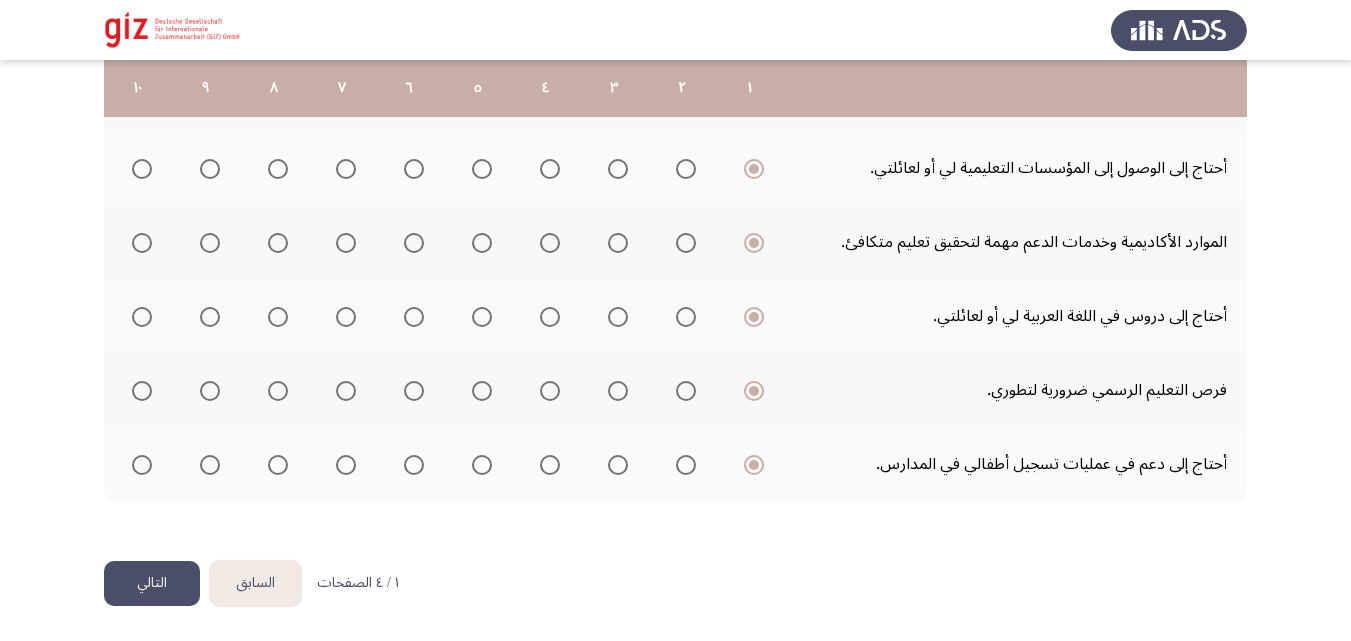 click on "التالي" 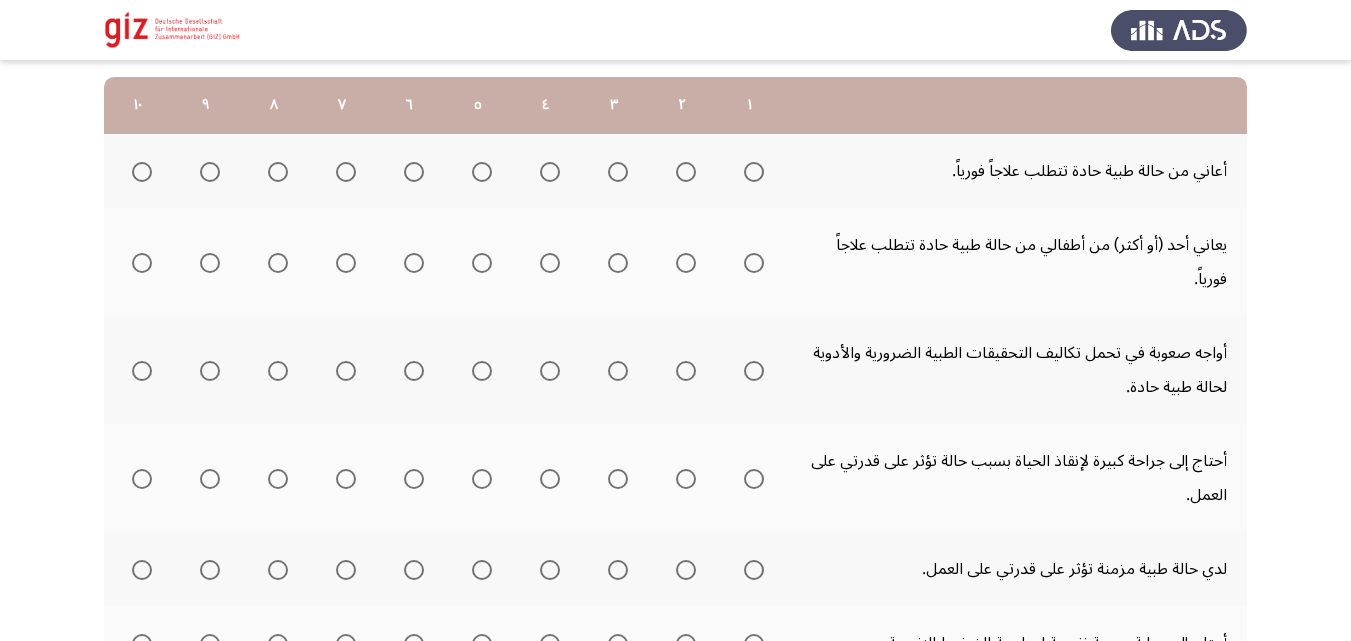 scroll, scrollTop: 288, scrollLeft: 0, axis: vertical 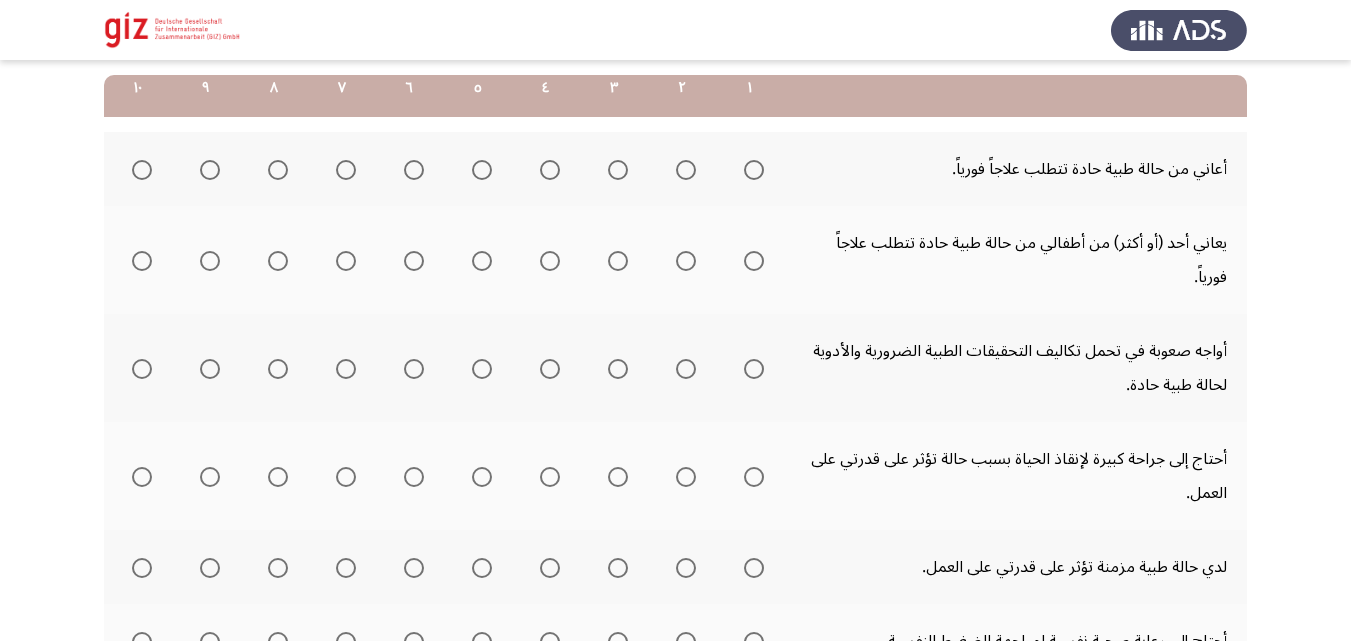 click at bounding box center (754, 170) 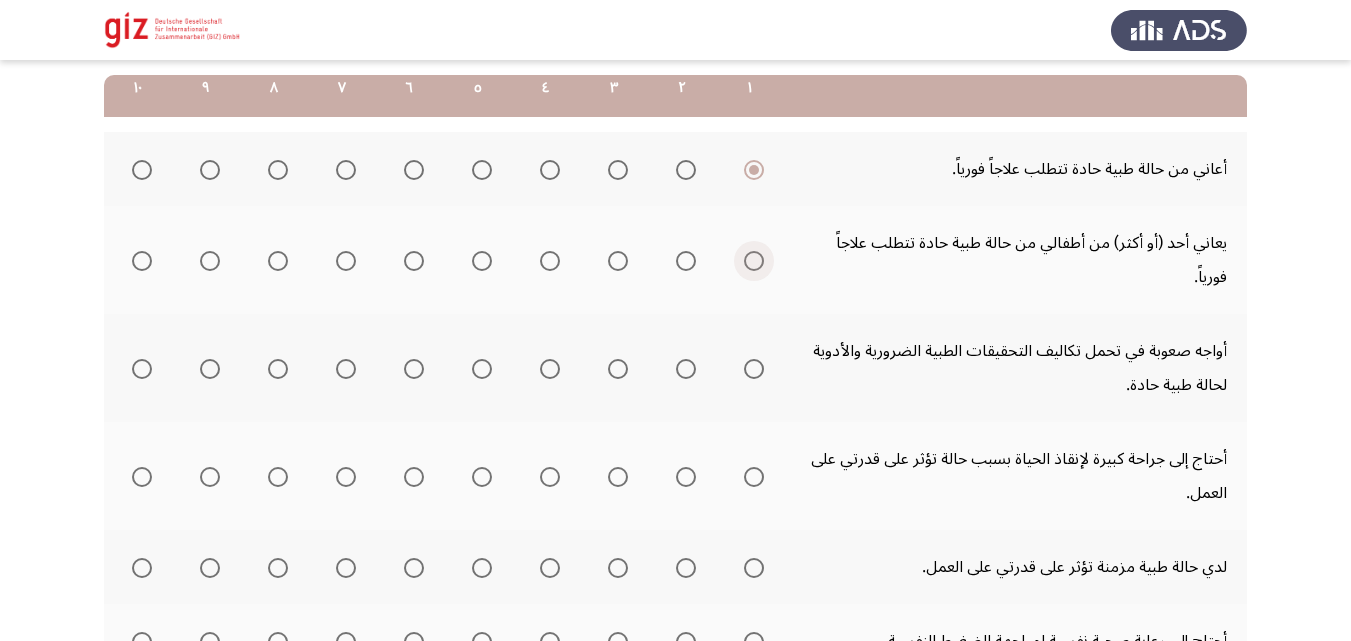 click at bounding box center (754, 261) 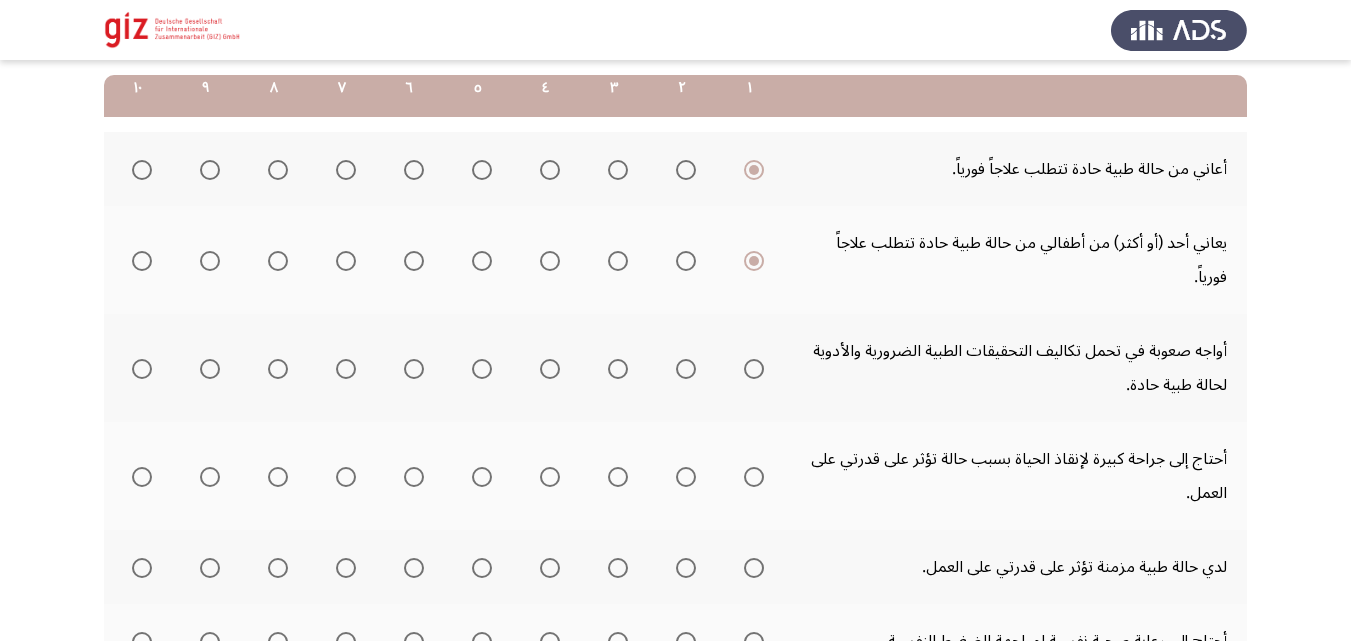 click 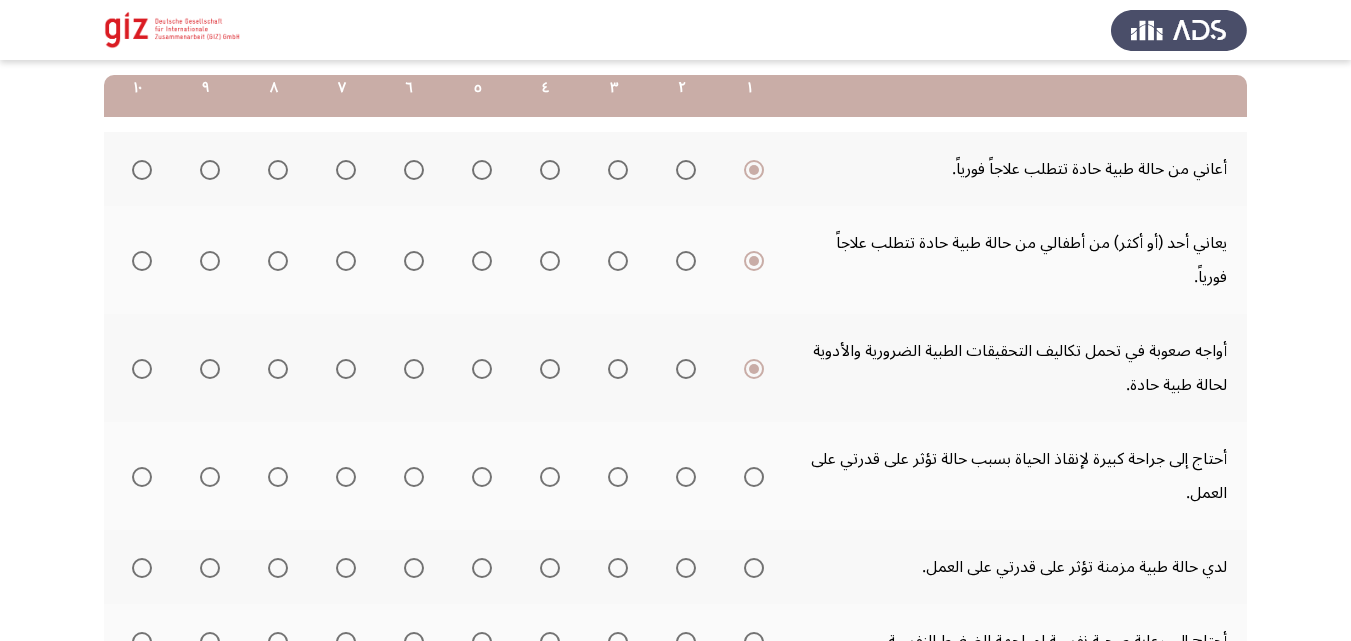 click at bounding box center [754, 477] 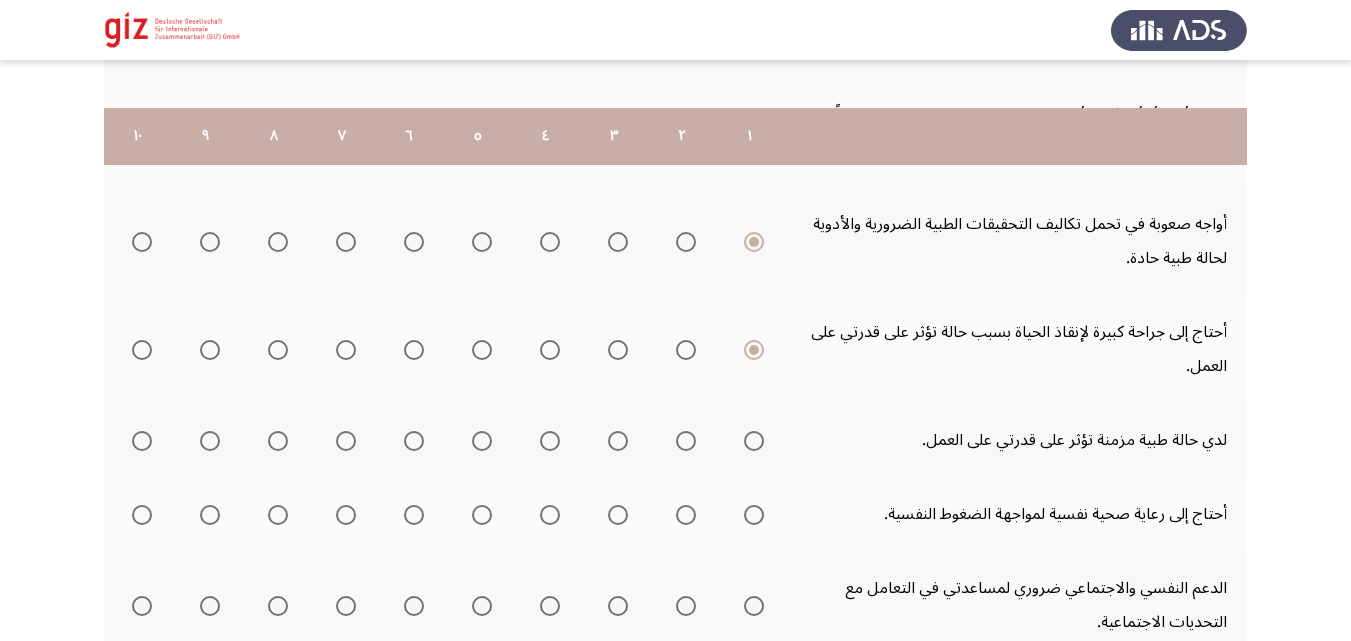 scroll, scrollTop: 554, scrollLeft: 0, axis: vertical 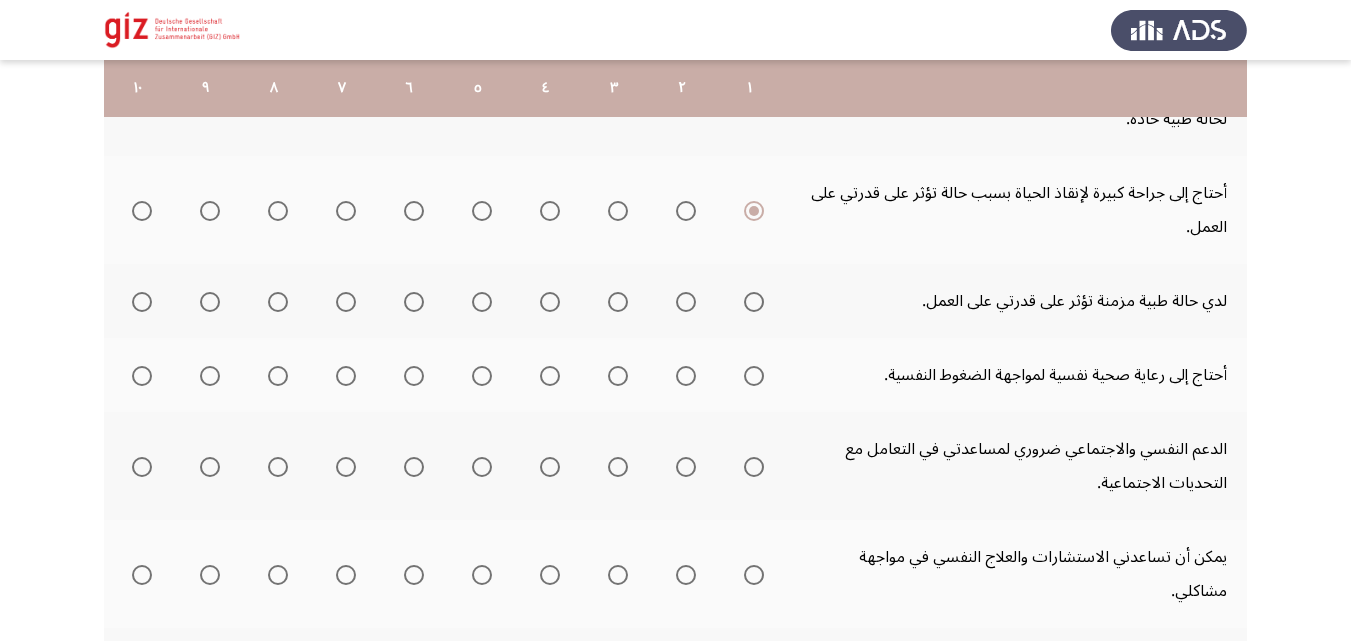 click 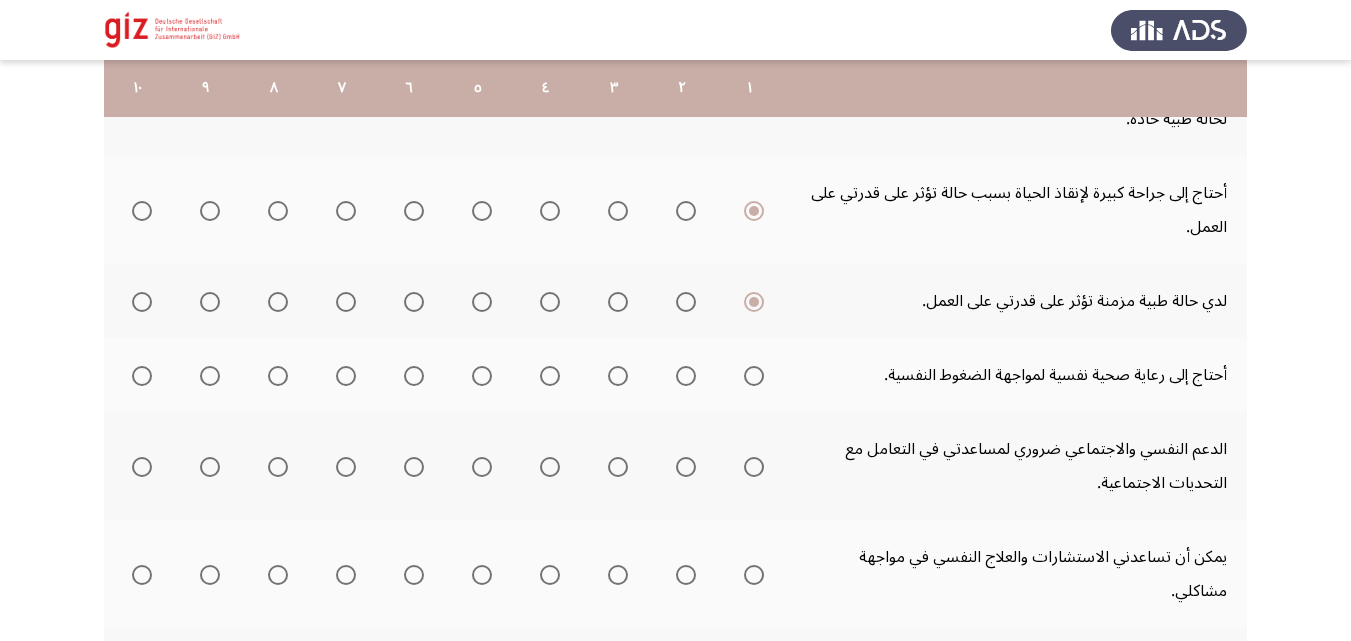 click at bounding box center [754, 376] 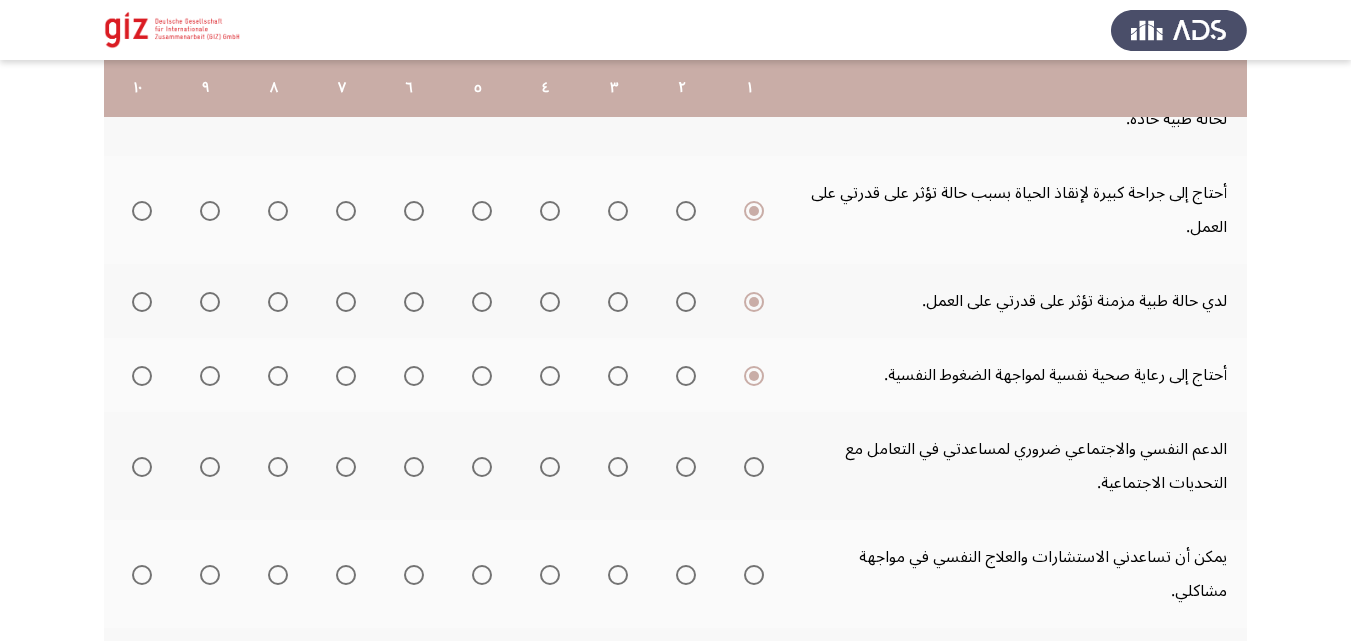 click at bounding box center [754, 467] 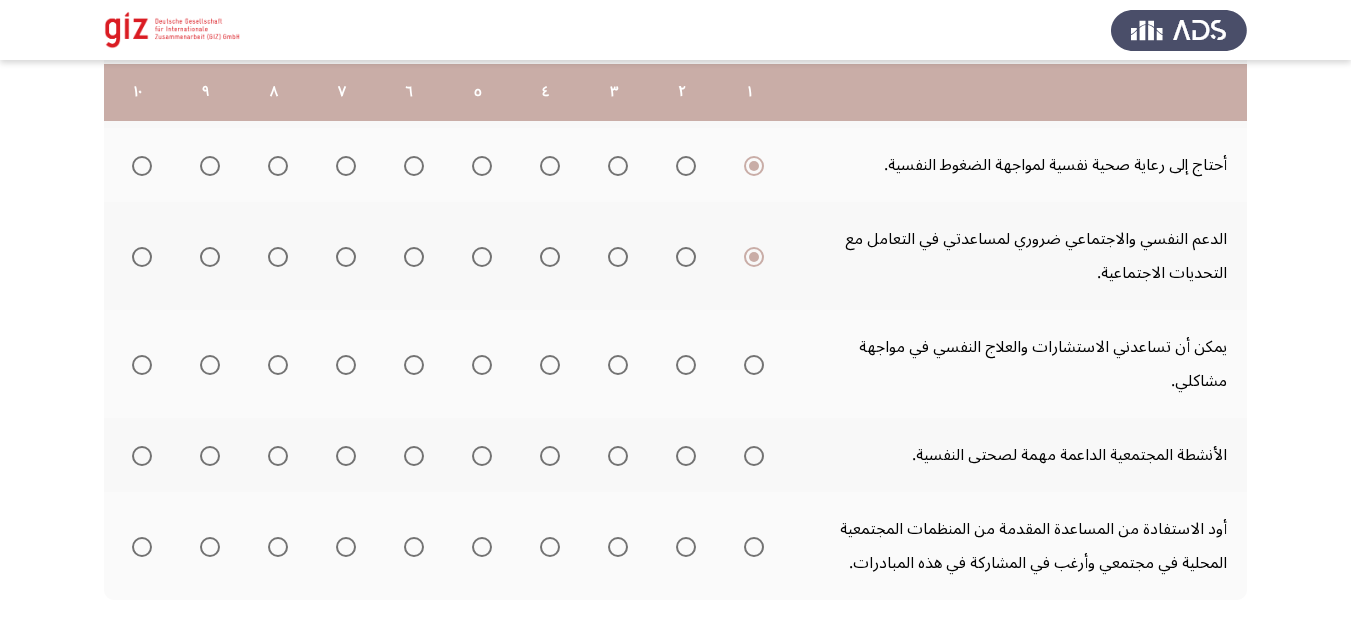 scroll, scrollTop: 768, scrollLeft: 0, axis: vertical 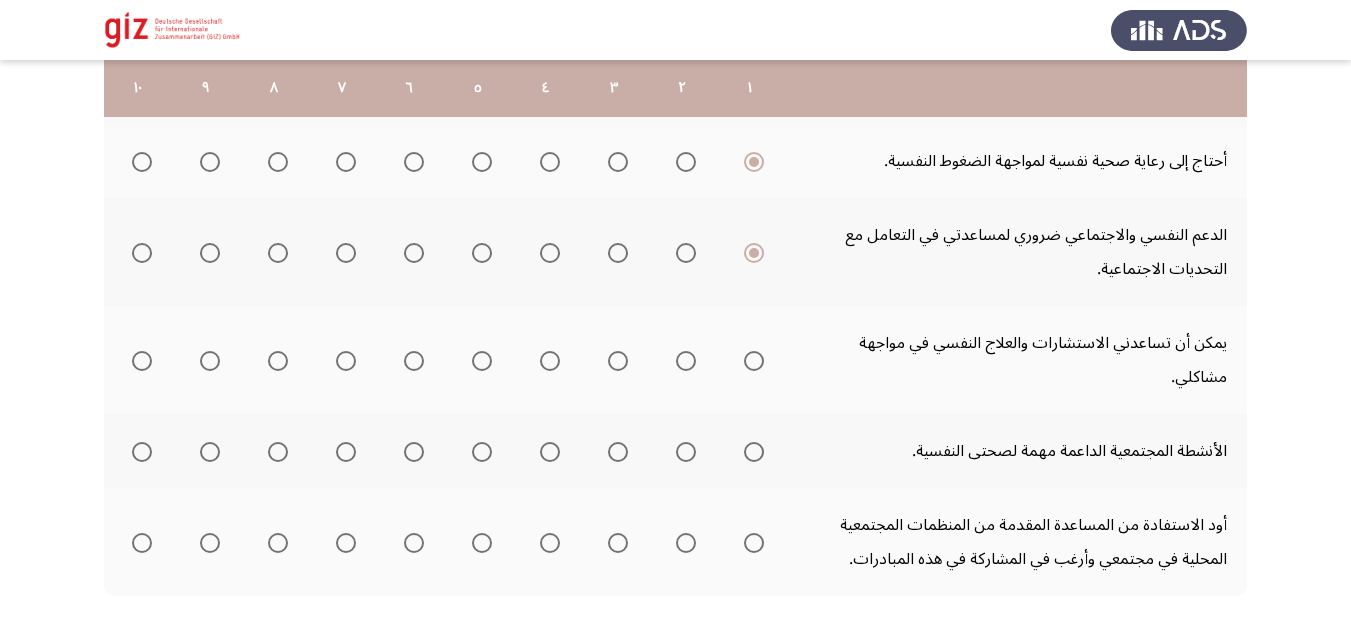 click 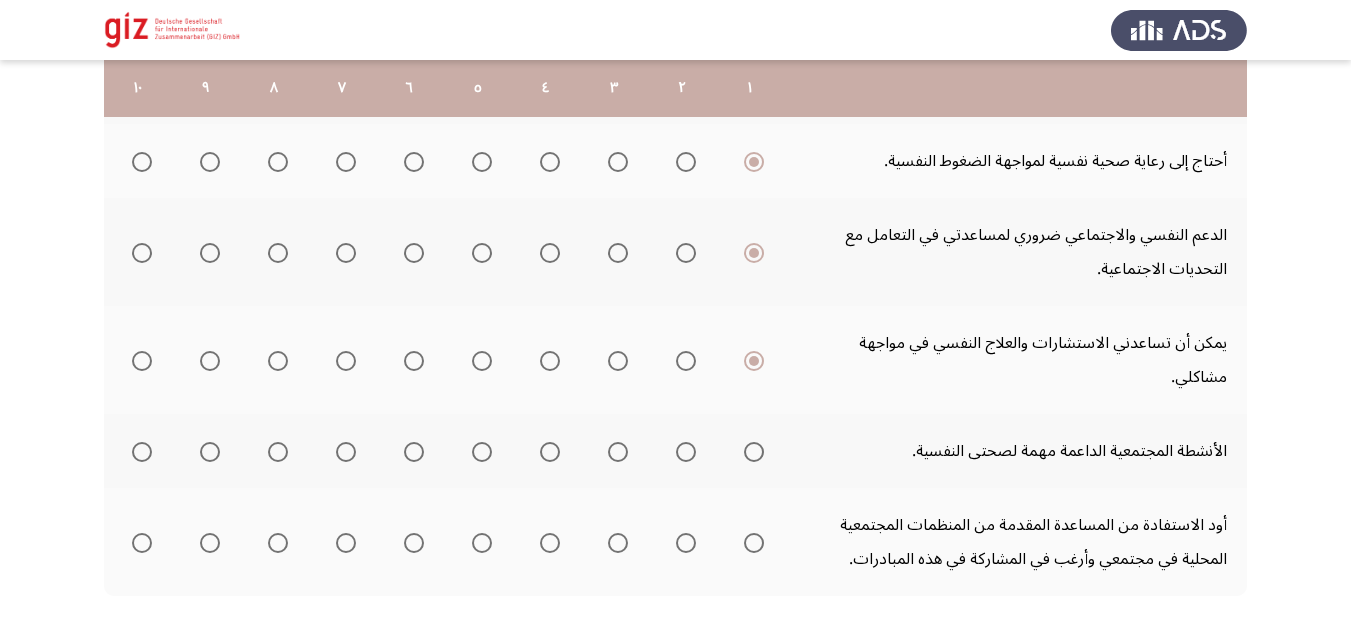 click at bounding box center (754, 452) 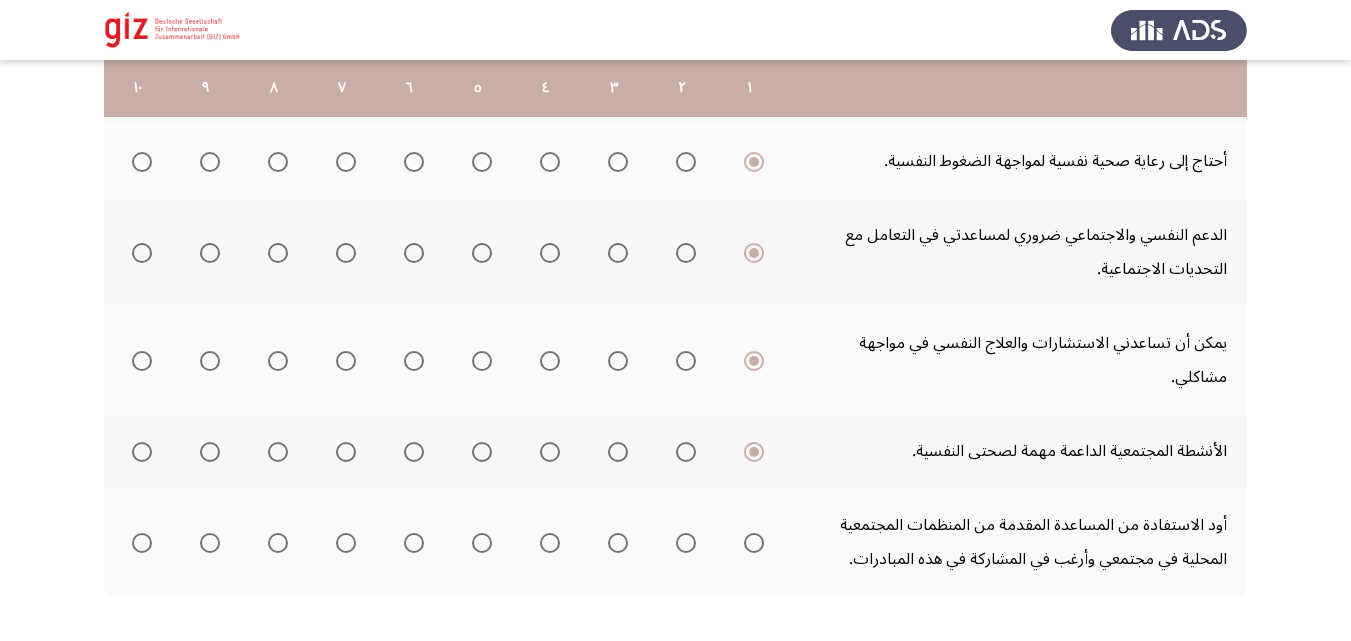 click at bounding box center (754, 543) 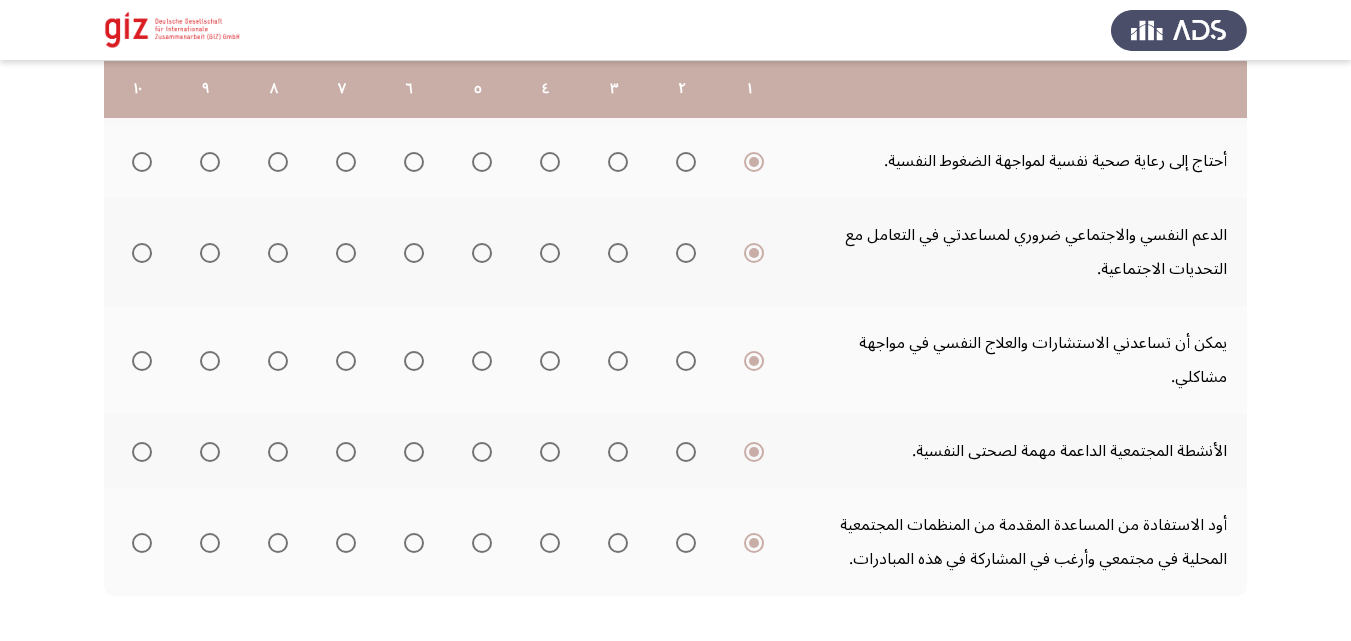 scroll, scrollTop: 829, scrollLeft: 0, axis: vertical 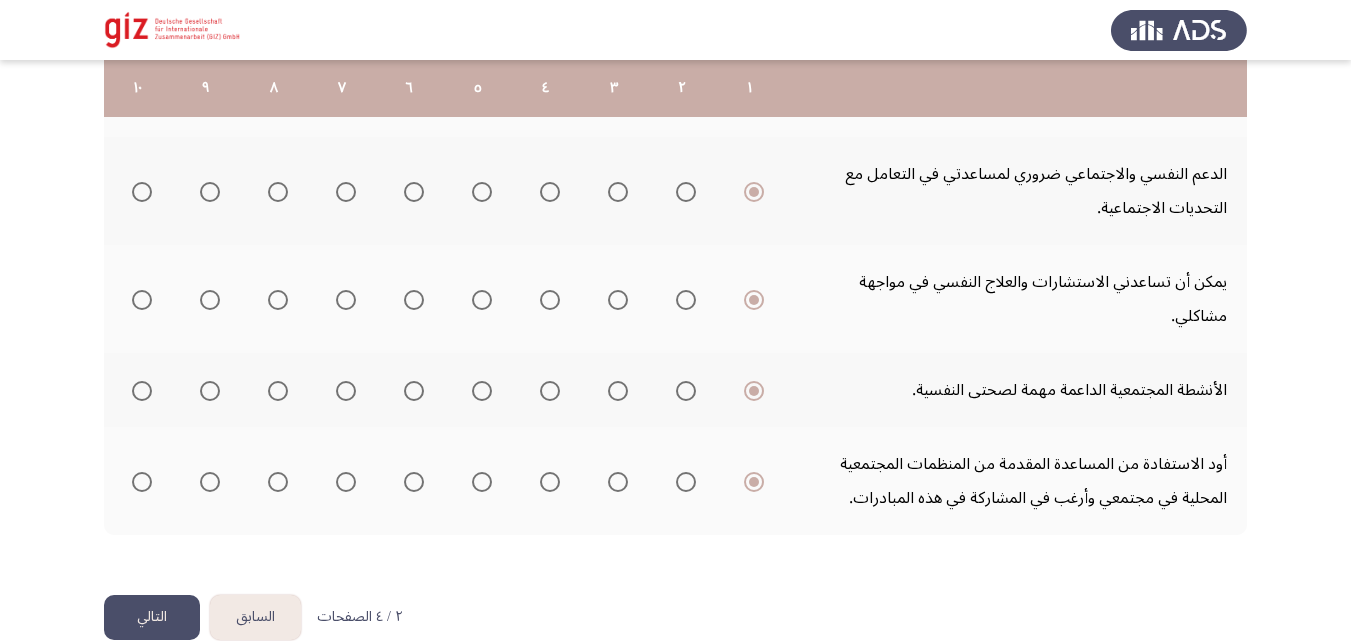 click on "التالي" 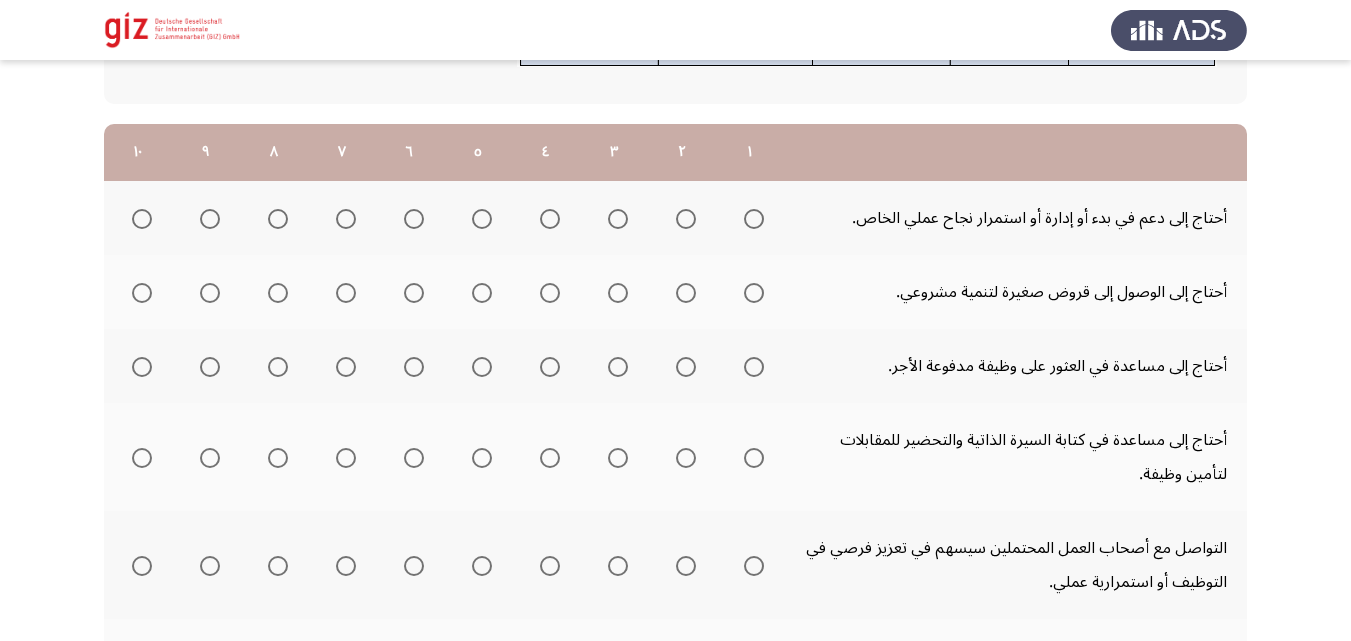 scroll, scrollTop: 244, scrollLeft: 0, axis: vertical 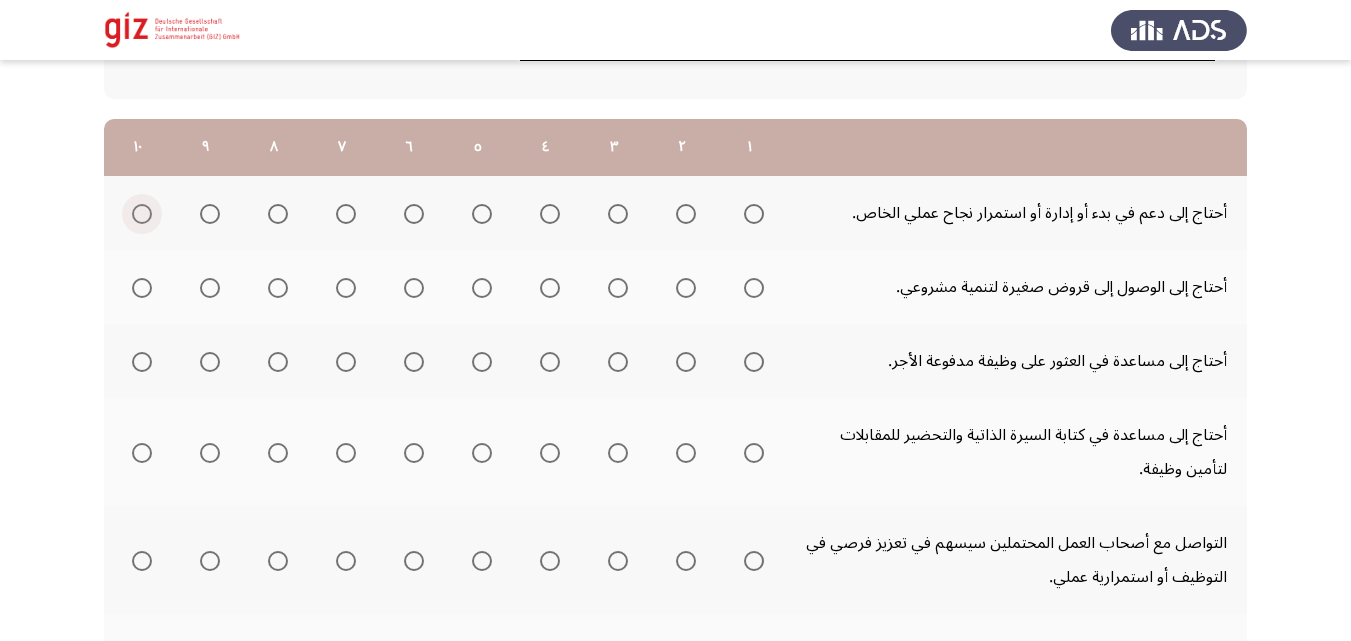 click at bounding box center (142, 214) 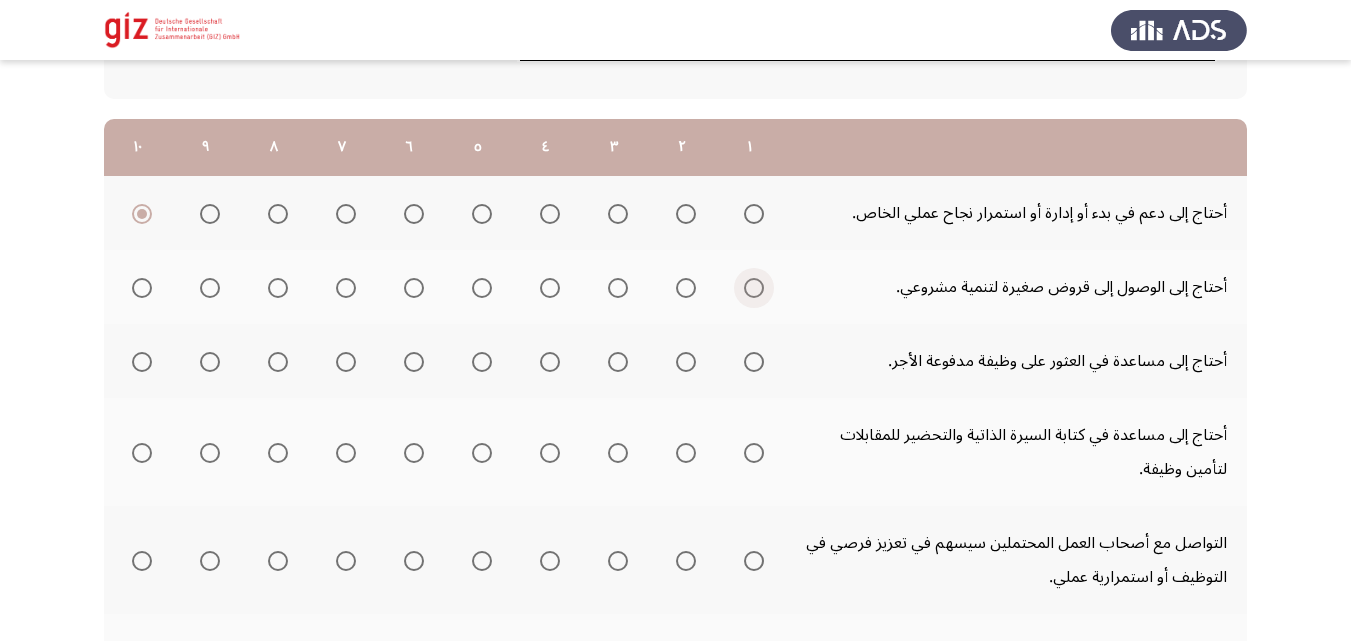 click at bounding box center (754, 288) 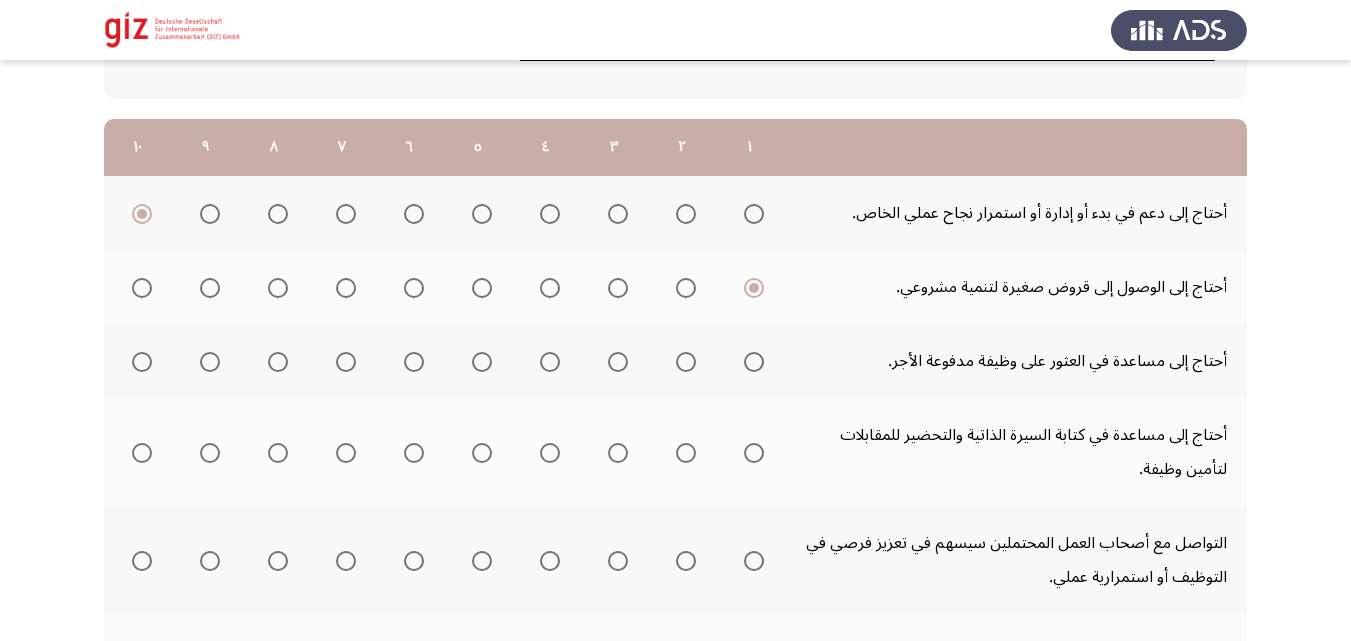 click at bounding box center [142, 362] 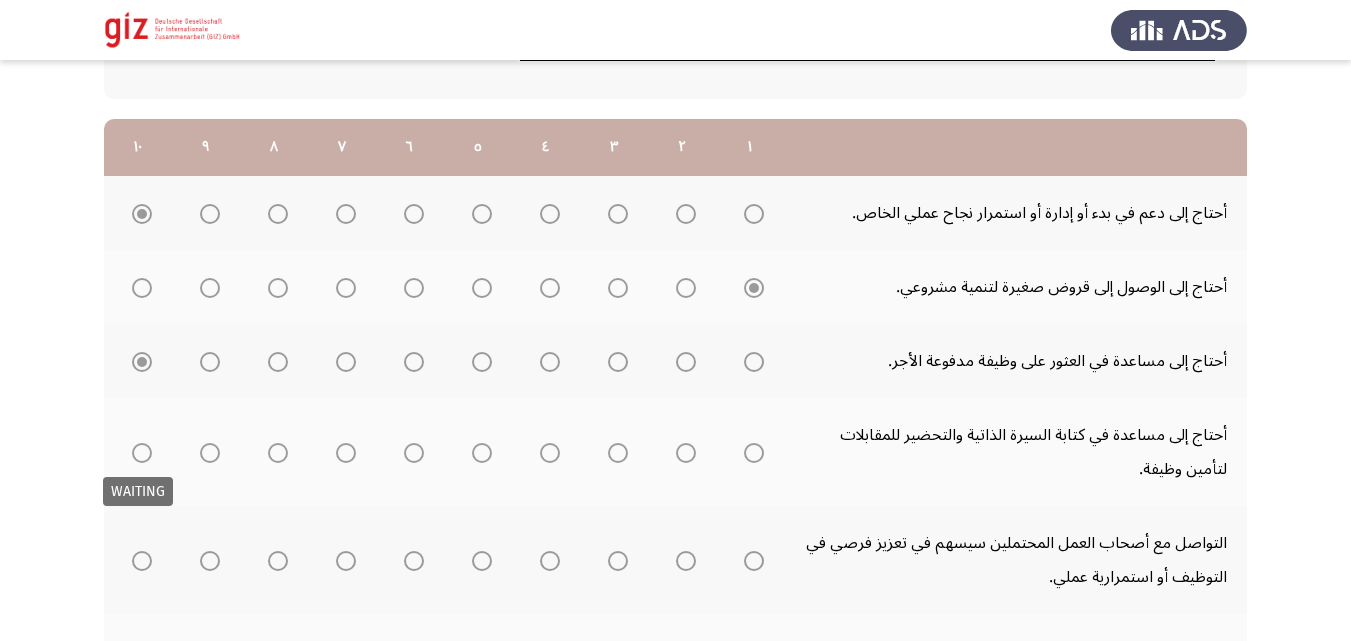 click at bounding box center (138, 453) 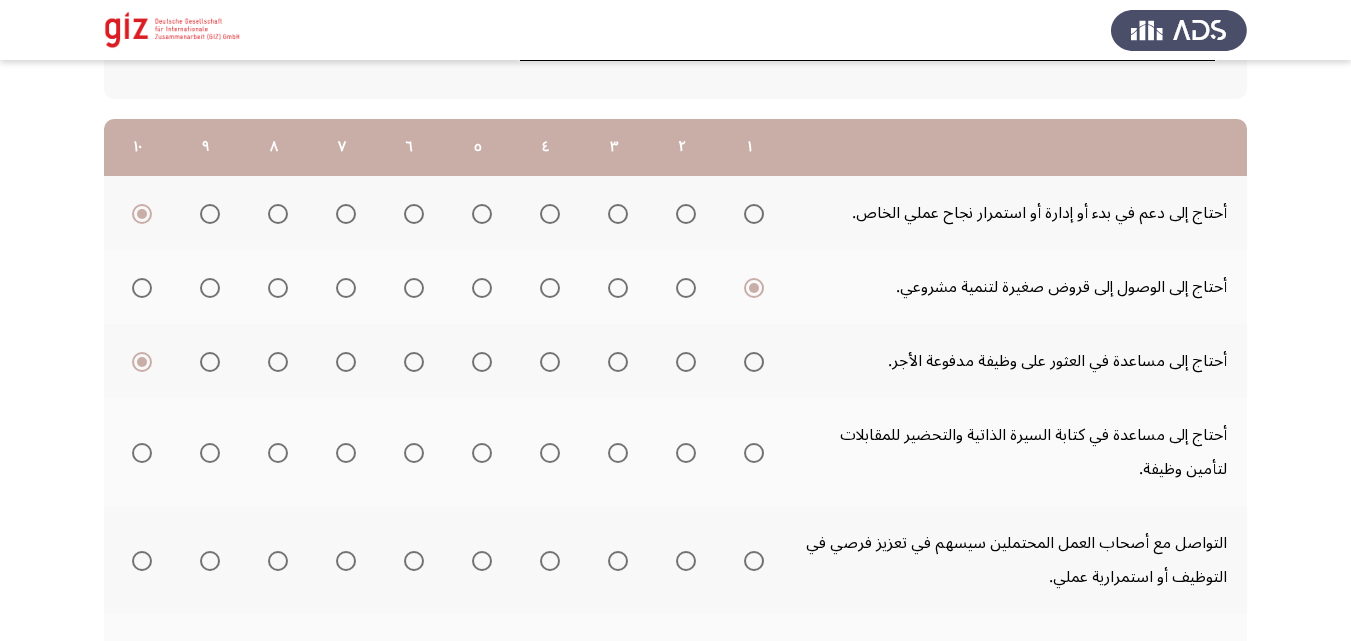 click at bounding box center (142, 453) 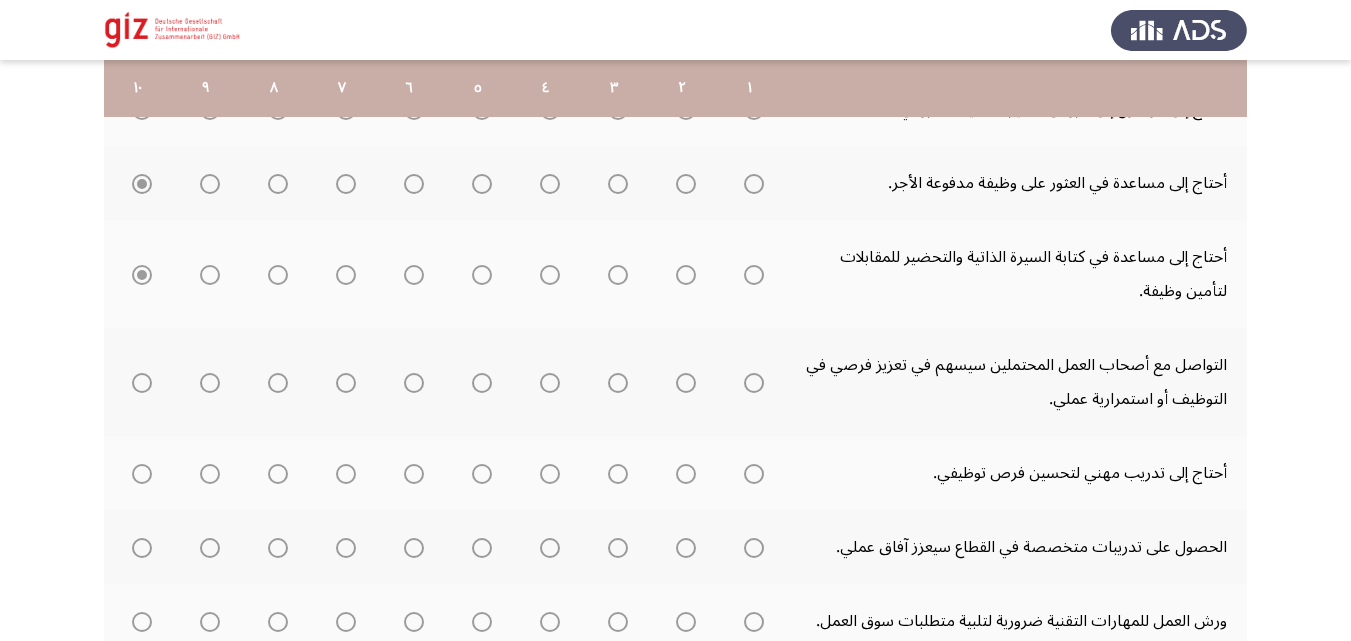 scroll, scrollTop: 423, scrollLeft: 0, axis: vertical 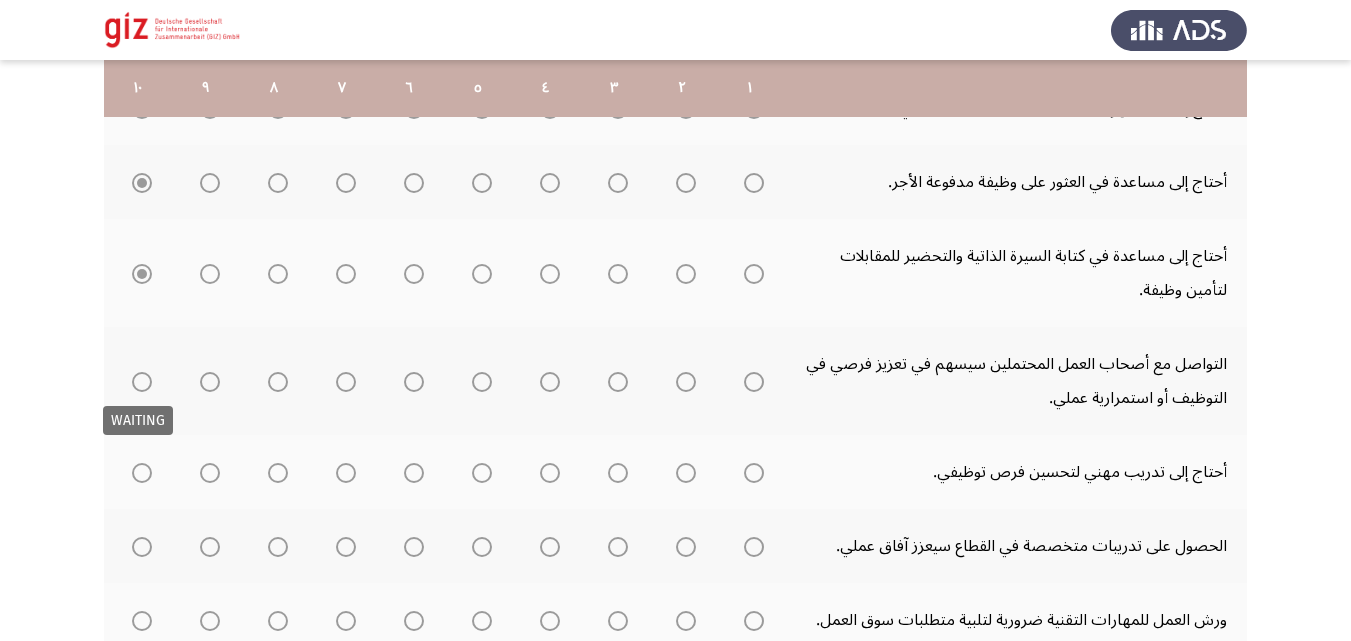 click at bounding box center (142, 382) 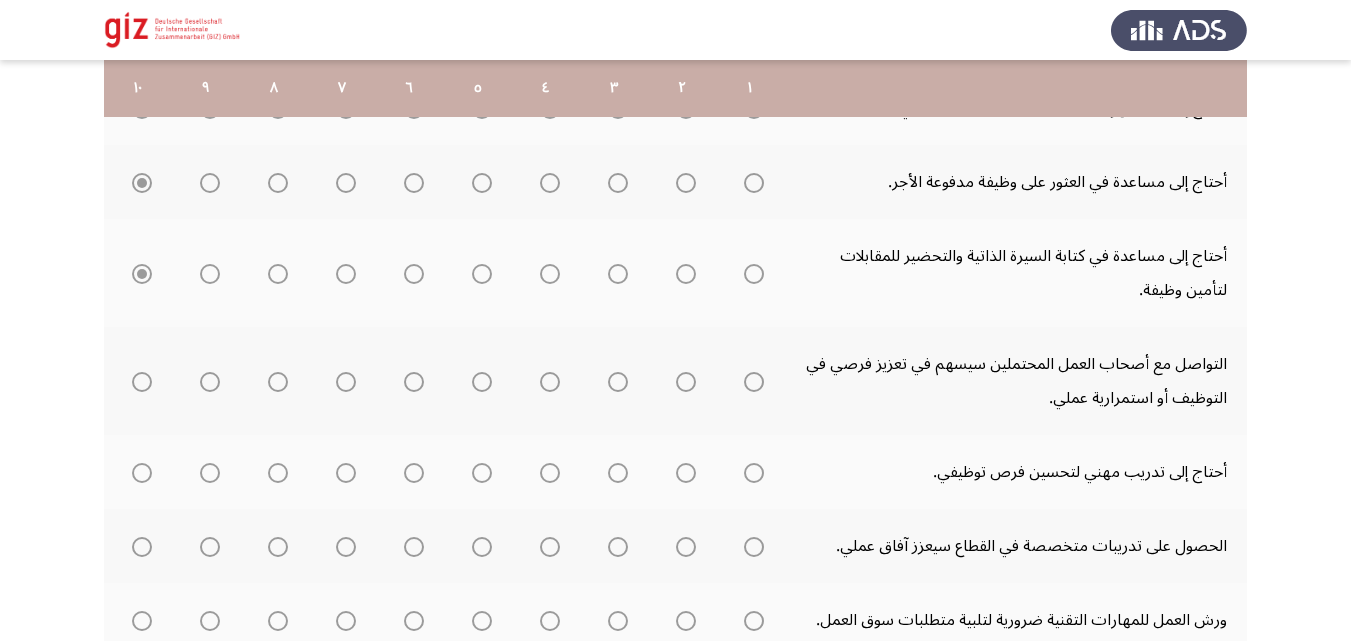 click at bounding box center (142, 382) 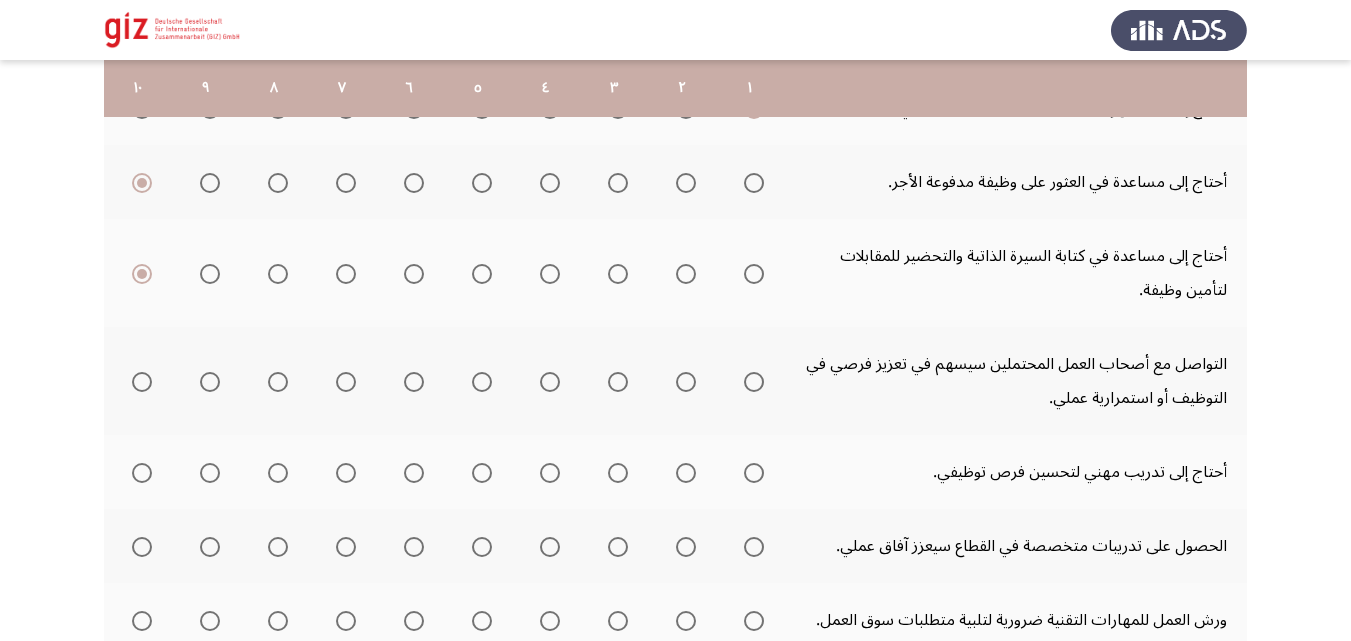 click at bounding box center (142, 382) 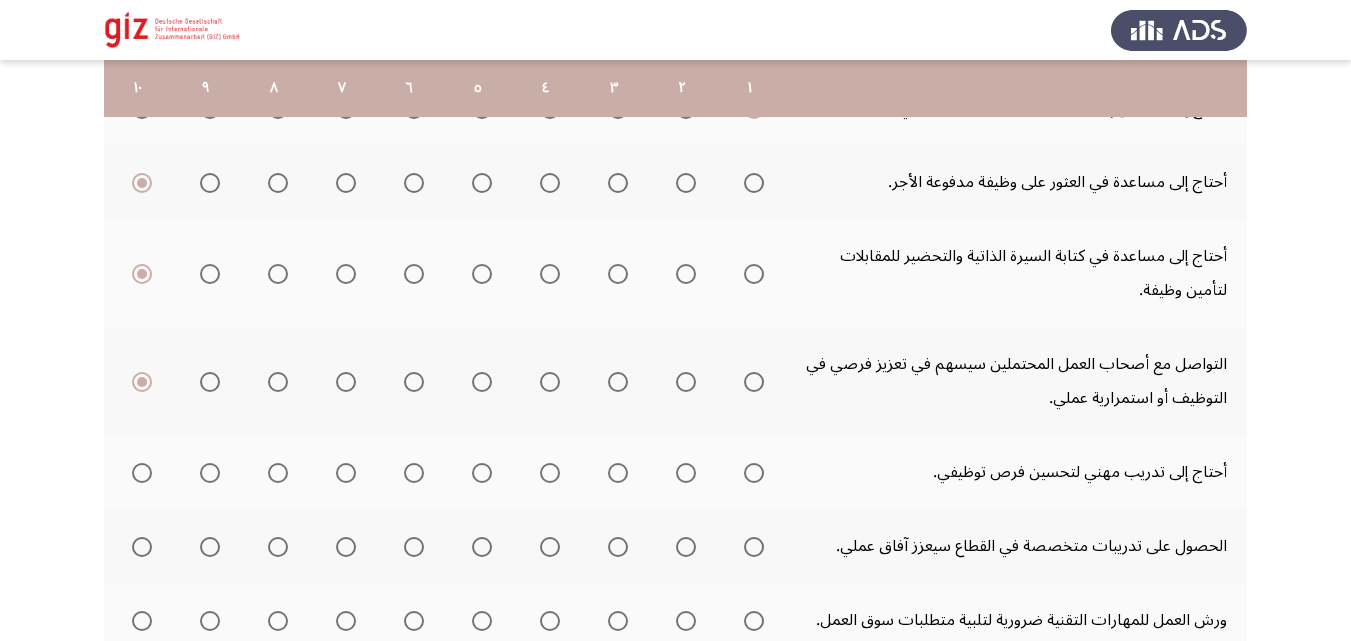 click at bounding box center (754, 473) 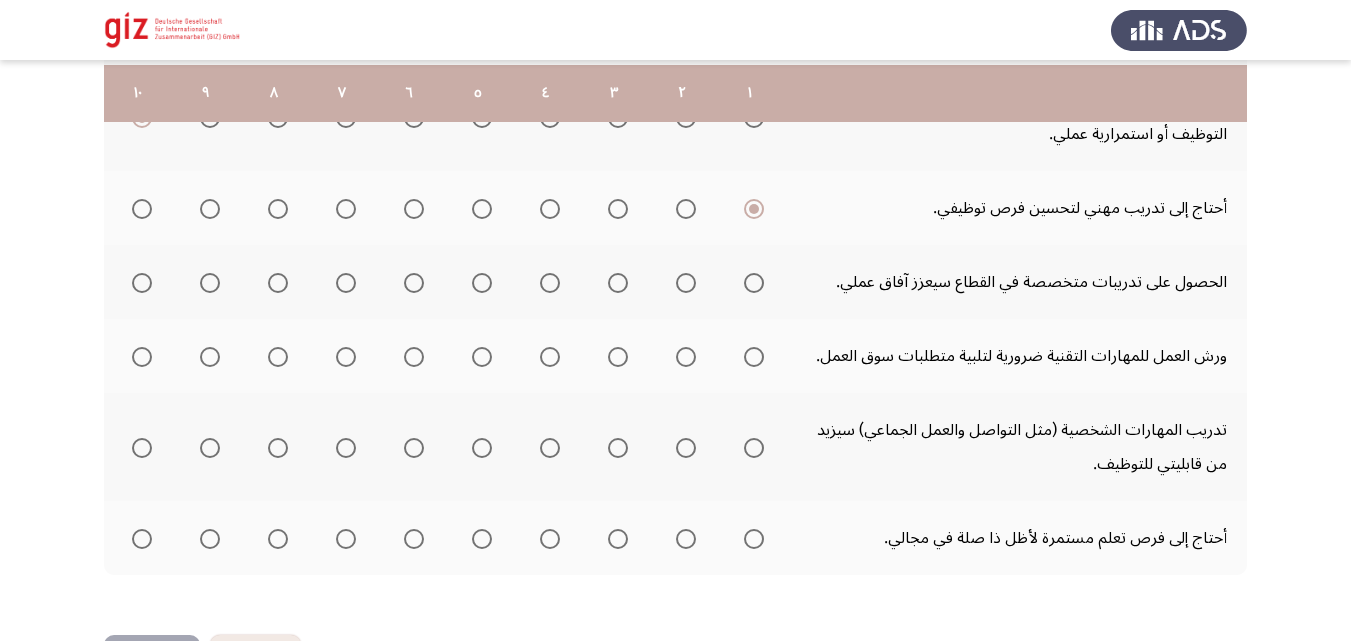 scroll, scrollTop: 692, scrollLeft: 0, axis: vertical 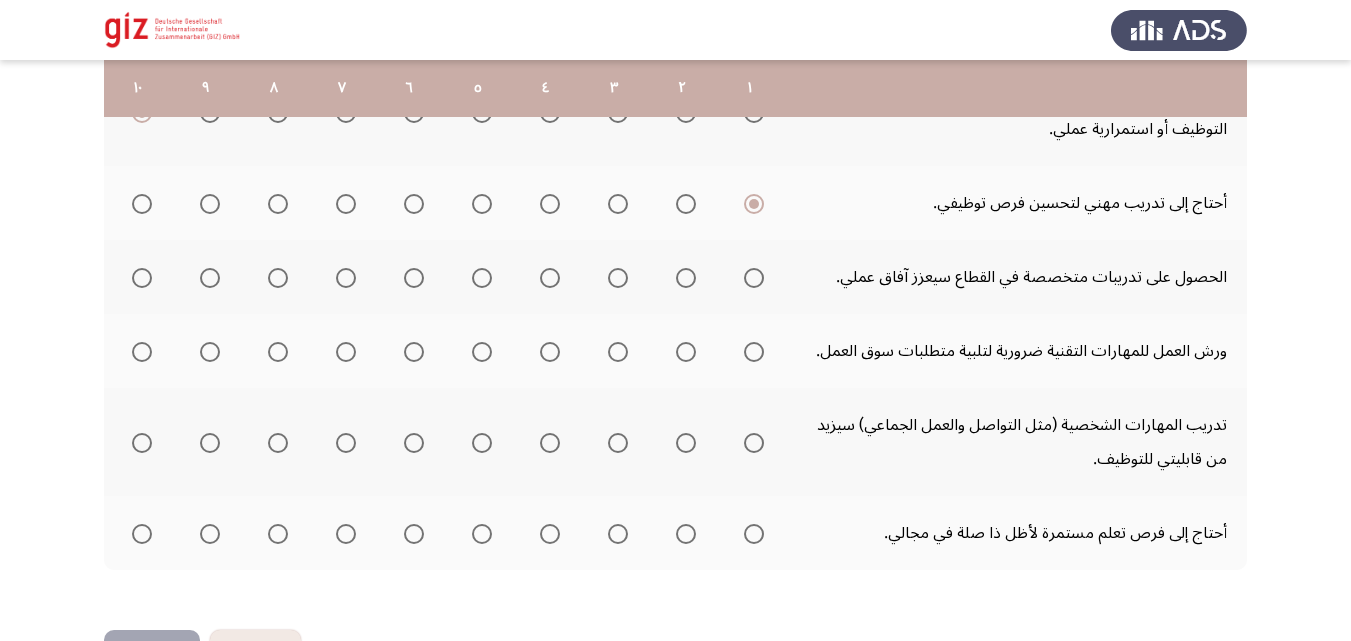 click at bounding box center [142, 278] 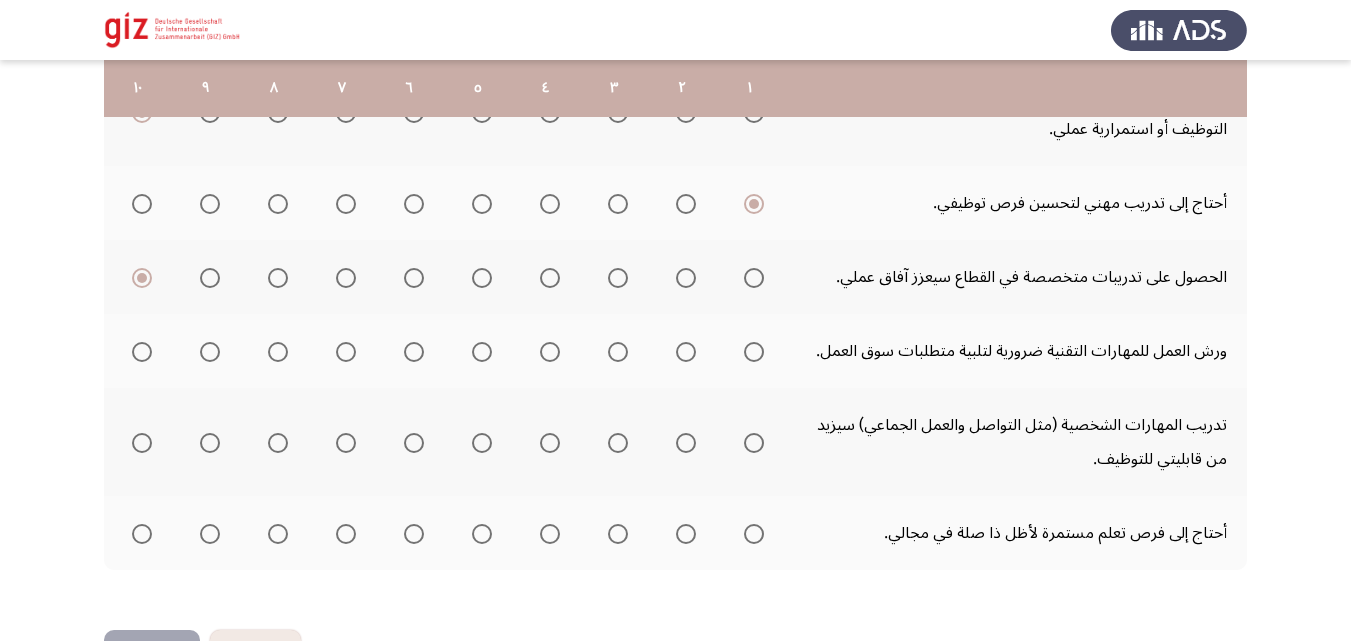 click 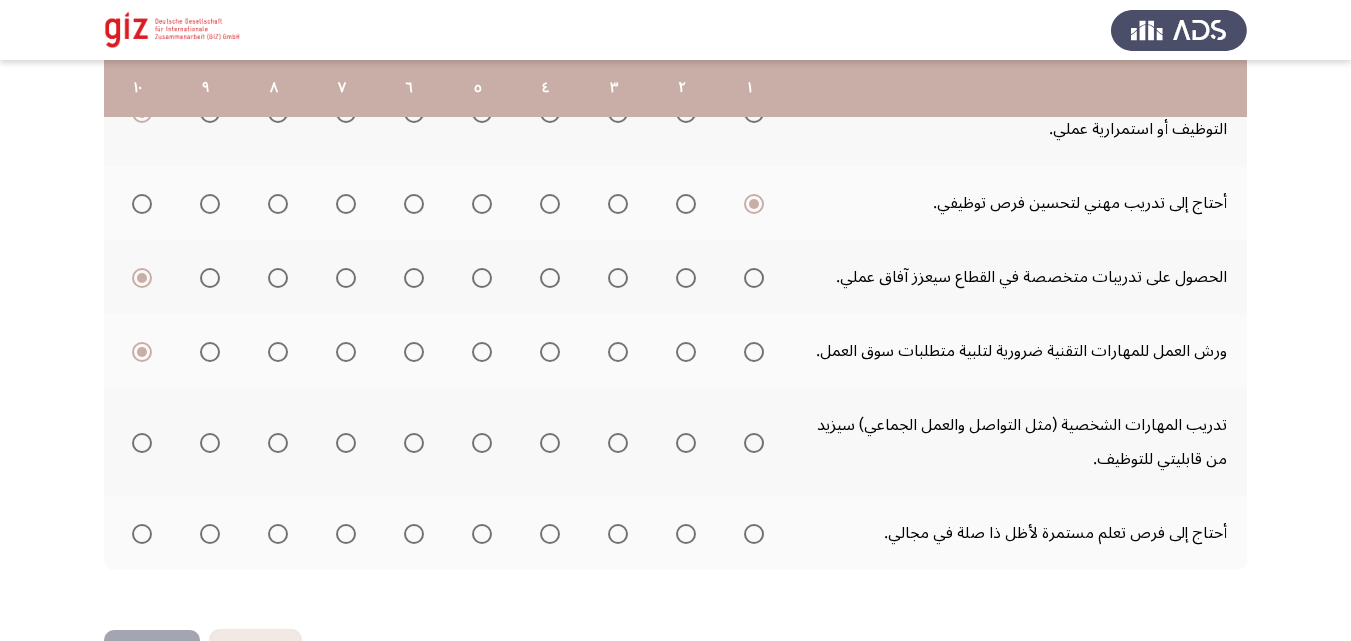 click at bounding box center (142, 443) 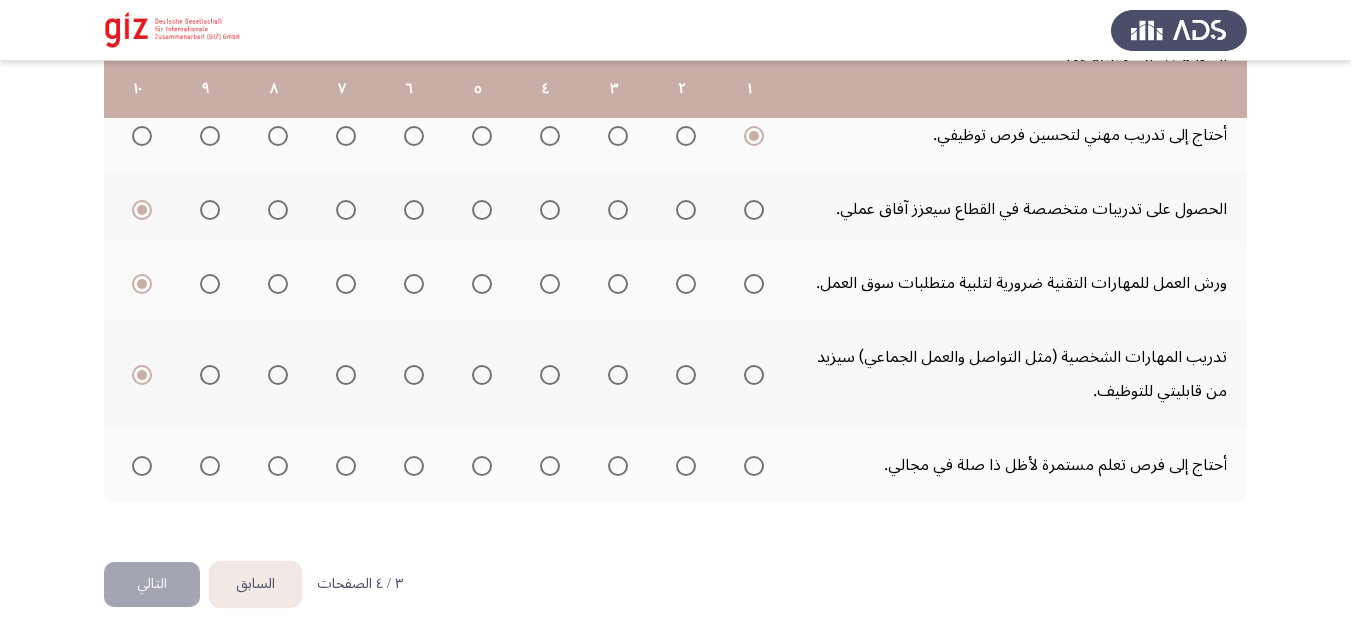 scroll, scrollTop: 761, scrollLeft: 0, axis: vertical 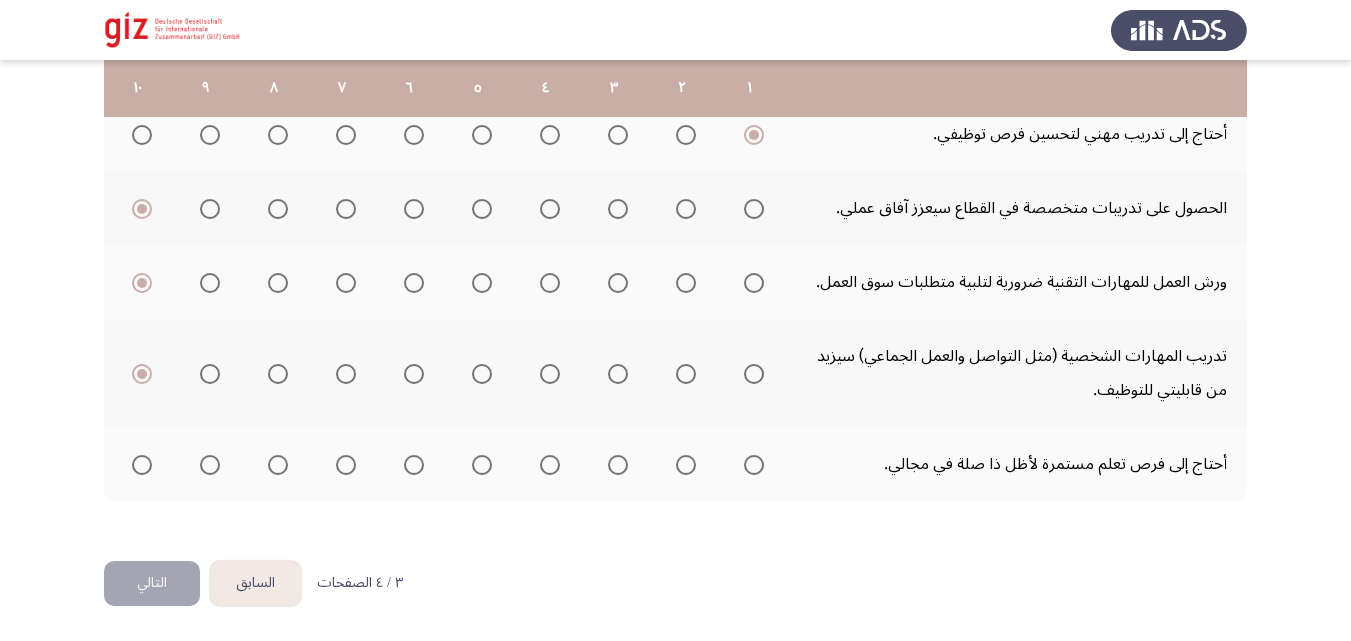 click at bounding box center (754, 465) 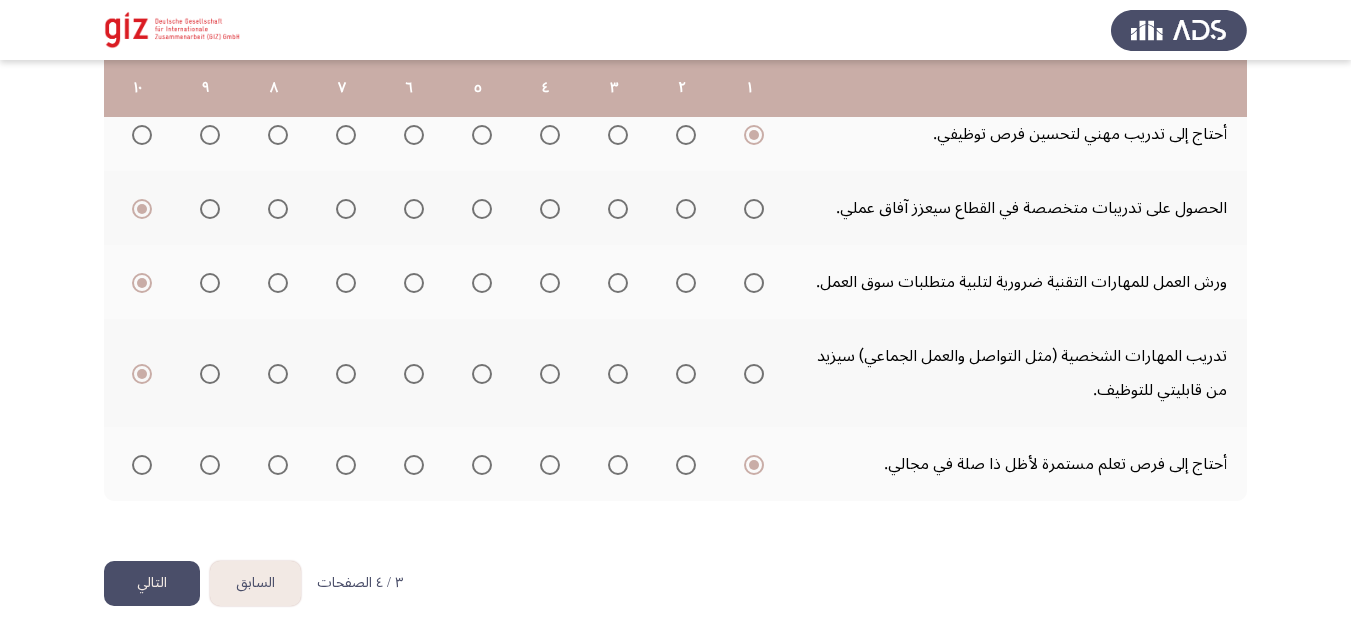 click on "التالي" 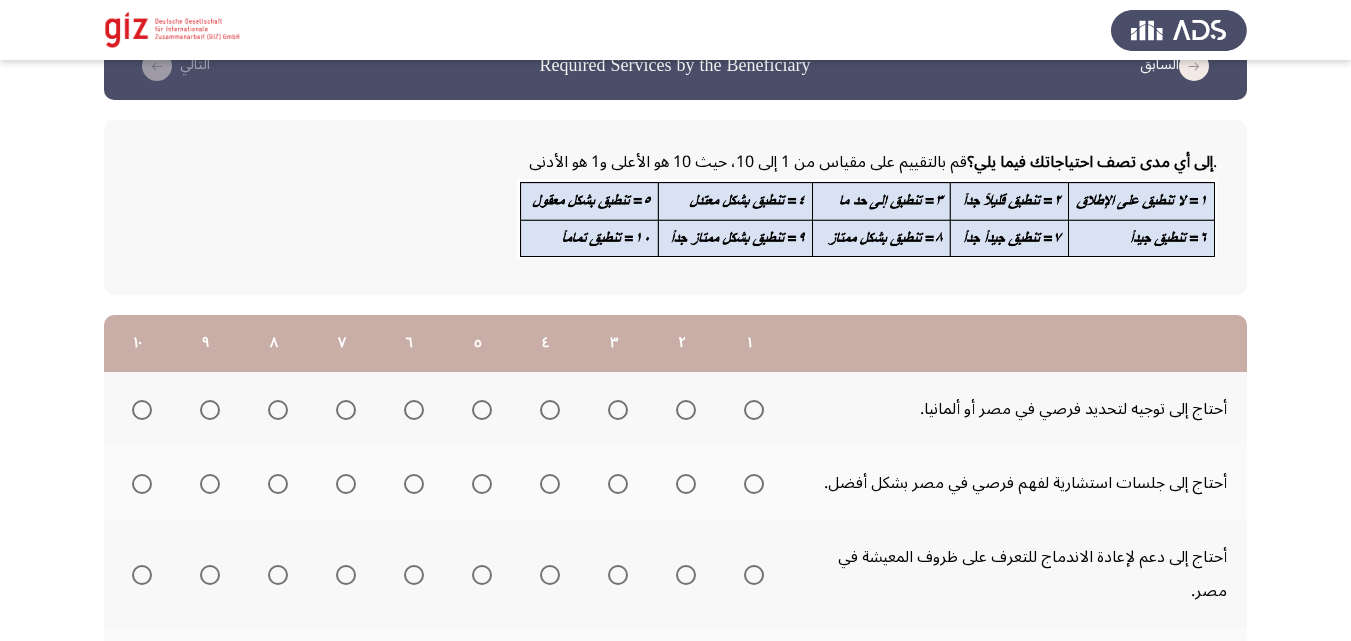 scroll, scrollTop: 226, scrollLeft: 0, axis: vertical 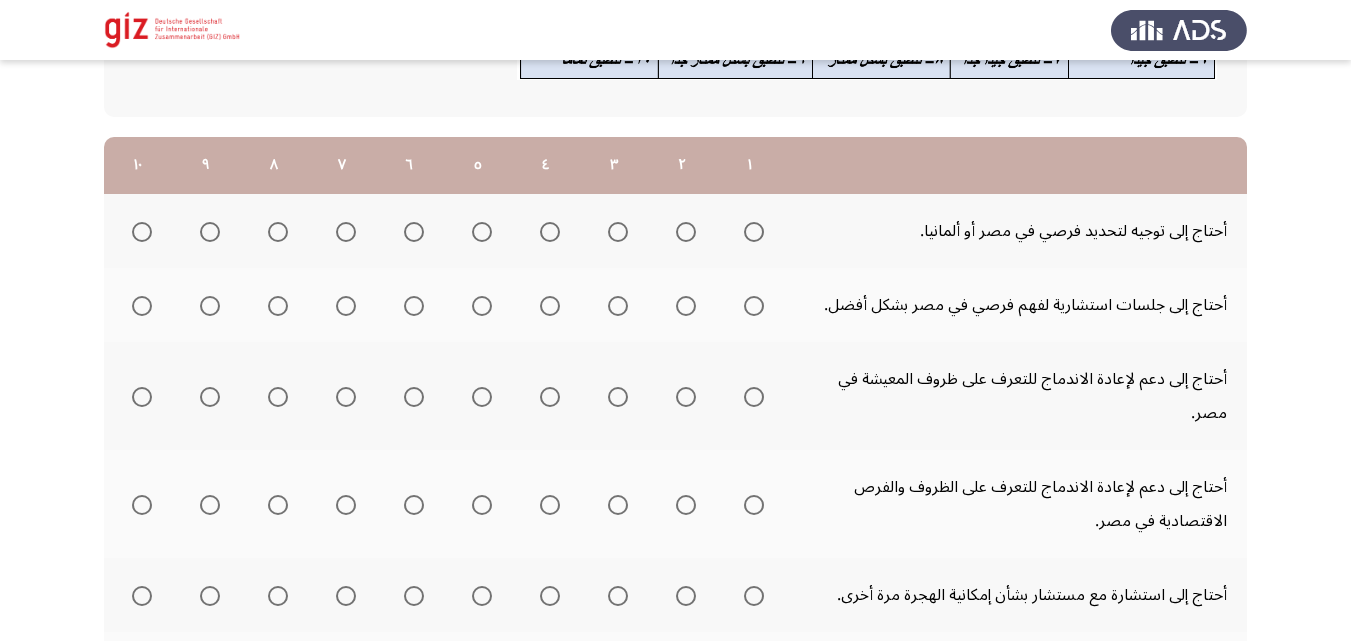 click at bounding box center [754, 232] 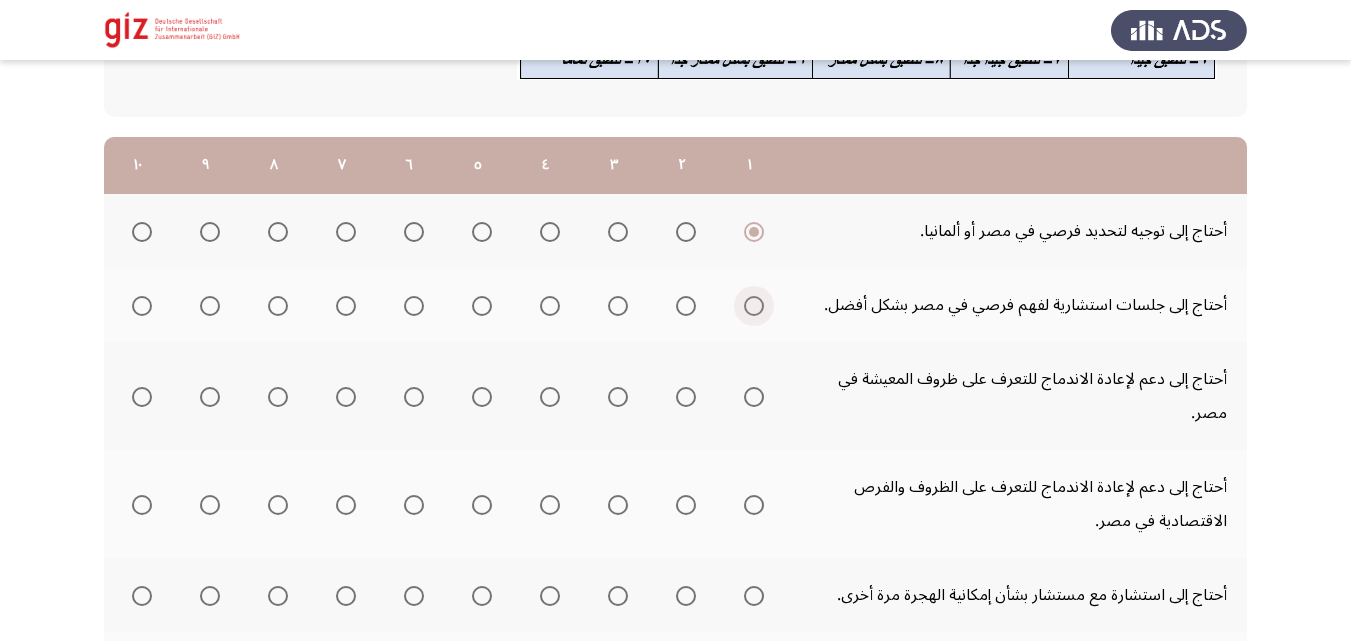 click at bounding box center (754, 306) 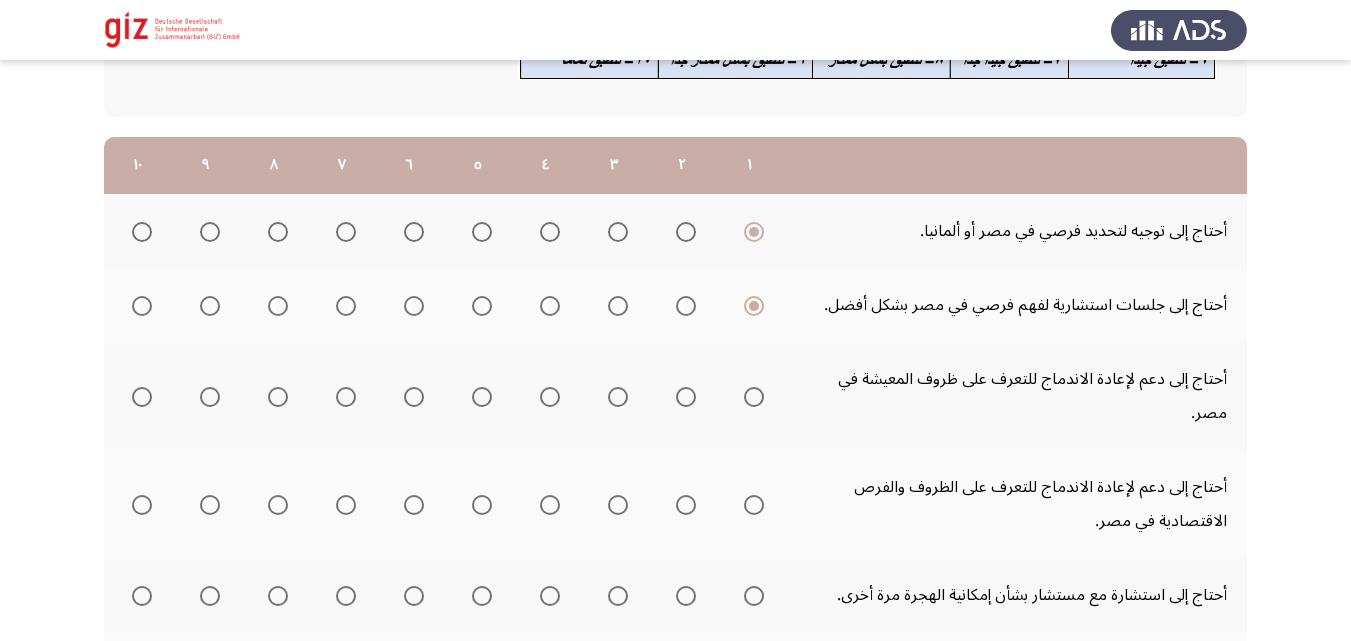 click at bounding box center [754, 397] 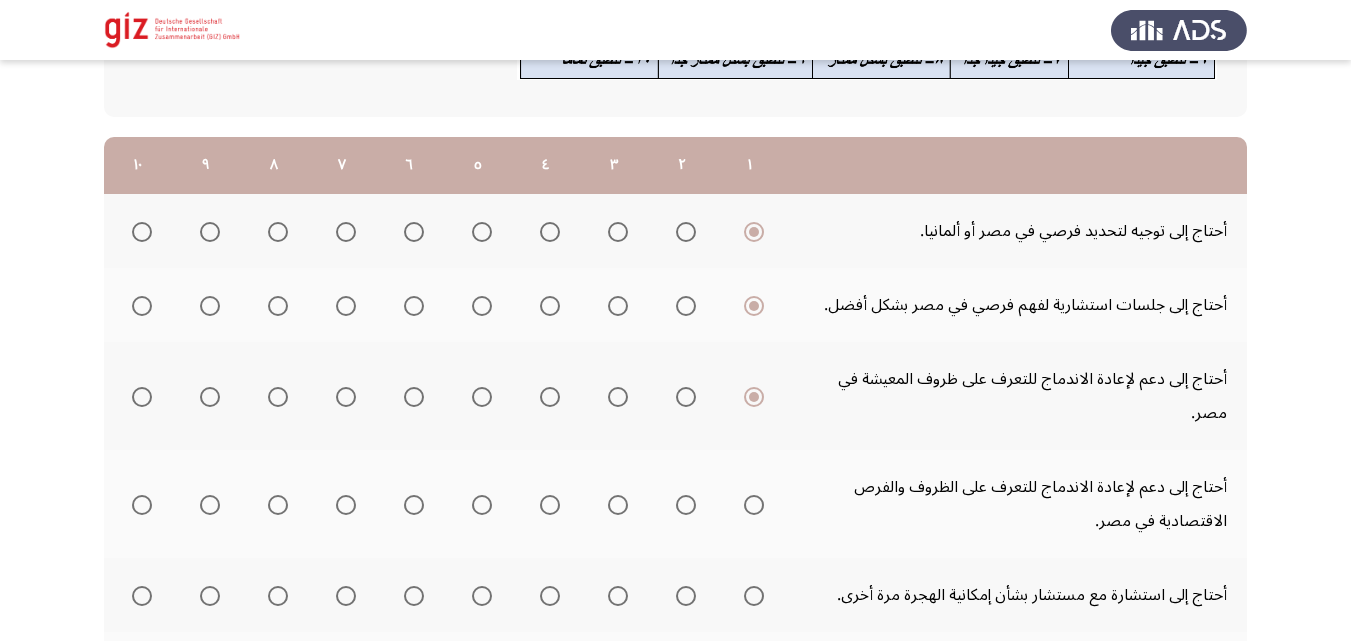 click 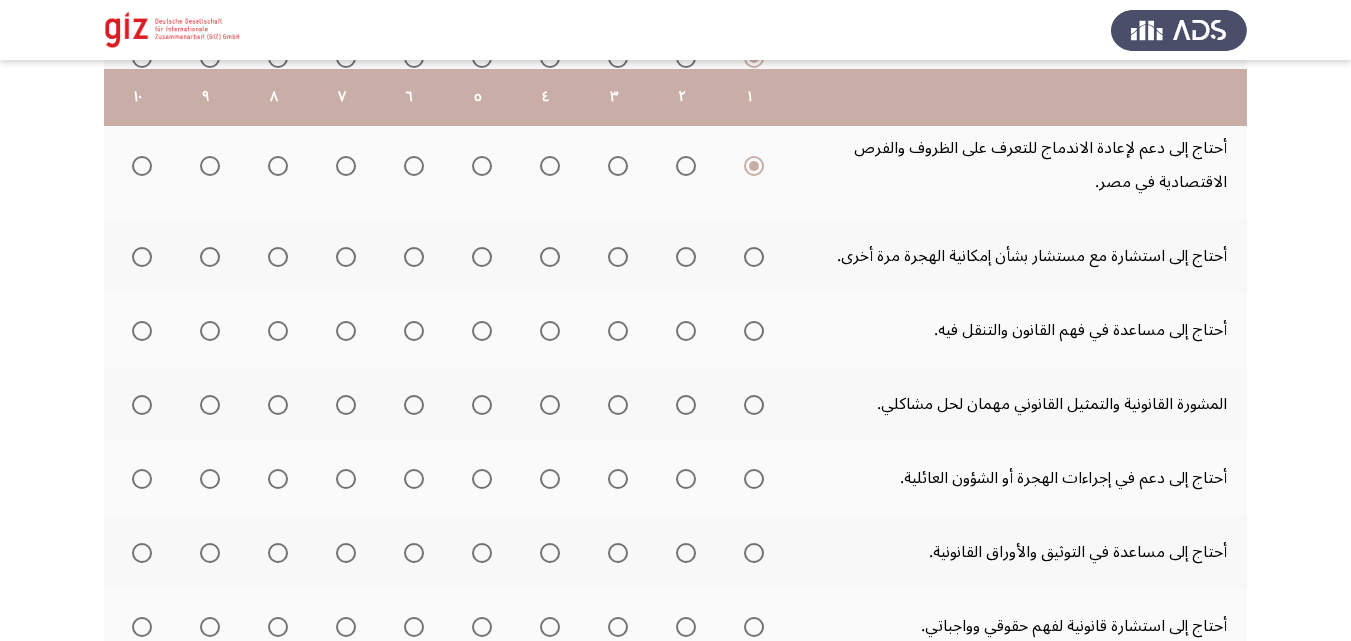 scroll, scrollTop: 574, scrollLeft: 0, axis: vertical 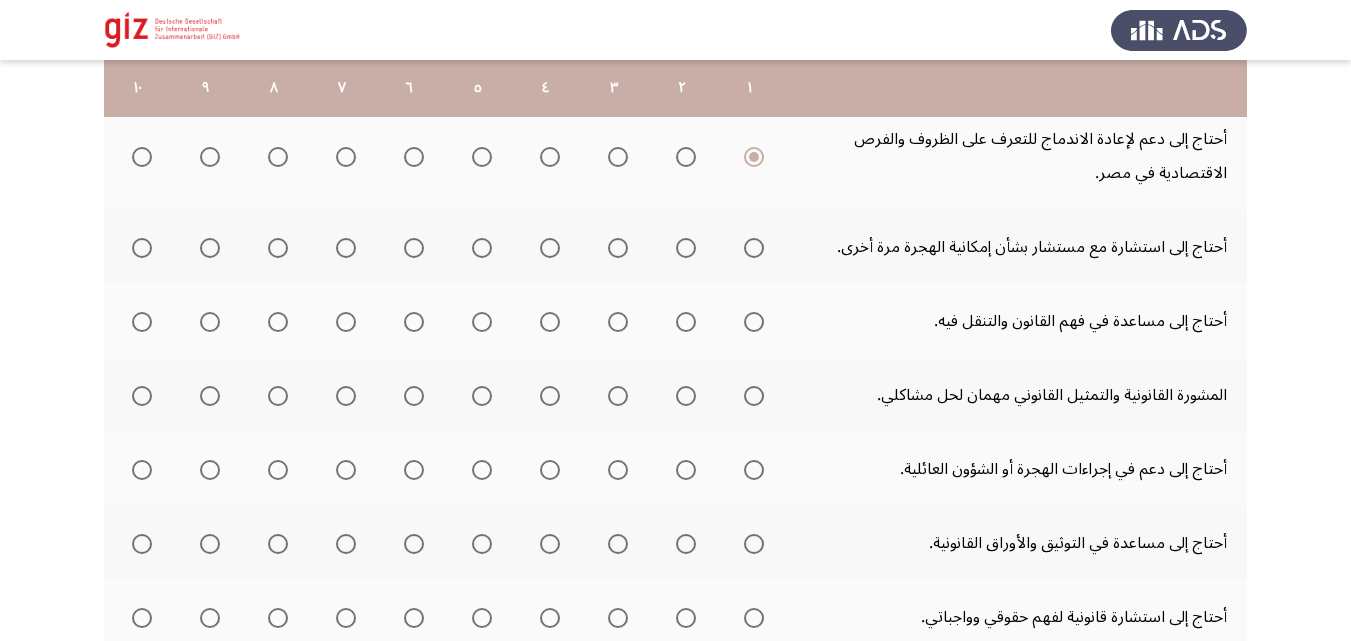click at bounding box center (750, 247) 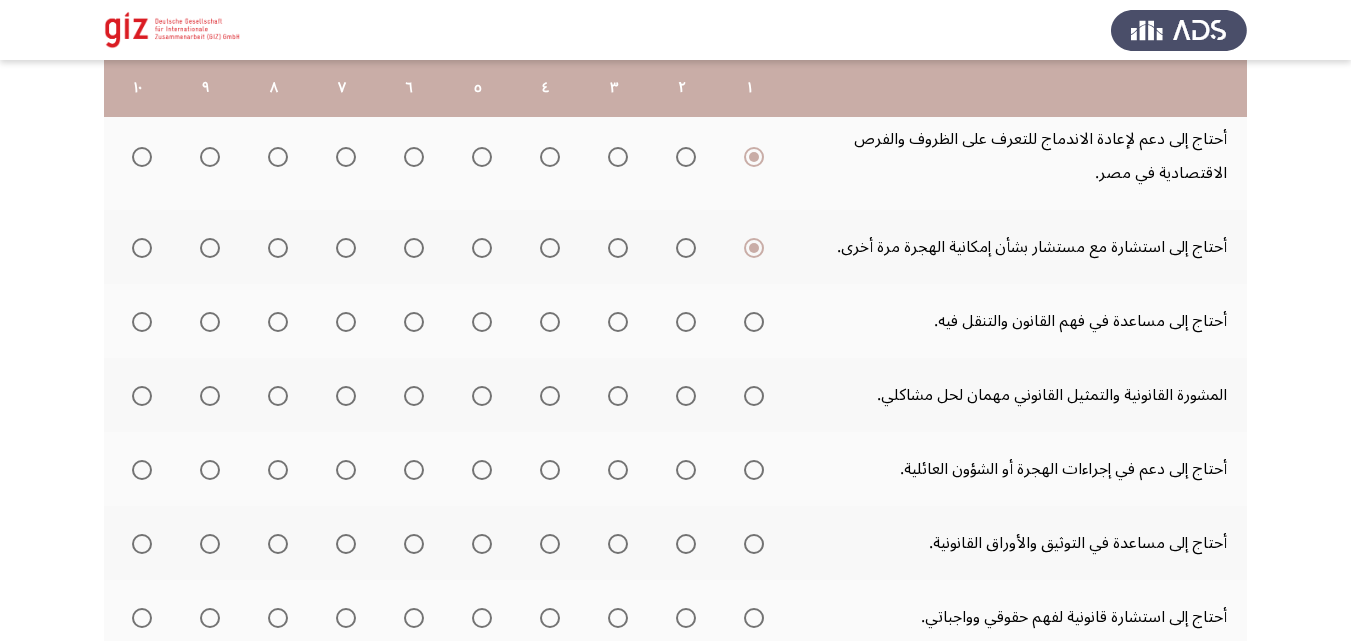 click at bounding box center (754, 322) 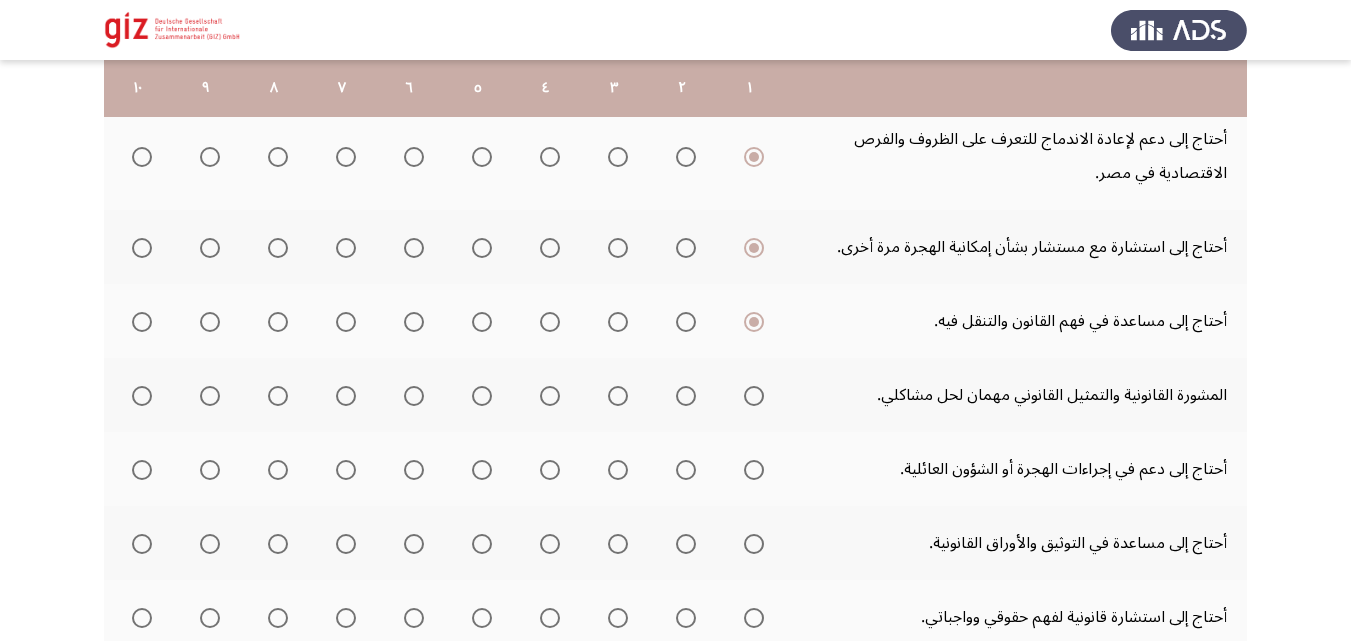 click 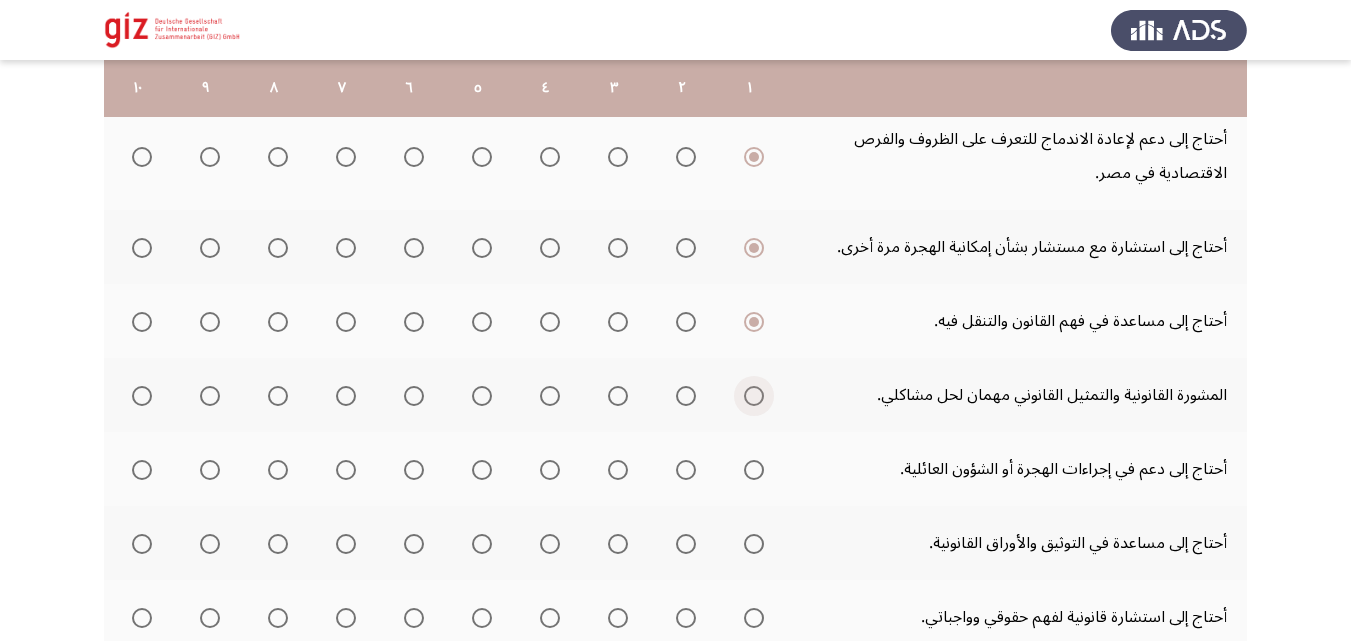click at bounding box center [754, 396] 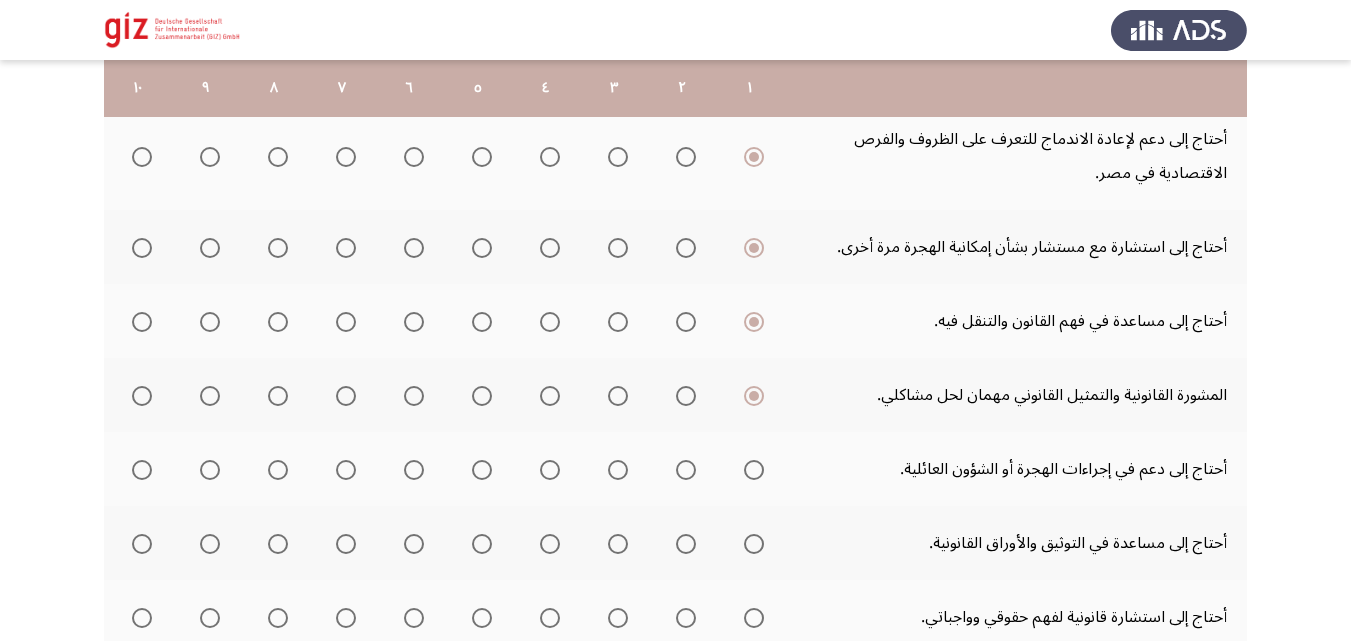 click 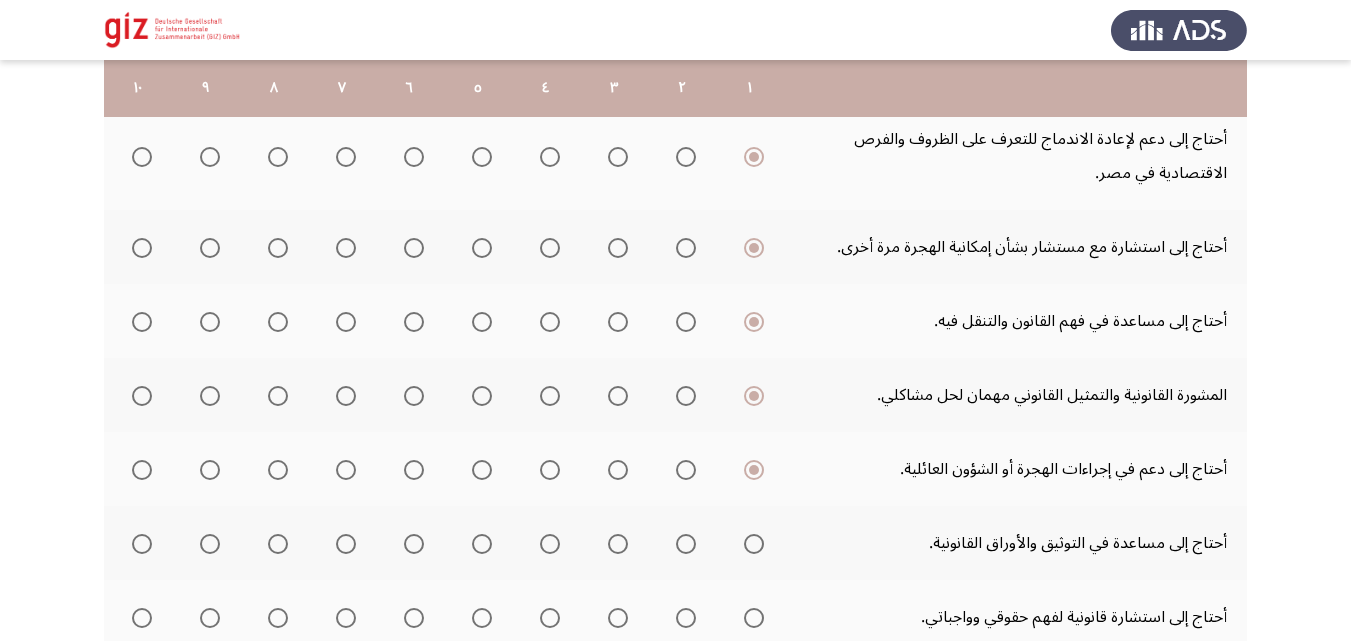 click at bounding box center [754, 544] 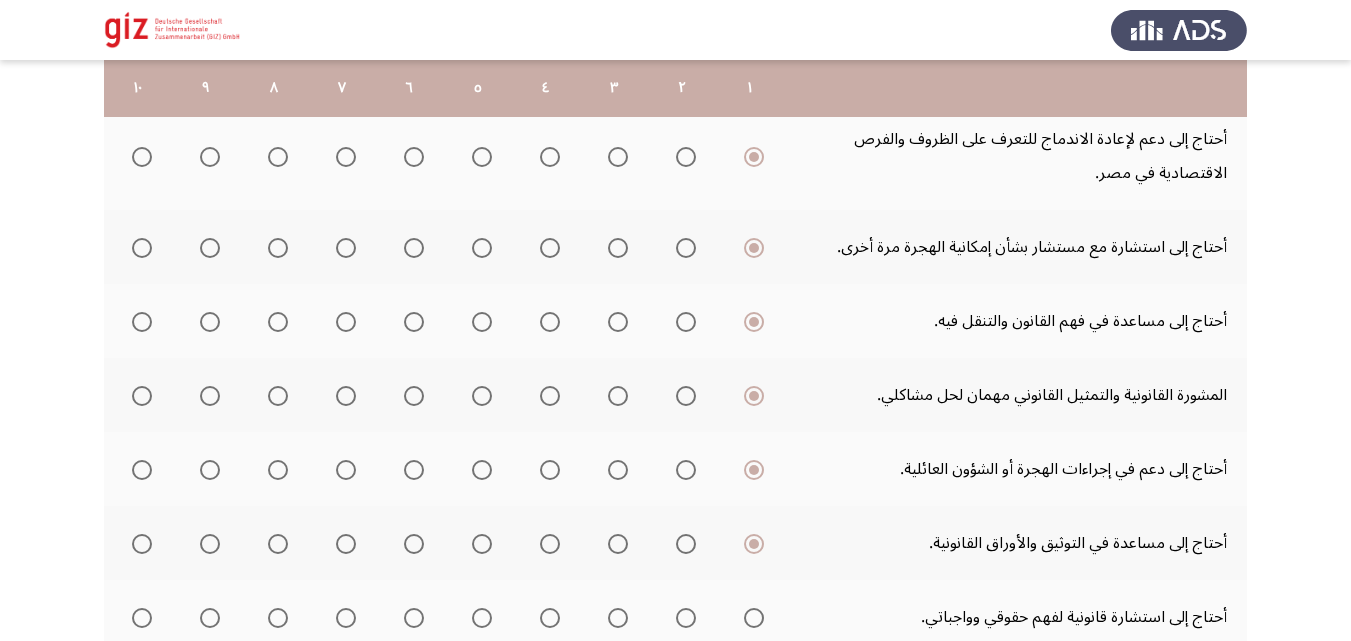 click at bounding box center [754, 618] 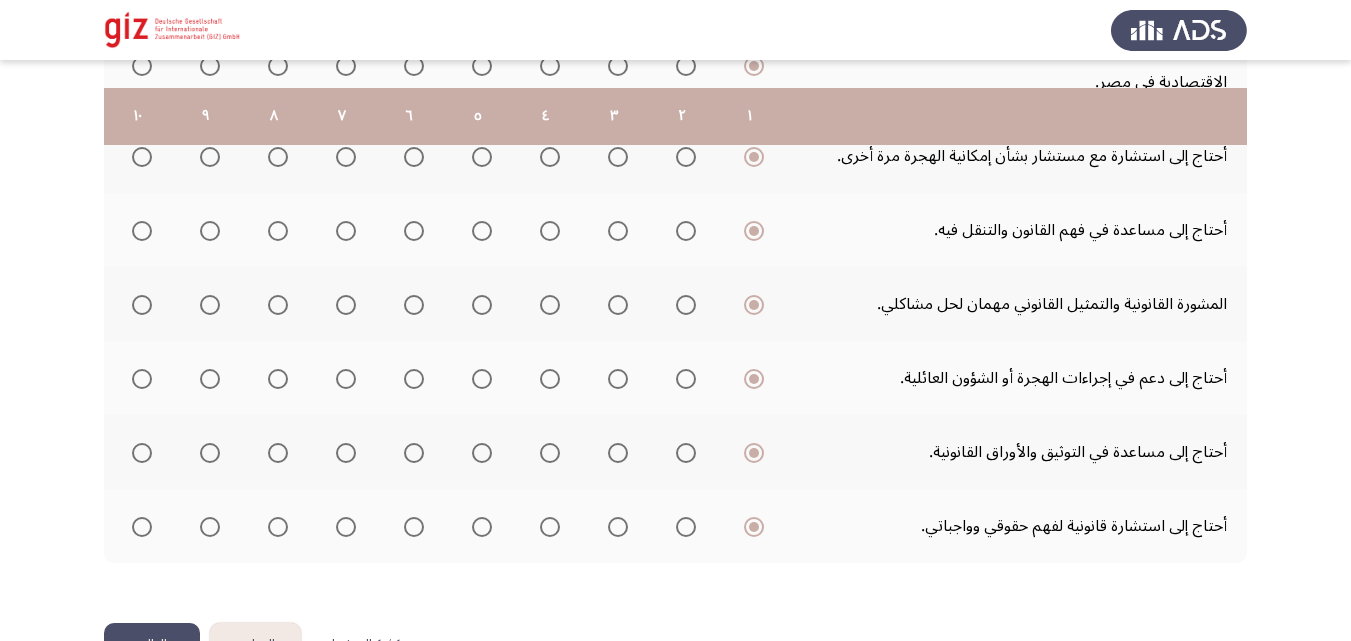 scroll, scrollTop: 693, scrollLeft: 0, axis: vertical 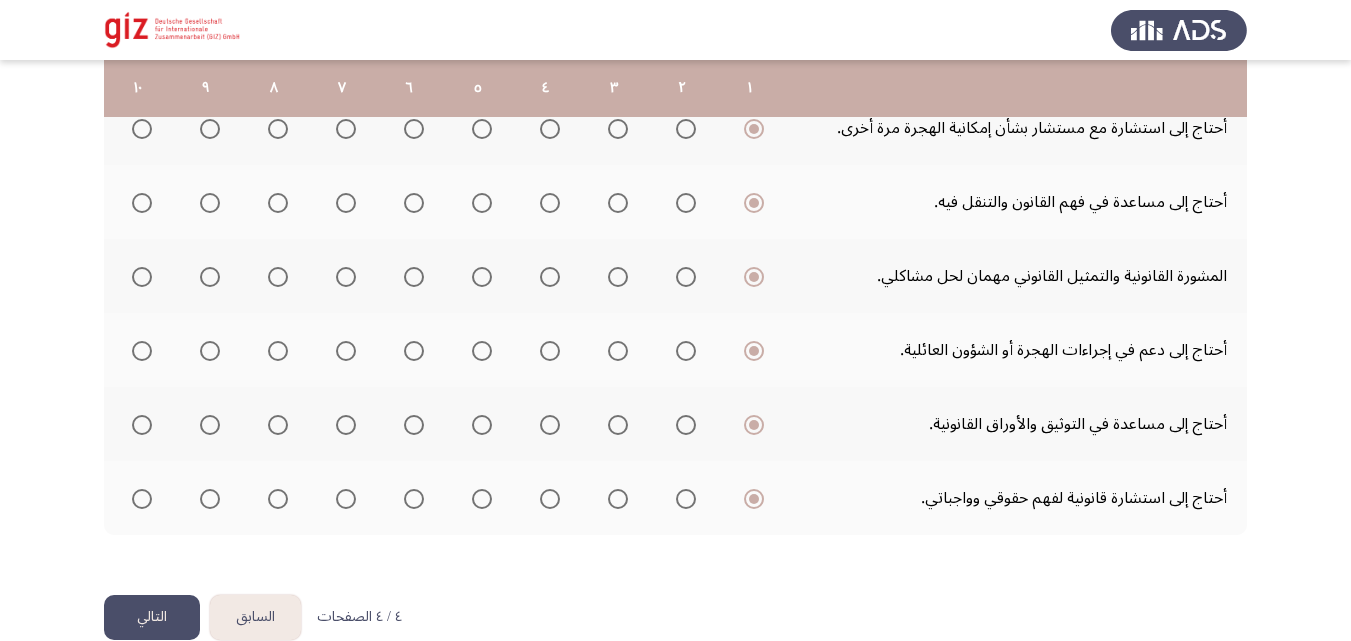 click on "التالي" 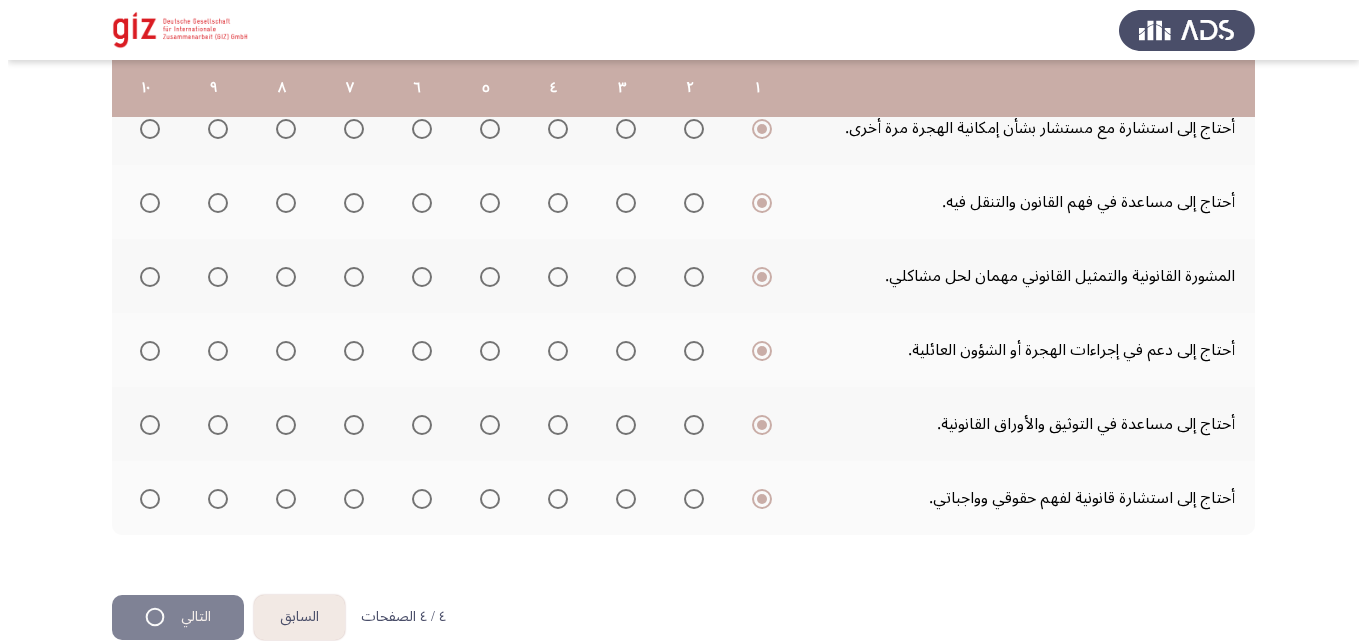 scroll, scrollTop: 0, scrollLeft: 0, axis: both 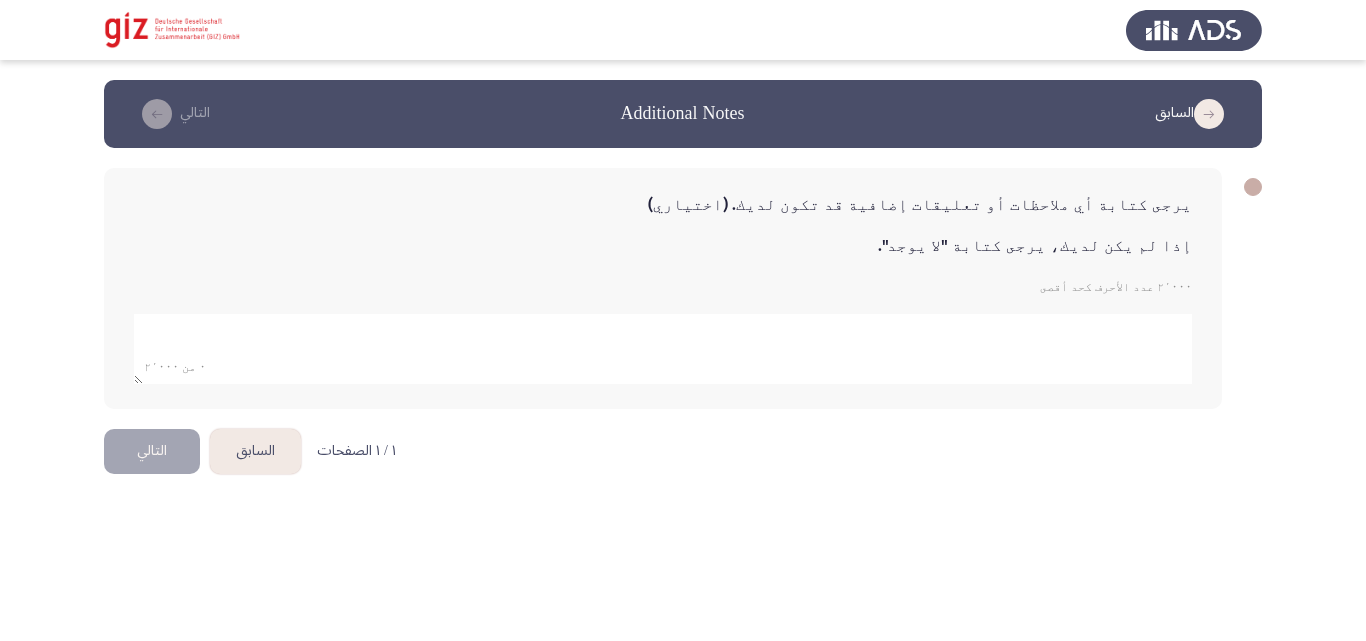 click 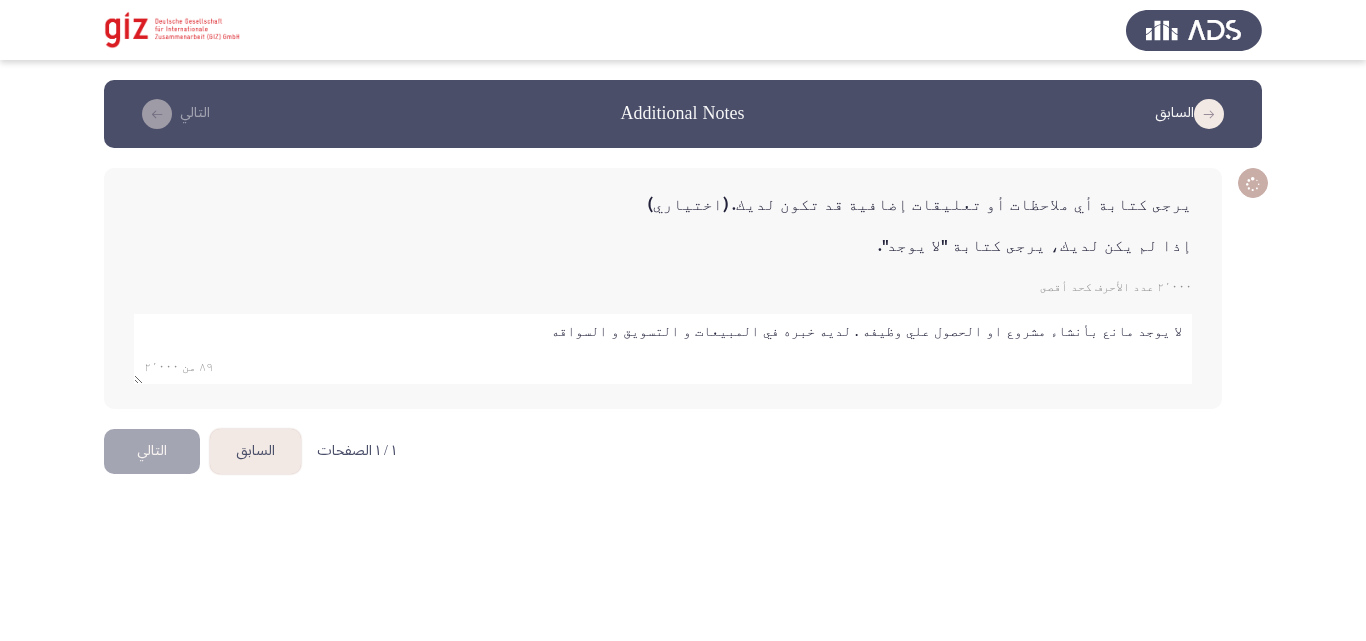 click 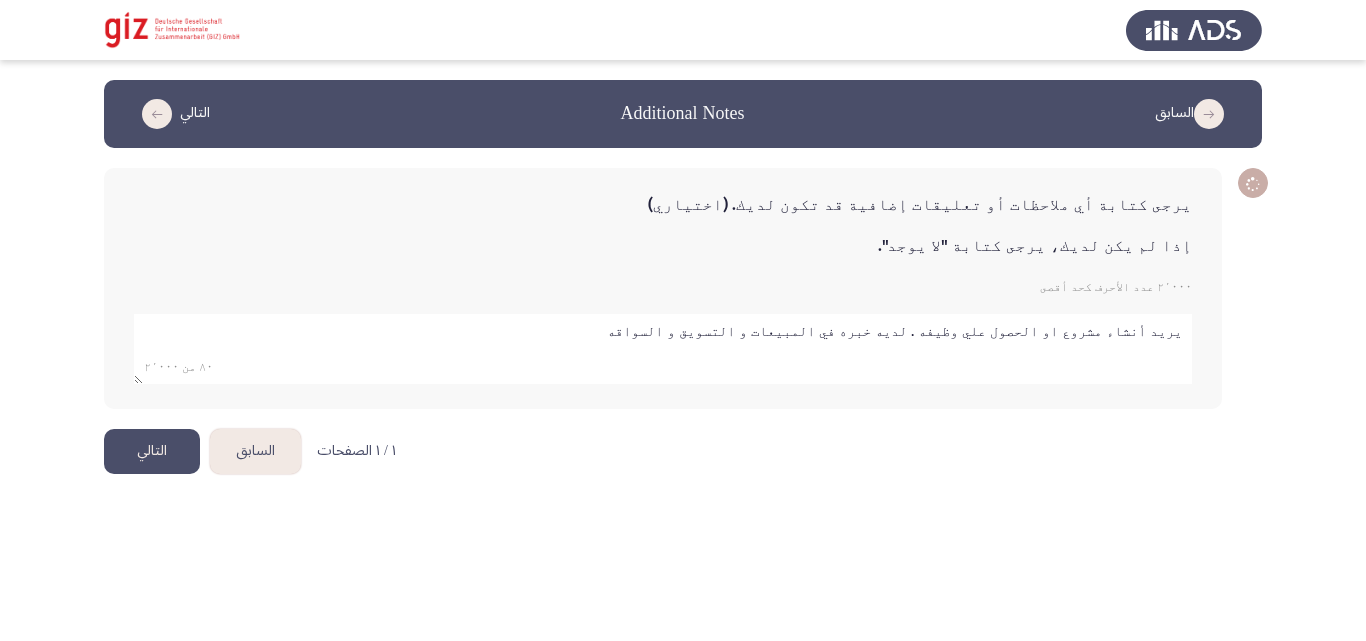 type on "يريد أنشاء مشروع او الحصول علي وظيفه . لديه خبره في المبيعات و التسويق و السواقه" 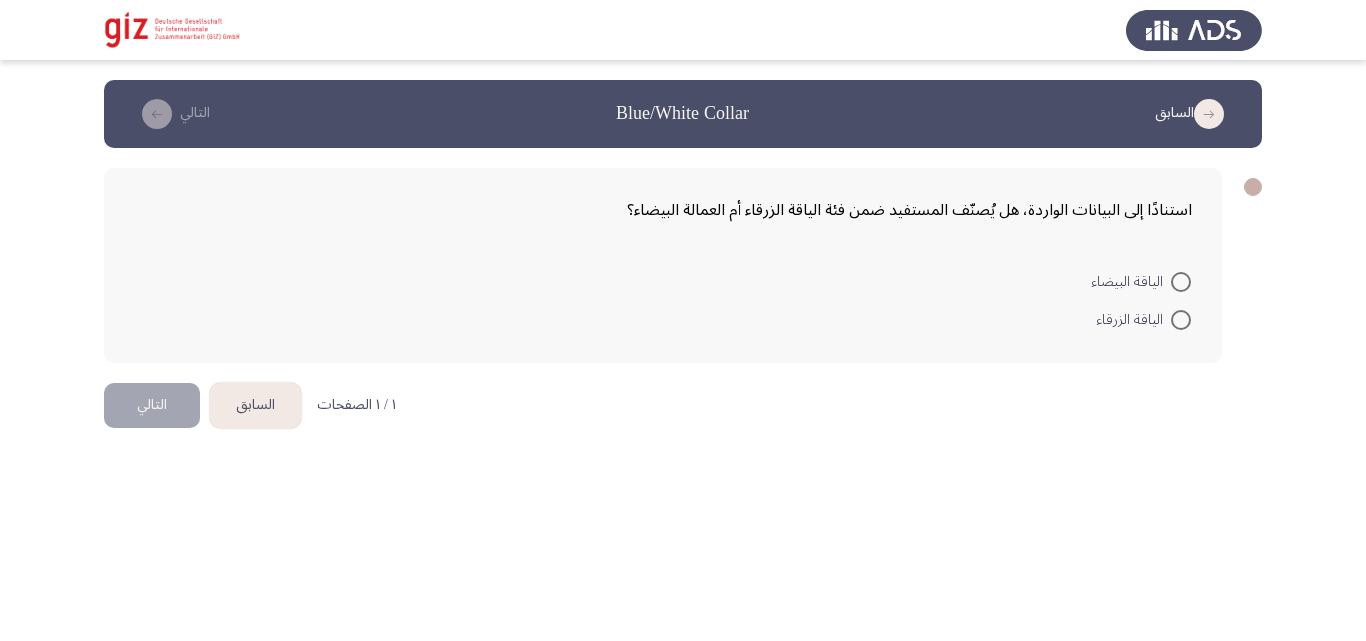click at bounding box center (1181, 320) 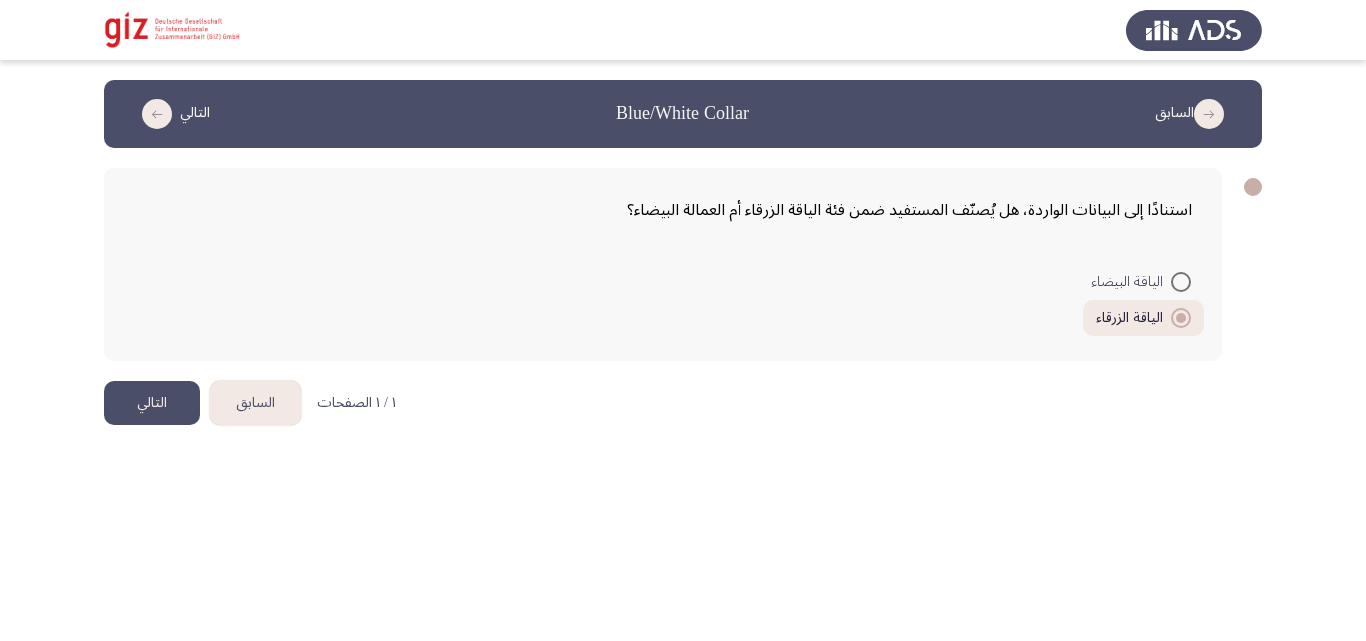 click on "التالي" 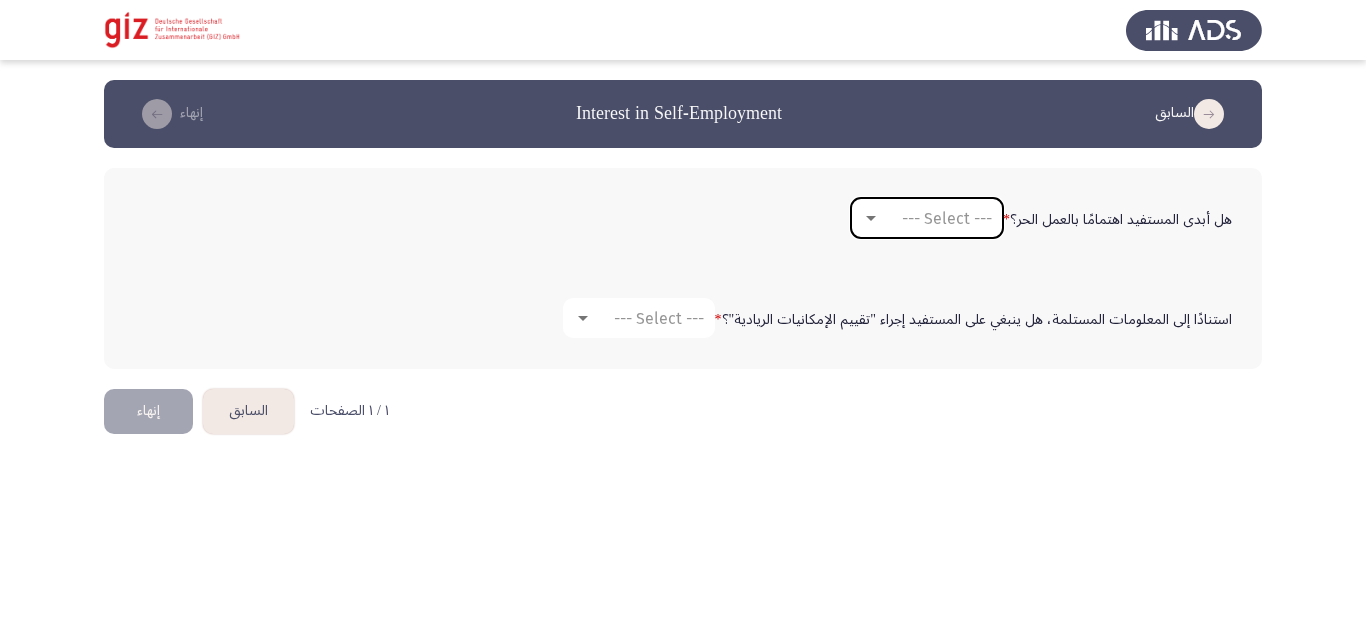 click on "--- Select ---" at bounding box center [927, 218] 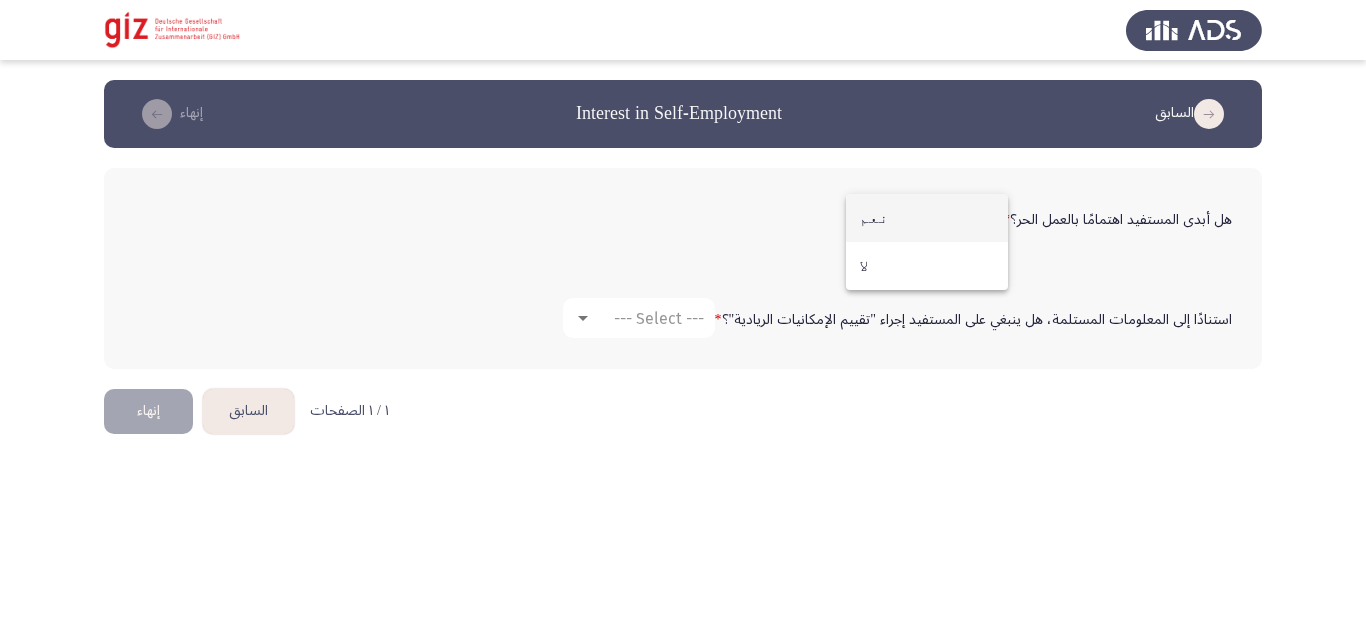 click on "نعم" at bounding box center [927, 218] 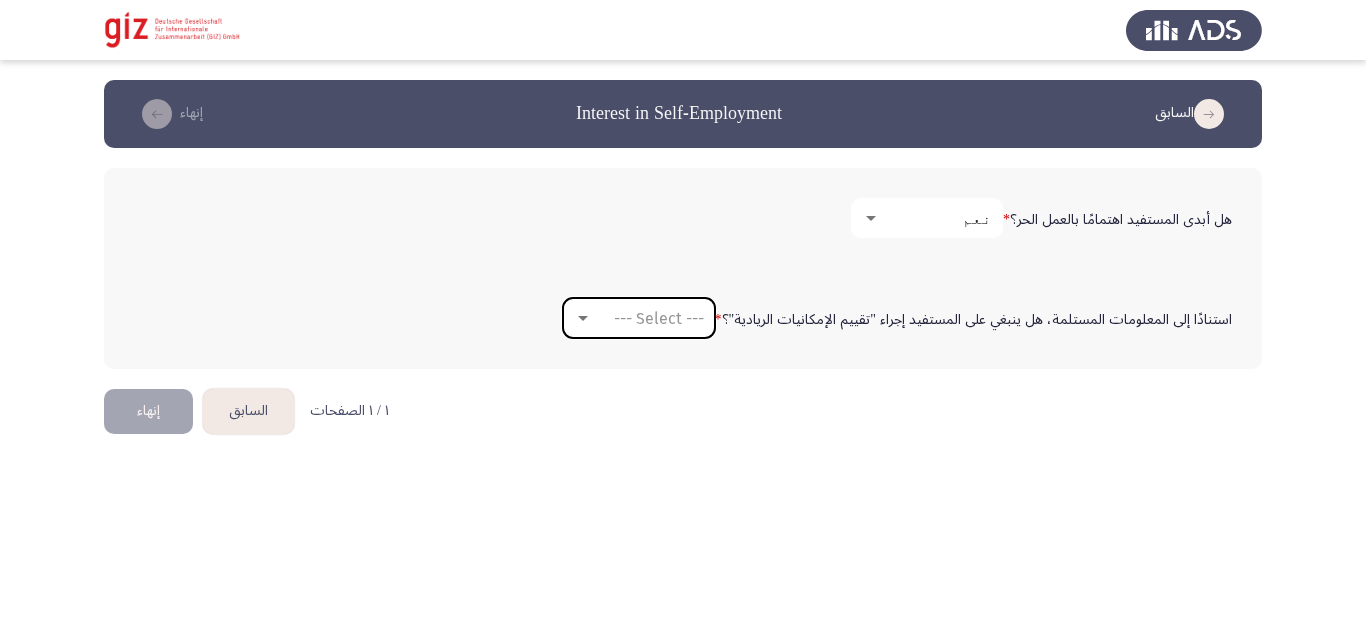 click on "--- Select ---" at bounding box center (648, 318) 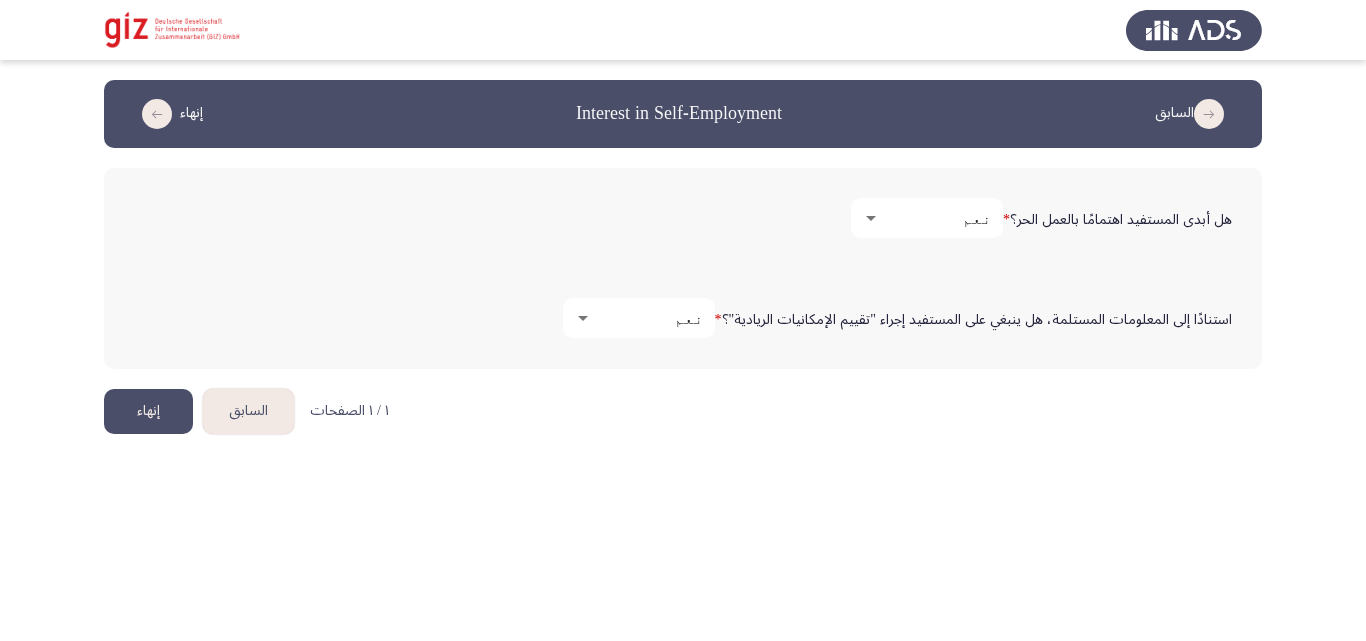 click on "نعم" at bounding box center [648, 318] 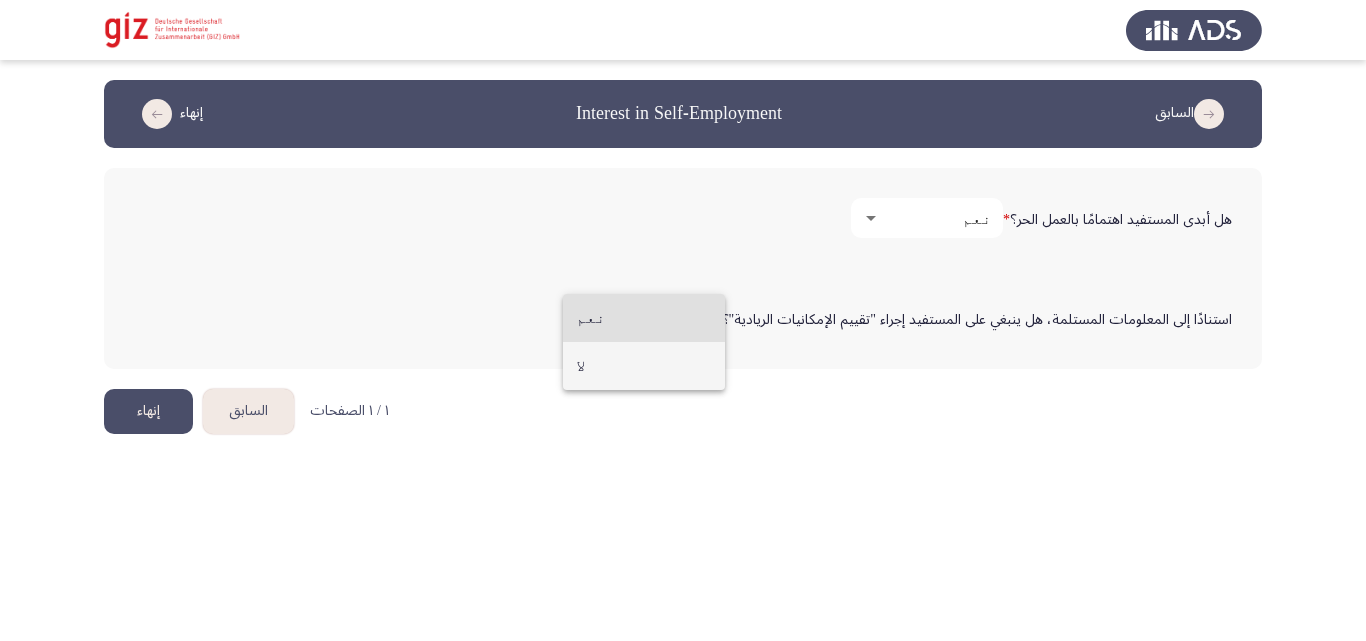 click on "لا" at bounding box center (644, 366) 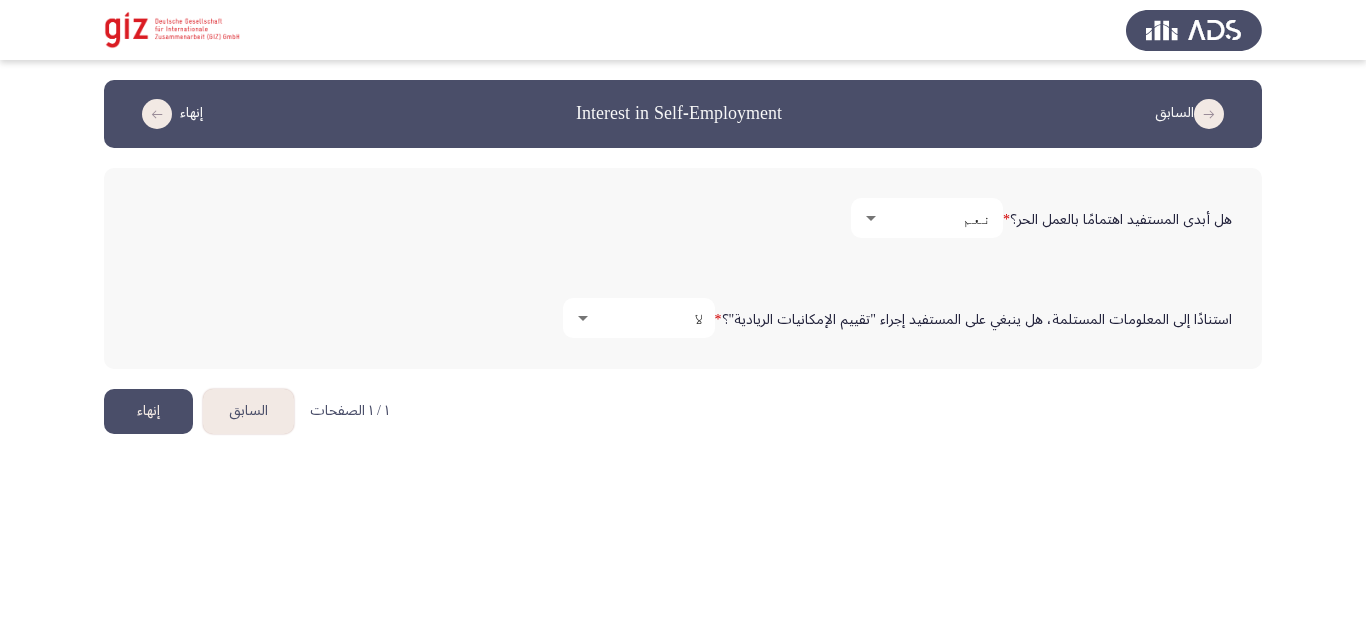 click on "إنهاء" 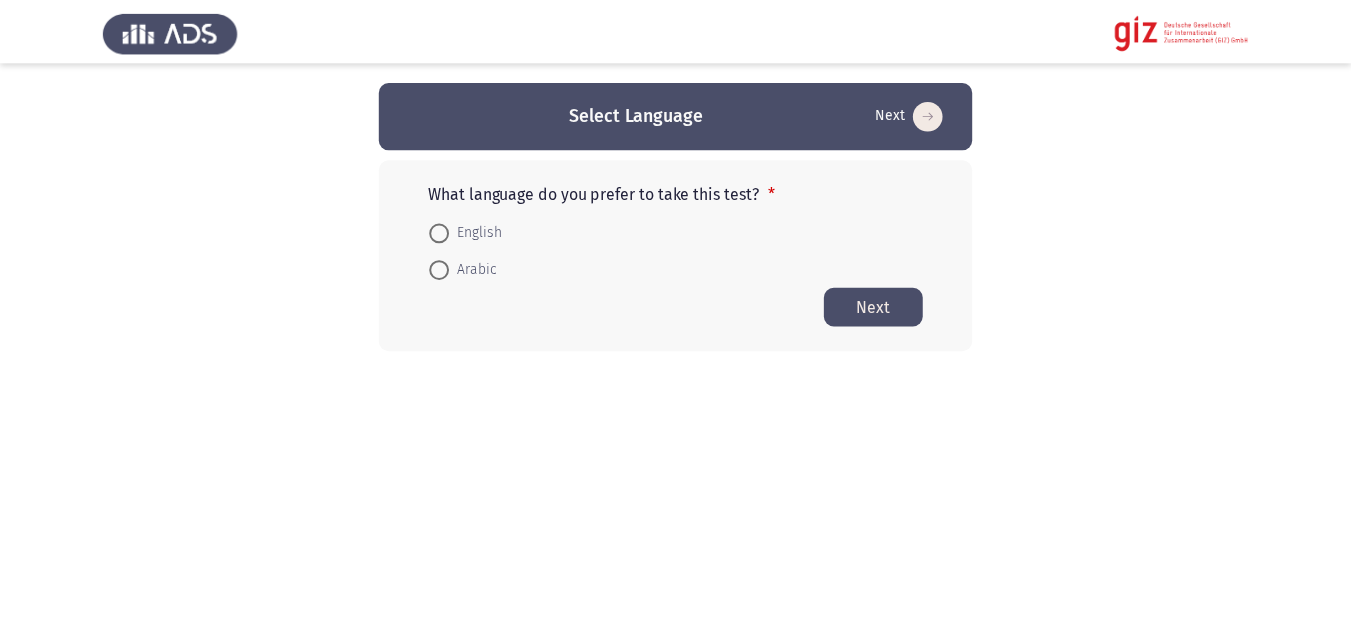 scroll, scrollTop: 0, scrollLeft: 0, axis: both 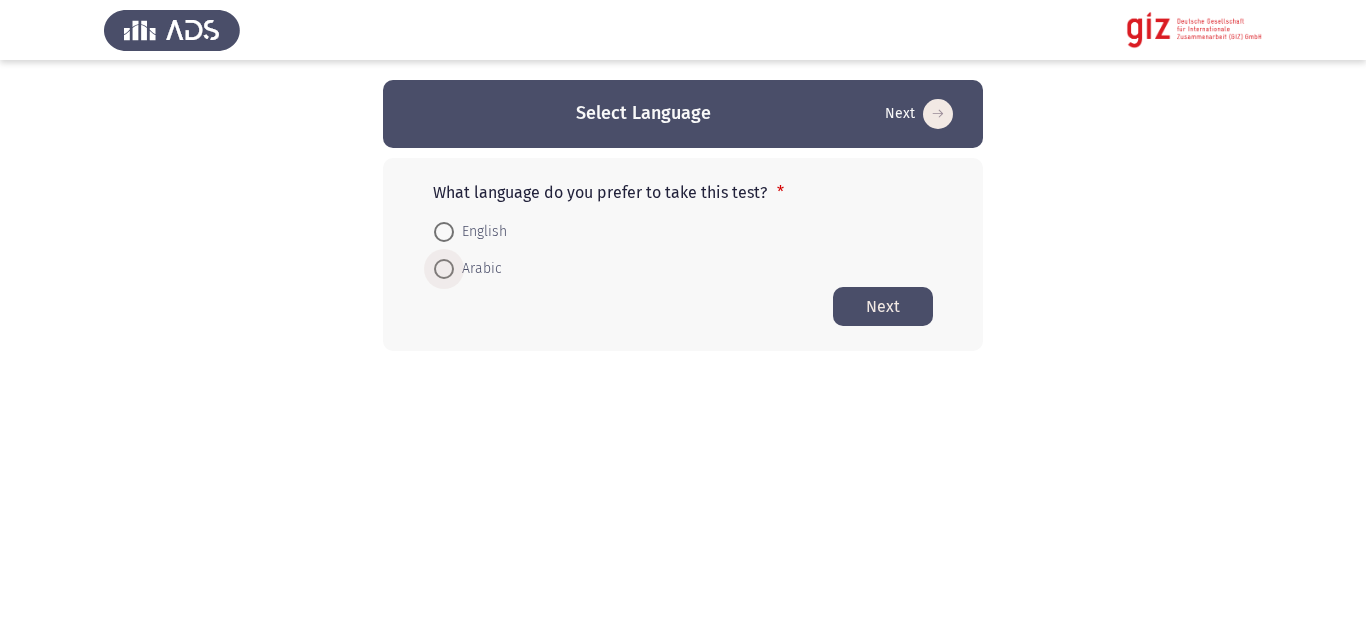 click on "Arabic" at bounding box center [478, 269] 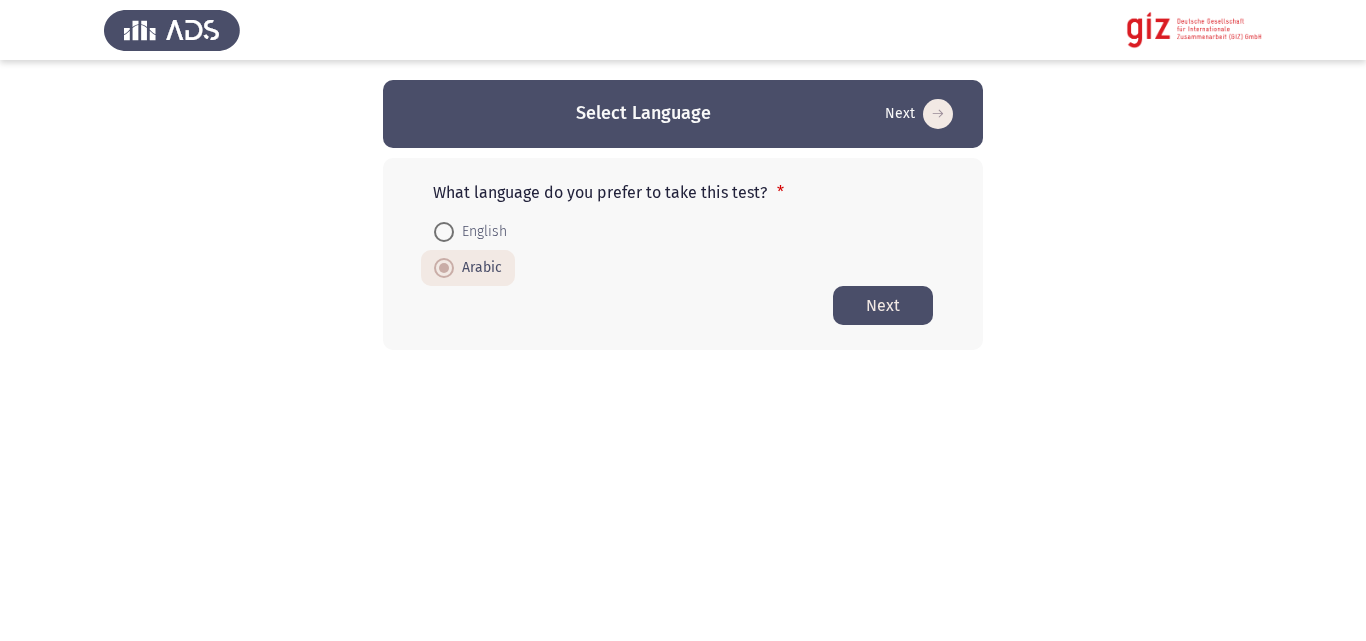 click on "English     Arabic" 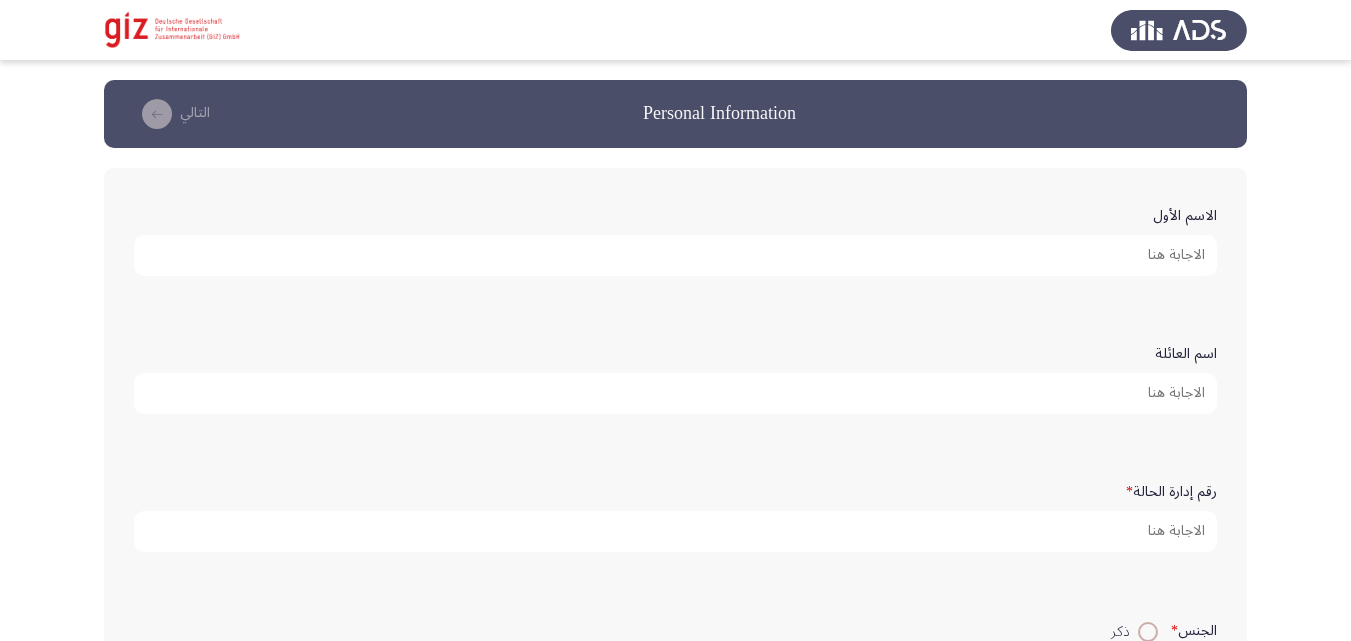 click on "الاسم الأول" at bounding box center (675, 255) 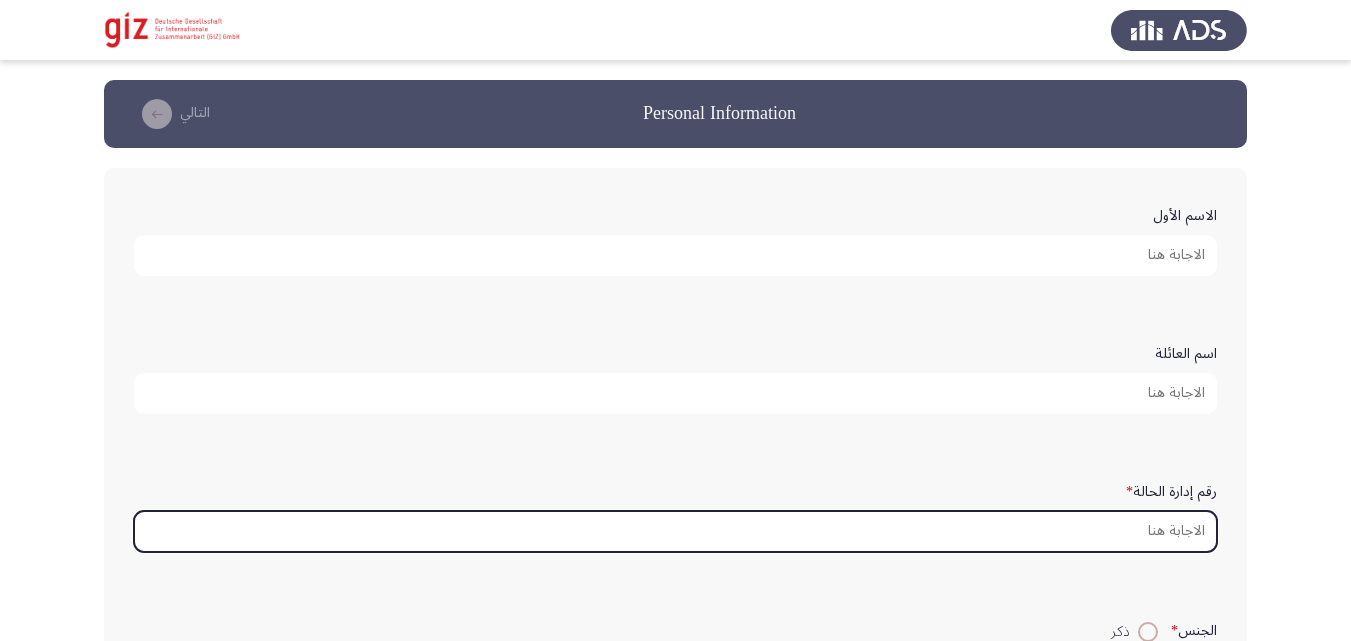 click on "رقم إدارة الحالة   *" at bounding box center (675, 531) 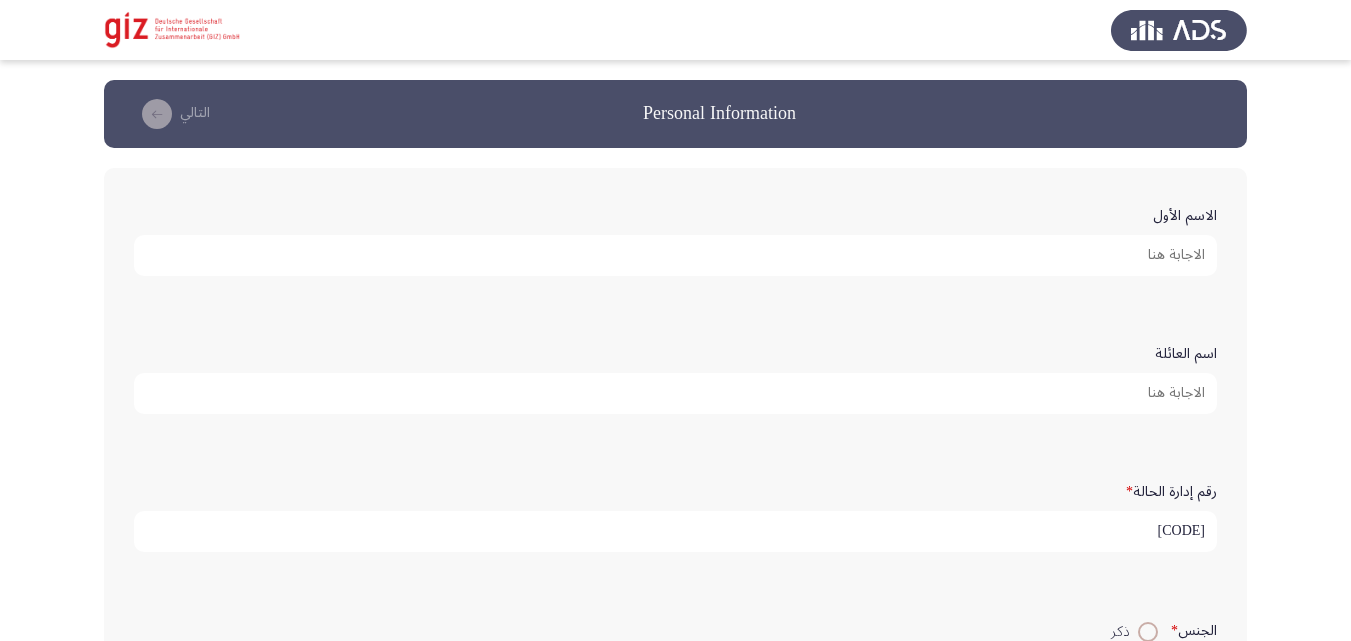 type on "REAUG00004-SOHAG" 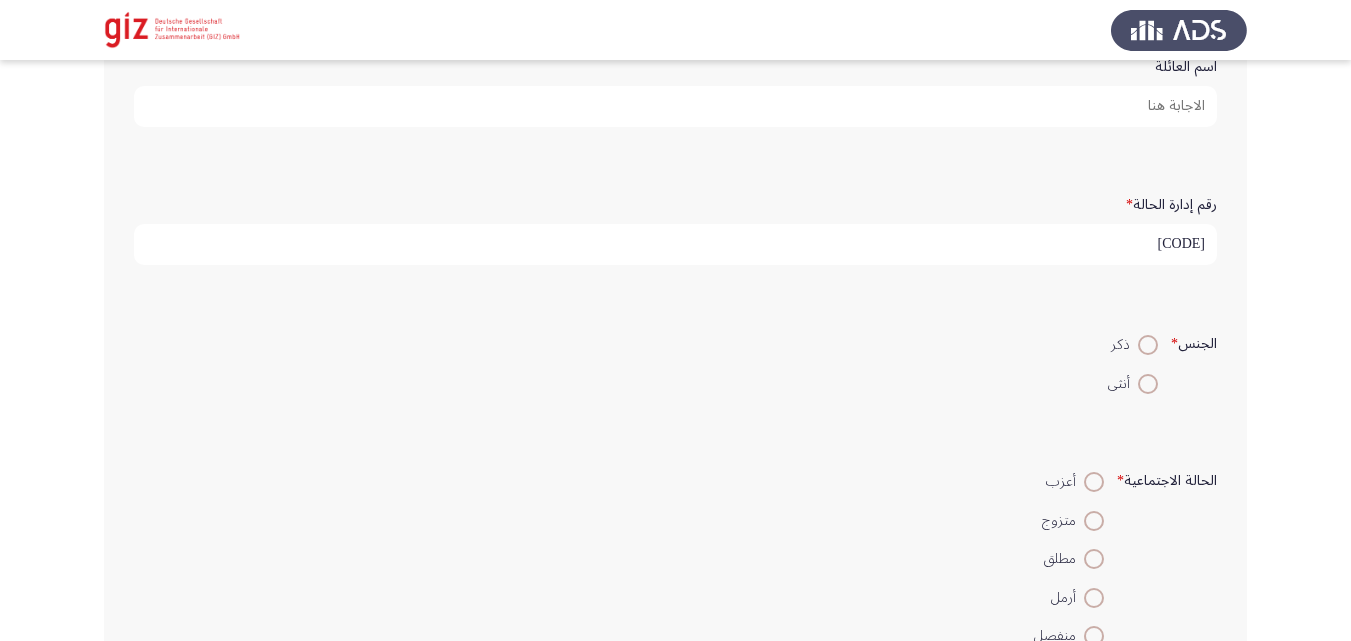 scroll, scrollTop: 288, scrollLeft: 0, axis: vertical 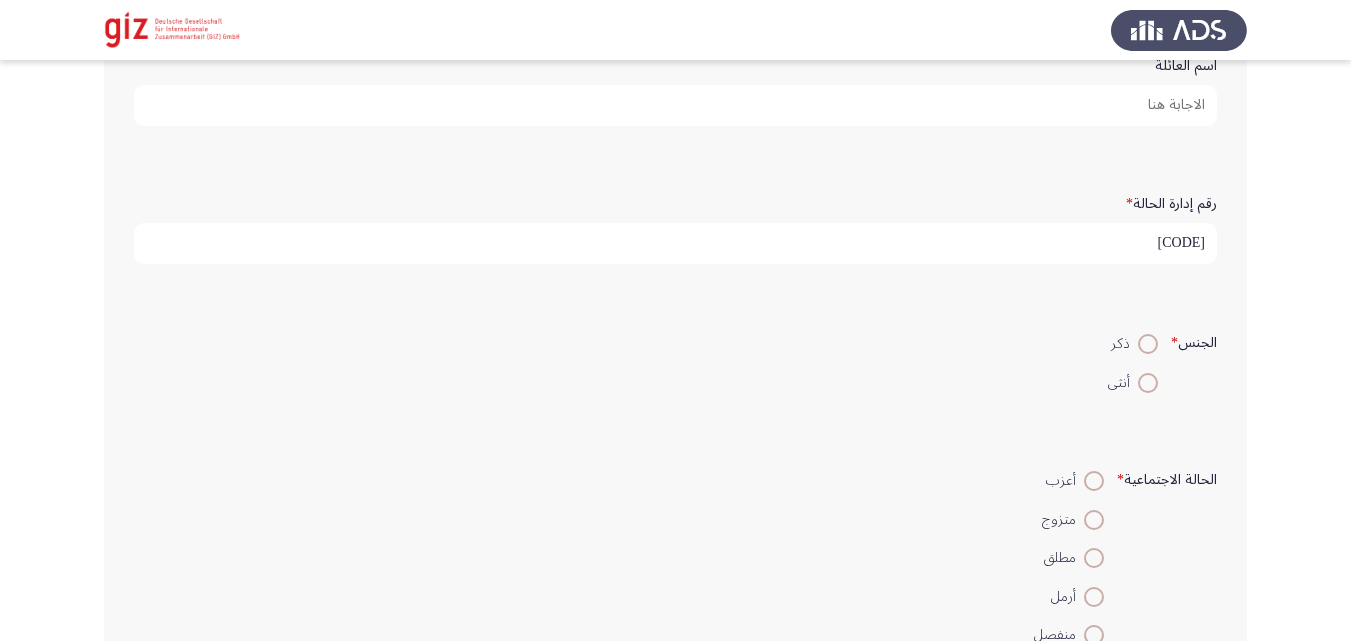 type on "عمرو اوسامه علي" 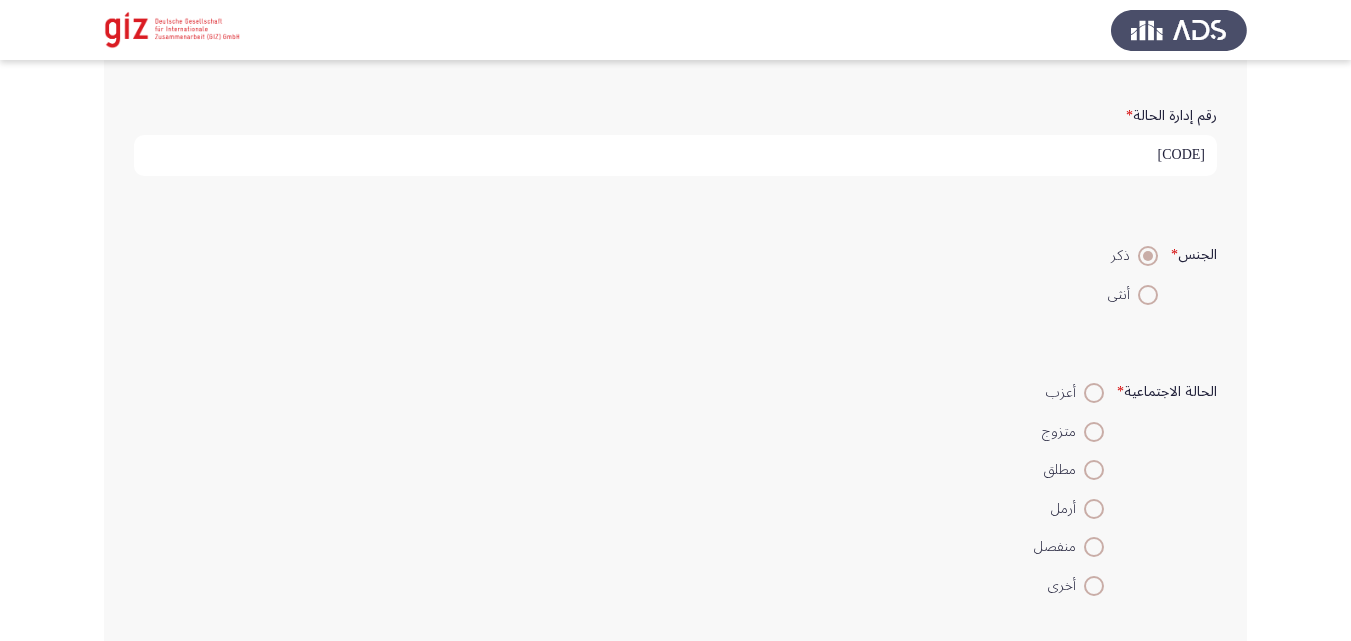 scroll, scrollTop: 377, scrollLeft: 0, axis: vertical 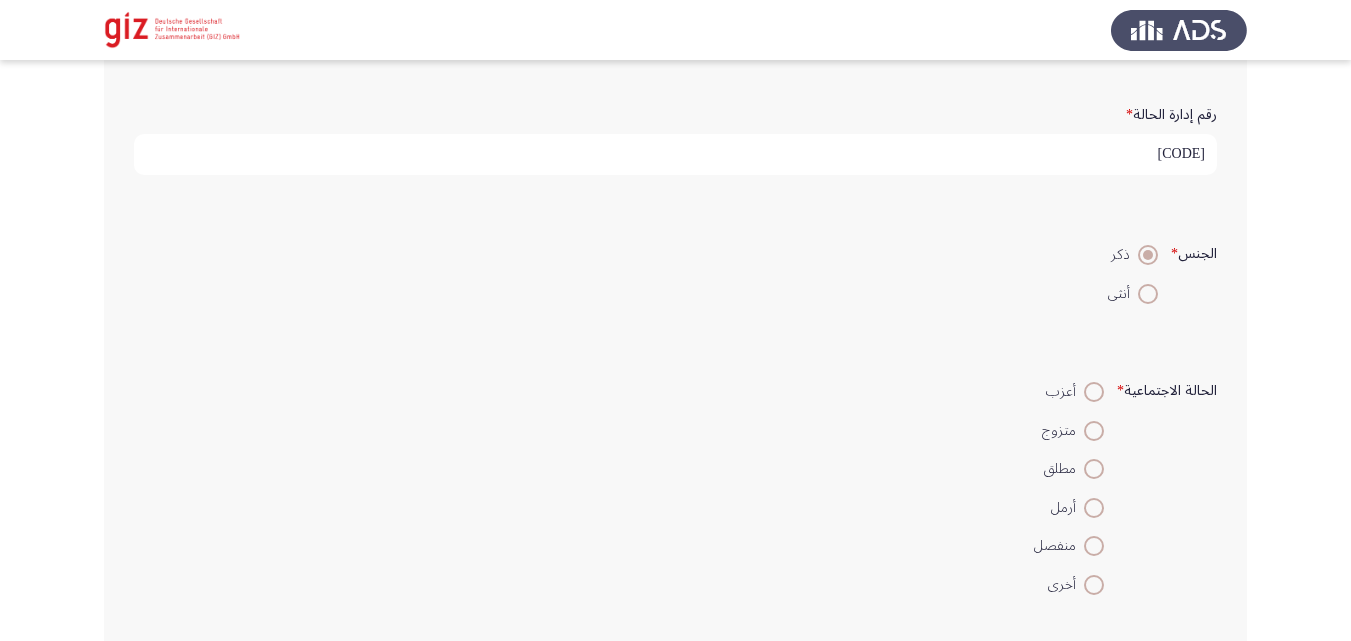 click at bounding box center (1094, 392) 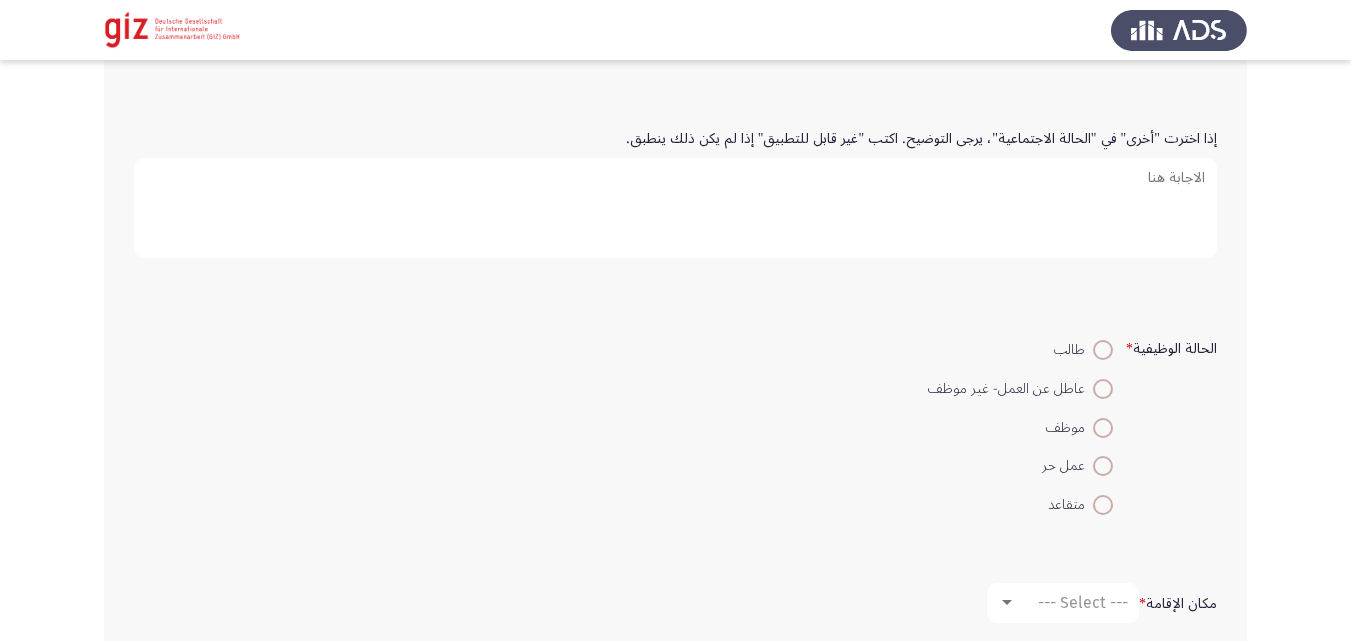 scroll, scrollTop: 869, scrollLeft: 0, axis: vertical 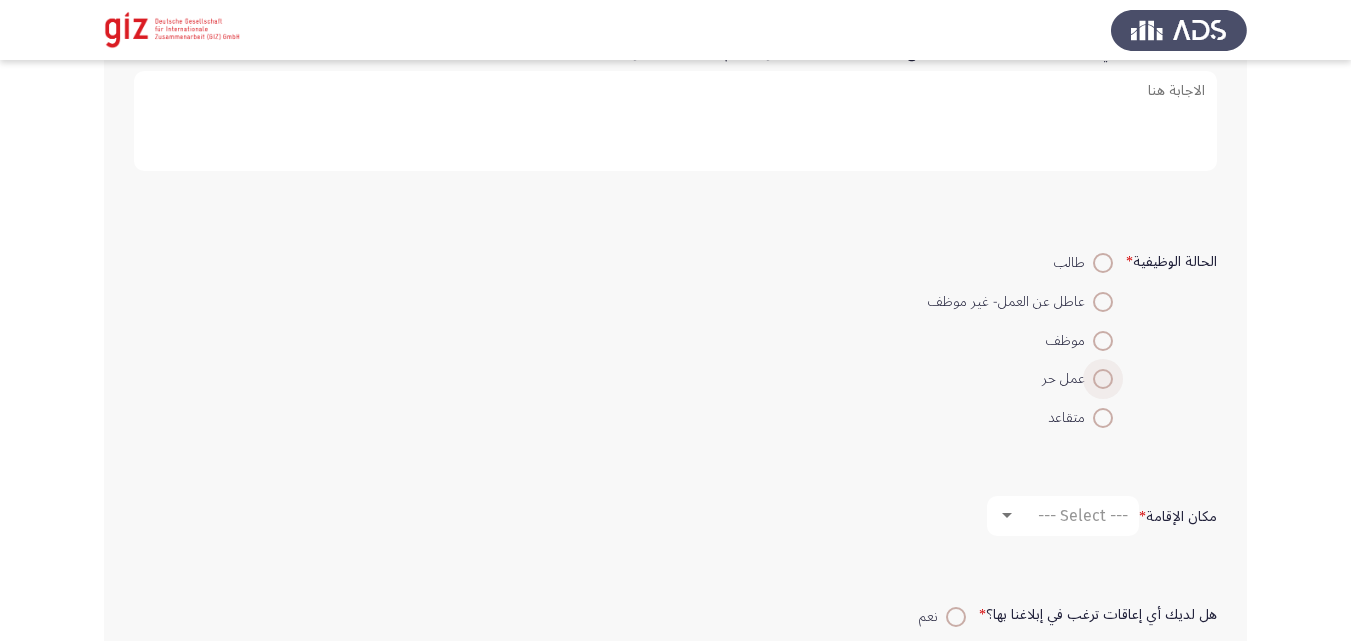 click at bounding box center (1103, 379) 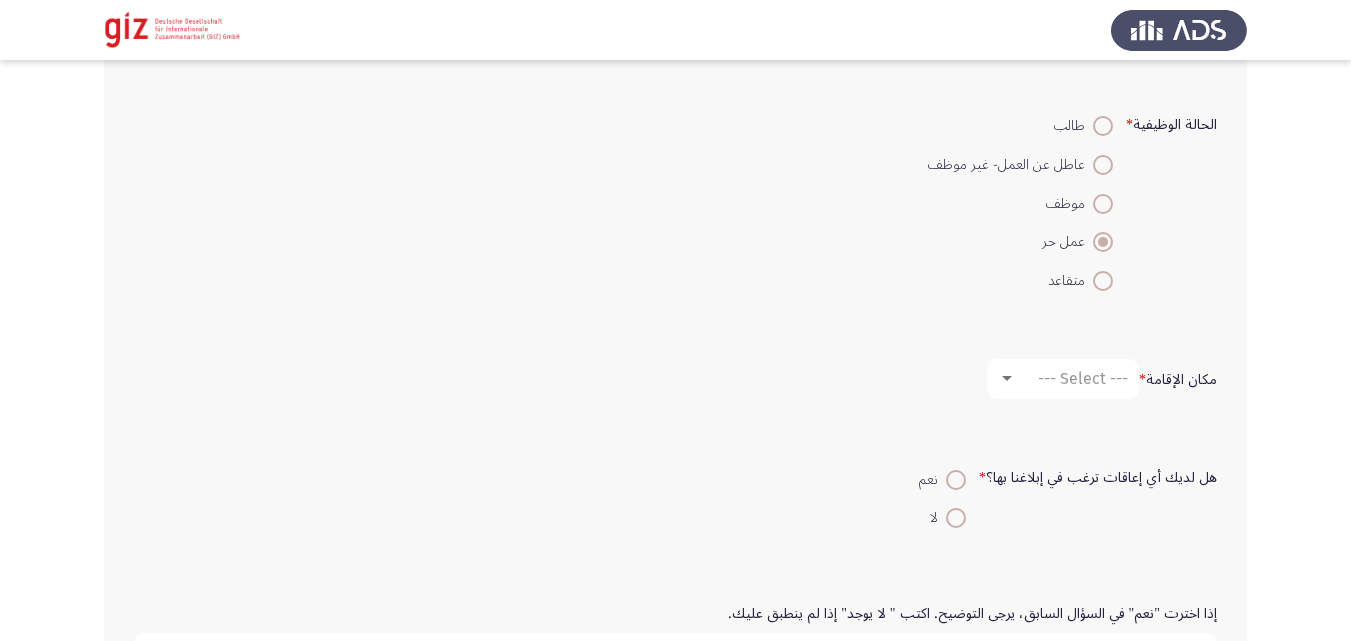 scroll, scrollTop: 1209, scrollLeft: 0, axis: vertical 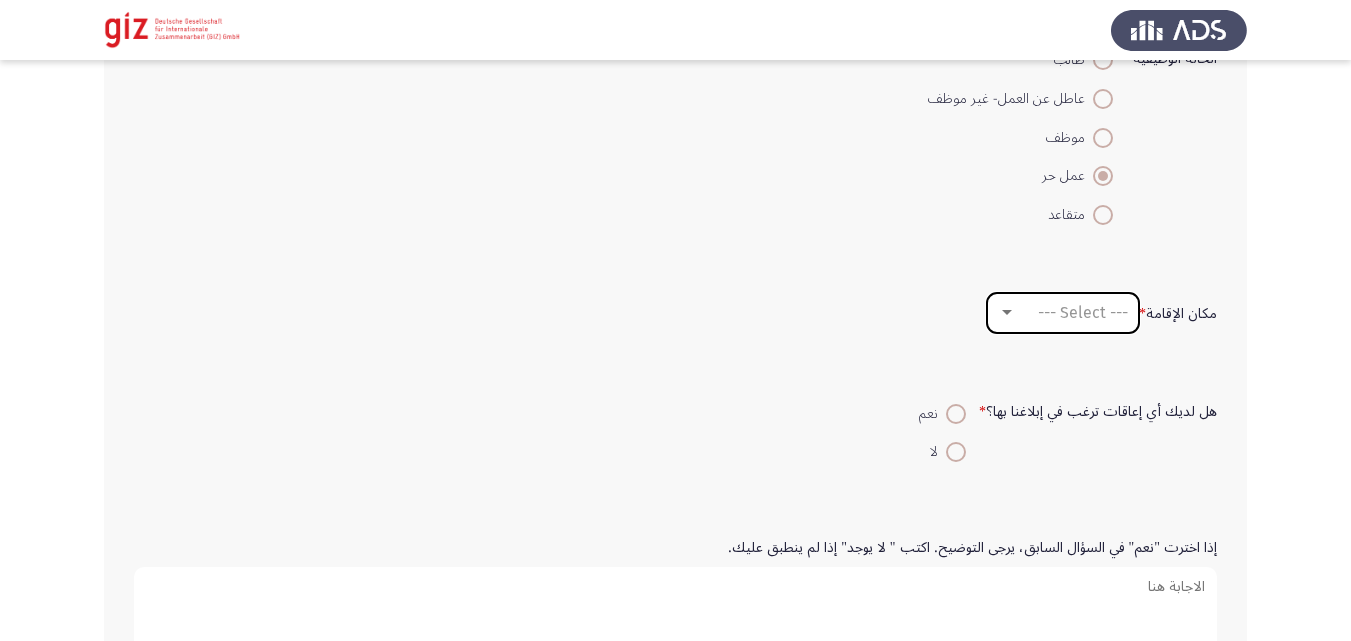 click on "--- Select ---" at bounding box center (1063, 313) 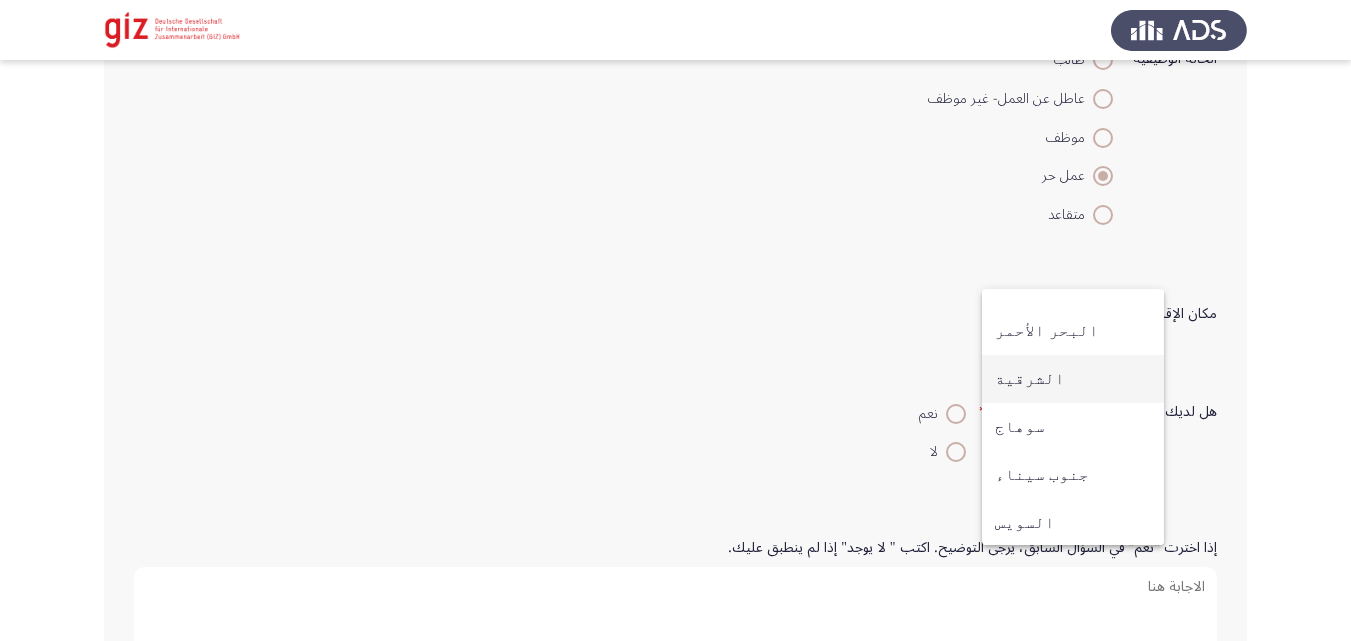 scroll, scrollTop: 1040, scrollLeft: 0, axis: vertical 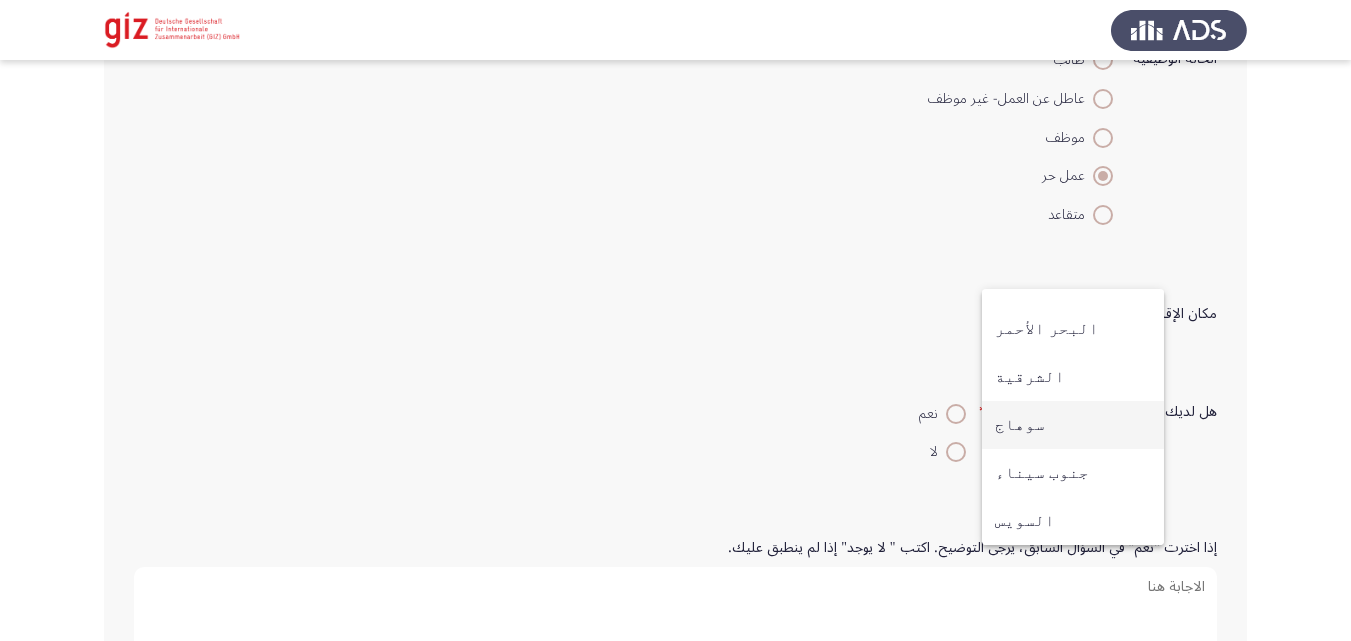 click on "سوهاج" at bounding box center (1073, 425) 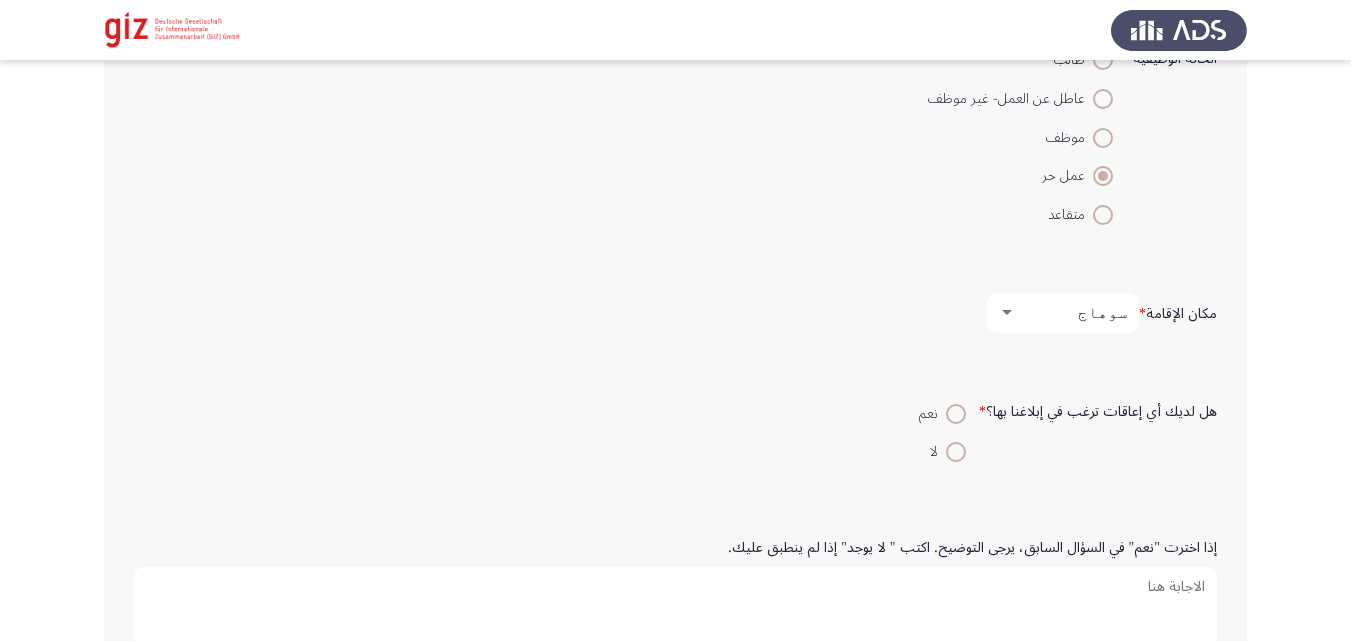 click on "لا" at bounding box center [942, 451] 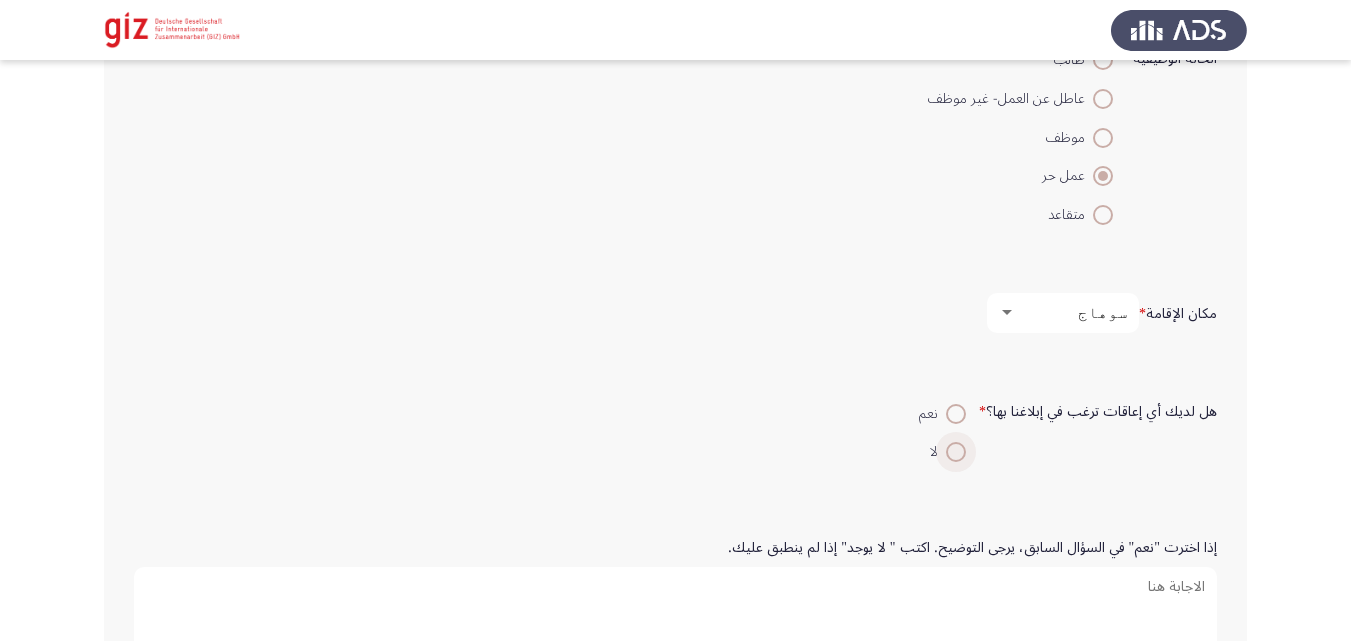 click at bounding box center (956, 452) 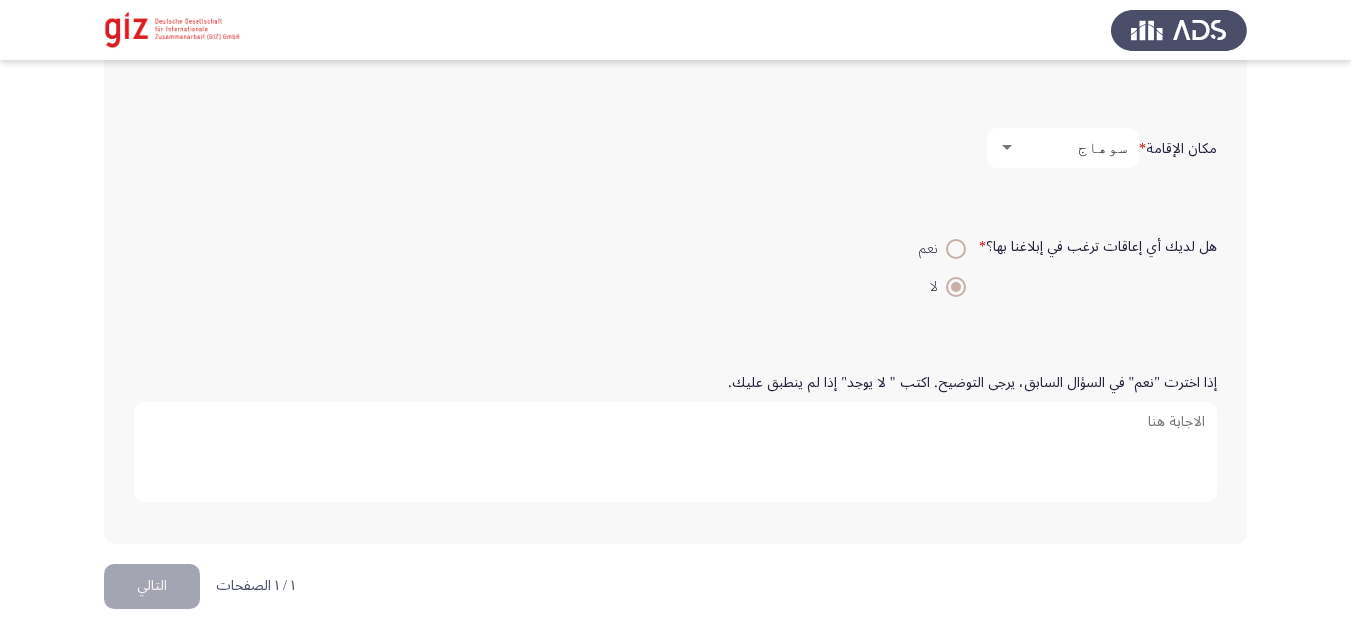 scroll, scrollTop: 1377, scrollLeft: 0, axis: vertical 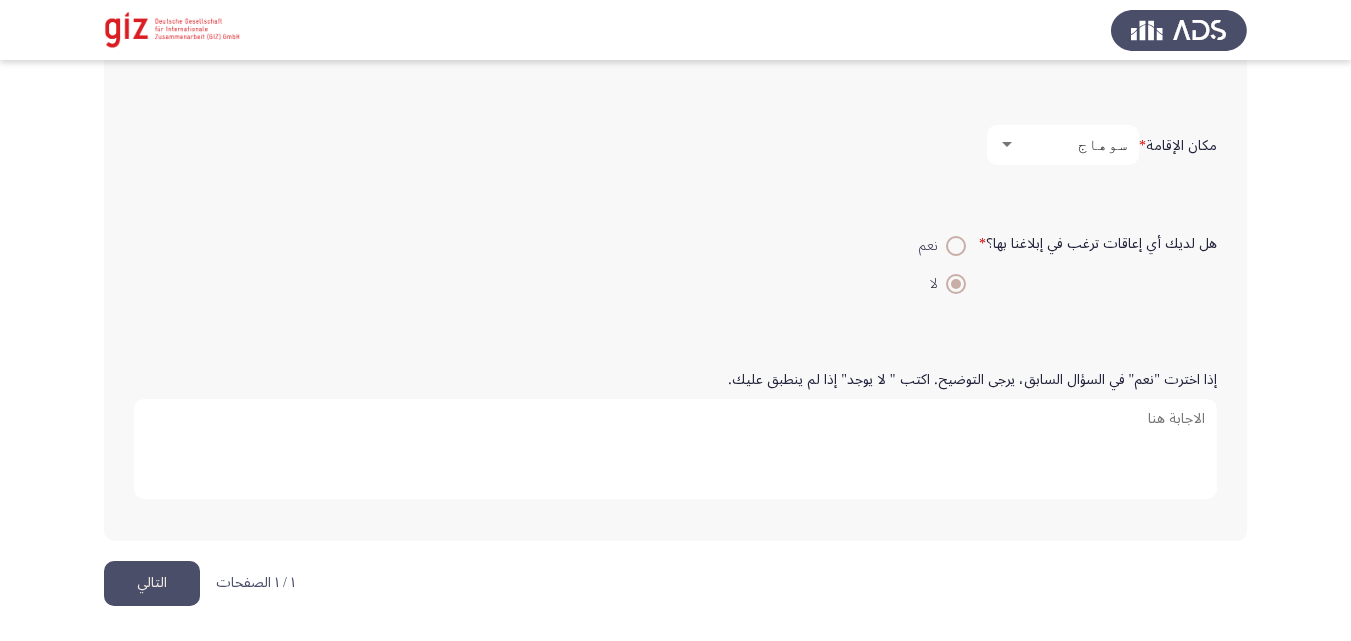 click on "التالي" 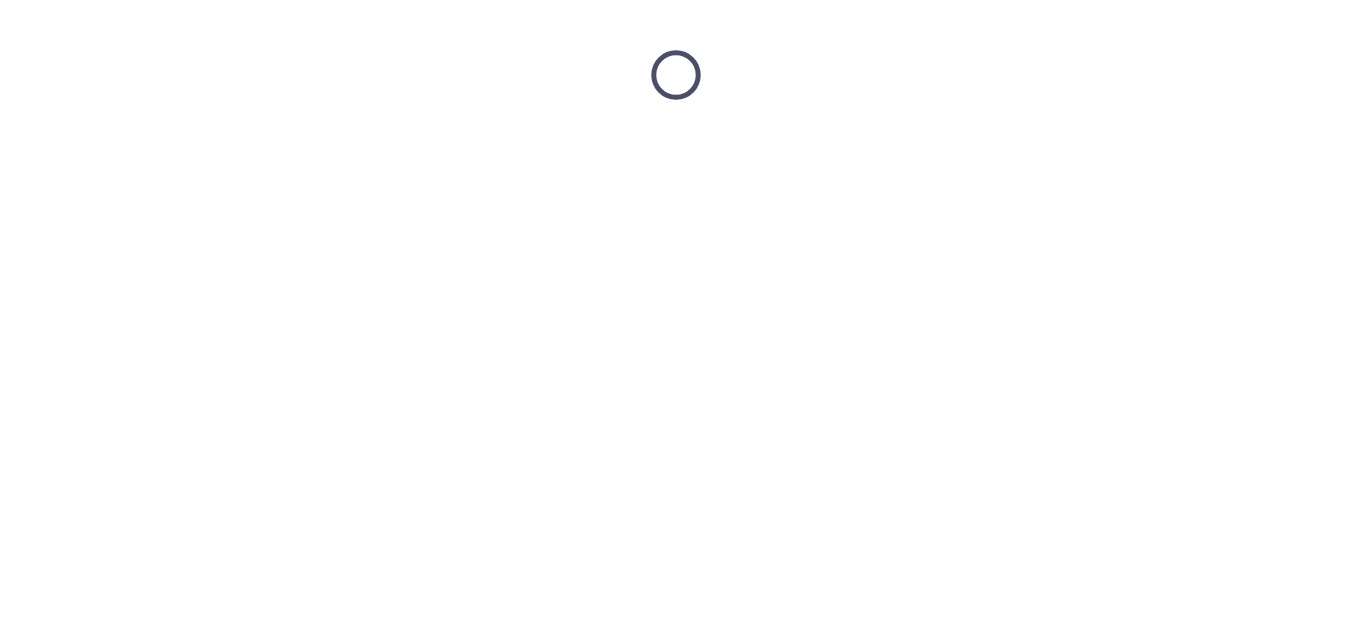 scroll, scrollTop: 0, scrollLeft: 0, axis: both 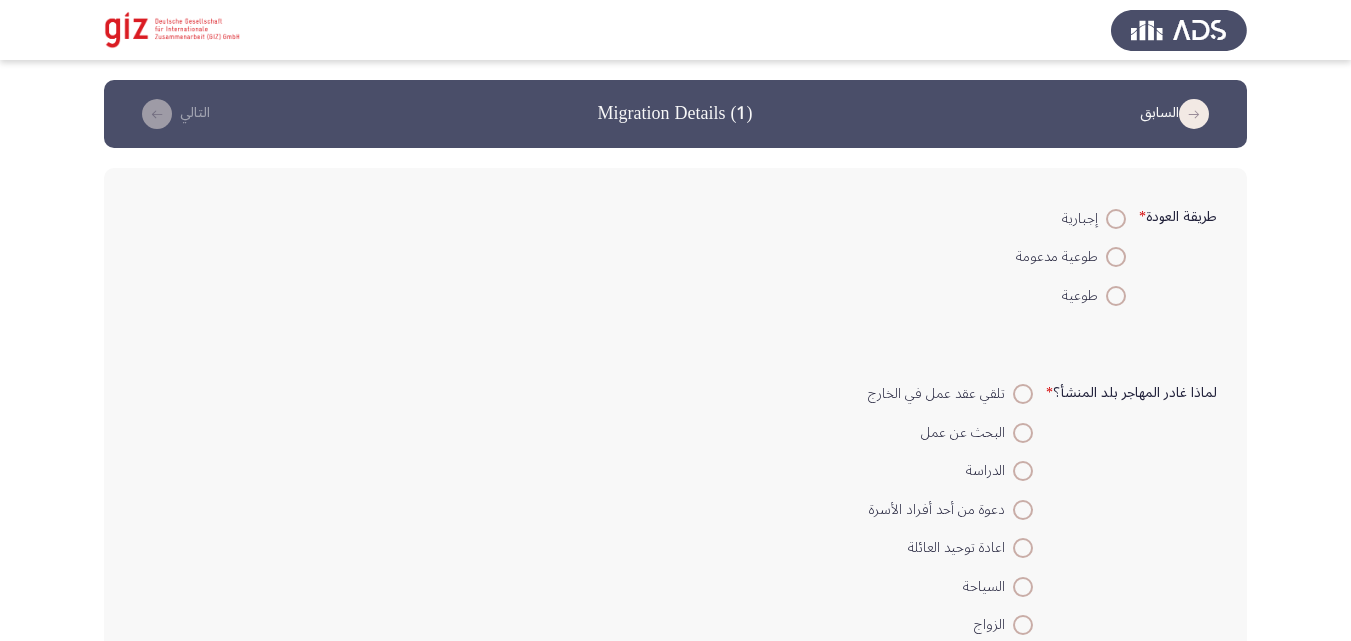 click on "طوعية" at bounding box center (1071, 294) 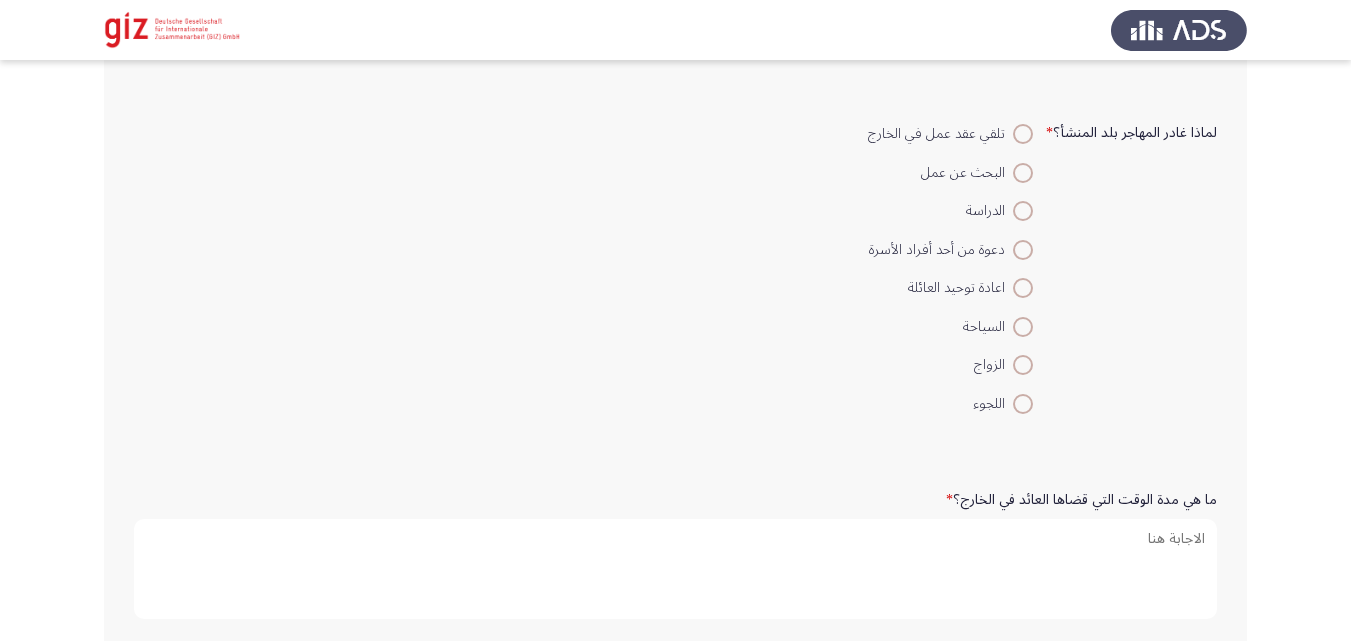 scroll, scrollTop: 273, scrollLeft: 0, axis: vertical 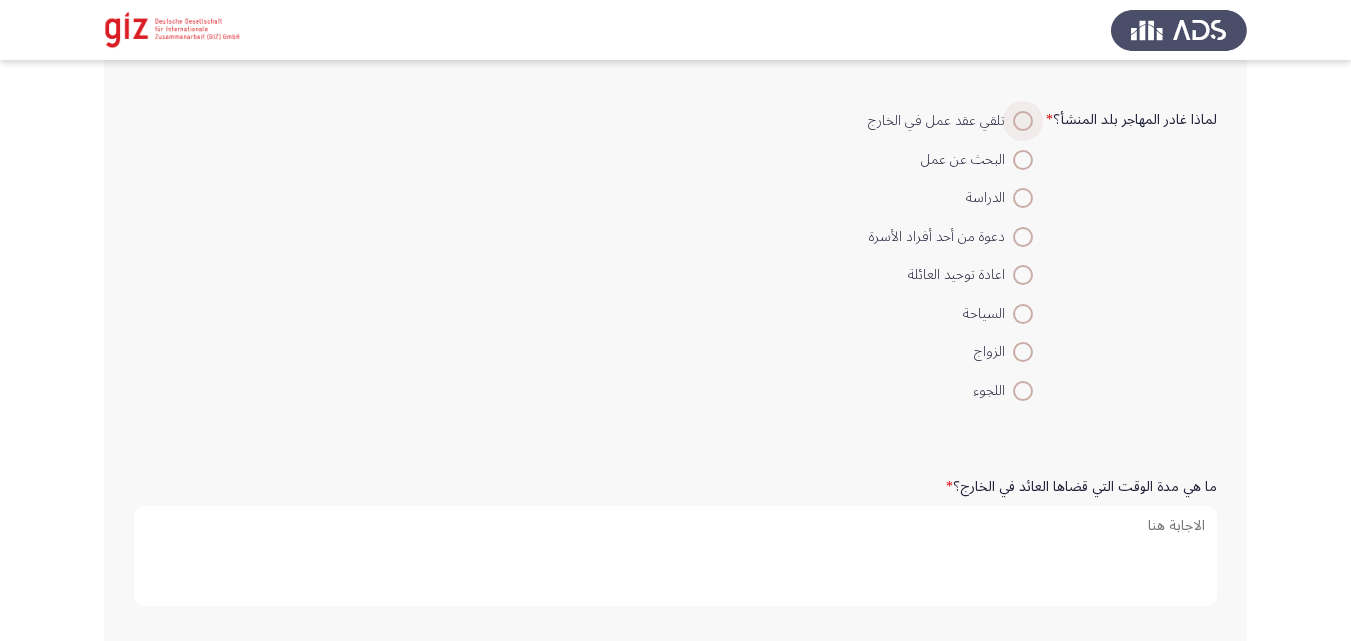 click at bounding box center [1023, 121] 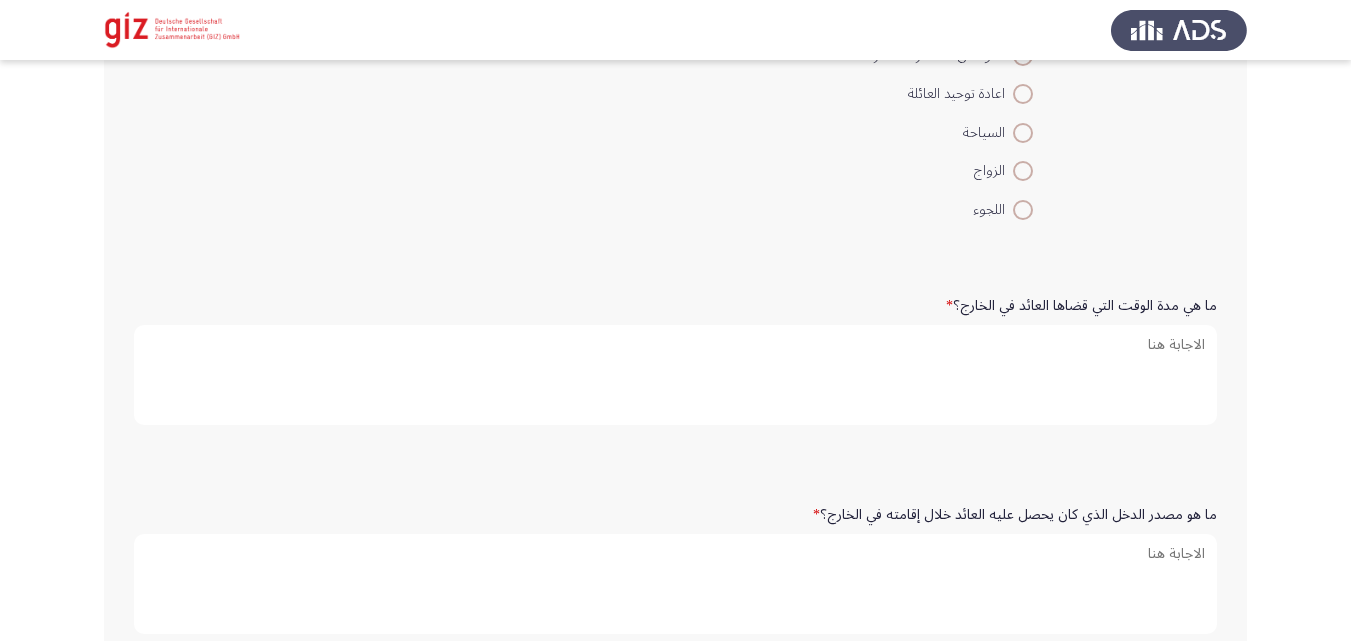 scroll, scrollTop: 489, scrollLeft: 0, axis: vertical 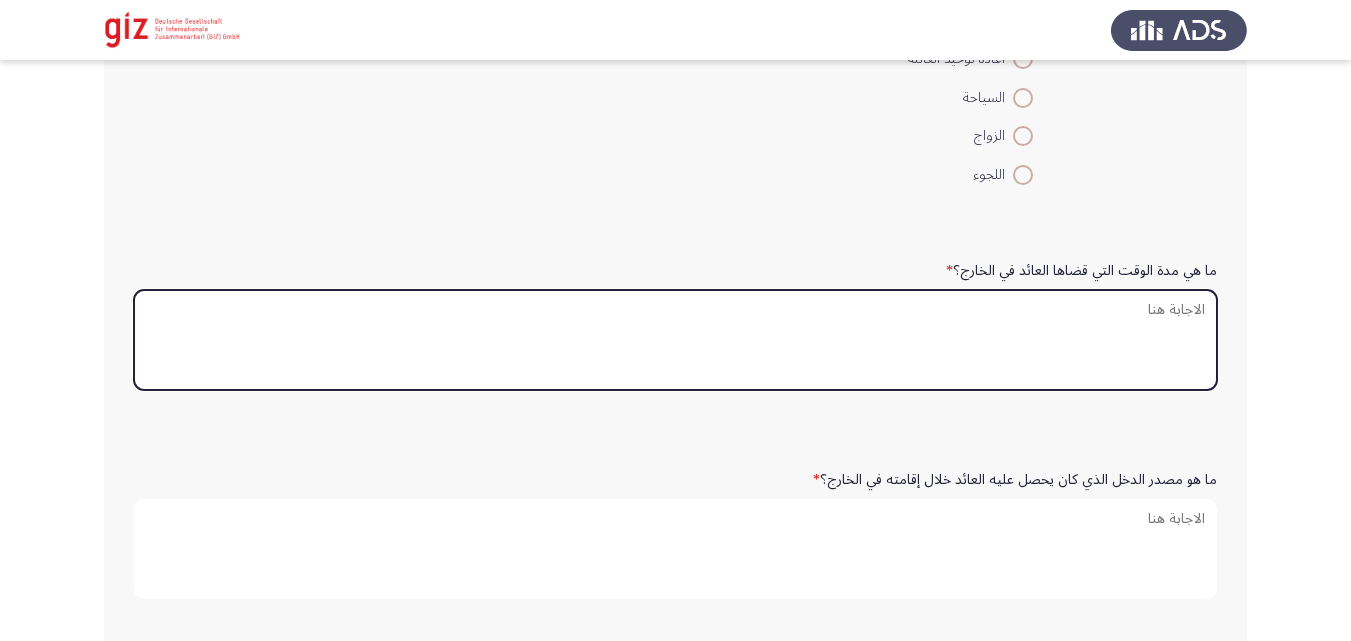 click on "ما هي مدة الوقت التي قضاها العائد في الخارج؟   *" at bounding box center [675, 340] 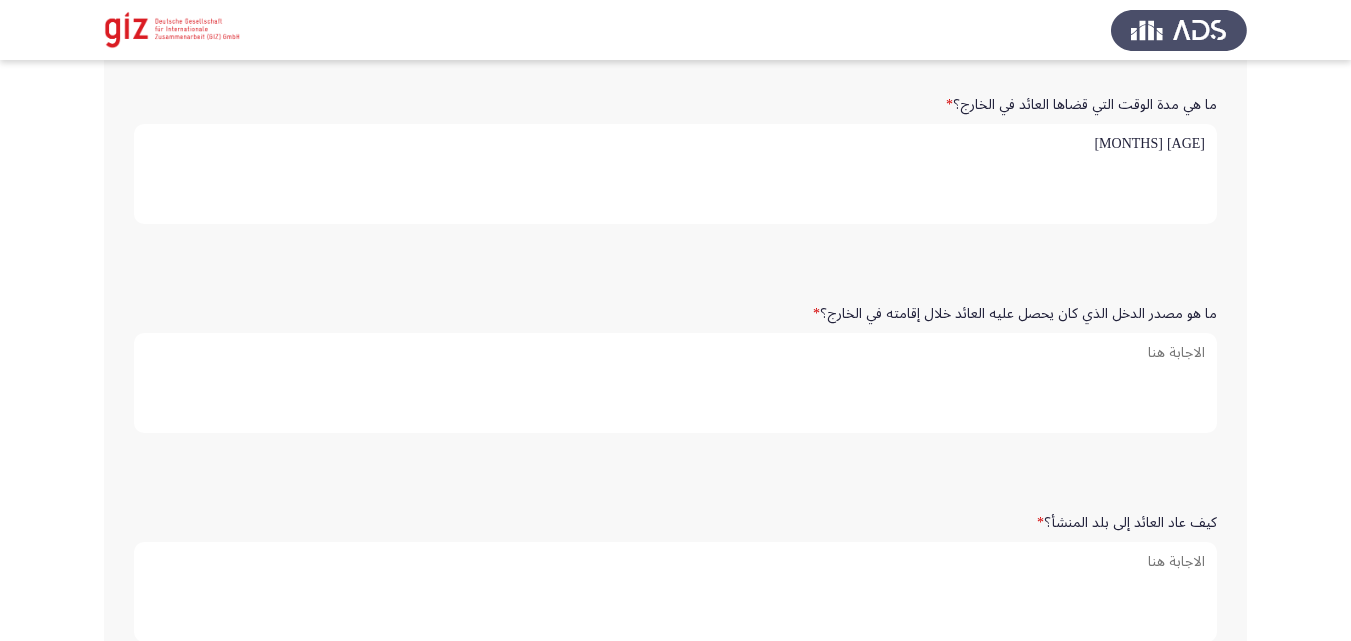 scroll, scrollTop: 719, scrollLeft: 0, axis: vertical 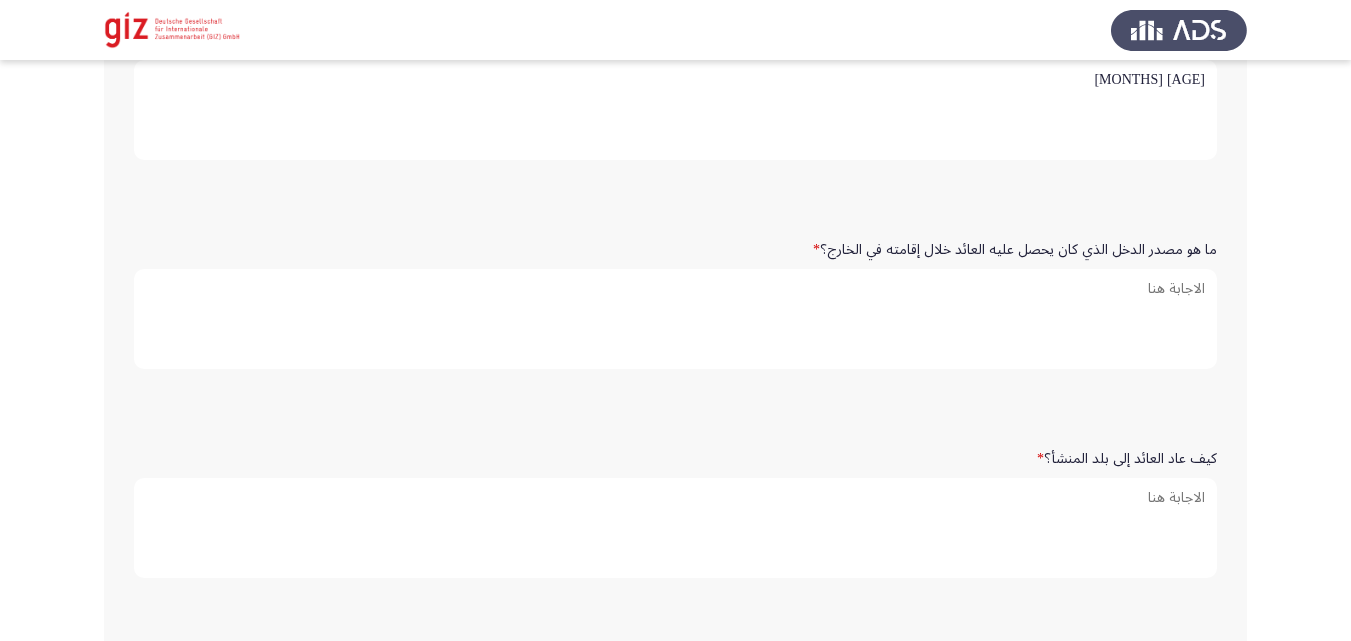 type on "سنه و عده اشهر" 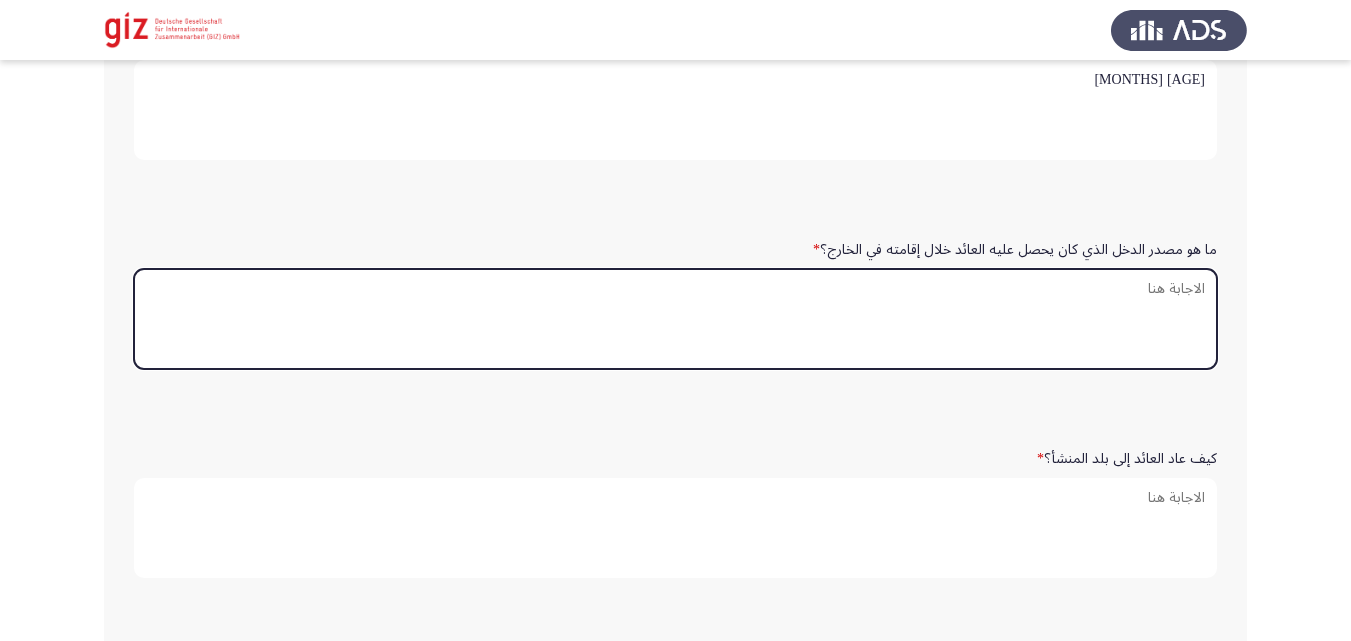 click on "ما هو مصدر الدخل الذي كان يحصل عليه العائد خلال إقامته في الخارج؟   *" at bounding box center [675, 319] 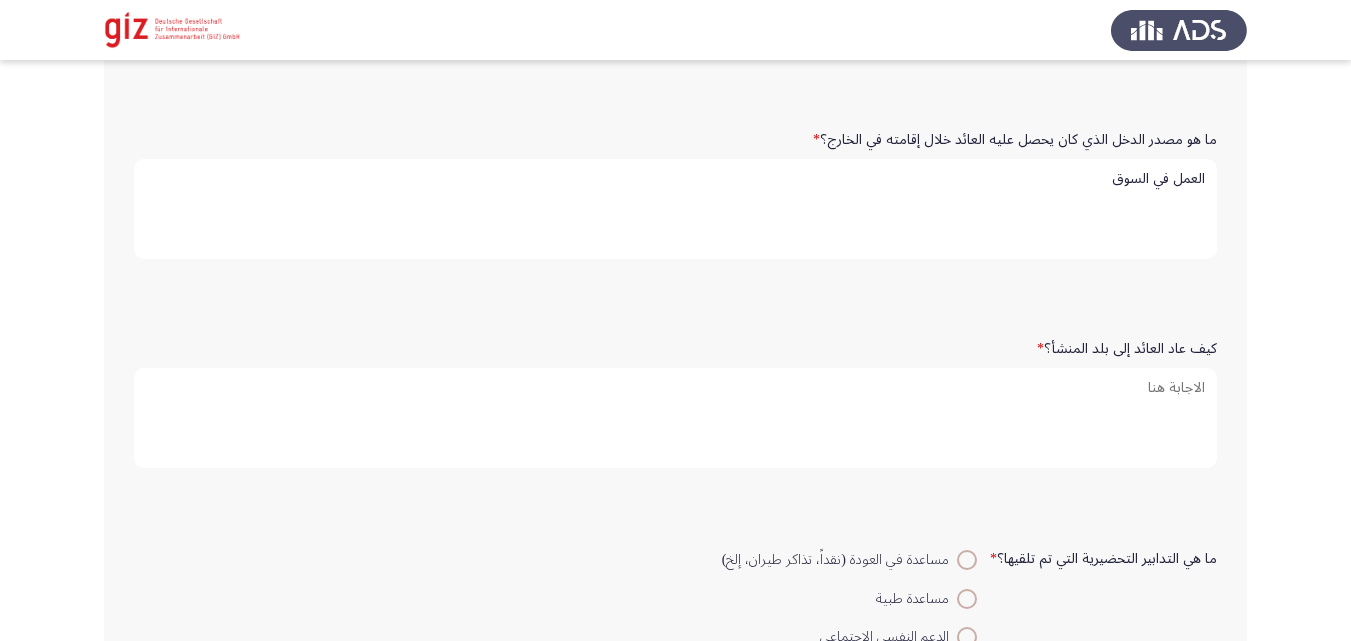 scroll, scrollTop: 830, scrollLeft: 0, axis: vertical 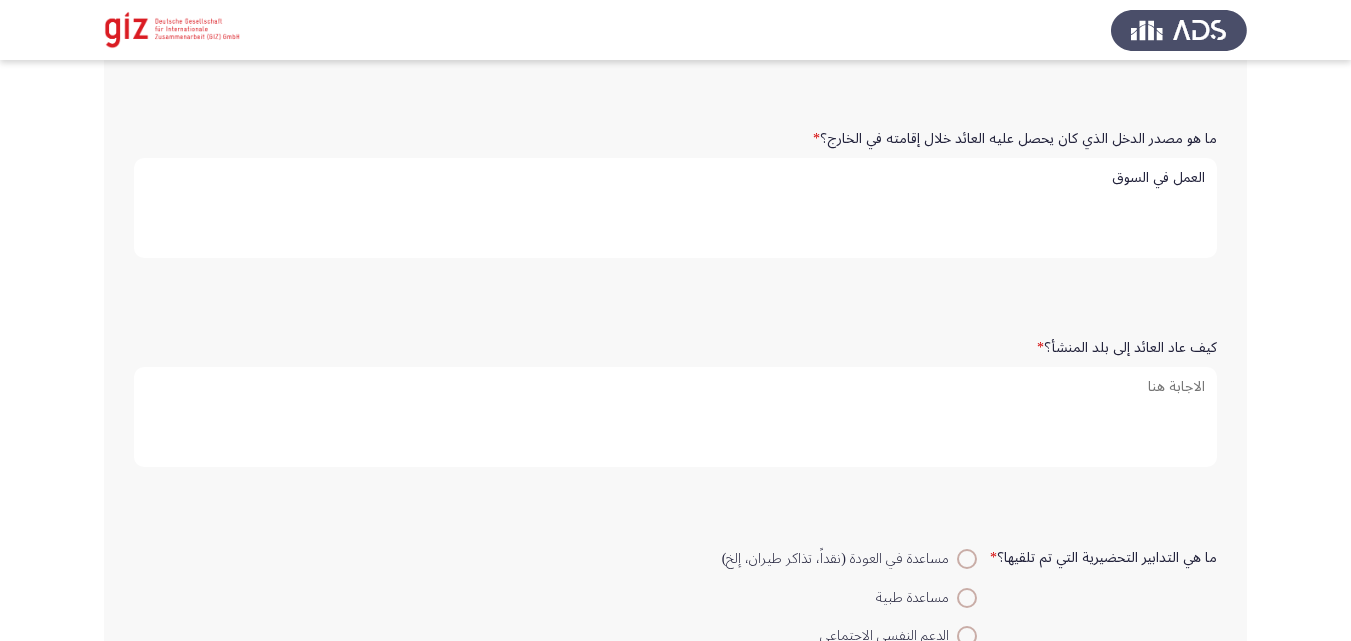 type on "العمل في السوق" 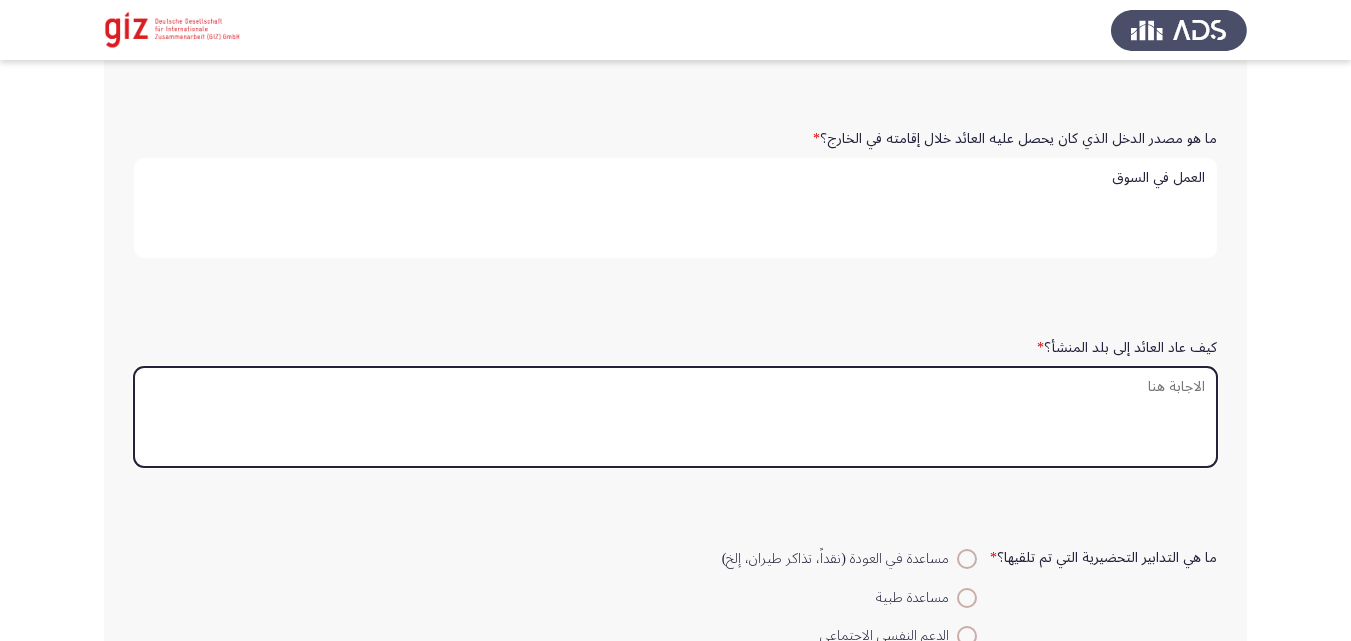 click on "كيف عاد العائد إلى بلد المنشأ؟   *" at bounding box center [675, 417] 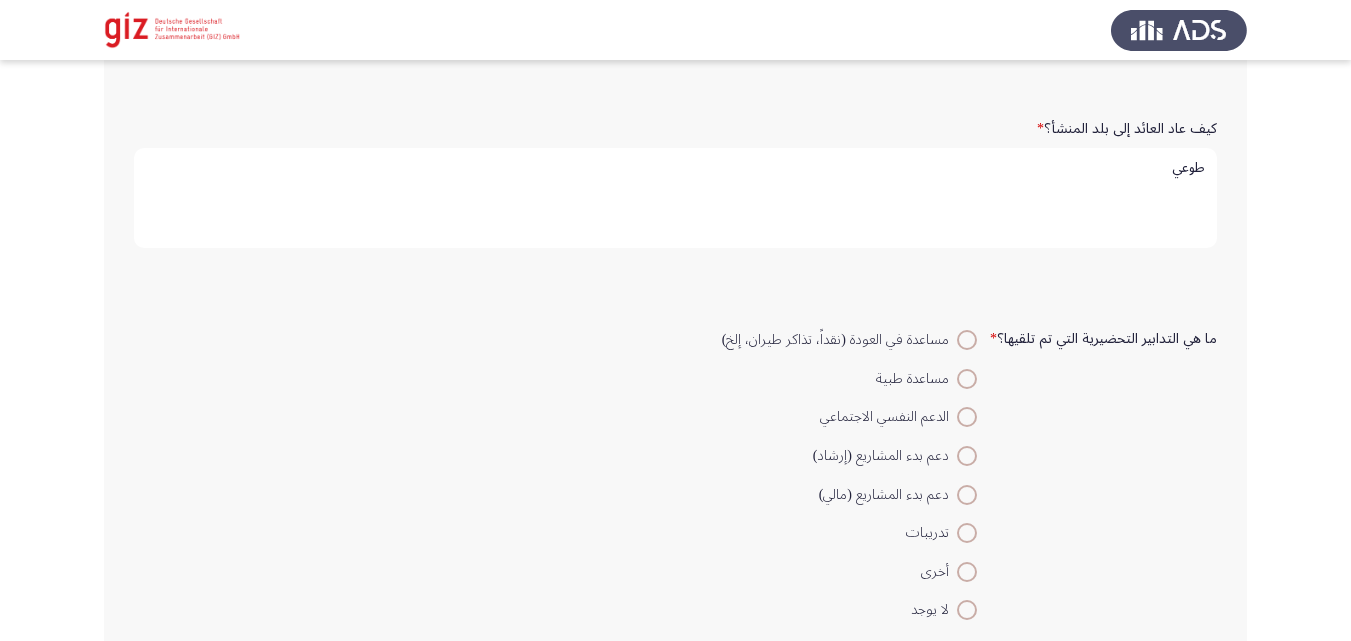 scroll, scrollTop: 1111, scrollLeft: 0, axis: vertical 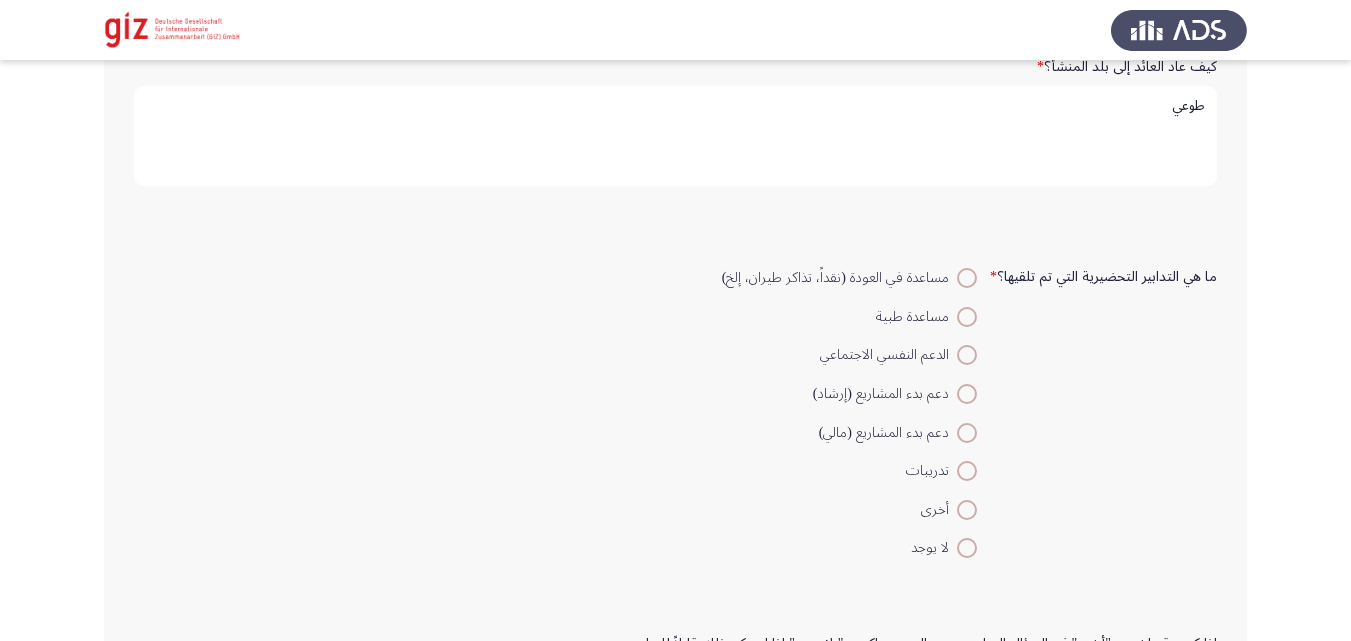 type on "طوعي" 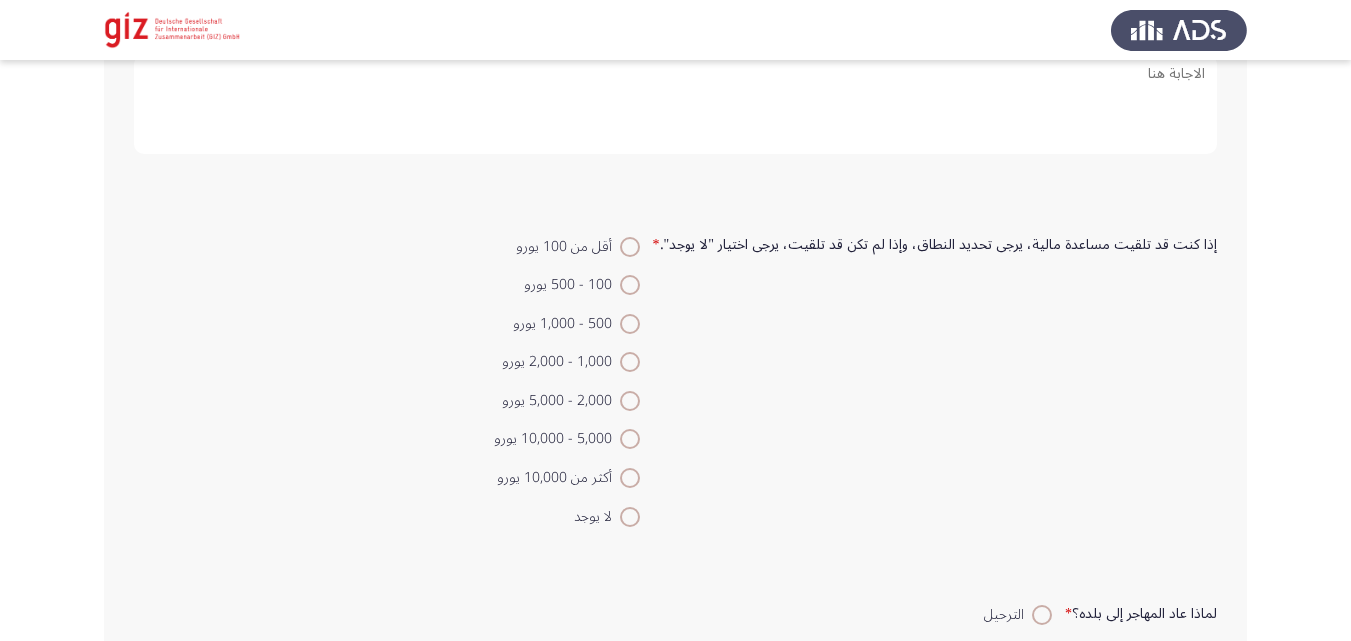 scroll, scrollTop: 1742, scrollLeft: 0, axis: vertical 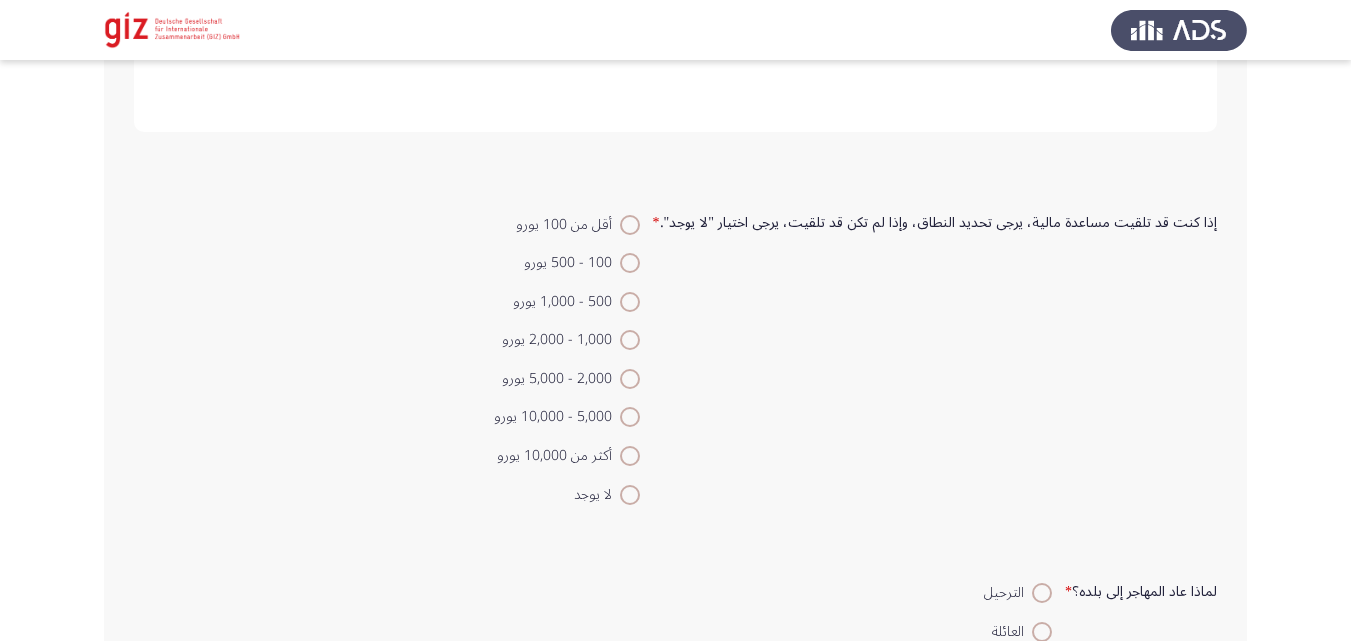 click on "إذا كنت قد تلقيت مساعدة مالية، يرجى تحديد النطاق، وإذا لم تكن قد تلقيت، يرجى اختيار "لا يوجد".   *    أقل من 100 يورو      100 - 500 يورو     500 - 1,000  يورو      1,000 - 2,000 يورو      2,000 - 5,000 يورو     5,000 - 10,000  يورو     أكثر من 10,000 يورو     لا يوجد" 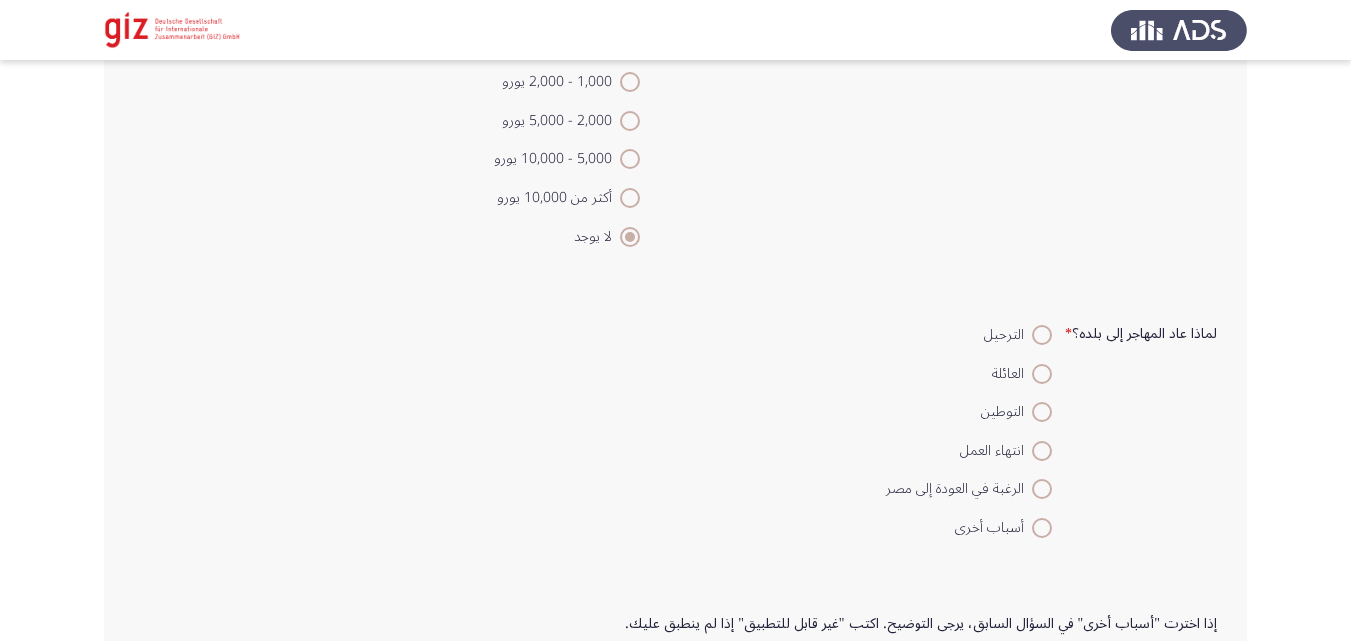 scroll, scrollTop: 2037, scrollLeft: 0, axis: vertical 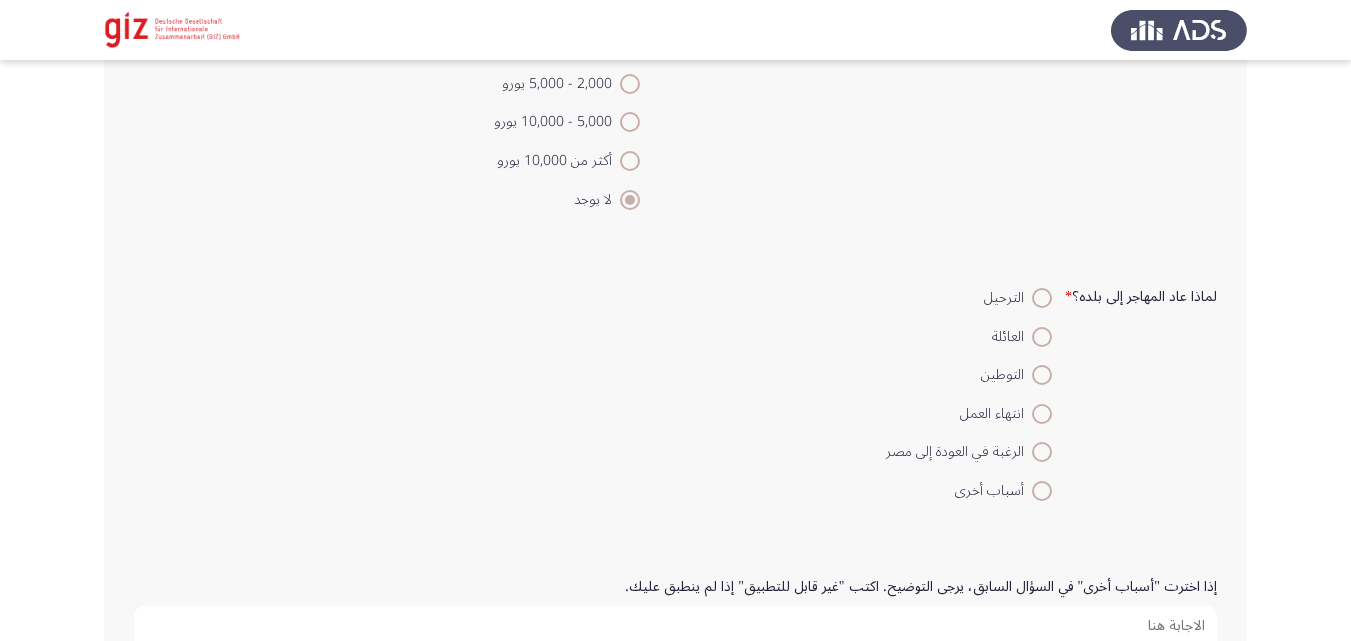 click at bounding box center (1042, 452) 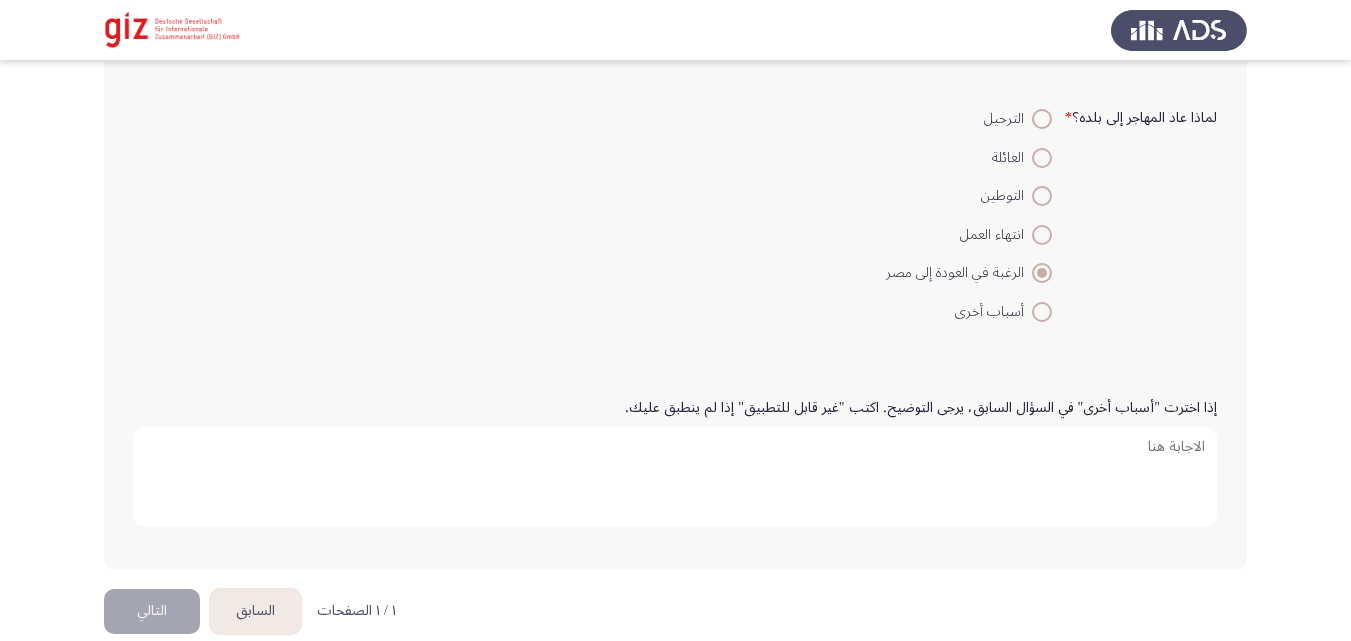 scroll, scrollTop: 2244, scrollLeft: 0, axis: vertical 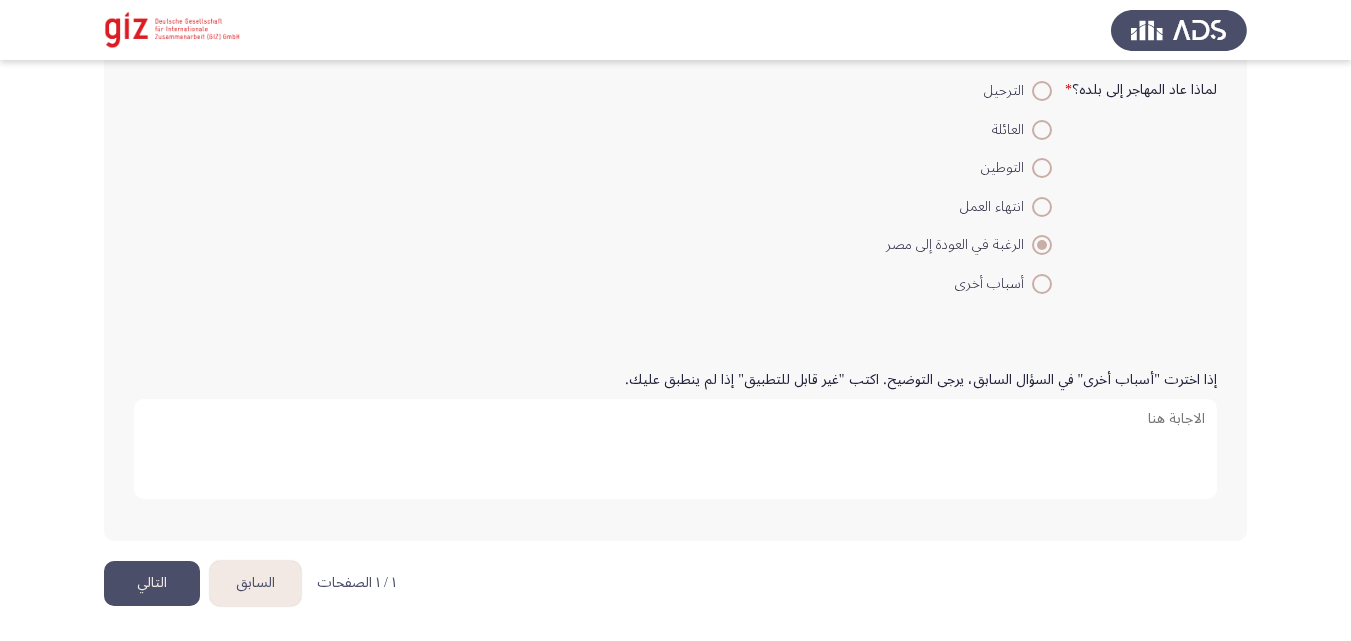 click on "التالي" 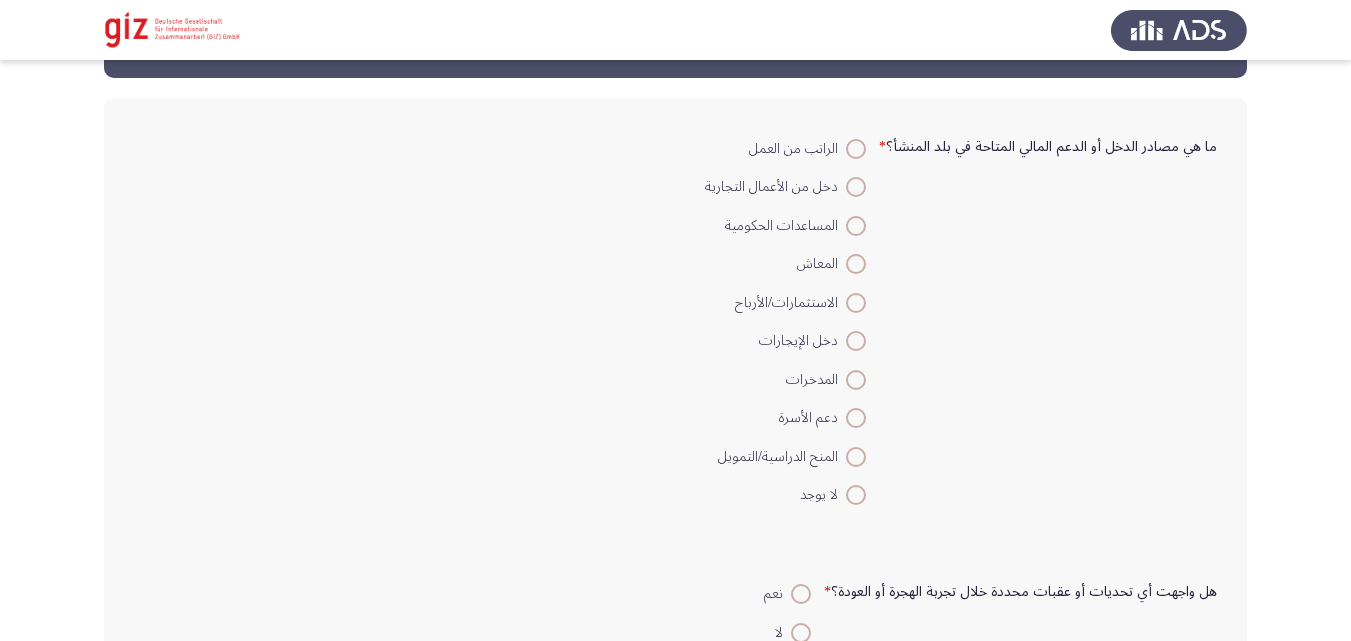 scroll, scrollTop: 85, scrollLeft: 0, axis: vertical 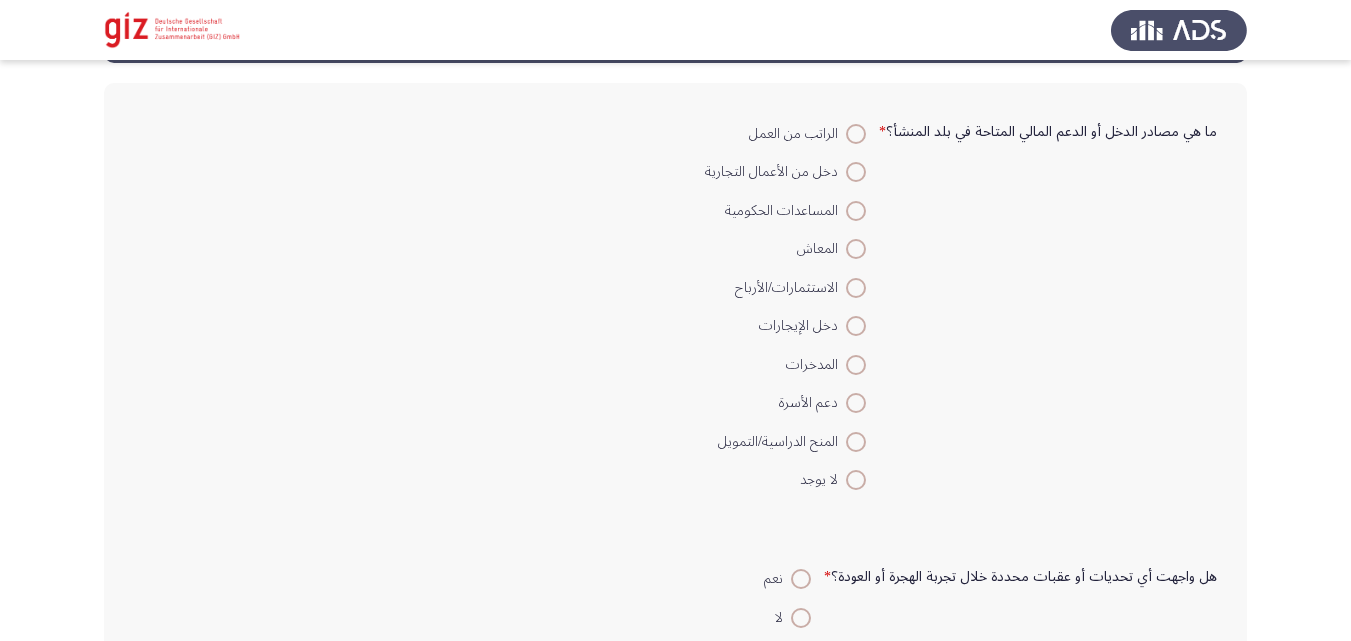 click on "الراتب من العمل" at bounding box center [785, 132] 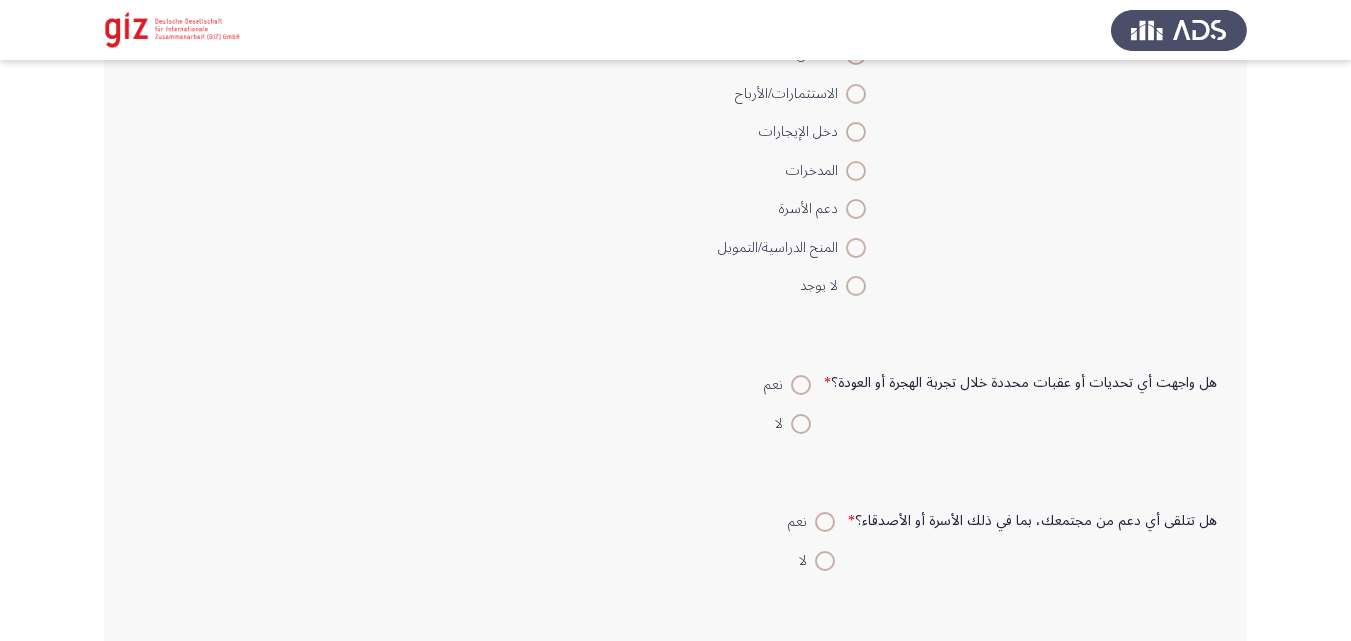 scroll, scrollTop: 323, scrollLeft: 0, axis: vertical 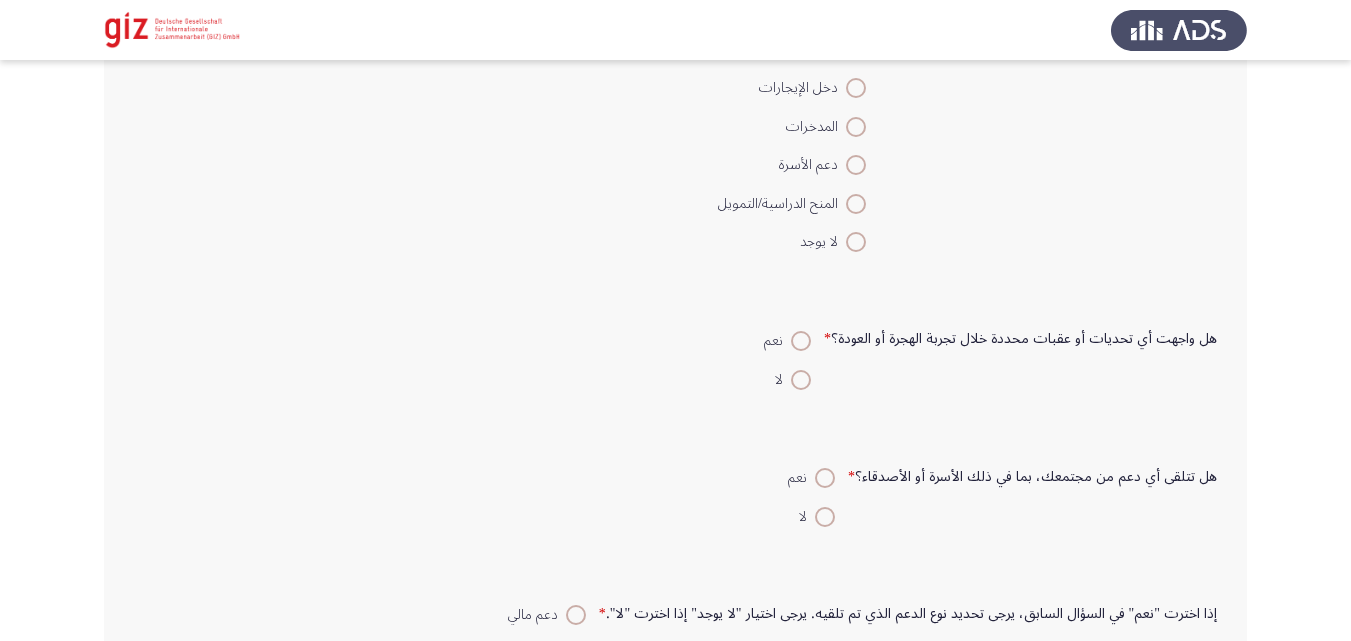 click at bounding box center (801, 380) 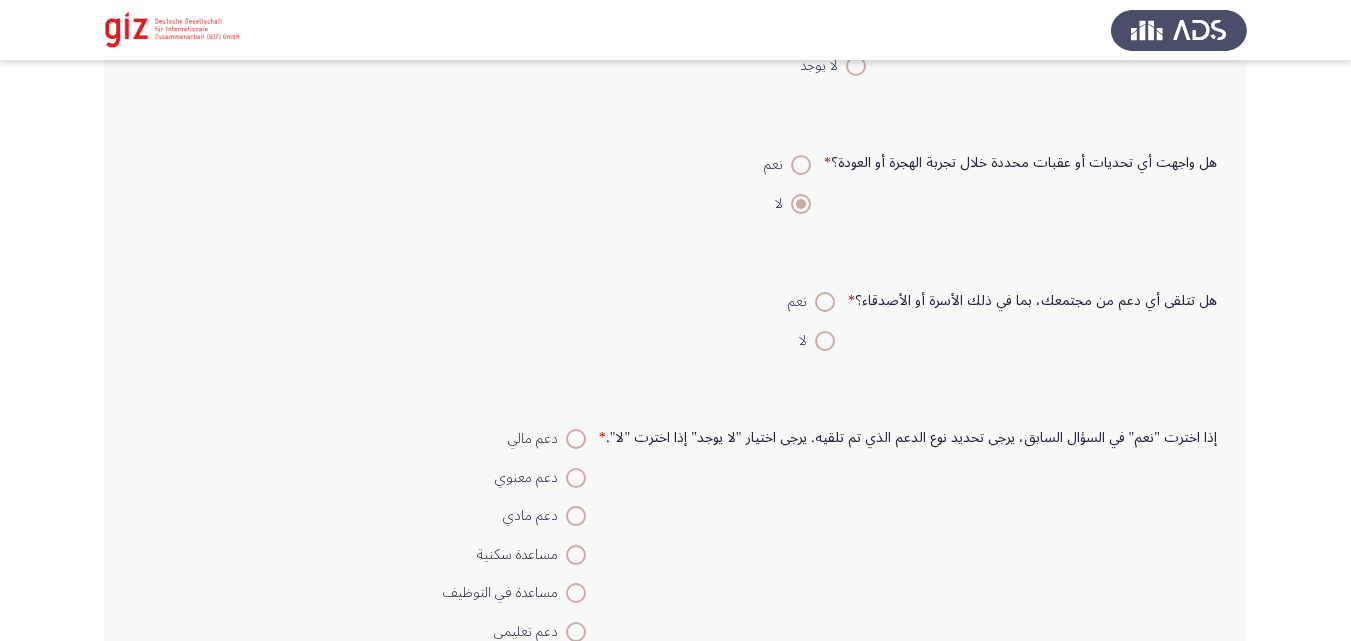 scroll, scrollTop: 575, scrollLeft: 0, axis: vertical 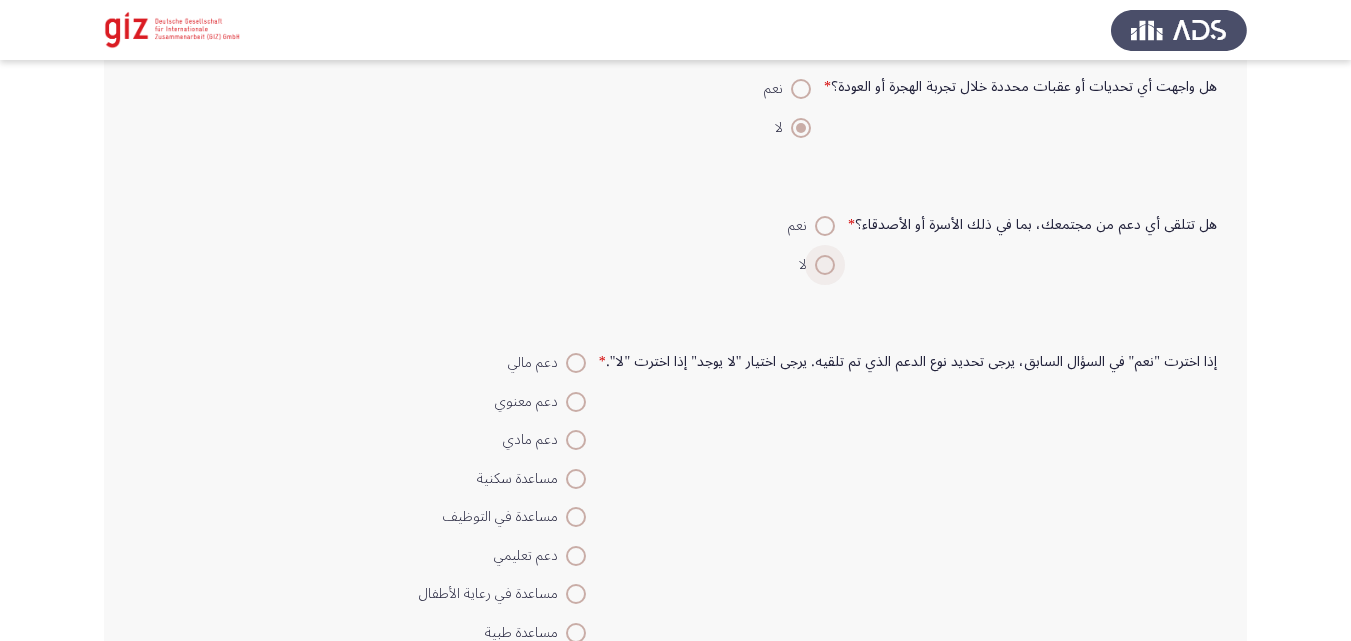 click at bounding box center (825, 265) 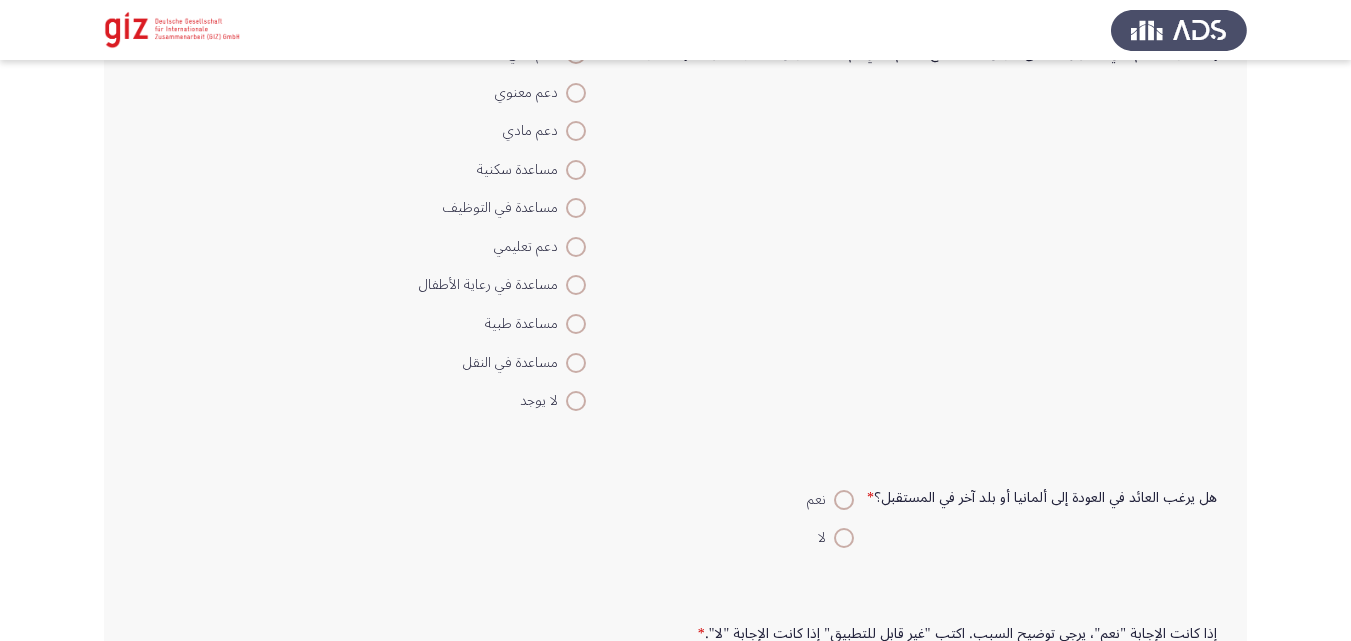 scroll, scrollTop: 902, scrollLeft: 0, axis: vertical 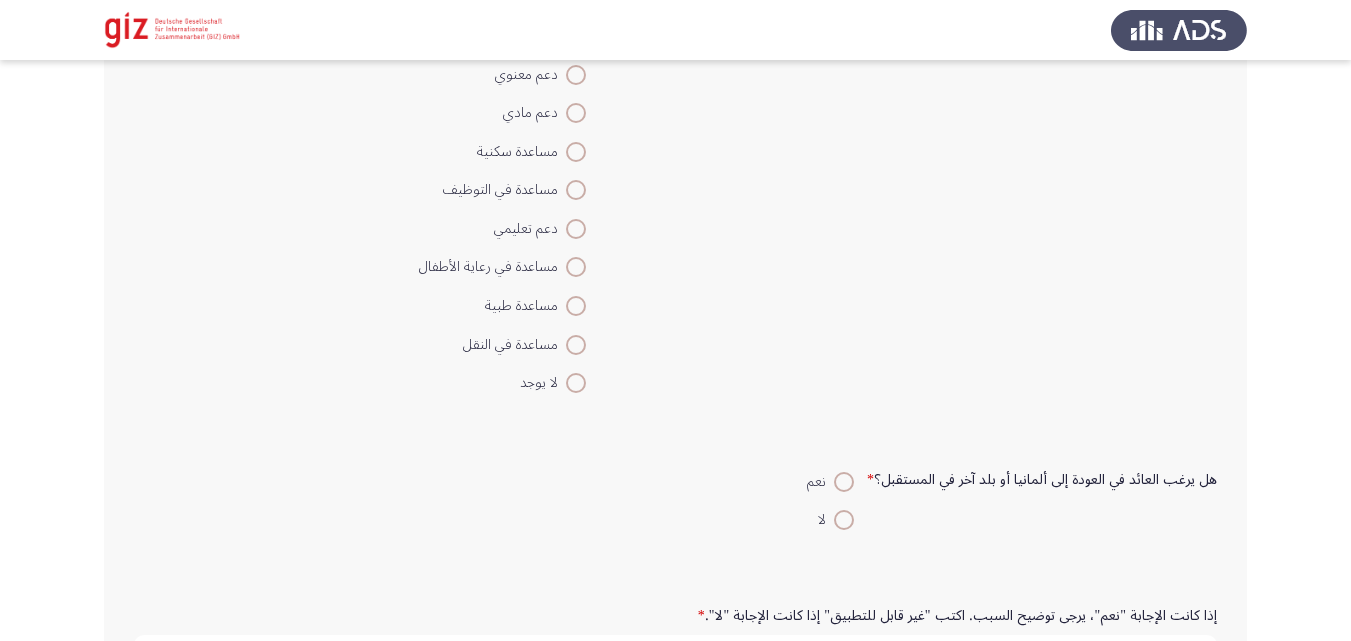 click at bounding box center (576, 383) 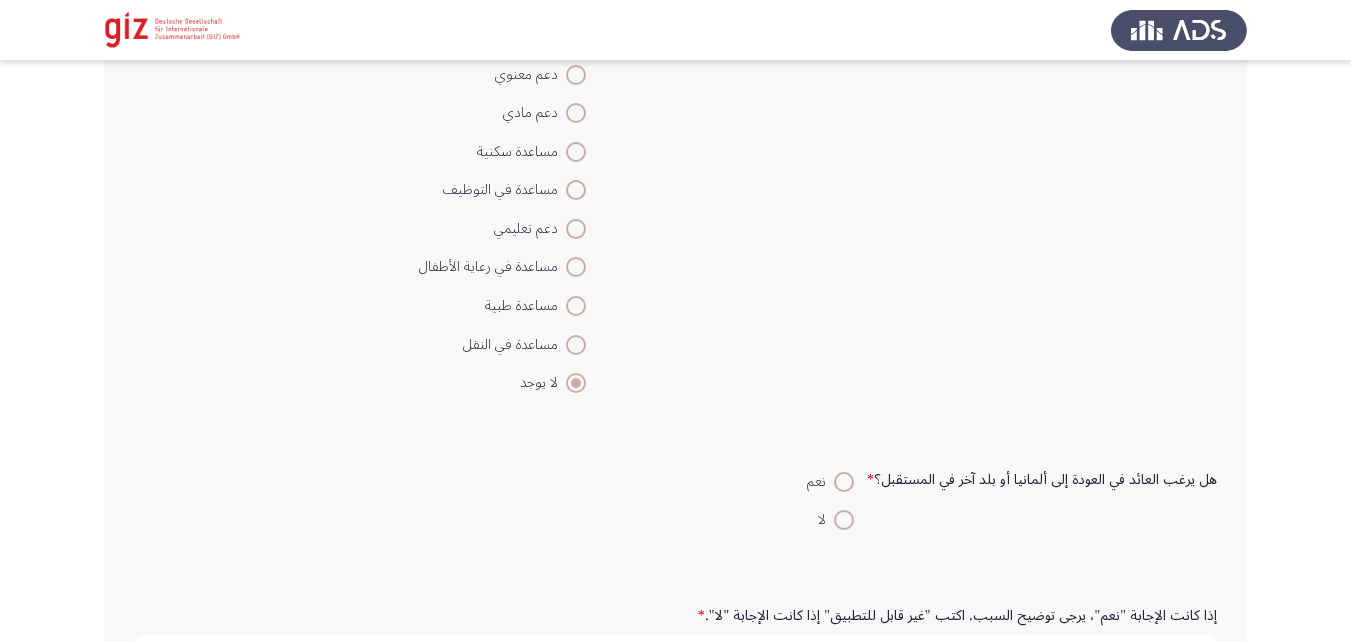 click at bounding box center [844, 520] 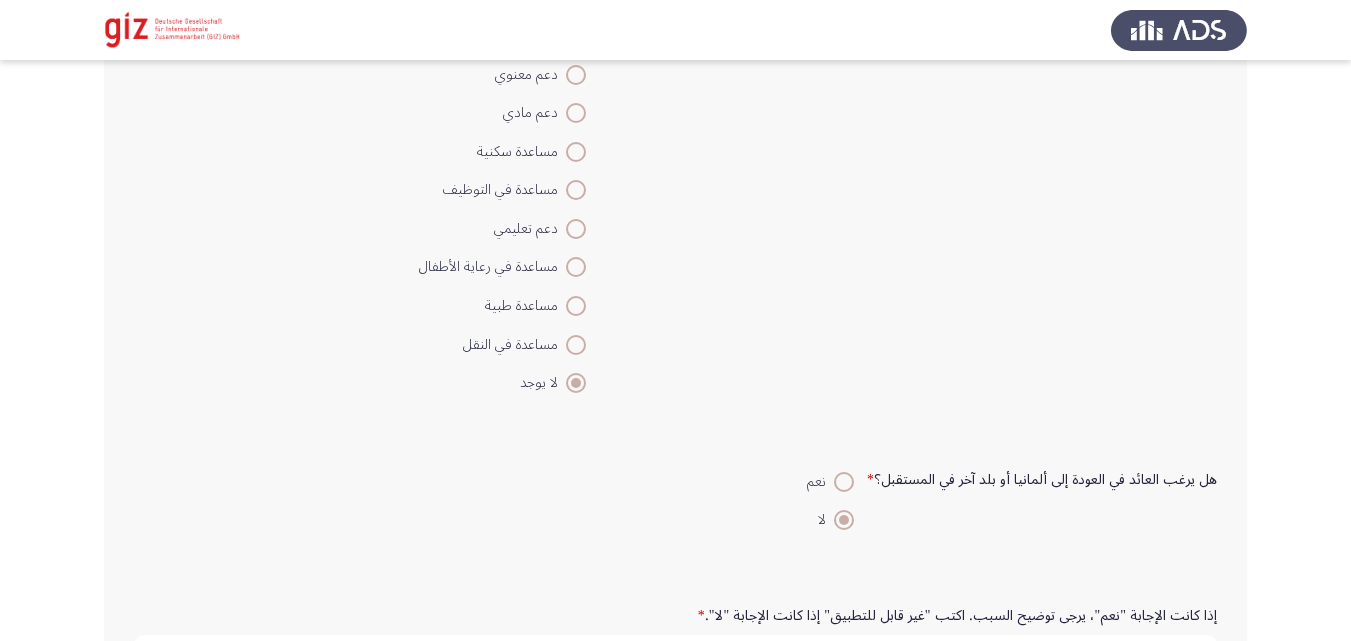 click at bounding box center (844, 482) 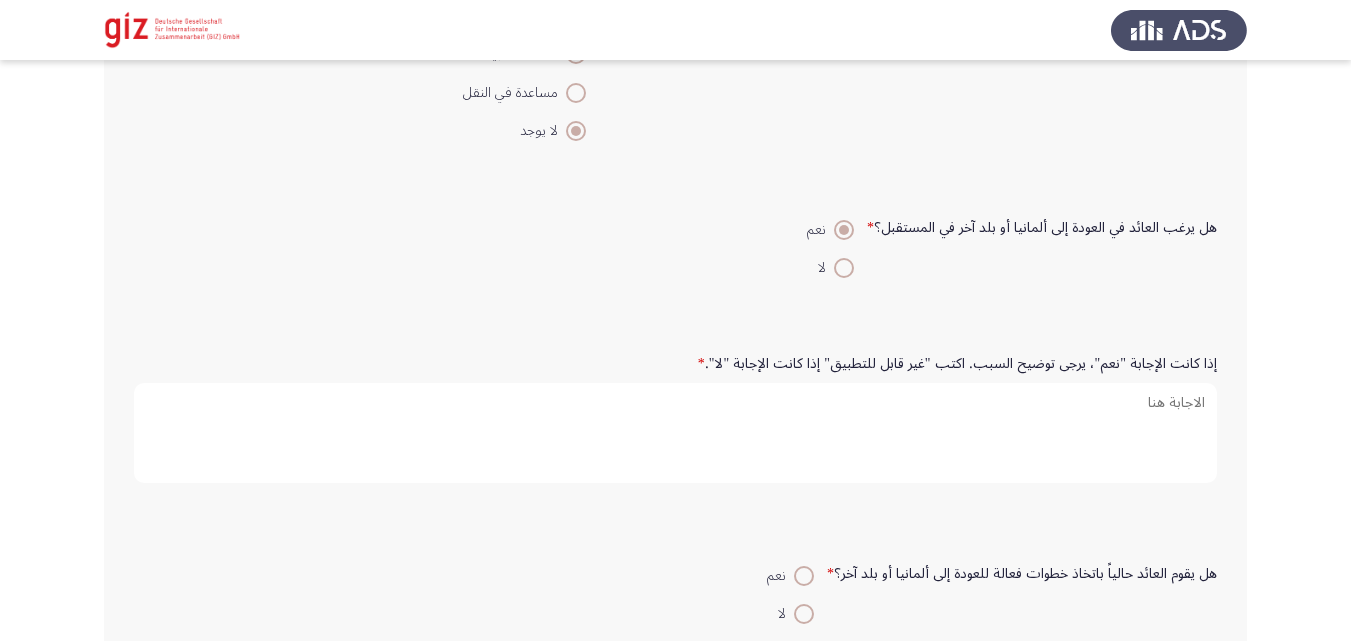 scroll, scrollTop: 1211, scrollLeft: 0, axis: vertical 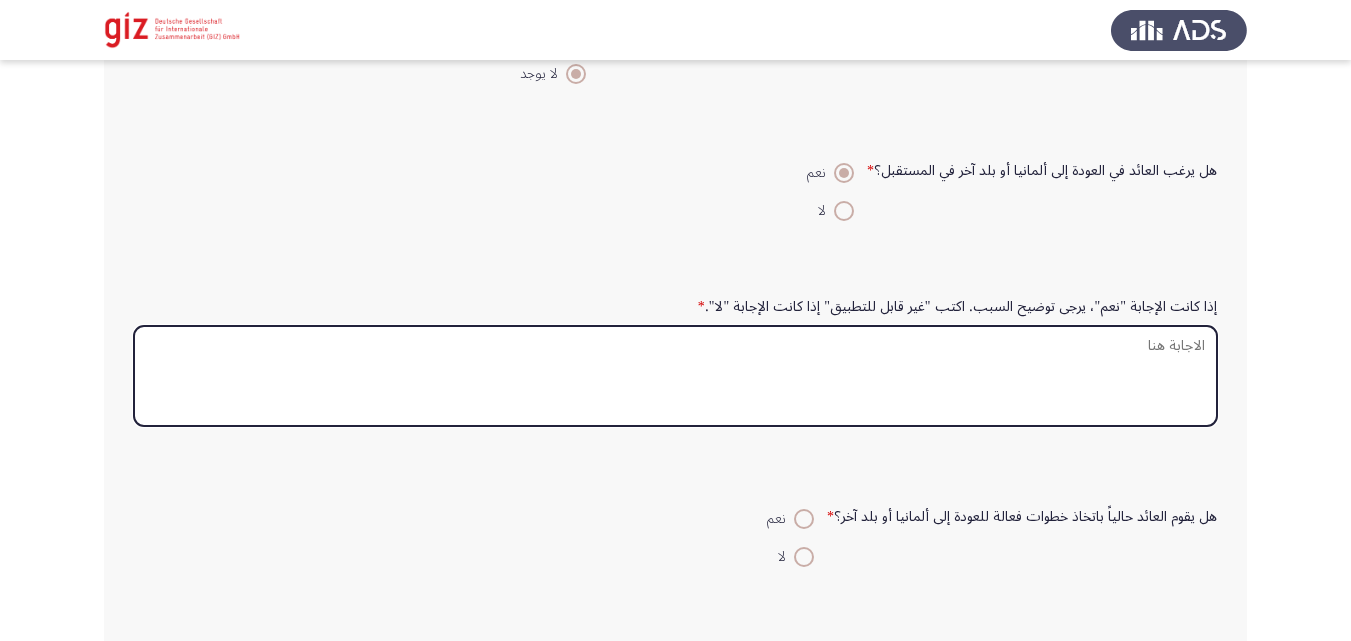 click on "إذا كانت الإجابة "نعم"، يرجى توضيح السبب. اكتب "غير قابل للتطبيق" إذا كانت الإجابة "لا".   *" at bounding box center (675, 376) 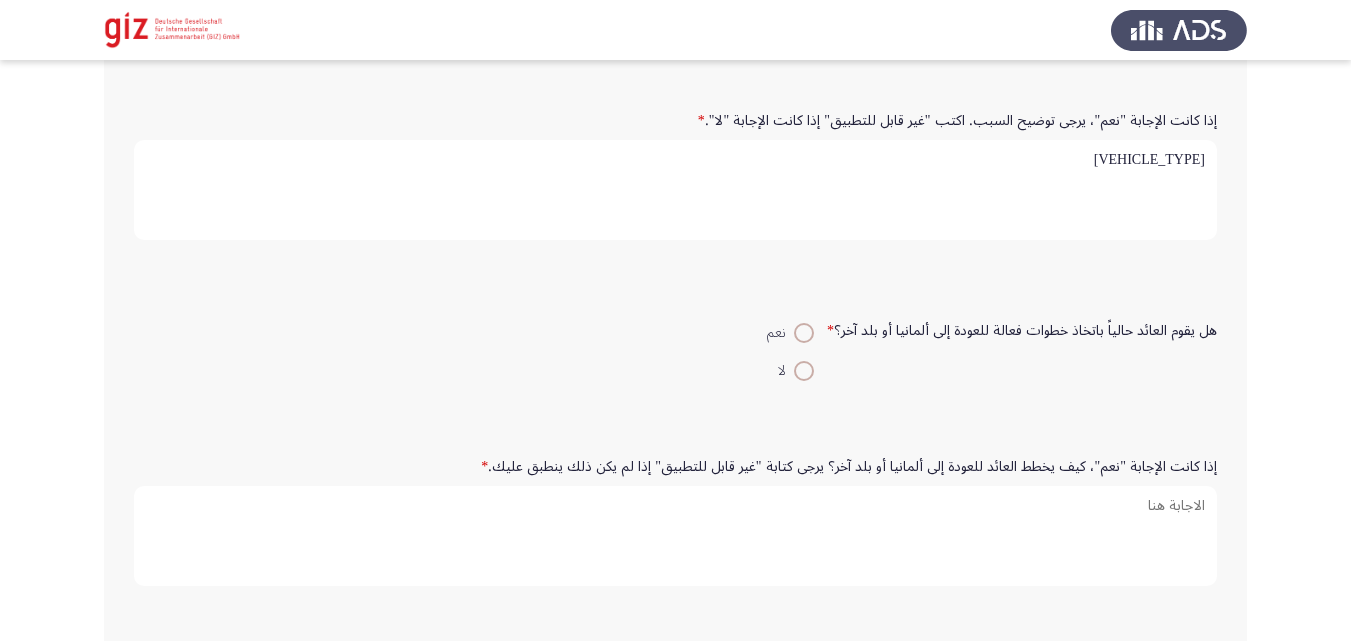 scroll, scrollTop: 1424, scrollLeft: 0, axis: vertical 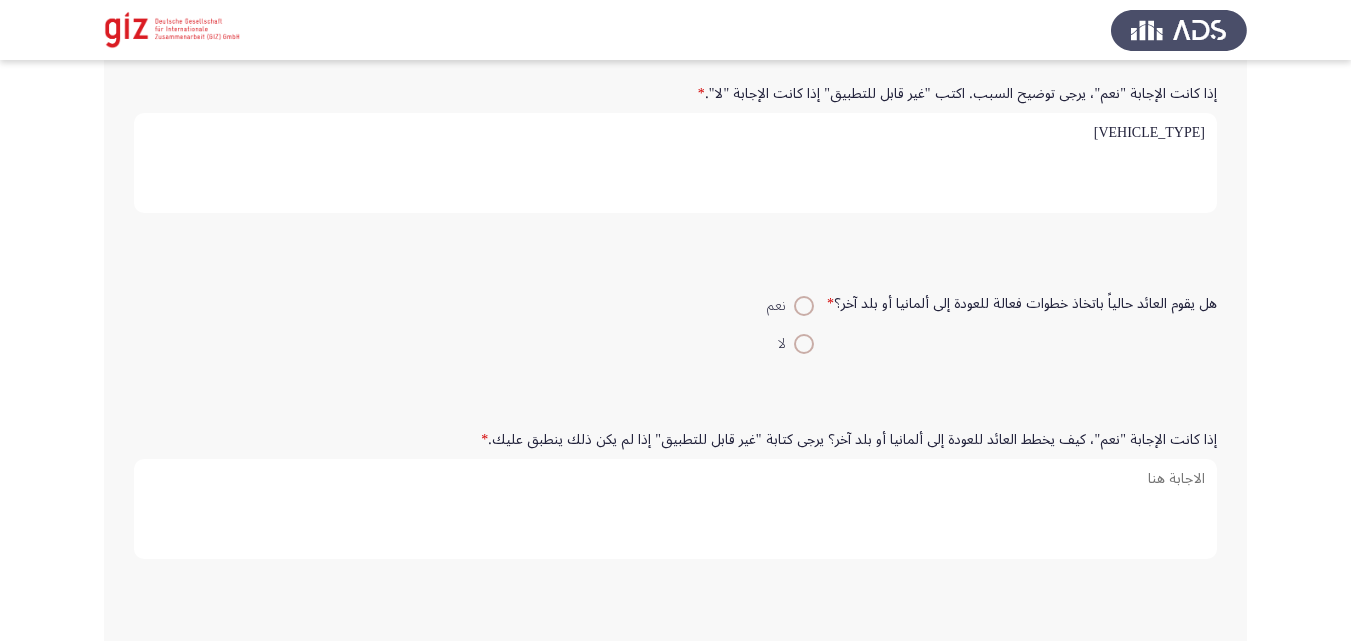 type on "تحسين مستوي المعيشه" 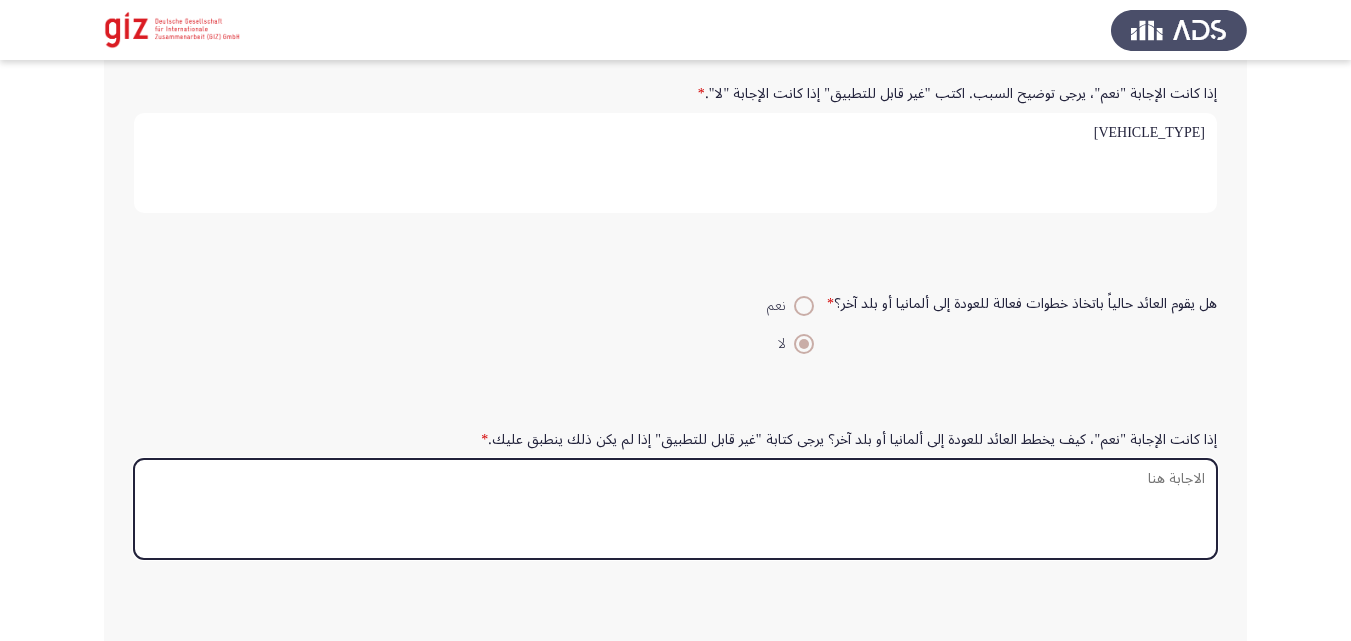 click on "إذا كانت الإجابة "نعم"، كيف يخطط العائد للعودة إلى ألمانيا أو بلد آخر؟ يرجى كتابة "غير قابل للتطبيق" إذا لم يكن ذلك ينطبق عليك.   *" at bounding box center [675, 509] 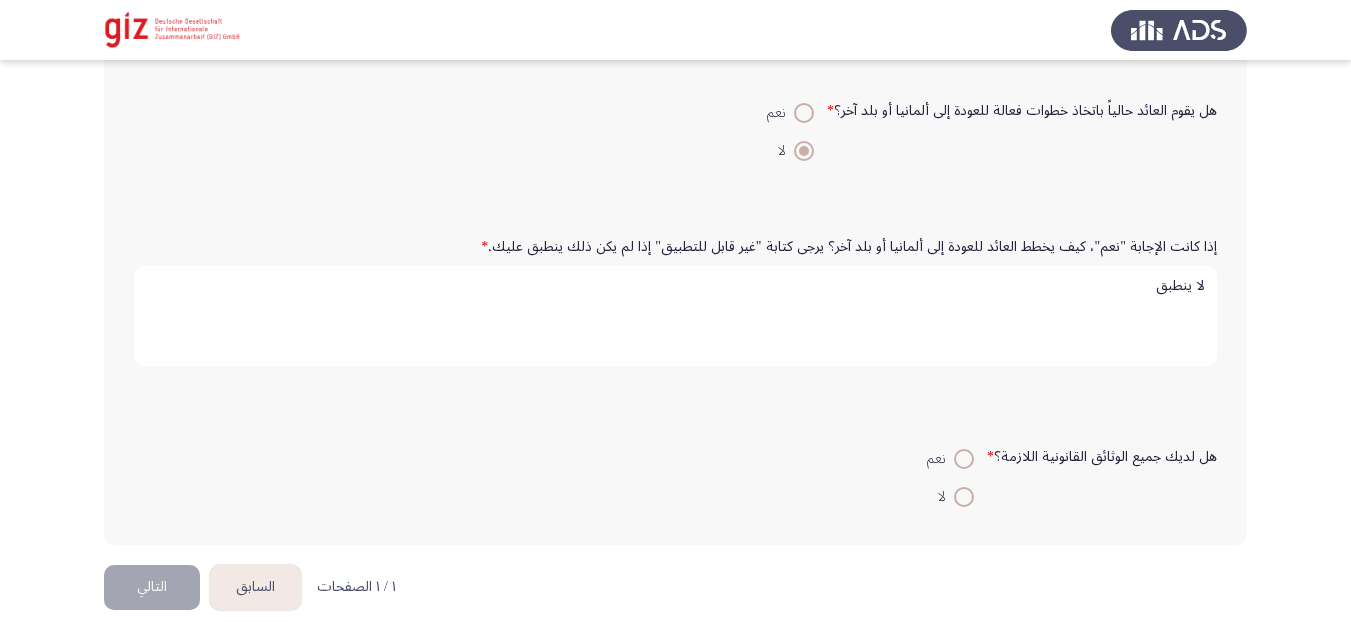 scroll, scrollTop: 1621, scrollLeft: 0, axis: vertical 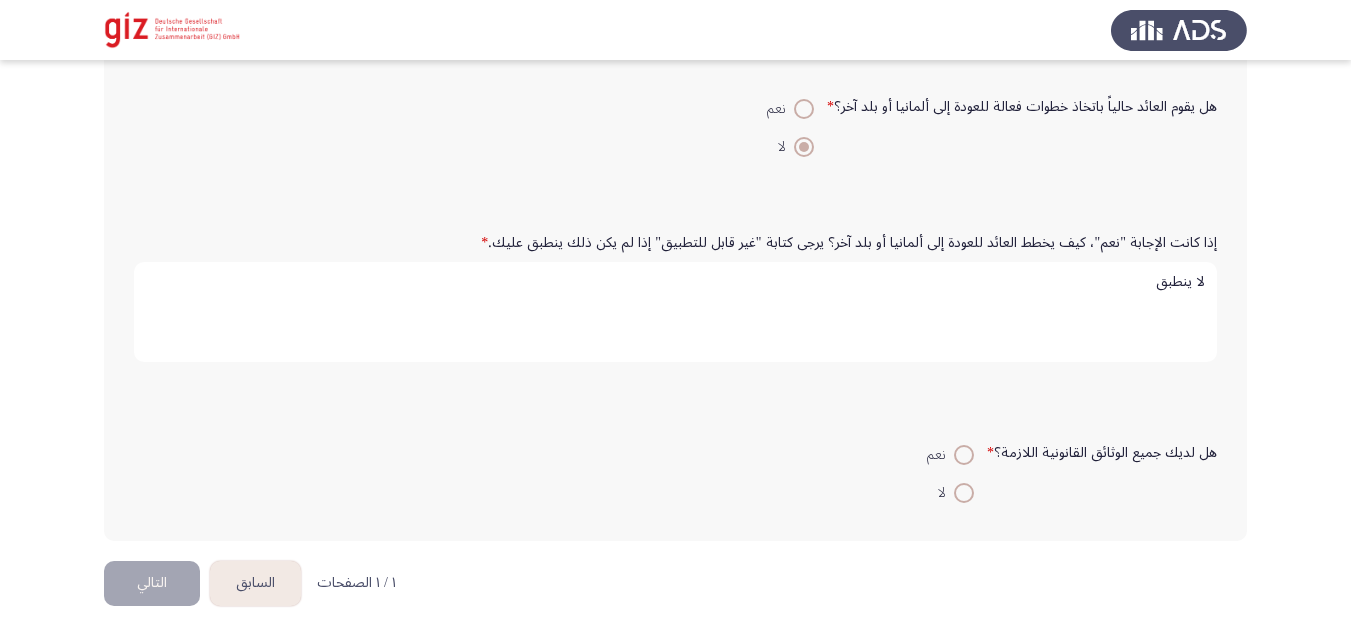 type on "لا ينطبق" 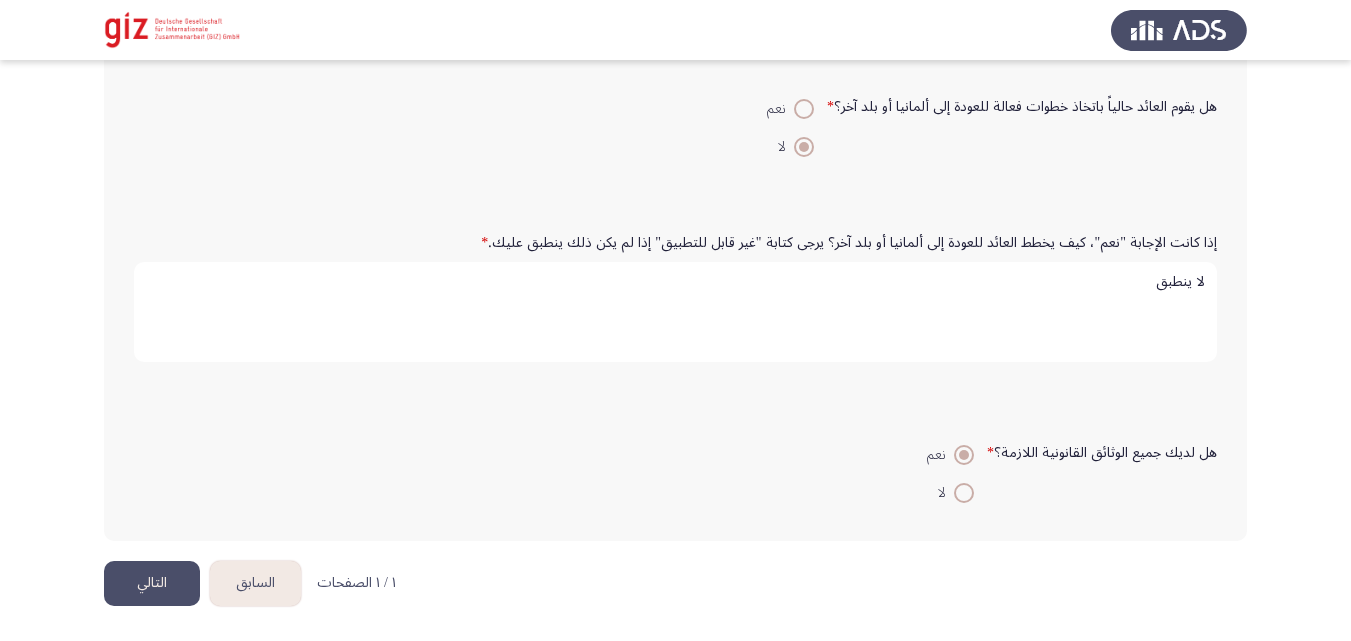 click on "التالي" 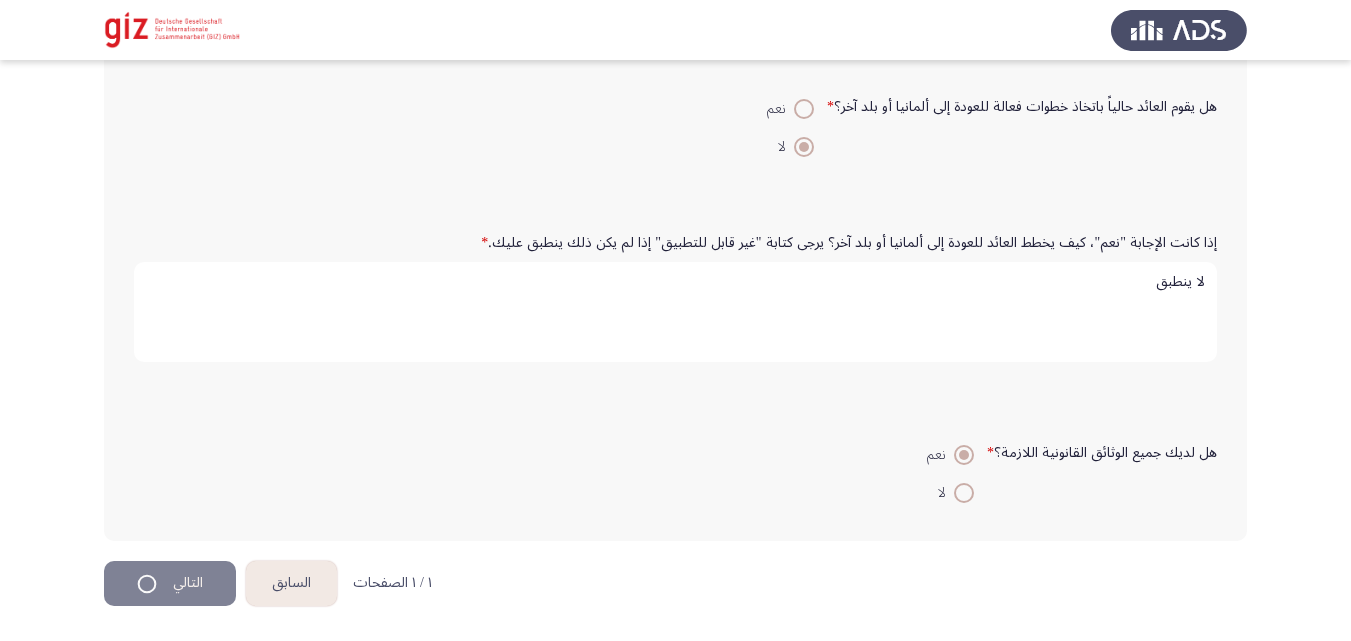scroll, scrollTop: 0, scrollLeft: 0, axis: both 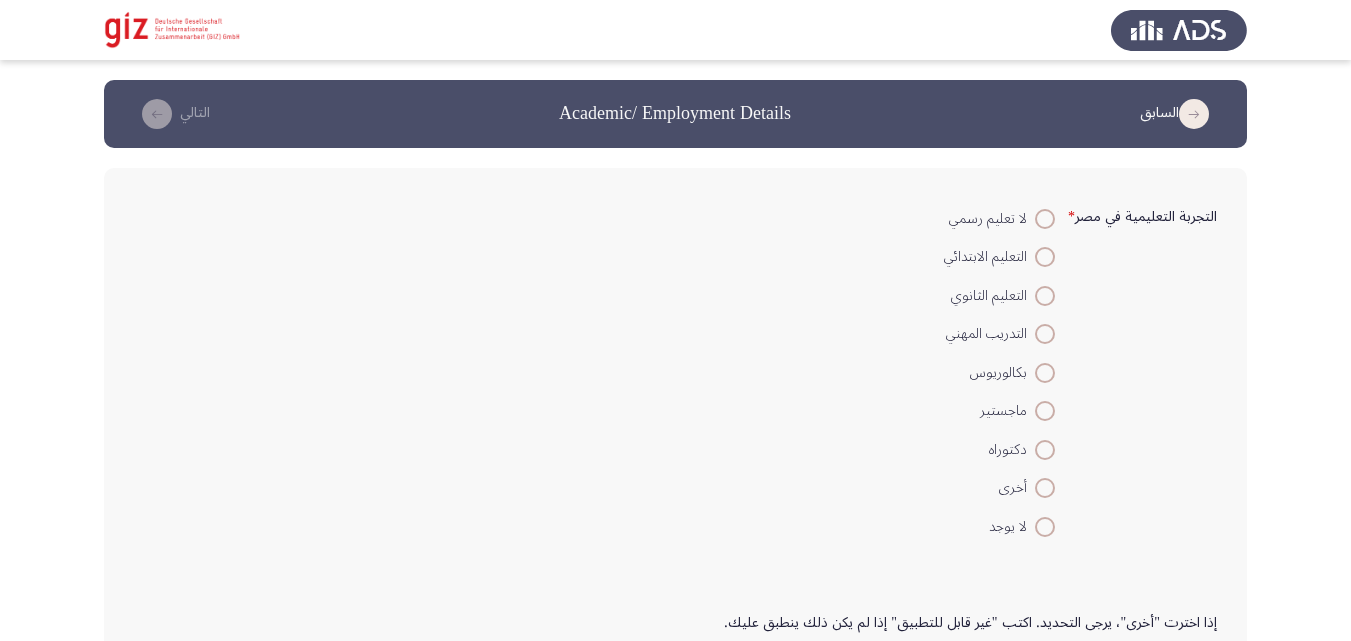 click at bounding box center (1045, 296) 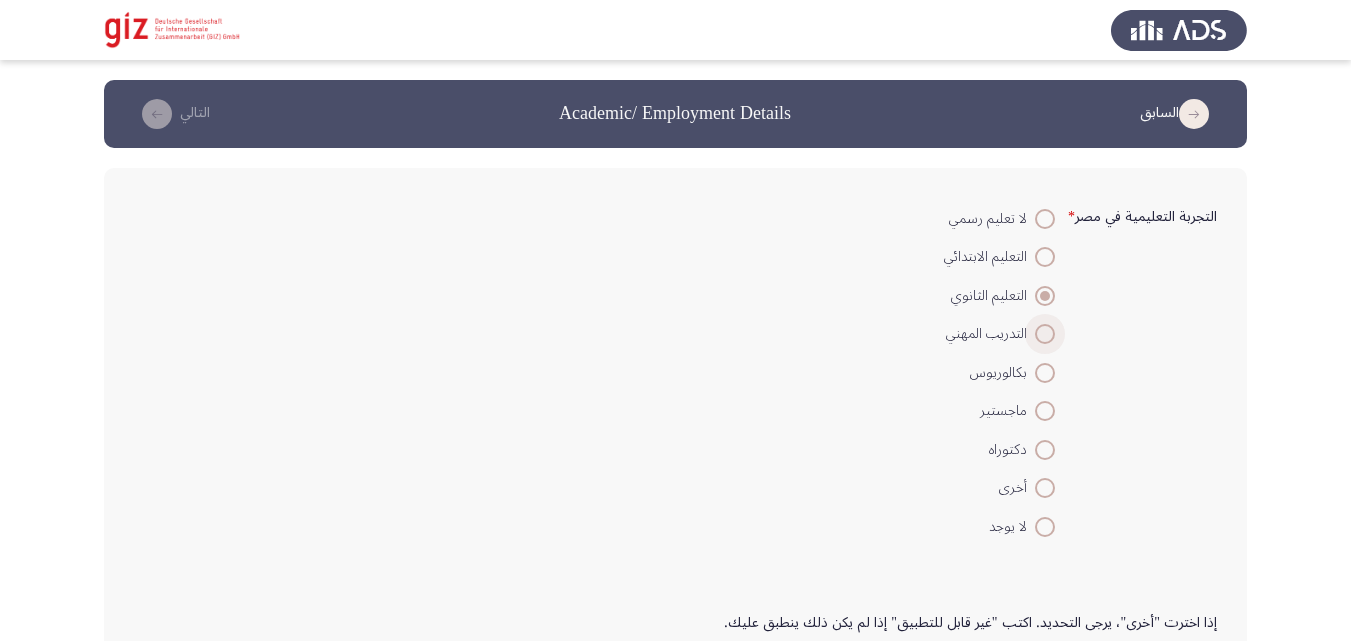click at bounding box center (1045, 334) 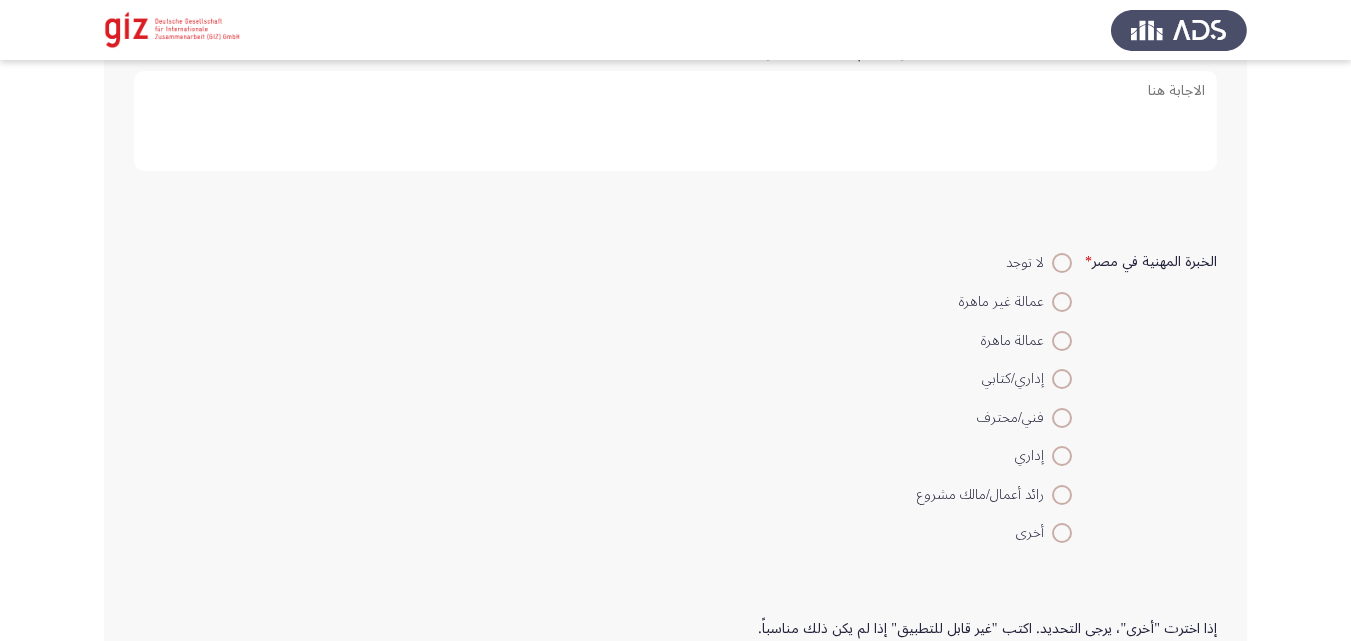scroll, scrollTop: 606, scrollLeft: 0, axis: vertical 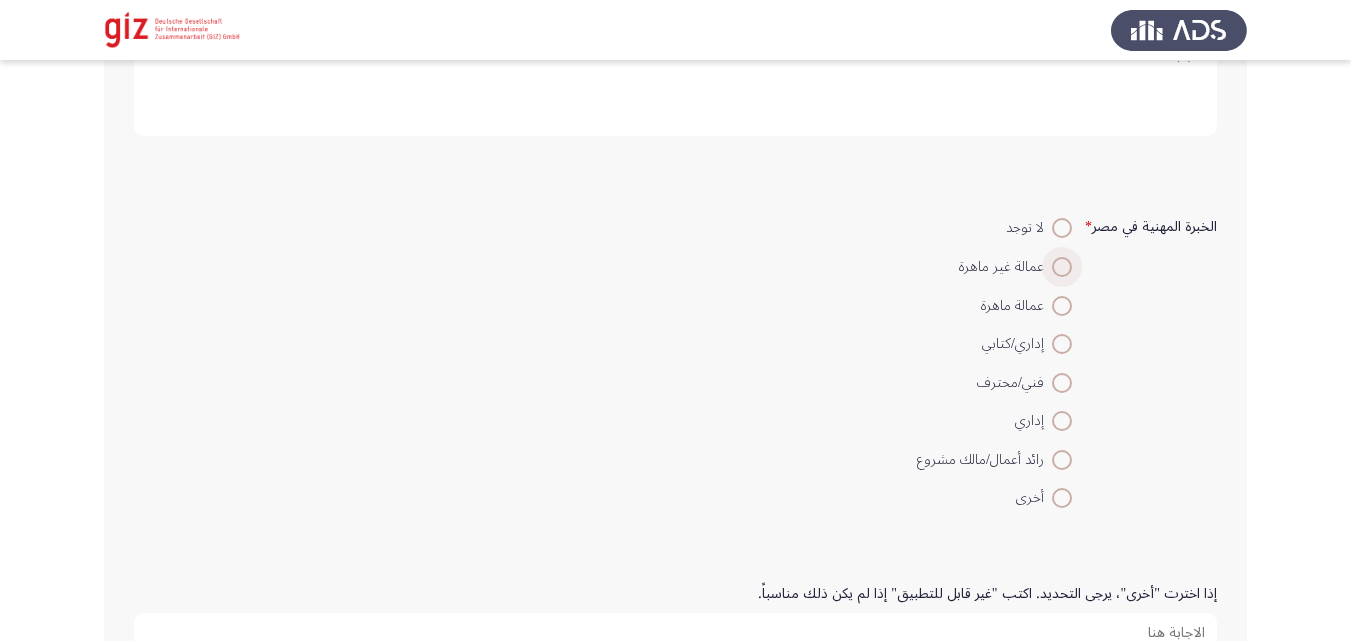 click at bounding box center (1062, 267) 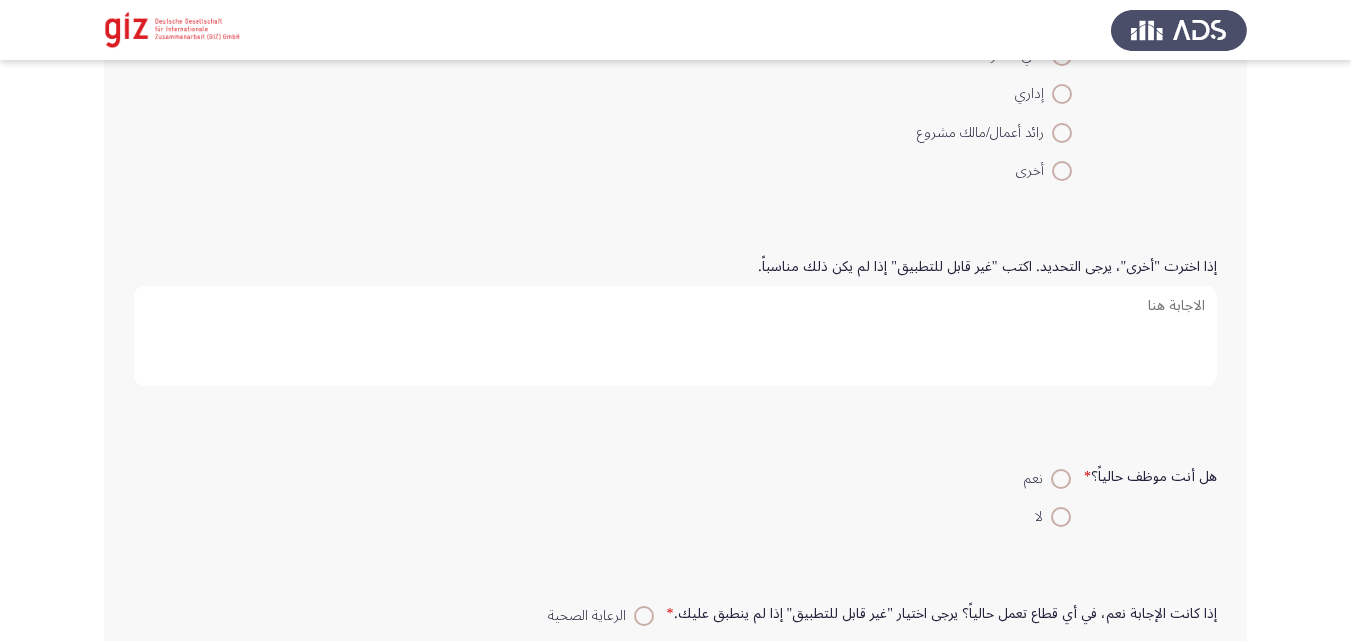 scroll, scrollTop: 974, scrollLeft: 0, axis: vertical 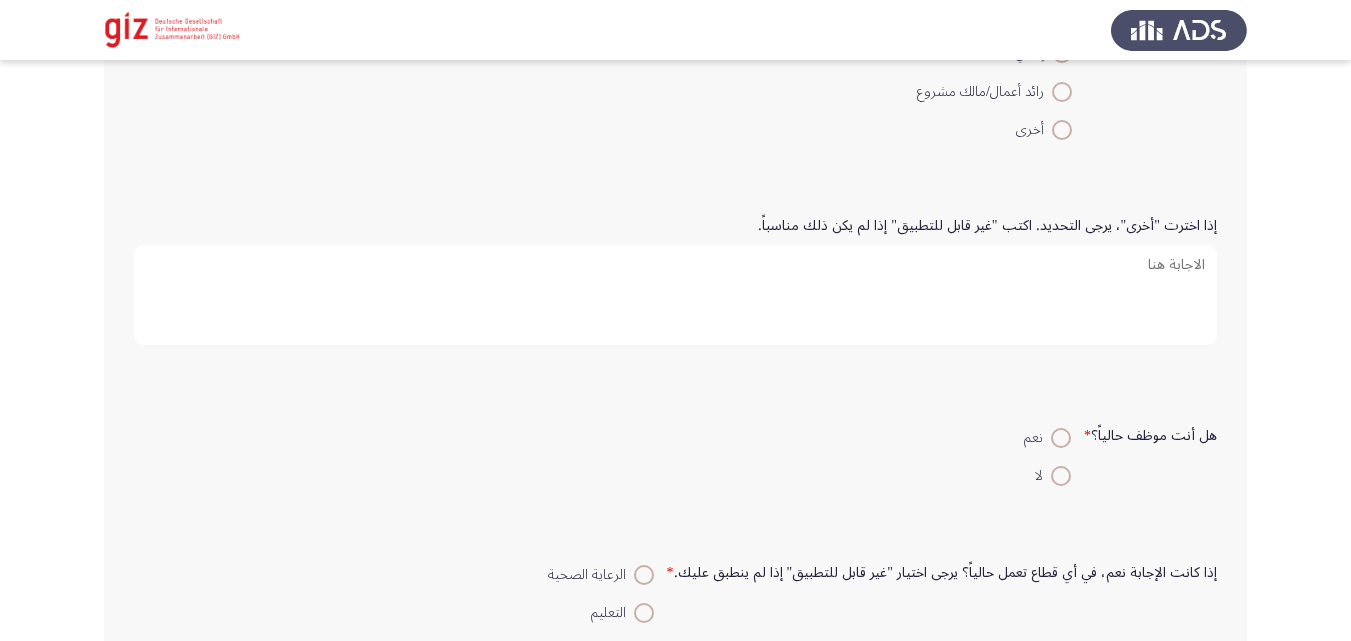 click at bounding box center (1061, 438) 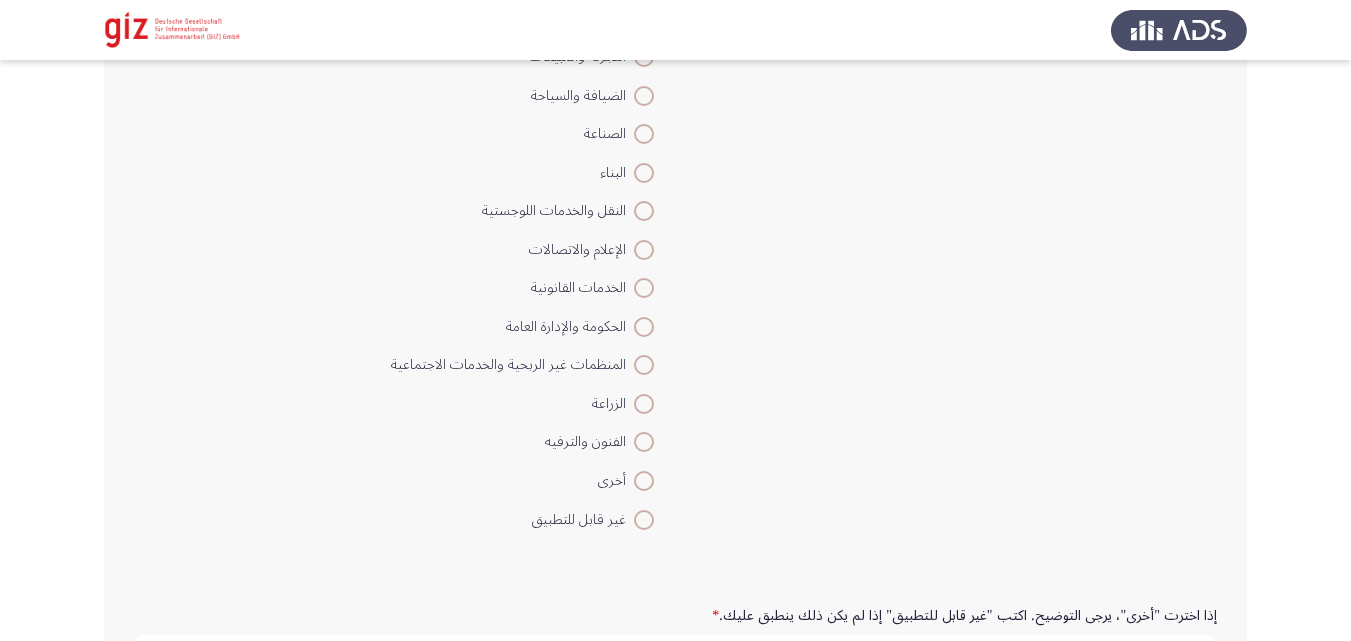 scroll, scrollTop: 1648, scrollLeft: 0, axis: vertical 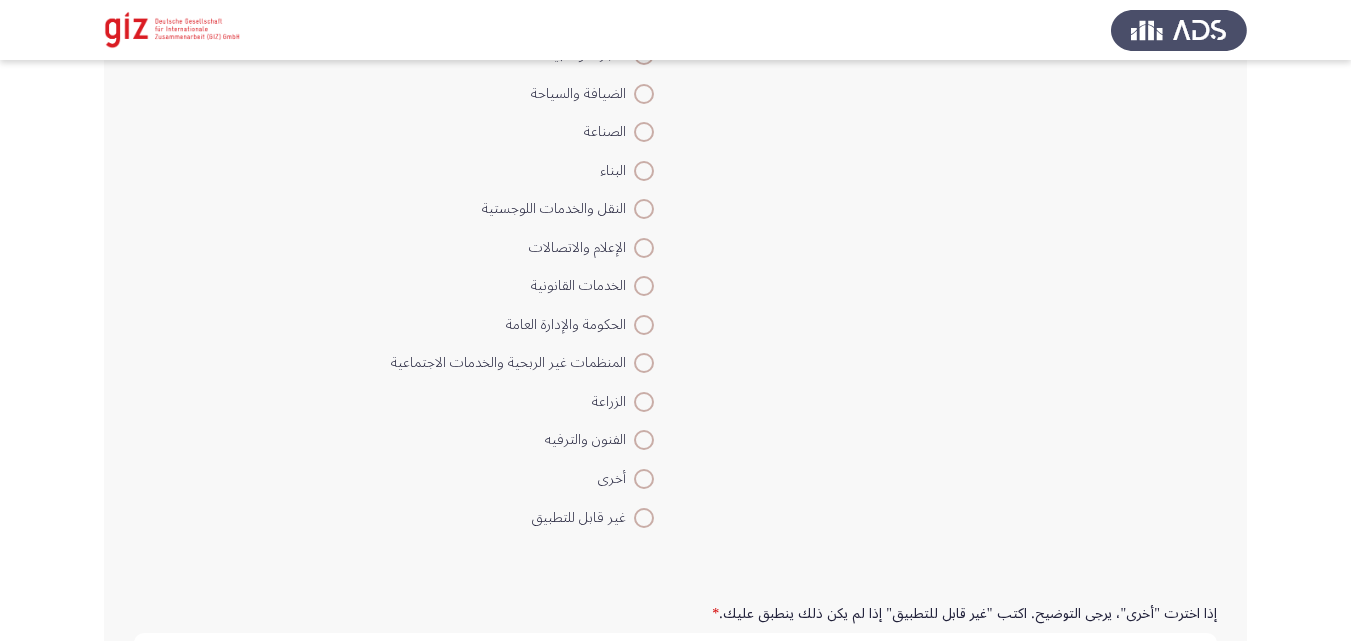 click at bounding box center [644, 479] 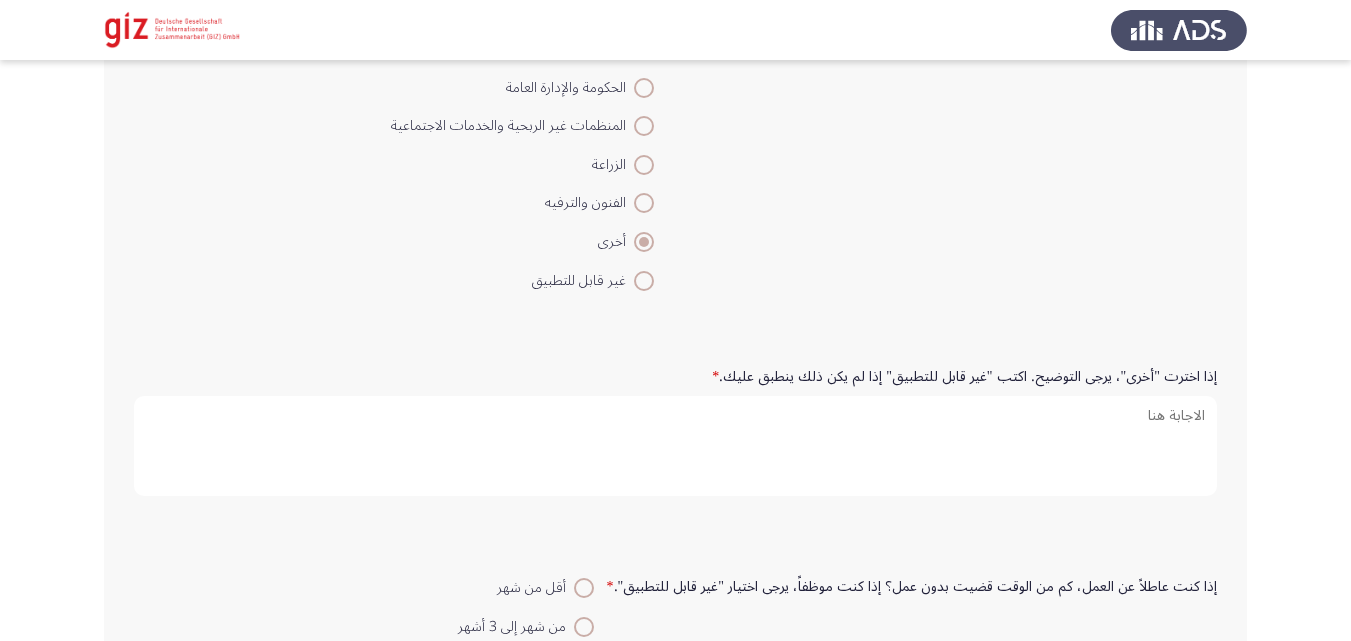 scroll, scrollTop: 1889, scrollLeft: 0, axis: vertical 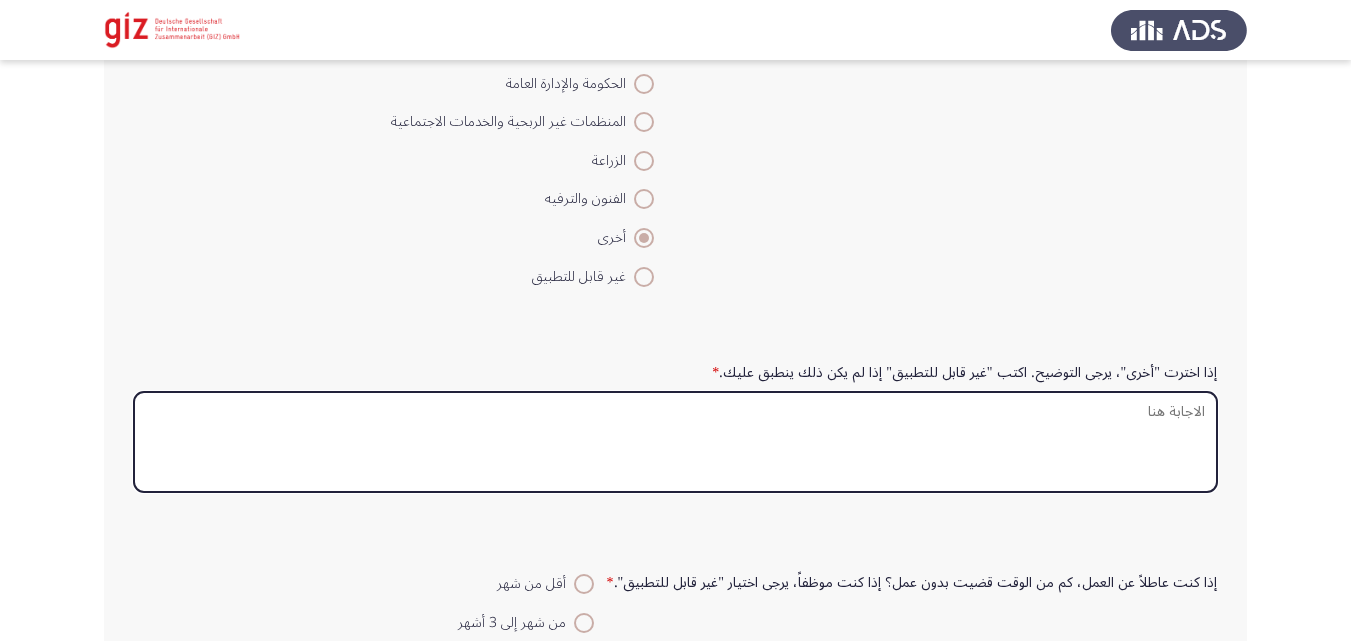 click on "إذا اخترت "أخرى"، يرجى التوضيح. اكتب "غير قابل للتطبيق" إذا لم يكن ذلك ينطبق عليك.   *" at bounding box center [675, 442] 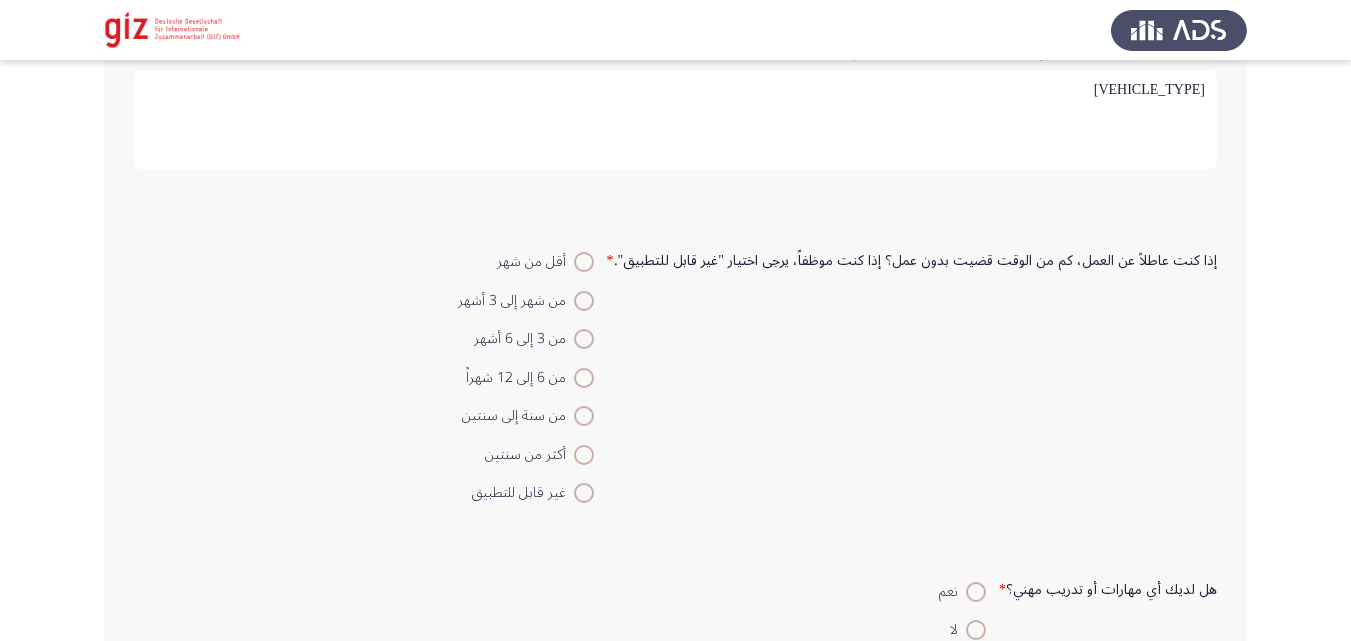 scroll, scrollTop: 2284, scrollLeft: 0, axis: vertical 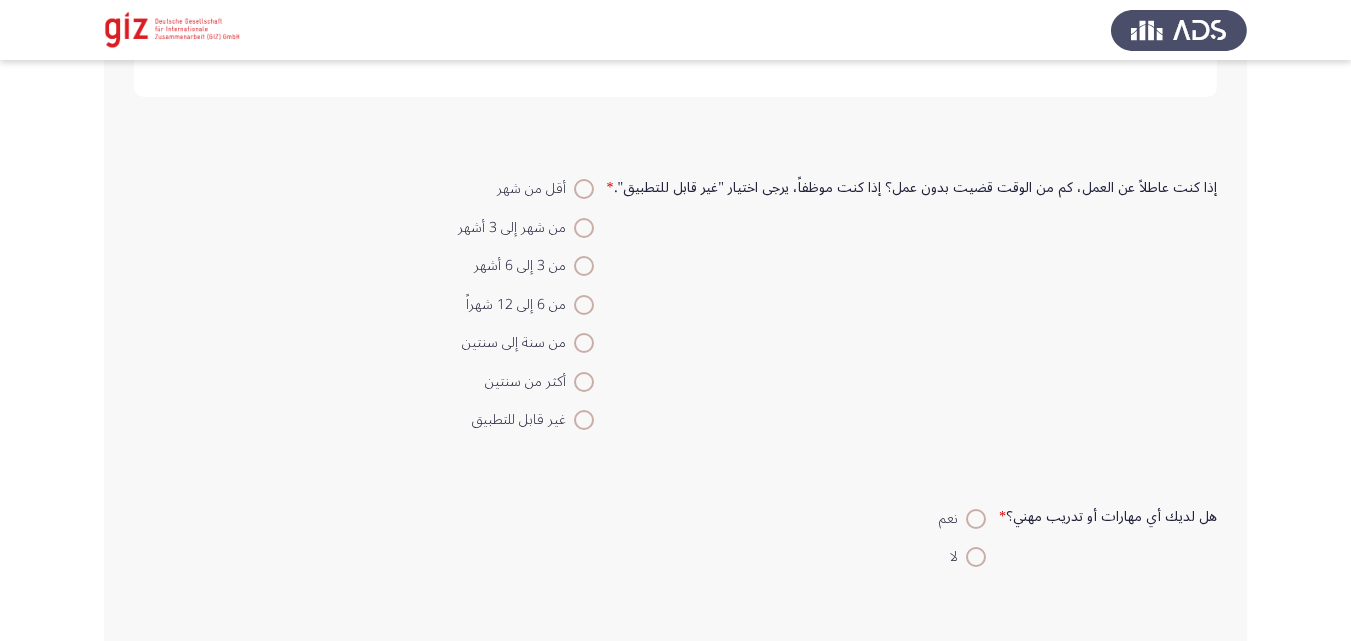 type on "سولق توكتوك" 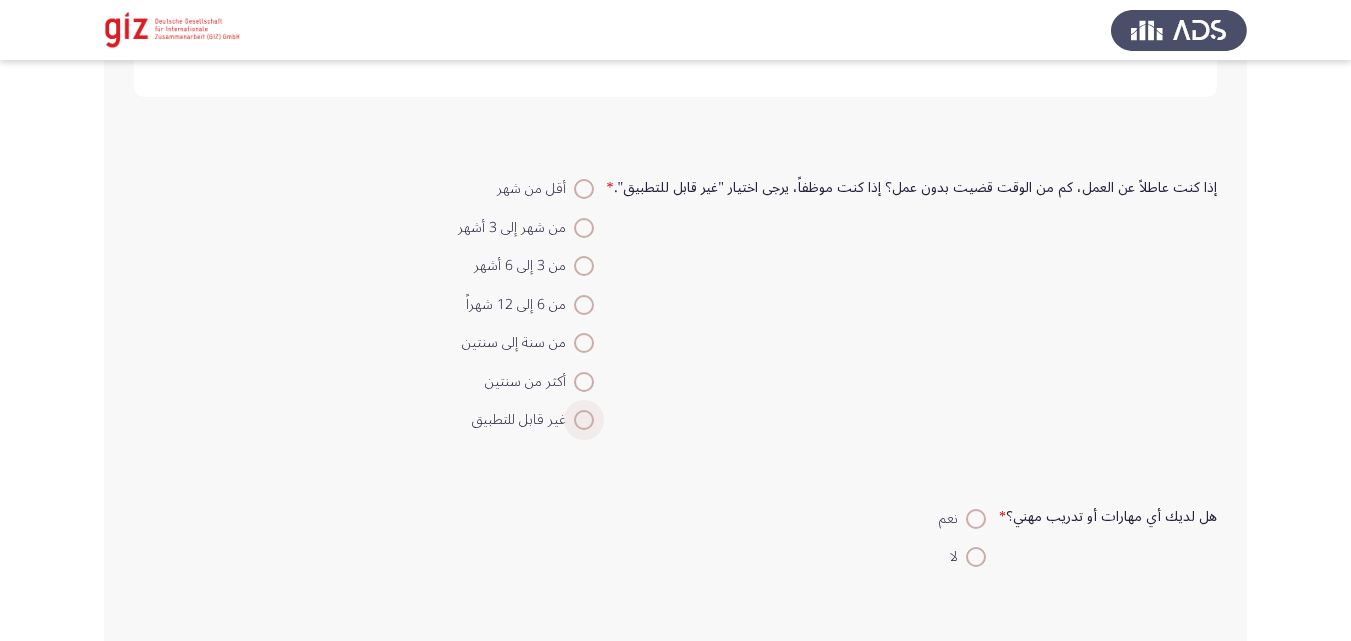 click on "غير قابل للتطبيق" at bounding box center [523, 420] 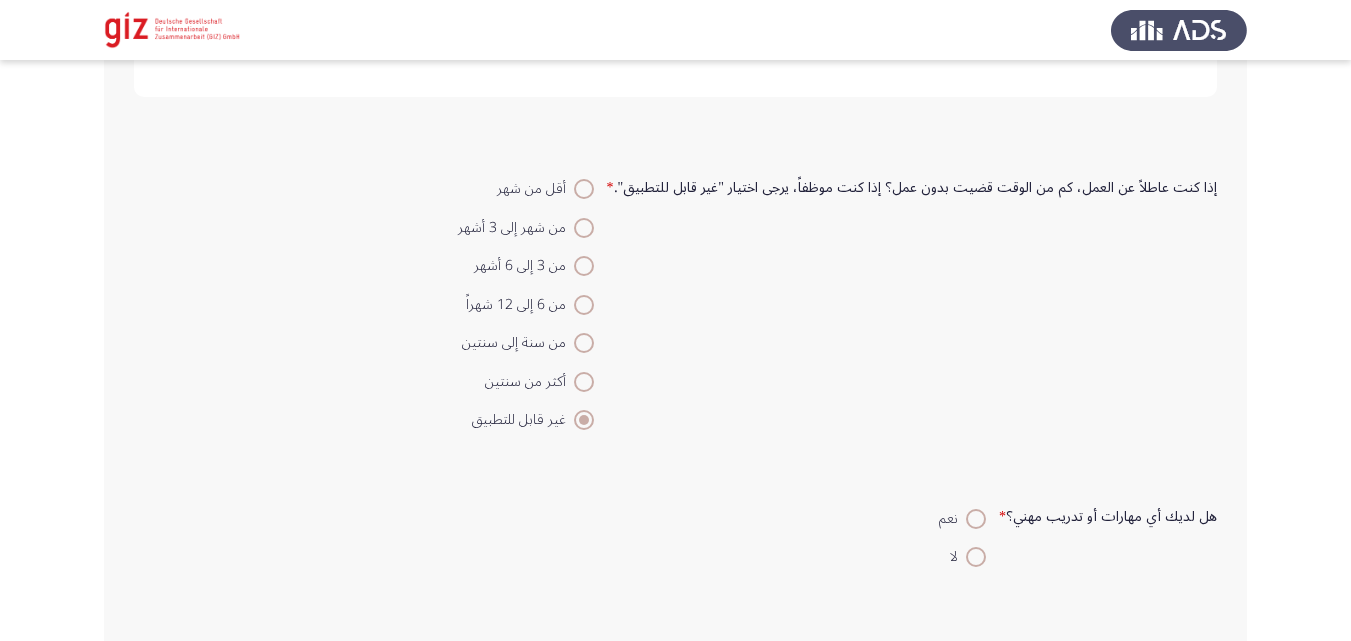 click at bounding box center [976, 557] 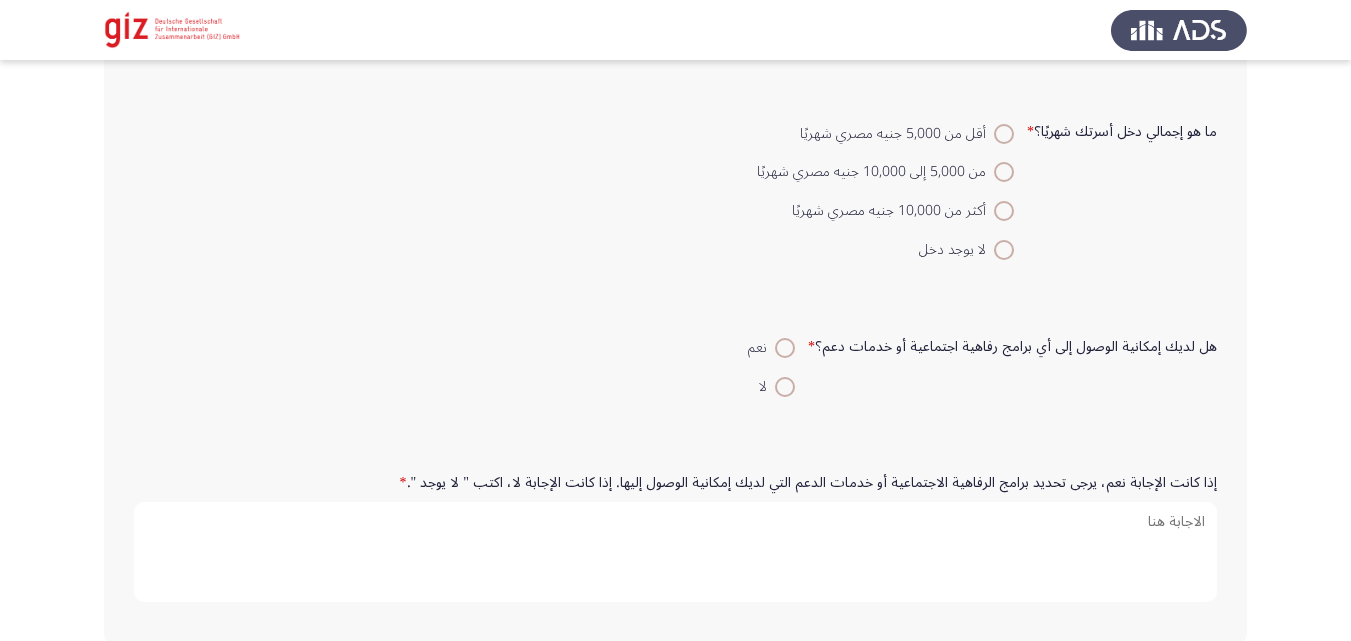 scroll, scrollTop: 3048, scrollLeft: 0, axis: vertical 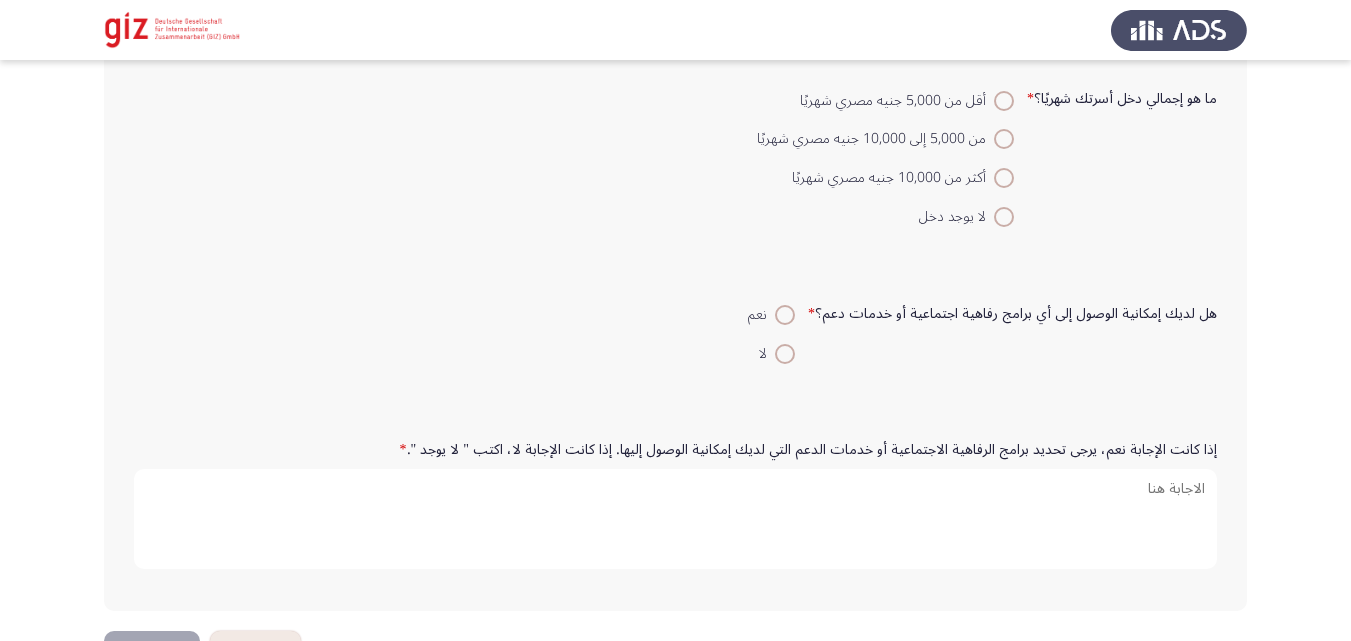 click at bounding box center [1004, 101] 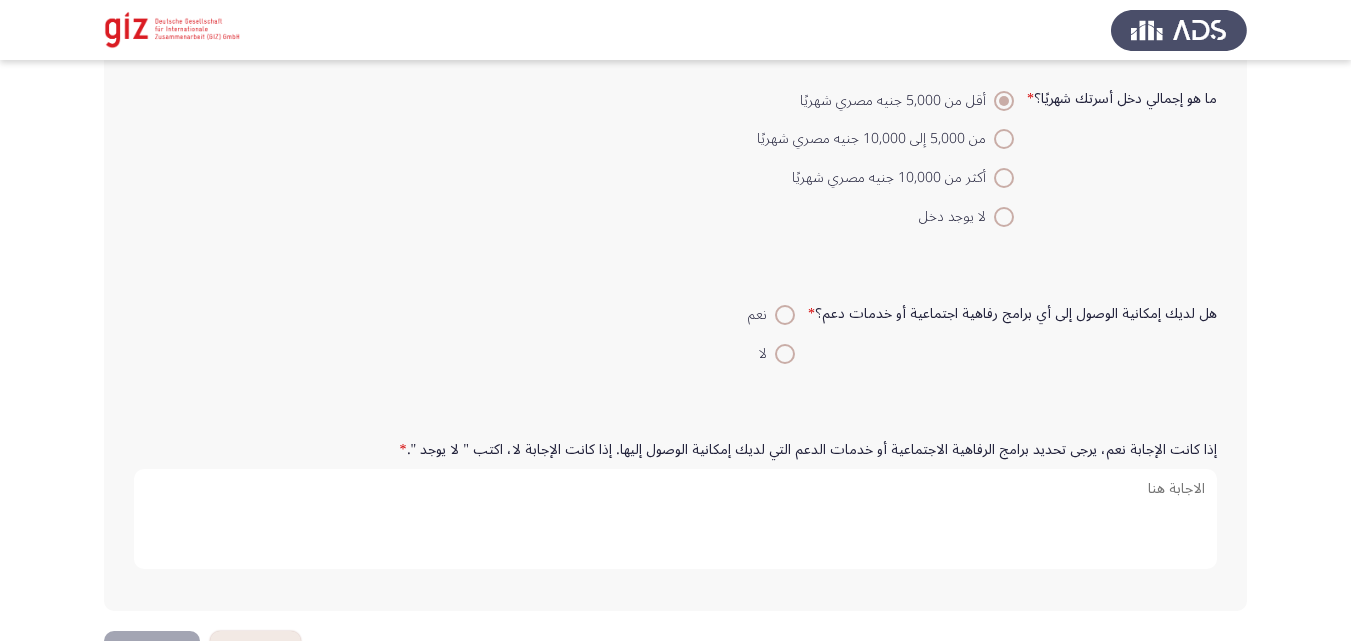 click on "هل لديك إمكانية الوصول إلى أي برامج رفاهية اجتماعية أو خدمات دعم؟   *    نعم     لا" 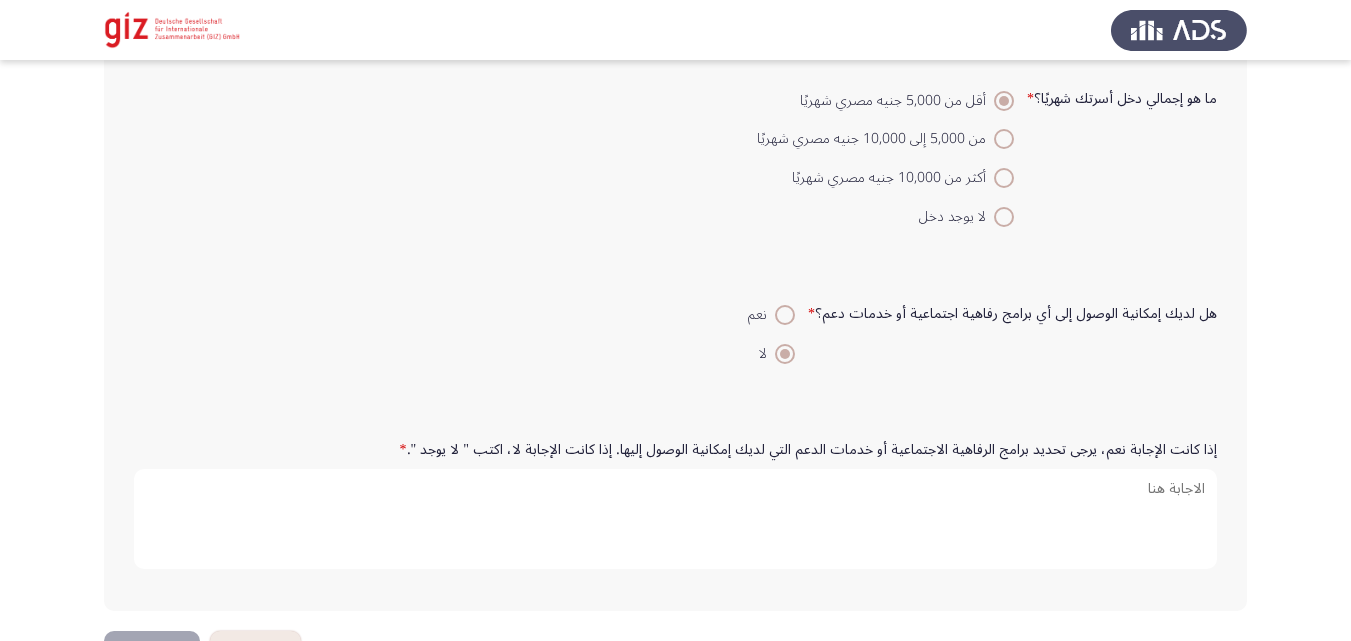 scroll, scrollTop: 3118, scrollLeft: 0, axis: vertical 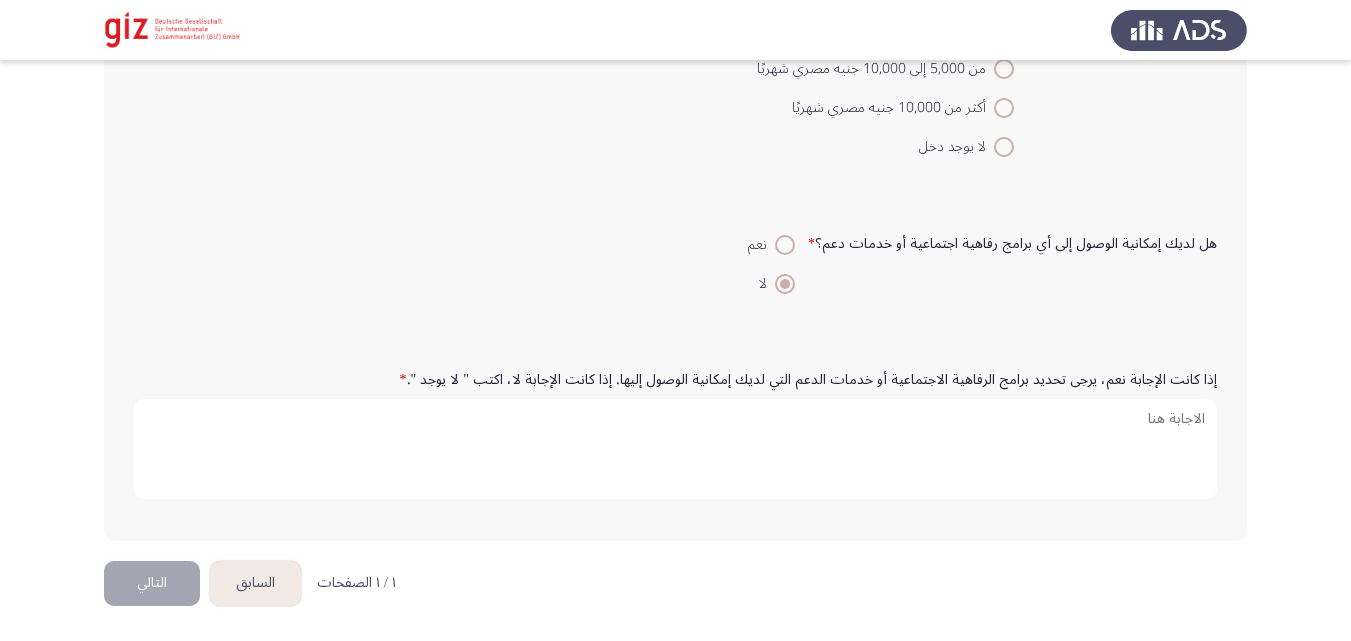 click on "إذا كانت الإجابة نعم، يرجى تحديد برامج الرفاهية الاجتماعية أو خدمات الدعم التي لديك إمكانية الوصول إليها.  إذا كانت الإجابة لا، اكتب " لا يوجد ".   *" 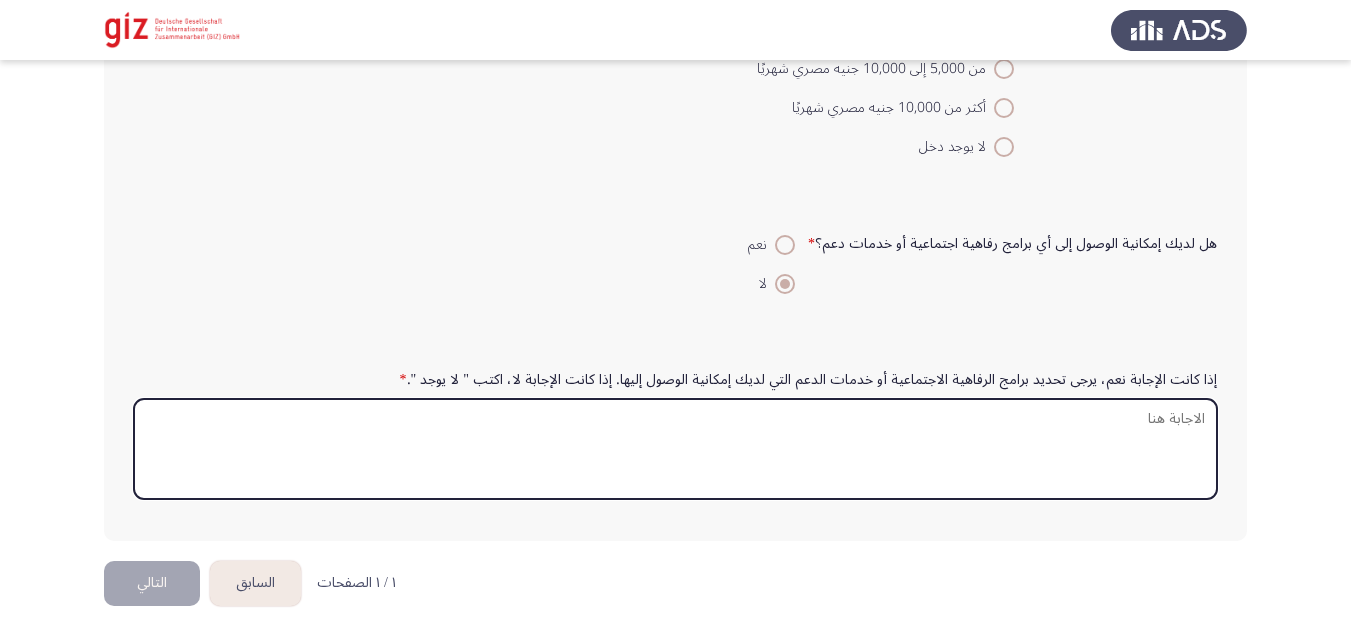 click on "إذا كانت الإجابة نعم، يرجى تحديد برامج الرفاهية الاجتماعية أو خدمات الدعم التي لديك إمكانية الوصول إليها.  إذا كانت الإجابة لا، اكتب " لا يوجد ".   *" at bounding box center (675, 449) 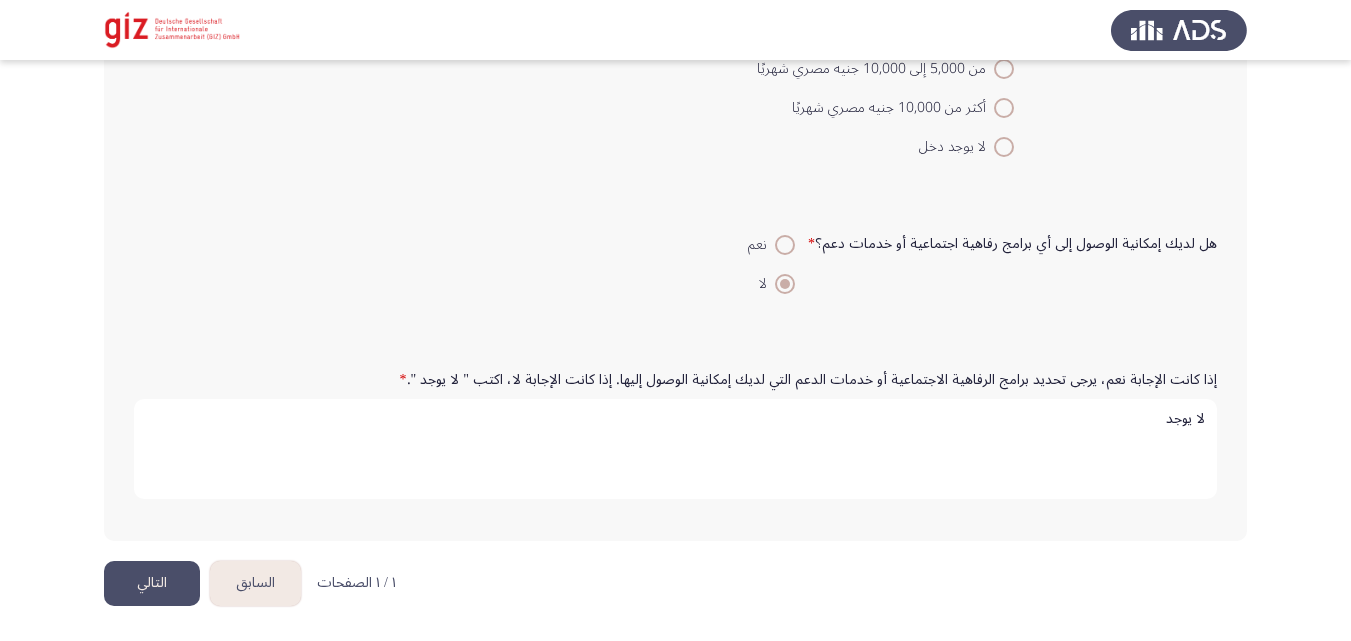 type on "لا يوجد" 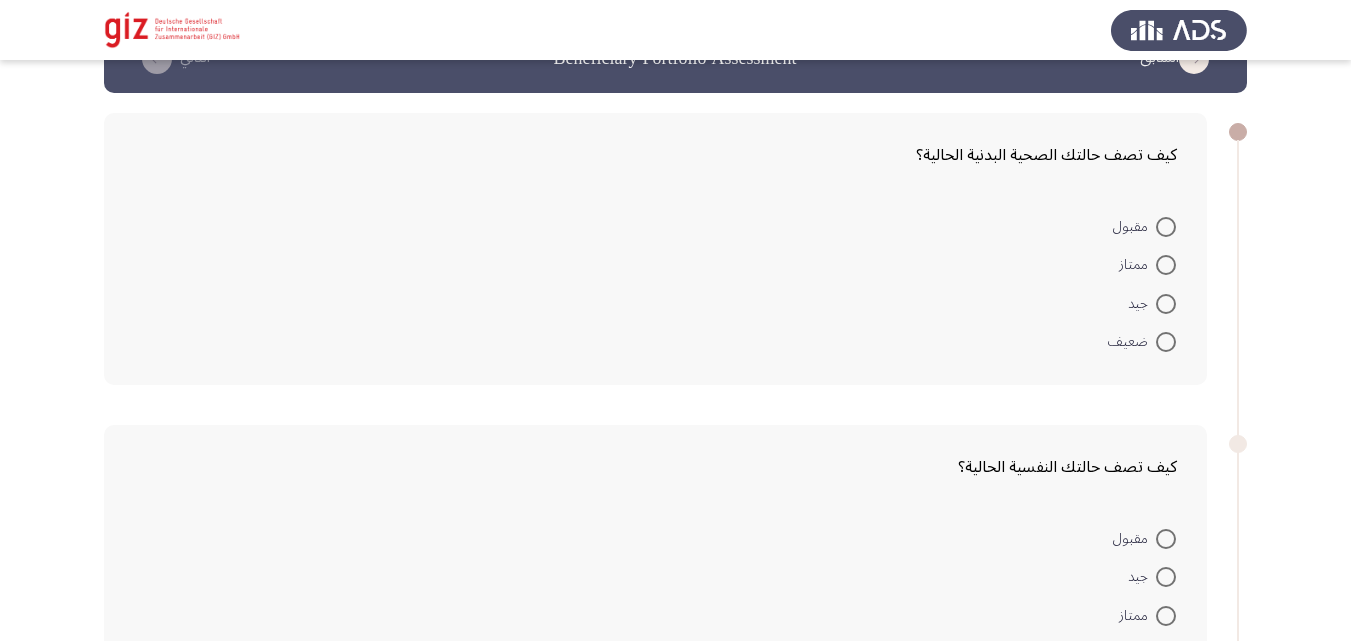 scroll, scrollTop: 62, scrollLeft: 0, axis: vertical 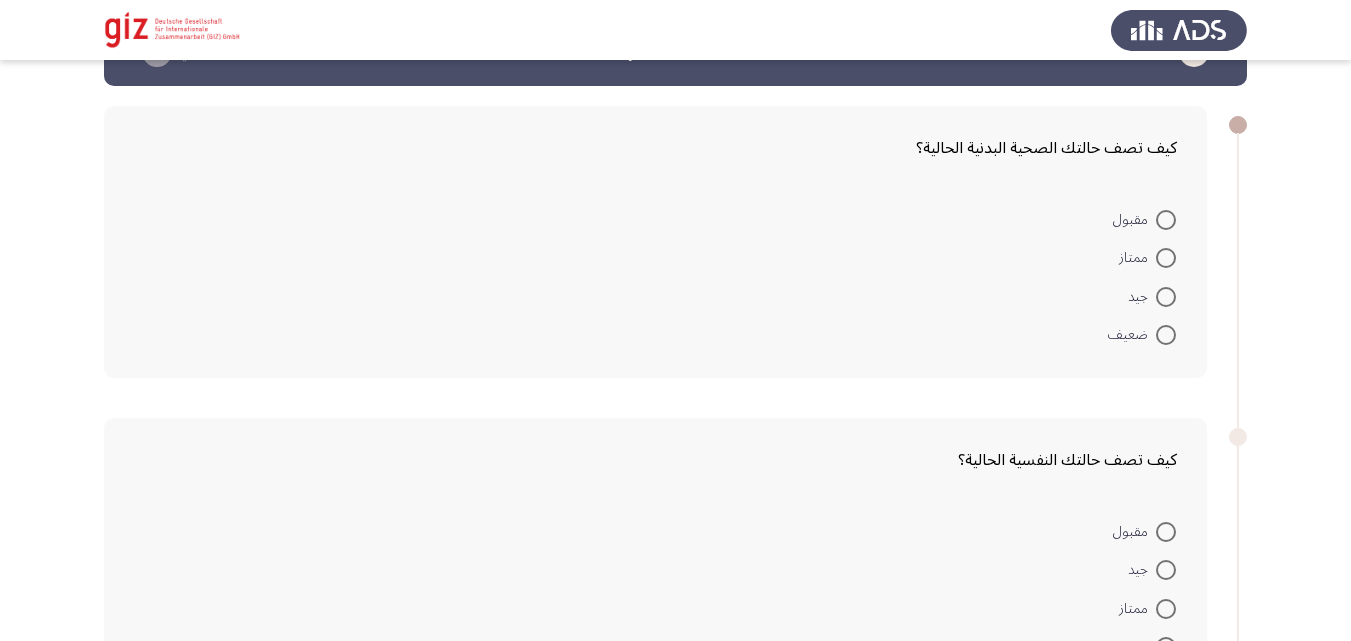 click at bounding box center [1166, 297] 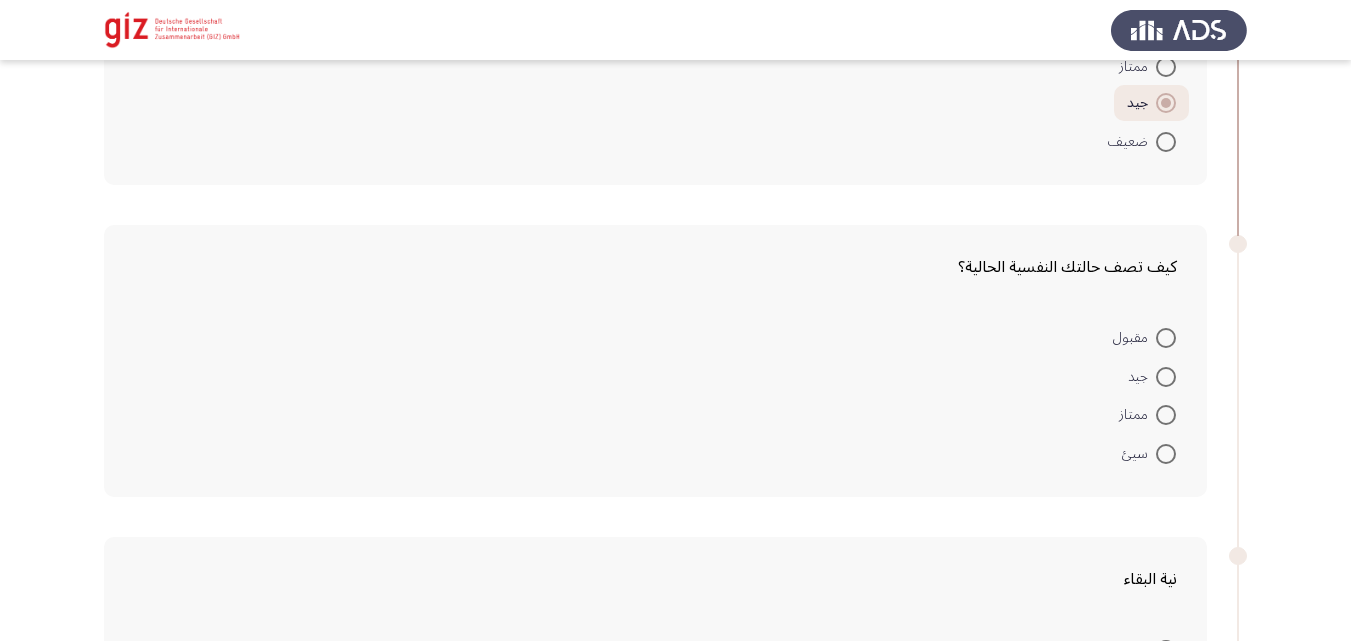 scroll, scrollTop: 315, scrollLeft: 0, axis: vertical 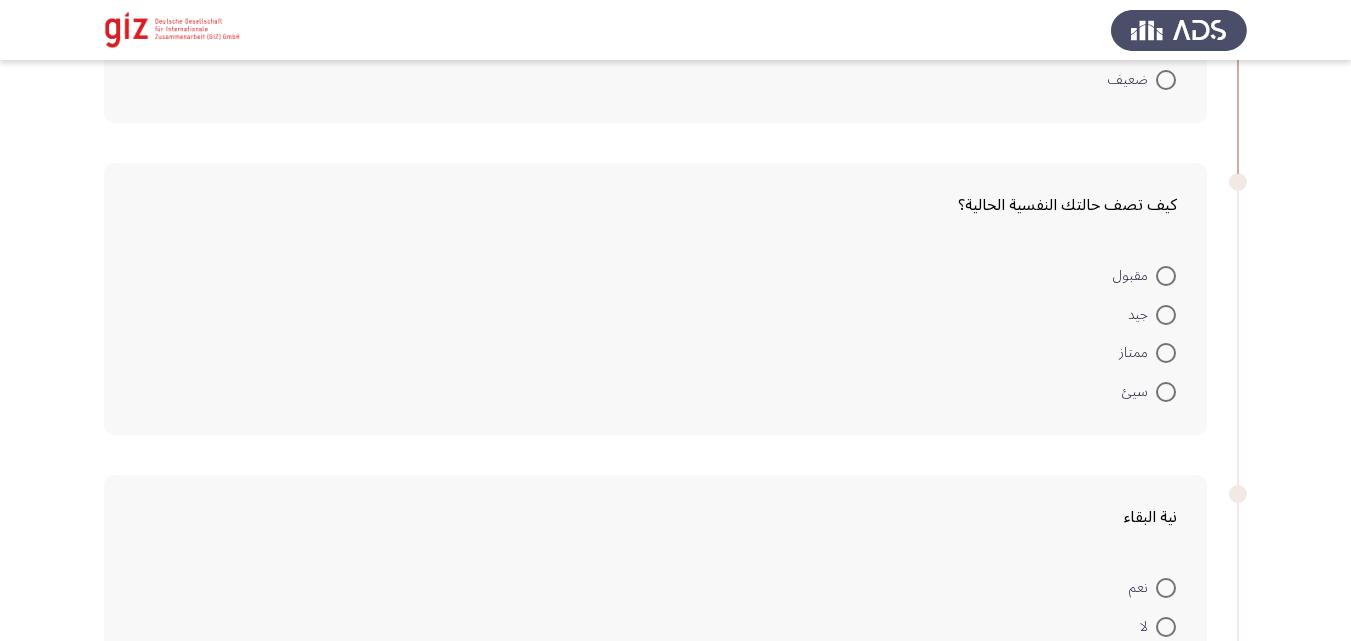 click at bounding box center (1166, 276) 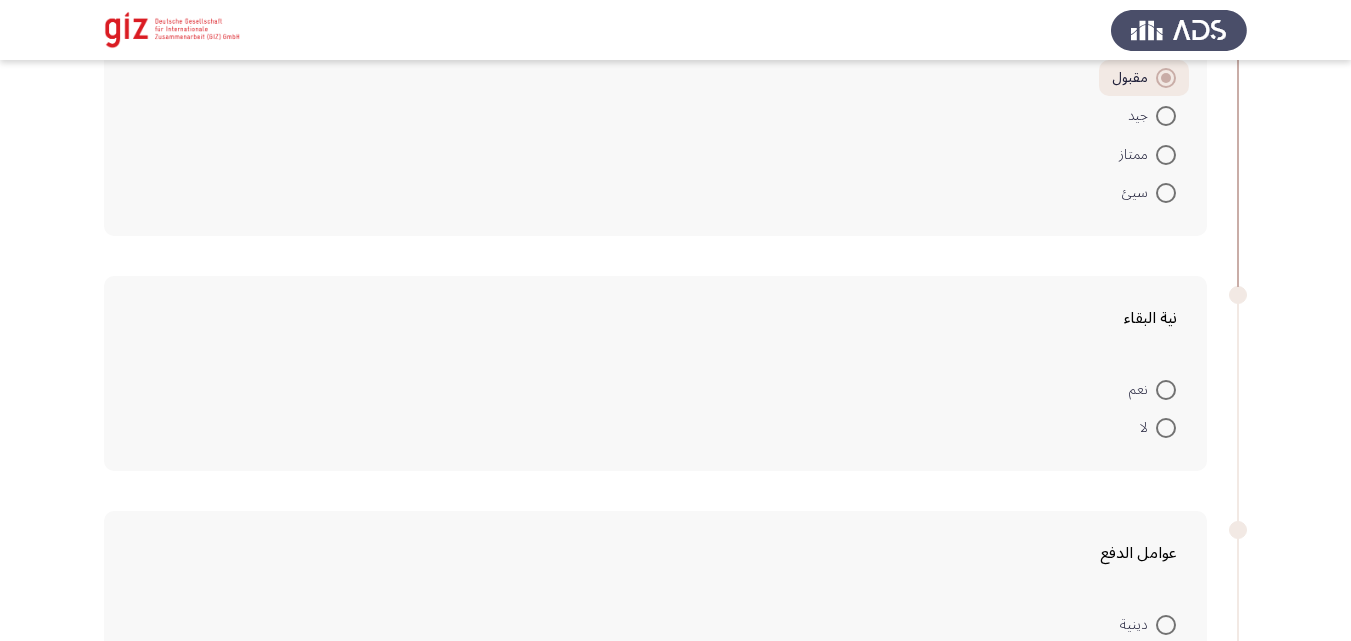 scroll, scrollTop: 558, scrollLeft: 0, axis: vertical 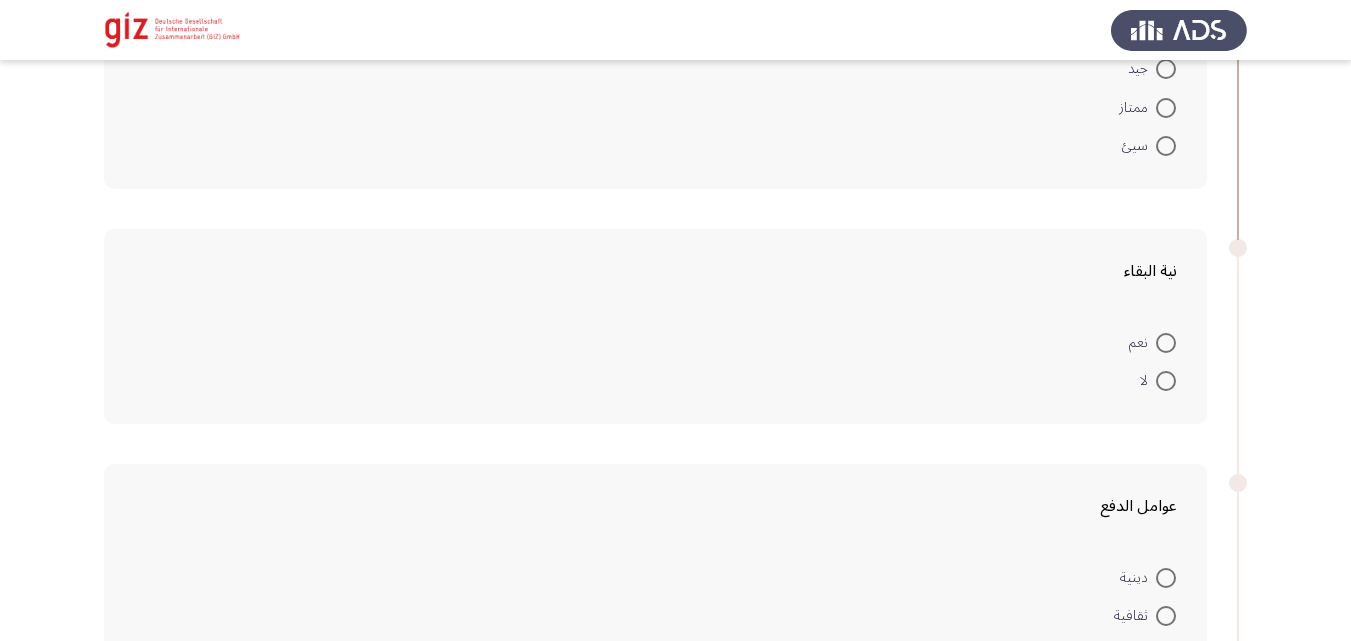 click at bounding box center [1166, 381] 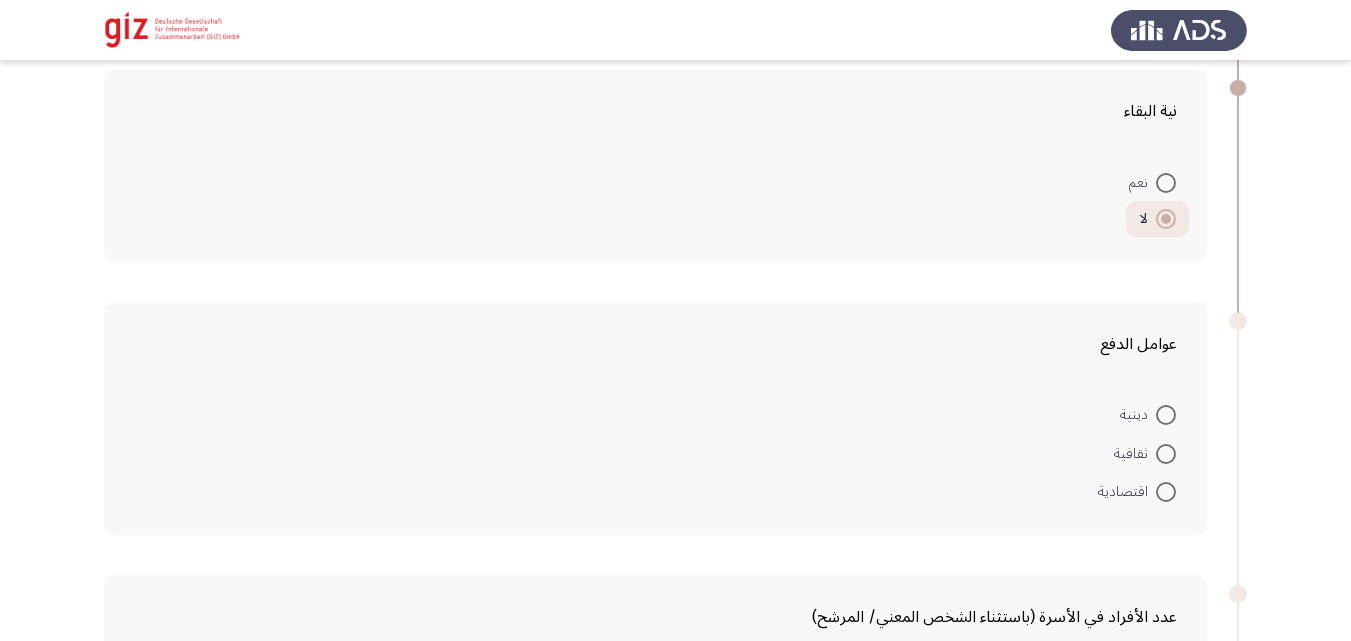 scroll, scrollTop: 799, scrollLeft: 0, axis: vertical 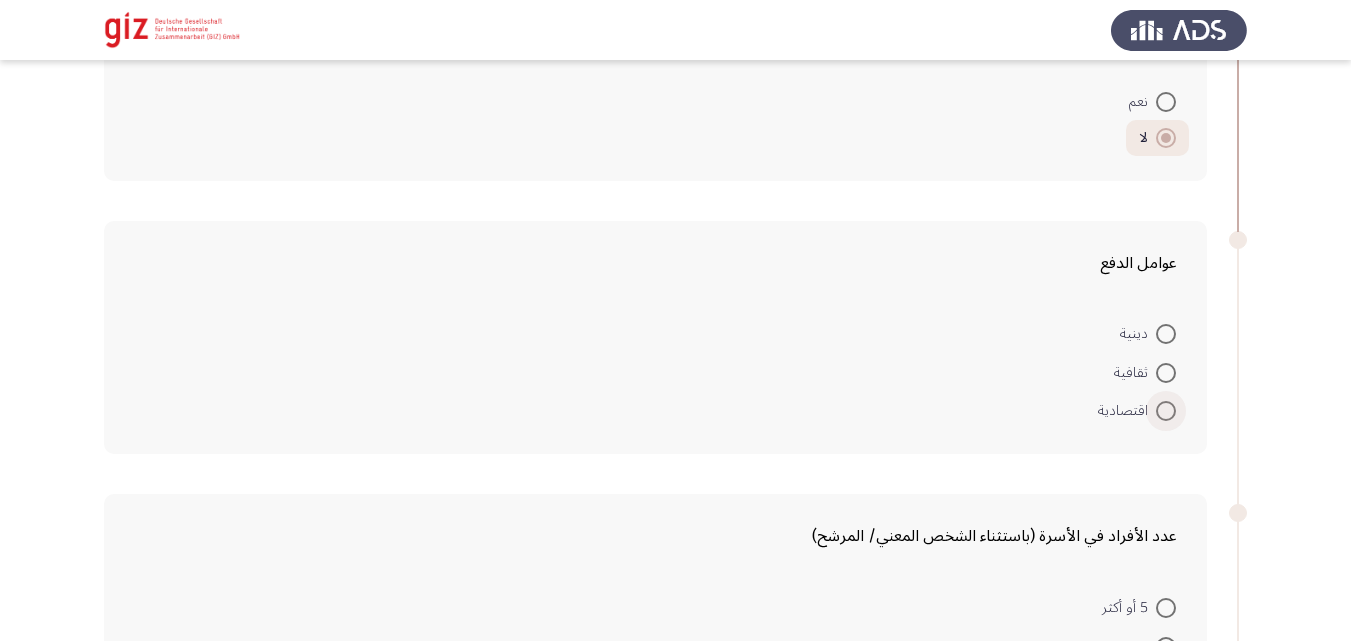 click at bounding box center (1166, 411) 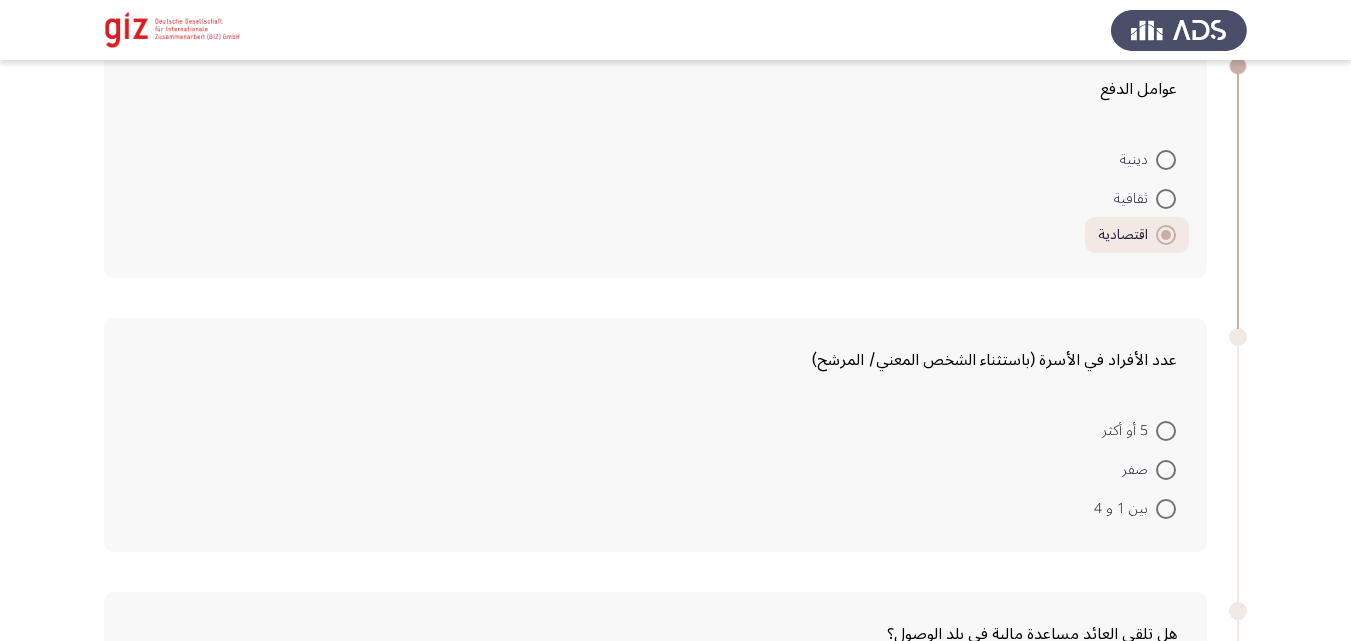 scroll, scrollTop: 1033, scrollLeft: 0, axis: vertical 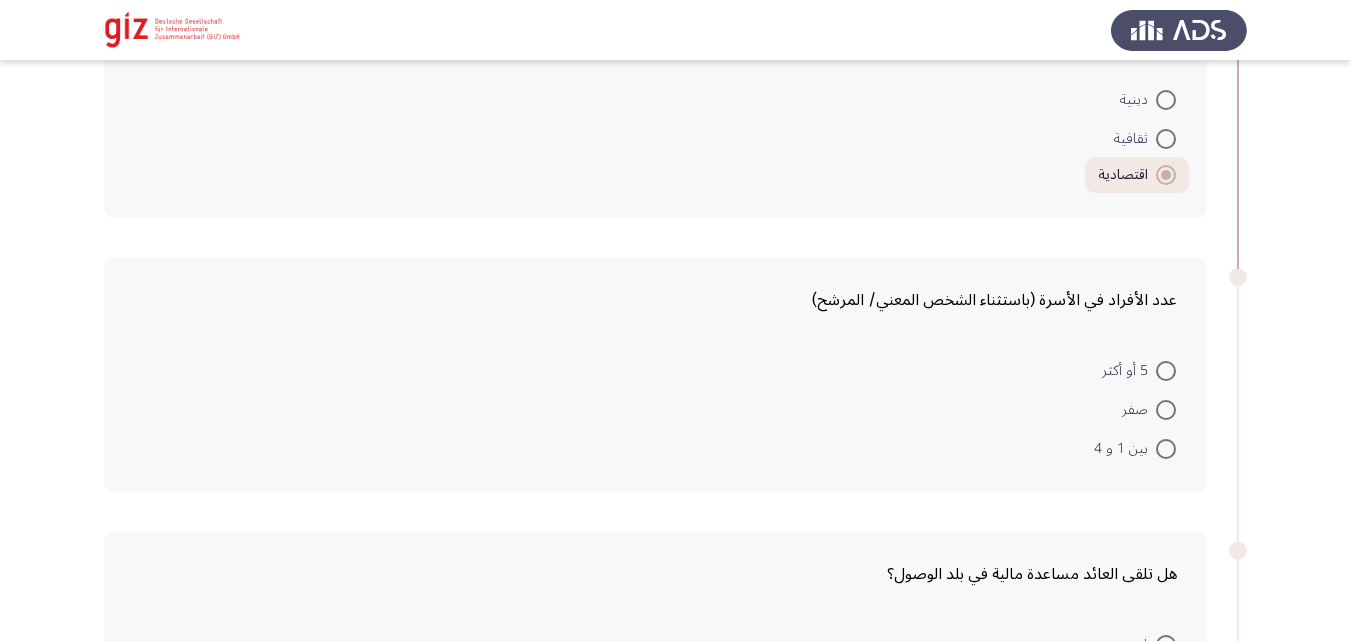 click at bounding box center (1166, 449) 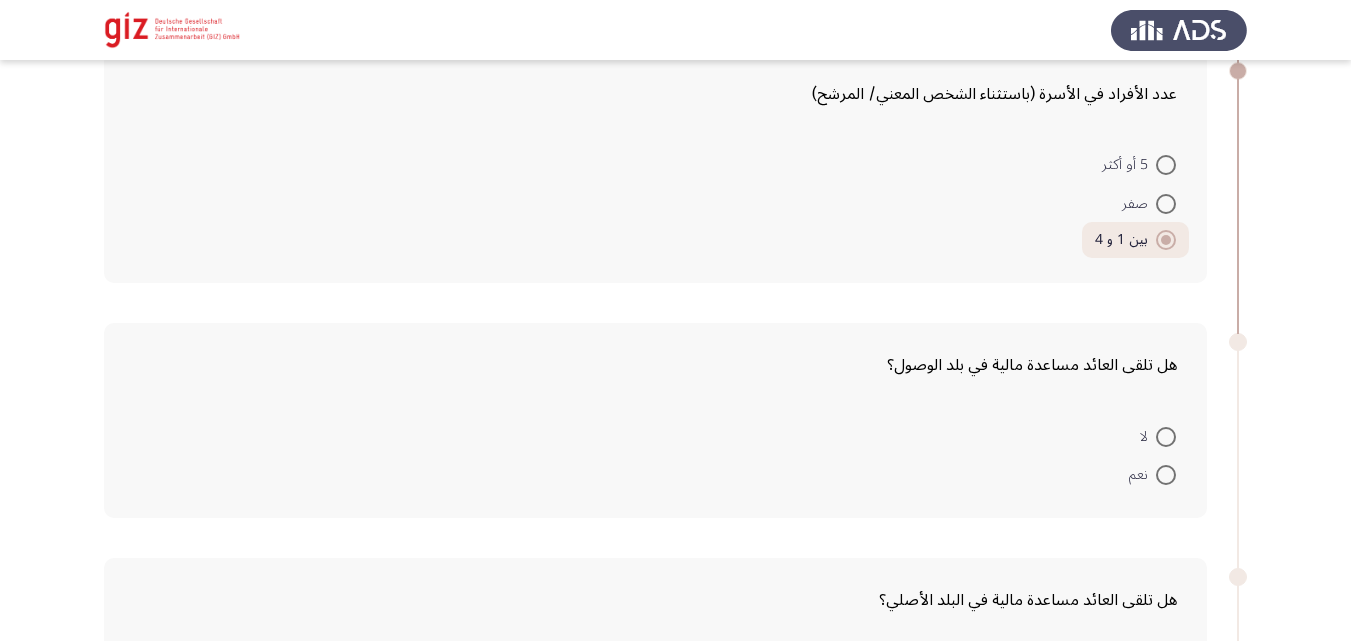 scroll, scrollTop: 1312, scrollLeft: 0, axis: vertical 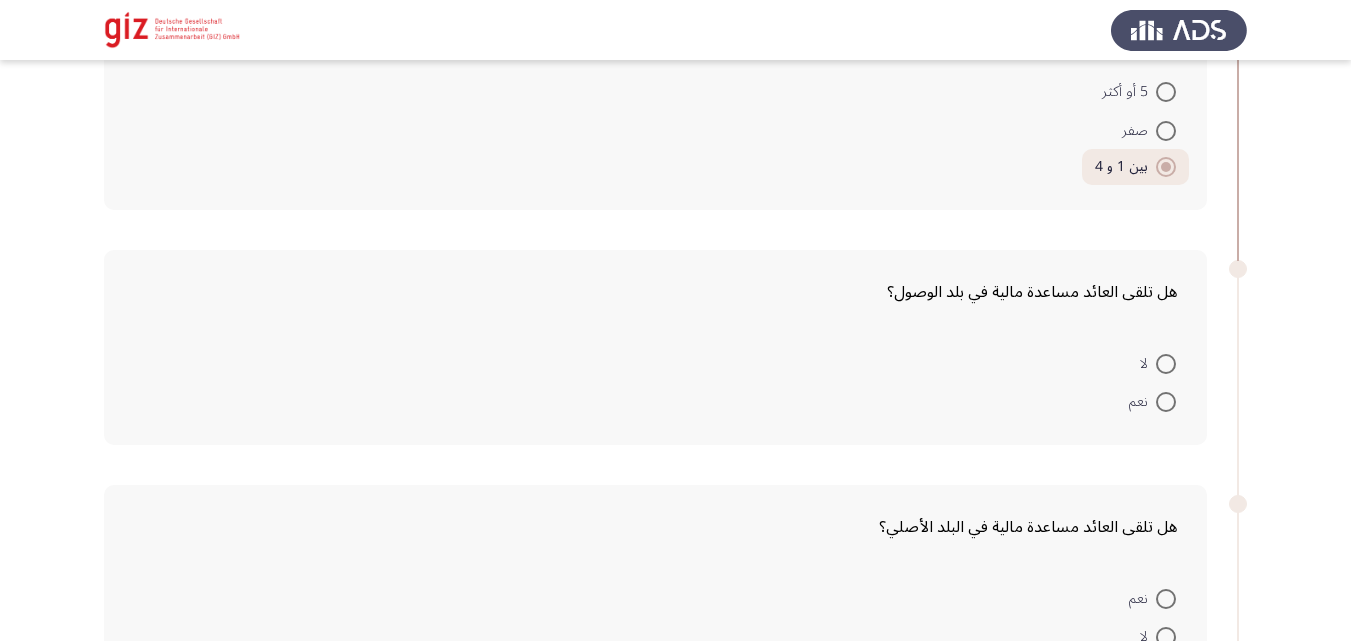 click at bounding box center (1166, 364) 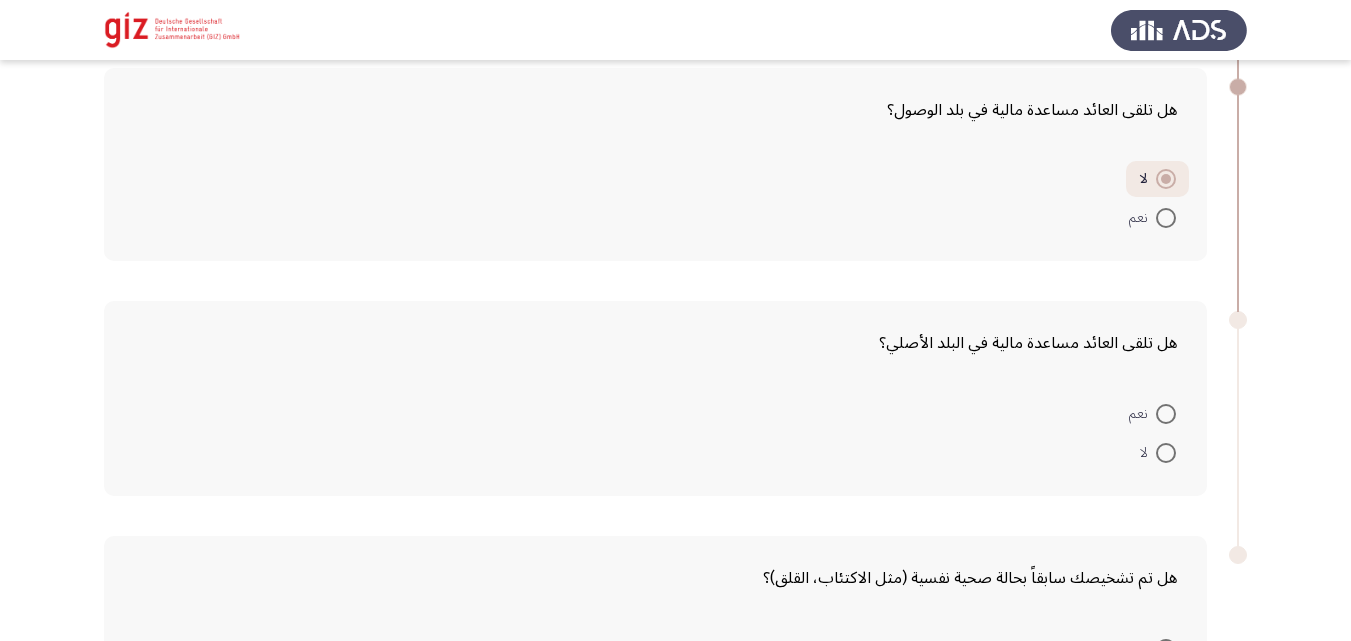 scroll, scrollTop: 1496, scrollLeft: 0, axis: vertical 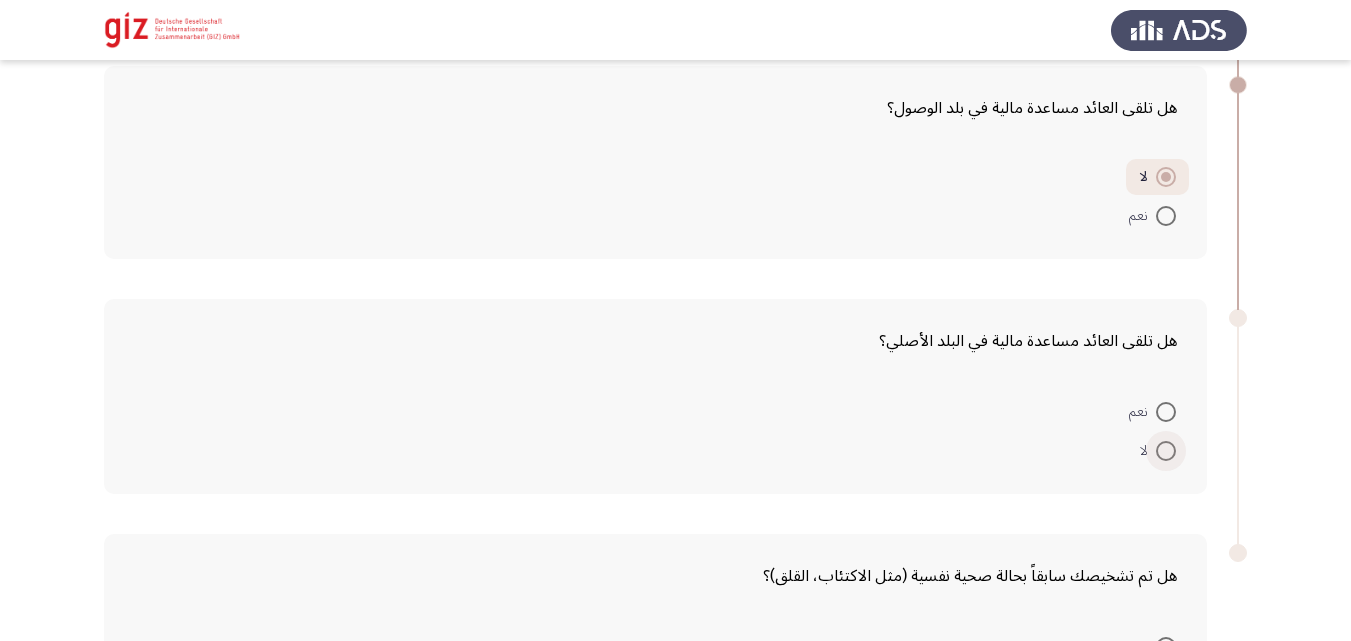 click at bounding box center [1166, 451] 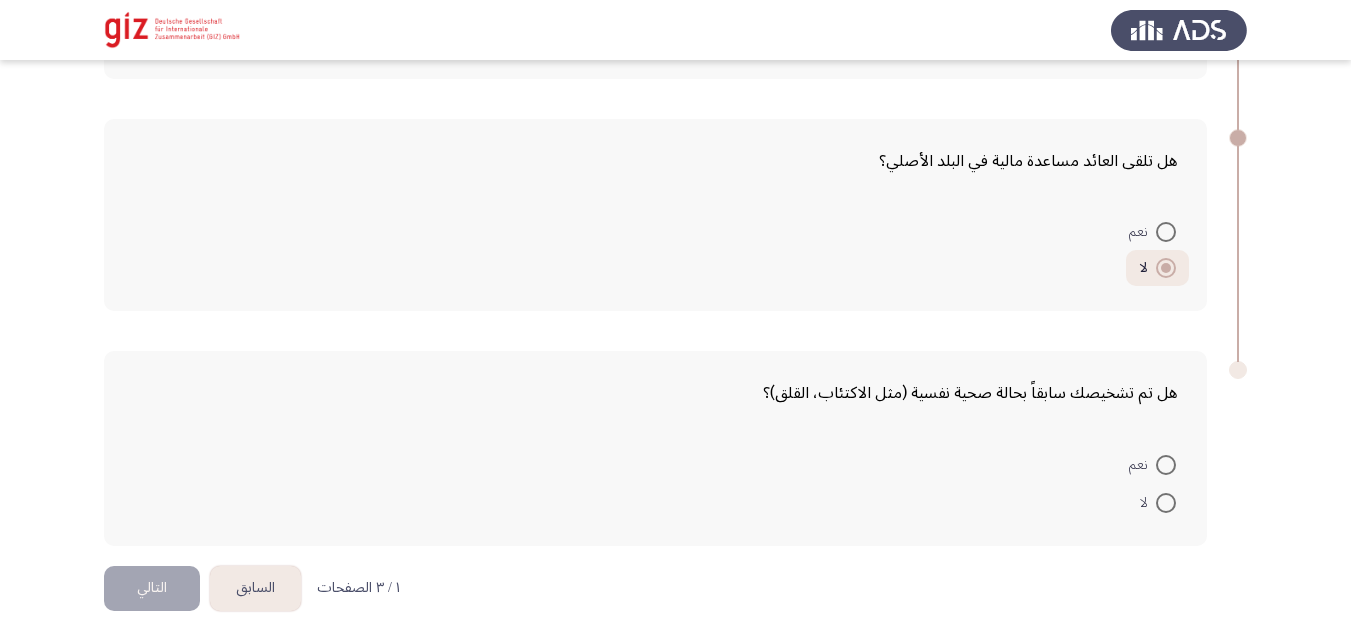scroll, scrollTop: 1681, scrollLeft: 0, axis: vertical 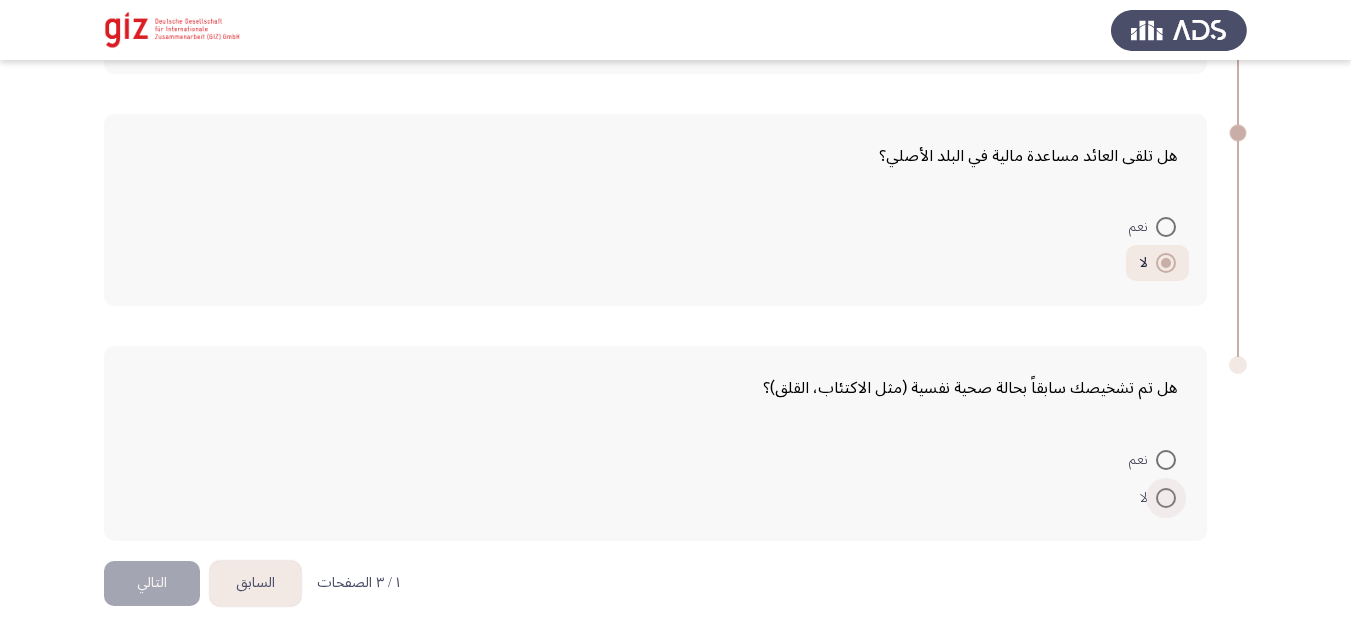 click on "لا" at bounding box center (1158, 498) 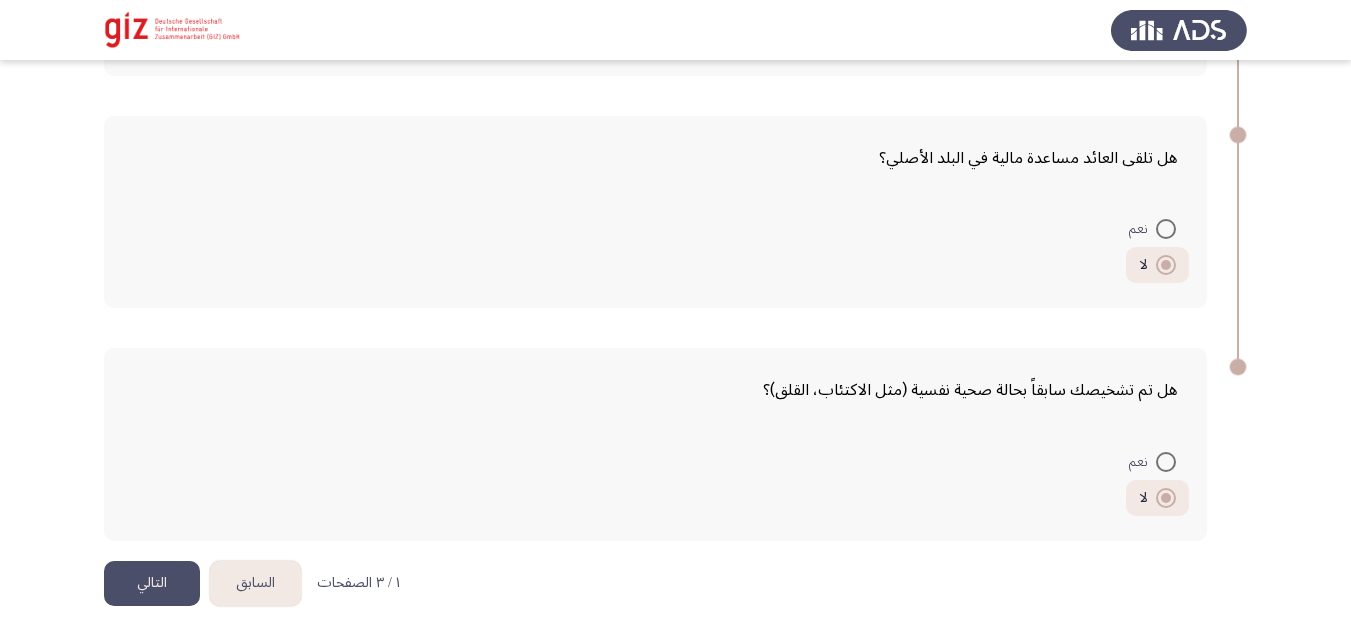 click on "التالي" 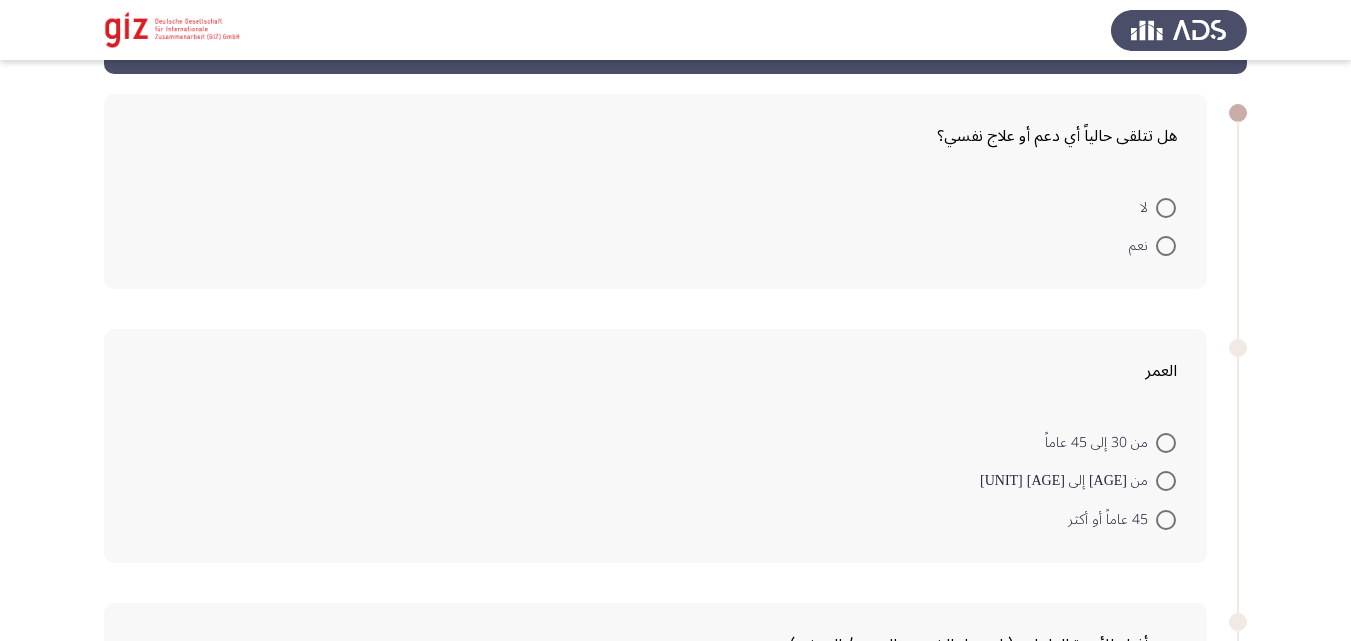 scroll, scrollTop: 75, scrollLeft: 0, axis: vertical 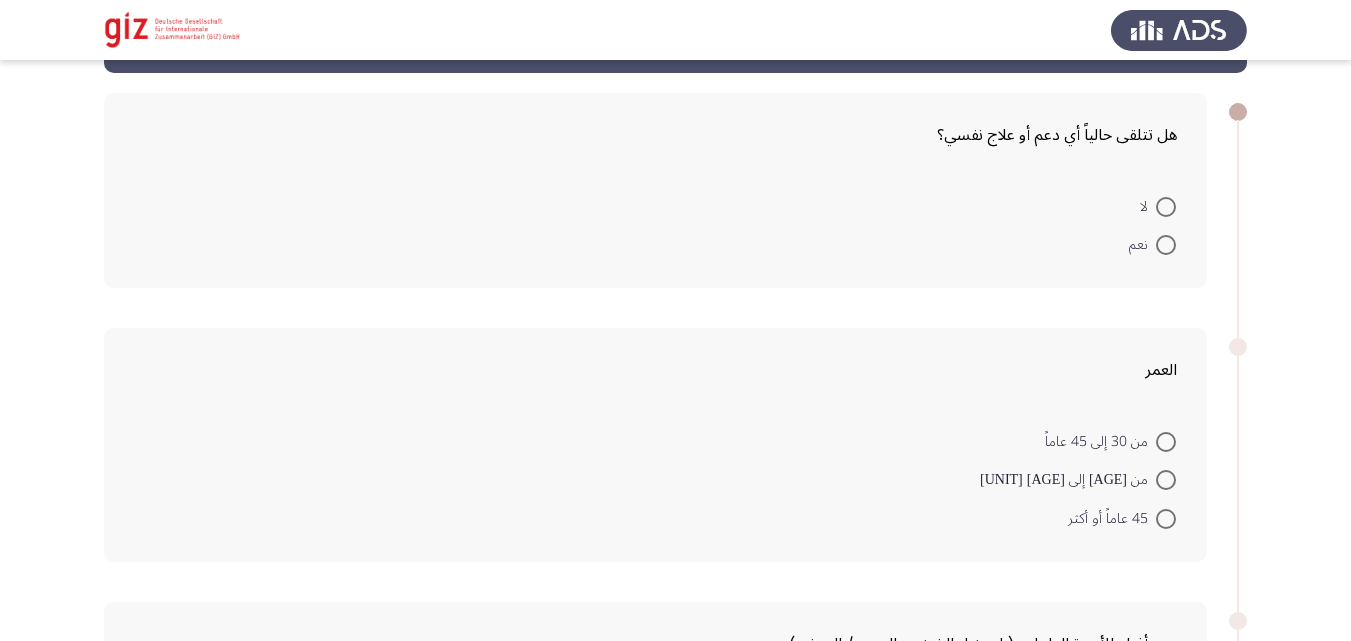 click at bounding box center (1166, 207) 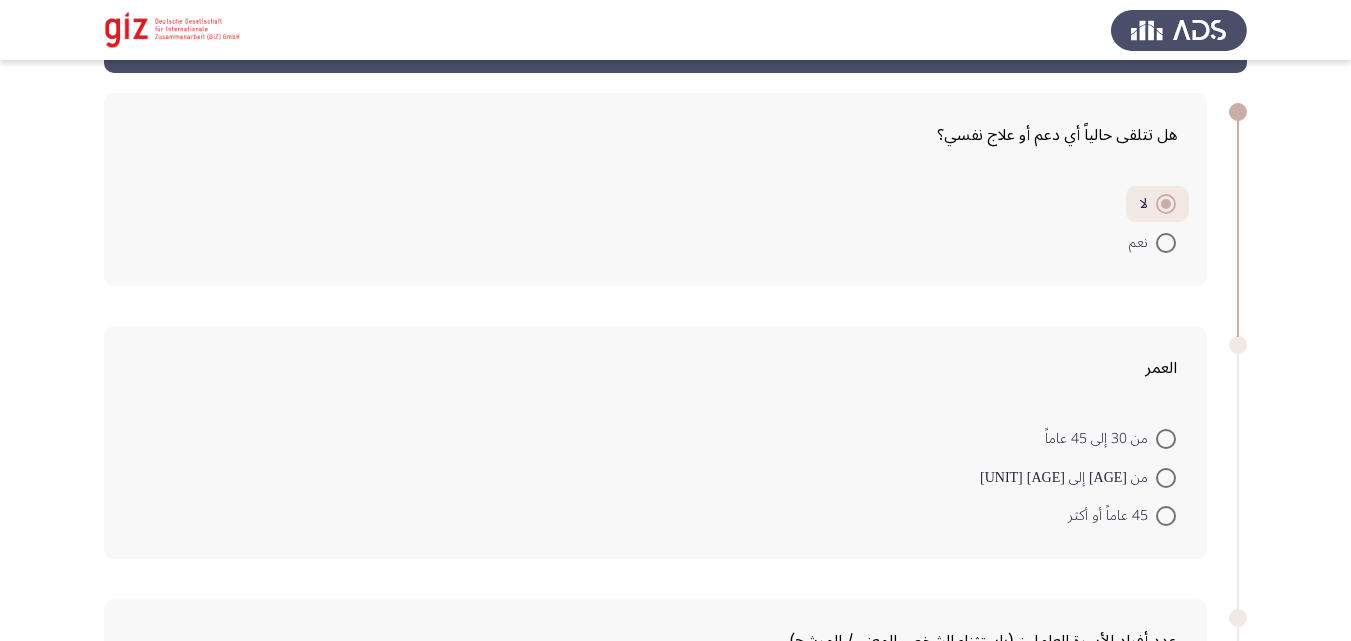 click at bounding box center [1166, 478] 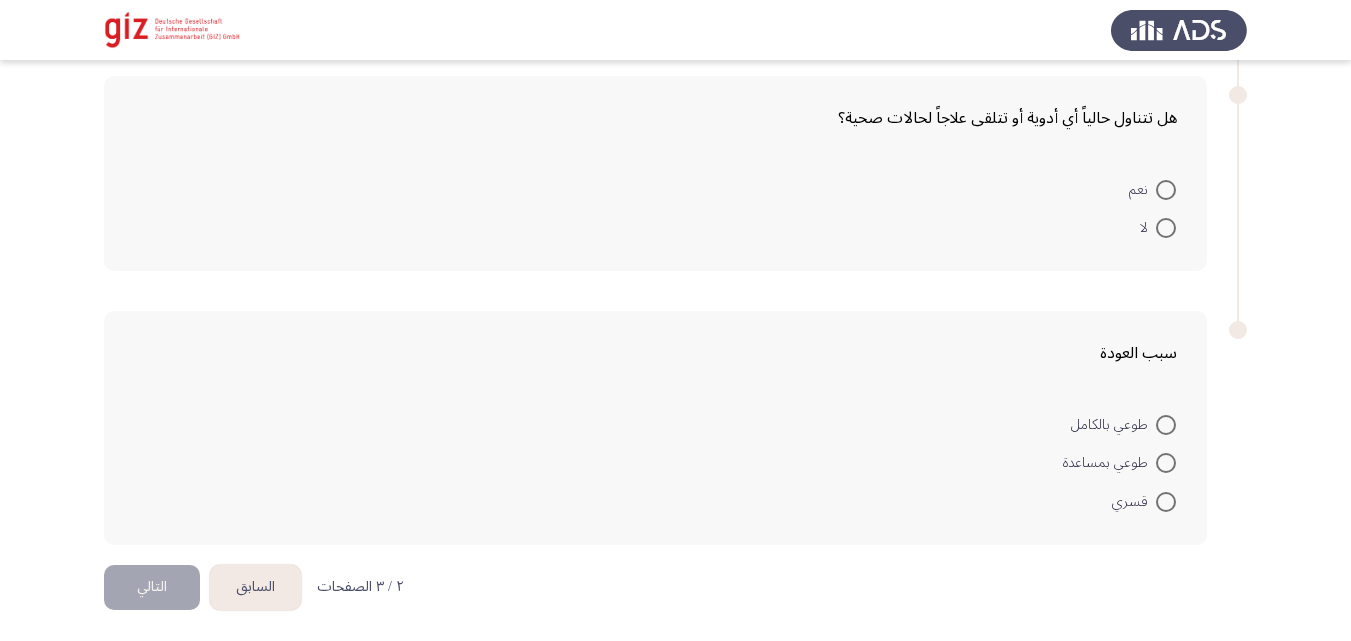 scroll, scrollTop: 1651, scrollLeft: 0, axis: vertical 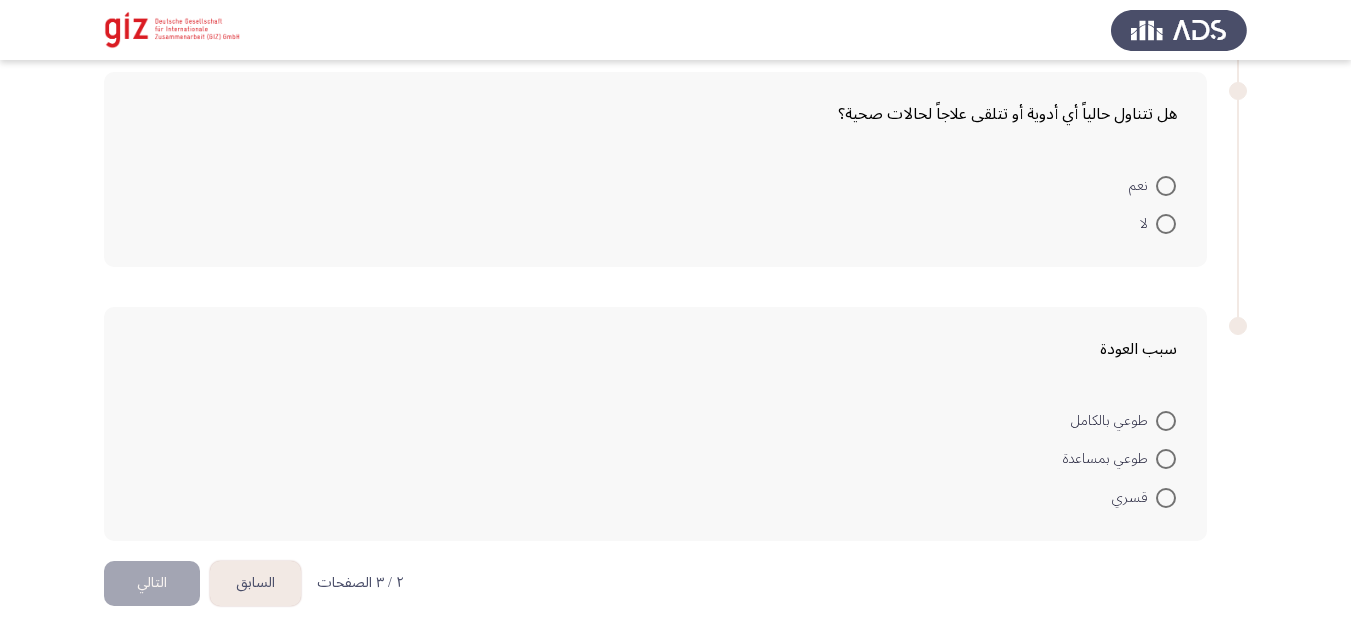 click on "السابق" 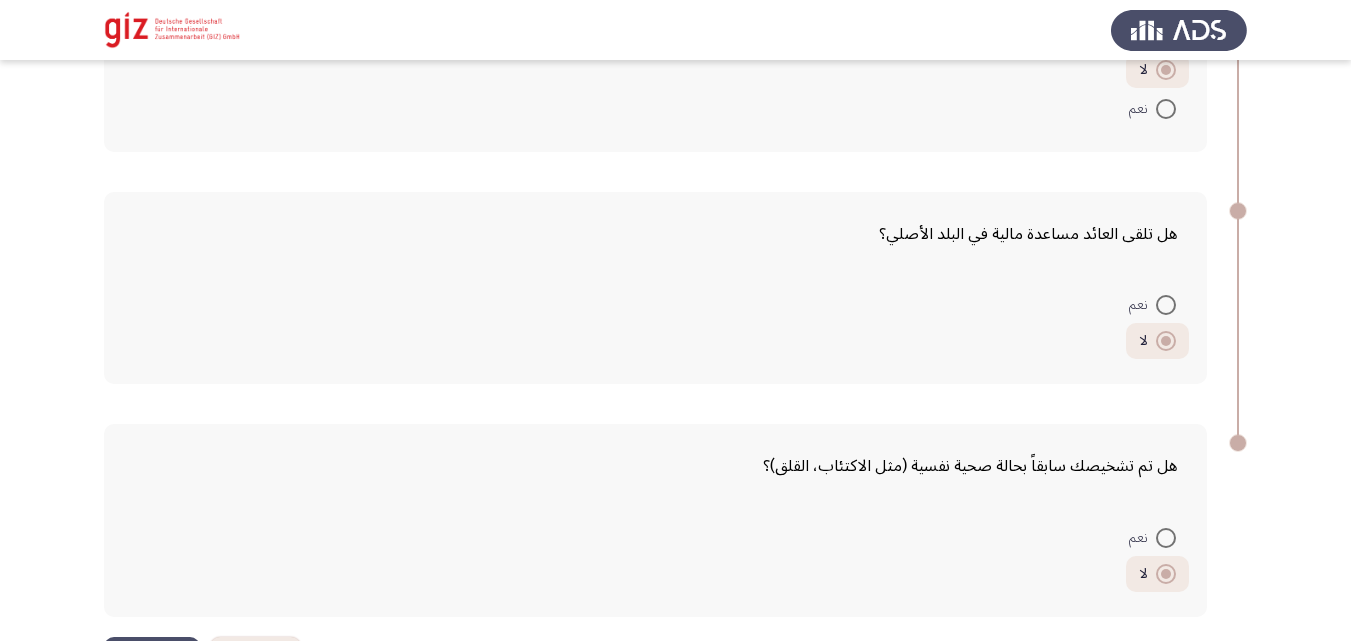 scroll, scrollTop: 1679, scrollLeft: 0, axis: vertical 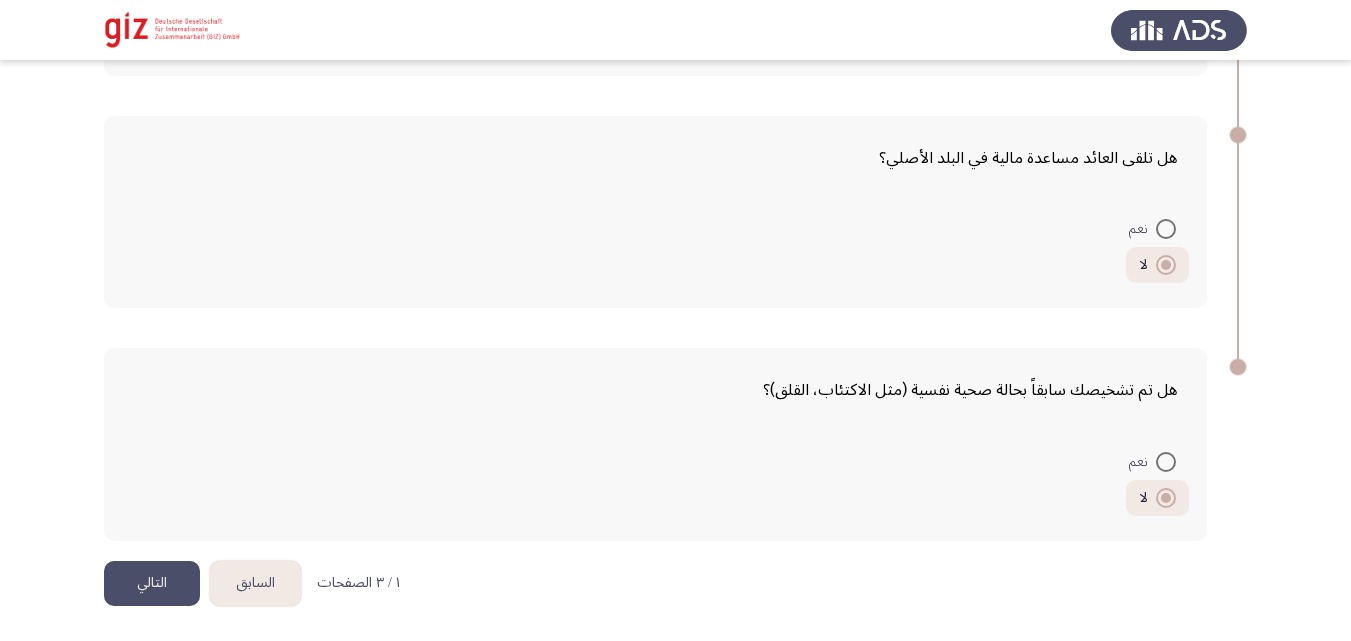 click on "السابق" 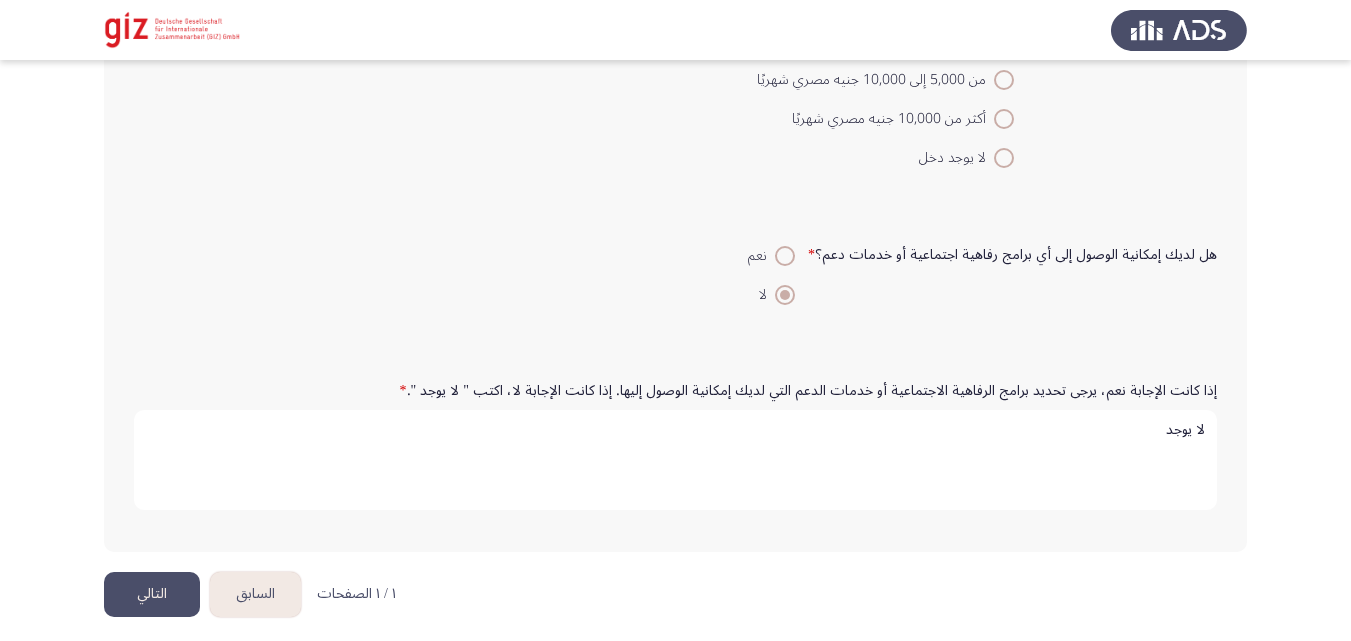 scroll, scrollTop: 3118, scrollLeft: 0, axis: vertical 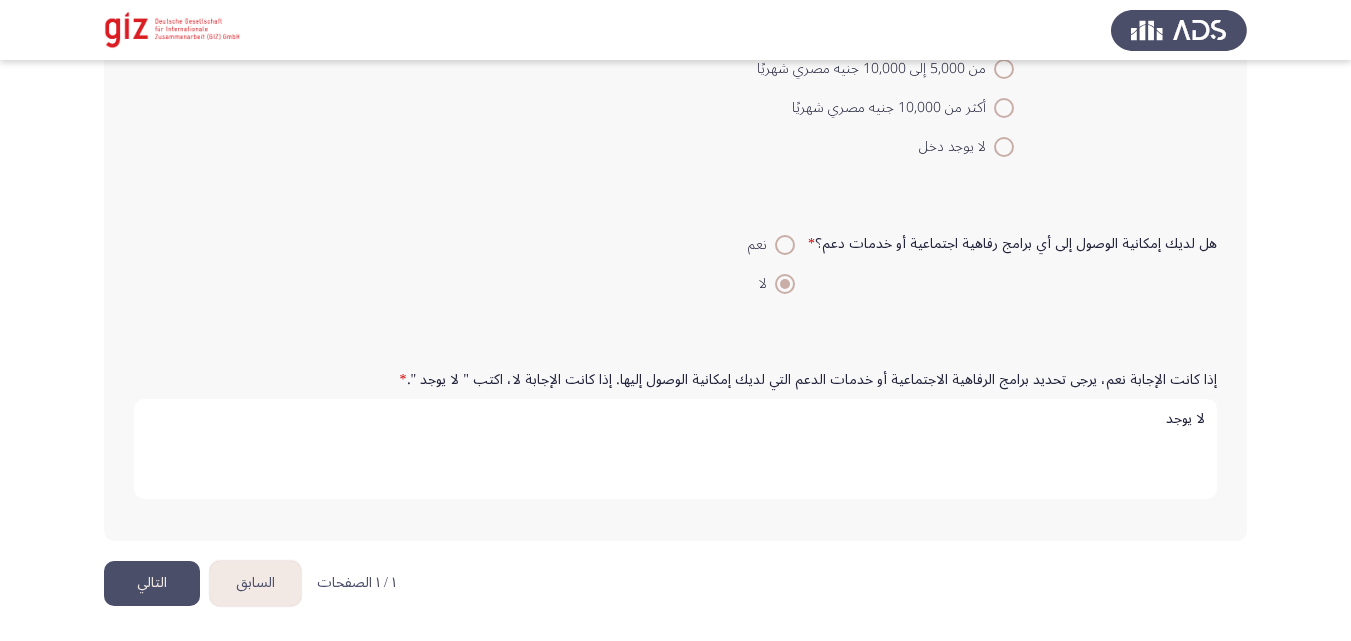 click on "السابق" 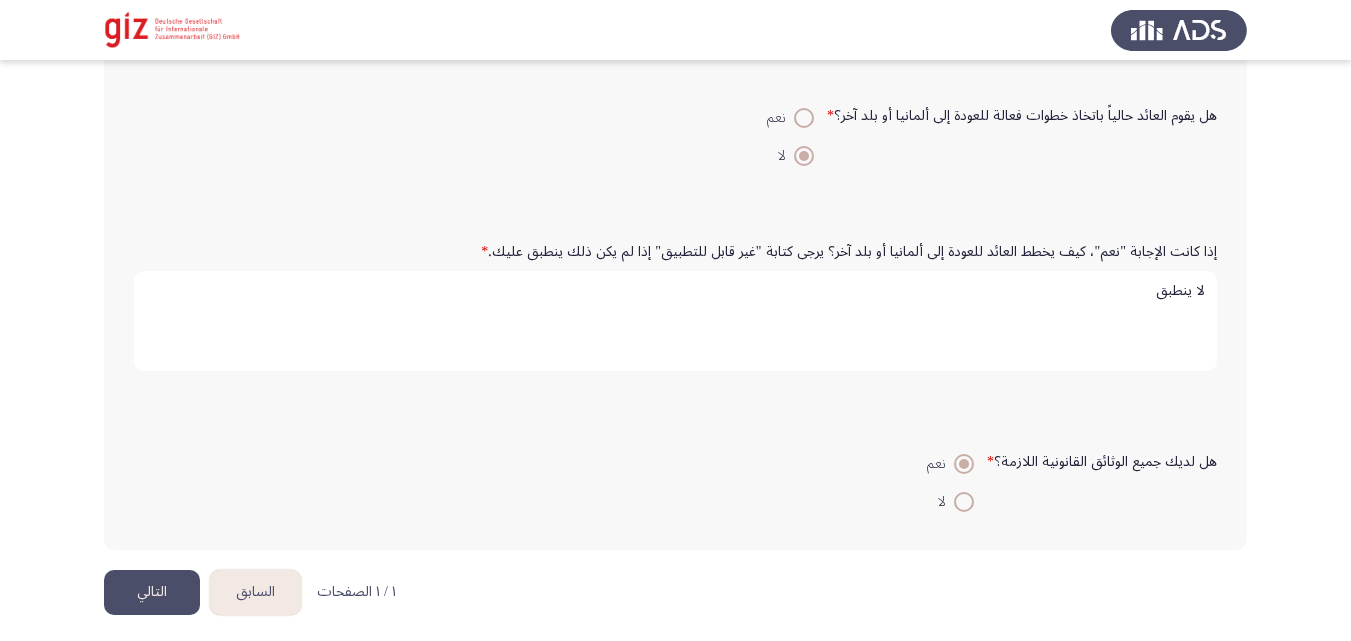 scroll, scrollTop: 1621, scrollLeft: 0, axis: vertical 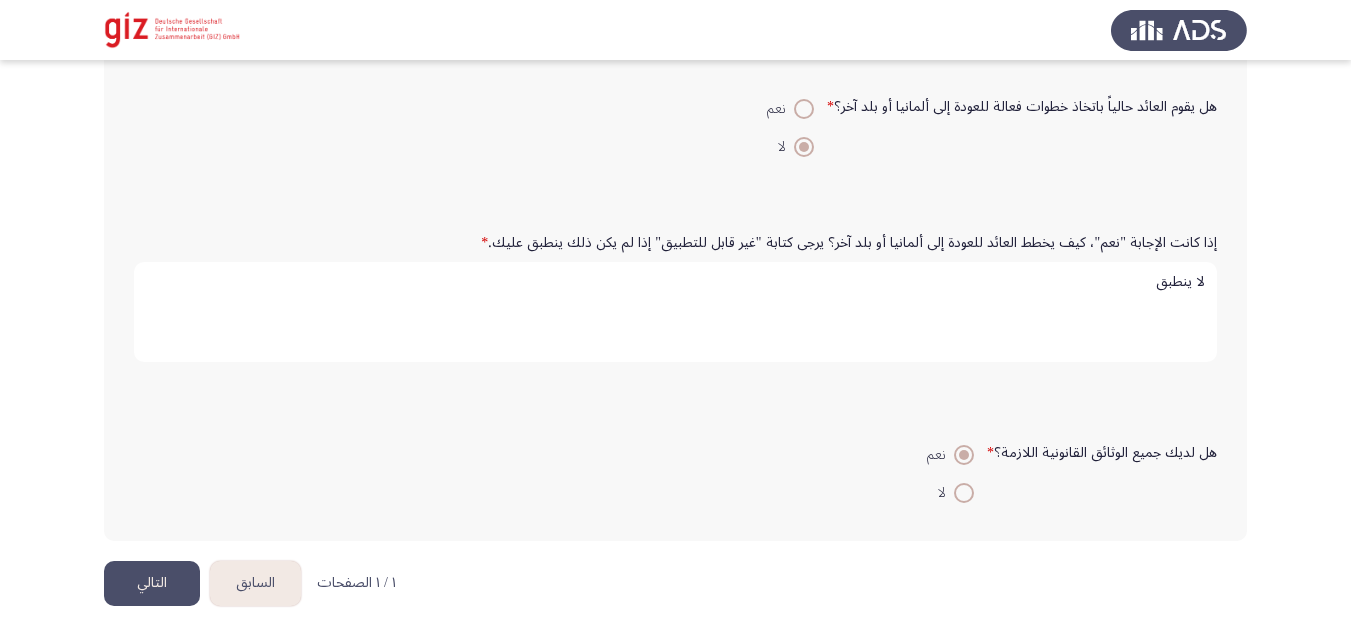 click on "السابق" 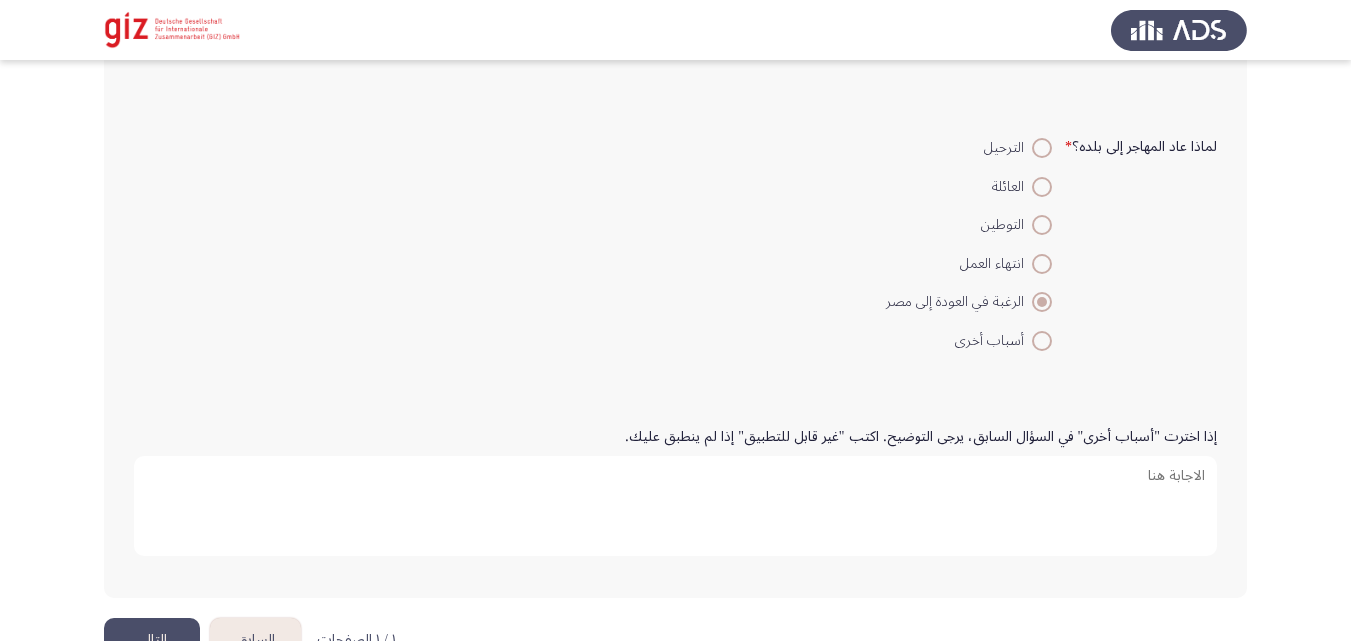 scroll, scrollTop: 2244, scrollLeft: 0, axis: vertical 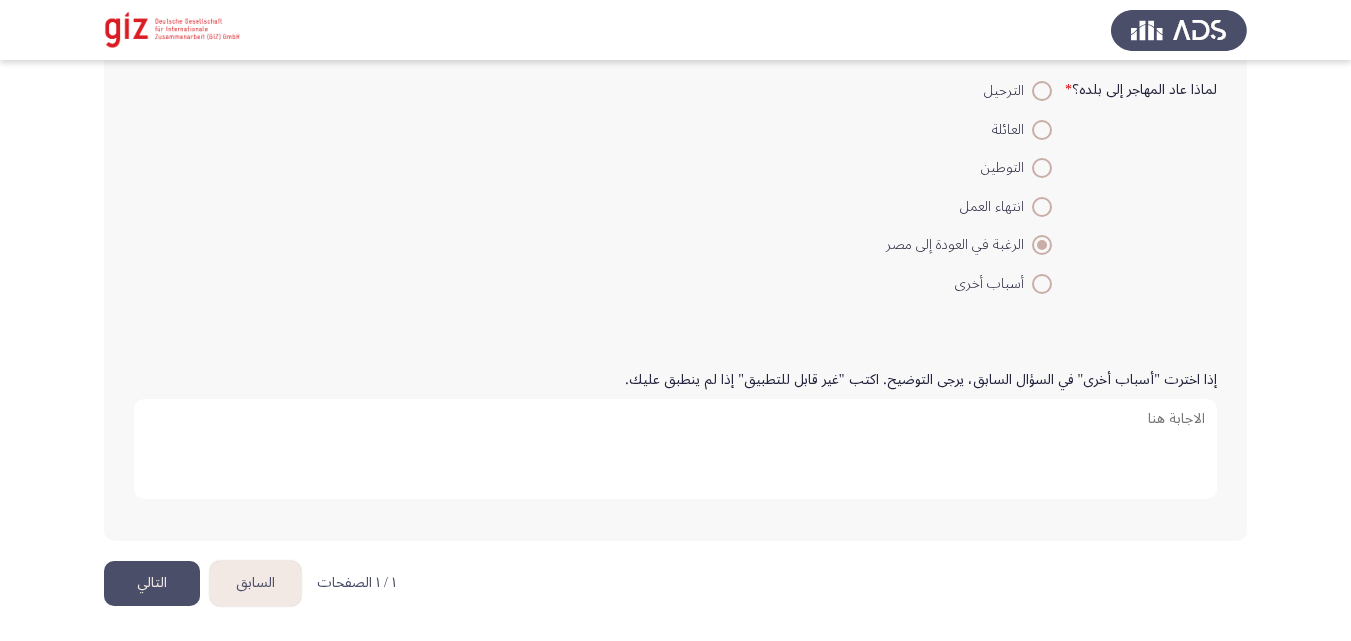 click on "السابق" 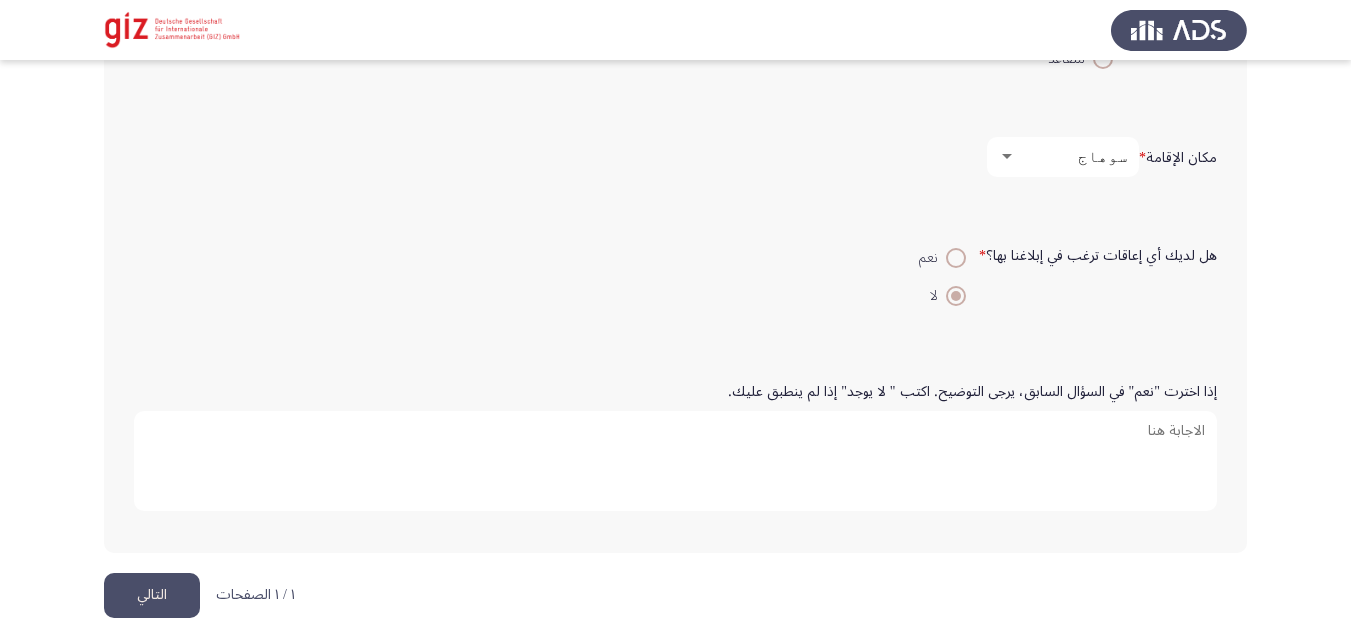 scroll, scrollTop: 1377, scrollLeft: 0, axis: vertical 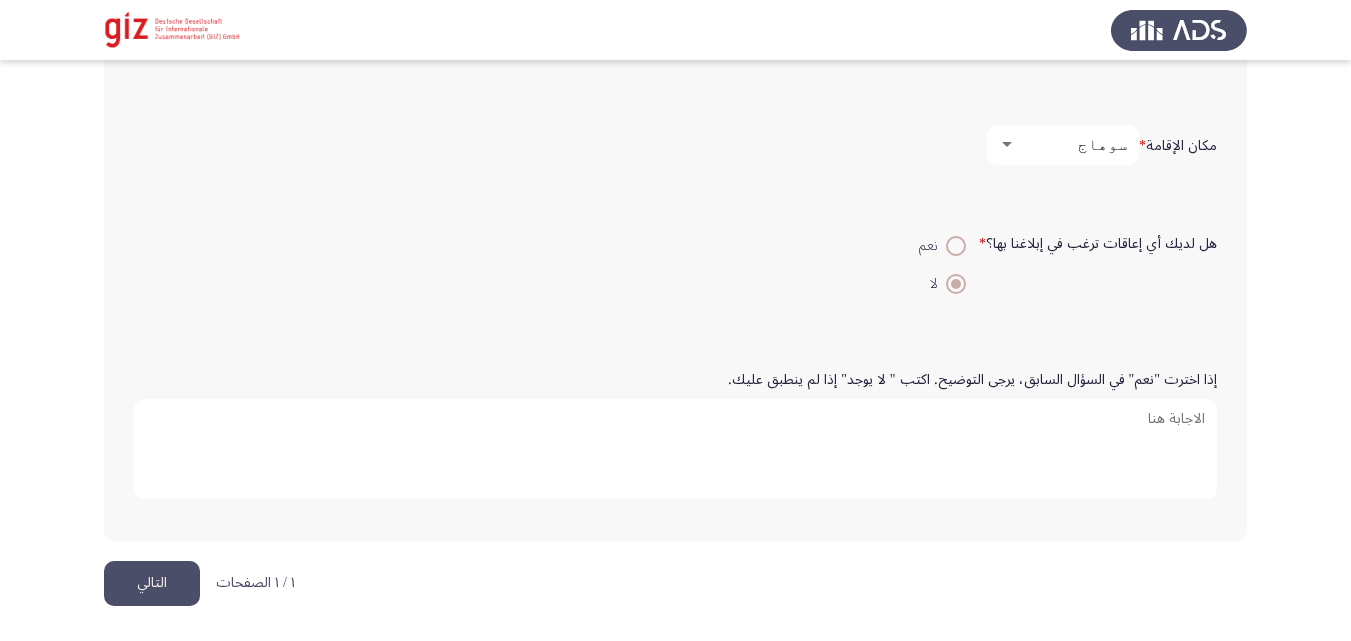 click on "التالي" 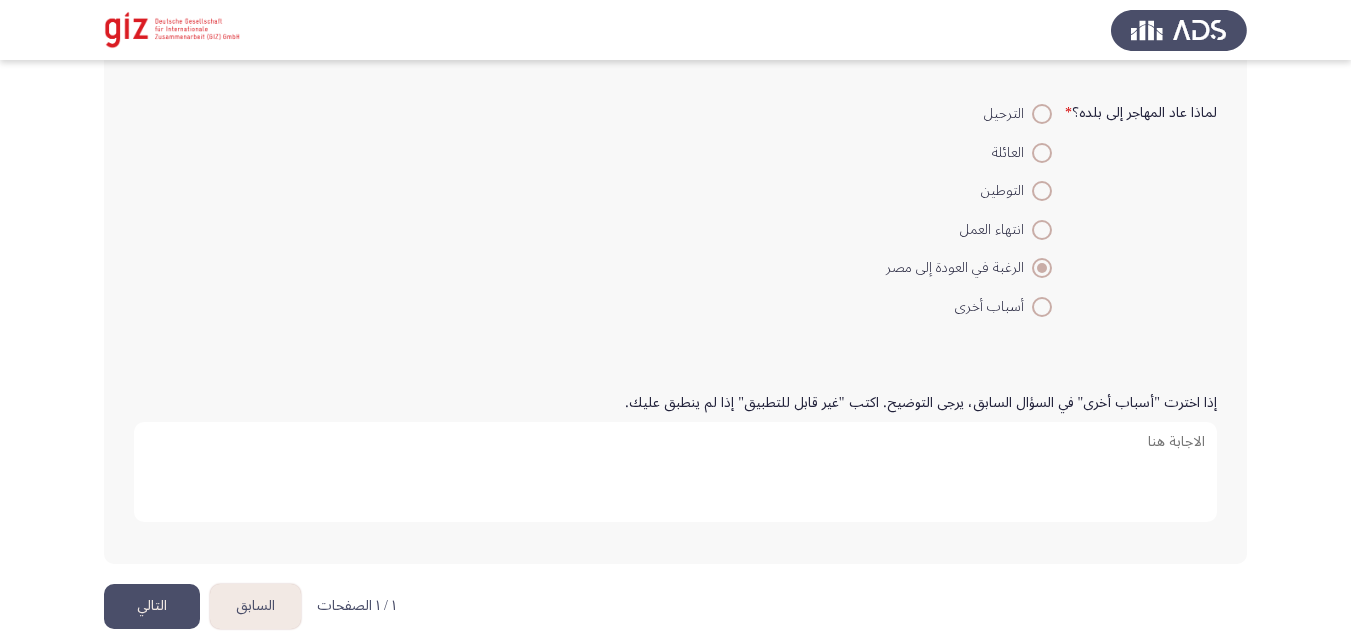 scroll, scrollTop: 2244, scrollLeft: 0, axis: vertical 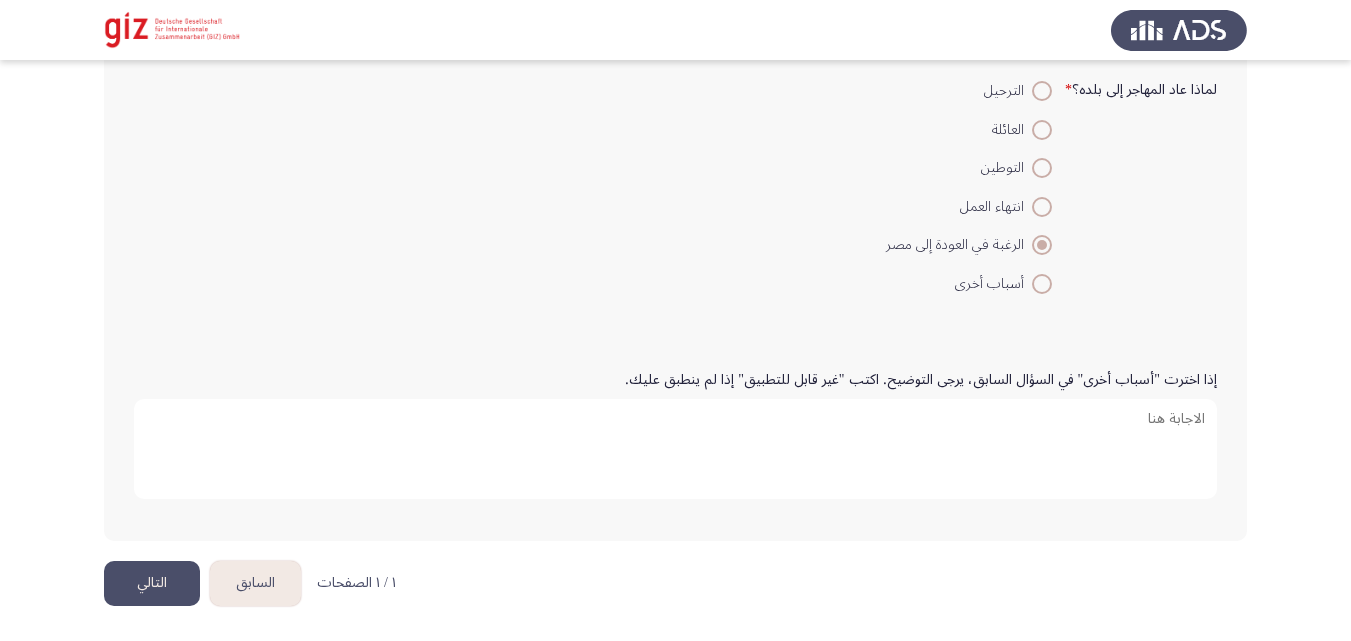 click on "التالي" 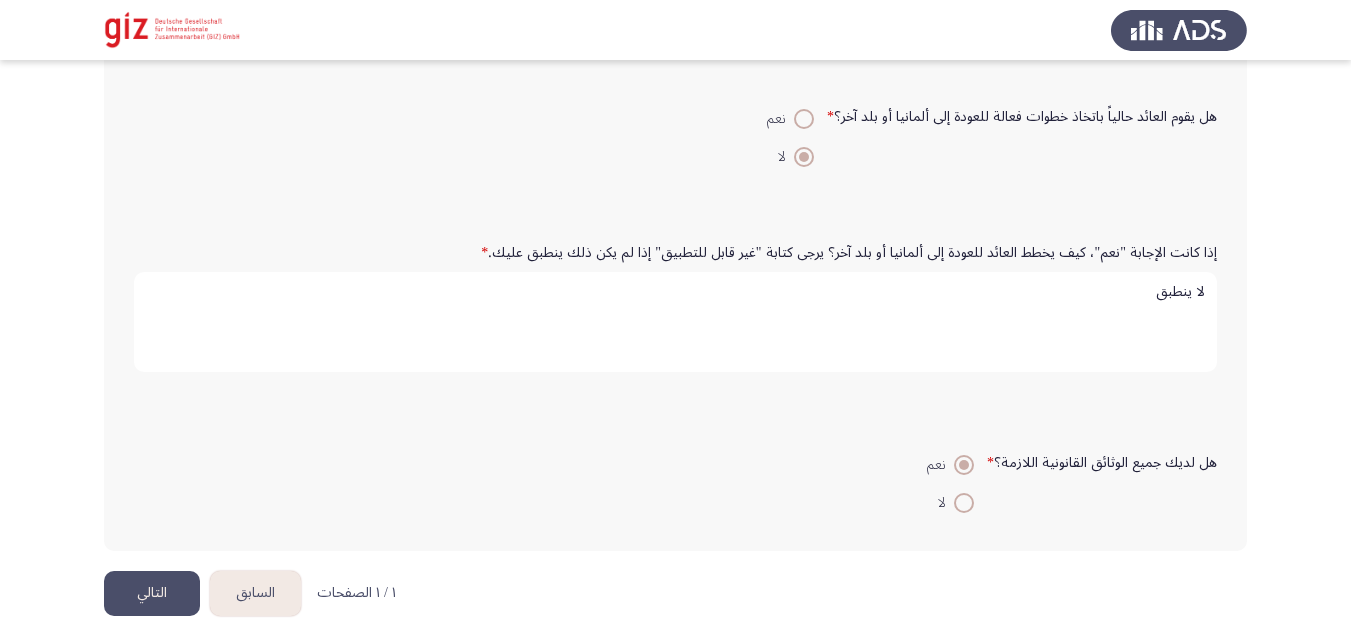 scroll, scrollTop: 1621, scrollLeft: 0, axis: vertical 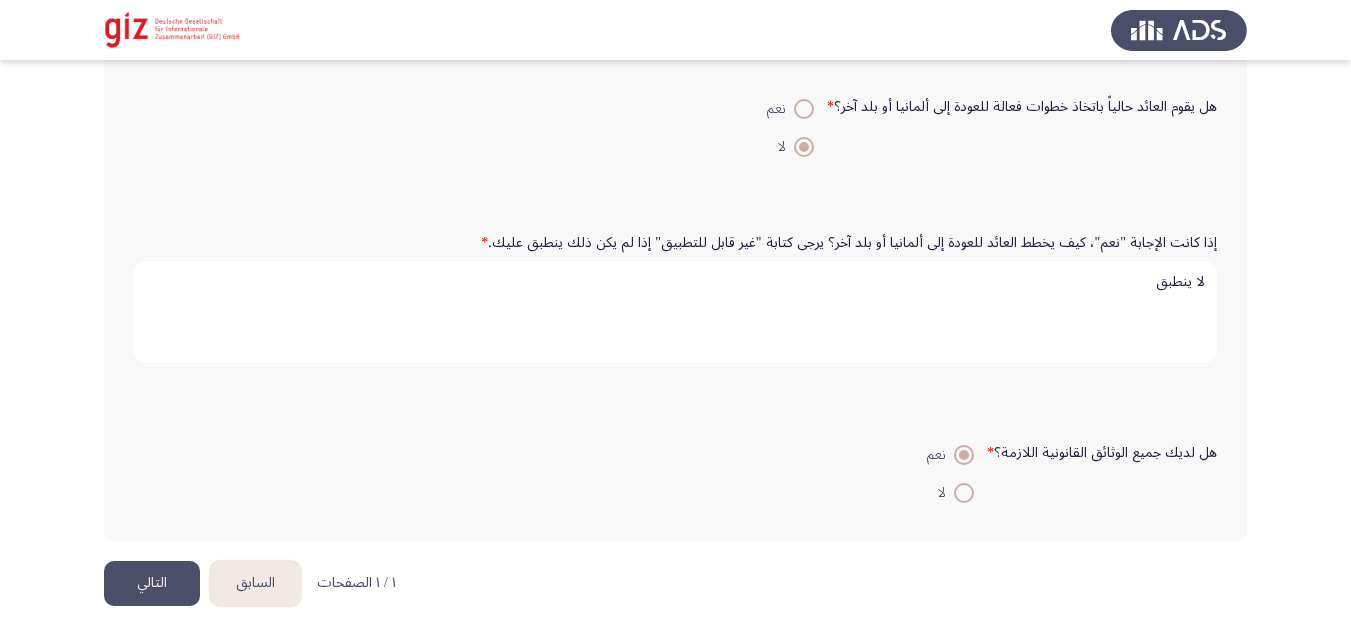 click on "التالي" 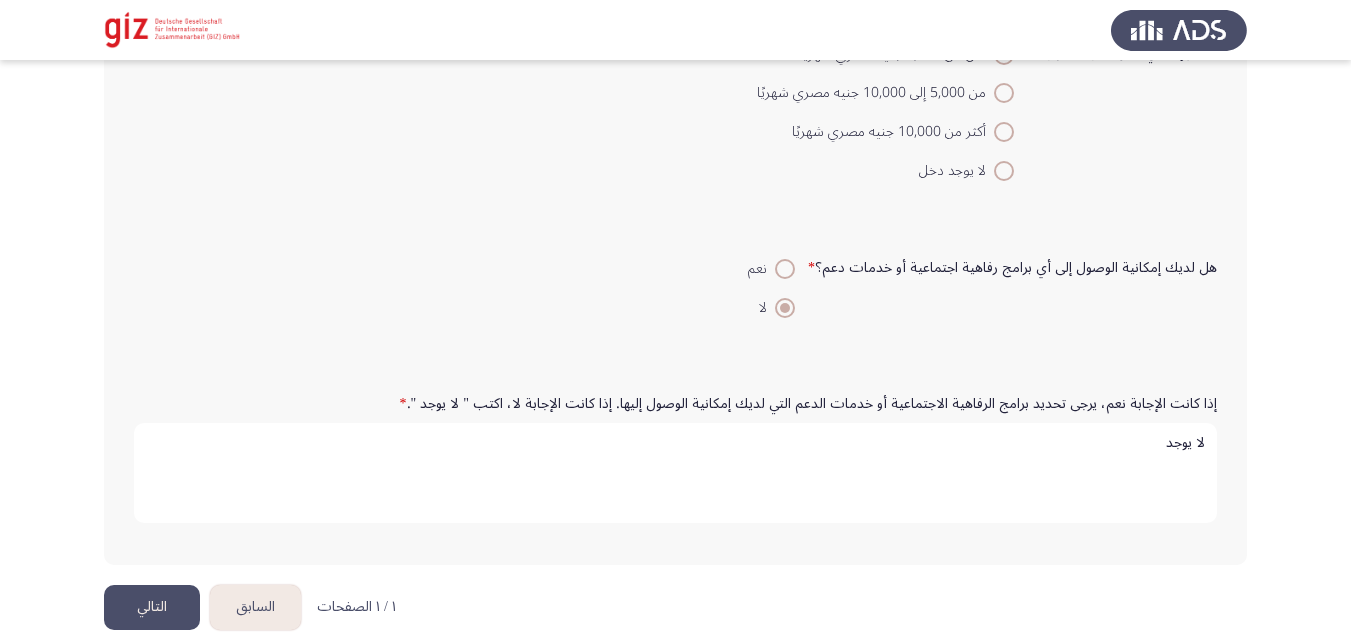 scroll, scrollTop: 3118, scrollLeft: 0, axis: vertical 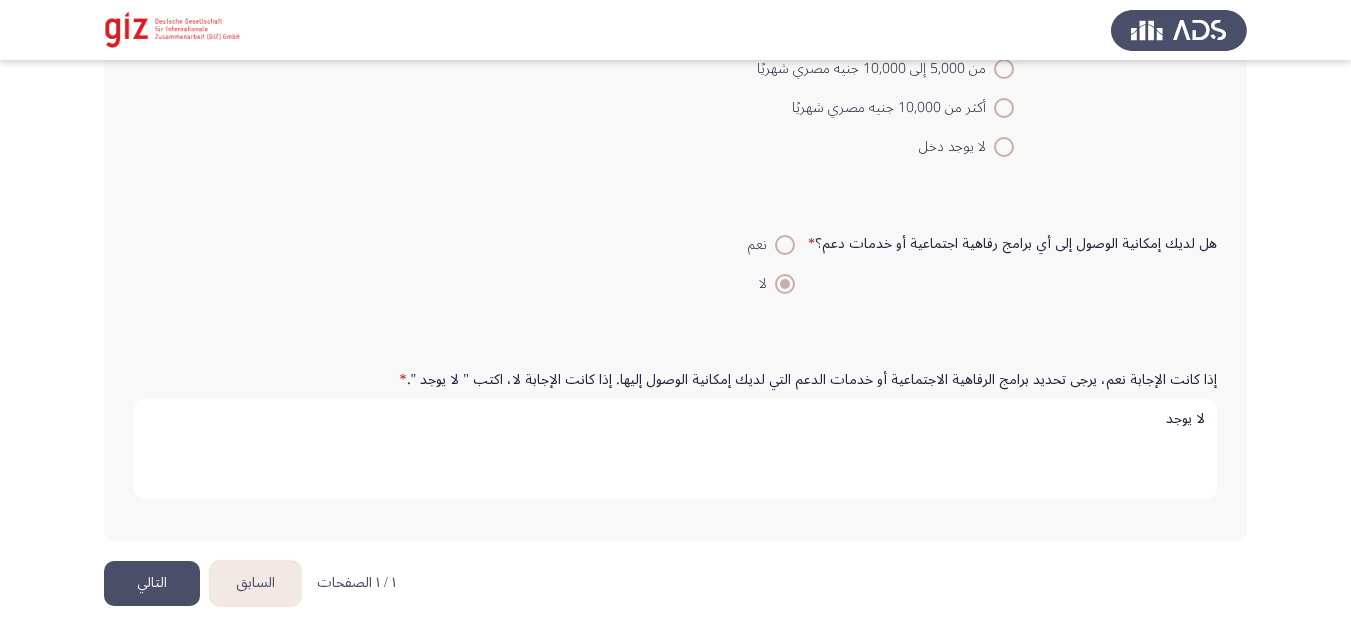 click on "التالي" 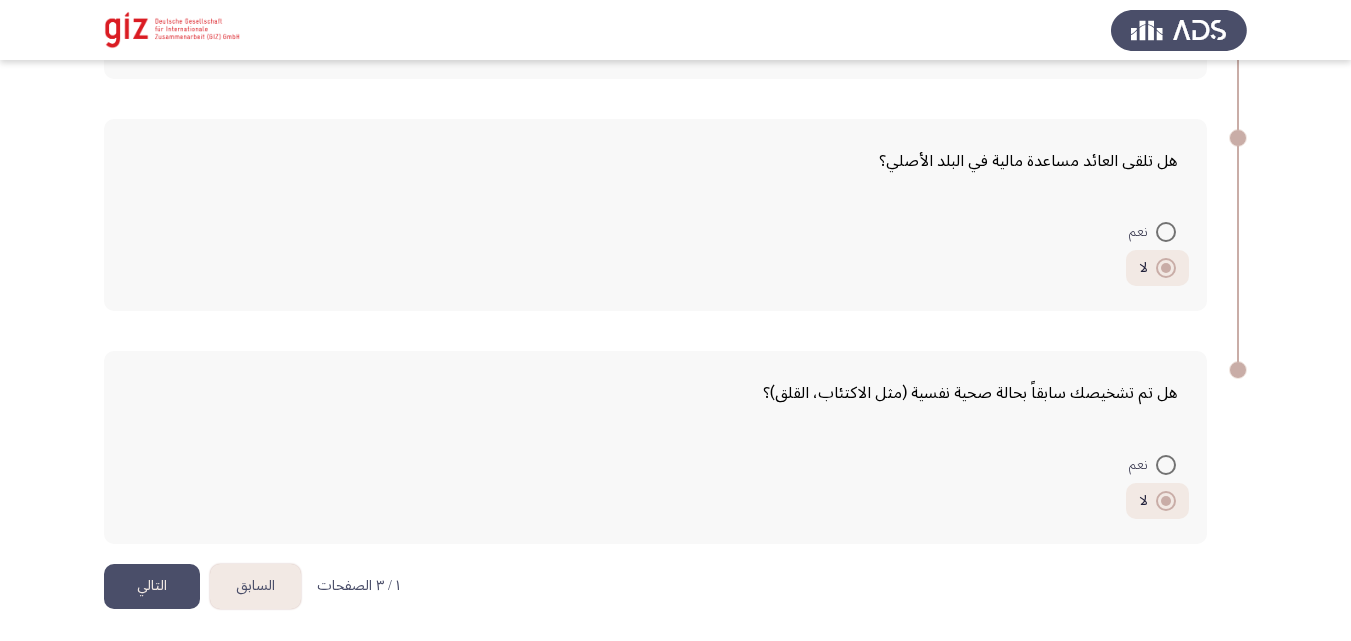 scroll, scrollTop: 1679, scrollLeft: 0, axis: vertical 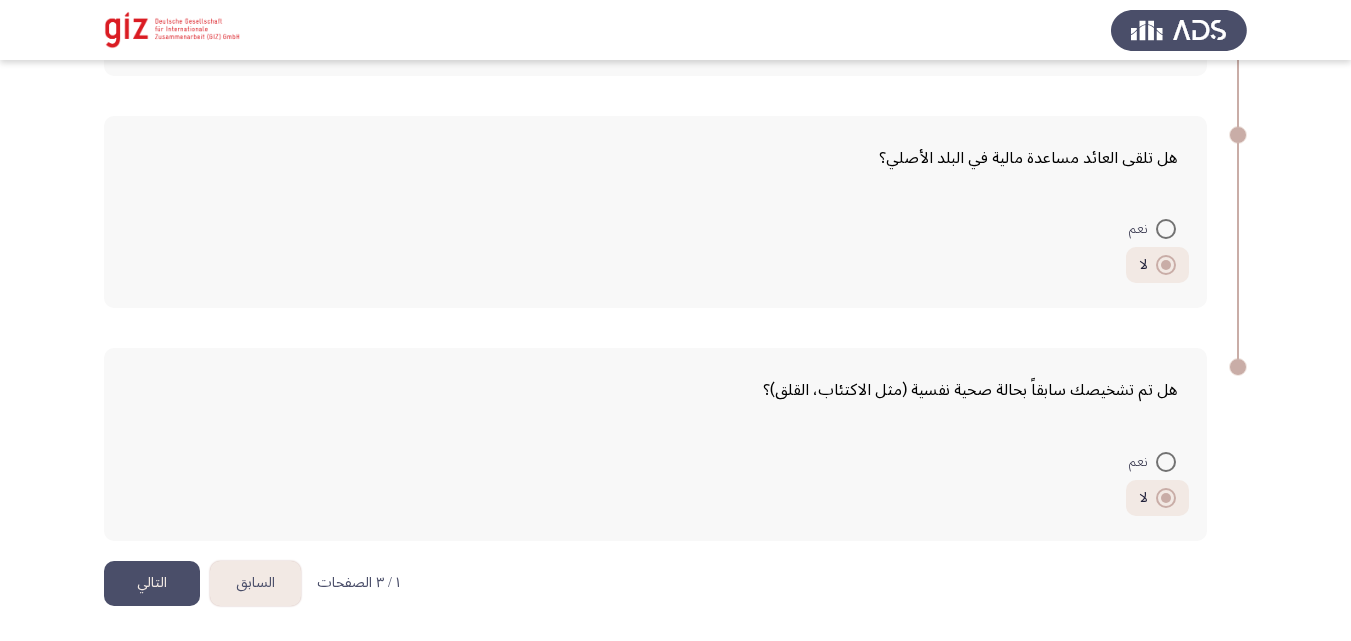 click on "التالي" 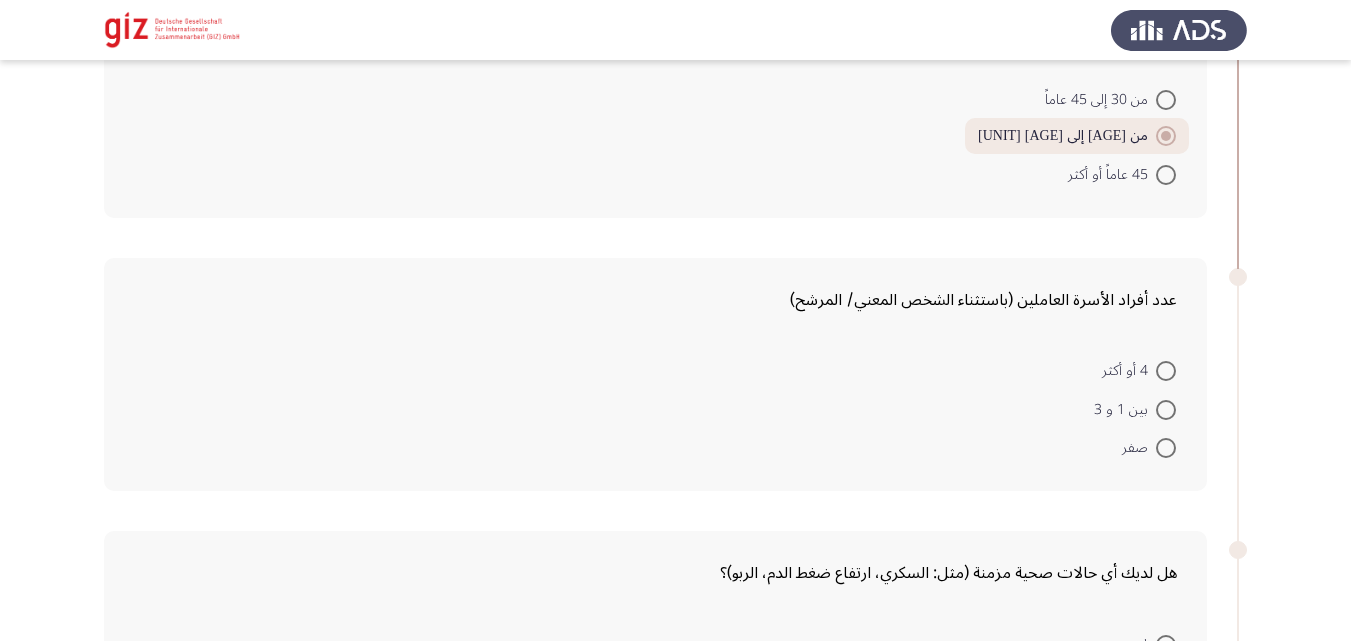 scroll, scrollTop: 418, scrollLeft: 0, axis: vertical 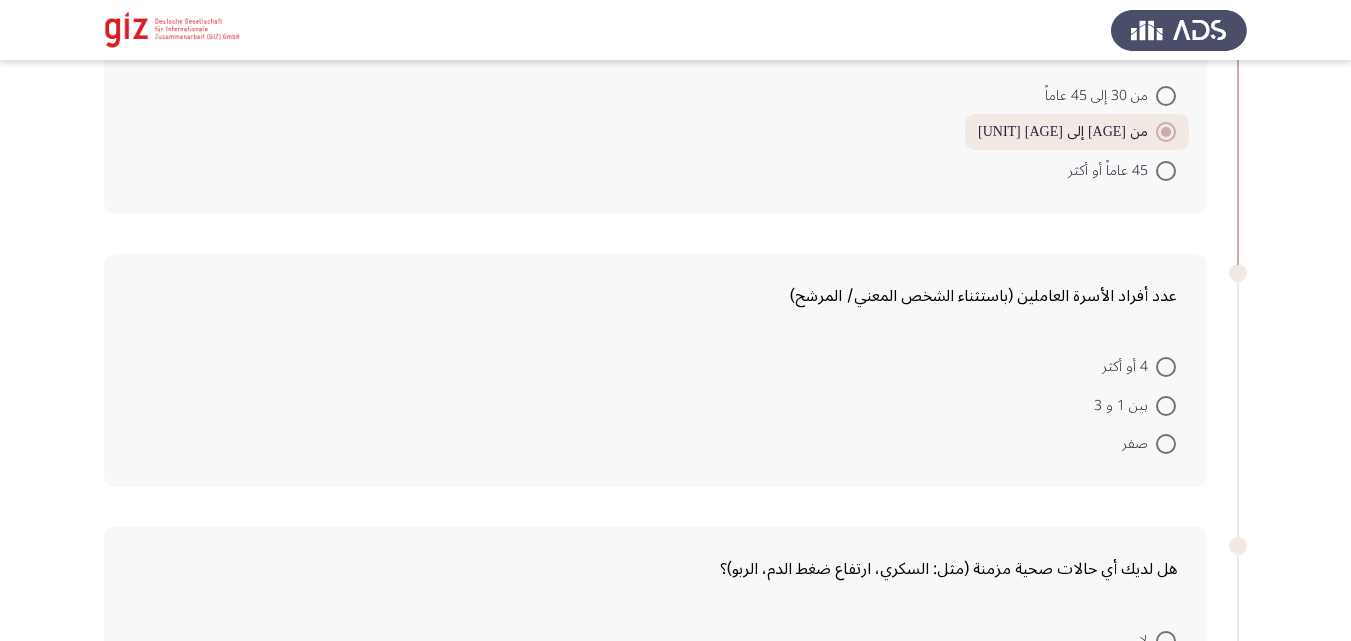 click at bounding box center (1166, 444) 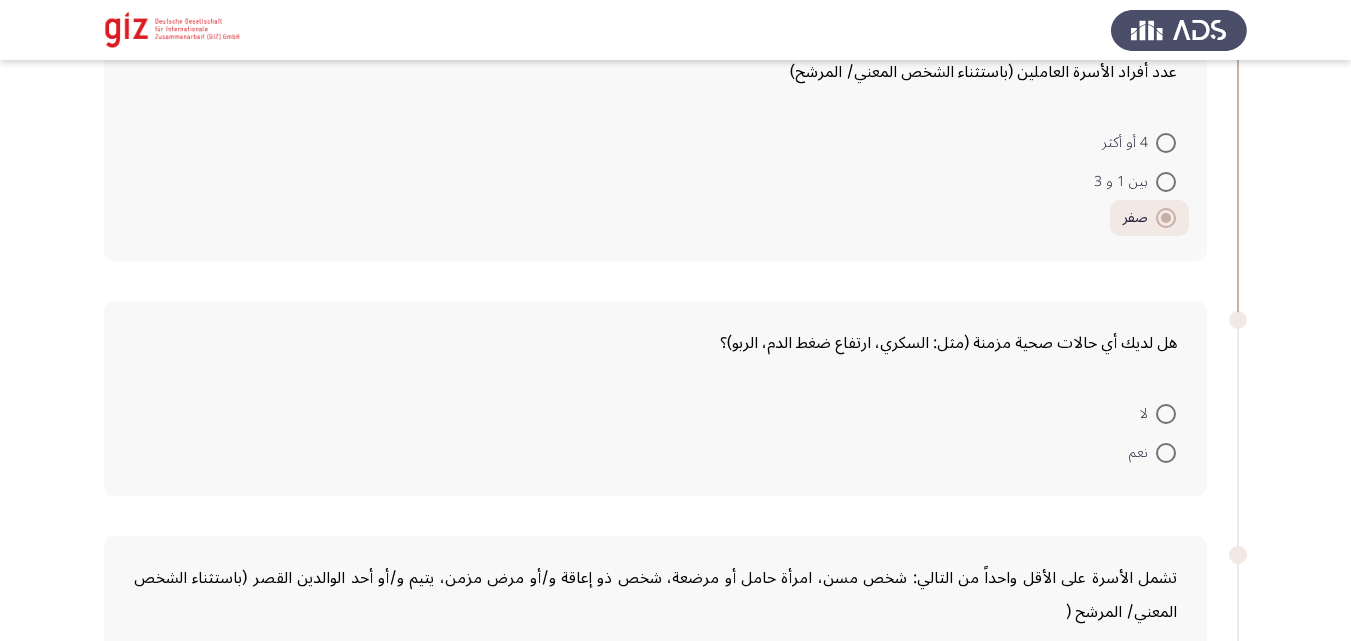 scroll, scrollTop: 687, scrollLeft: 0, axis: vertical 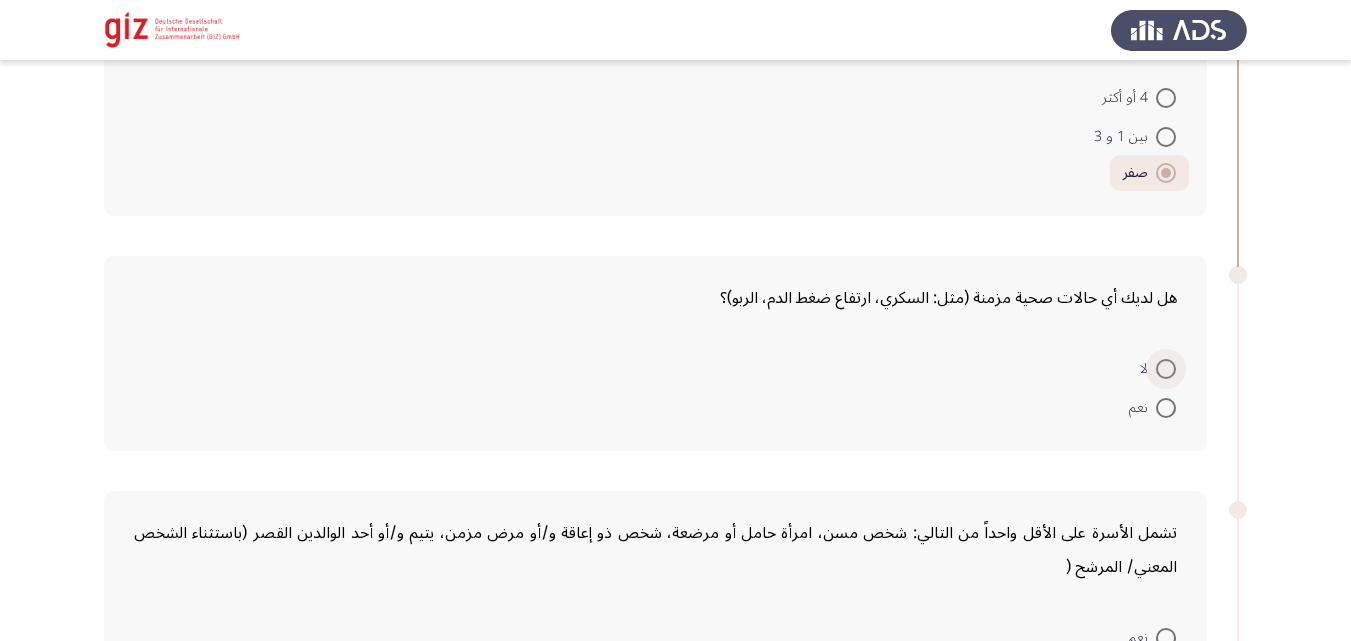 click at bounding box center [1166, 369] 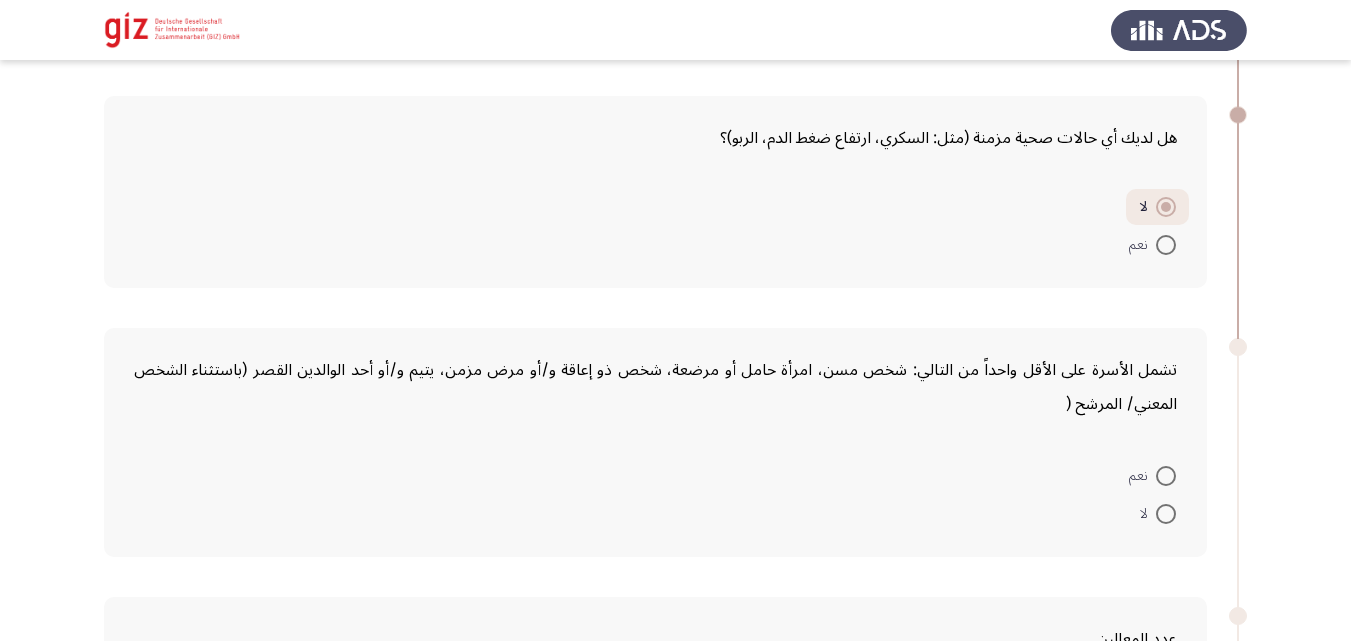 scroll, scrollTop: 856, scrollLeft: 0, axis: vertical 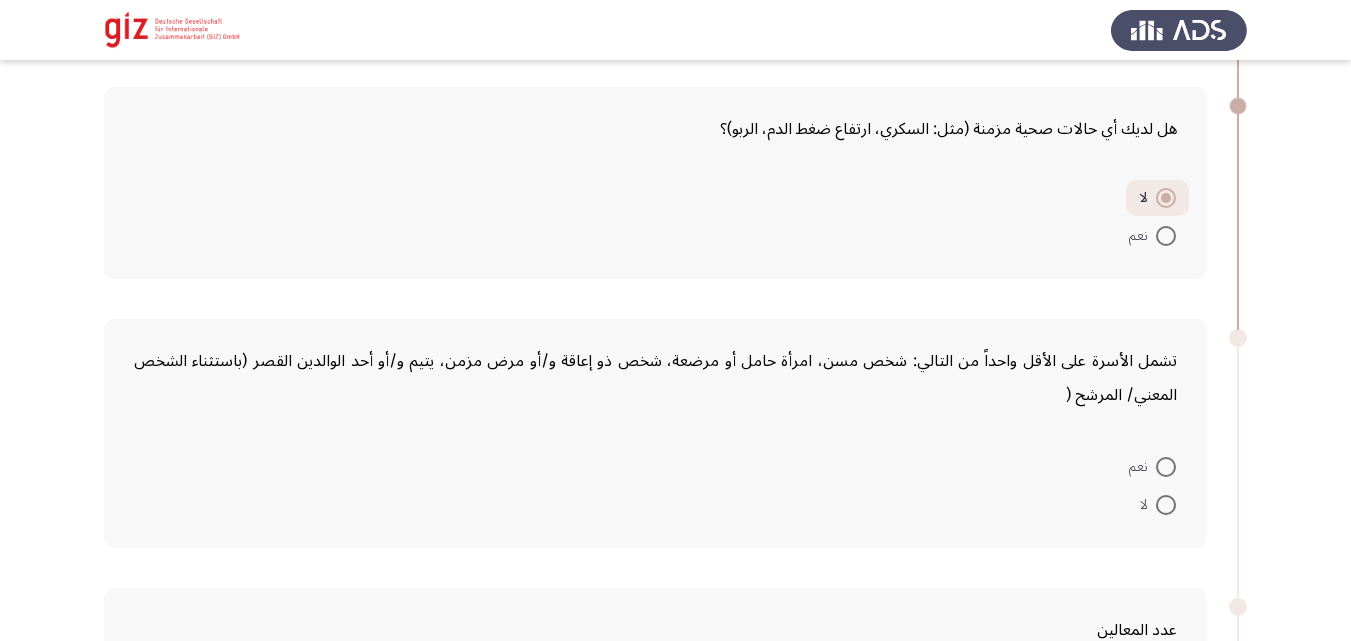 click at bounding box center [1166, 505] 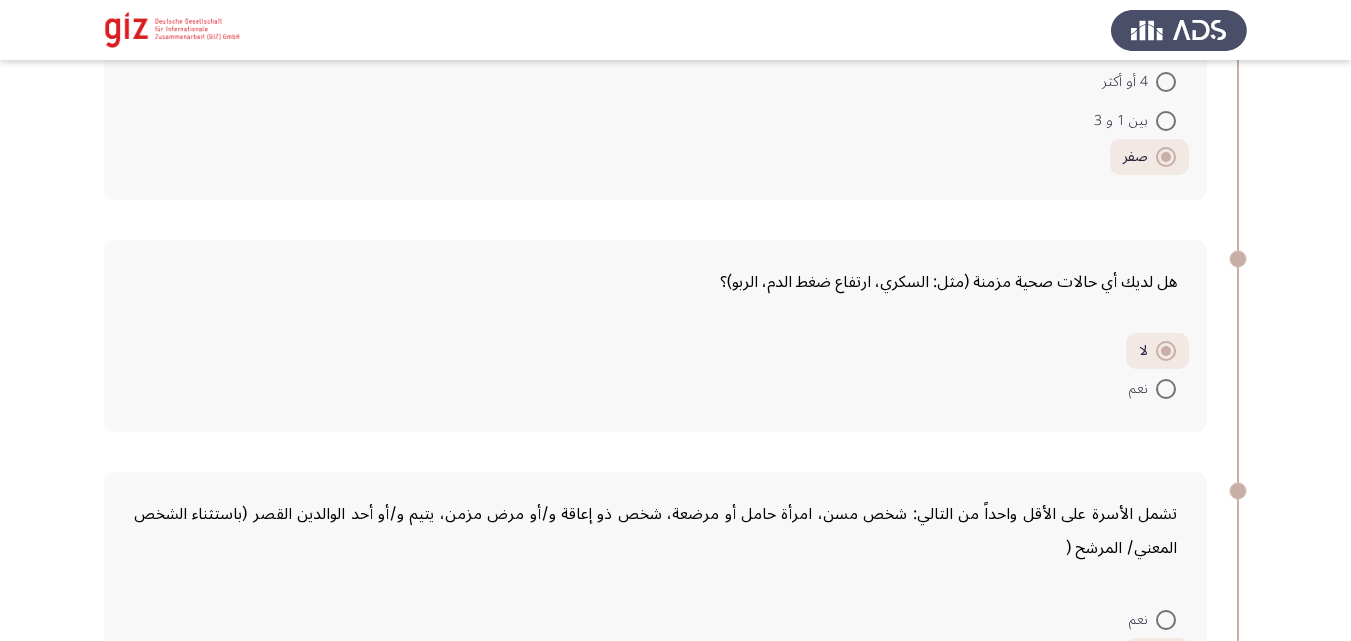 scroll, scrollTop: 583, scrollLeft: 0, axis: vertical 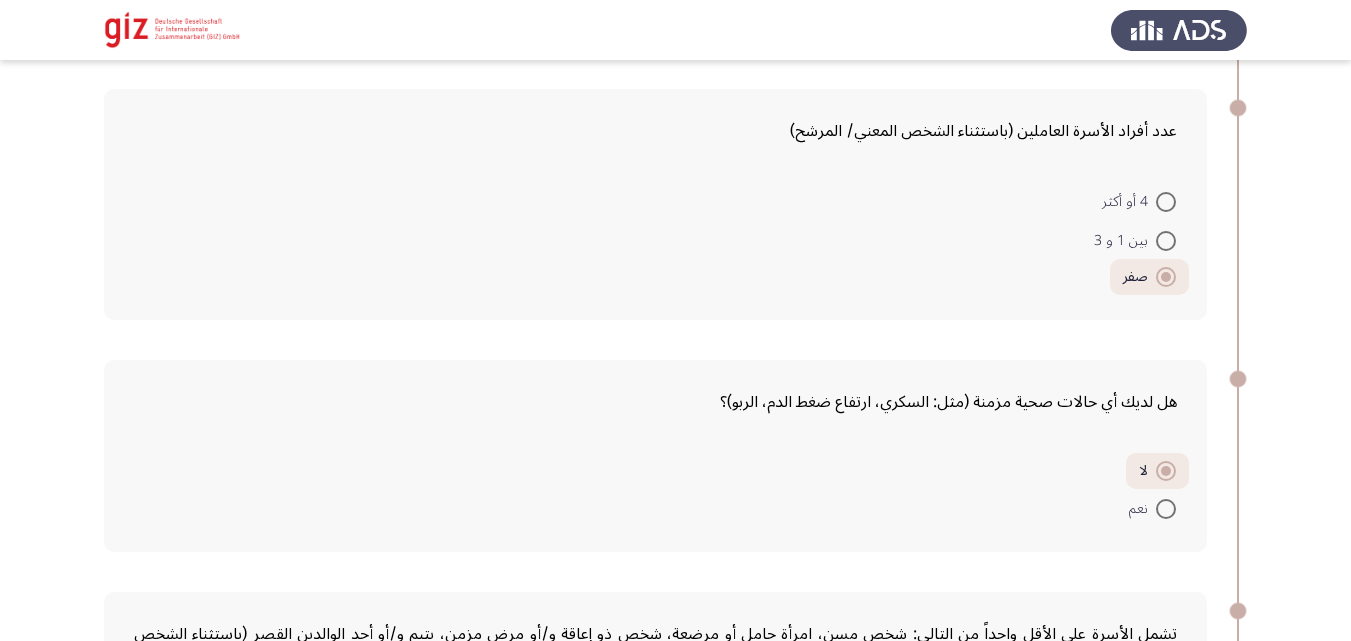click on "بين 1 و 3" at bounding box center [1125, 241] 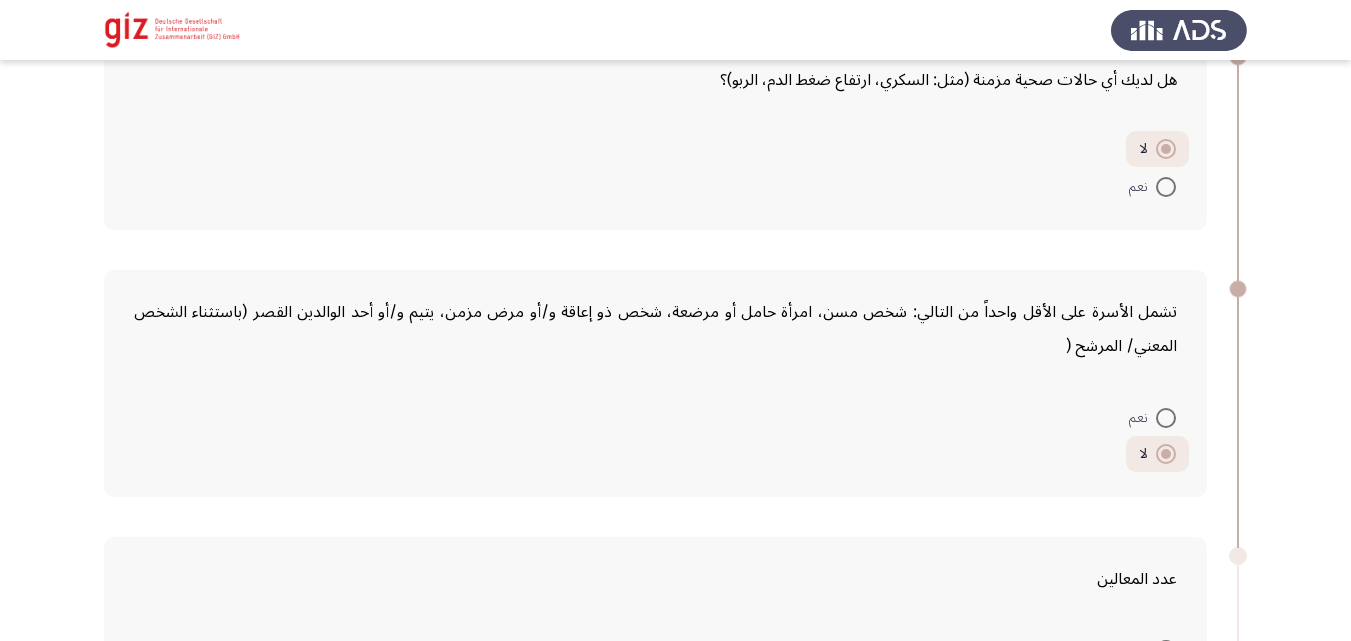 scroll, scrollTop: 968, scrollLeft: 0, axis: vertical 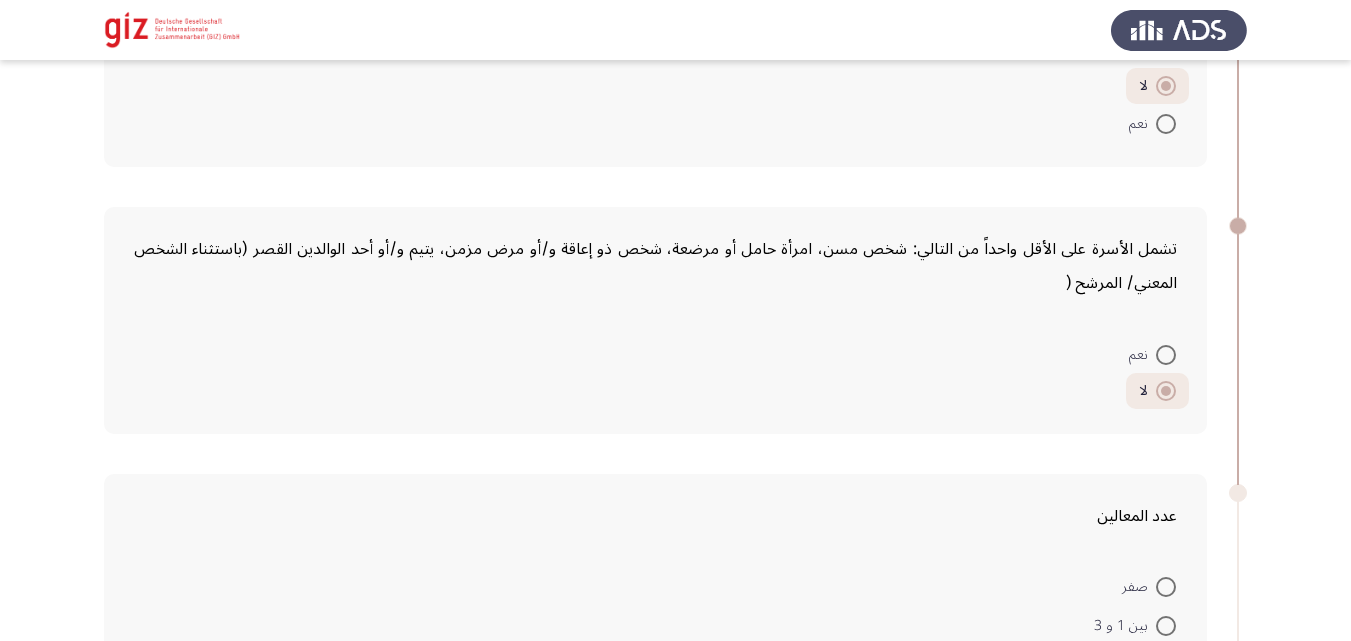 click at bounding box center (1166, 355) 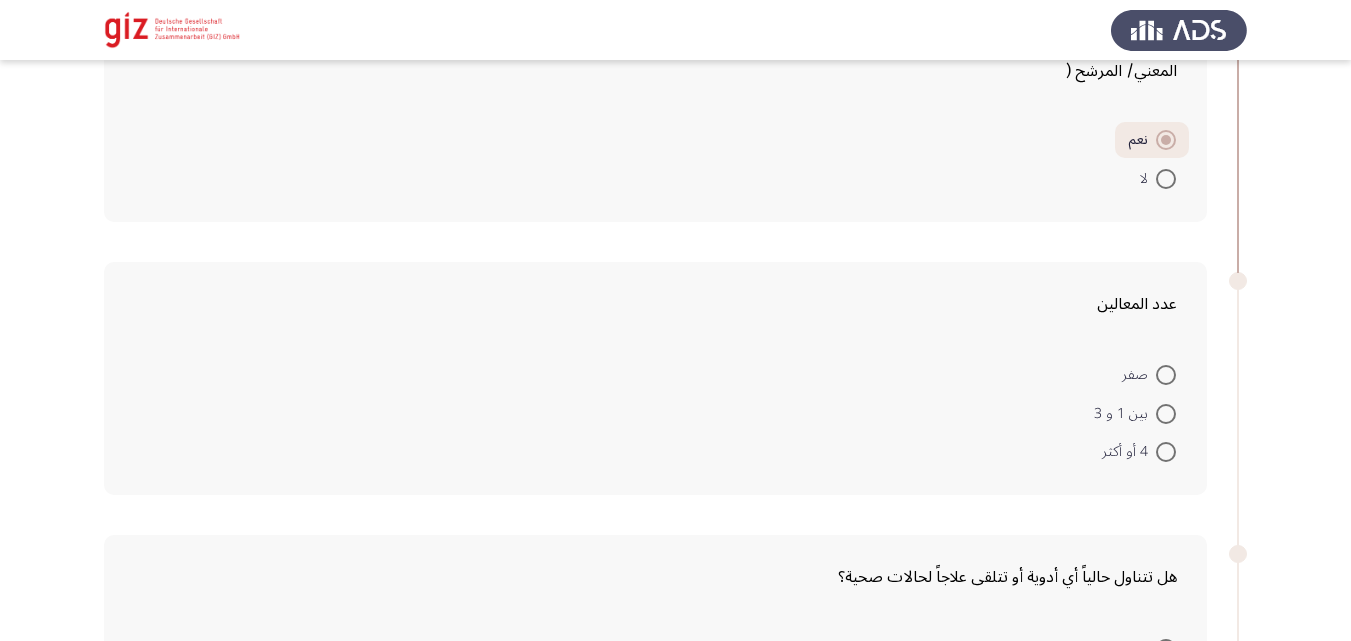 scroll, scrollTop: 1242, scrollLeft: 0, axis: vertical 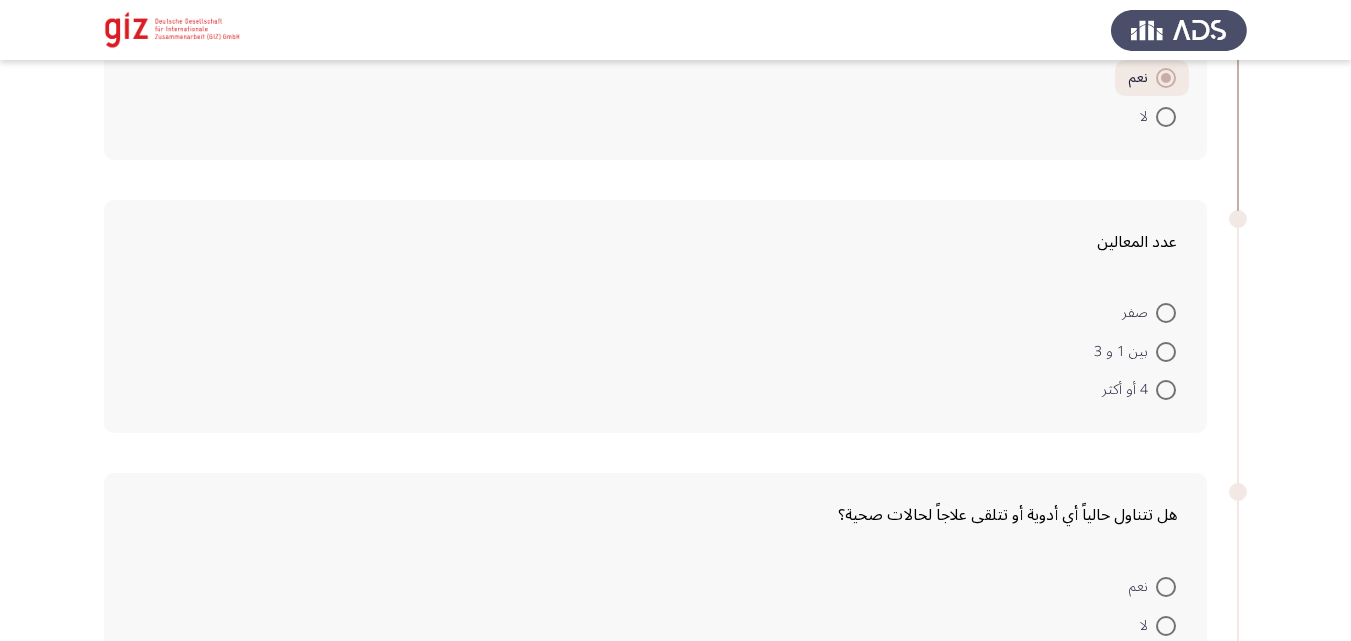 click at bounding box center (1166, 352) 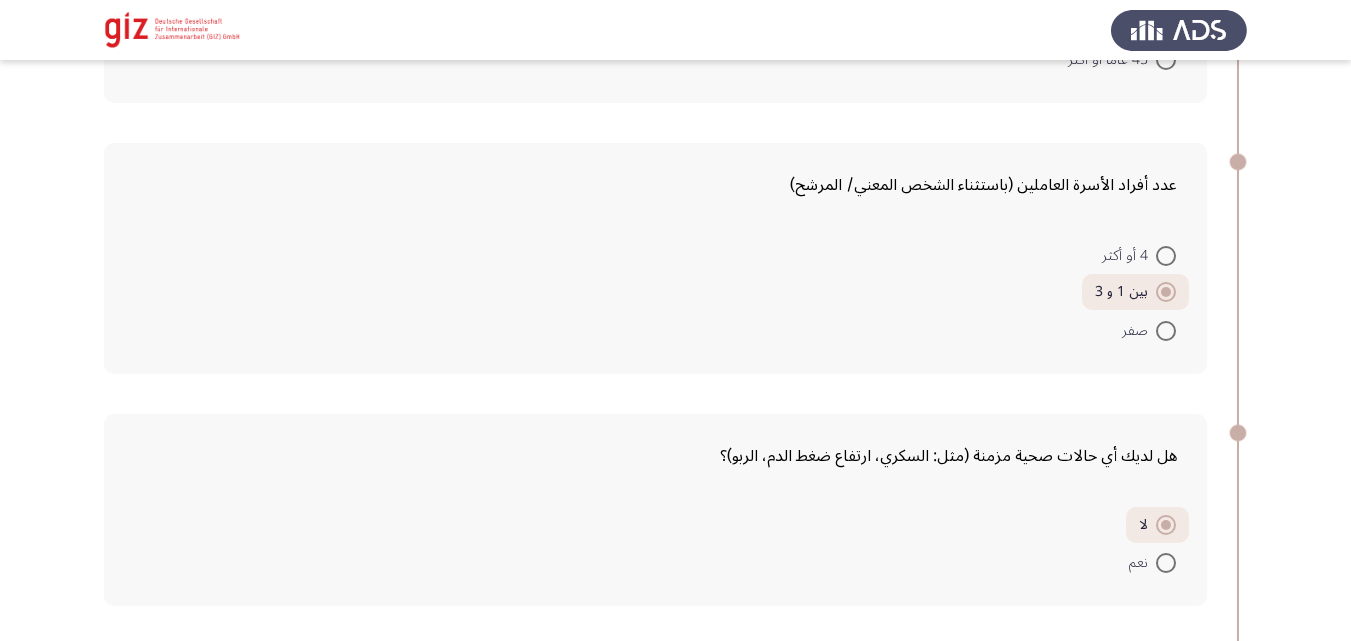 scroll, scrollTop: 528, scrollLeft: 0, axis: vertical 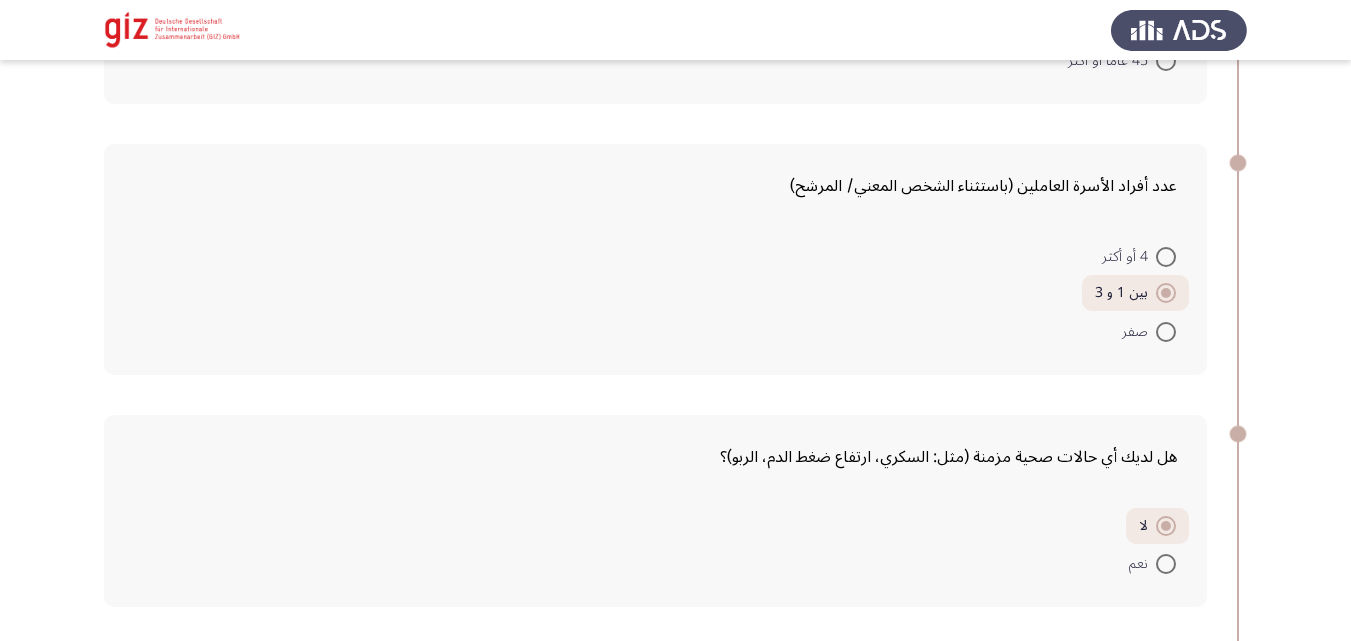 click at bounding box center [1166, 332] 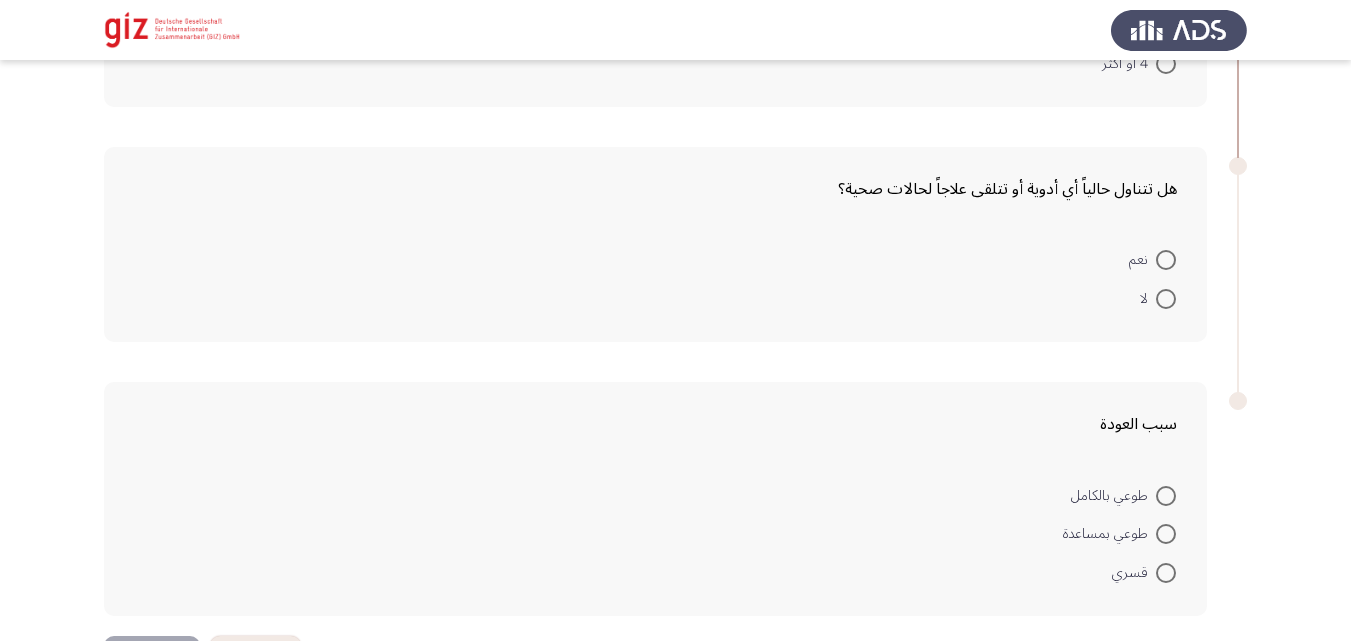 scroll, scrollTop: 1614, scrollLeft: 0, axis: vertical 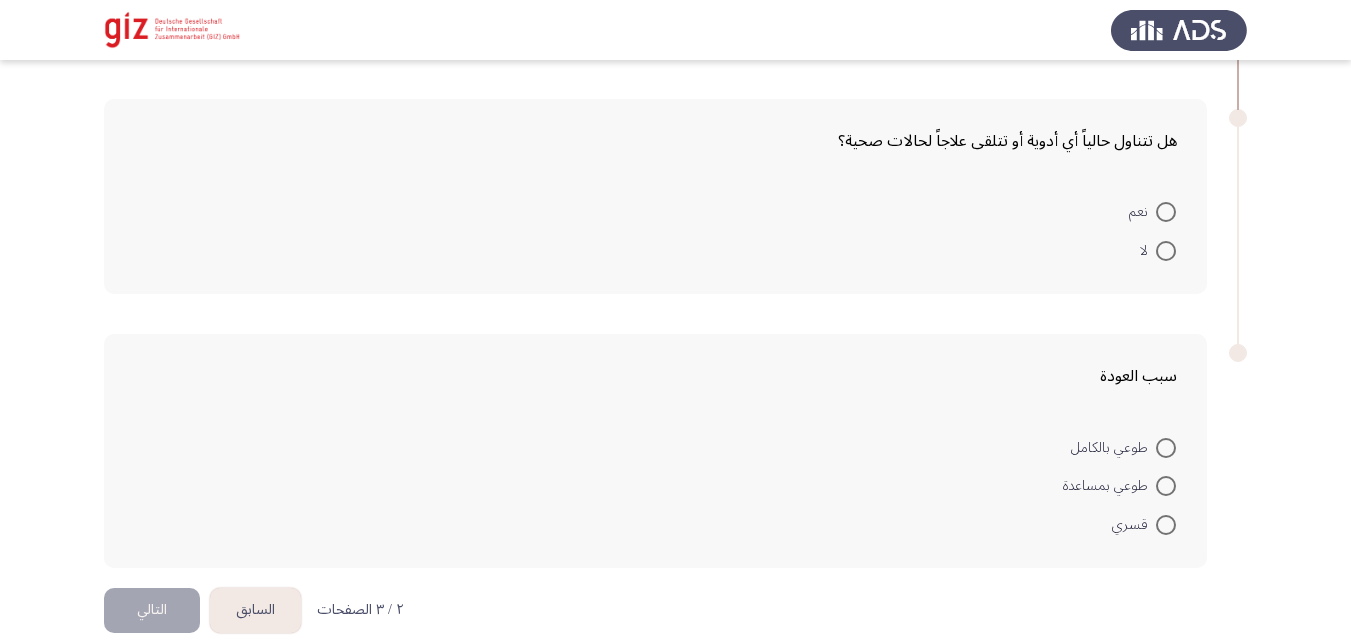 click on "لا" at bounding box center (1158, 249) 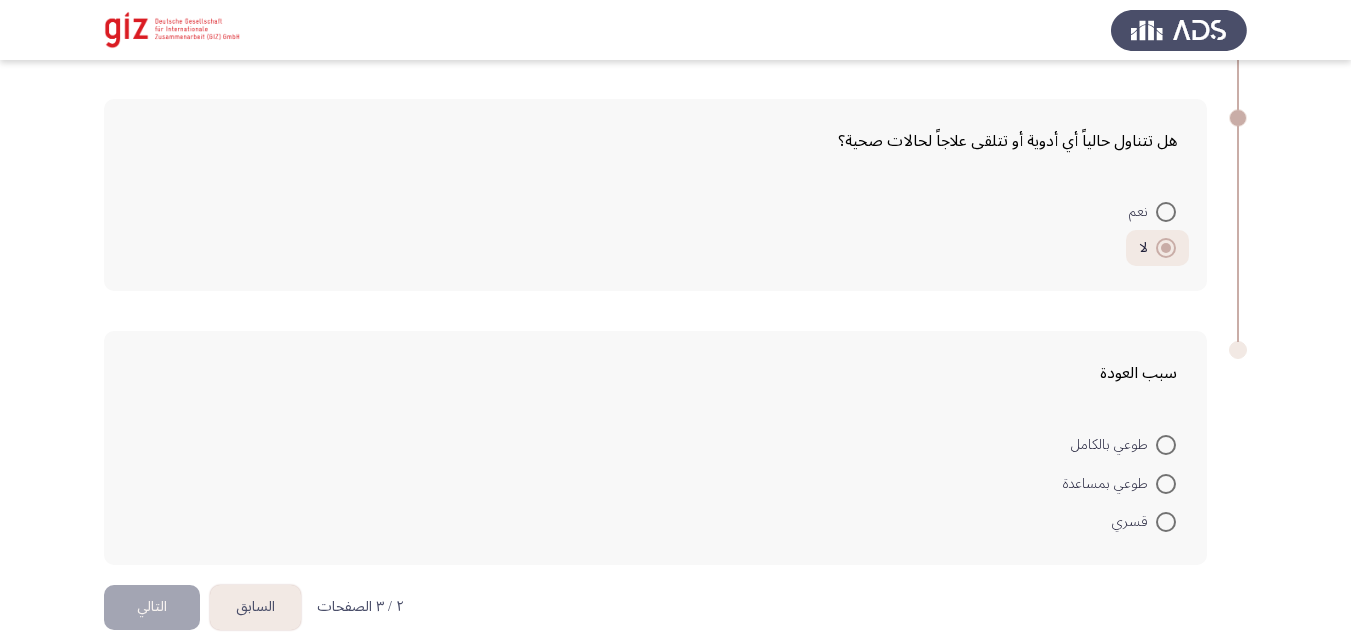 click at bounding box center (1166, 445) 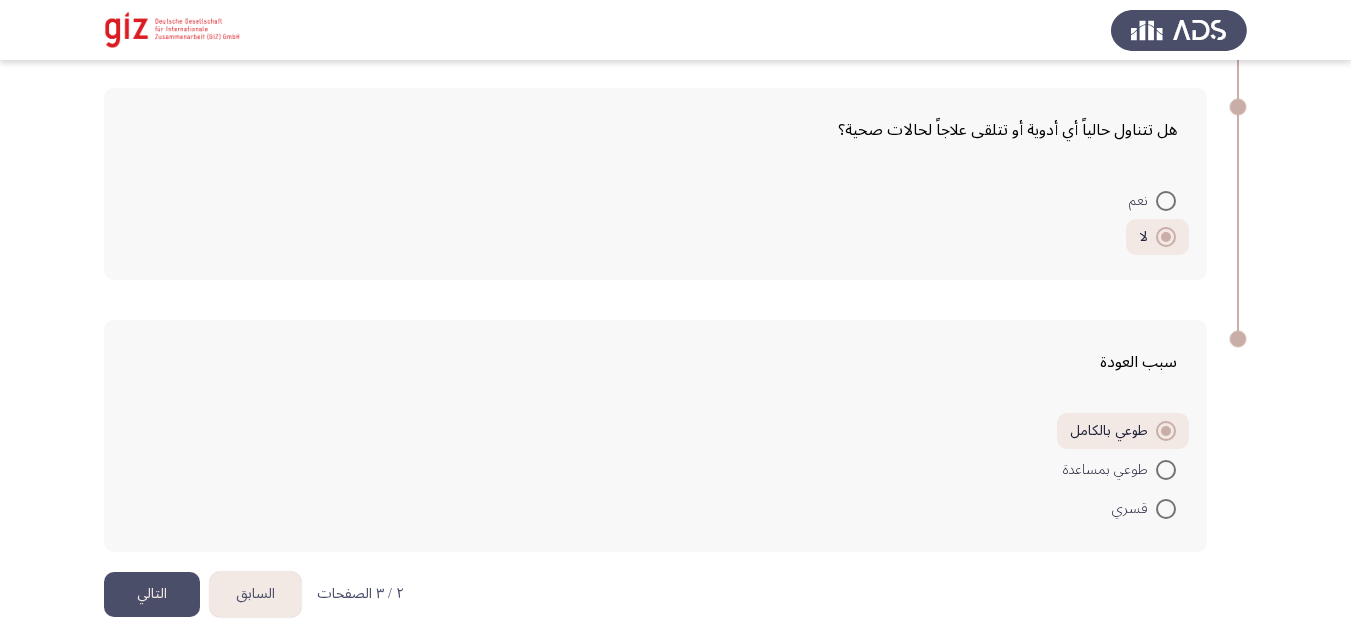 scroll, scrollTop: 1636, scrollLeft: 0, axis: vertical 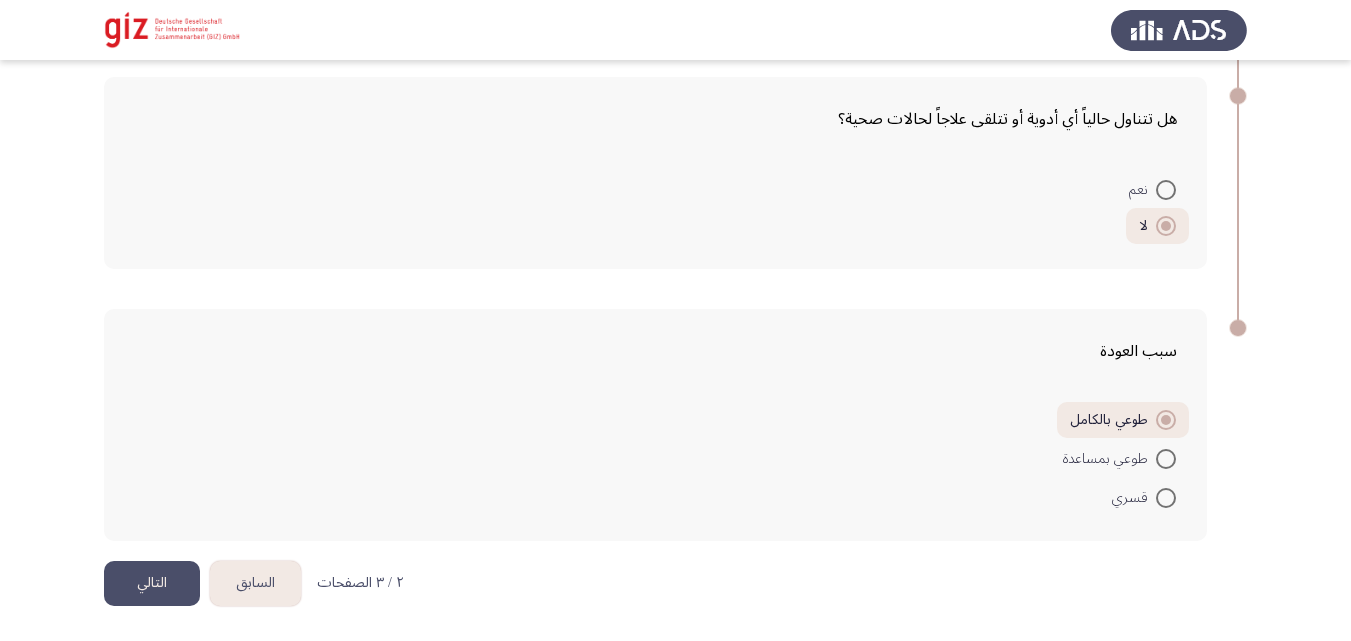 click on "التالي" 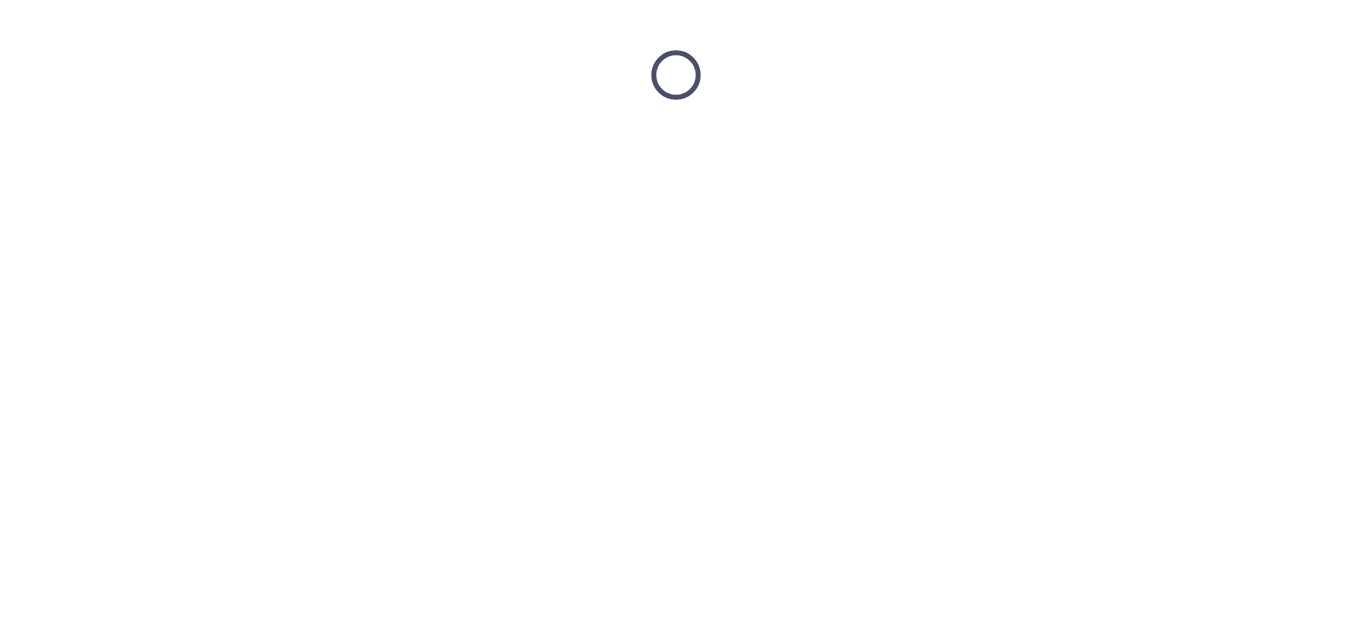 scroll, scrollTop: 0, scrollLeft: 0, axis: both 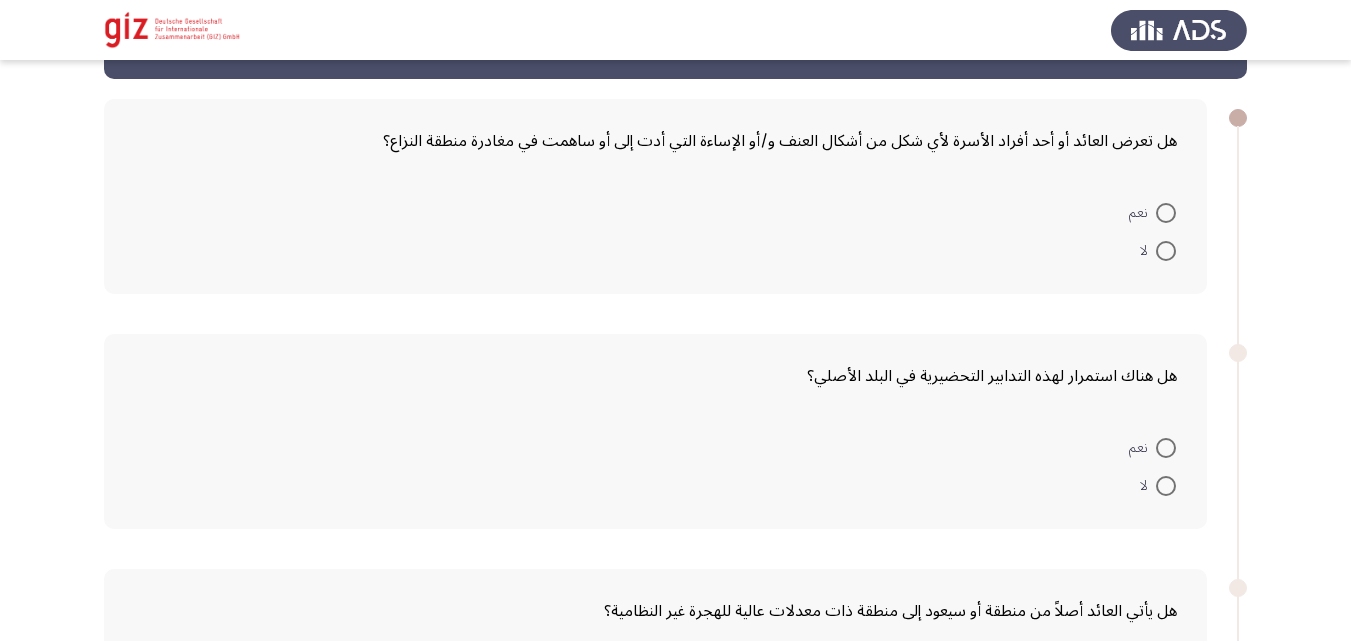 click at bounding box center (1166, 251) 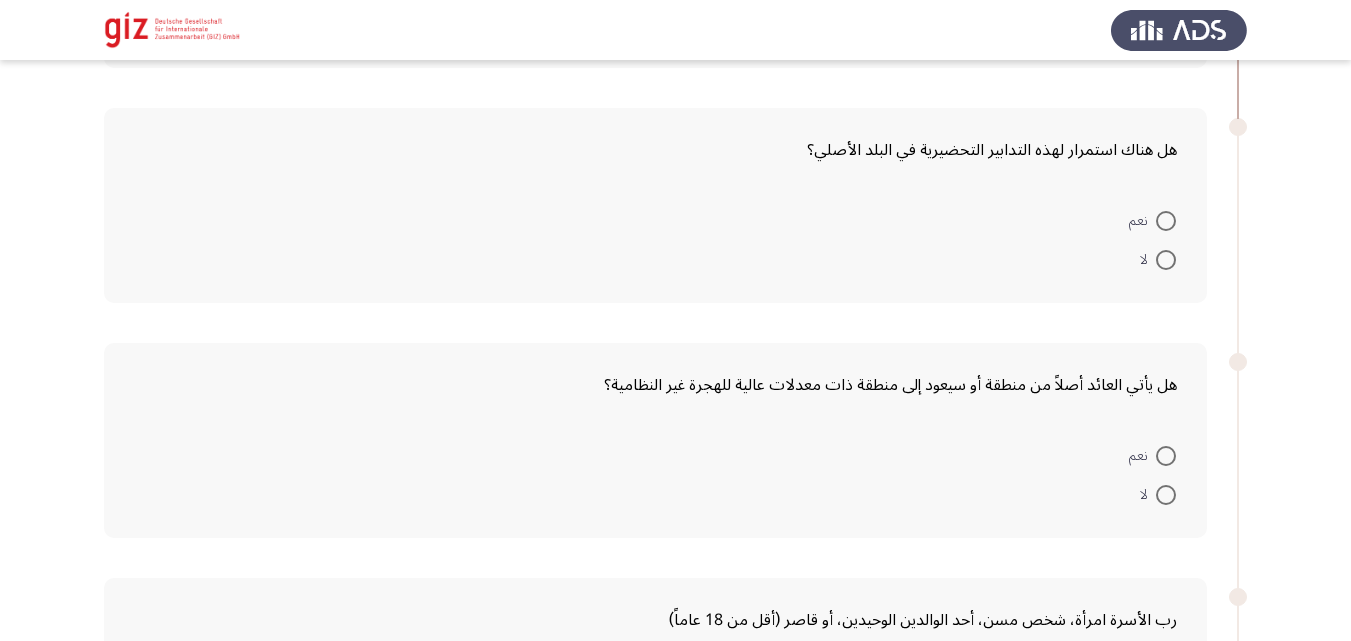 click at bounding box center (1166, 260) 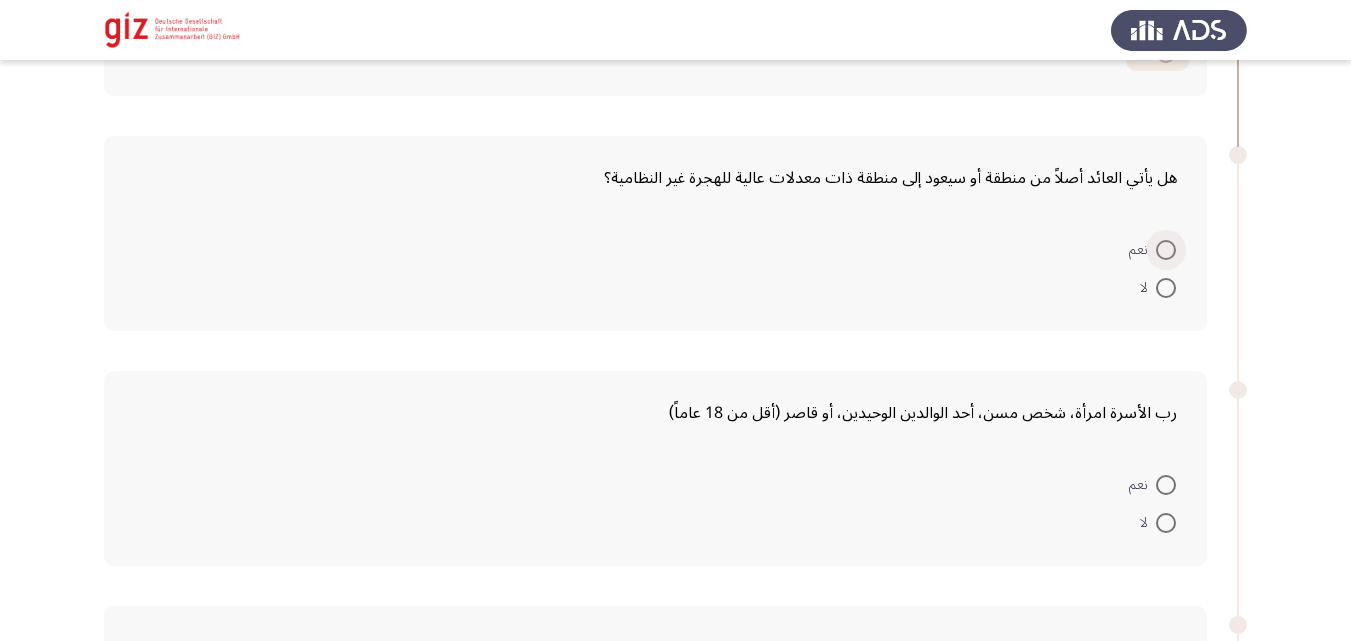 click at bounding box center [1166, 250] 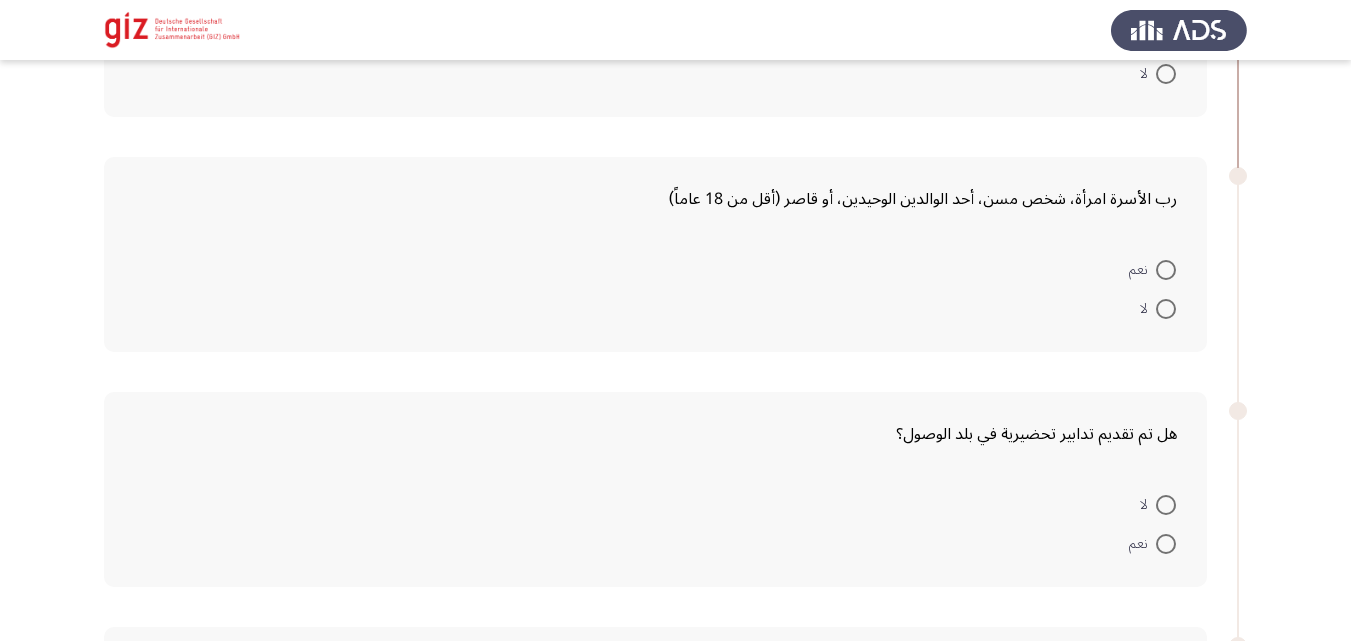 click at bounding box center (1166, 309) 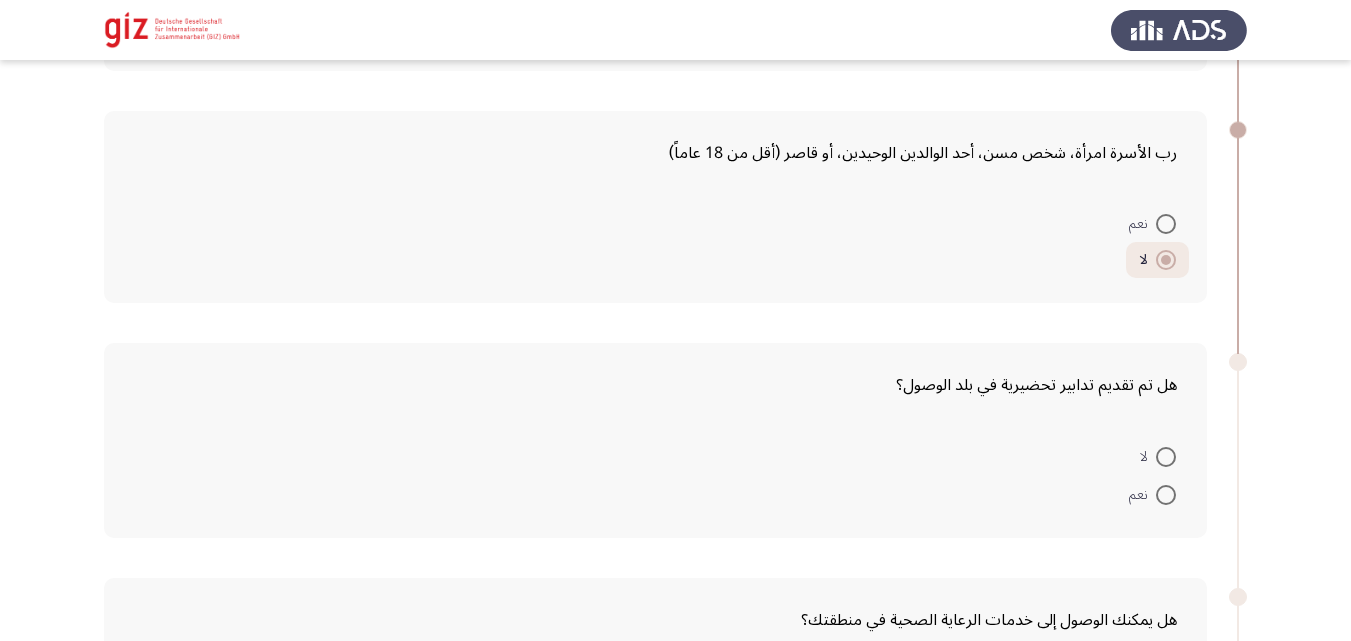 scroll, scrollTop: 910, scrollLeft: 0, axis: vertical 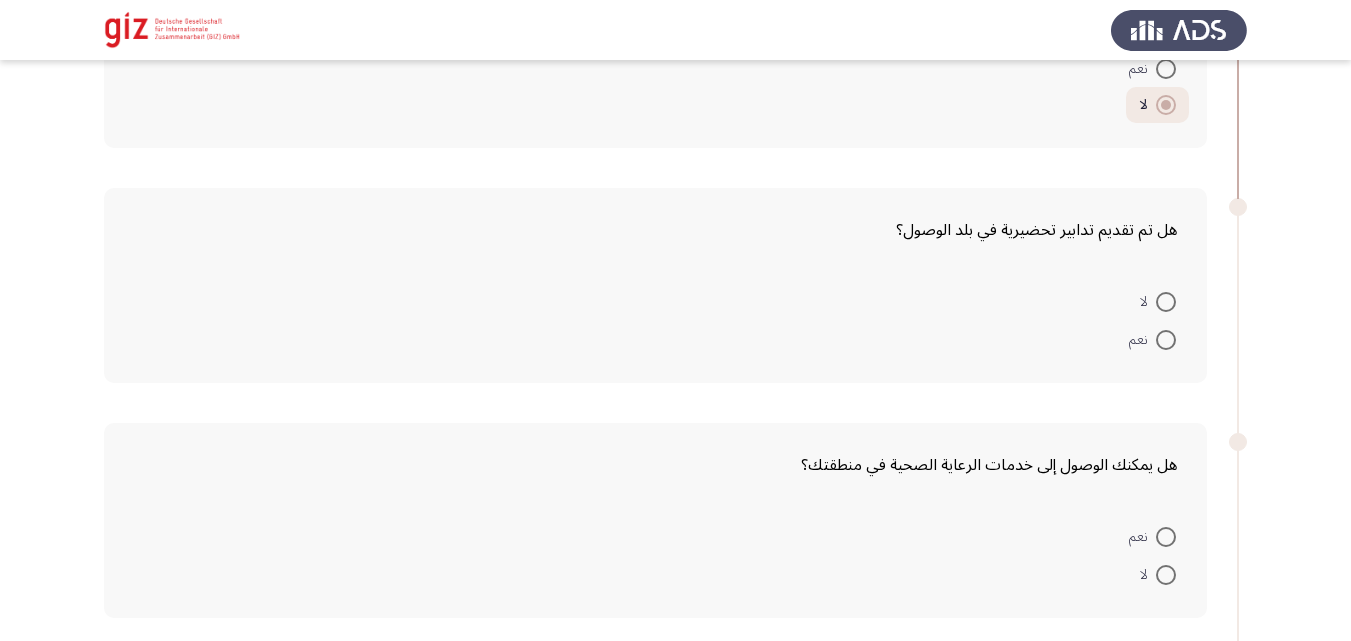 click on "لا" at bounding box center (1158, 300) 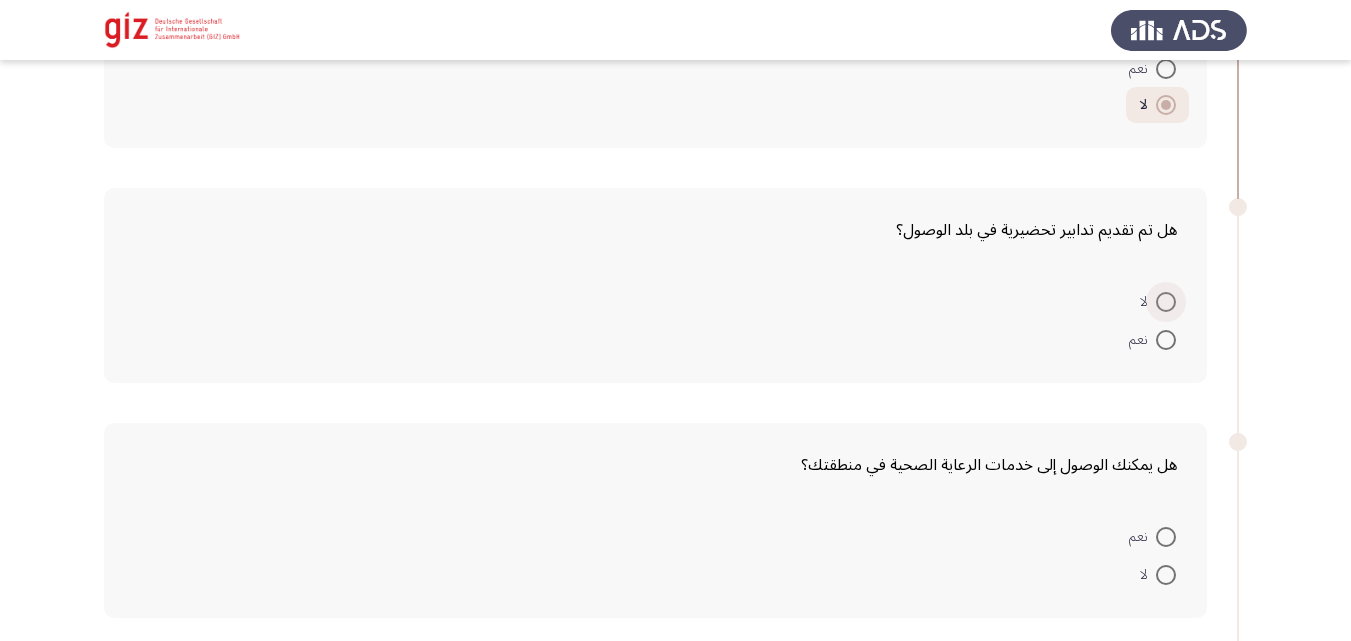click on "لا" at bounding box center (1158, 302) 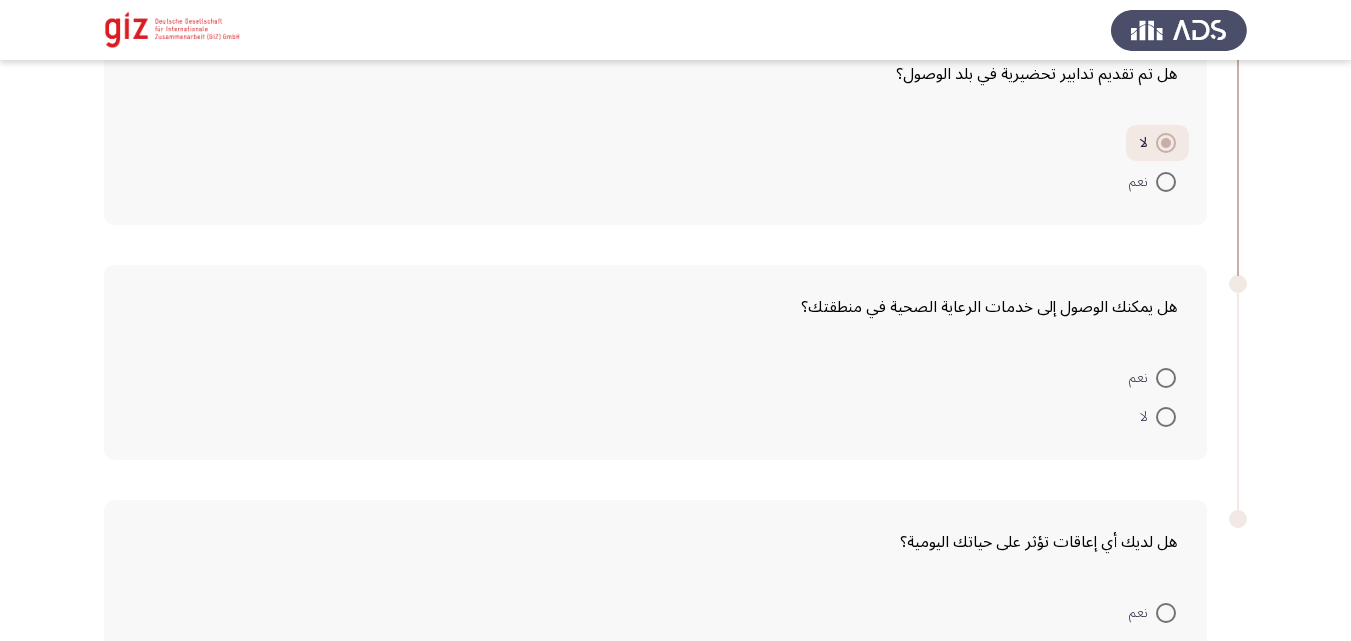 scroll, scrollTop: 1096, scrollLeft: 0, axis: vertical 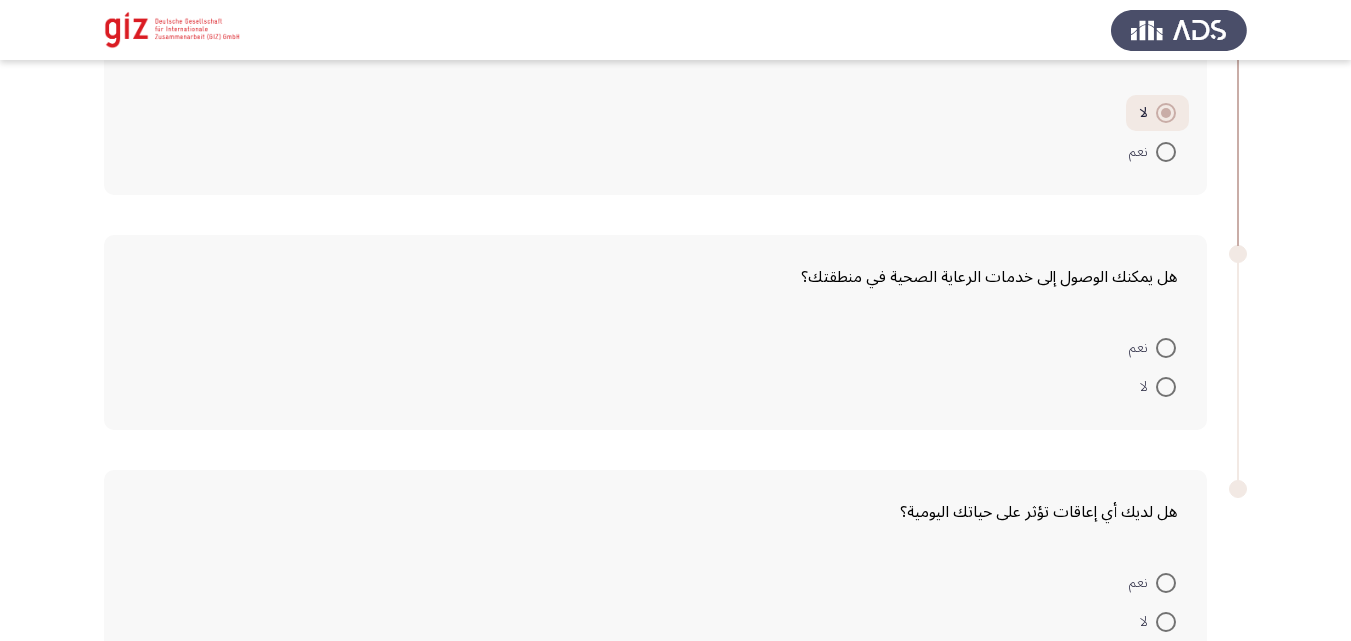 click at bounding box center (1166, 387) 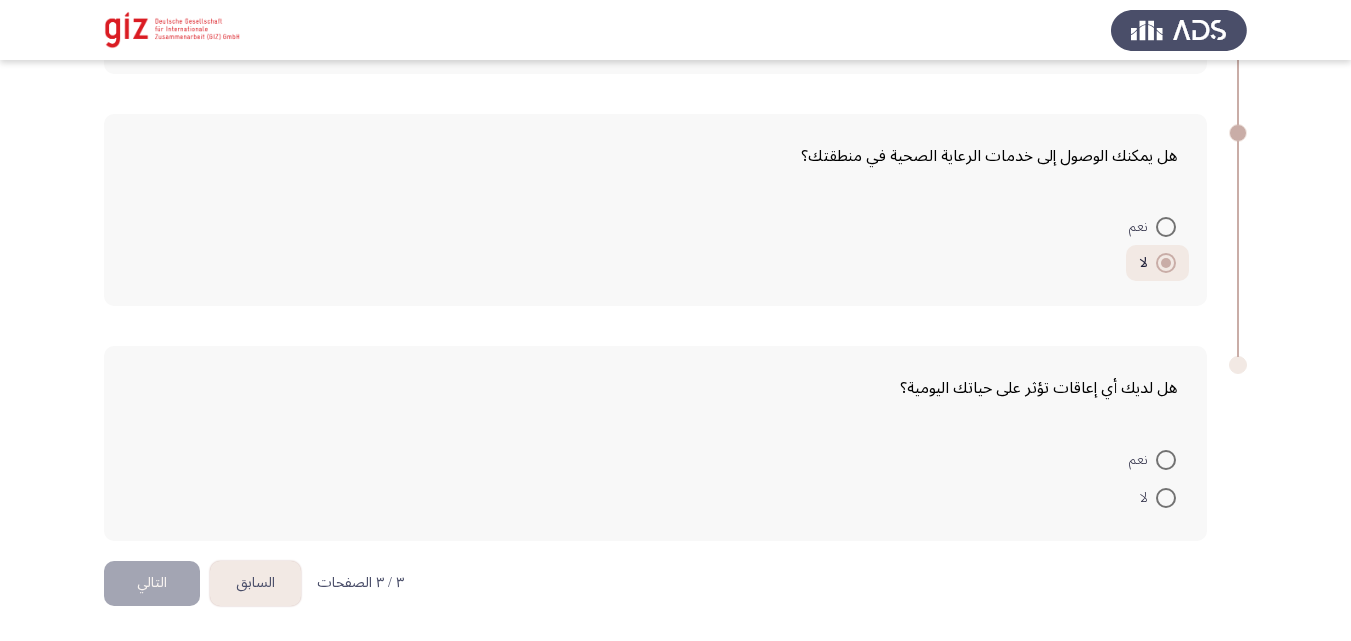 click at bounding box center [1166, 498] 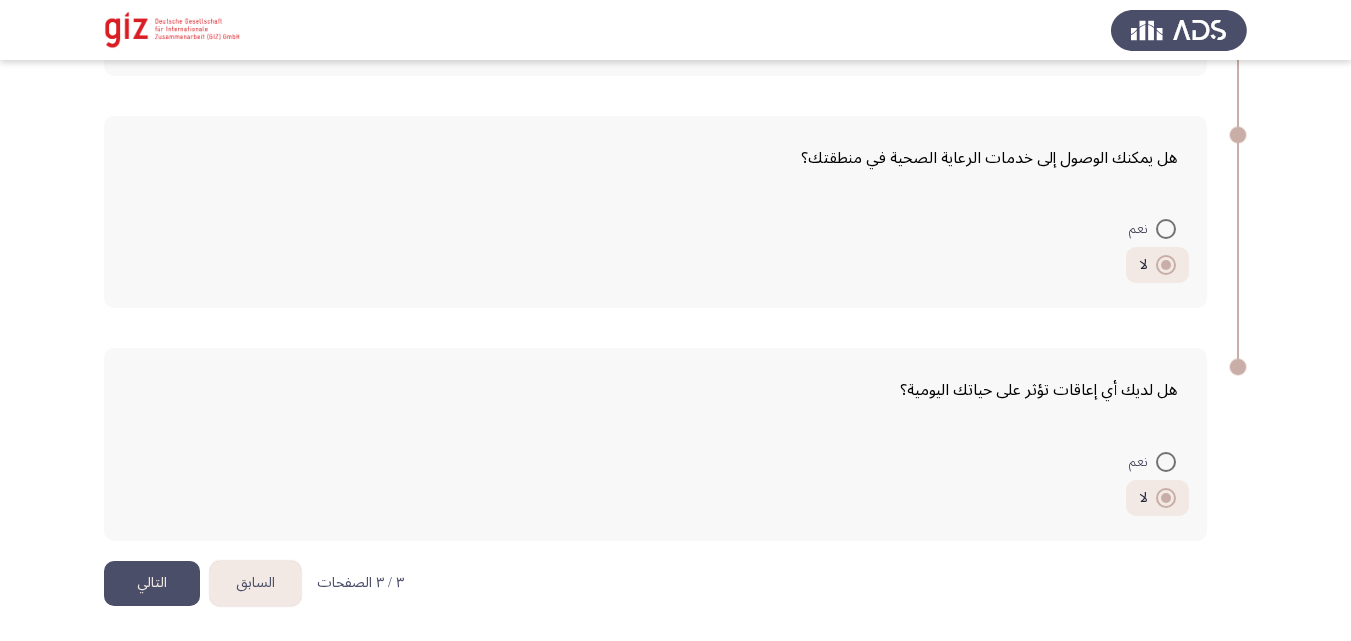 click on "التالي" 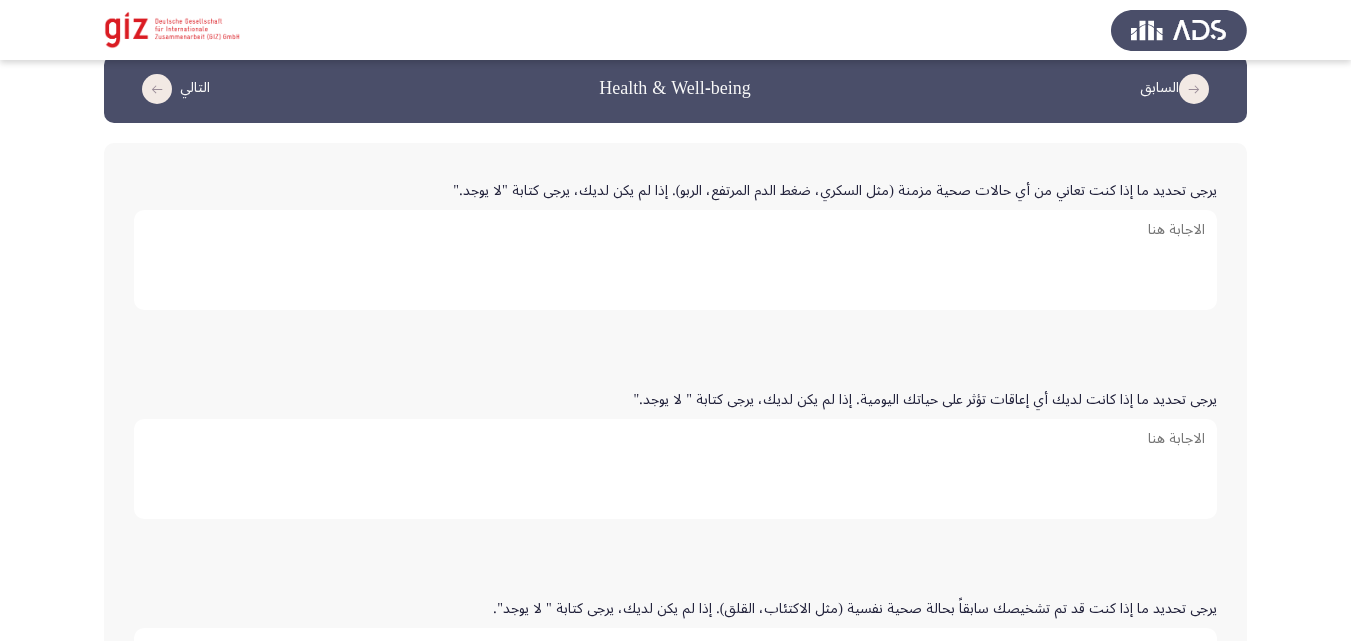 scroll, scrollTop: 28, scrollLeft: 0, axis: vertical 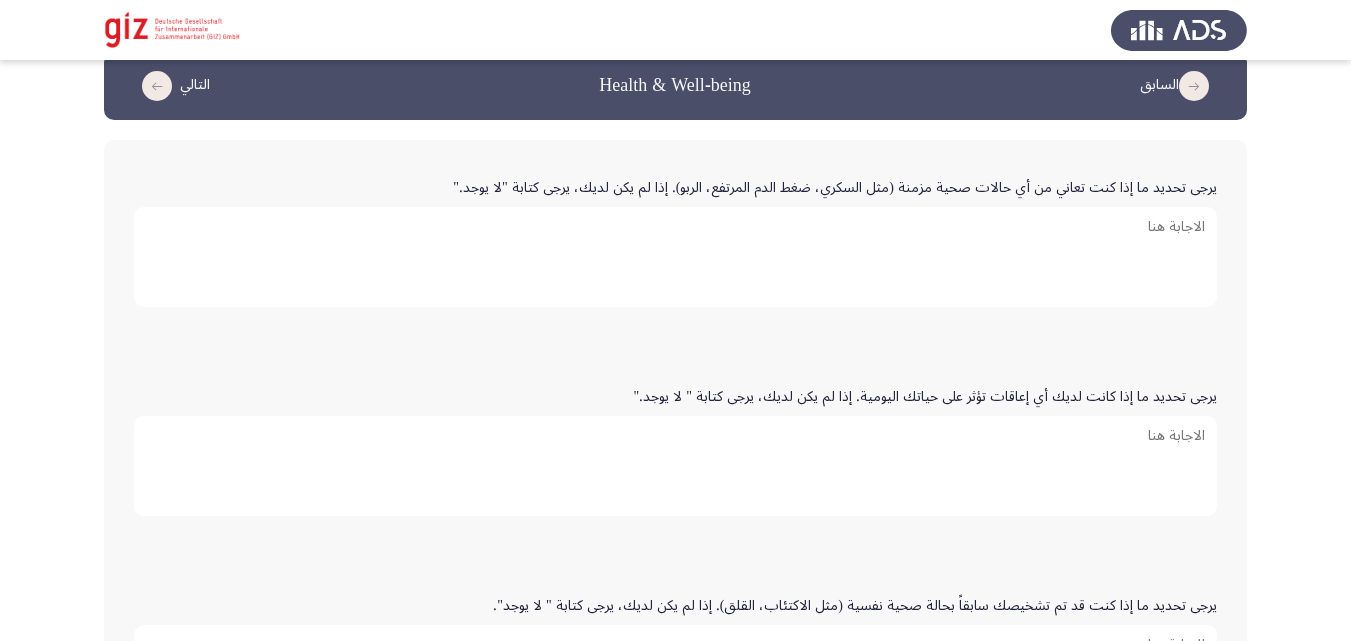 click on "يرجى تحديد ما إذا كنت تعاني من أي حالات صحية مزمنة (مثل السكري، ضغط الدم المرتفع، الربو). إذا لم يكن لديك، يرجى كتابة "لا يوجد."" at bounding box center [675, 257] 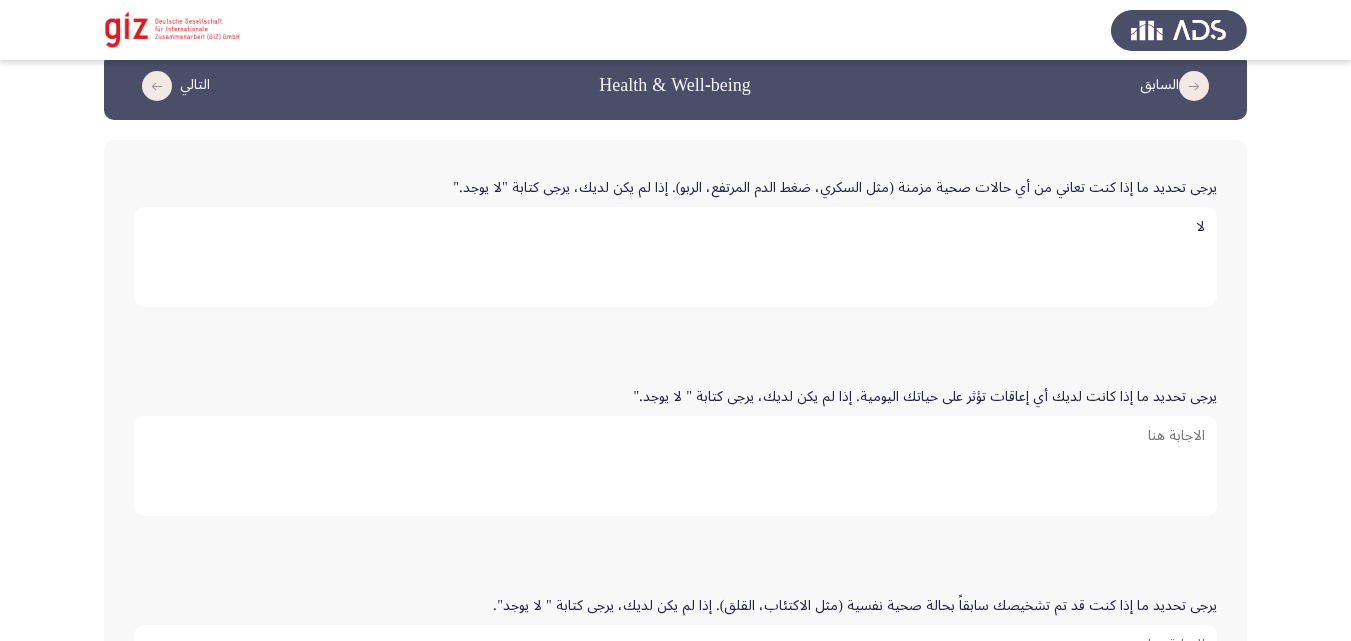 type on "لا" 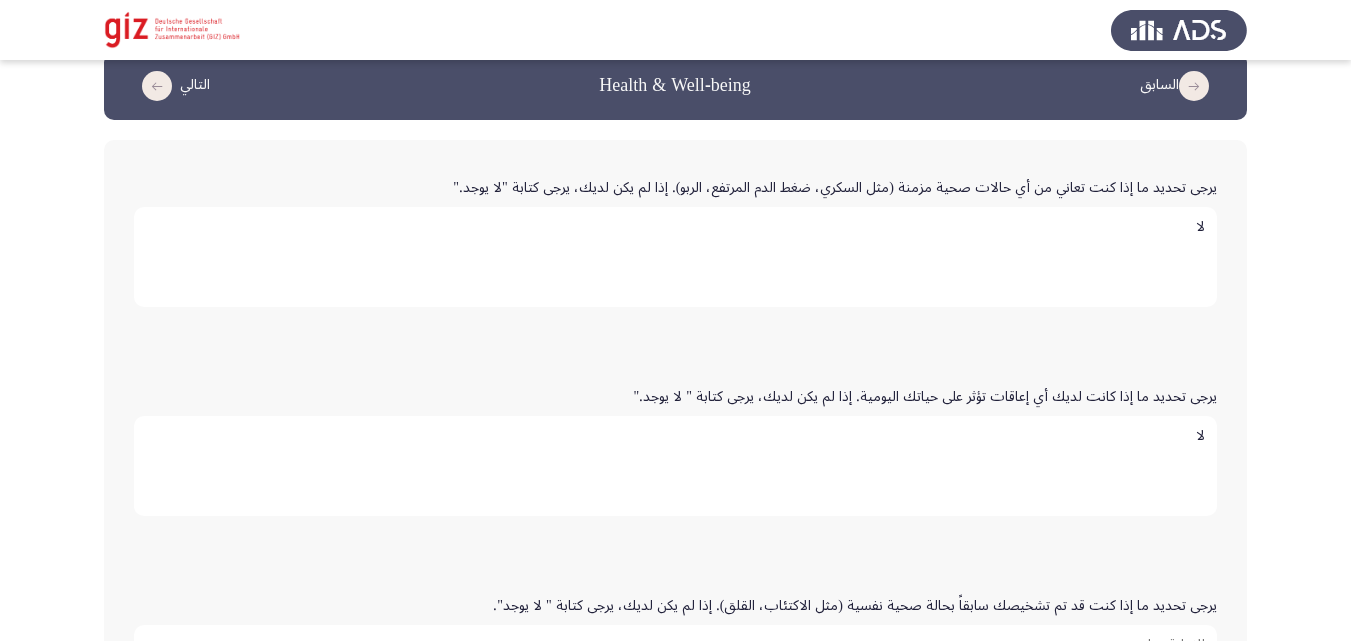 type on "لا" 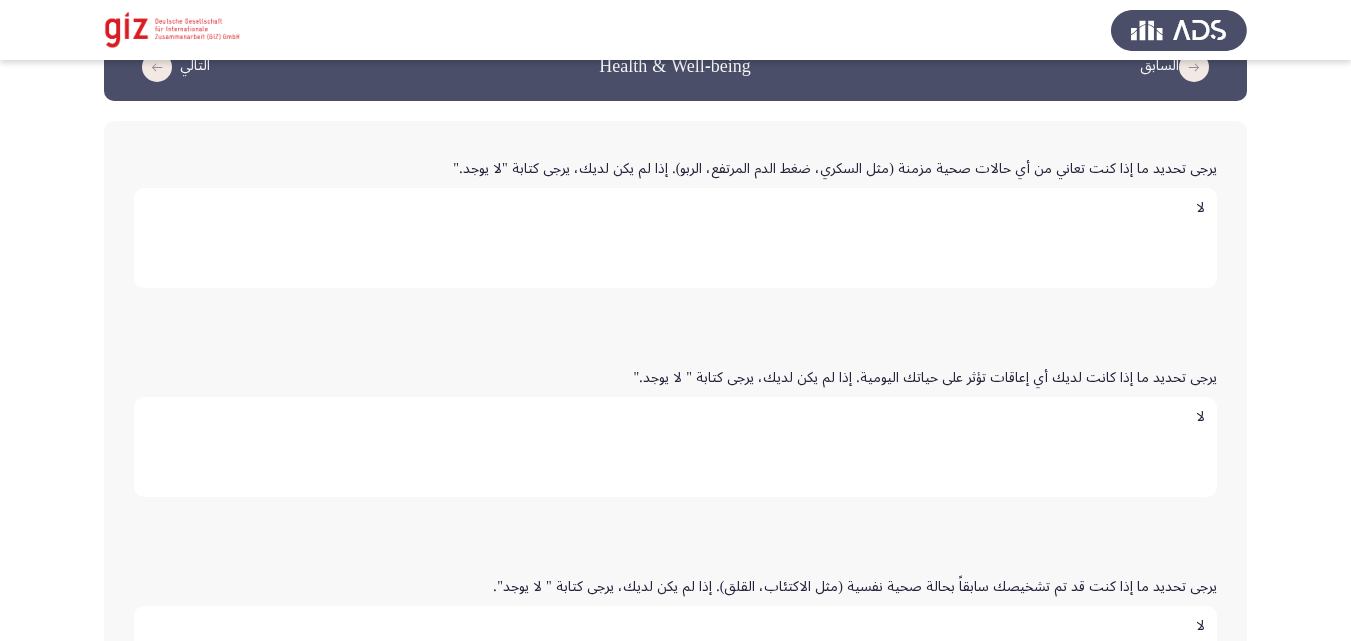 type on "لا" 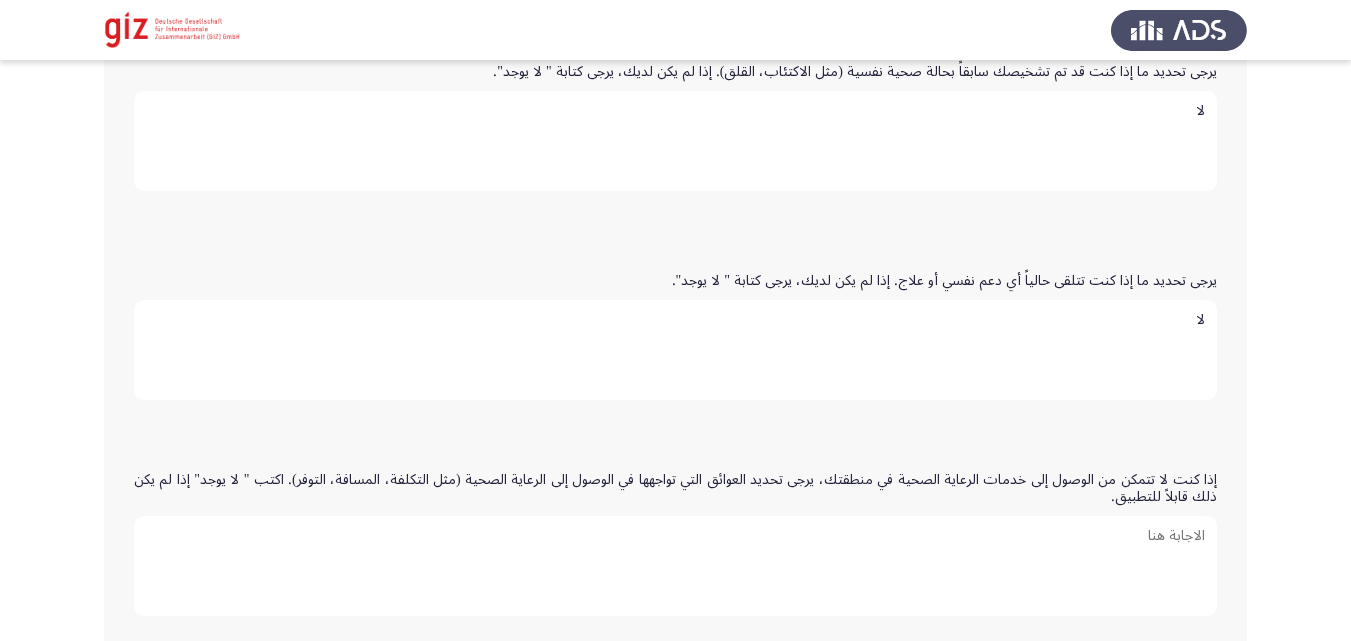 type on "لا" 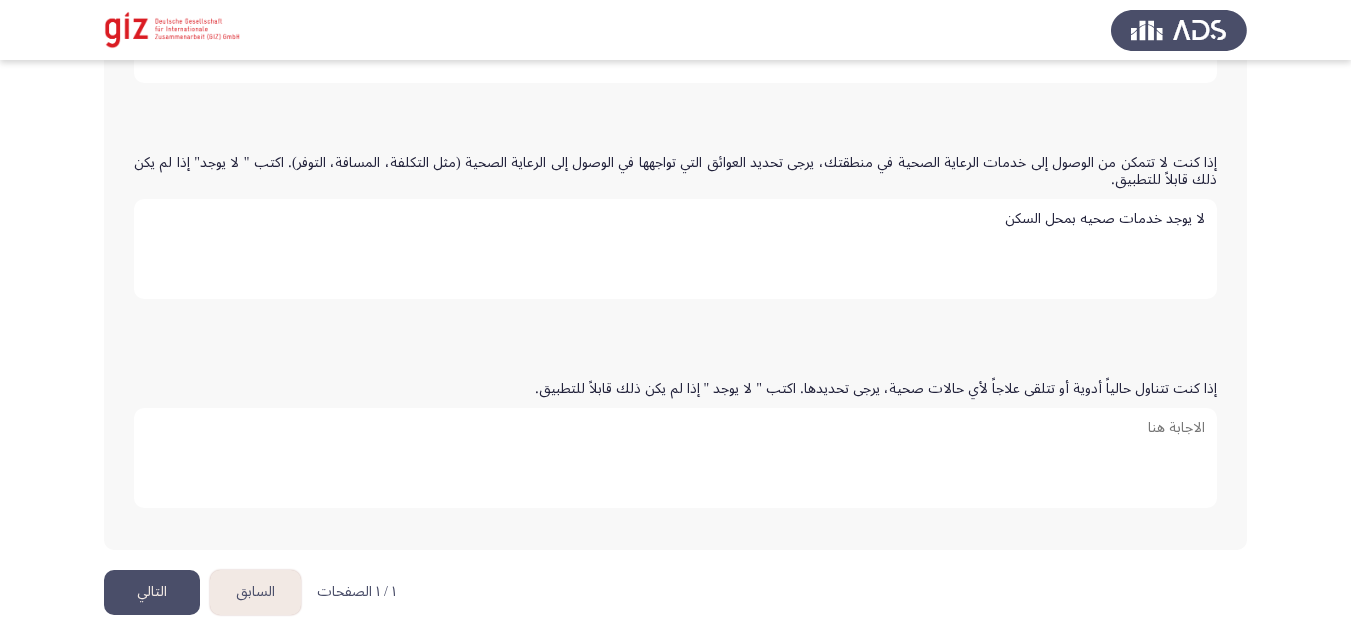 scroll, scrollTop: 888, scrollLeft: 0, axis: vertical 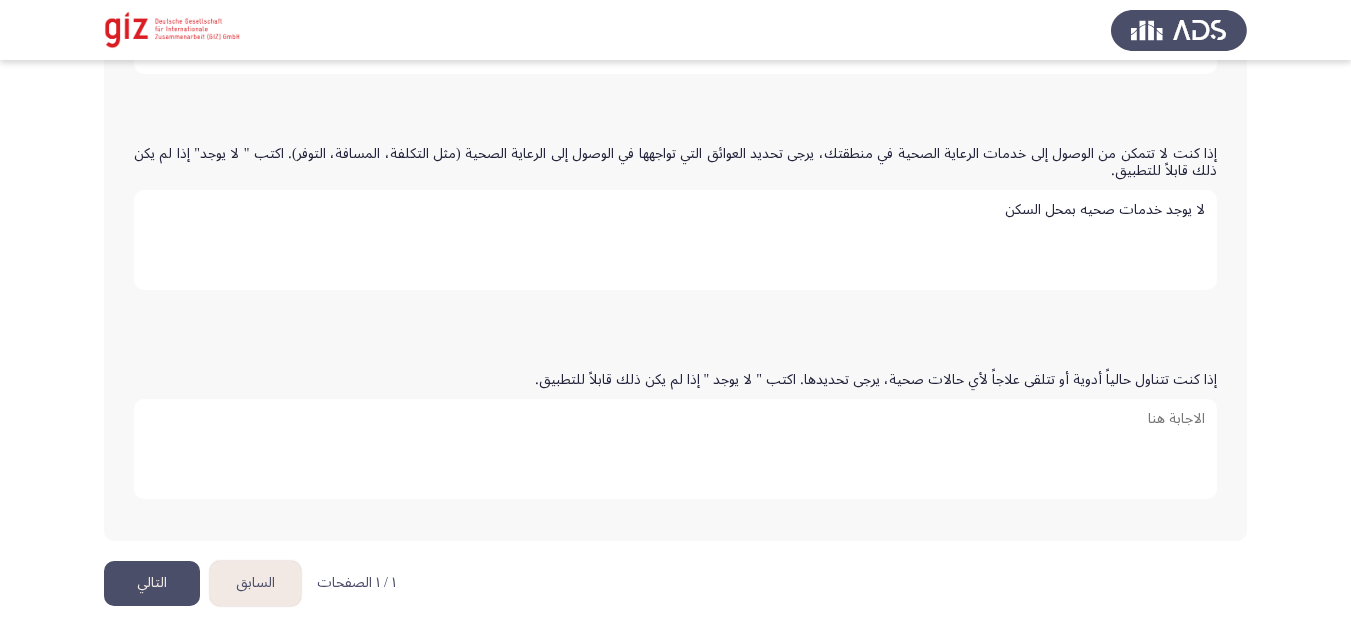 type on "لا يوجد خدمات صحيه بمحل السكن" 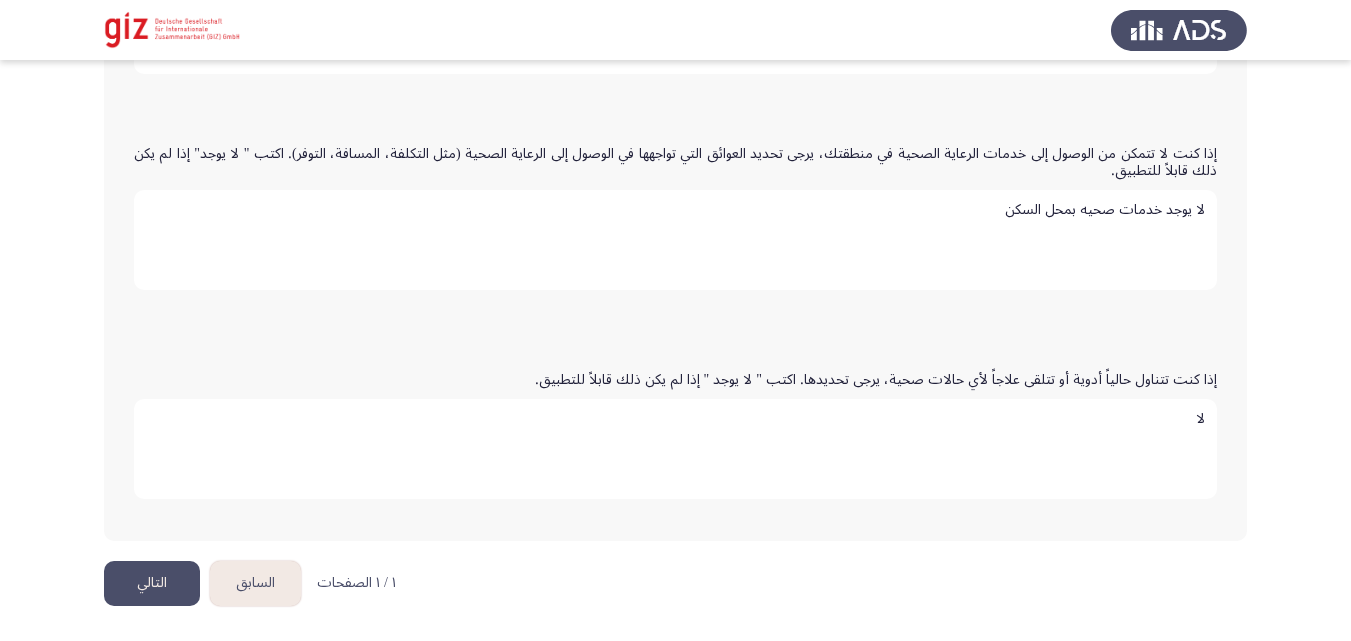 type on "لا" 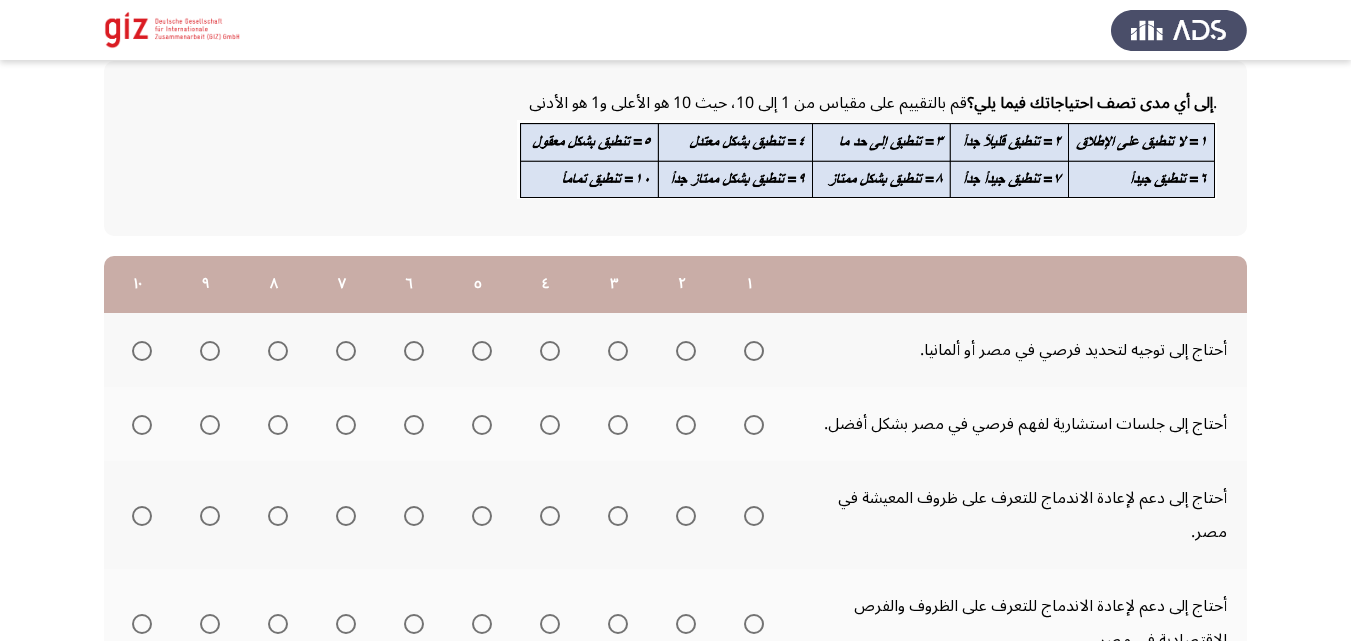 scroll, scrollTop: 108, scrollLeft: 0, axis: vertical 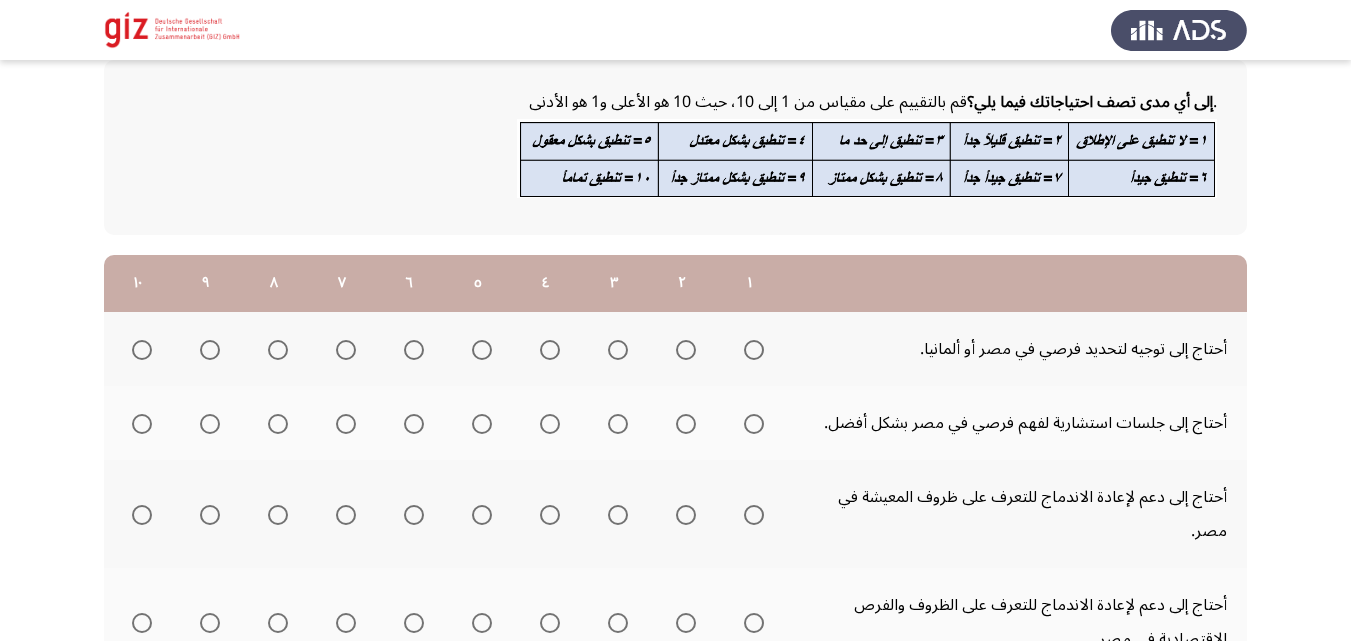 click 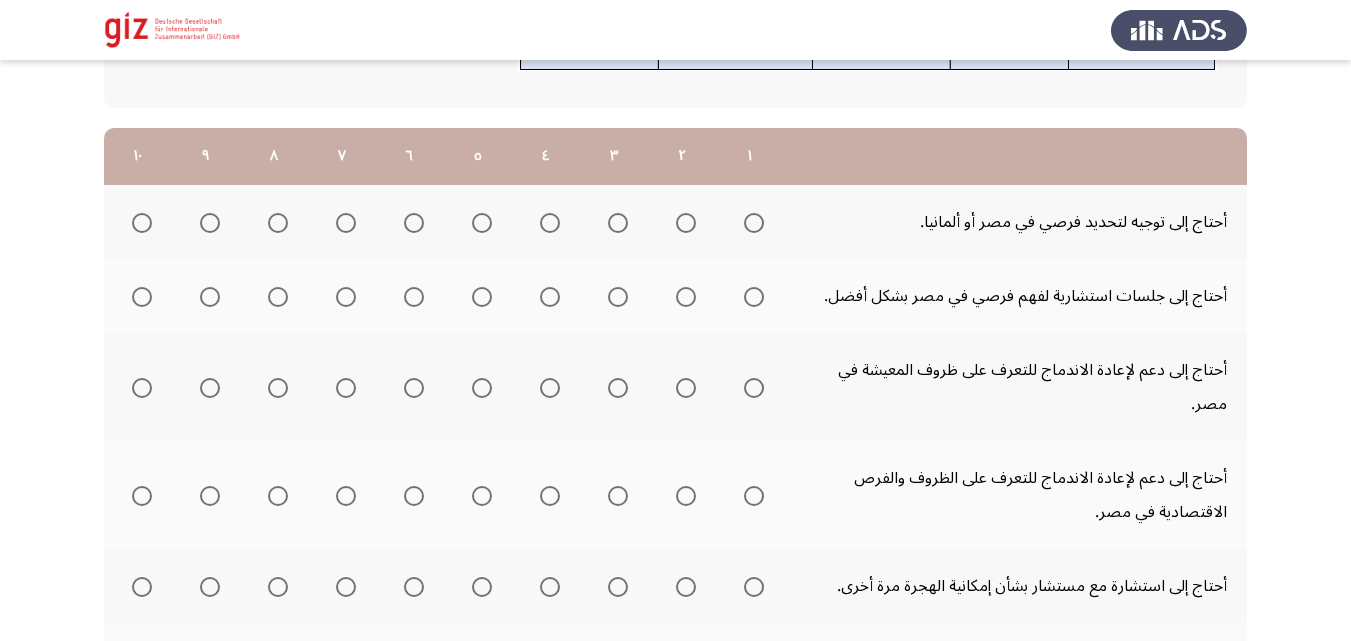 scroll, scrollTop: 283, scrollLeft: 0, axis: vertical 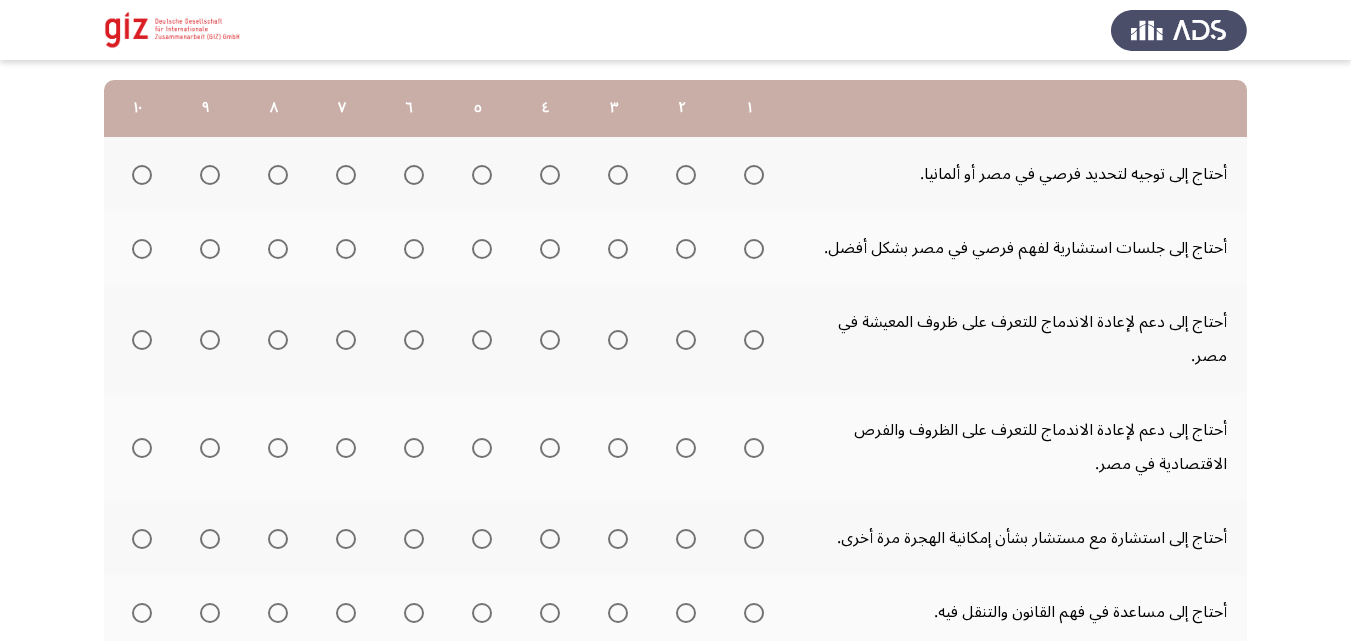 click at bounding box center (754, 175) 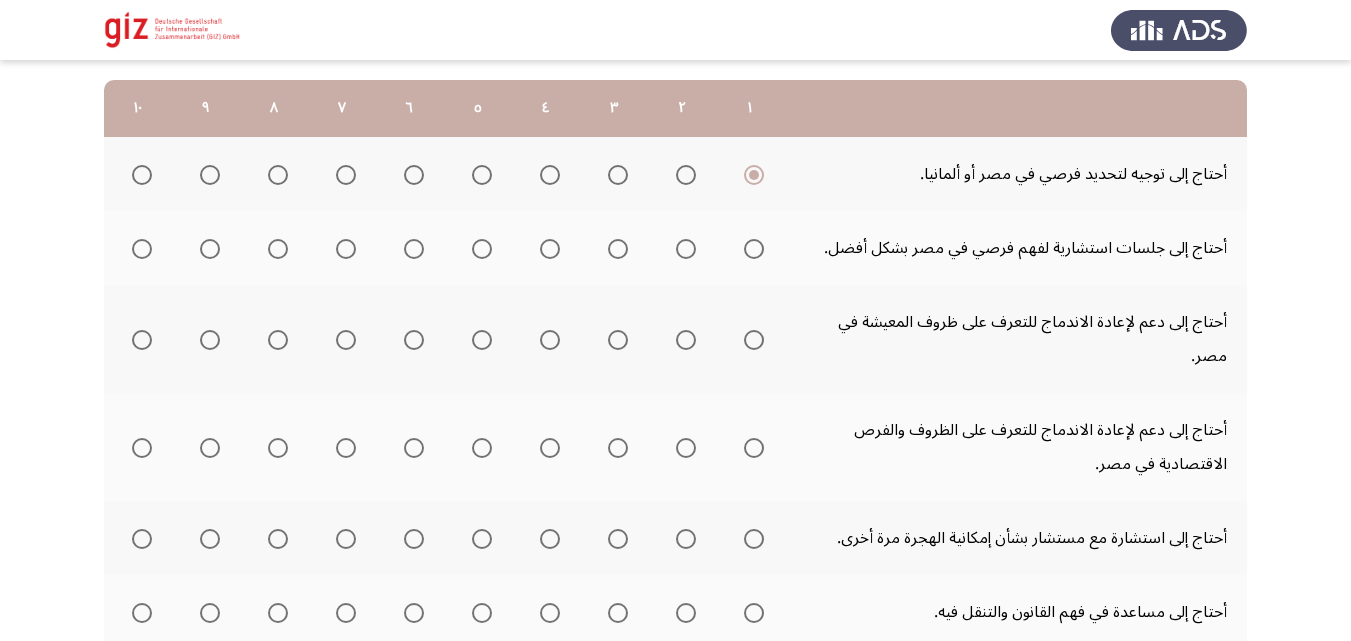 click at bounding box center [754, 249] 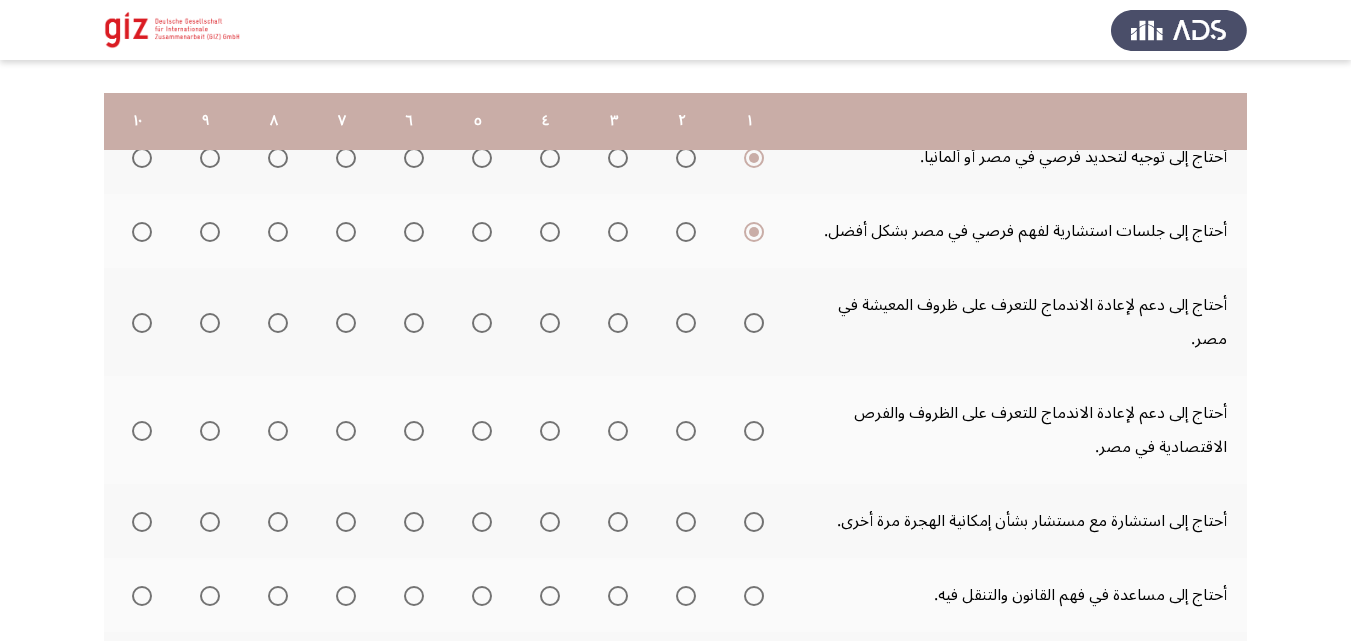 scroll, scrollTop: 287, scrollLeft: 0, axis: vertical 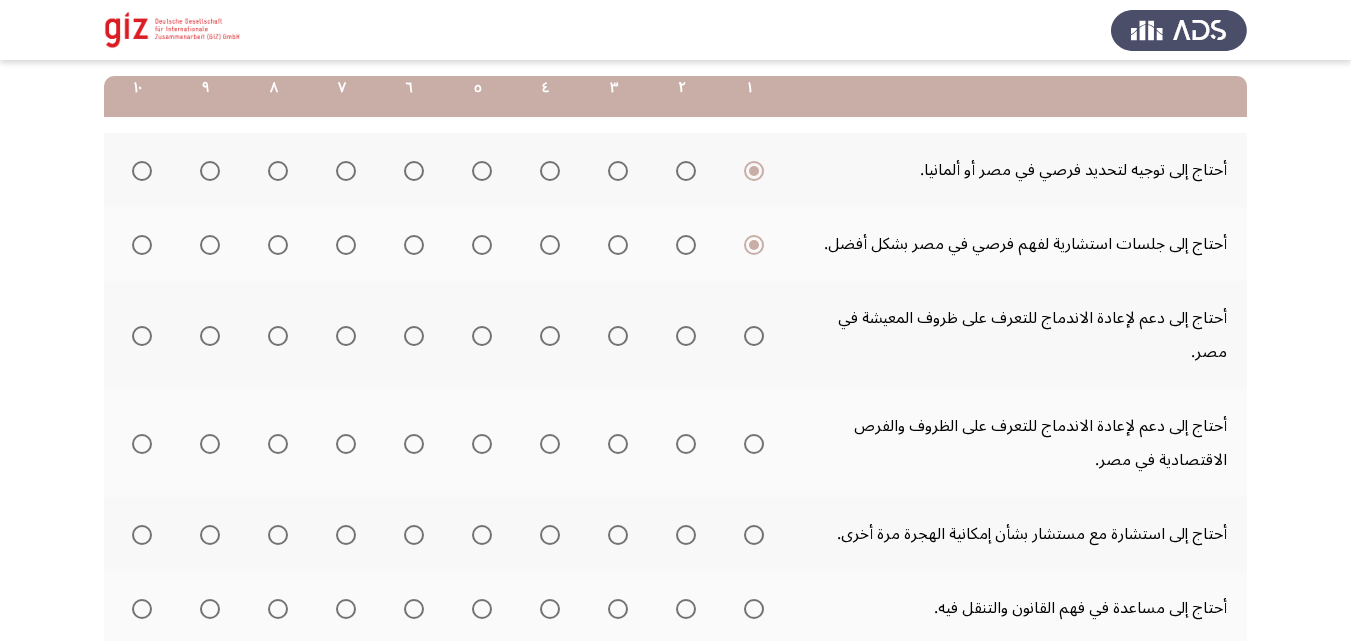 click at bounding box center (754, 336) 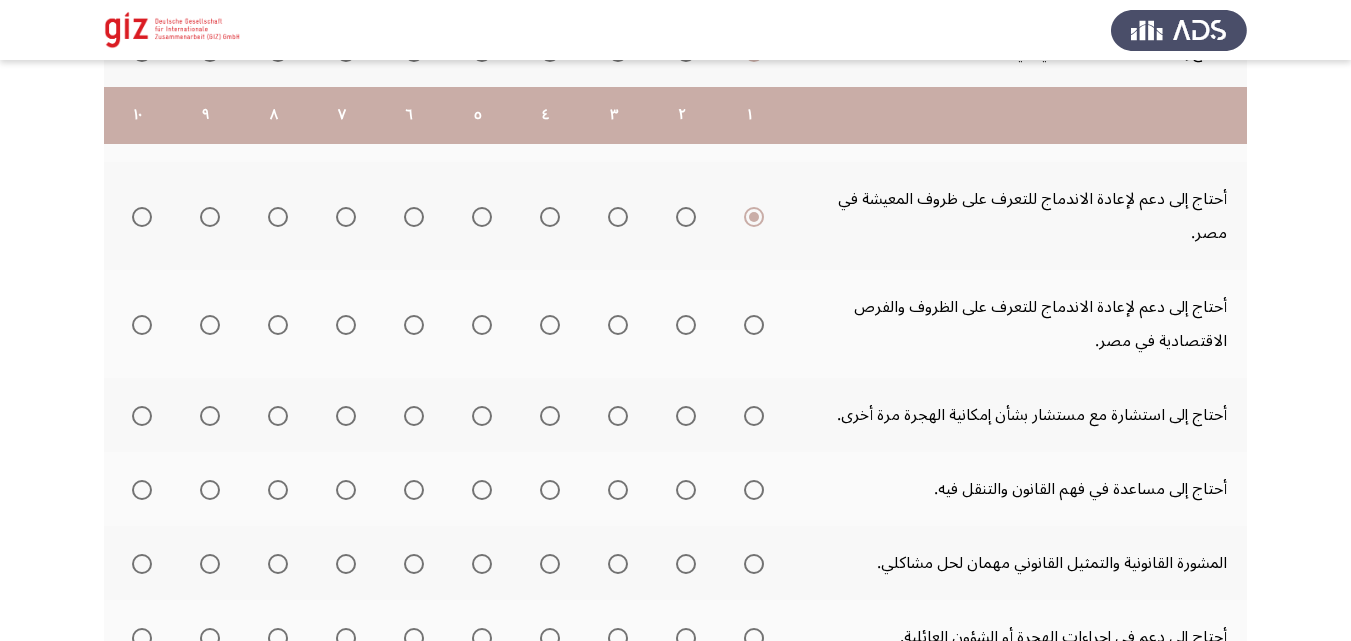scroll, scrollTop: 467, scrollLeft: 0, axis: vertical 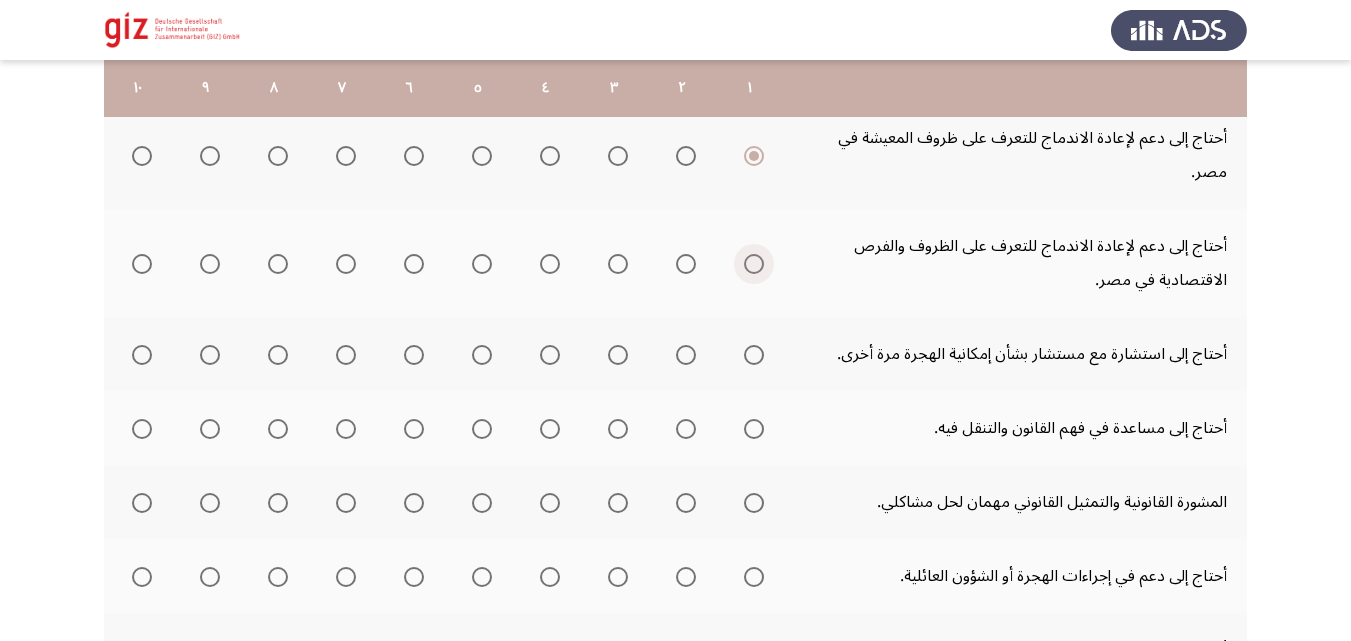 click at bounding box center [754, 264] 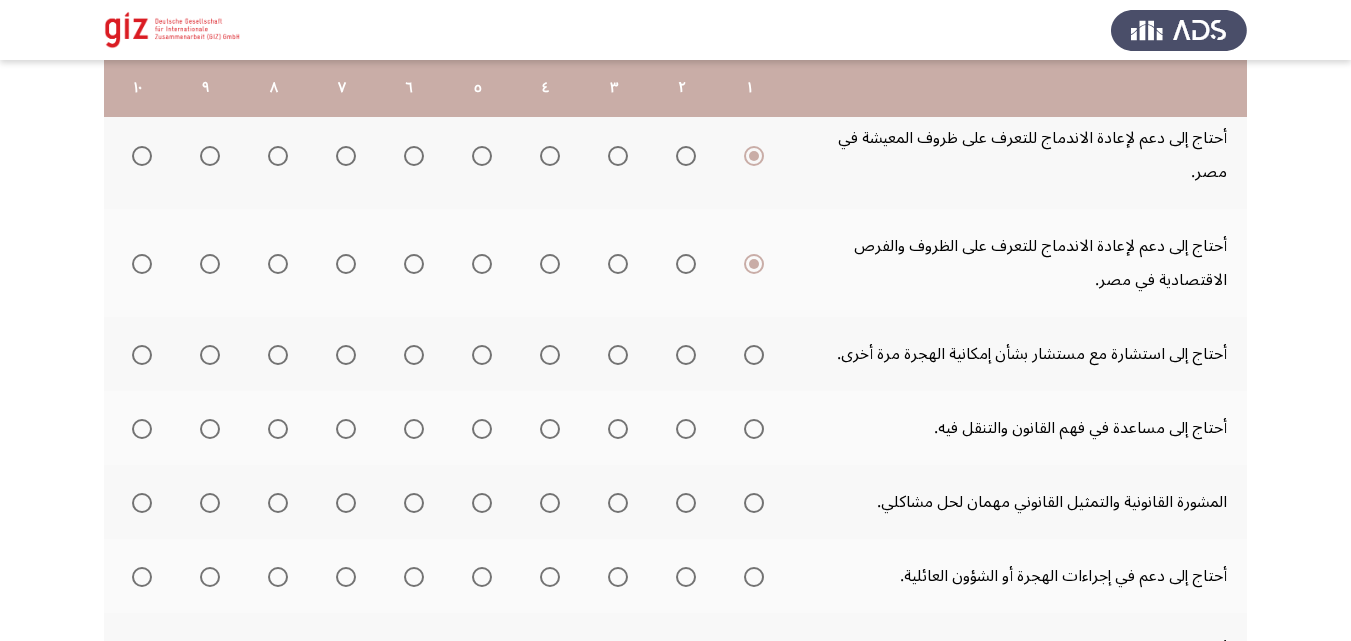 click at bounding box center (750, 354) 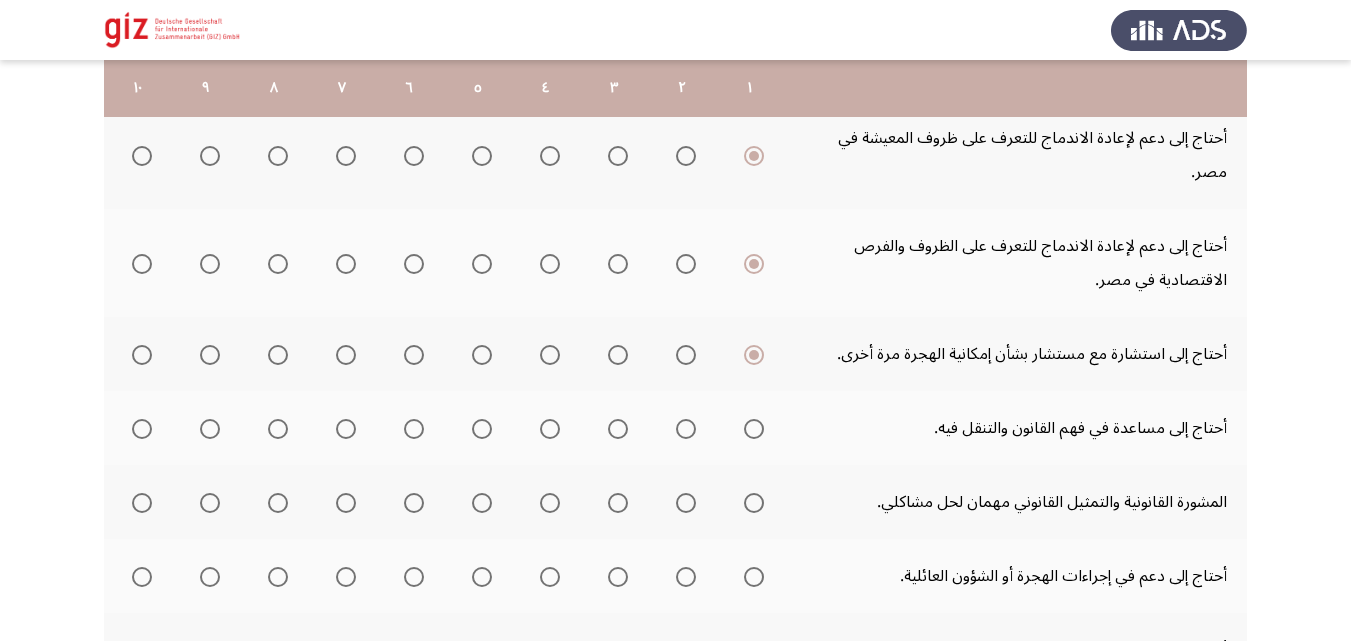 click at bounding box center (754, 429) 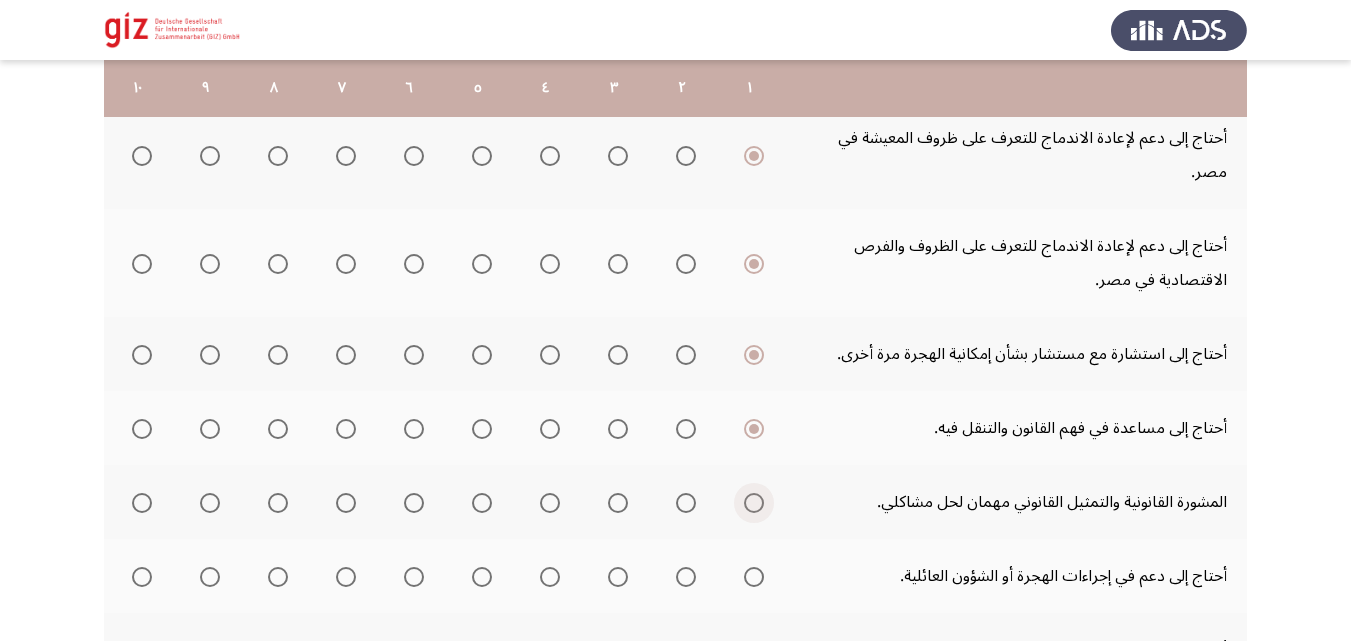 click at bounding box center (754, 503) 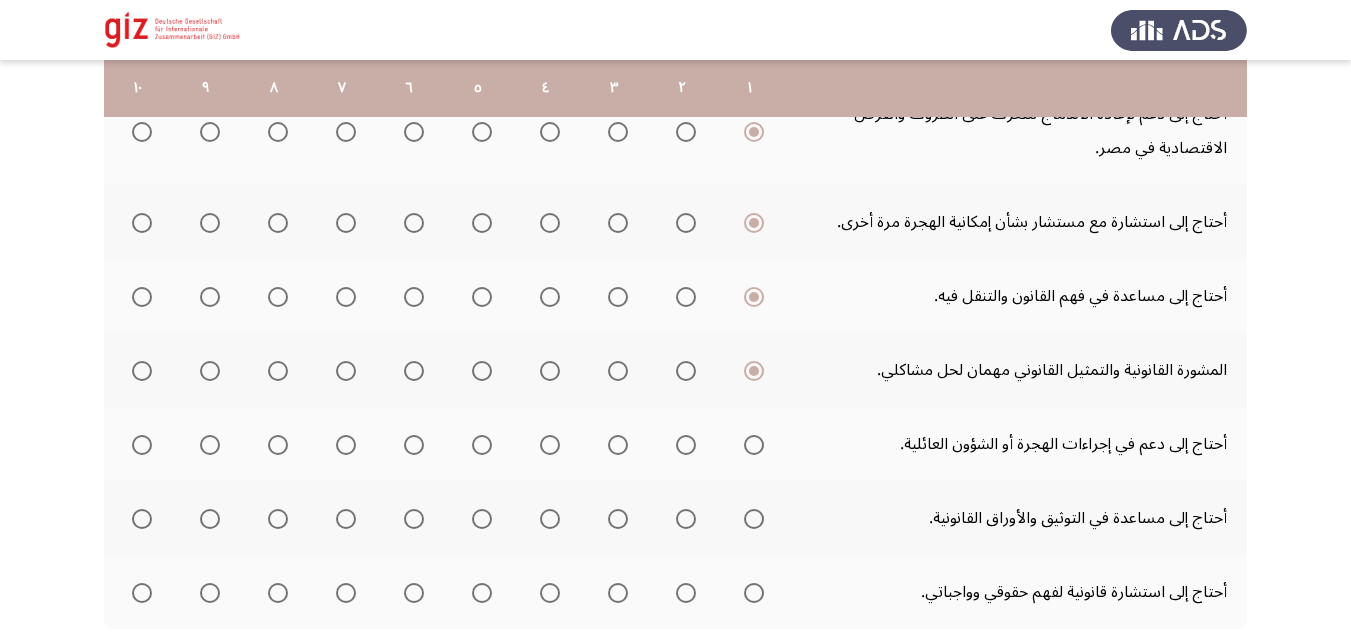 scroll, scrollTop: 604, scrollLeft: 0, axis: vertical 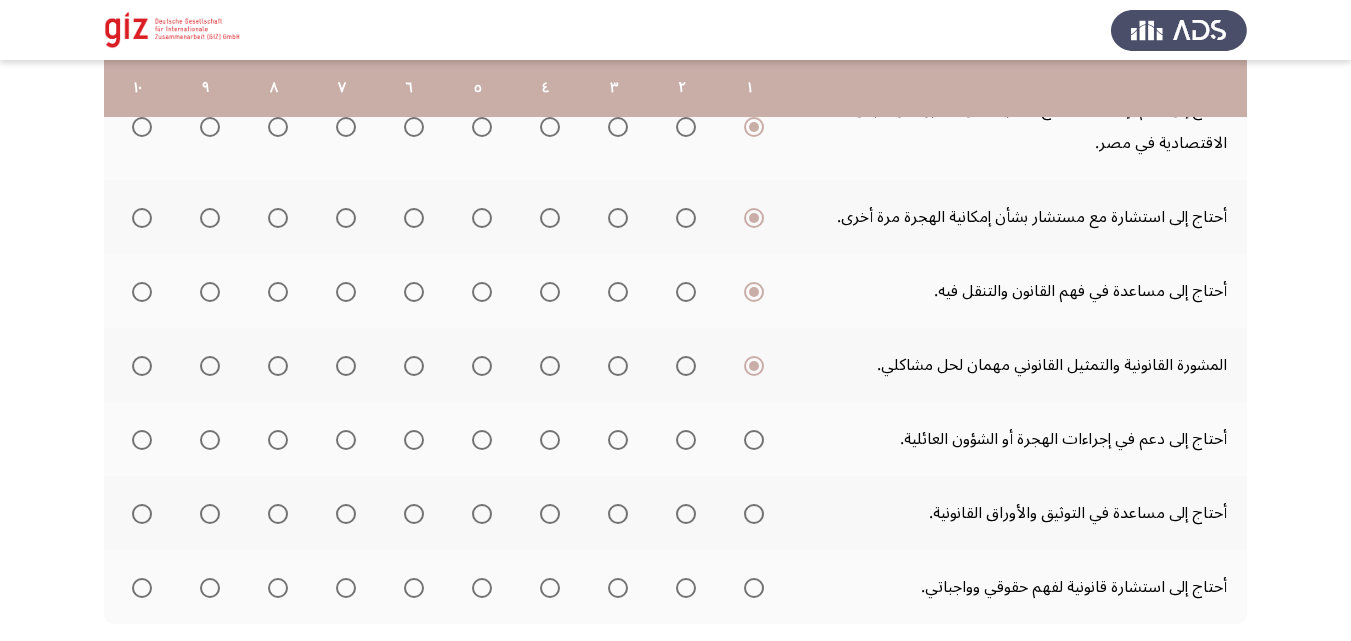 click 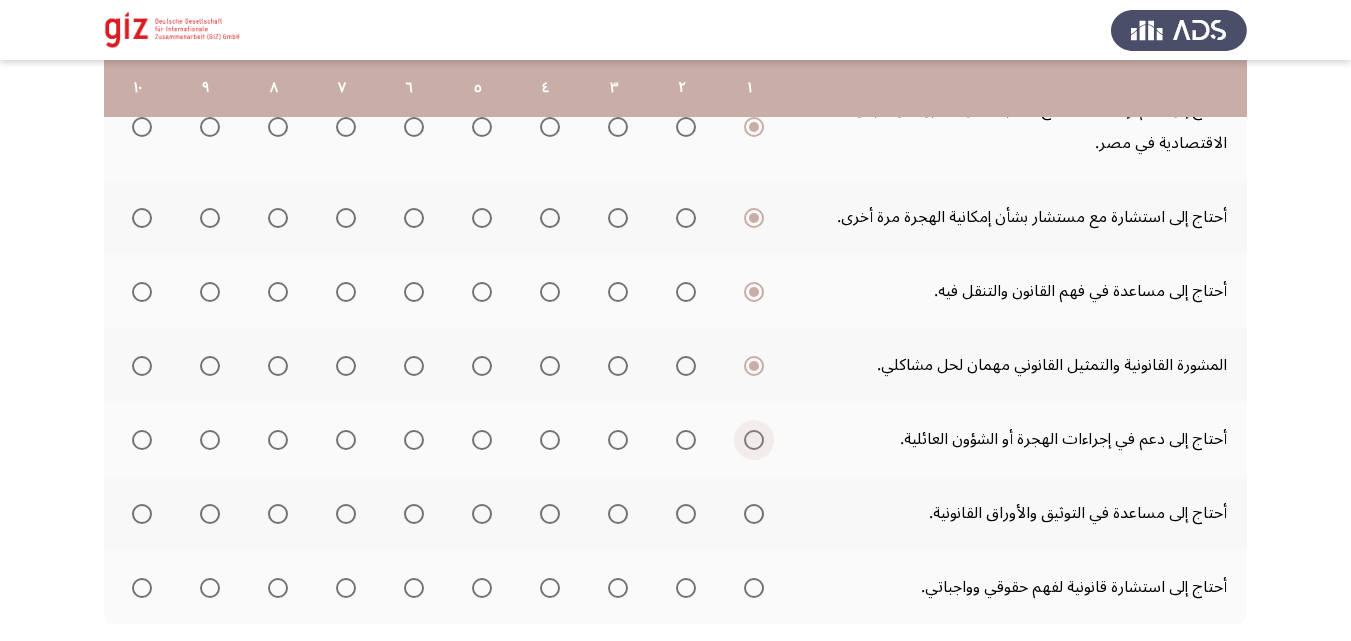 click at bounding box center (754, 440) 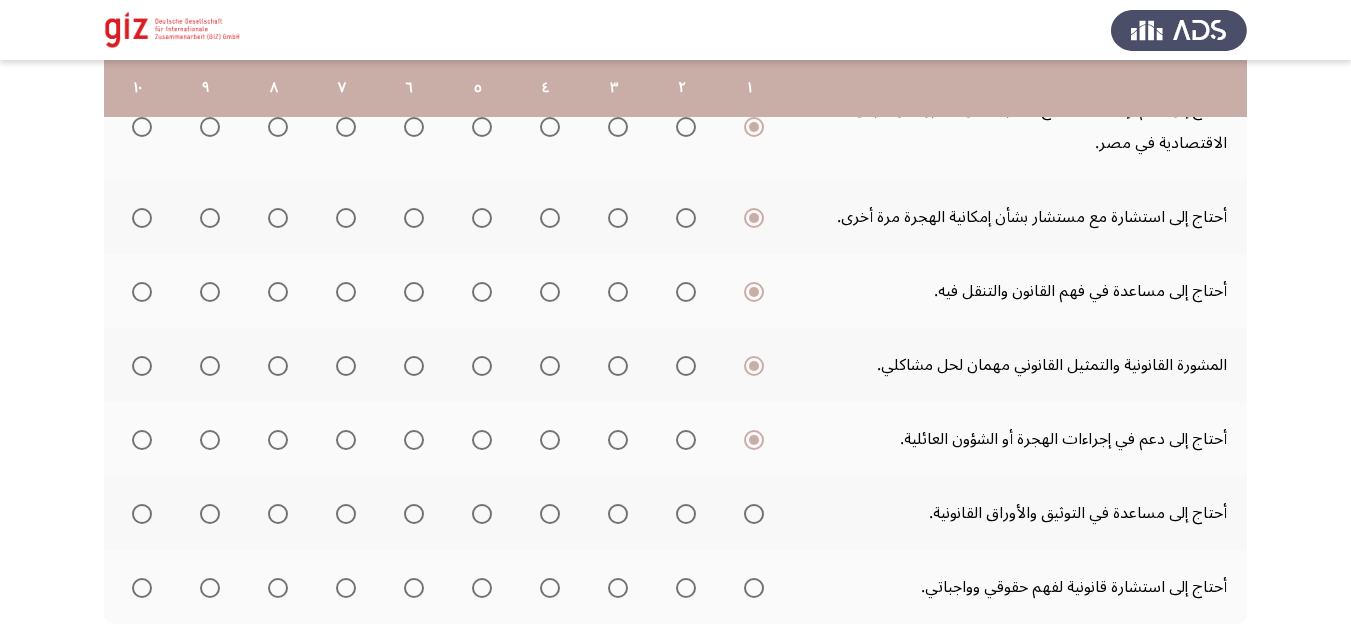 click at bounding box center [750, 513] 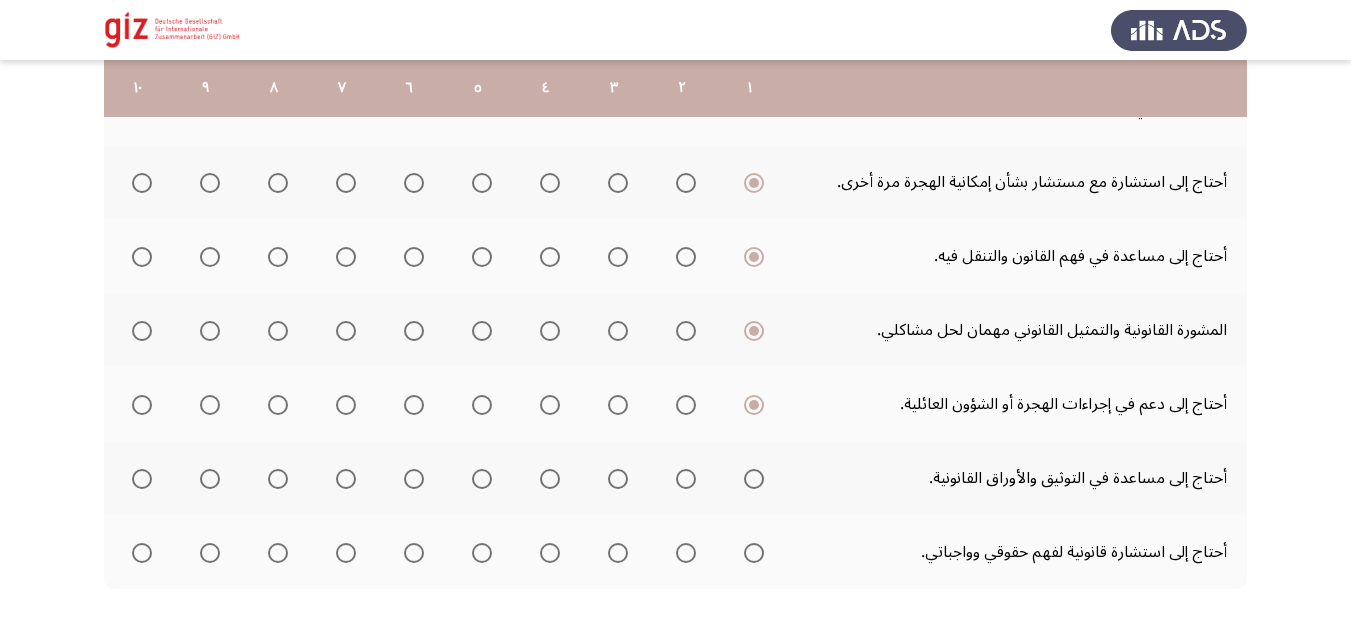 scroll, scrollTop: 640, scrollLeft: 0, axis: vertical 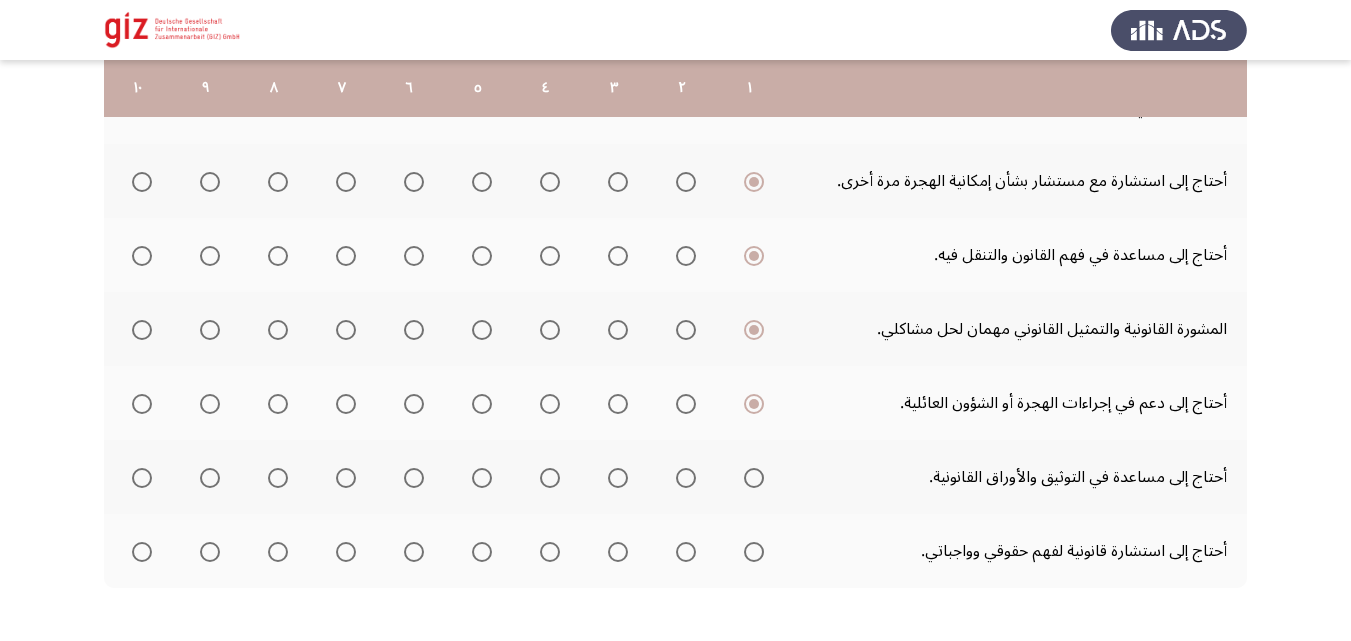click at bounding box center (754, 478) 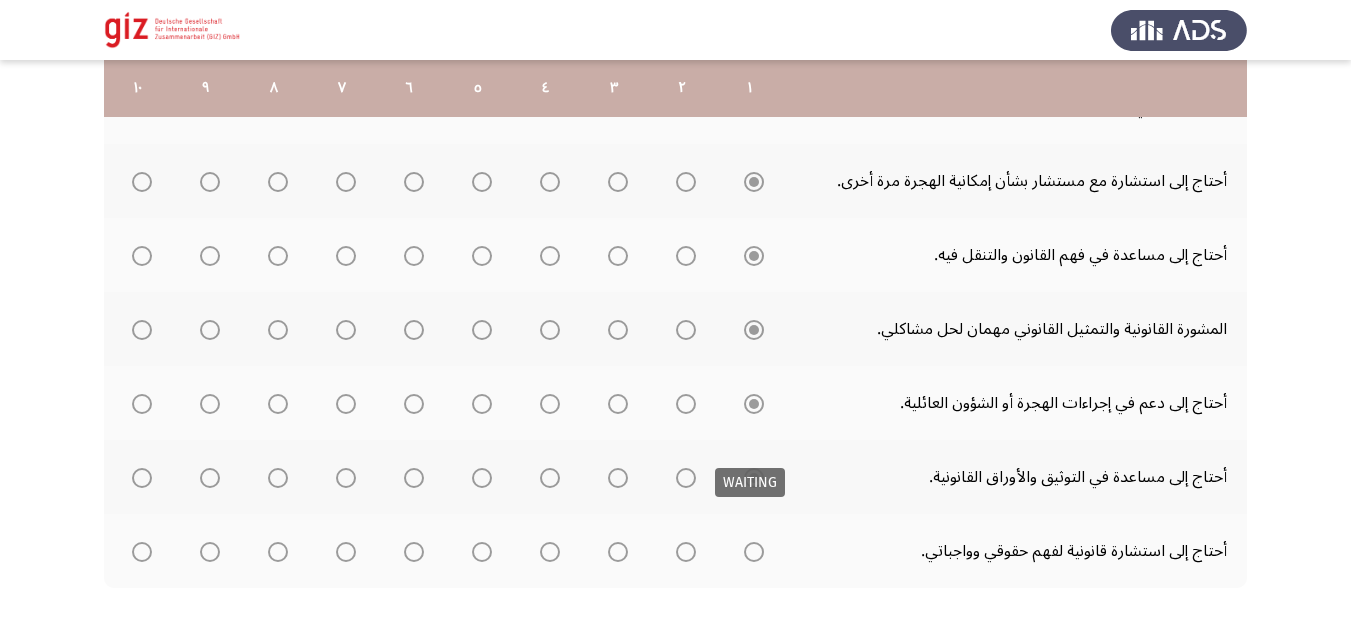 click on "WAITING" at bounding box center [750, 482] 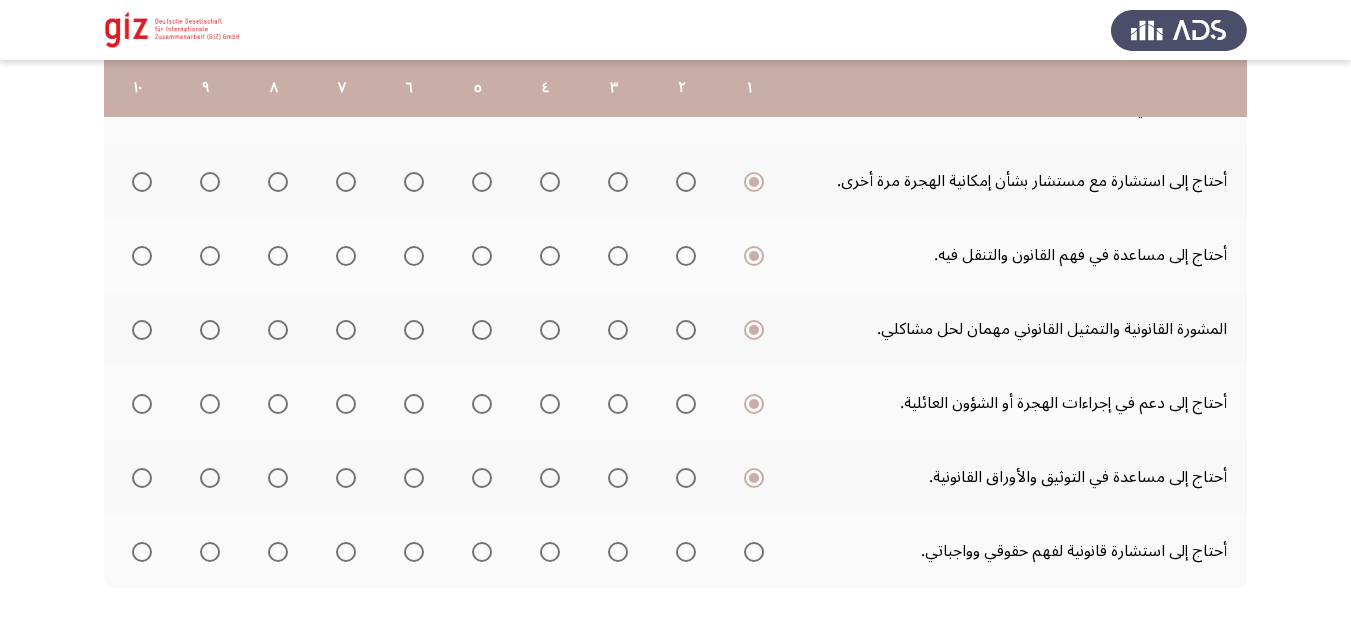 click 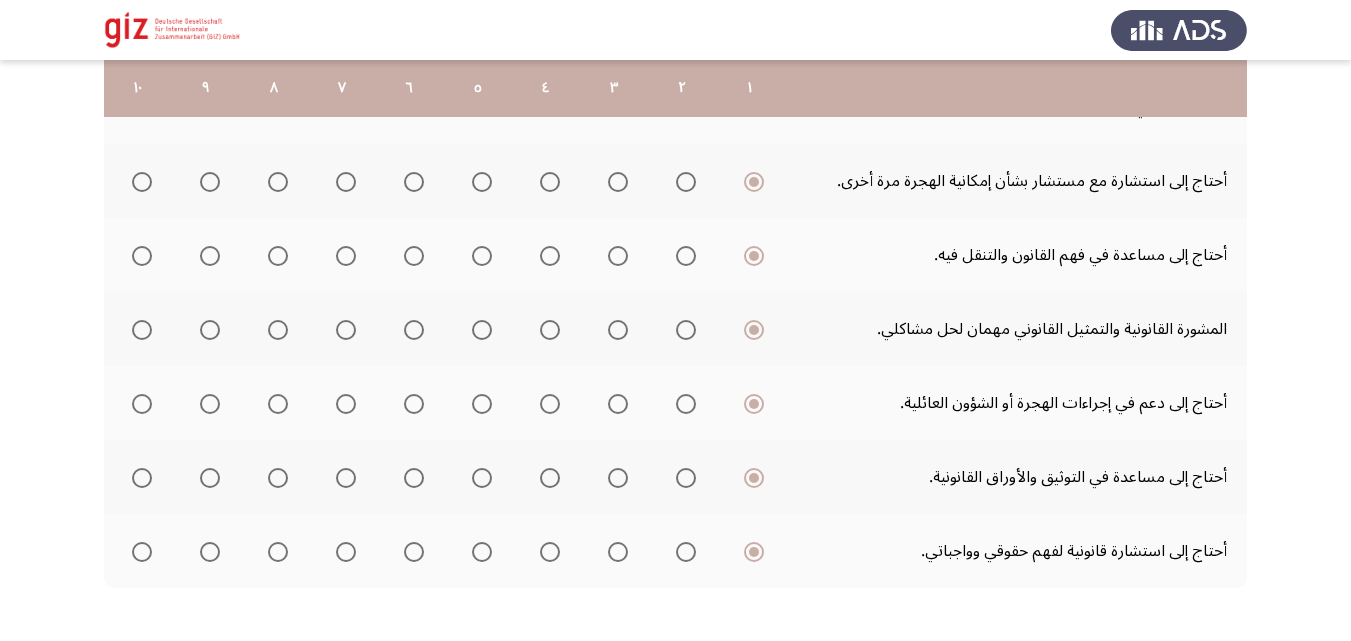 click on "التالي" 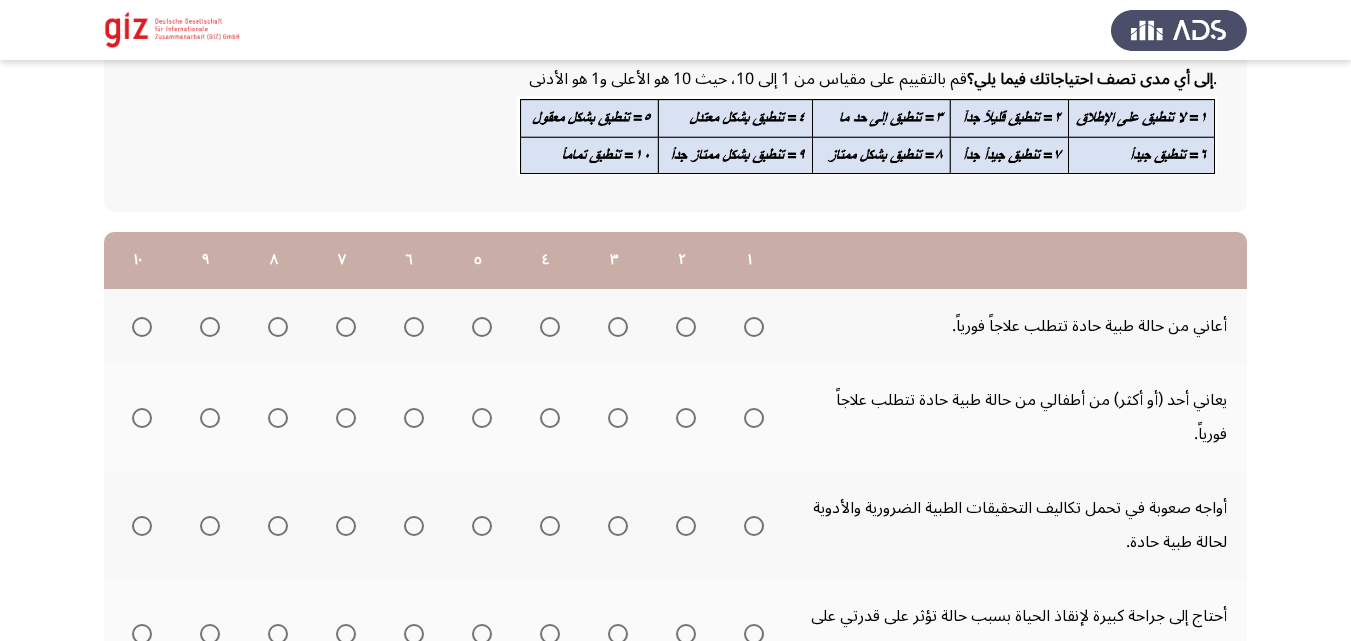scroll, scrollTop: 157, scrollLeft: 0, axis: vertical 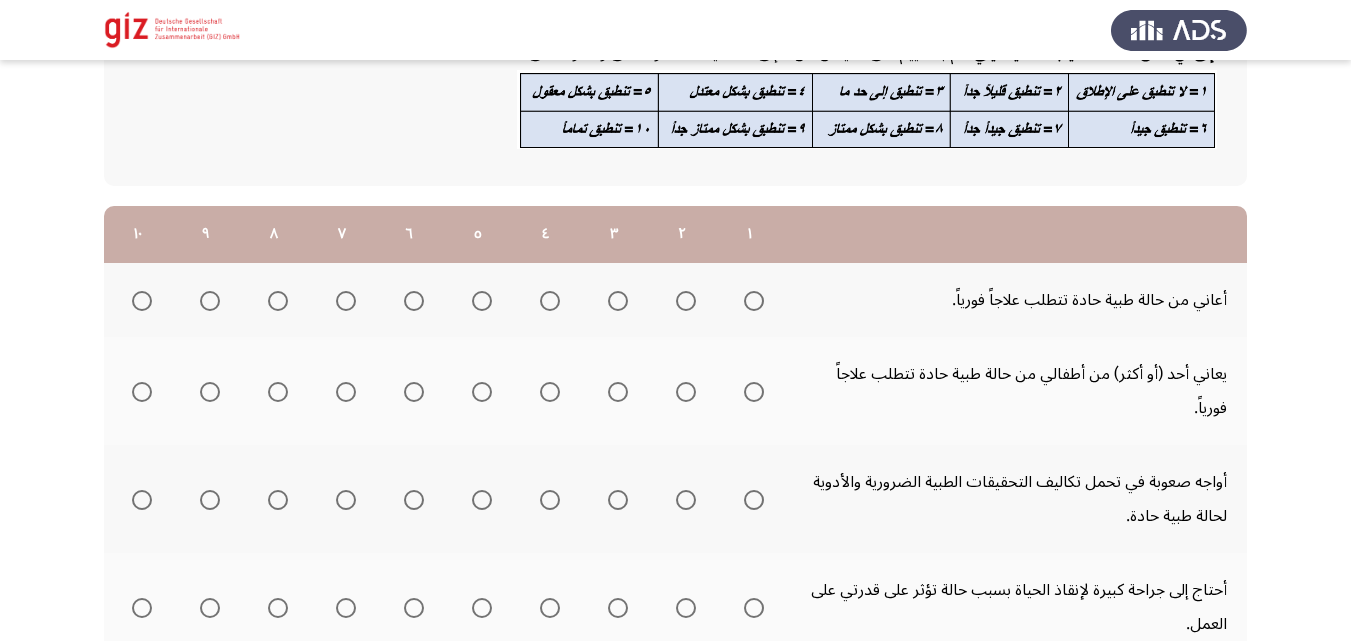 click 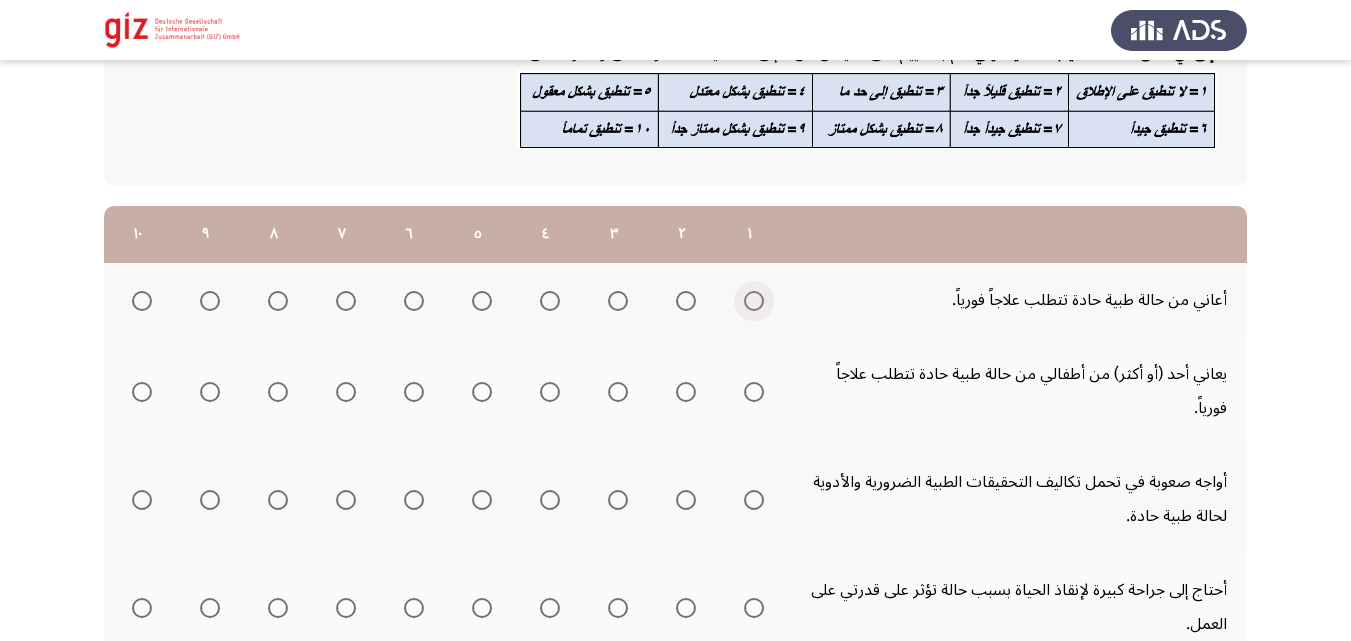 click at bounding box center [754, 301] 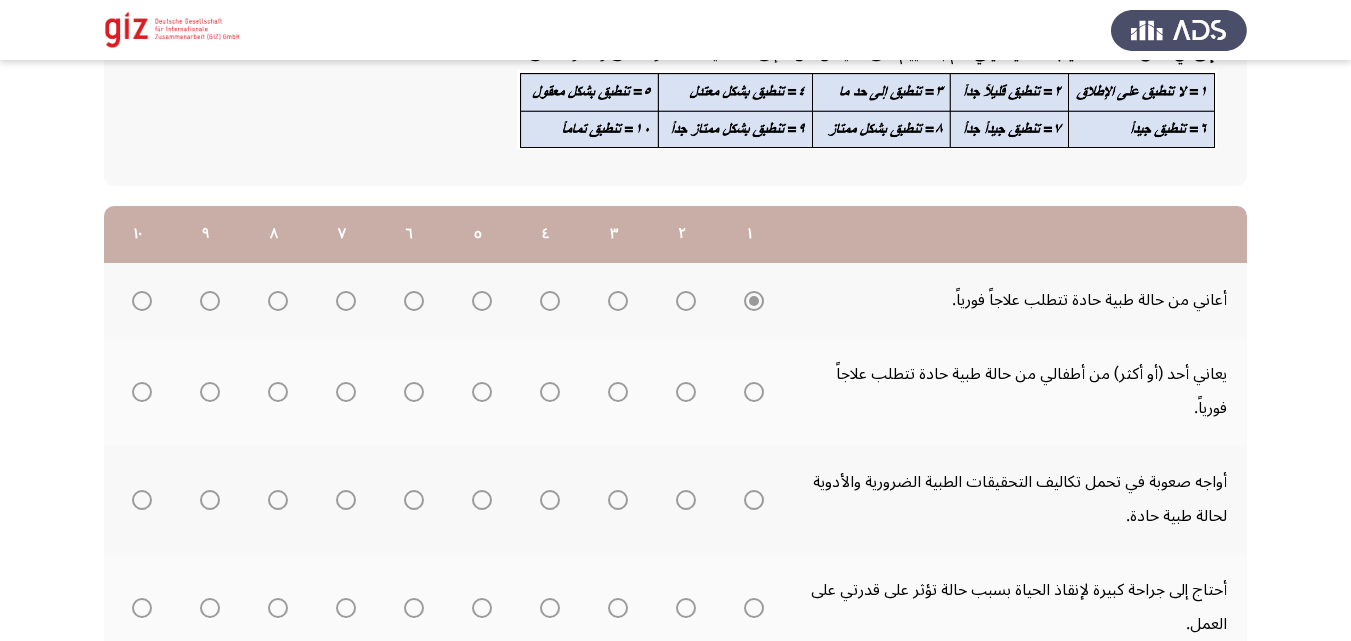 click at bounding box center [750, 391] 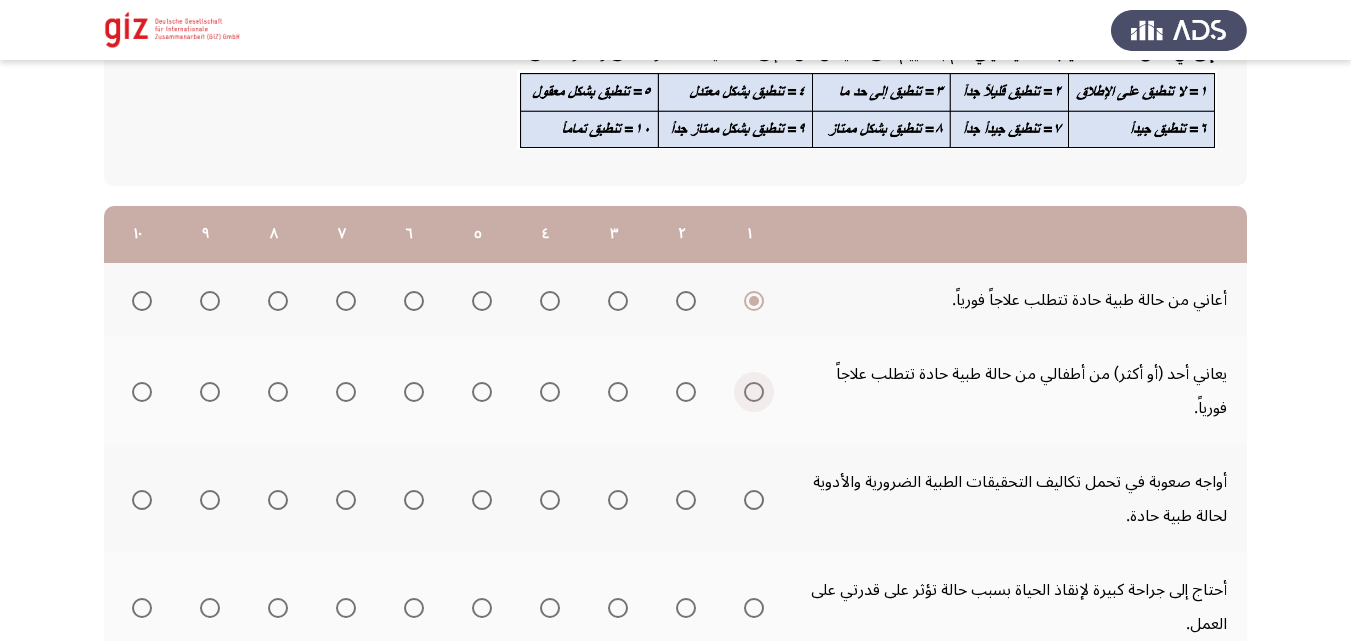click at bounding box center (754, 392) 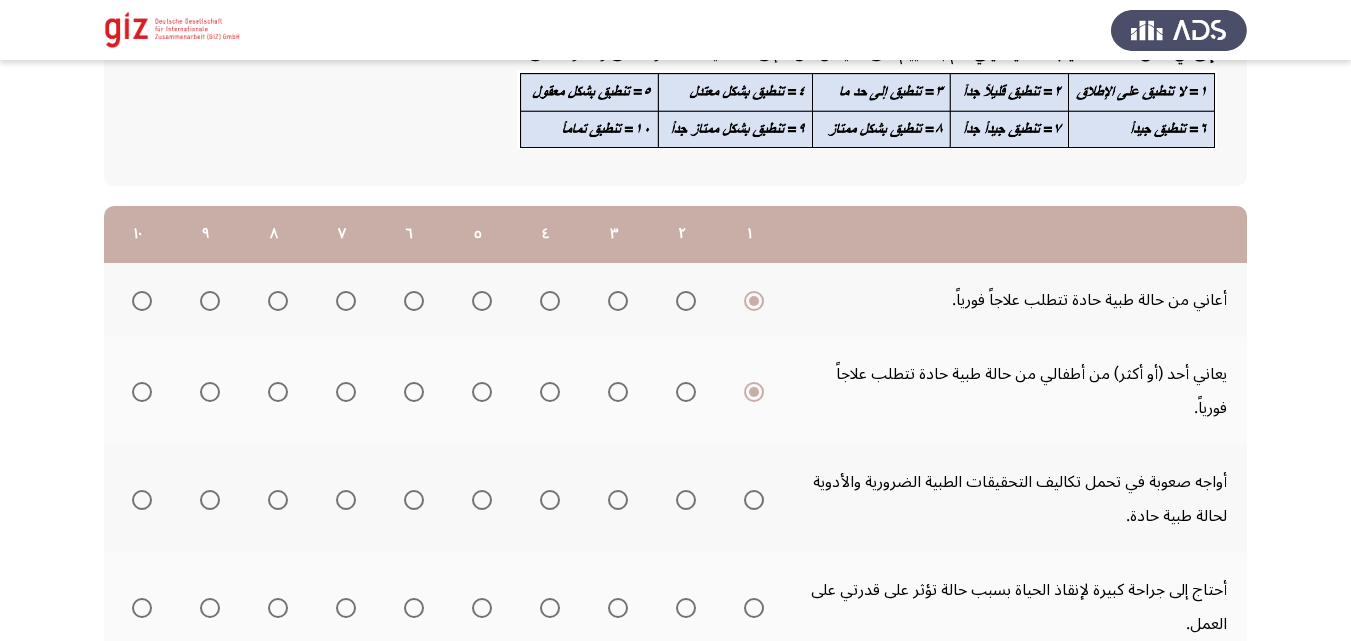 click at bounding box center (754, 500) 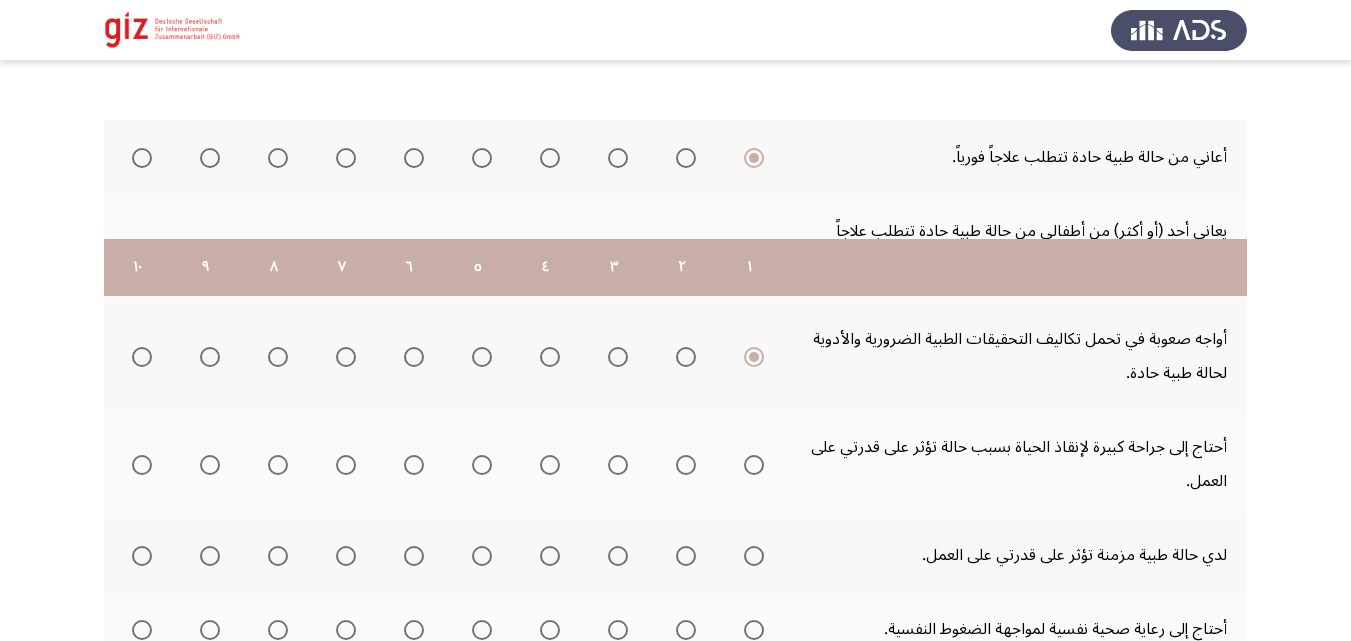 scroll, scrollTop: 510, scrollLeft: 0, axis: vertical 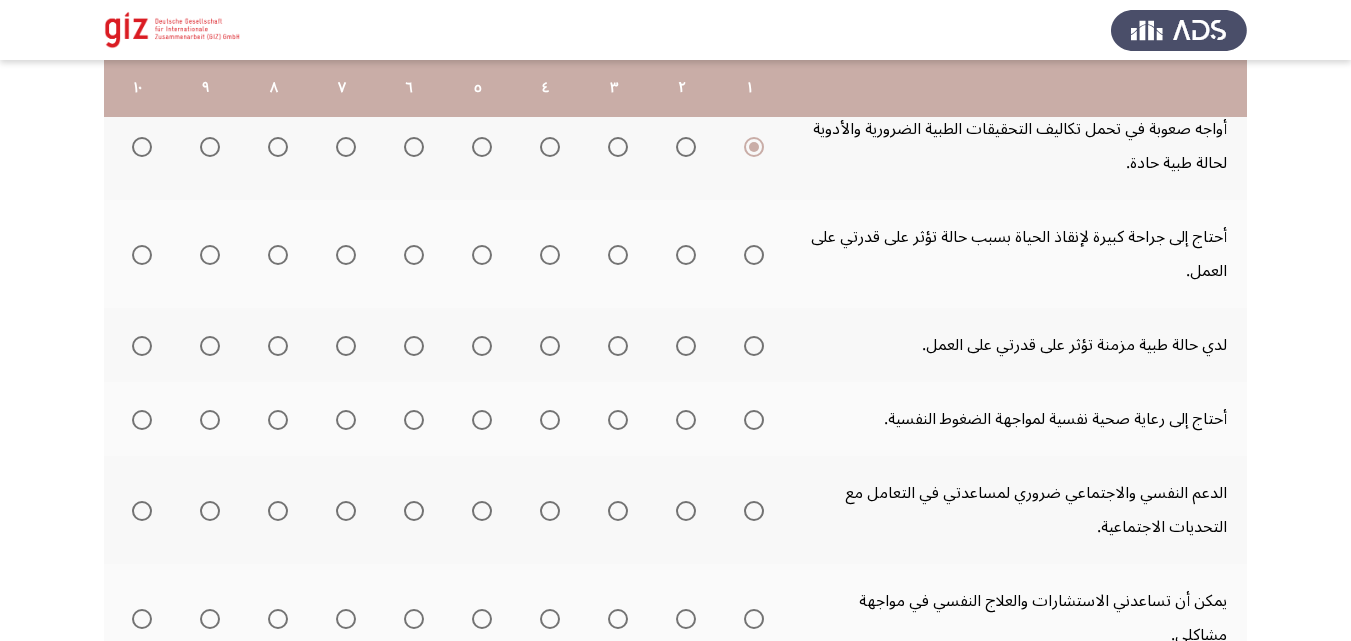 click at bounding box center [754, 255] 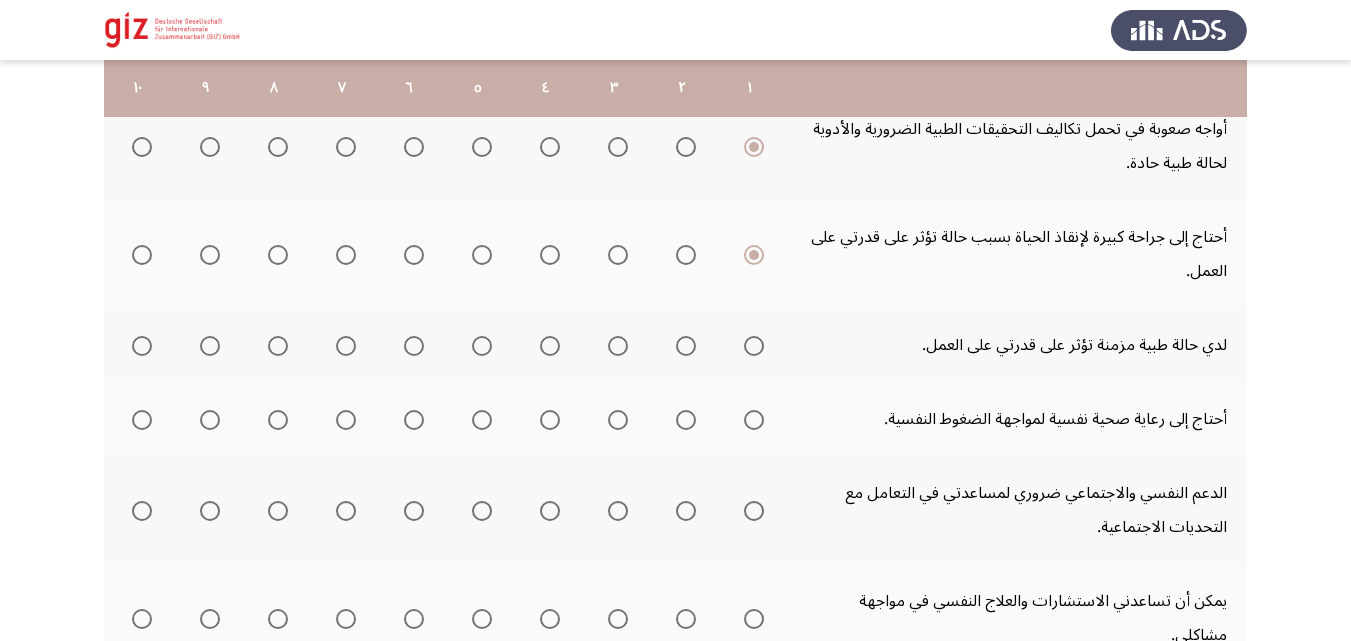 click at bounding box center [754, 346] 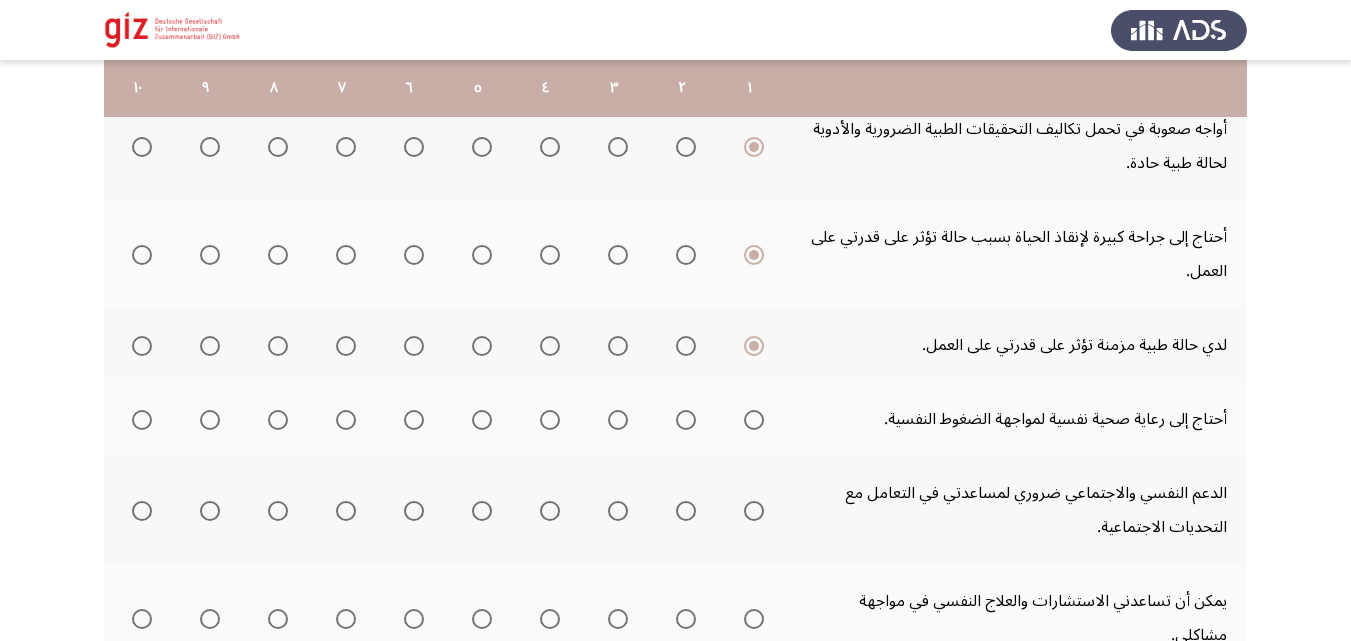click 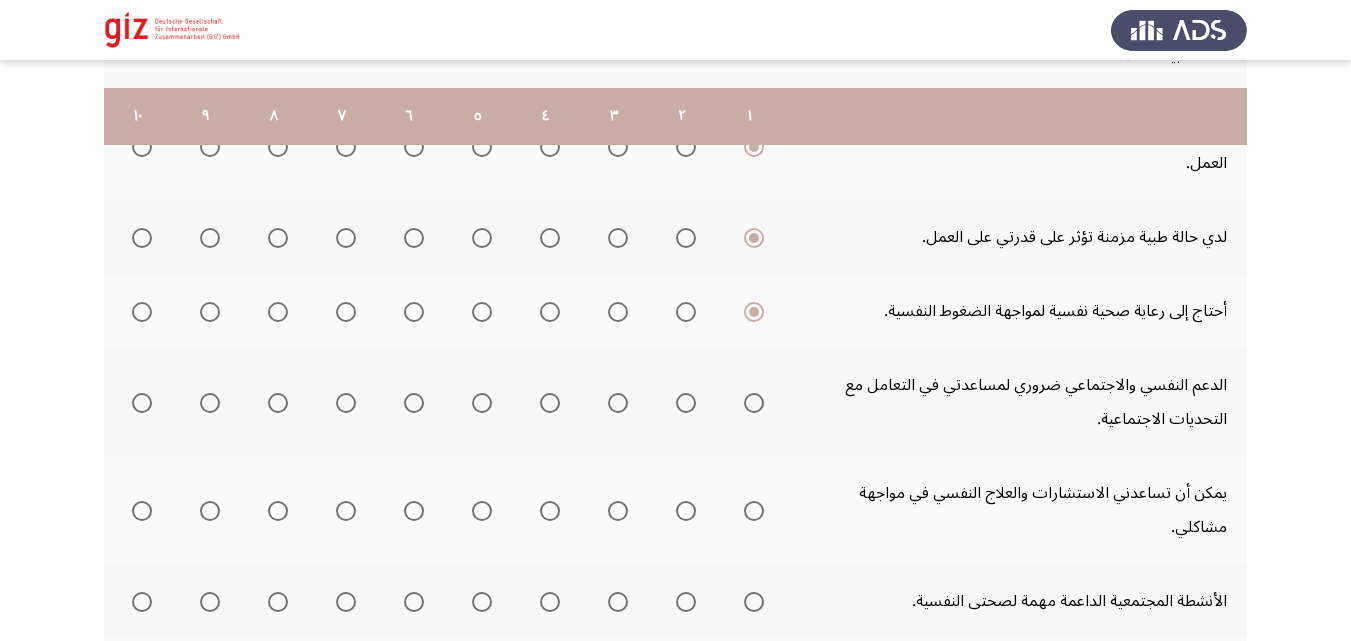 scroll, scrollTop: 652, scrollLeft: 0, axis: vertical 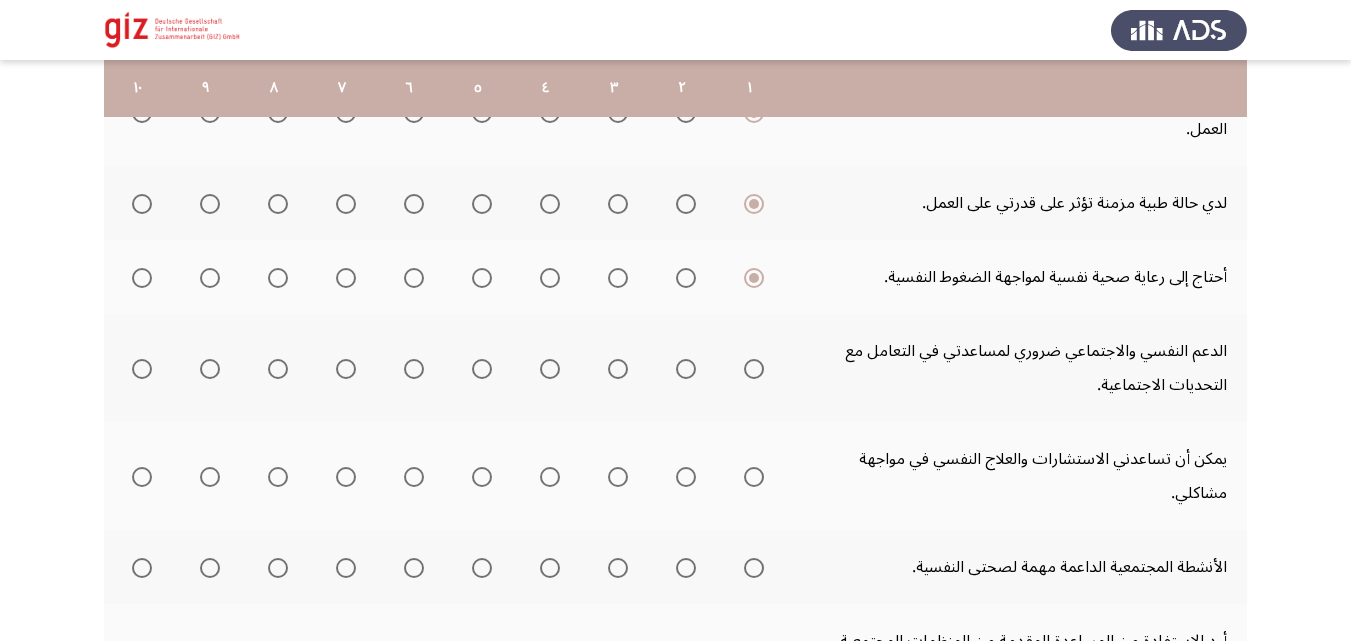 click 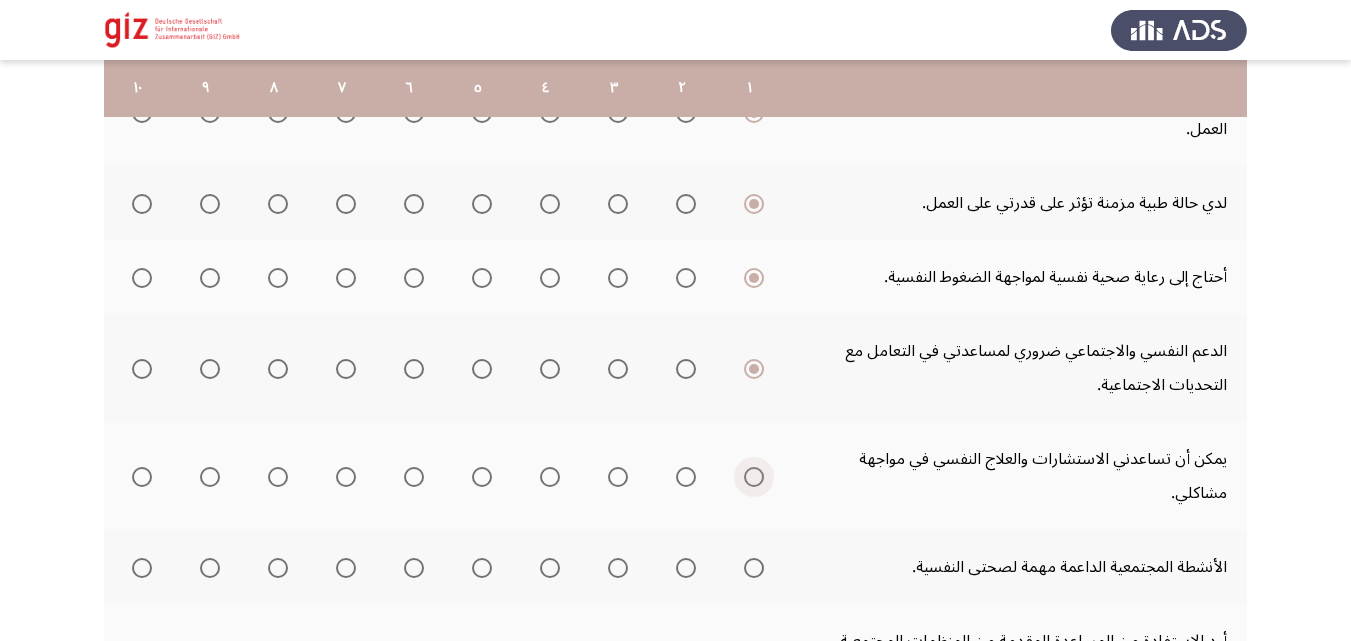 click at bounding box center [754, 477] 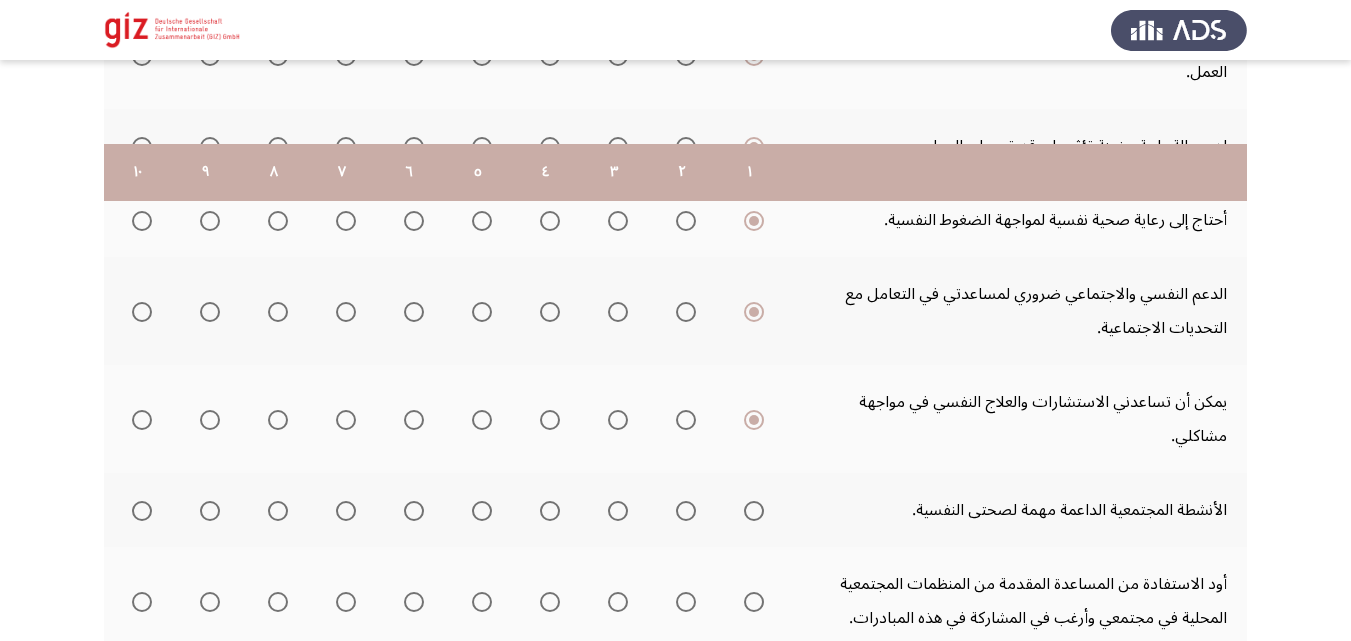 scroll, scrollTop: 829, scrollLeft: 0, axis: vertical 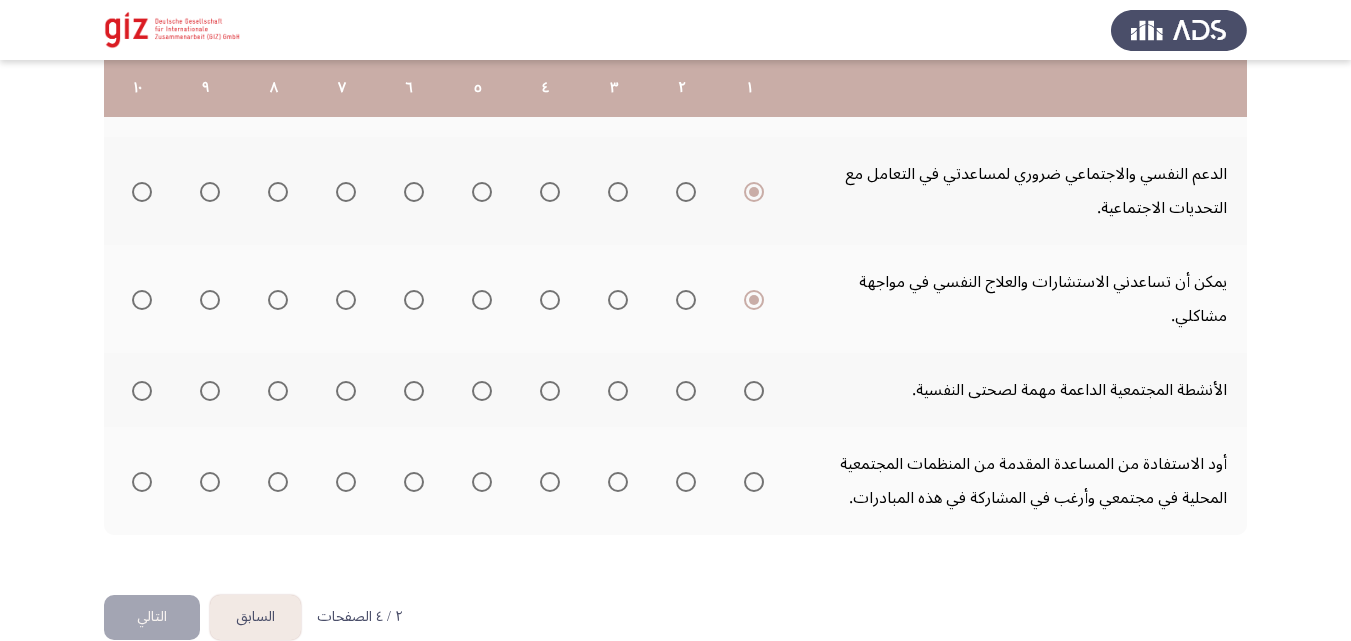 click 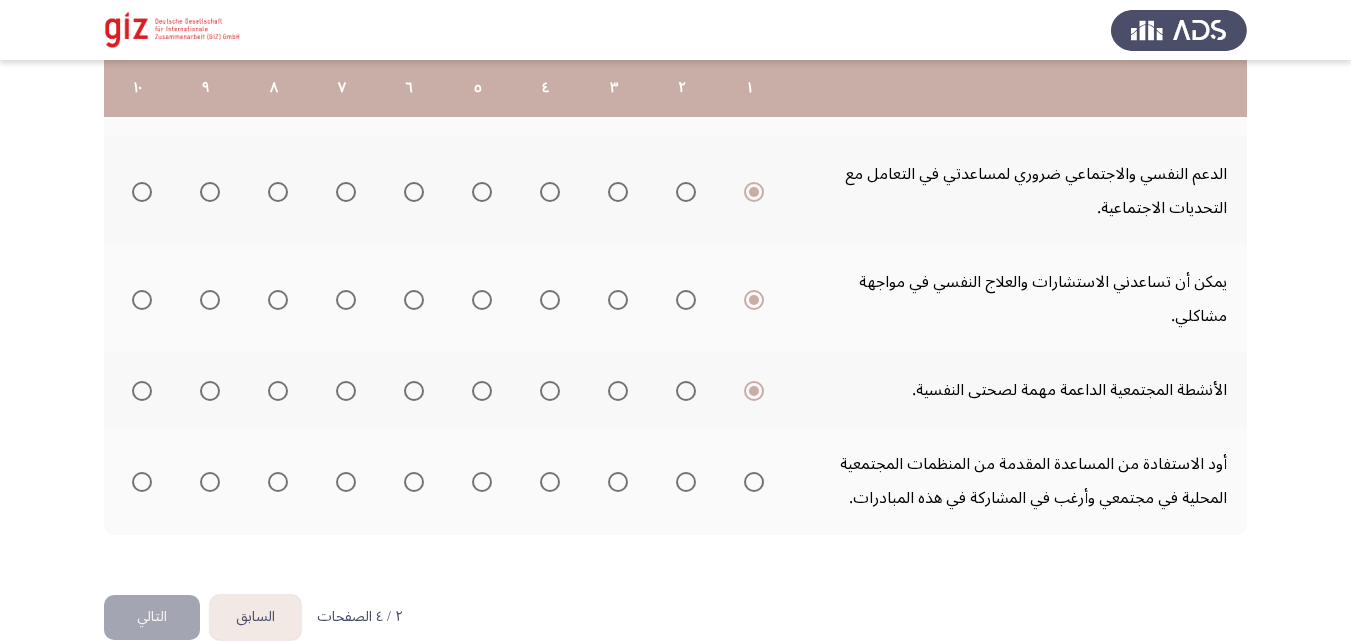 click 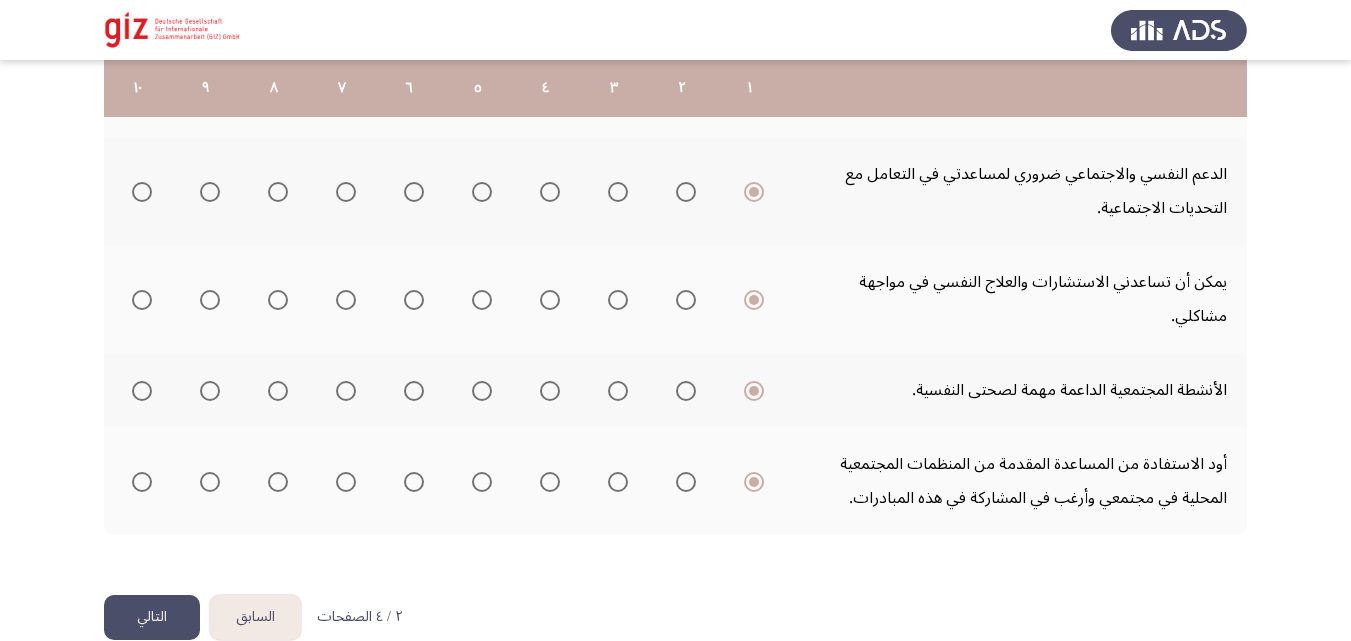 click on "التالي" 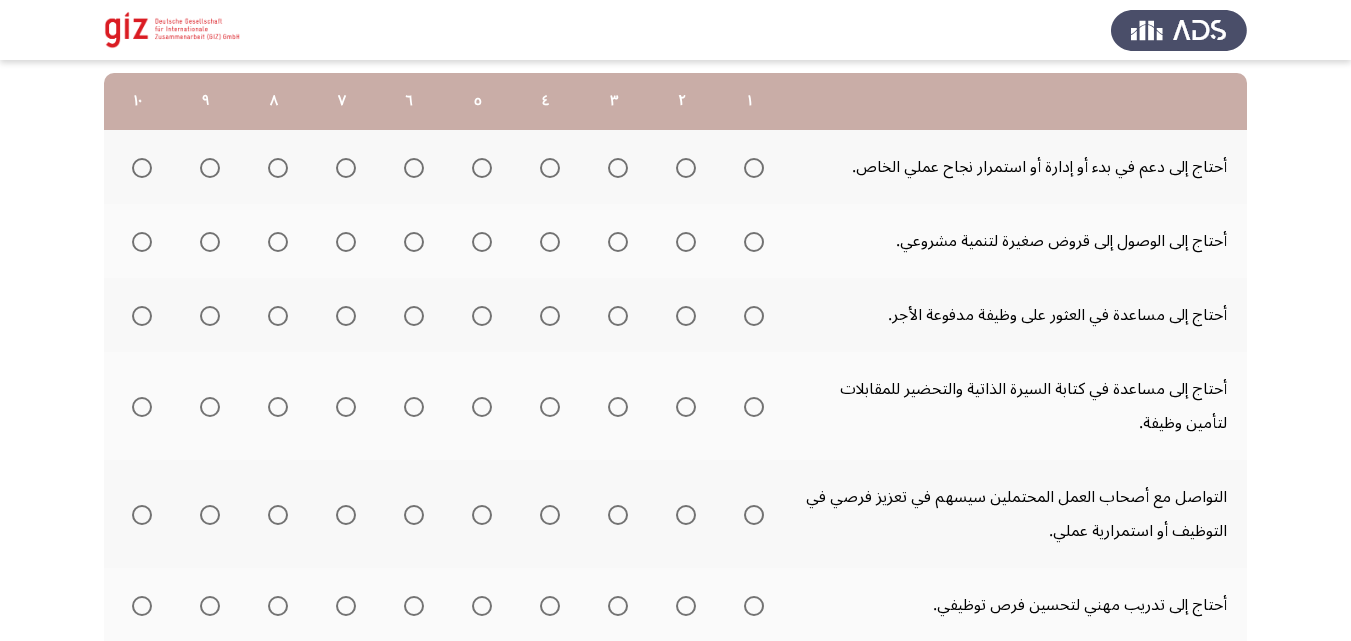 scroll, scrollTop: 308, scrollLeft: 0, axis: vertical 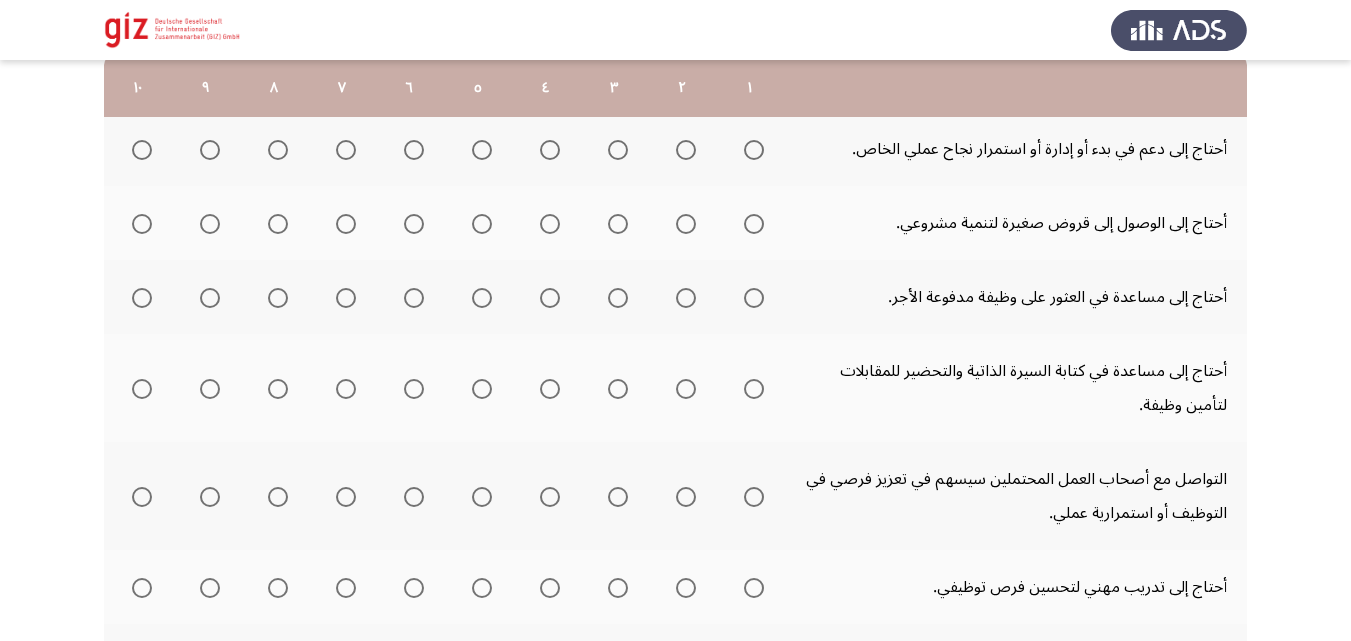 click at bounding box center (142, 150) 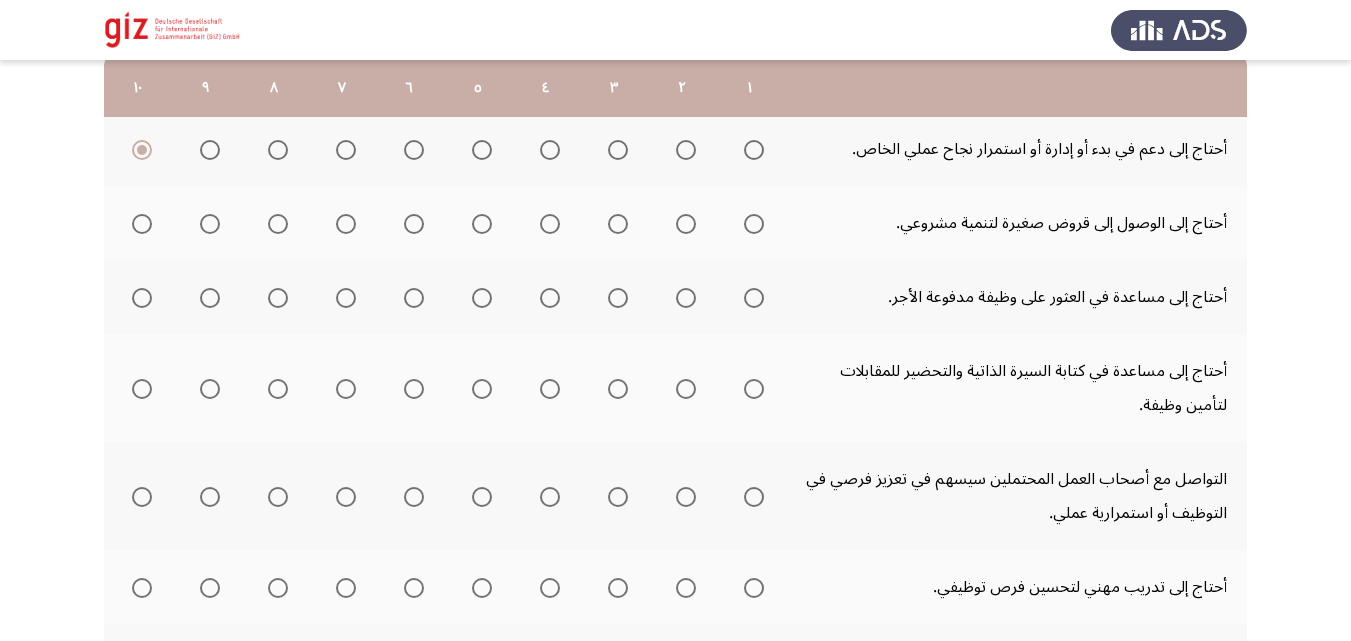 click at bounding box center [754, 224] 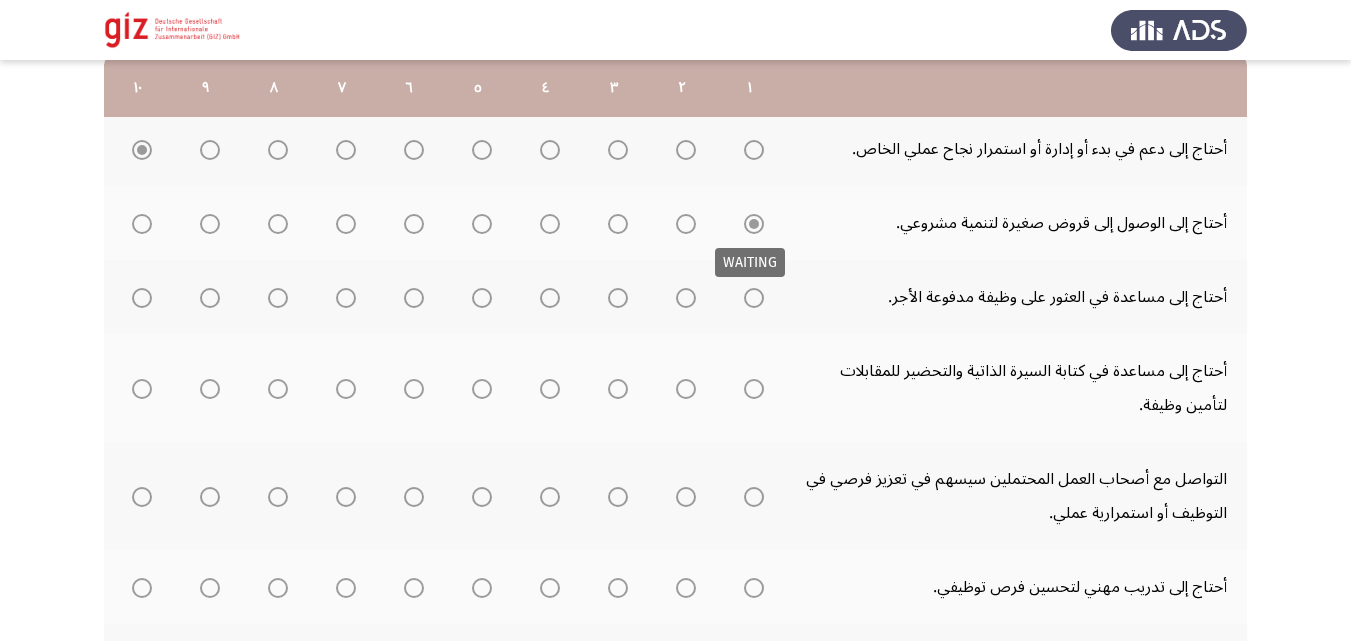click at bounding box center (754, 224) 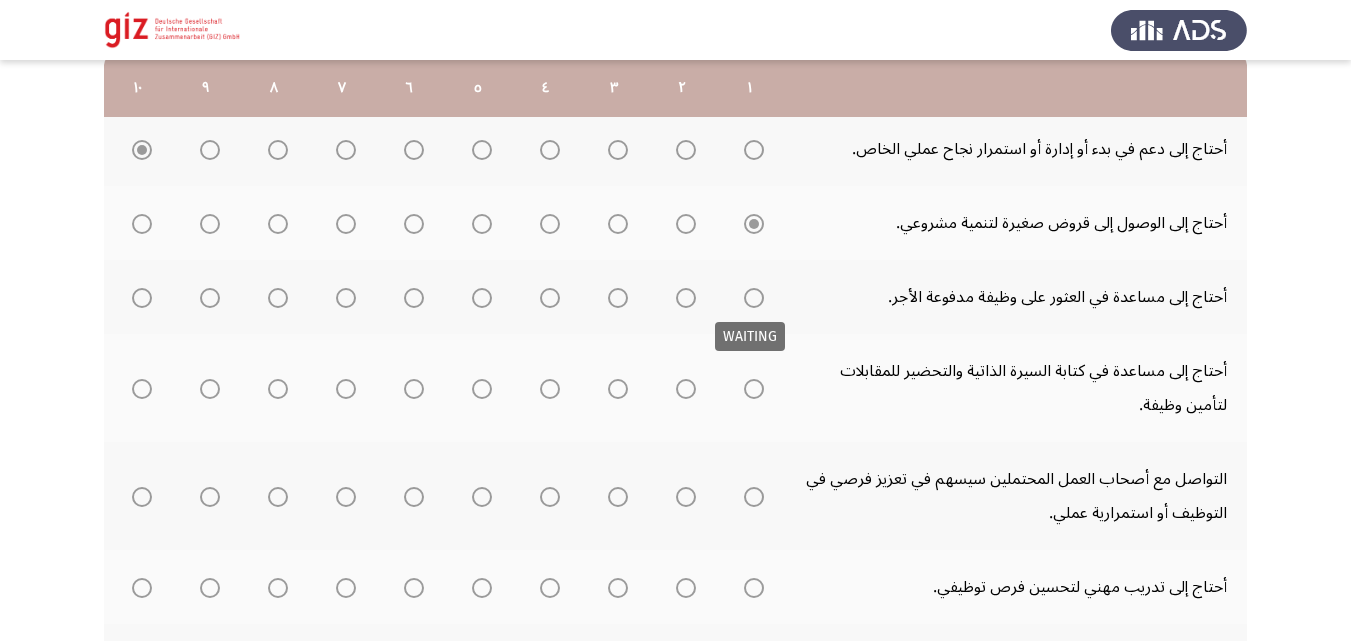click at bounding box center [750, 298] 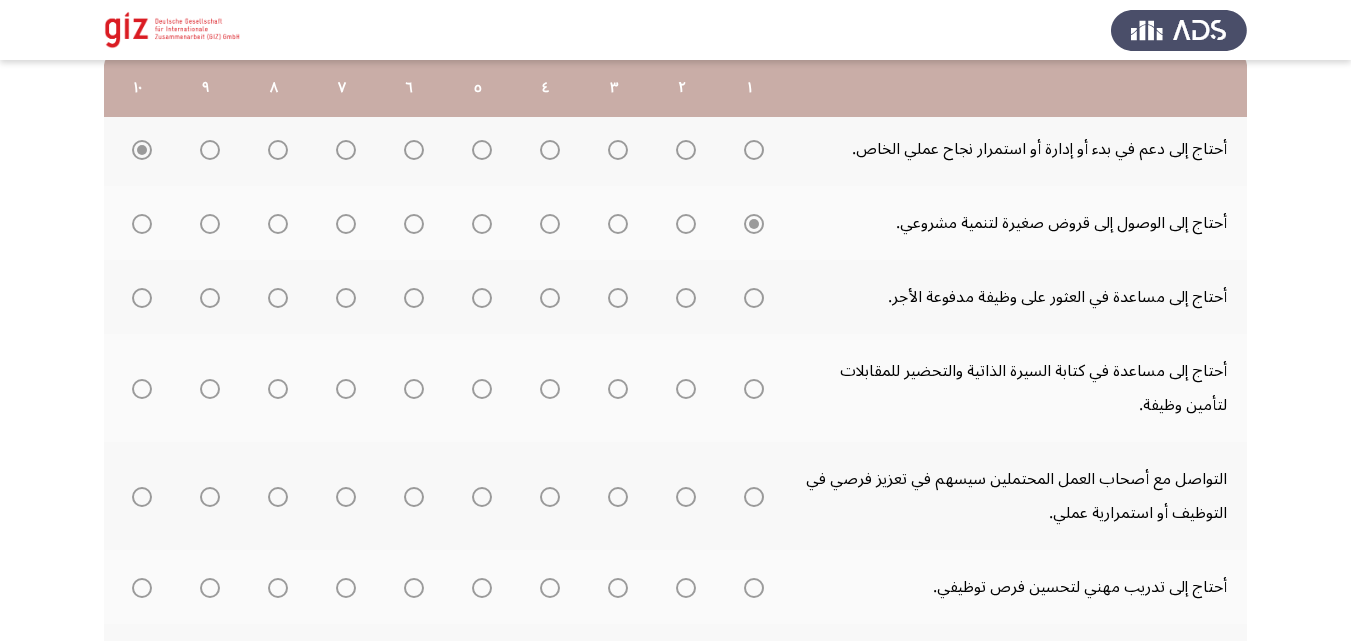 click at bounding box center (754, 298) 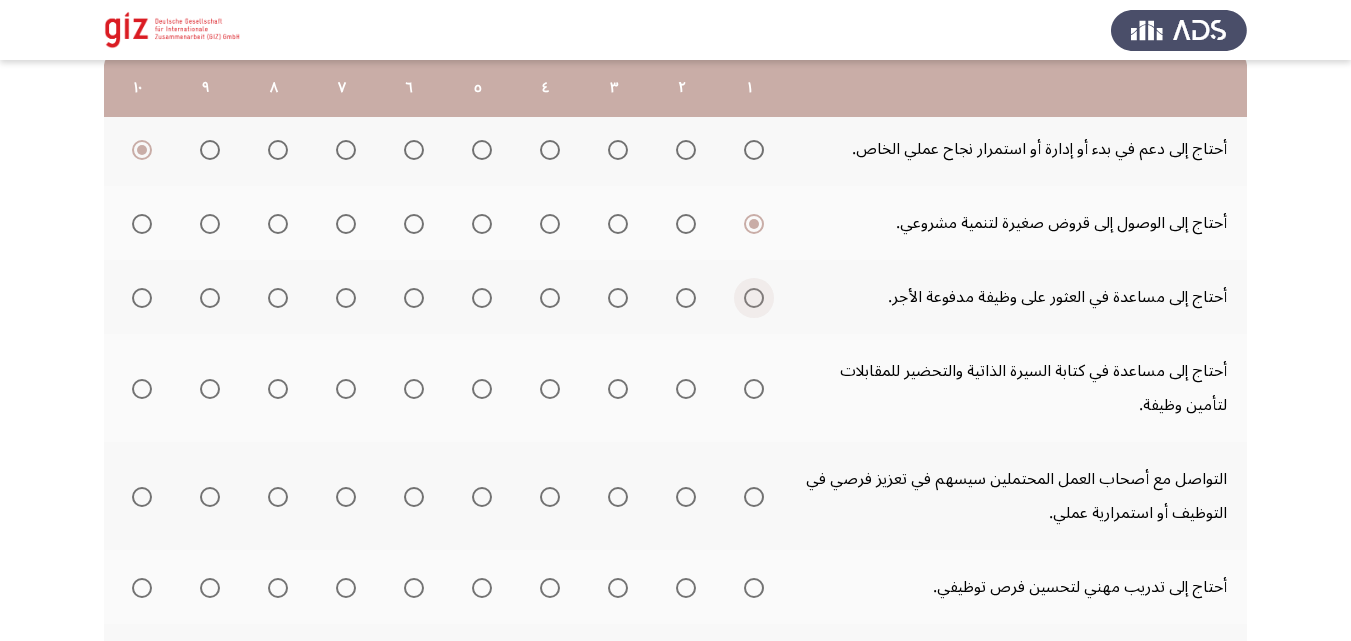 click at bounding box center (754, 298) 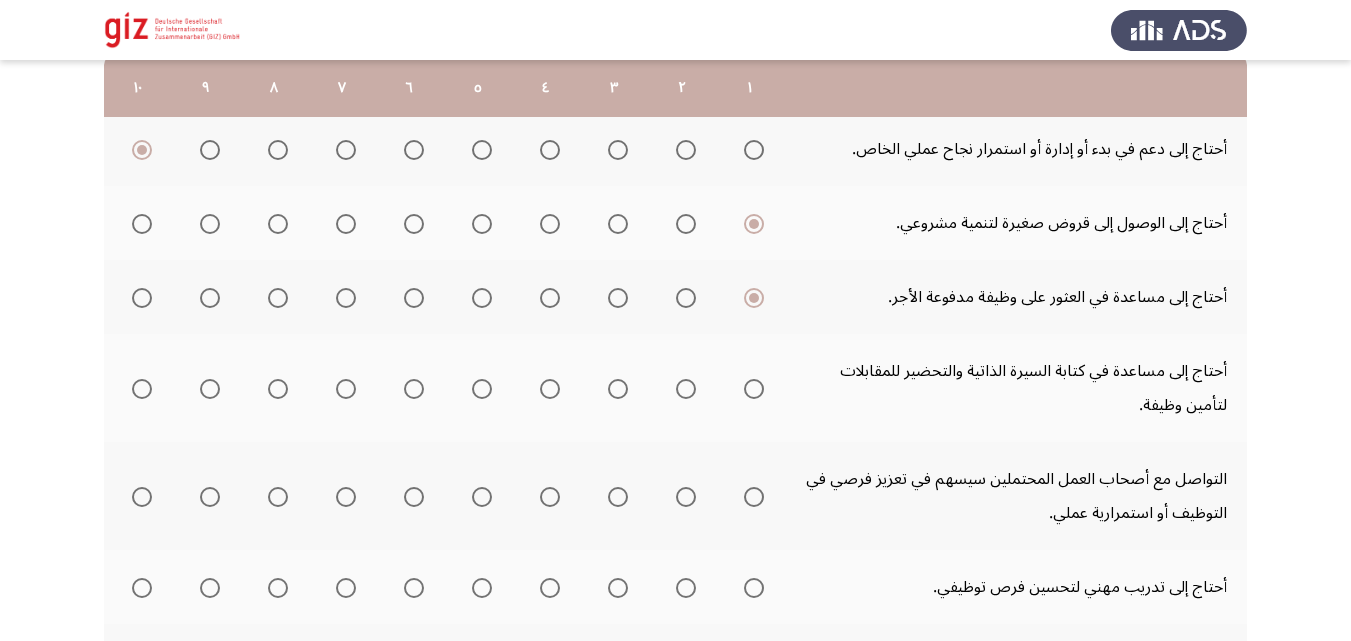 click at bounding box center (754, 389) 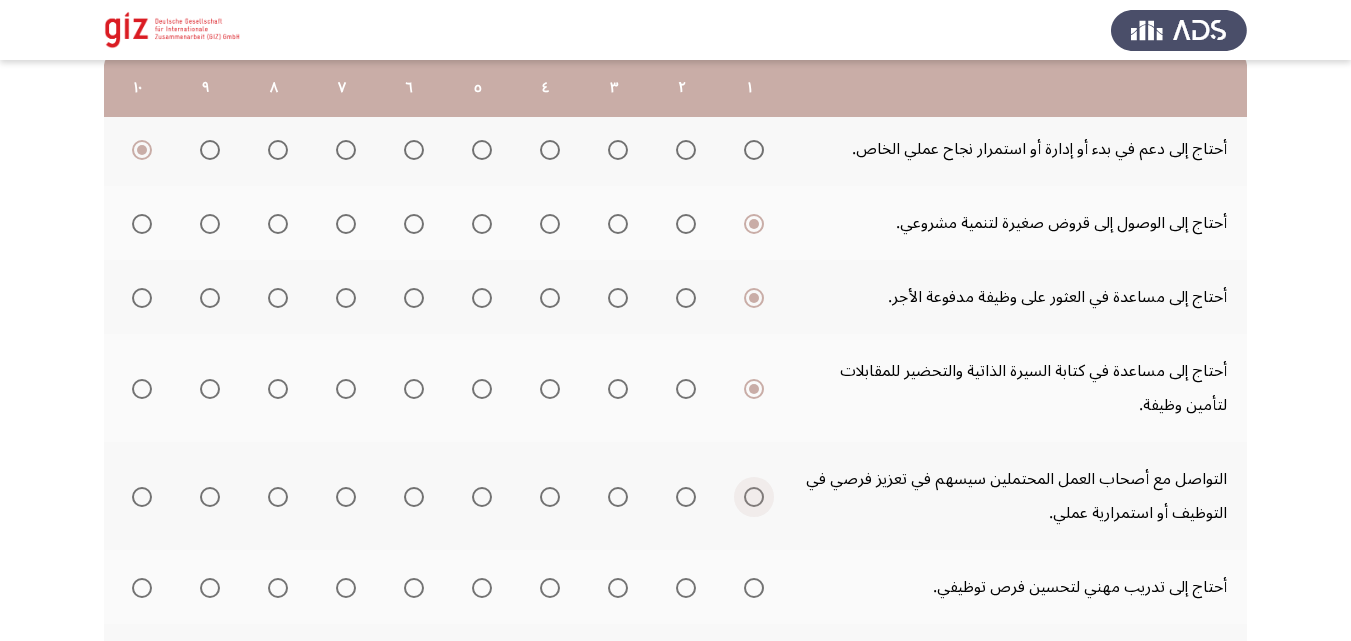 click at bounding box center (754, 497) 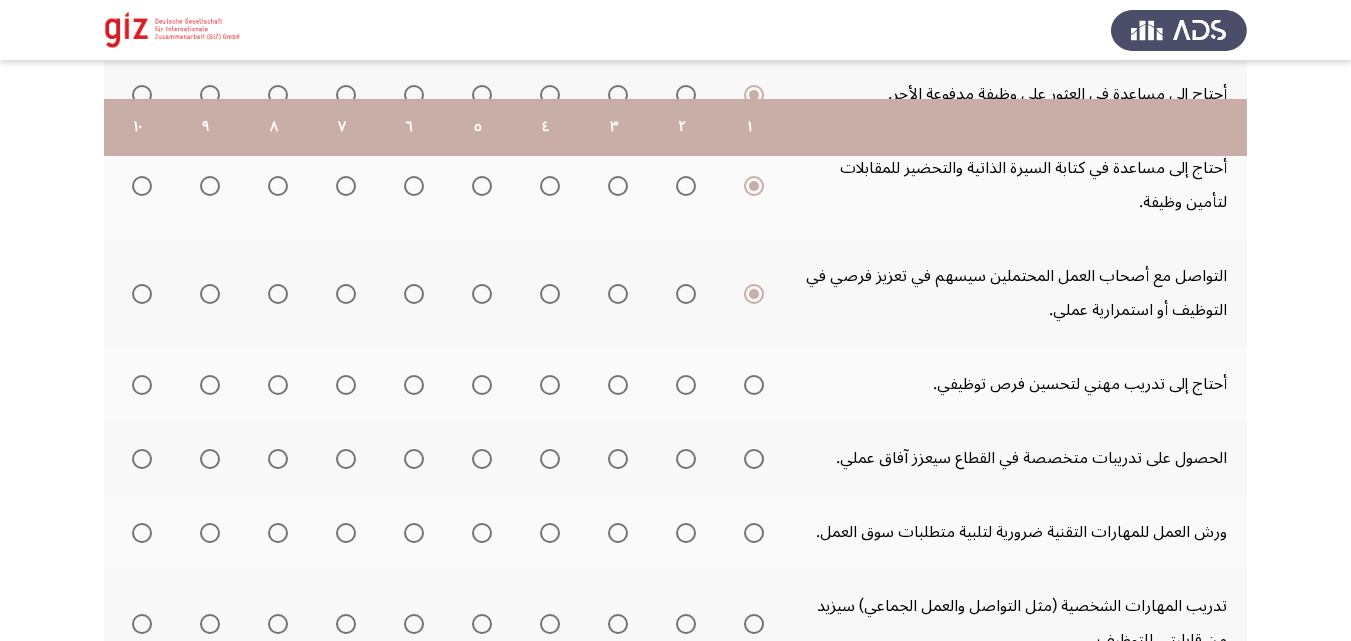 scroll, scrollTop: 550, scrollLeft: 0, axis: vertical 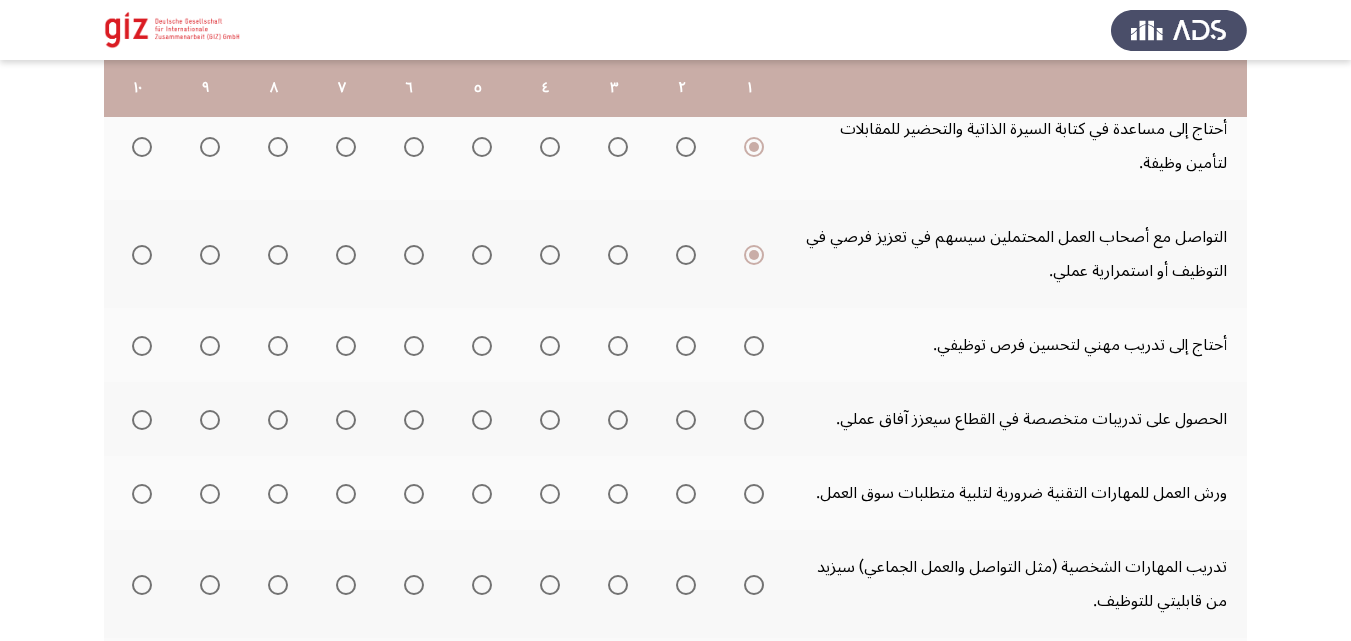 click at bounding box center (754, 346) 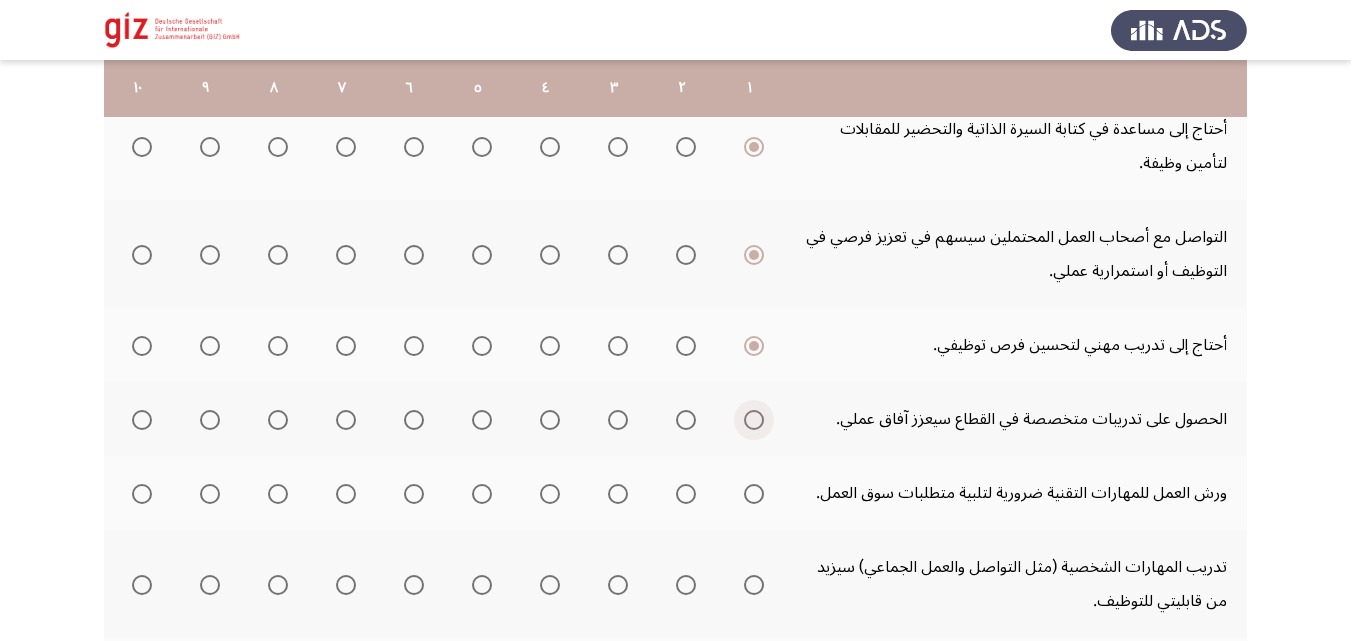 click at bounding box center (754, 420) 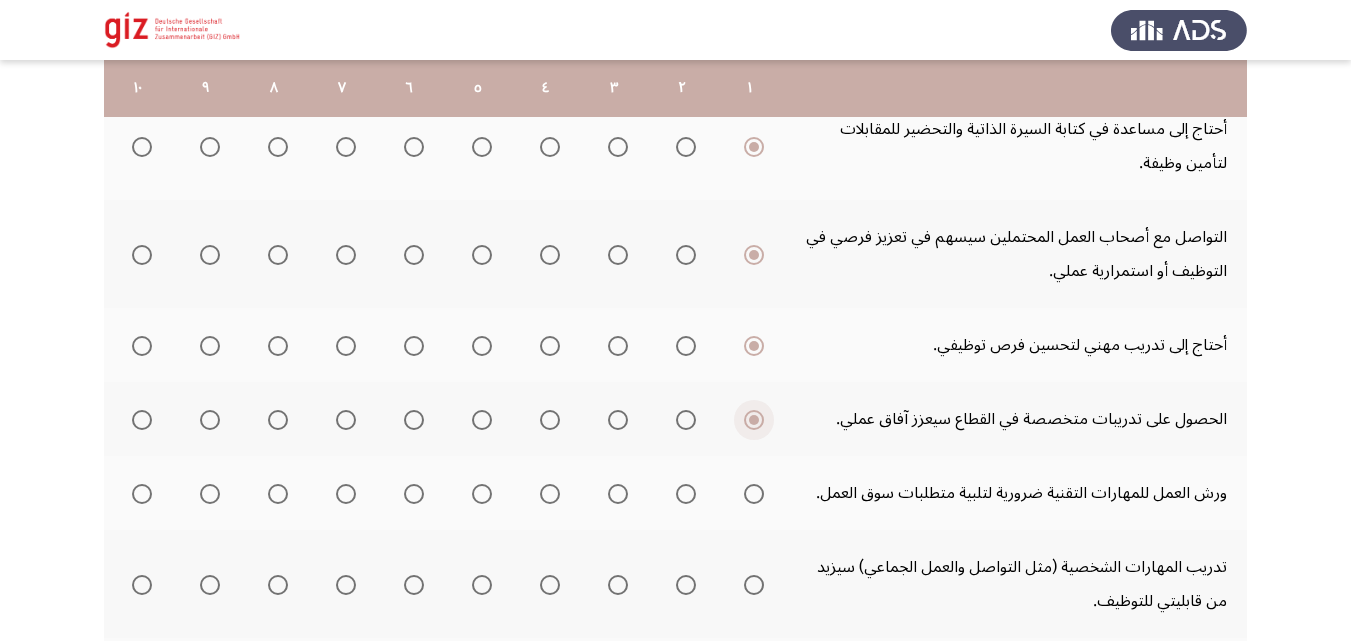 click at bounding box center (754, 420) 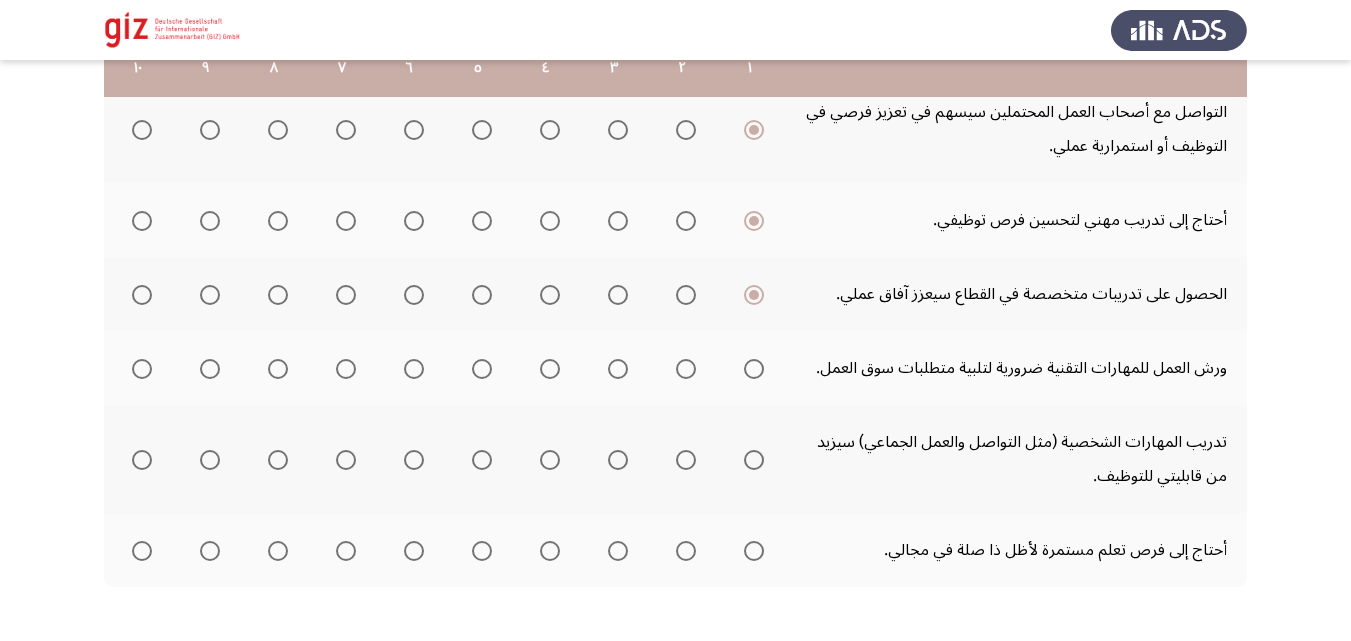 scroll, scrollTop: 694, scrollLeft: 0, axis: vertical 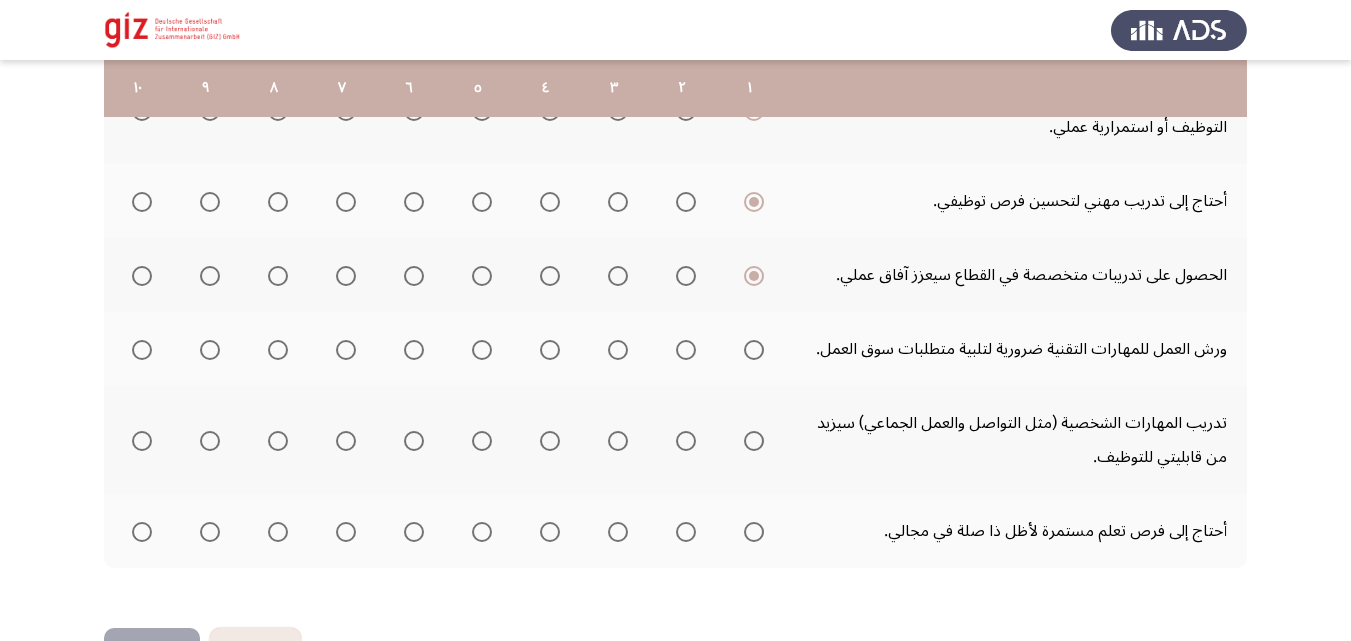 click 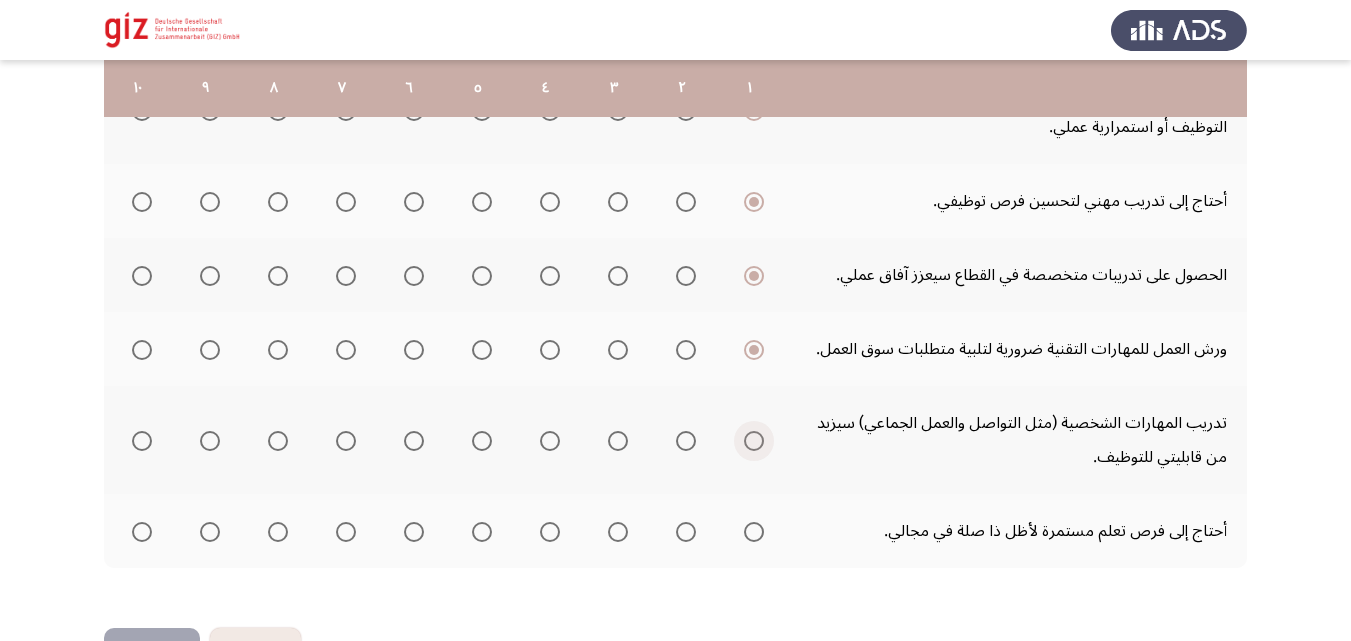 click at bounding box center [754, 441] 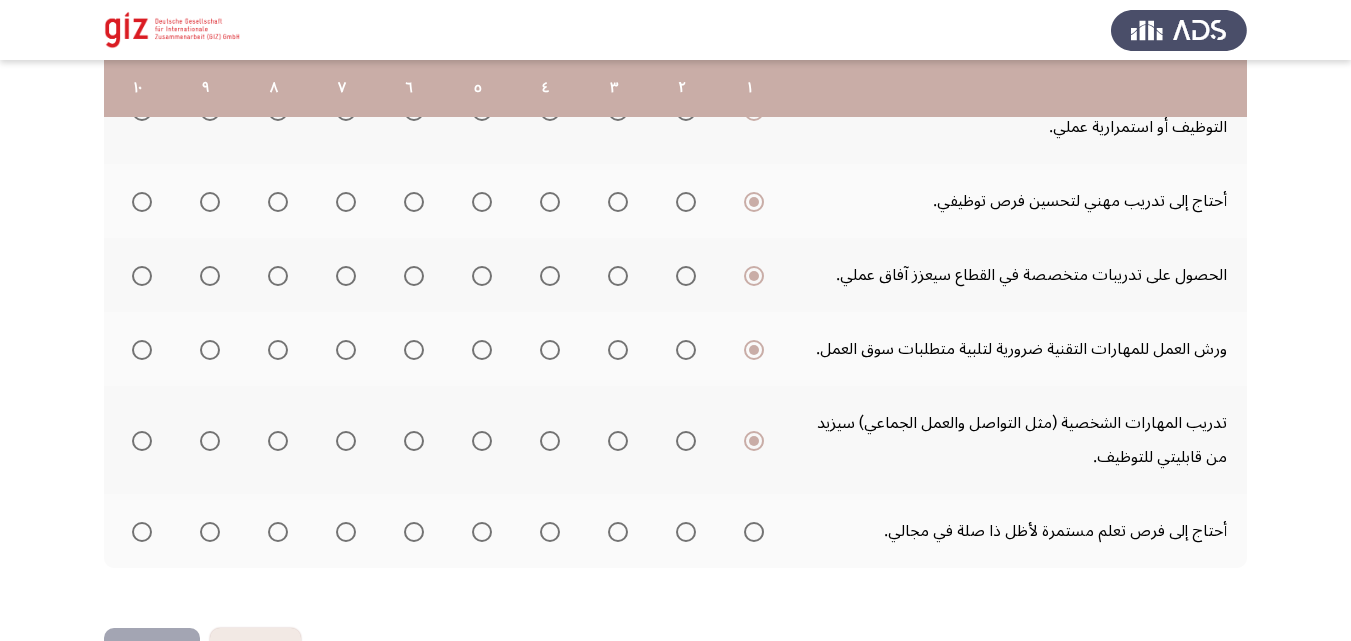 click at bounding box center (754, 532) 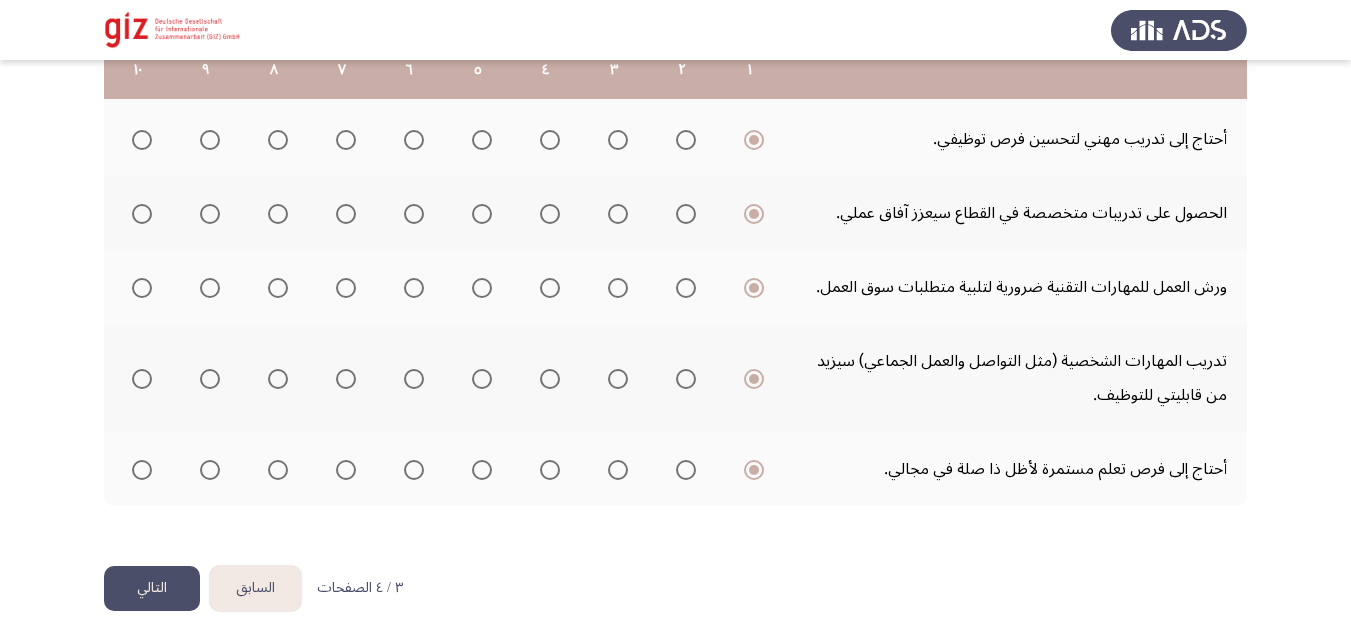scroll, scrollTop: 761, scrollLeft: 0, axis: vertical 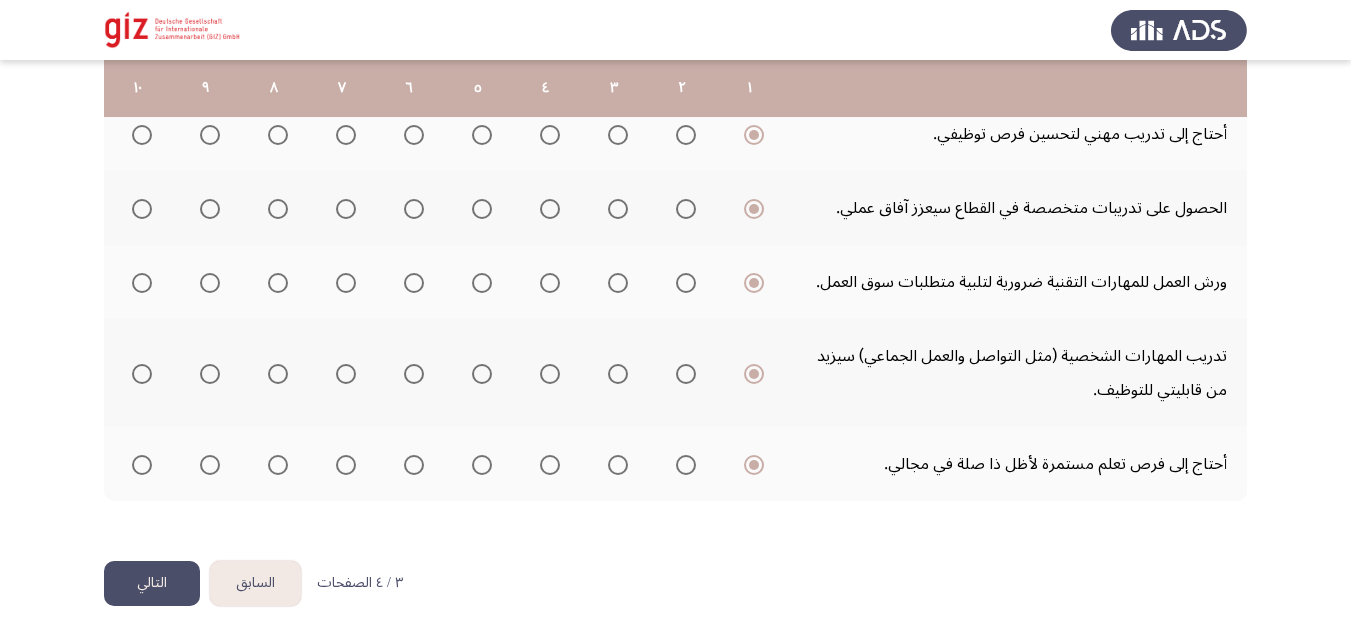 click on "التالي" 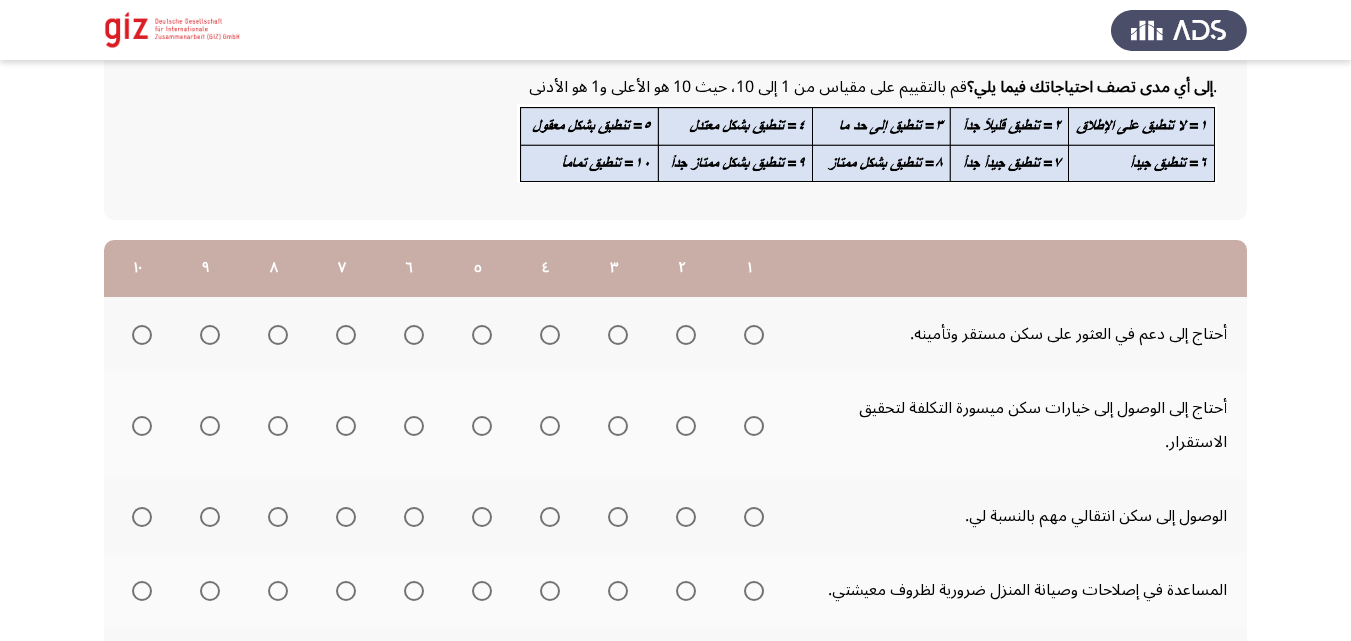 scroll, scrollTop: 153, scrollLeft: 0, axis: vertical 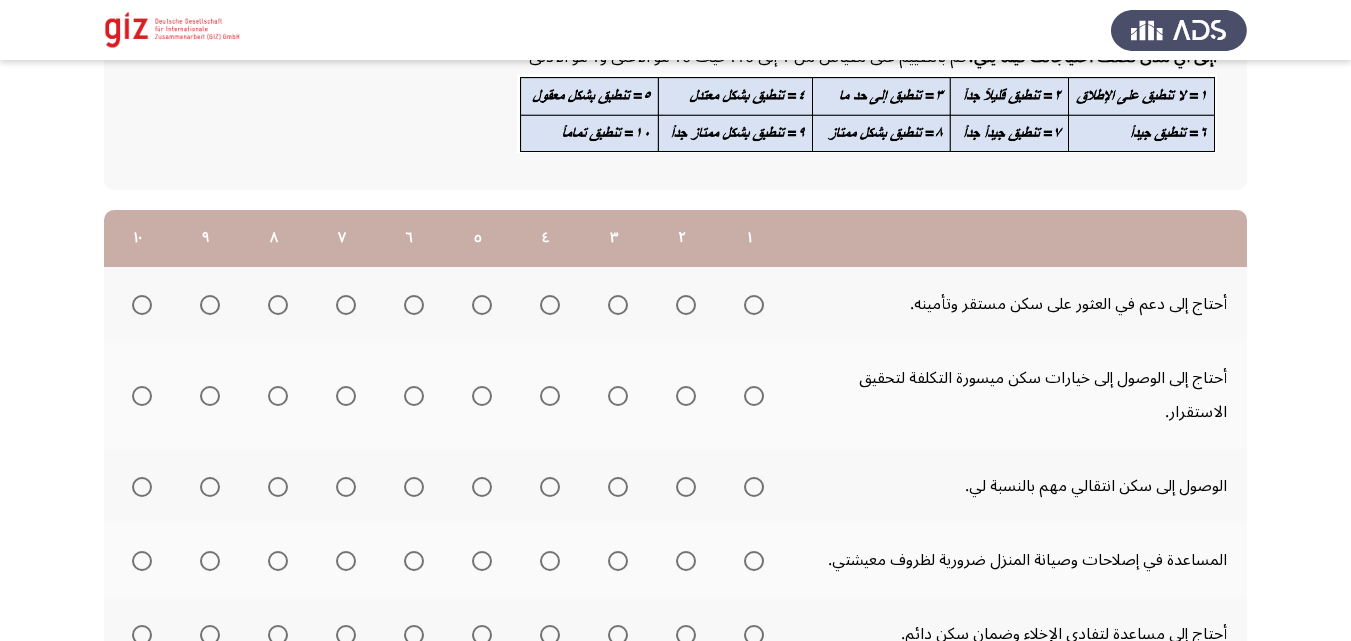 click 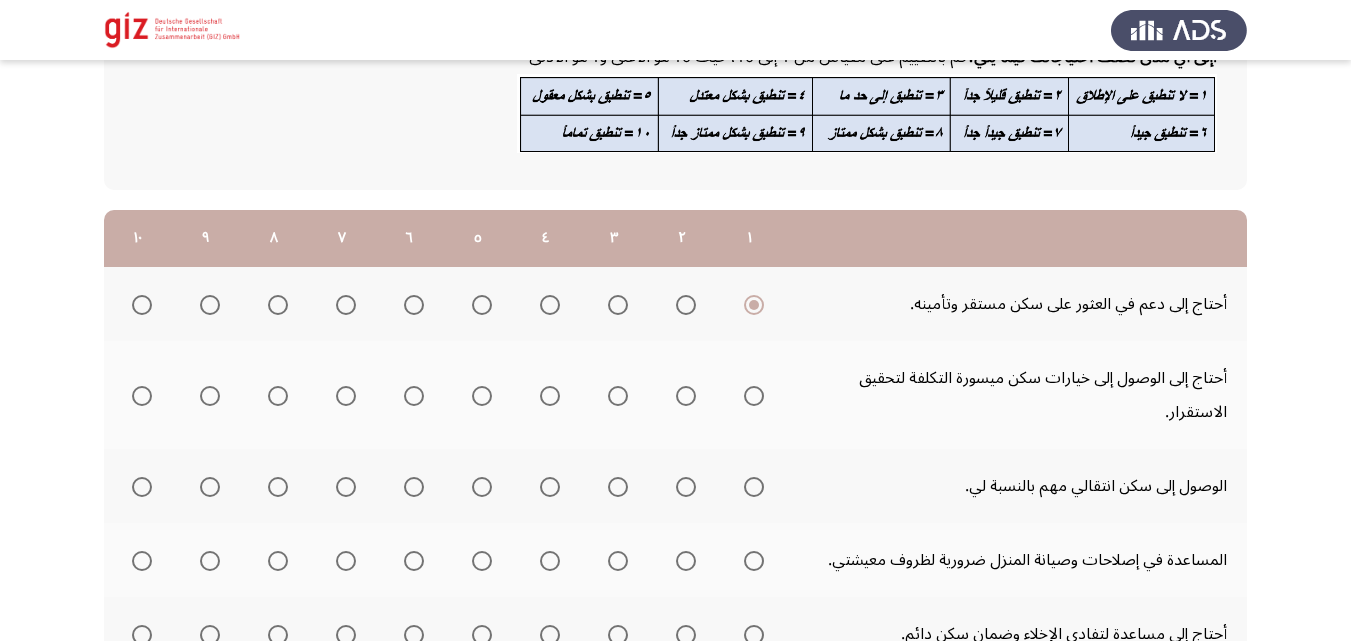 click 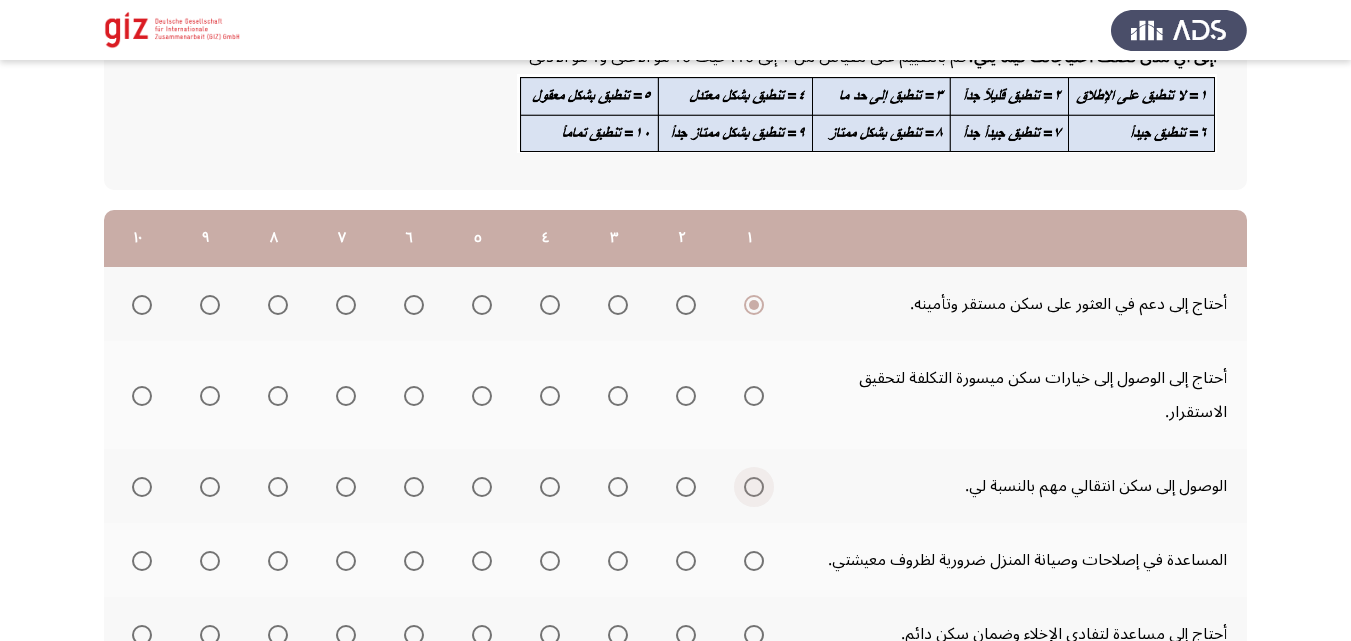 click at bounding box center [754, 487] 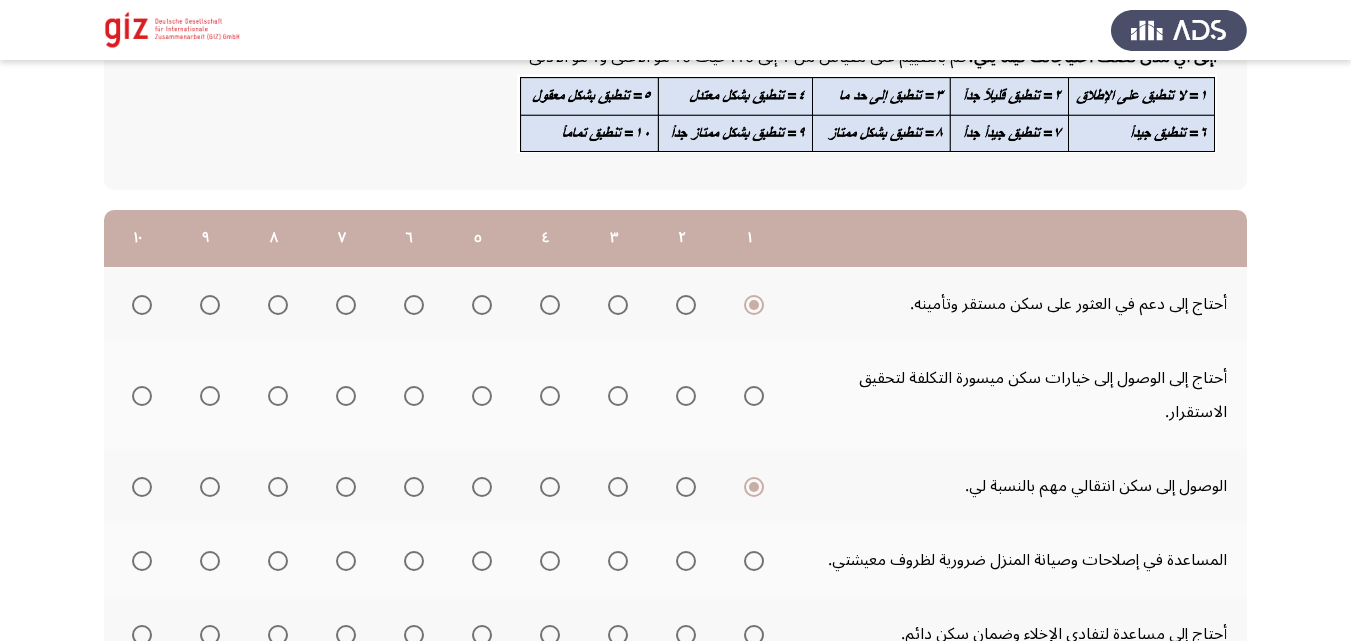 click at bounding box center (754, 396) 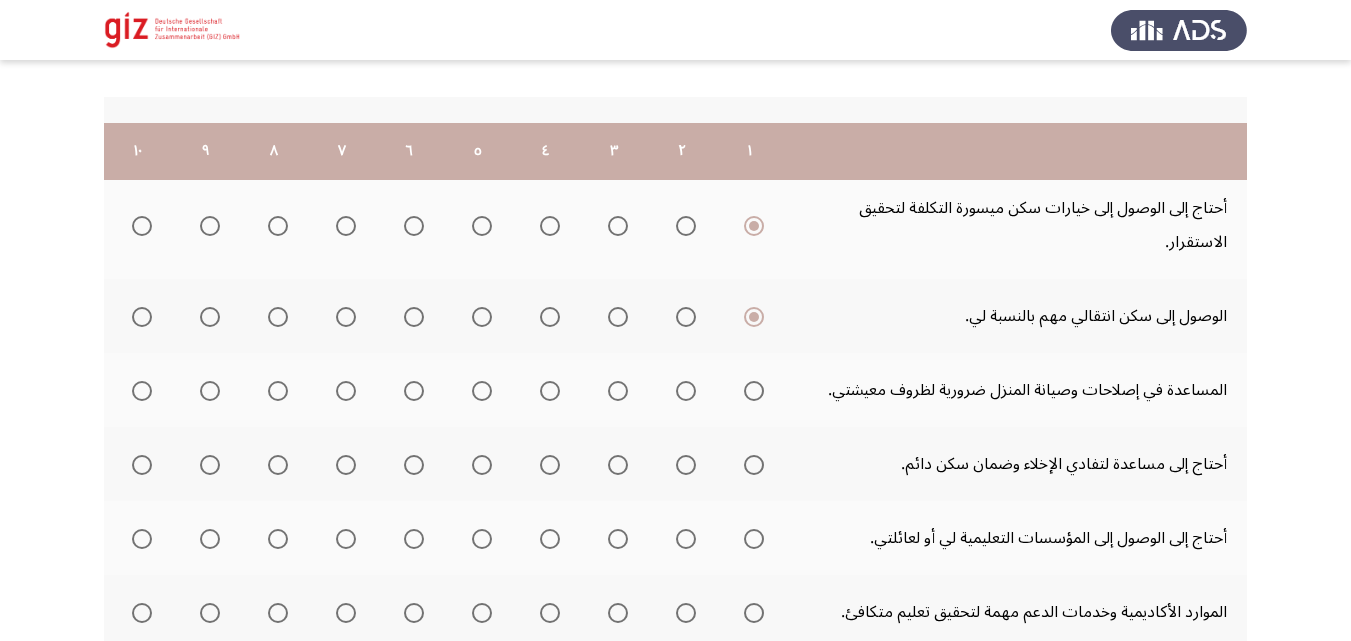 scroll, scrollTop: 409, scrollLeft: 0, axis: vertical 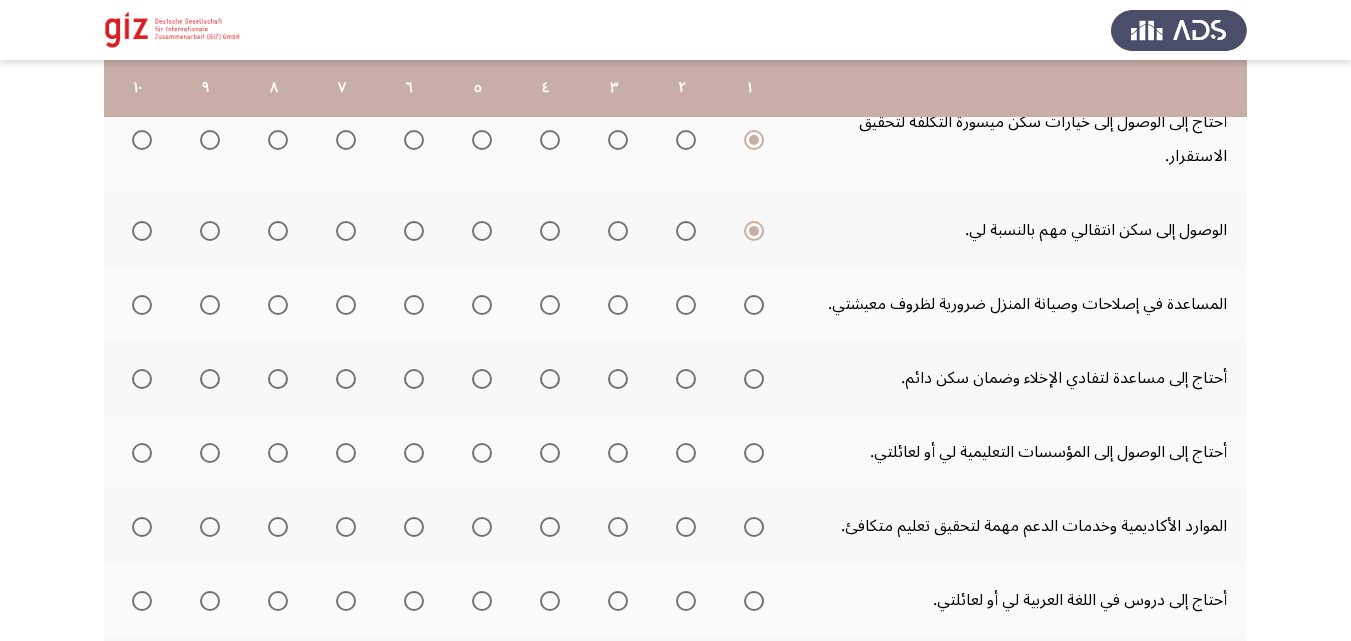 click at bounding box center (754, 305) 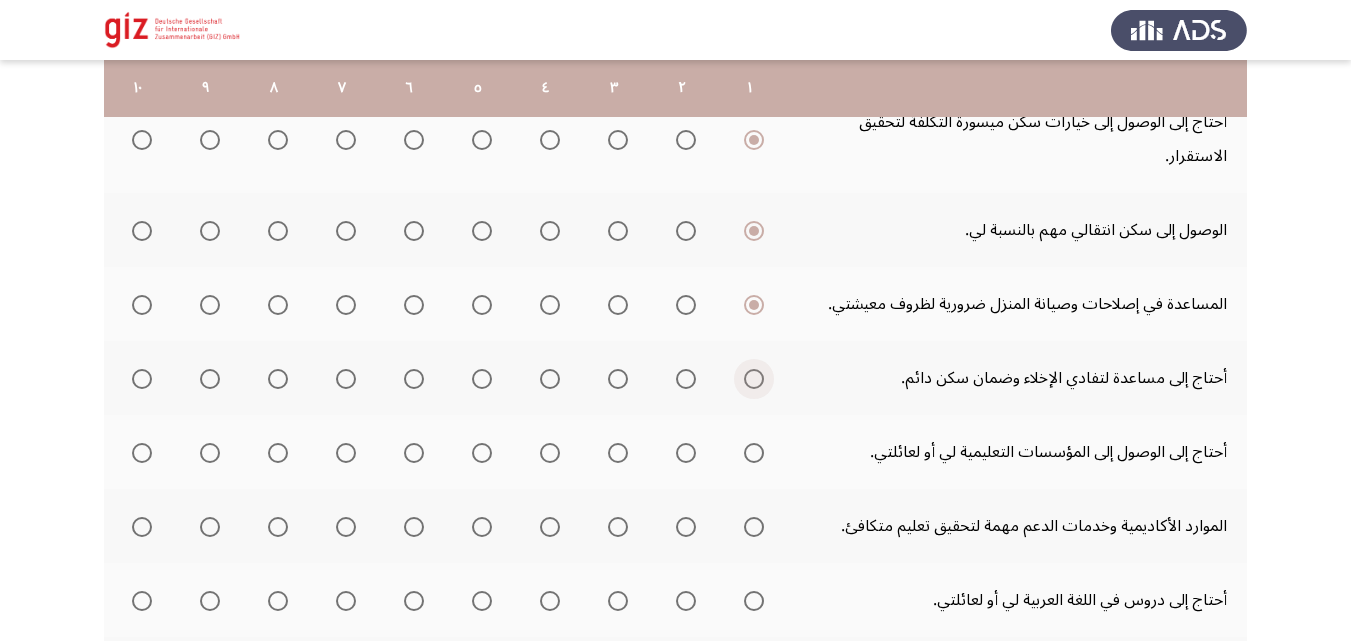 click at bounding box center [754, 379] 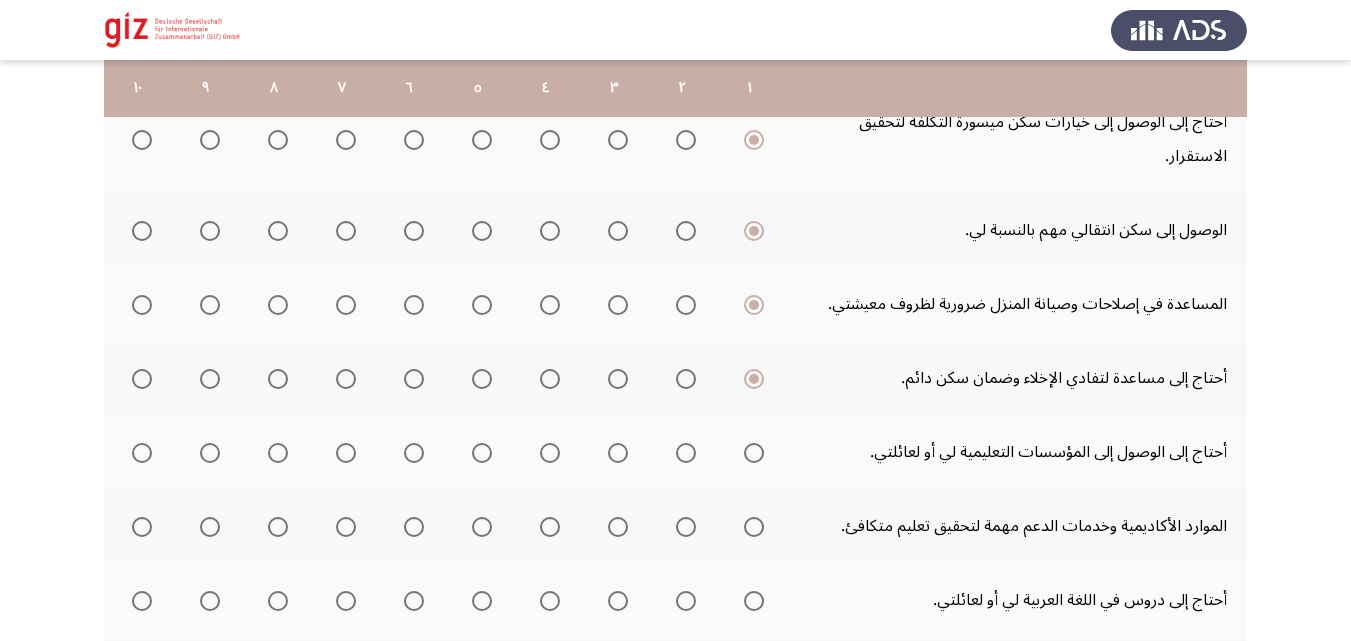 click 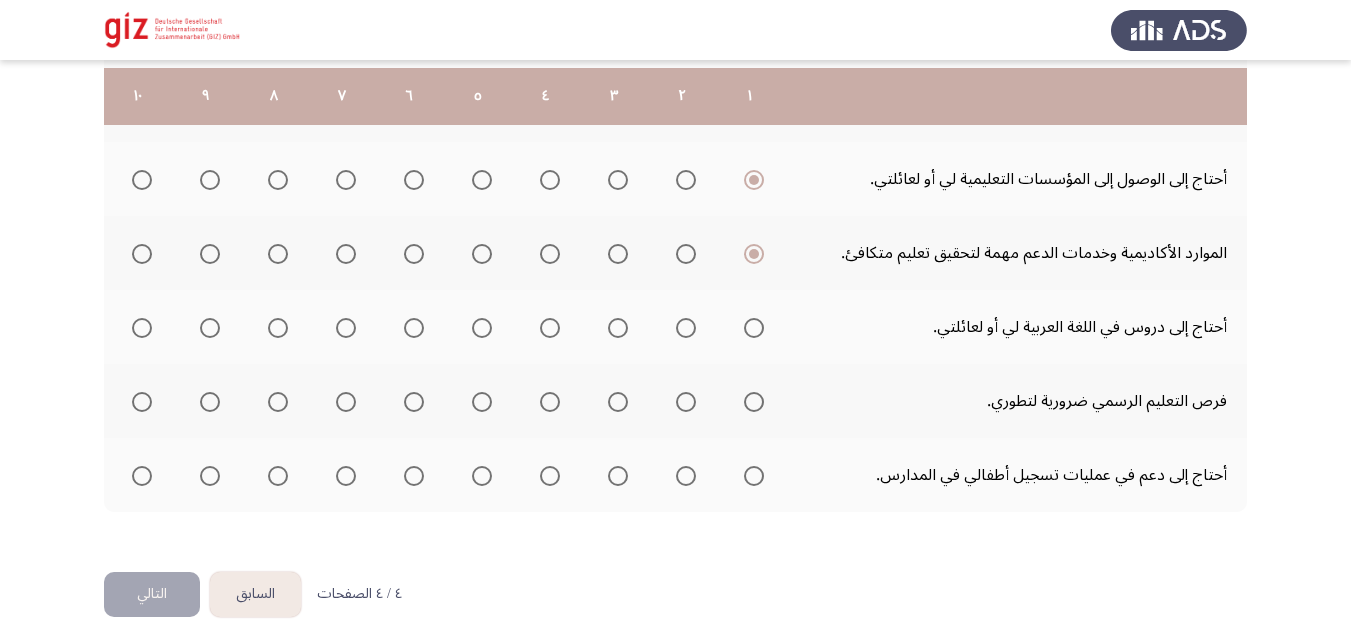 scroll, scrollTop: 693, scrollLeft: 0, axis: vertical 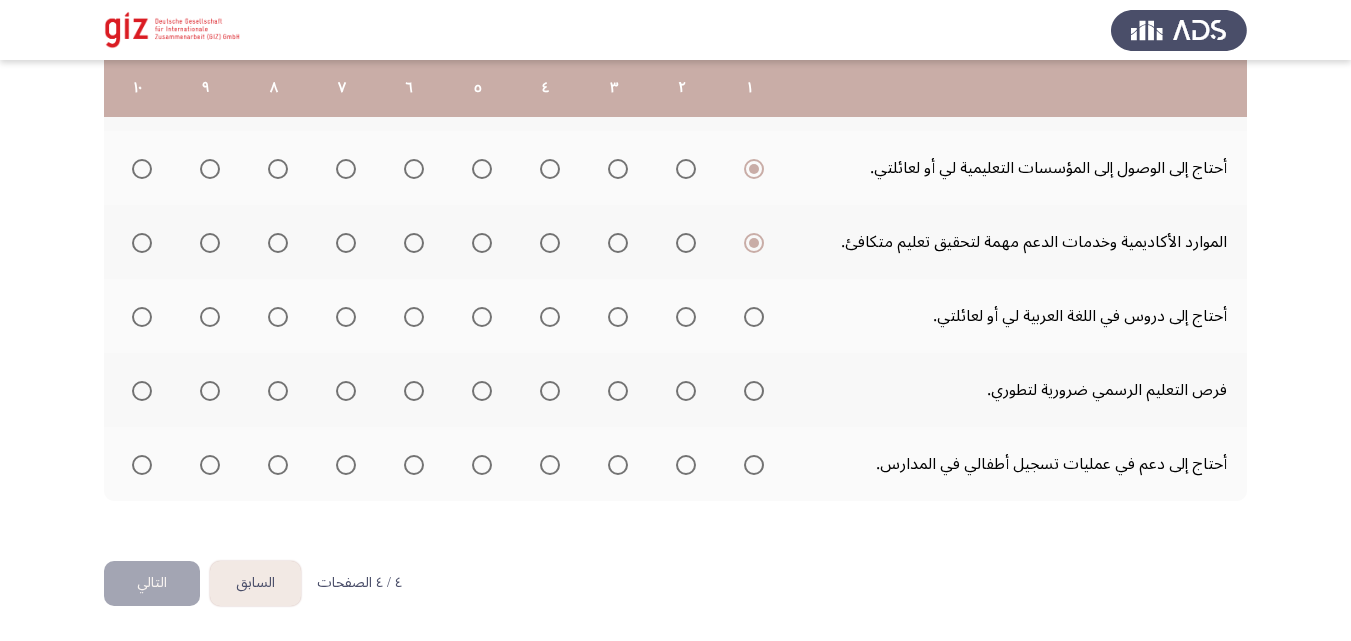 click 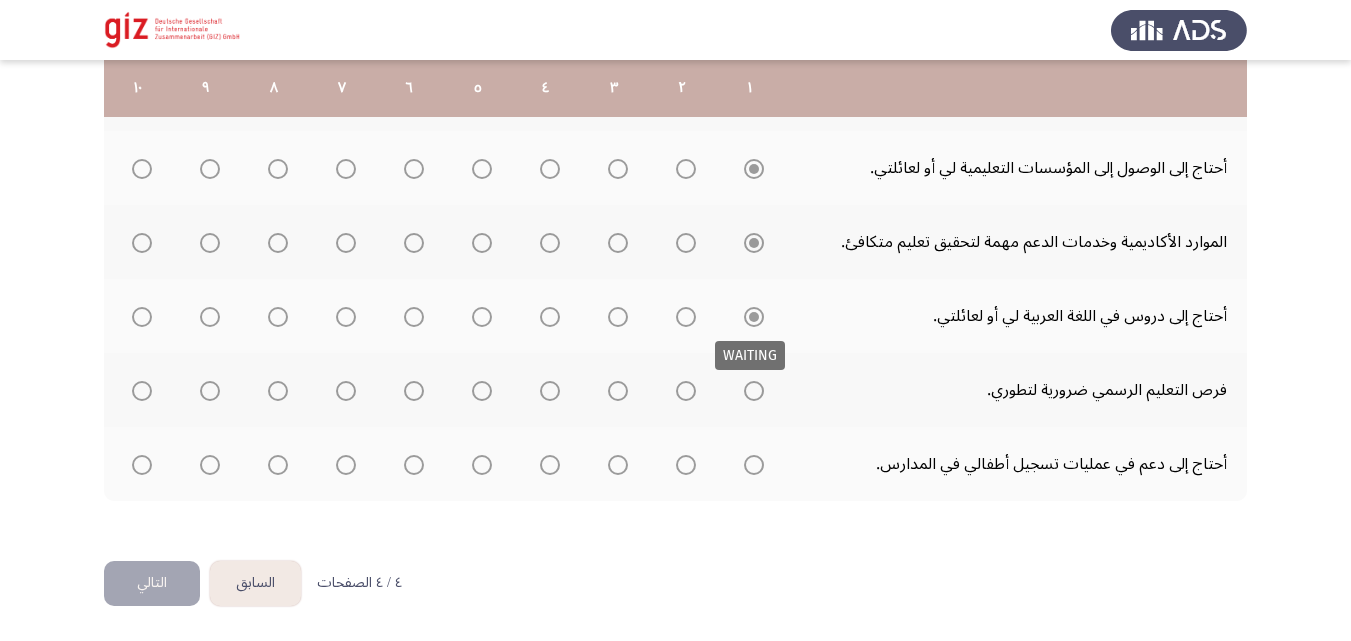 click on "WAITING" at bounding box center (750, 355) 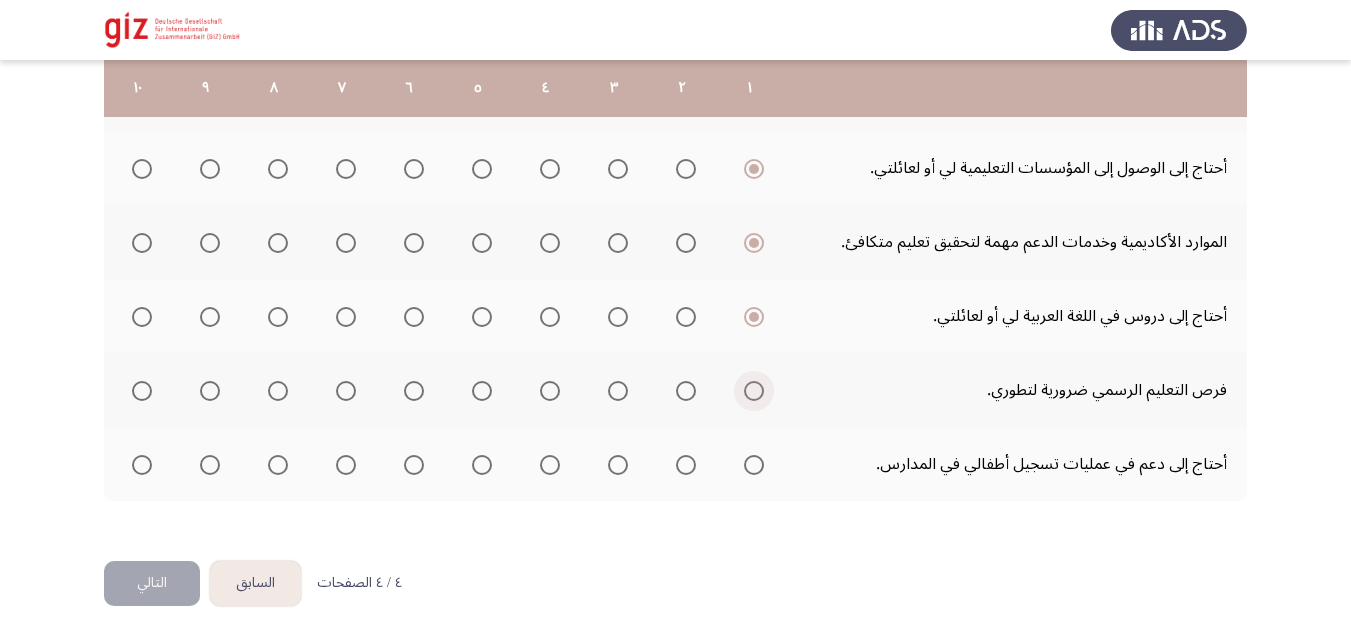 click at bounding box center (754, 391) 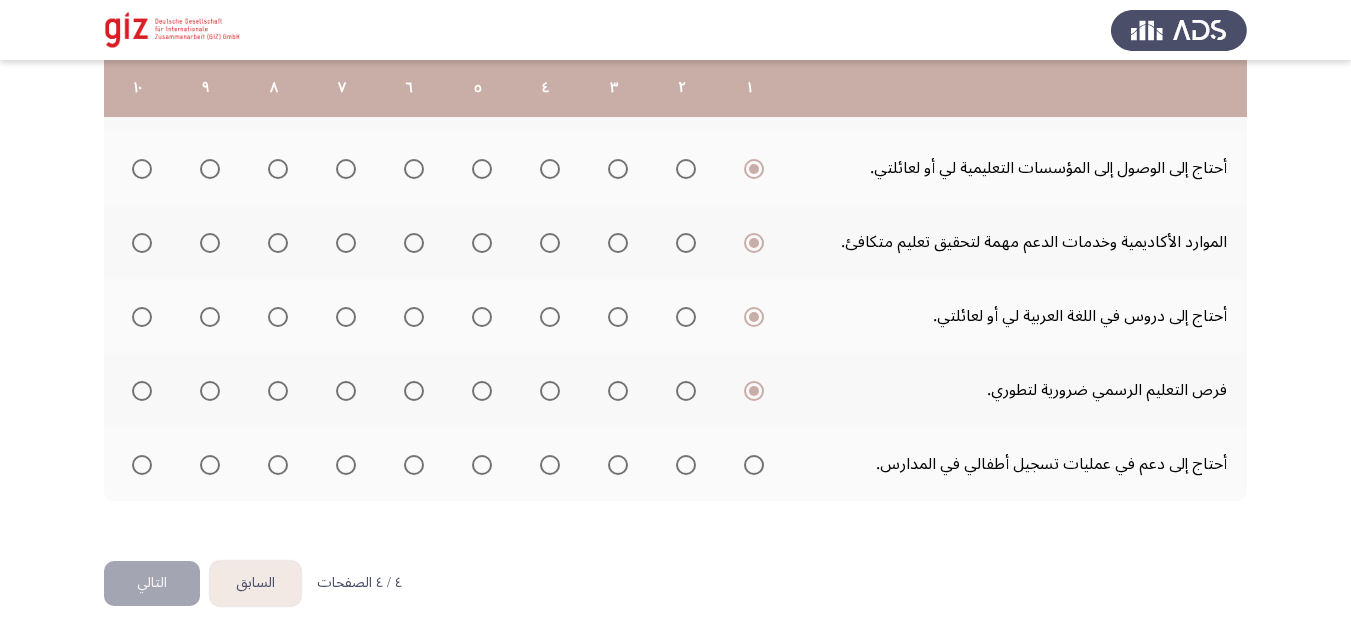 click 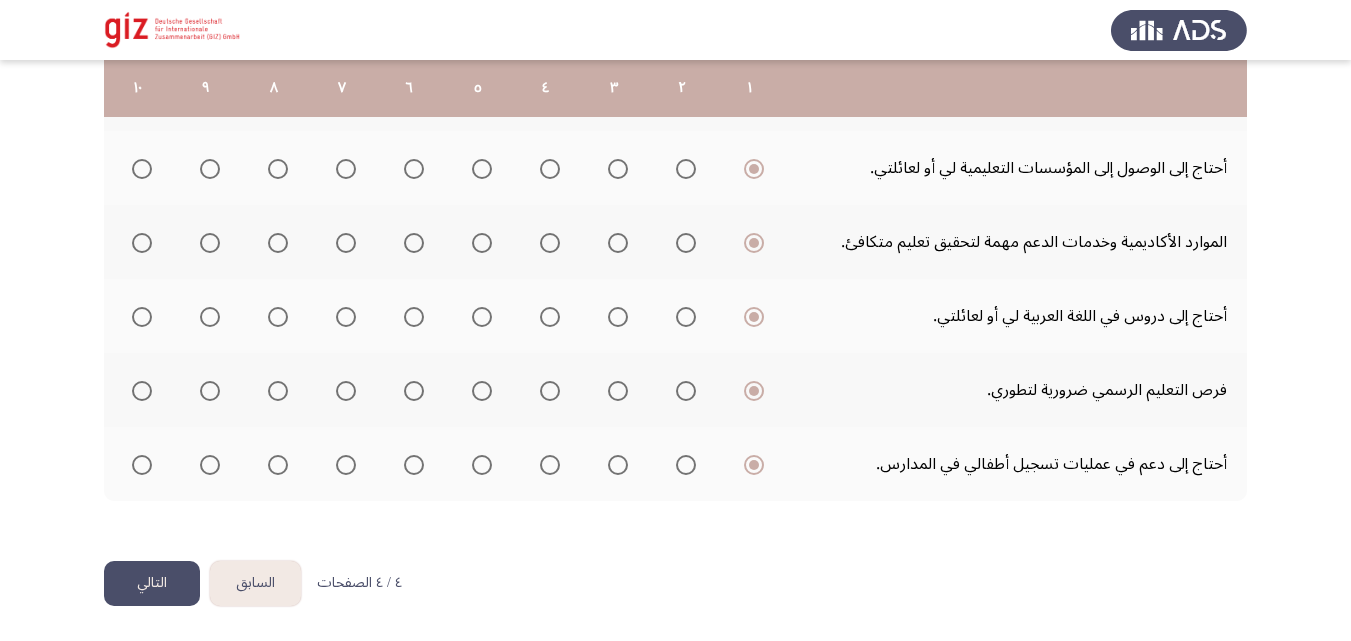 click on "التالي" 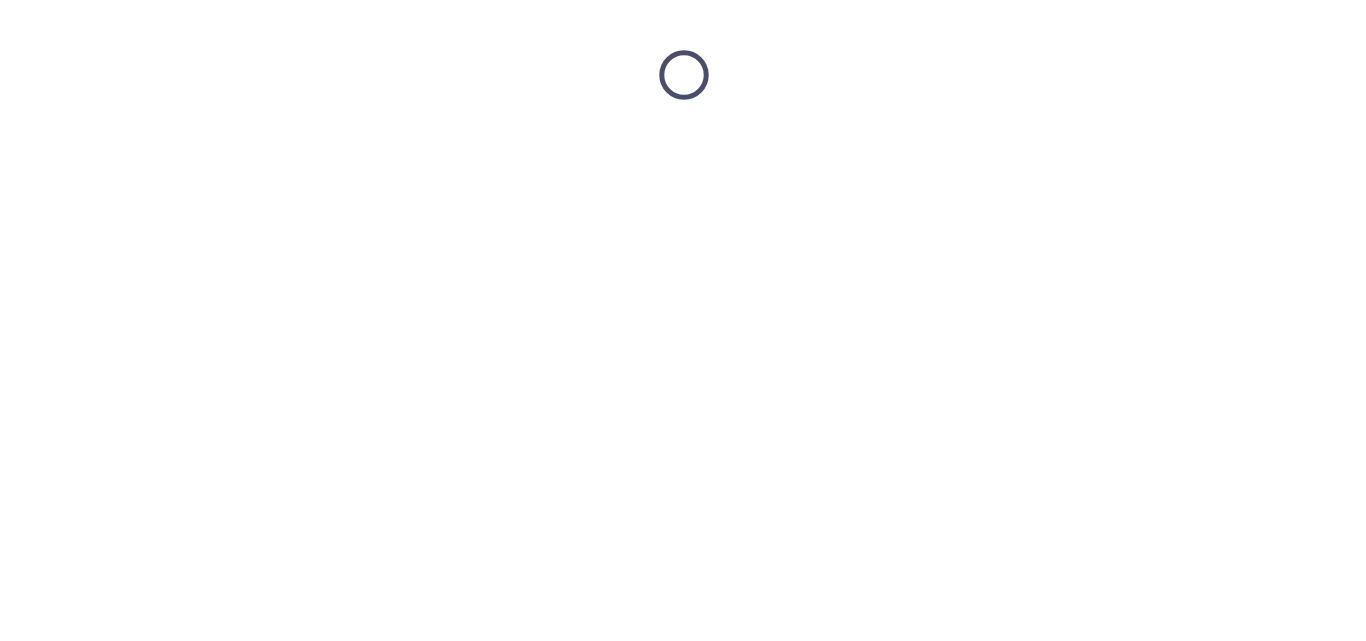 scroll, scrollTop: 0, scrollLeft: 0, axis: both 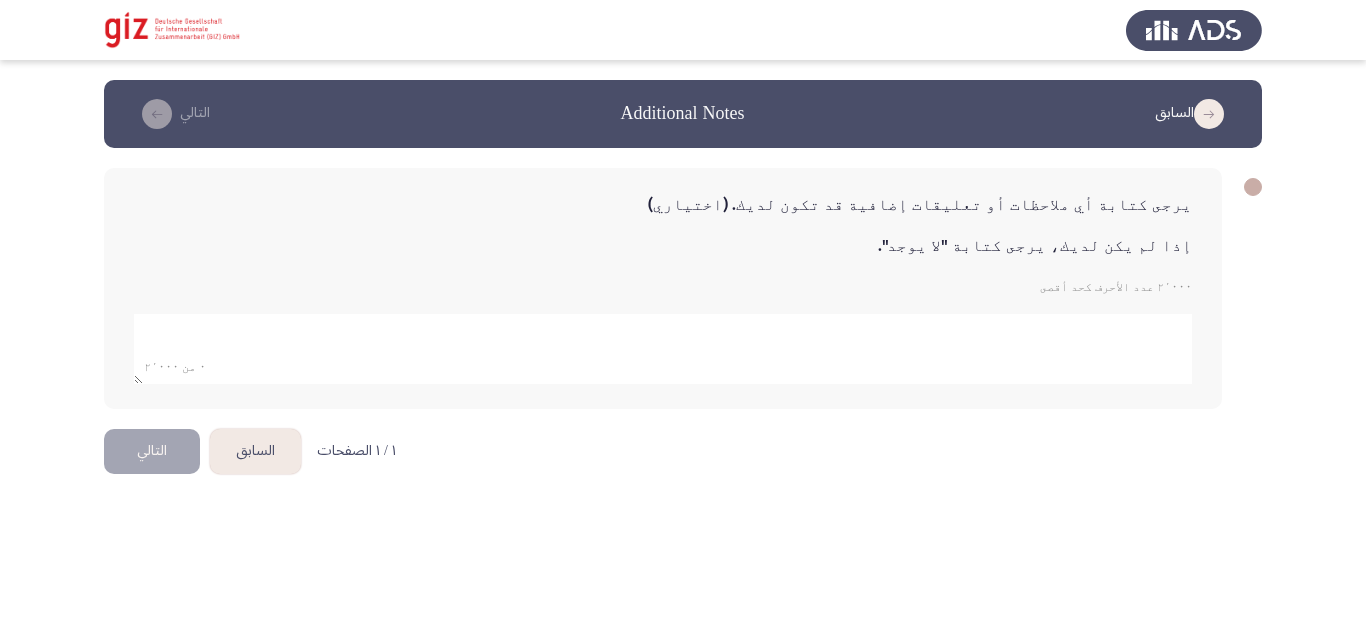 click 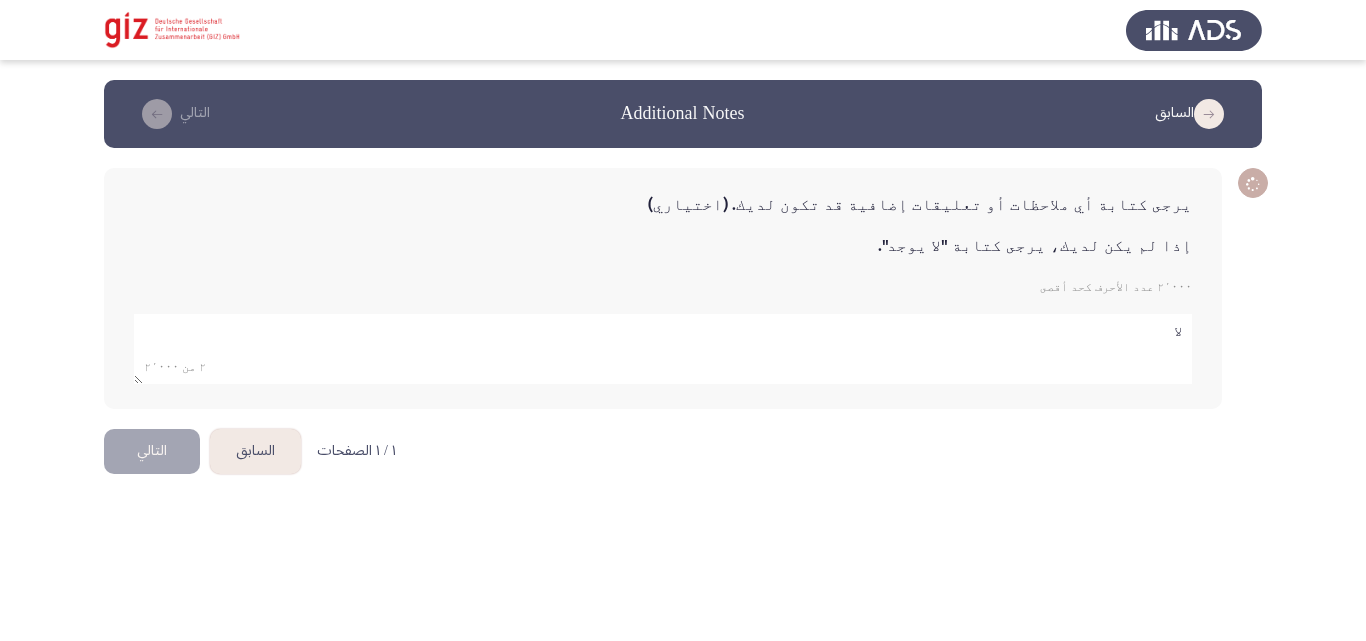 type on "لا" 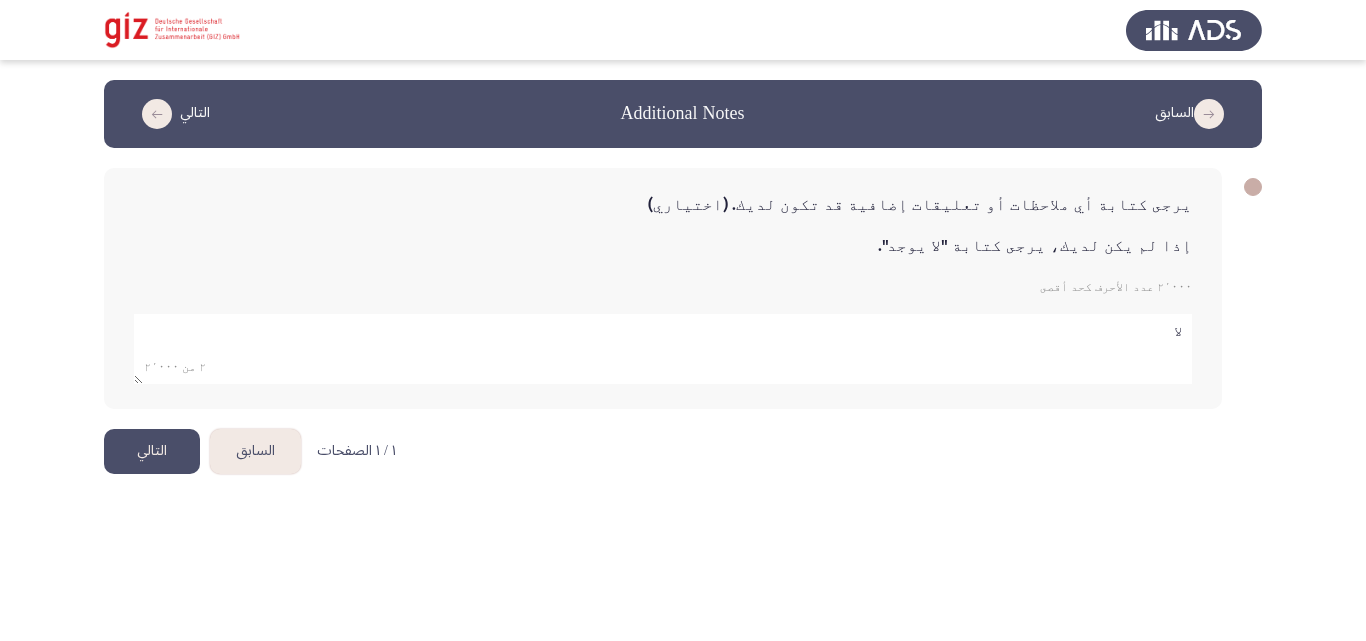 click on "التالي" 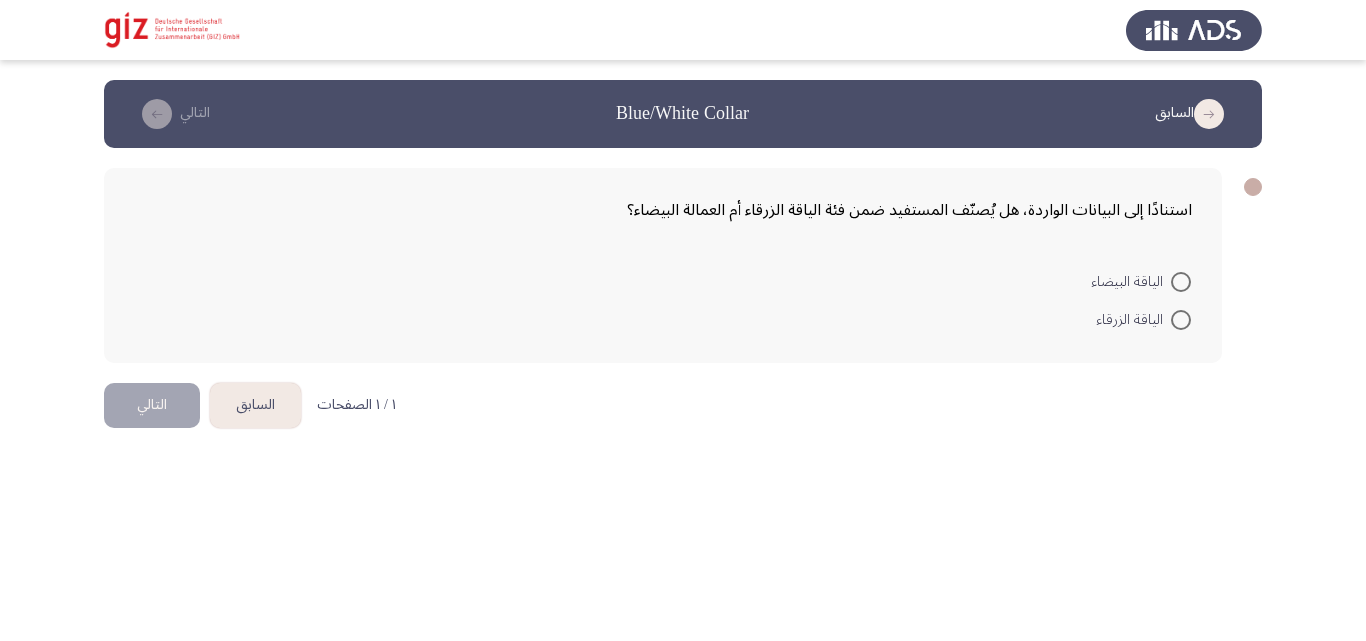 click at bounding box center (1181, 320) 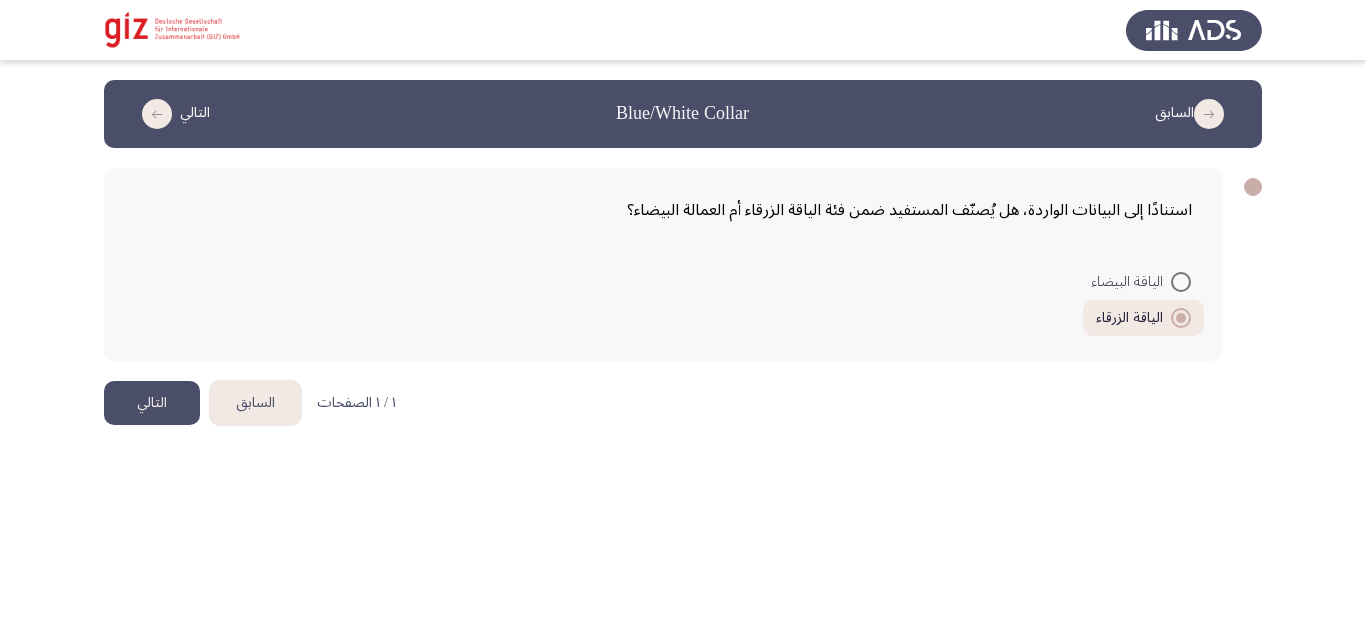click on "السابق   Blue/White Collar   التالي   استنادًا إلى البيانات الواردة، هل يُصنّف المستفيد ضمن فئة الياقة الزرقاء أم العمالة البيضاء؟    الياقة البيضاء      الياقة الزرقاء   ١ / ١ الصفحات   السابق   التالي" at bounding box center [683, 230] 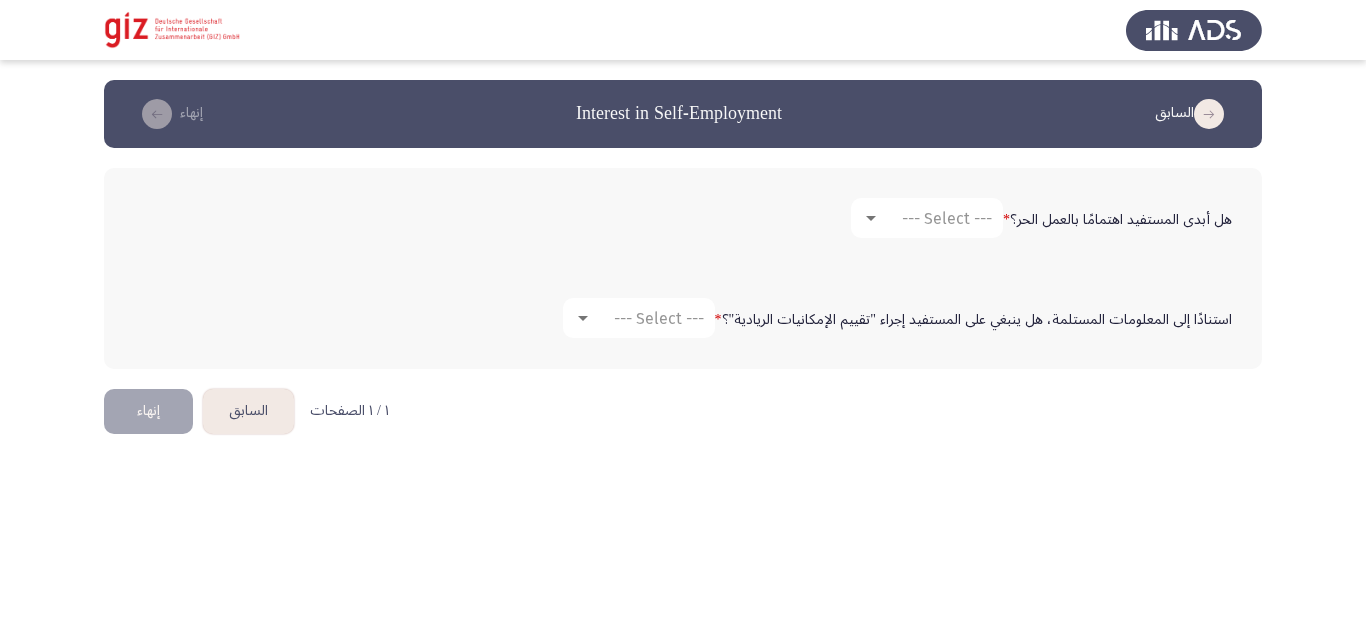 click on "هل أبدى المستفيد اهتمامًا بالعمل الحر؟   * --- Select ---" 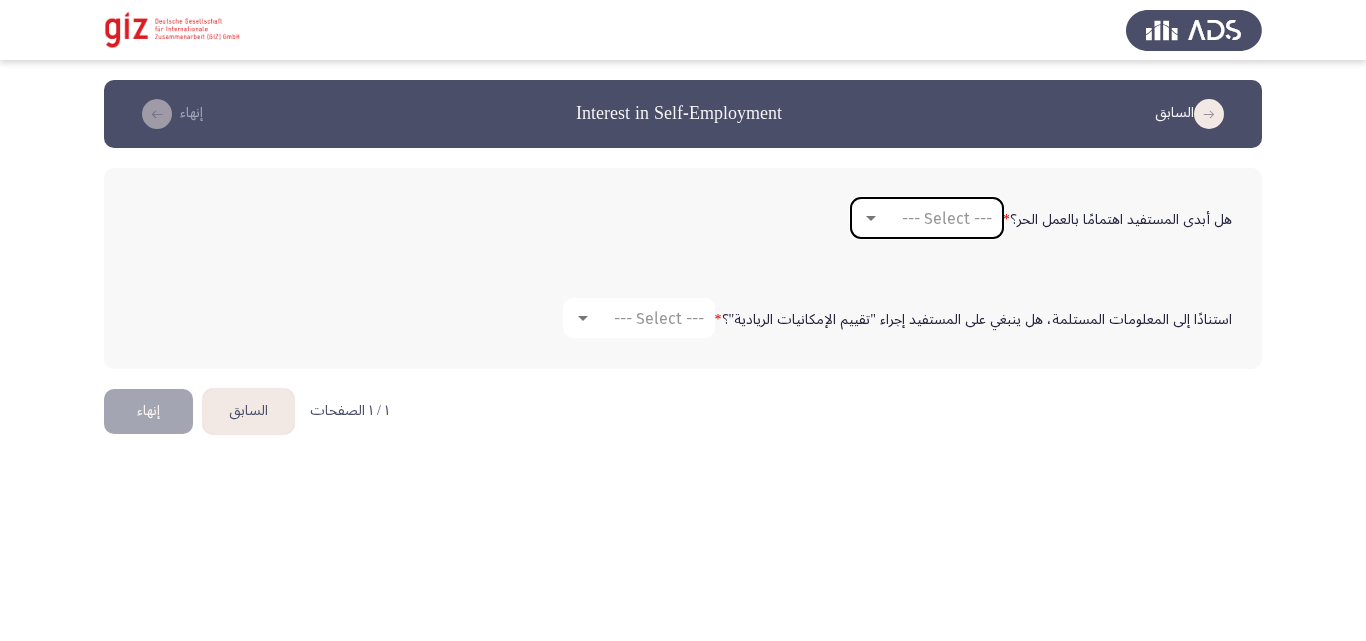 click on "--- Select ---" at bounding box center (936, 218) 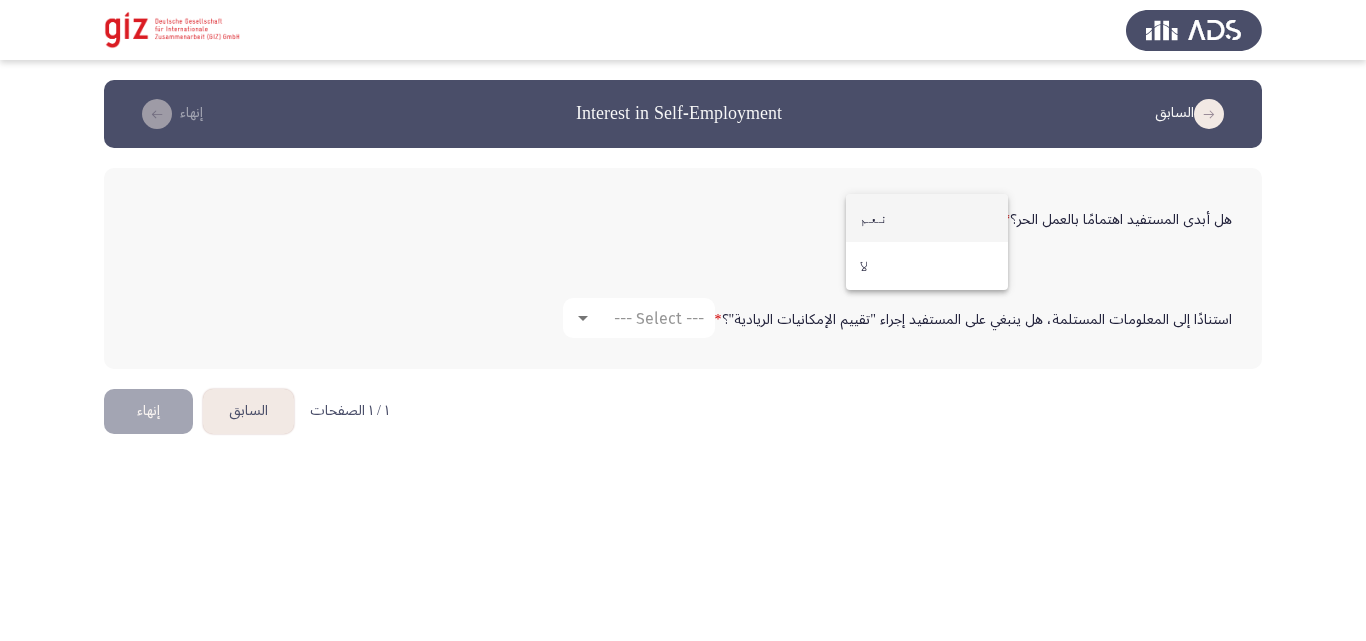 click on "نعم" at bounding box center (927, 218) 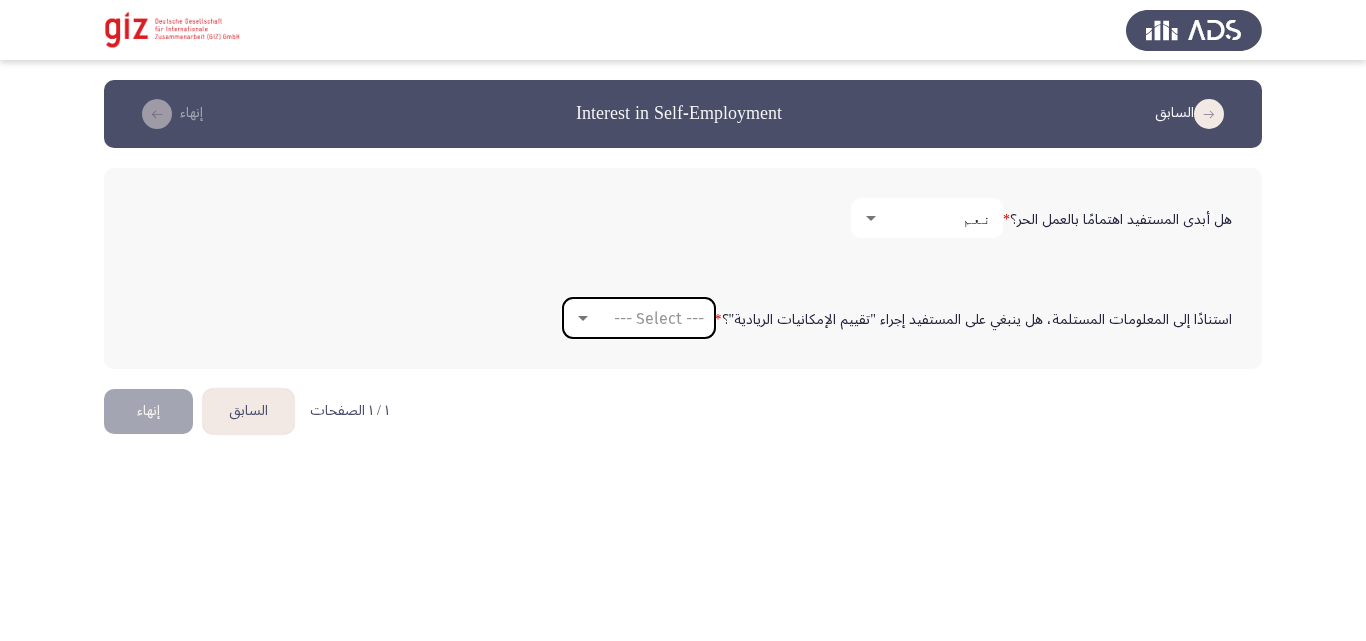 click on "--- Select ---" at bounding box center (659, 318) 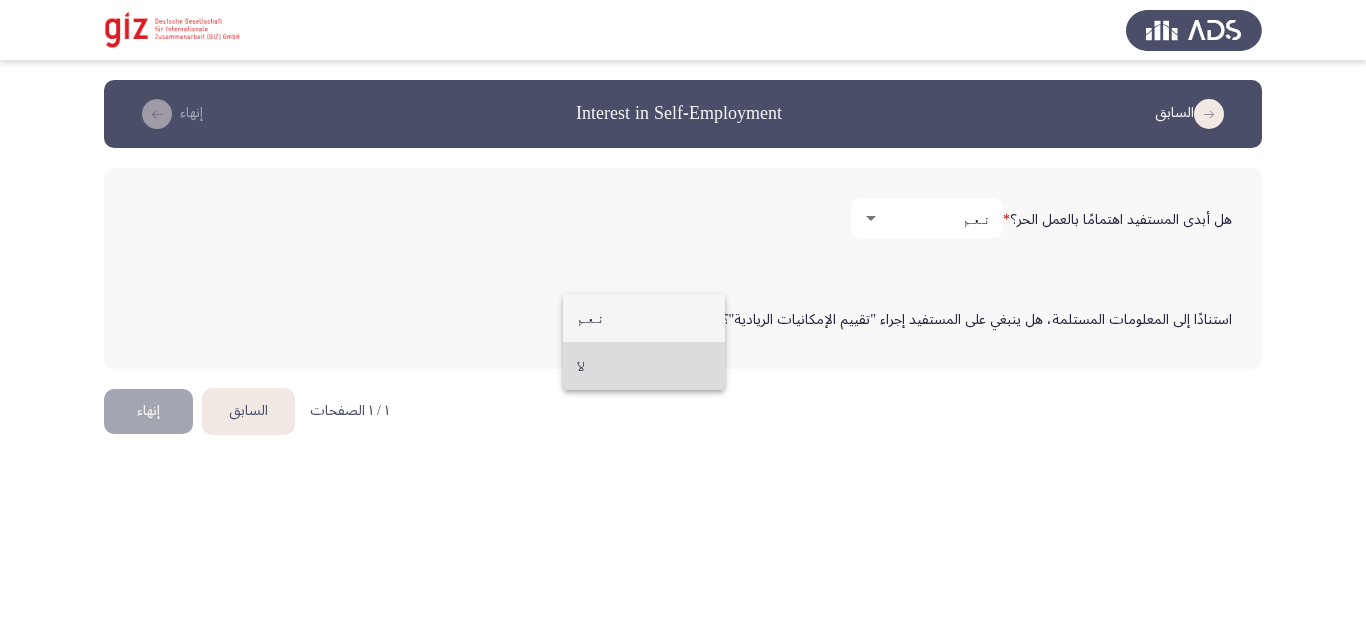 click on "لا" at bounding box center [644, 366] 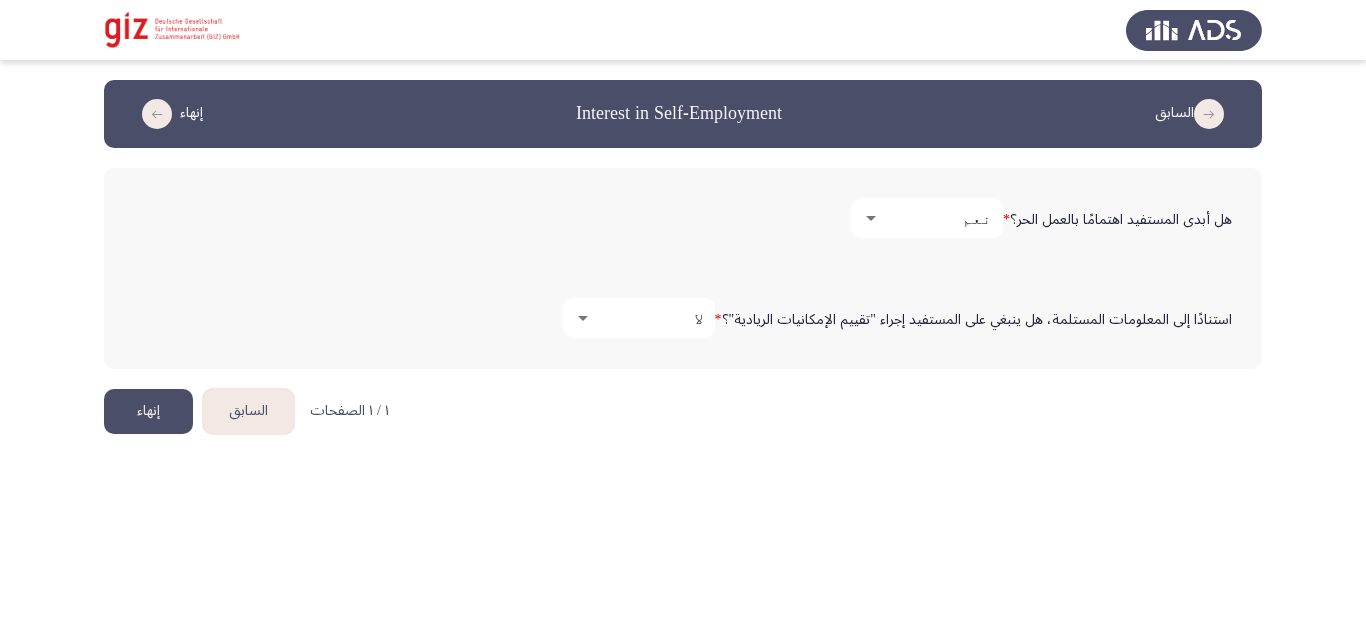 click on "إنهاء" 